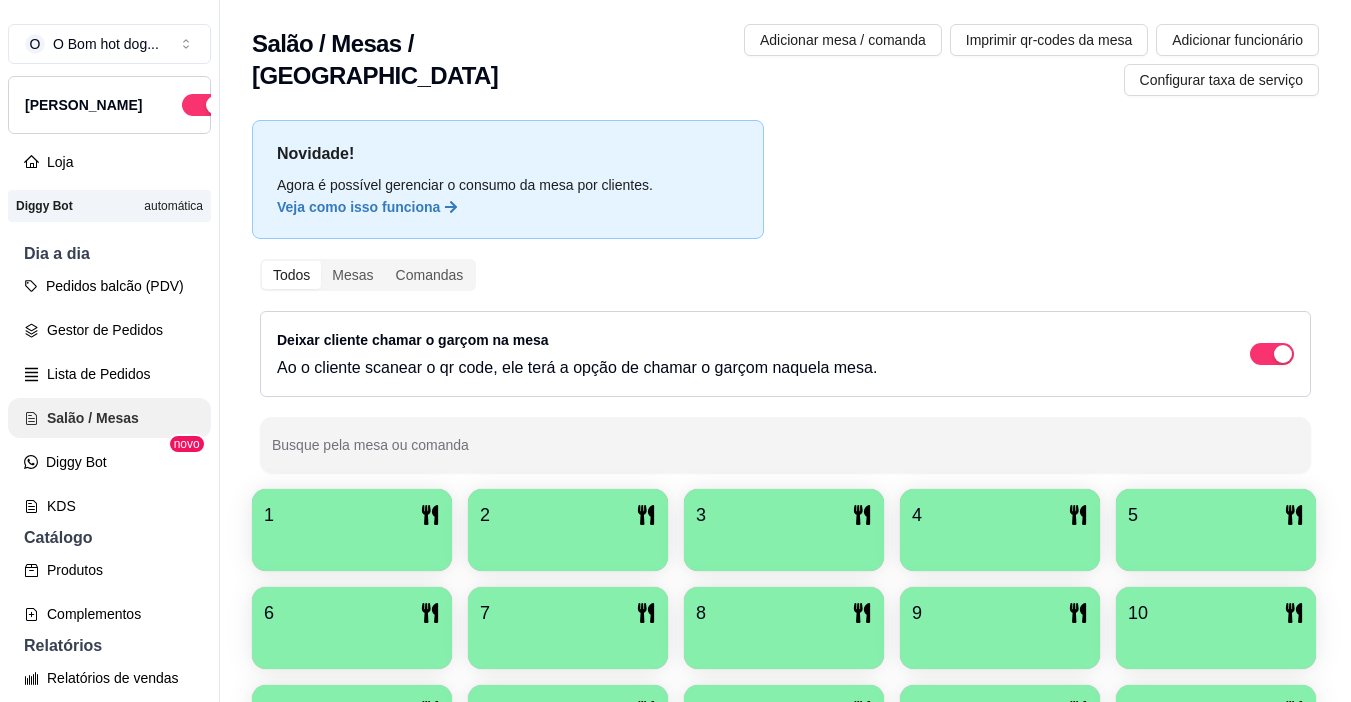 scroll, scrollTop: 0, scrollLeft: 0, axis: both 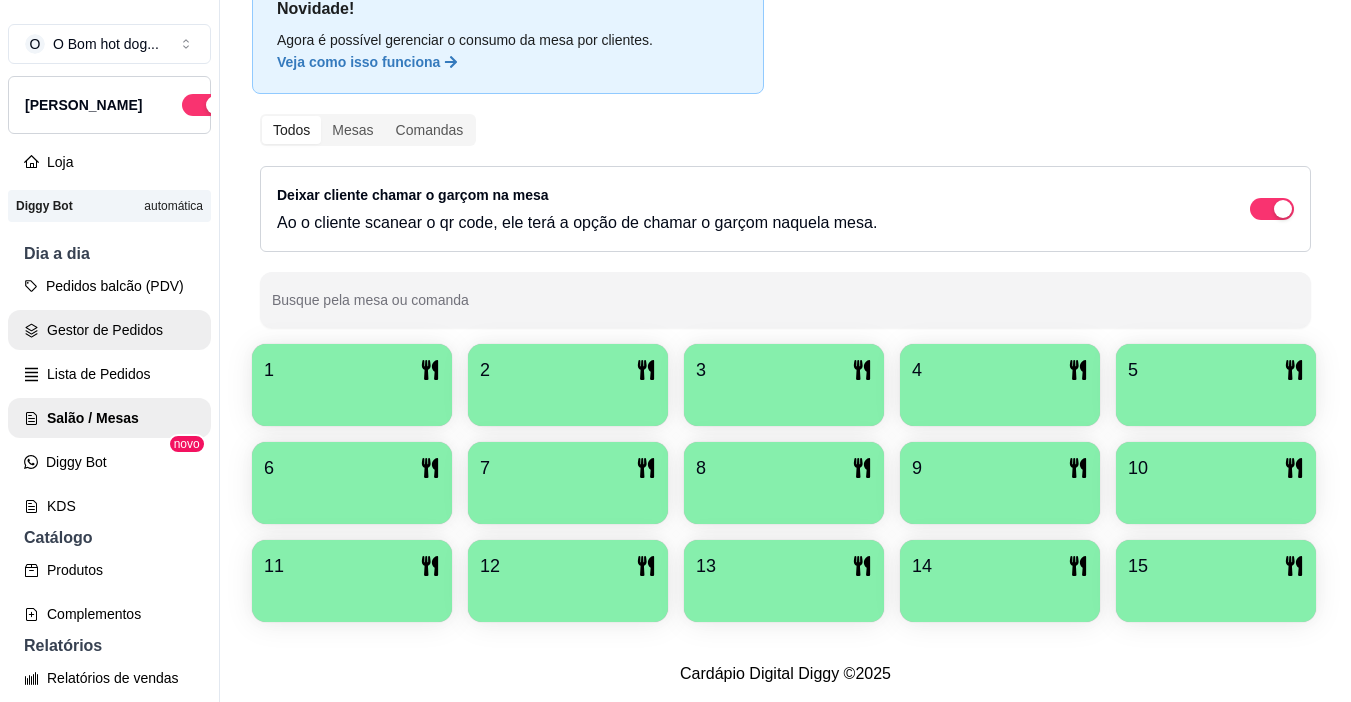 click on "Gestor de Pedidos" at bounding box center (109, 330) 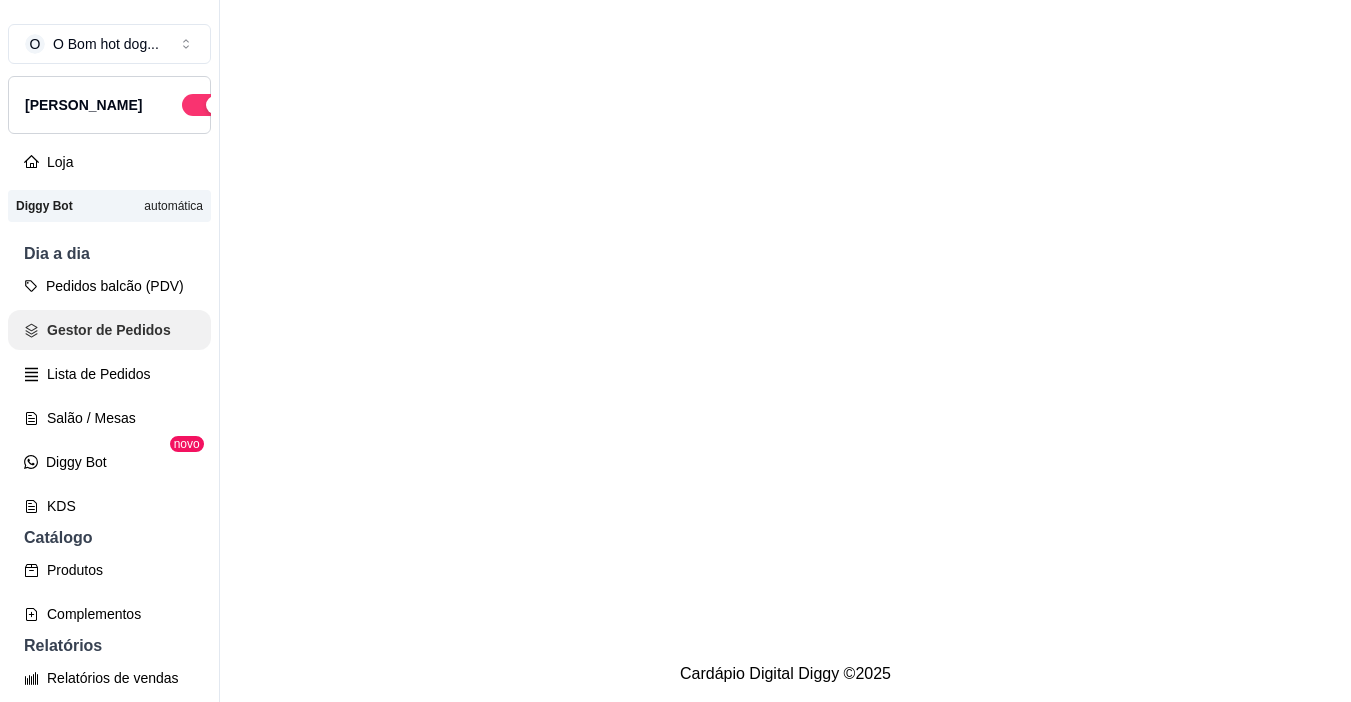 scroll, scrollTop: 0, scrollLeft: 0, axis: both 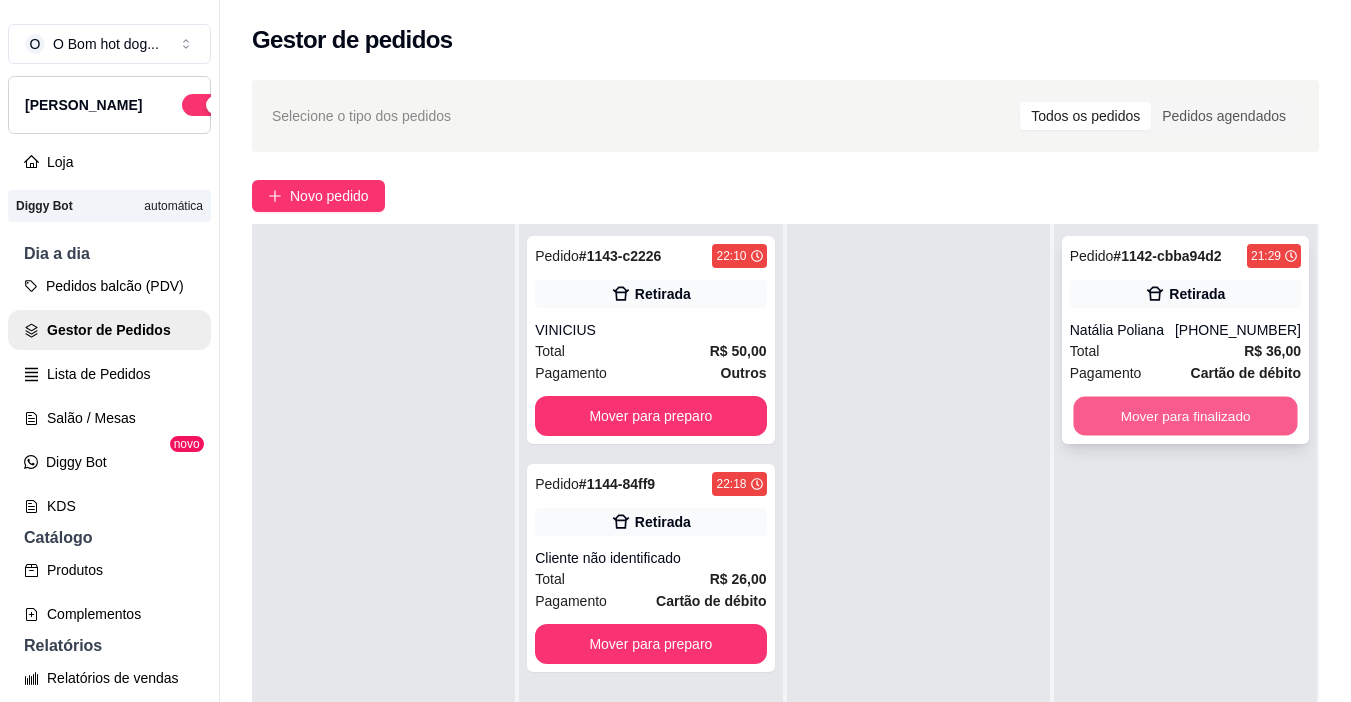 click on "Mover para finalizado" at bounding box center [1185, 416] 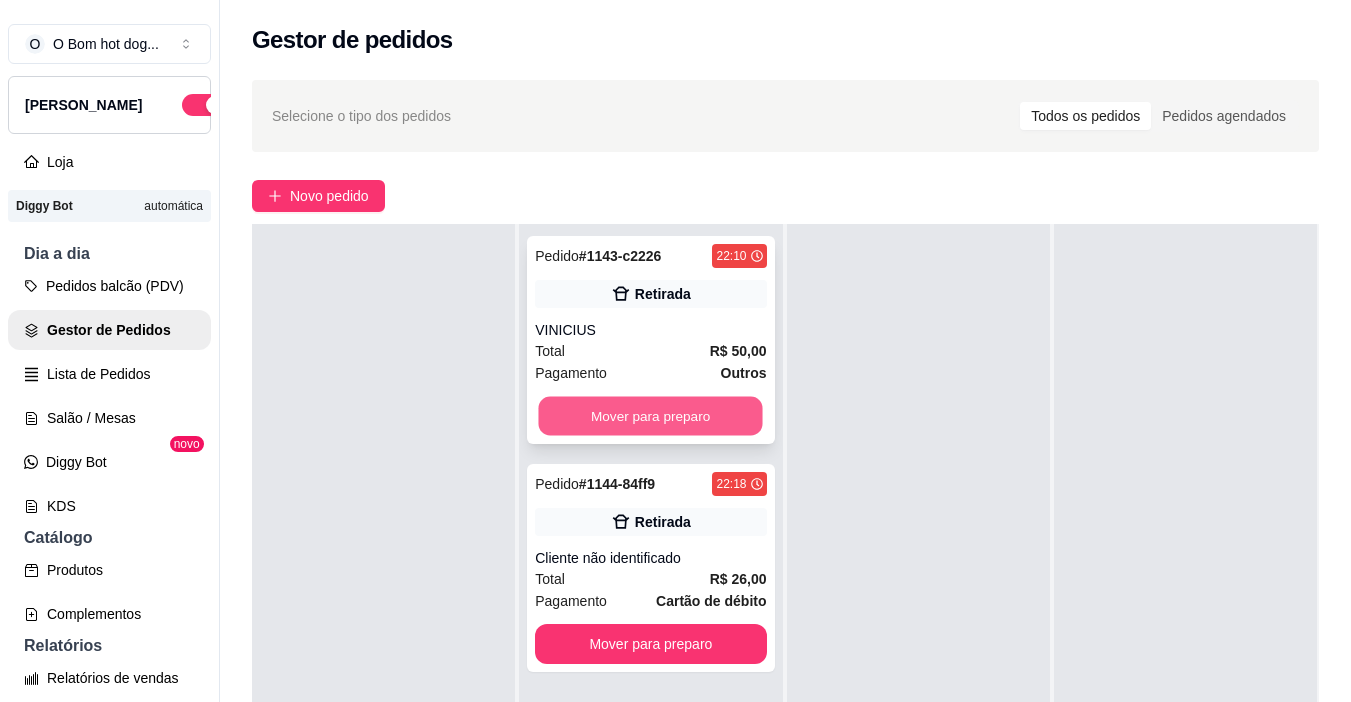 click on "Mover para preparo" at bounding box center [651, 416] 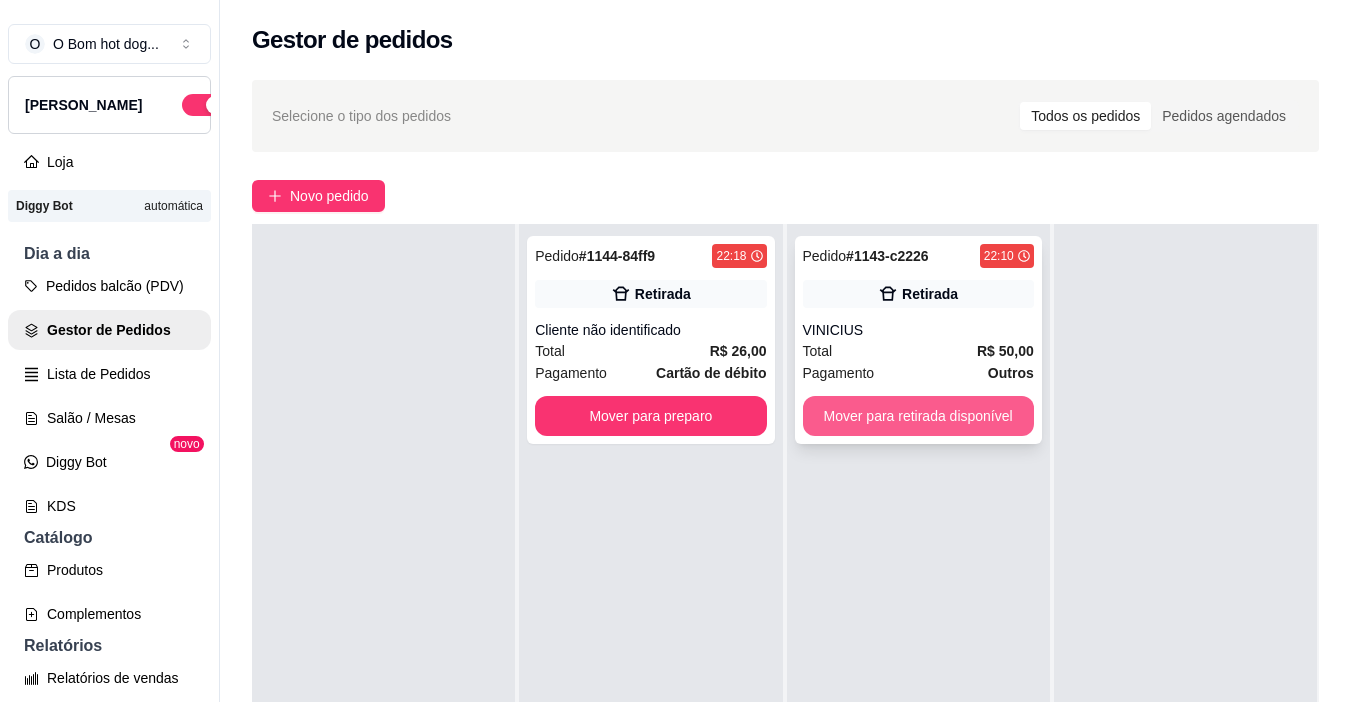 click on "Mover para retirada disponível" at bounding box center (918, 416) 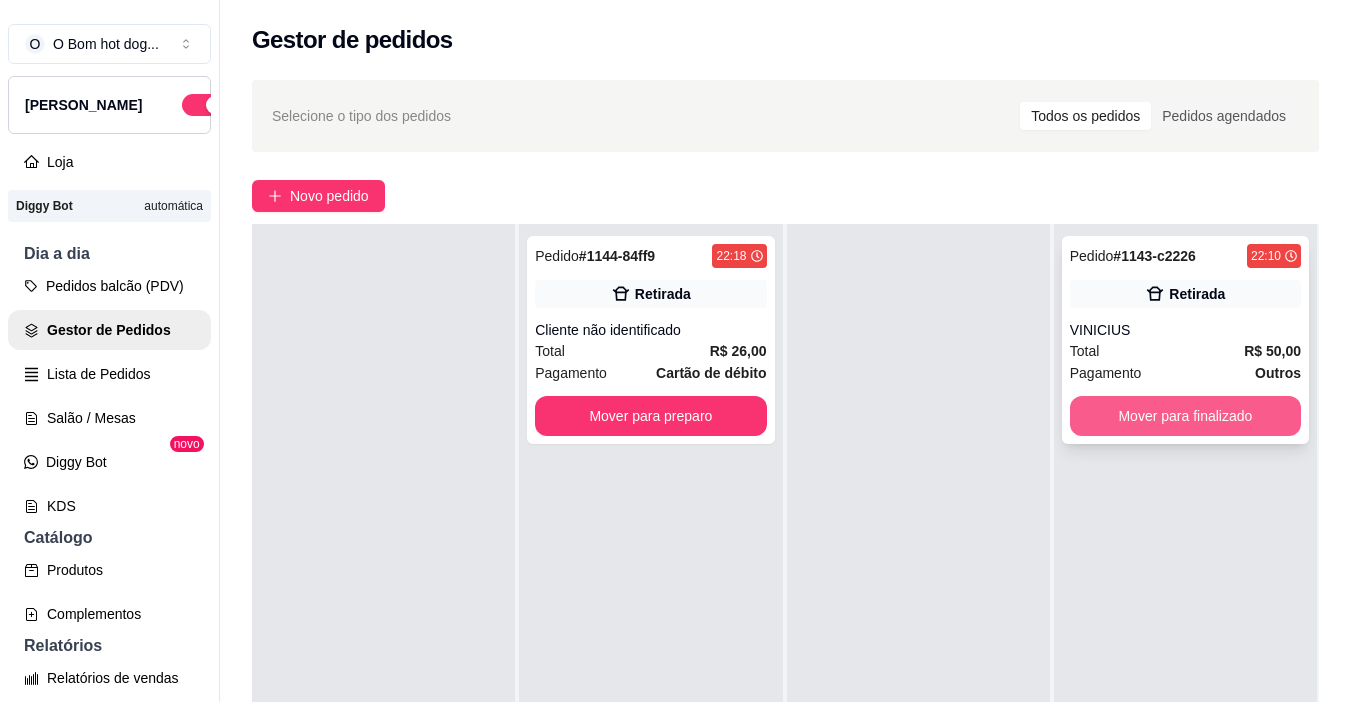 click on "Mover para finalizado" at bounding box center (1185, 416) 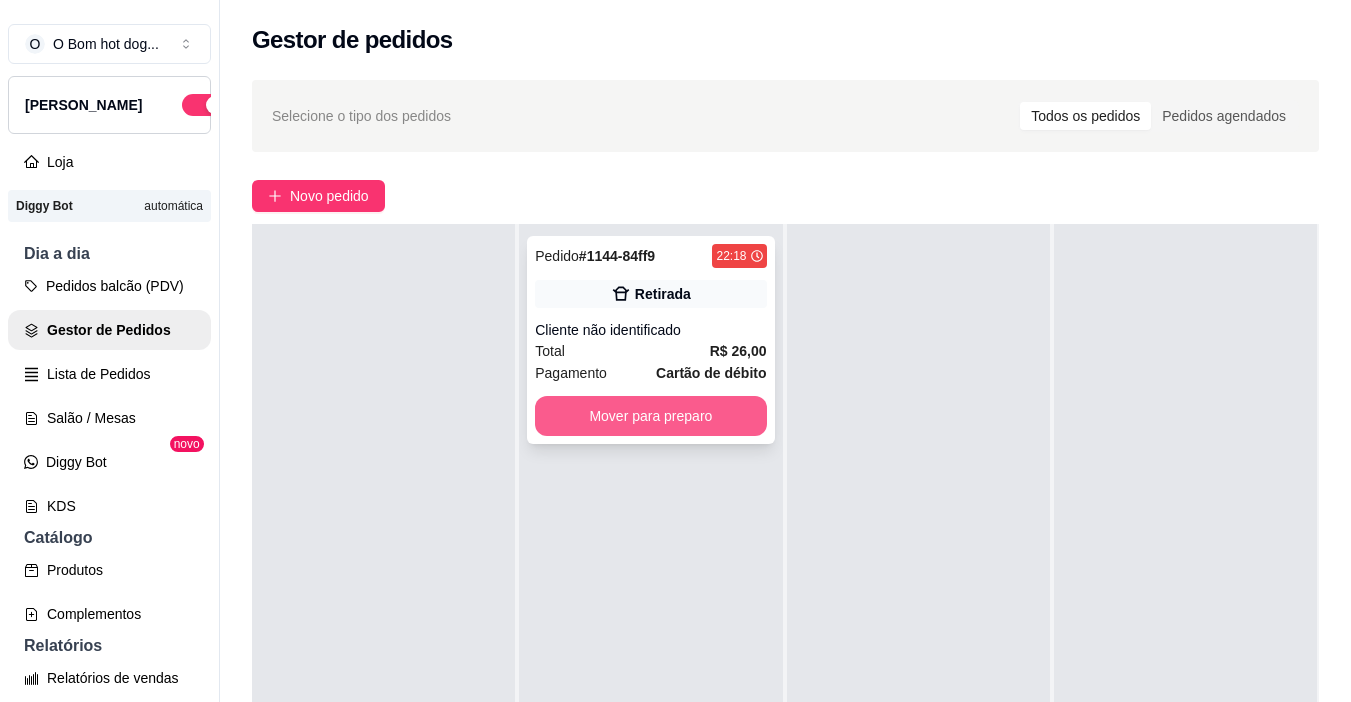 click on "Mover para preparo" at bounding box center (650, 416) 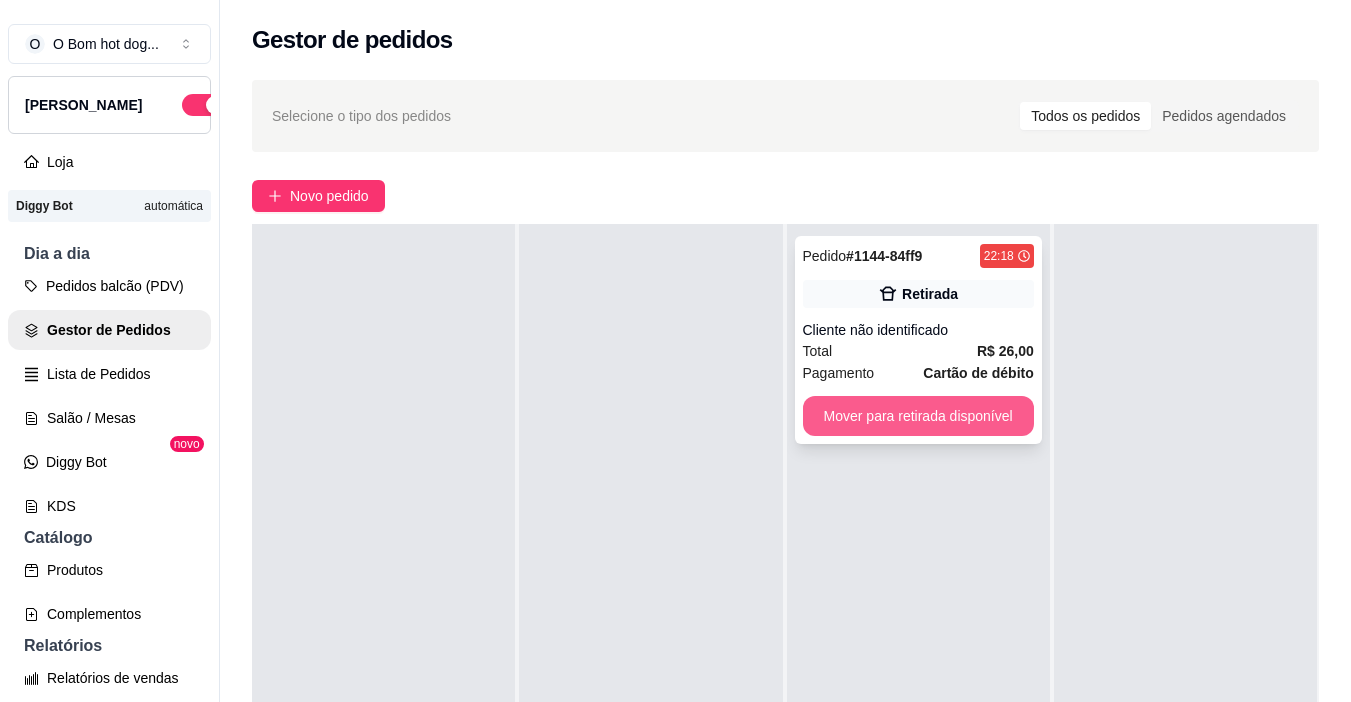 click on "Mover para retirada disponível" at bounding box center [918, 416] 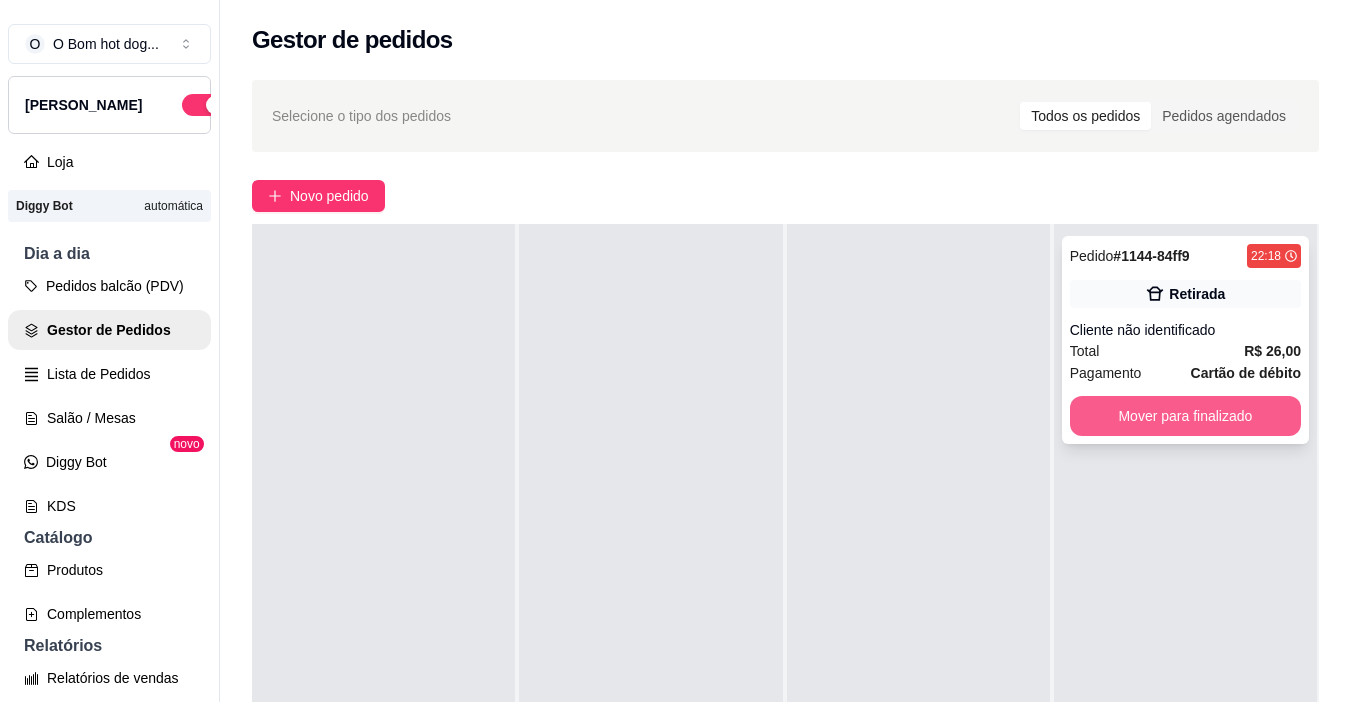 click on "Mover para finalizado" at bounding box center [1185, 416] 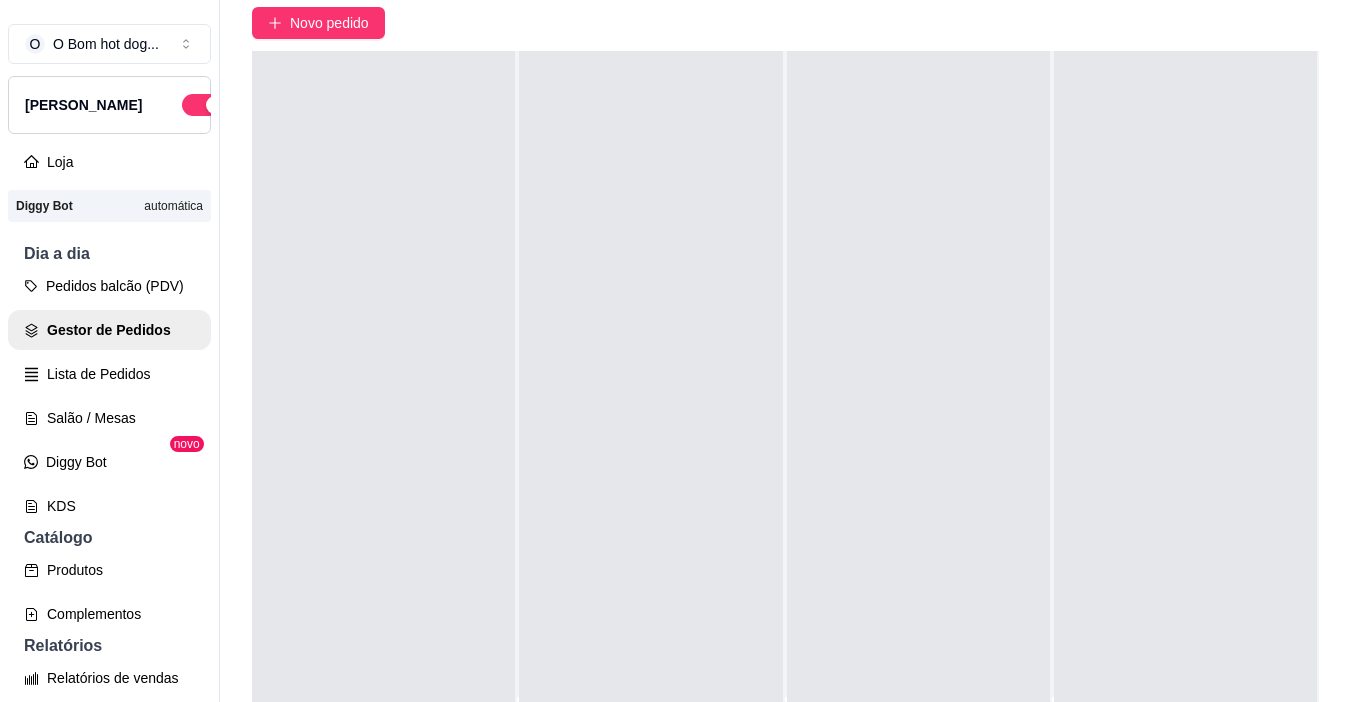 scroll, scrollTop: 319, scrollLeft: 0, axis: vertical 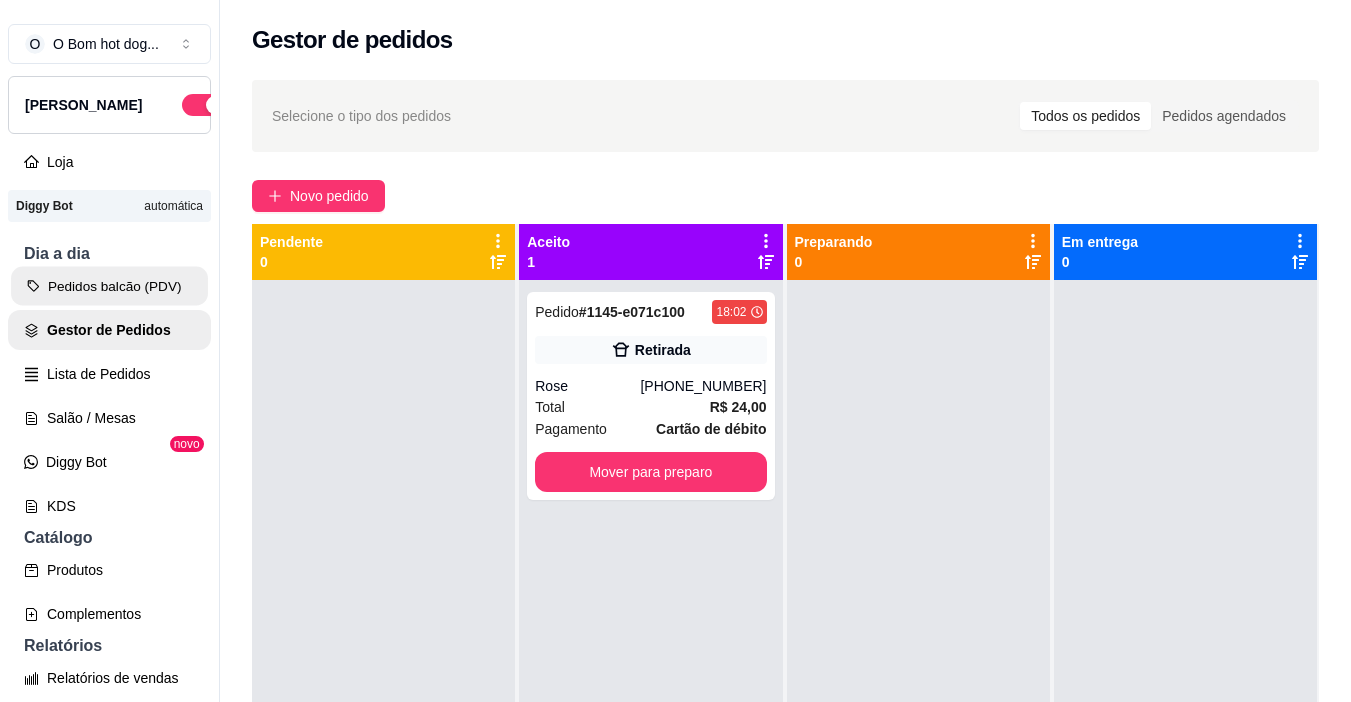 click on "Pedidos balcão (PDV)" at bounding box center [109, 286] 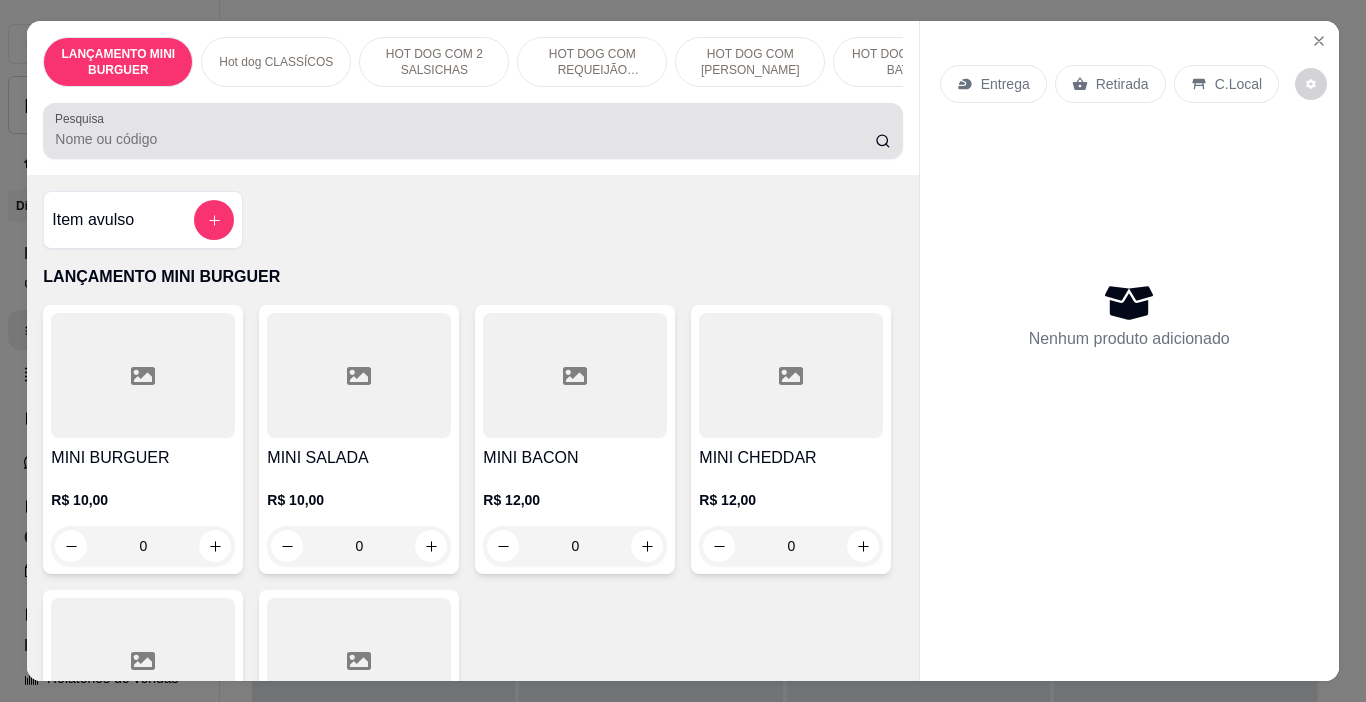 click on "Pesquisa" at bounding box center (465, 139) 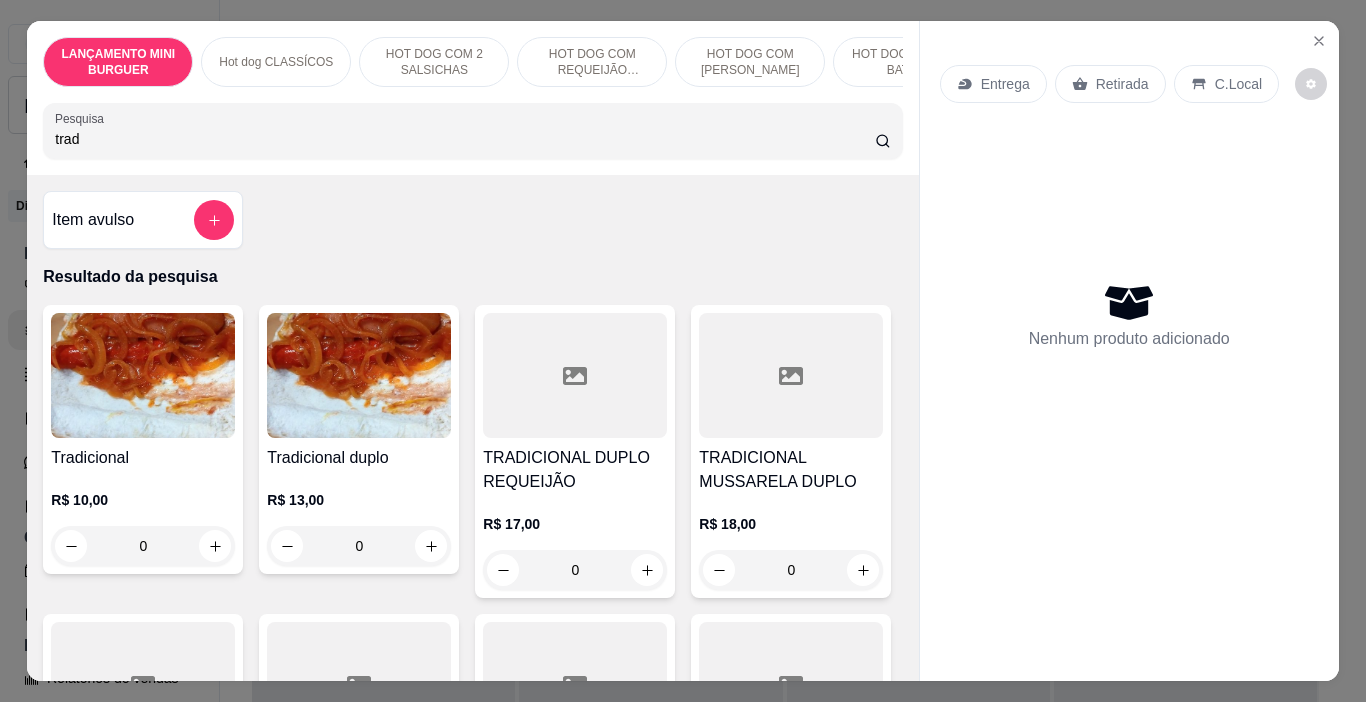 type on "trad" 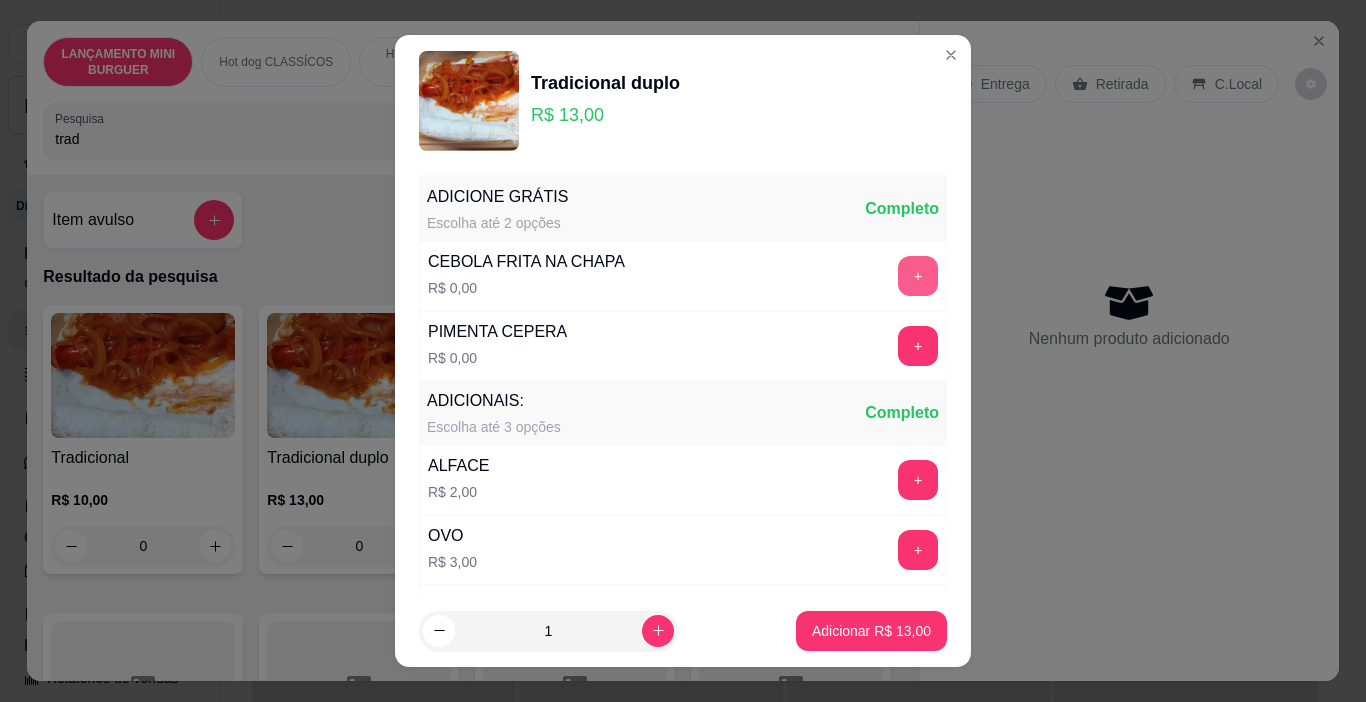 click on "+" at bounding box center (918, 276) 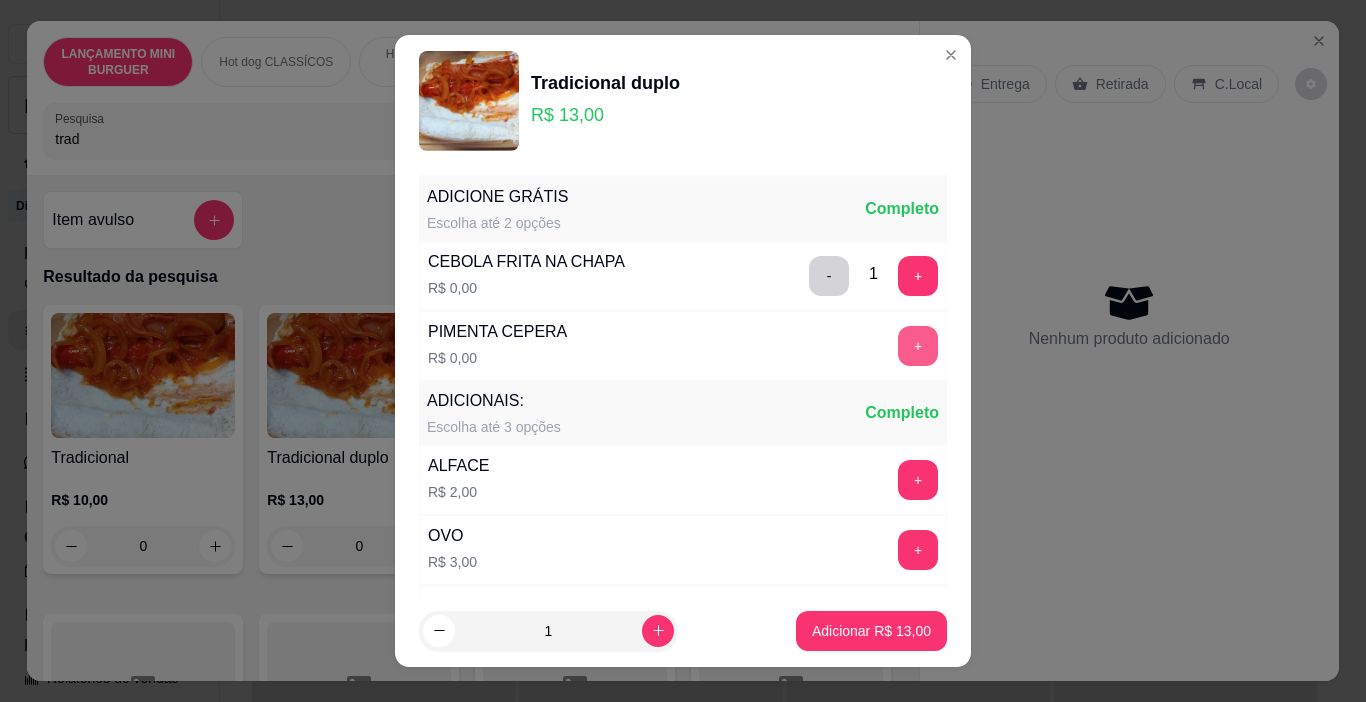 click on "+" at bounding box center (918, 346) 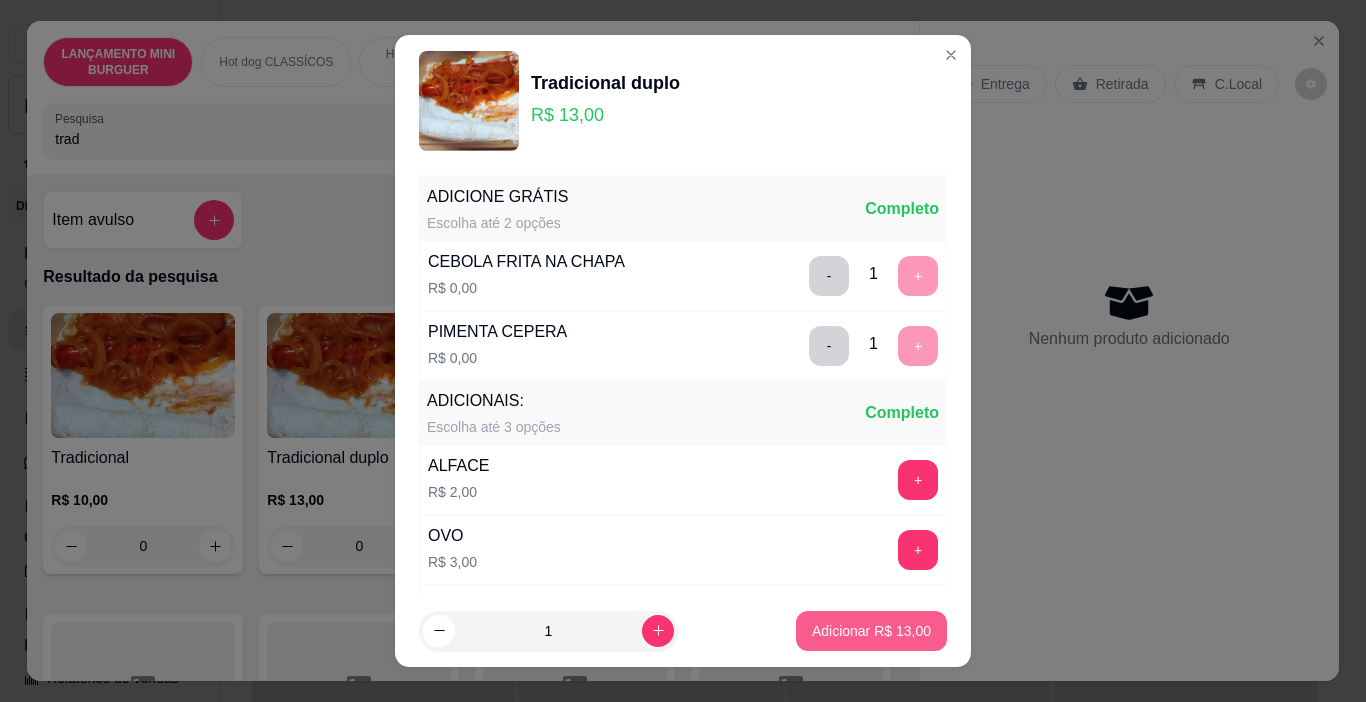 click on "Adicionar   R$ 13,00" at bounding box center [871, 631] 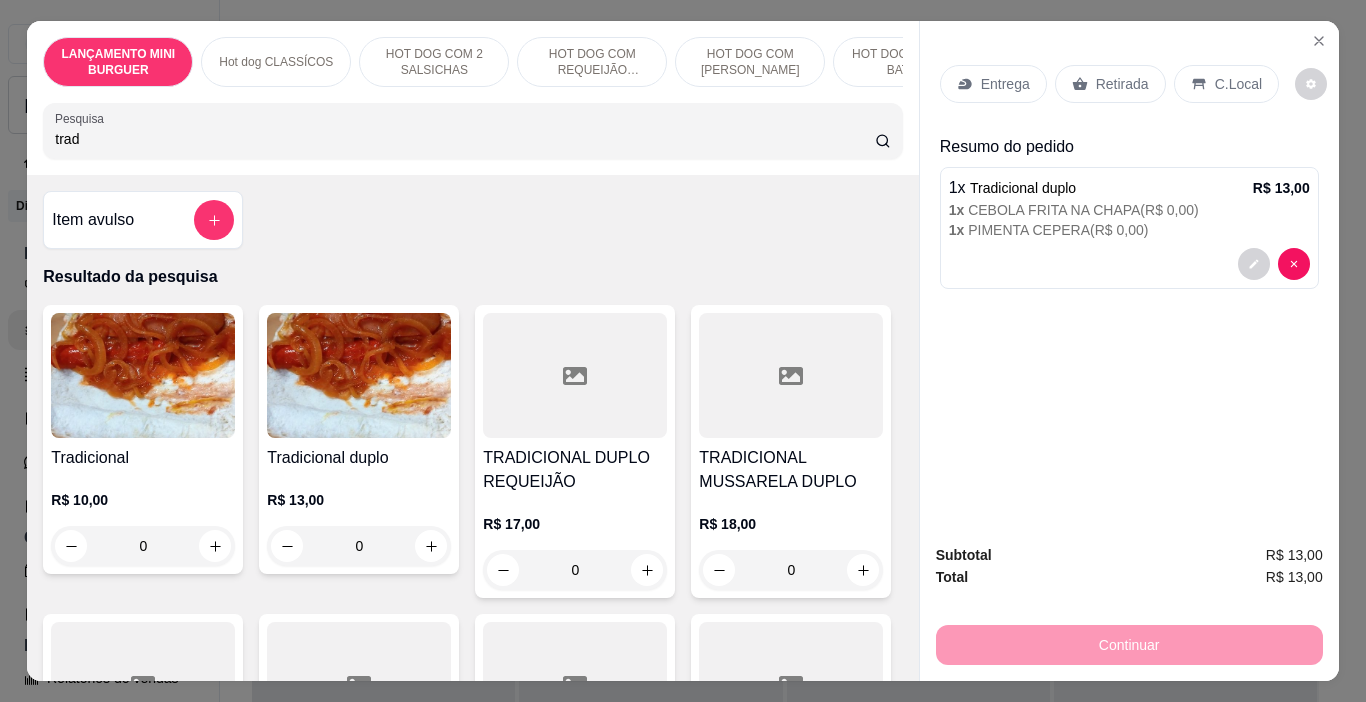 click on "Entrega" at bounding box center [993, 84] 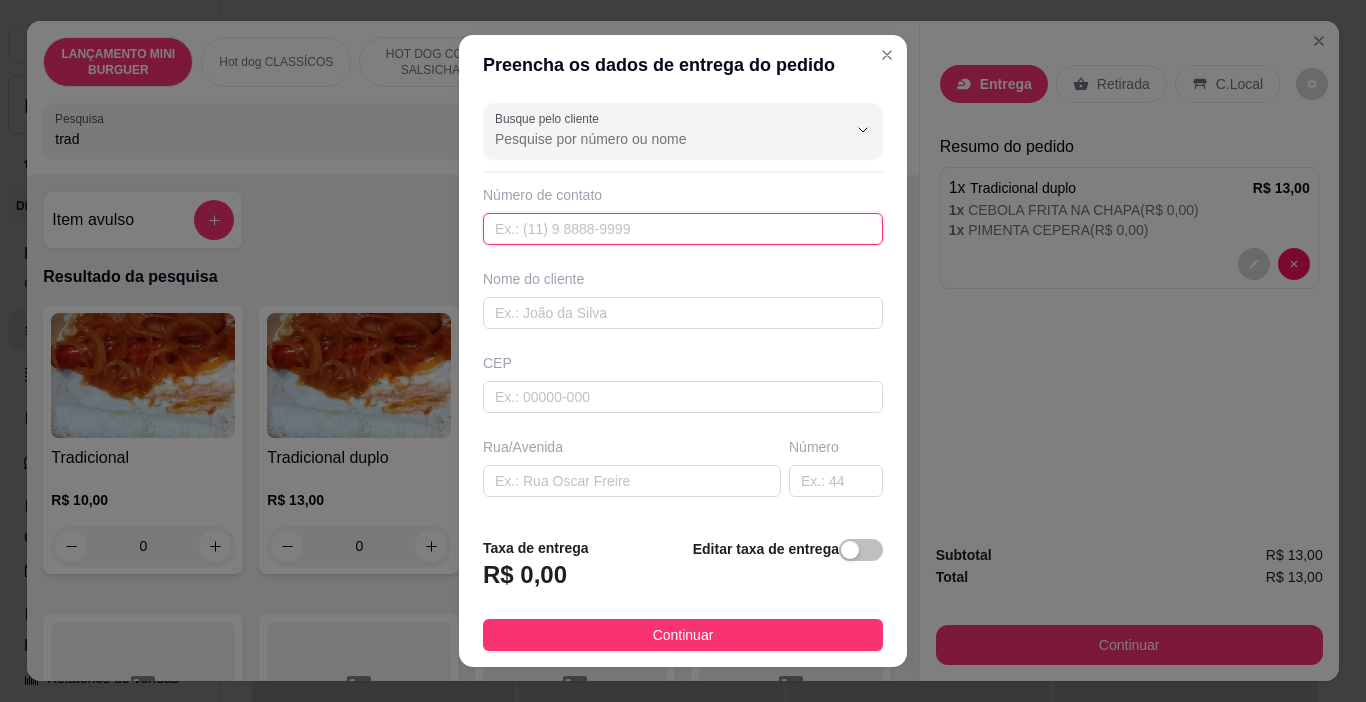 click at bounding box center (683, 229) 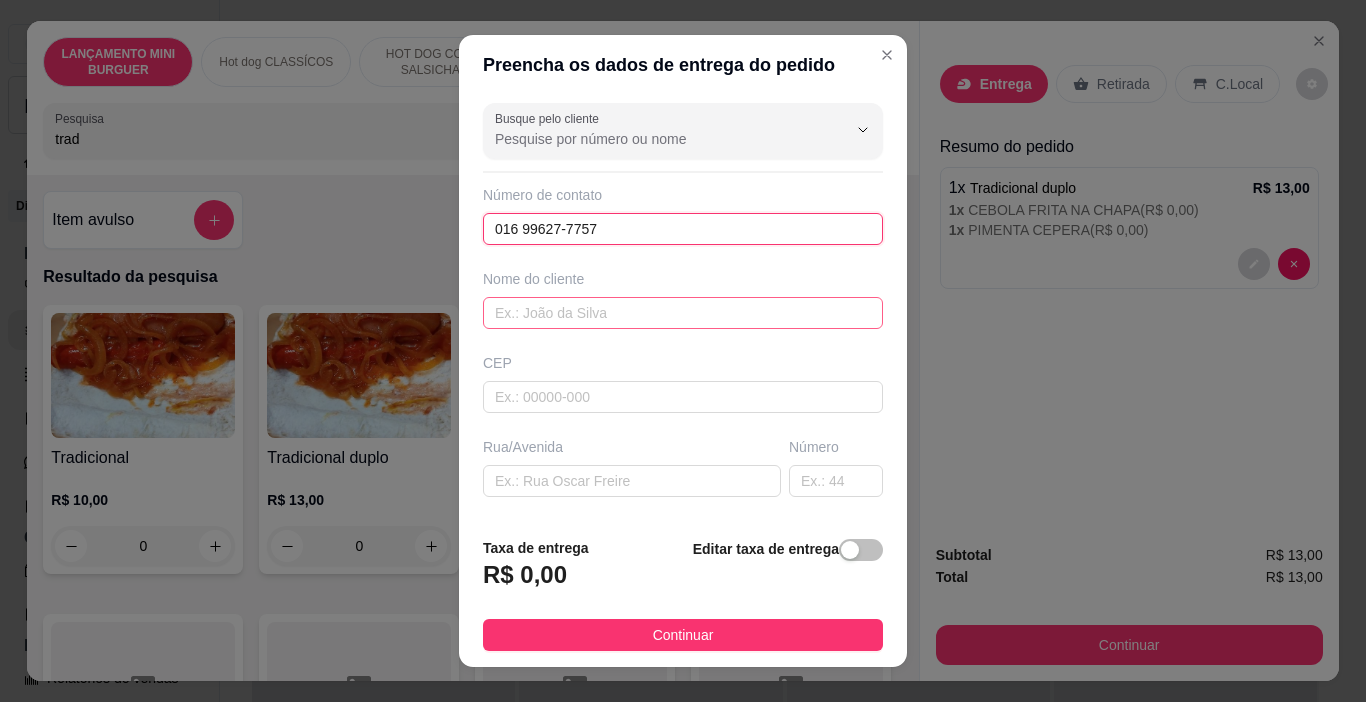 type on "016 99627-7757" 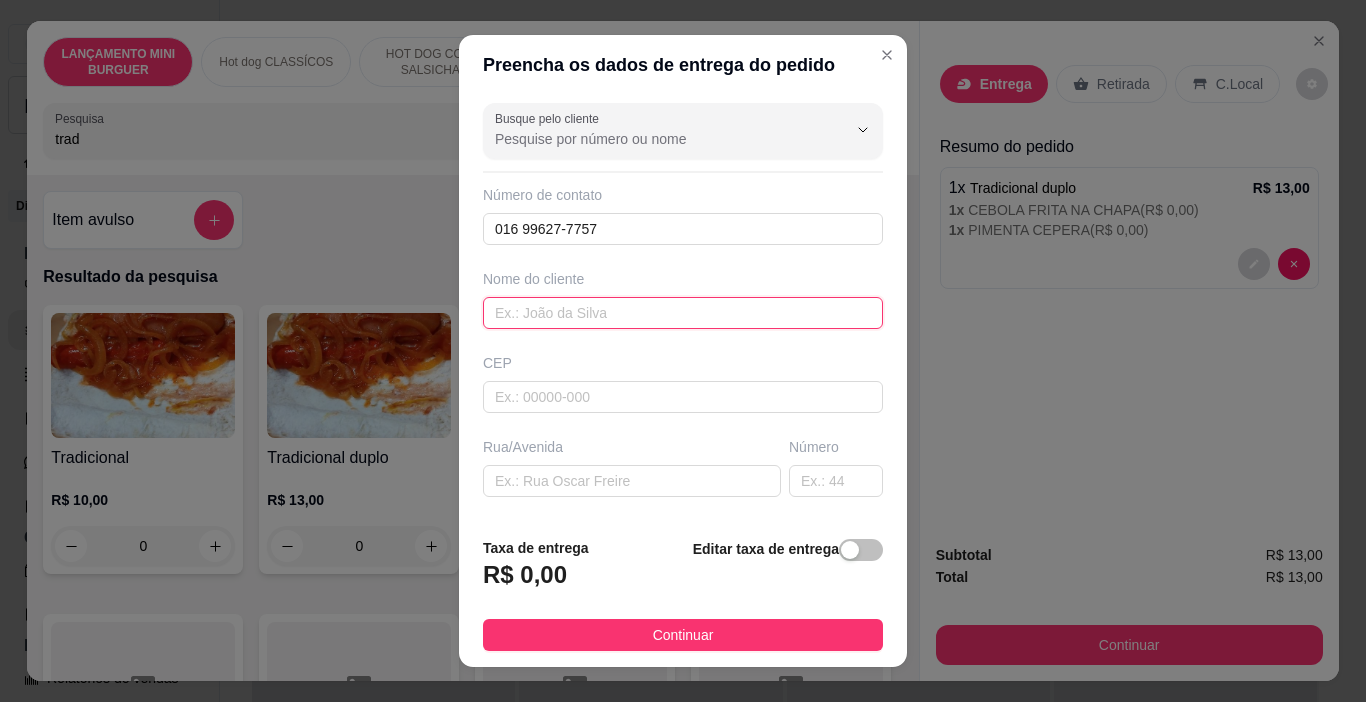 click at bounding box center [683, 313] 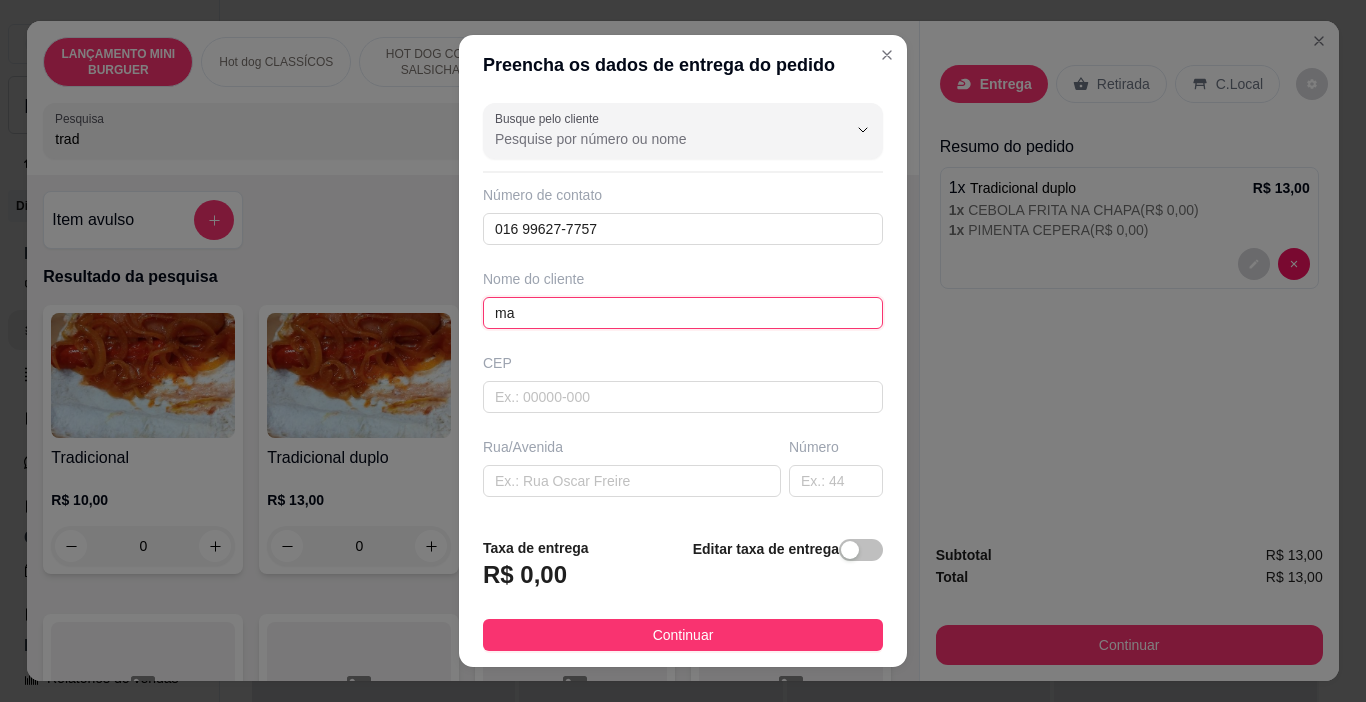 type on "m" 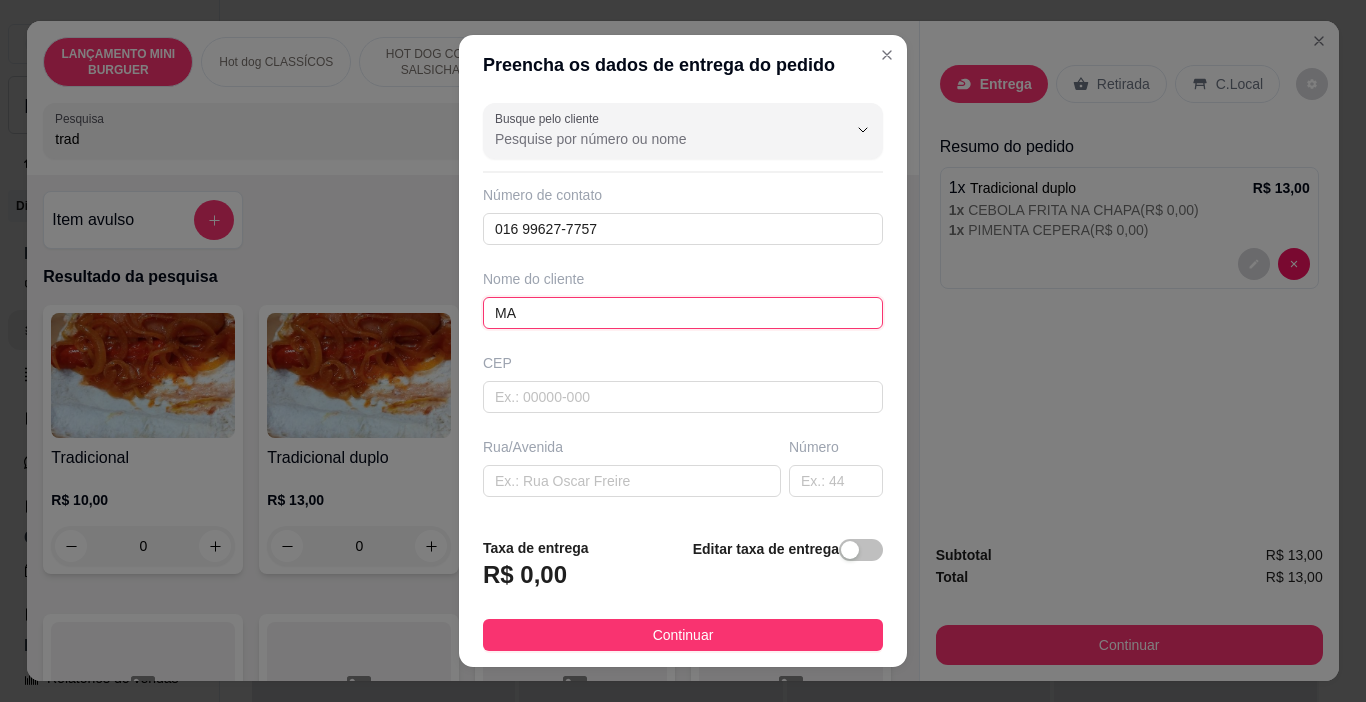 click on "MA" at bounding box center (683, 313) 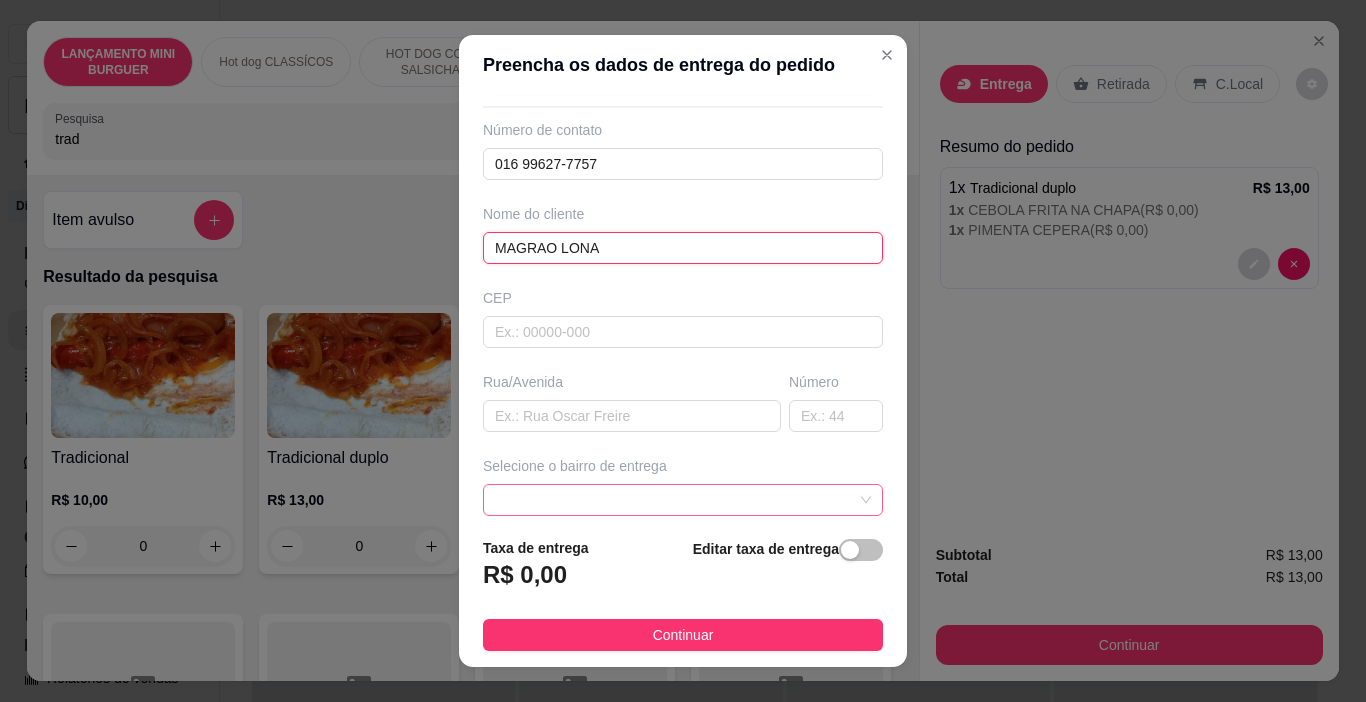 scroll, scrollTop: 100, scrollLeft: 0, axis: vertical 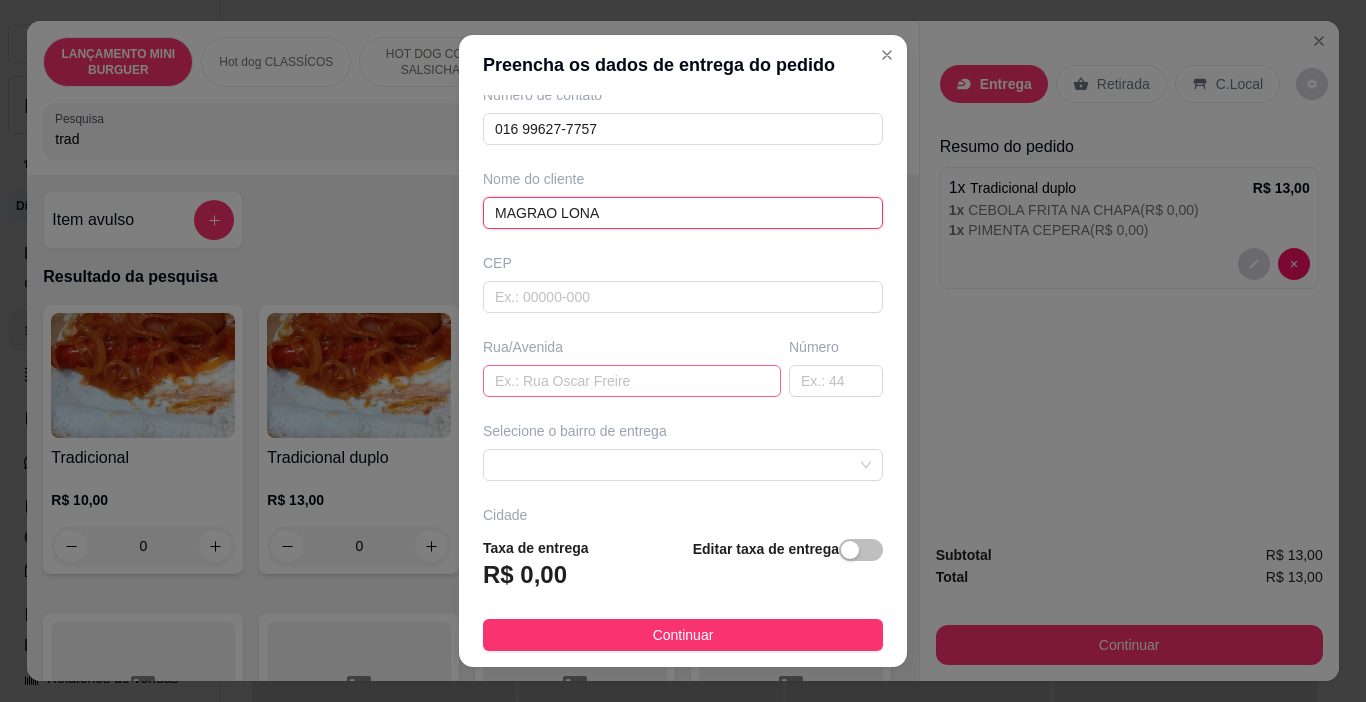 type on "MAGRAO LONA" 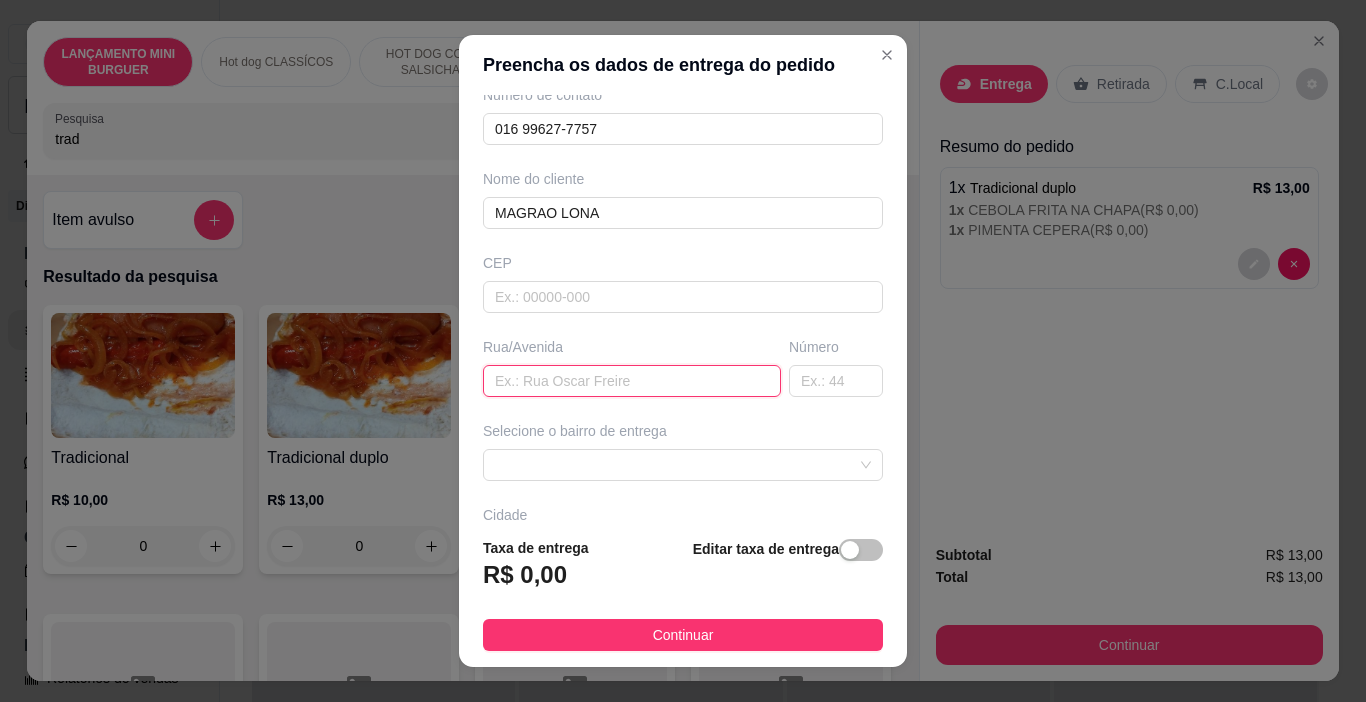 click at bounding box center (632, 381) 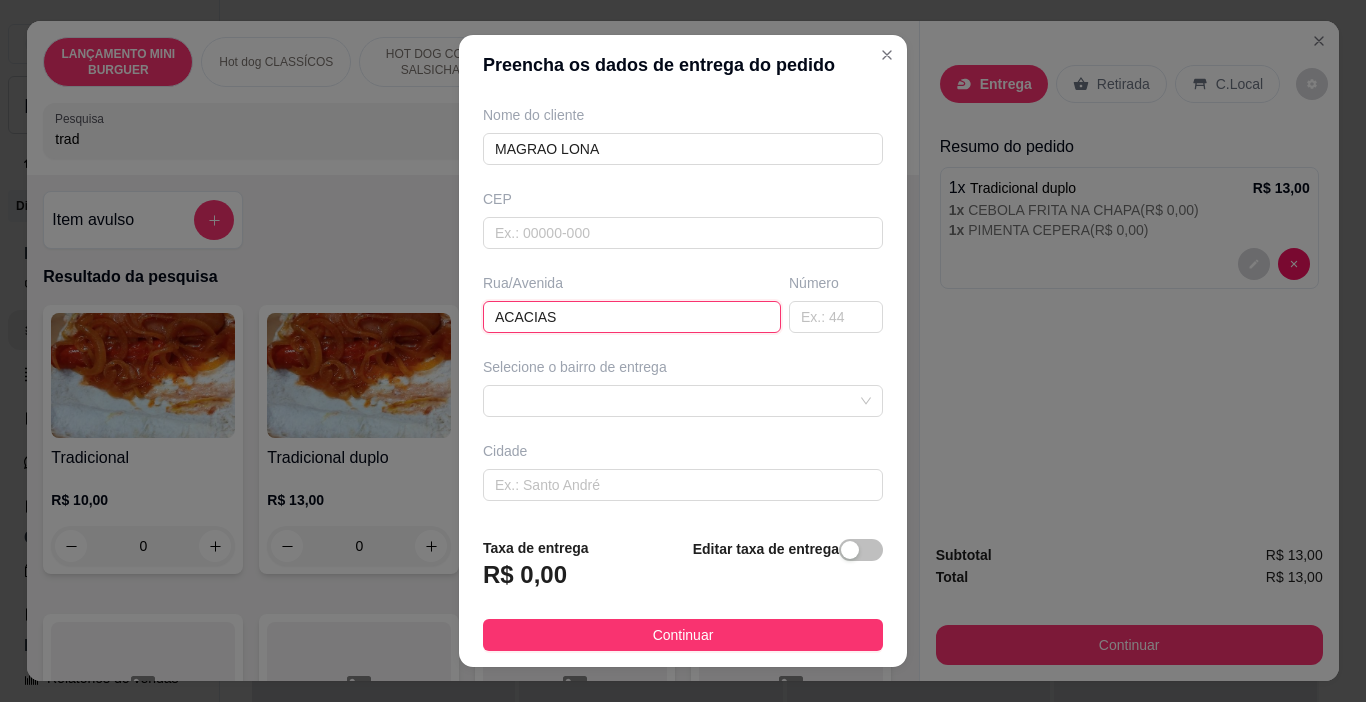 scroll, scrollTop: 200, scrollLeft: 0, axis: vertical 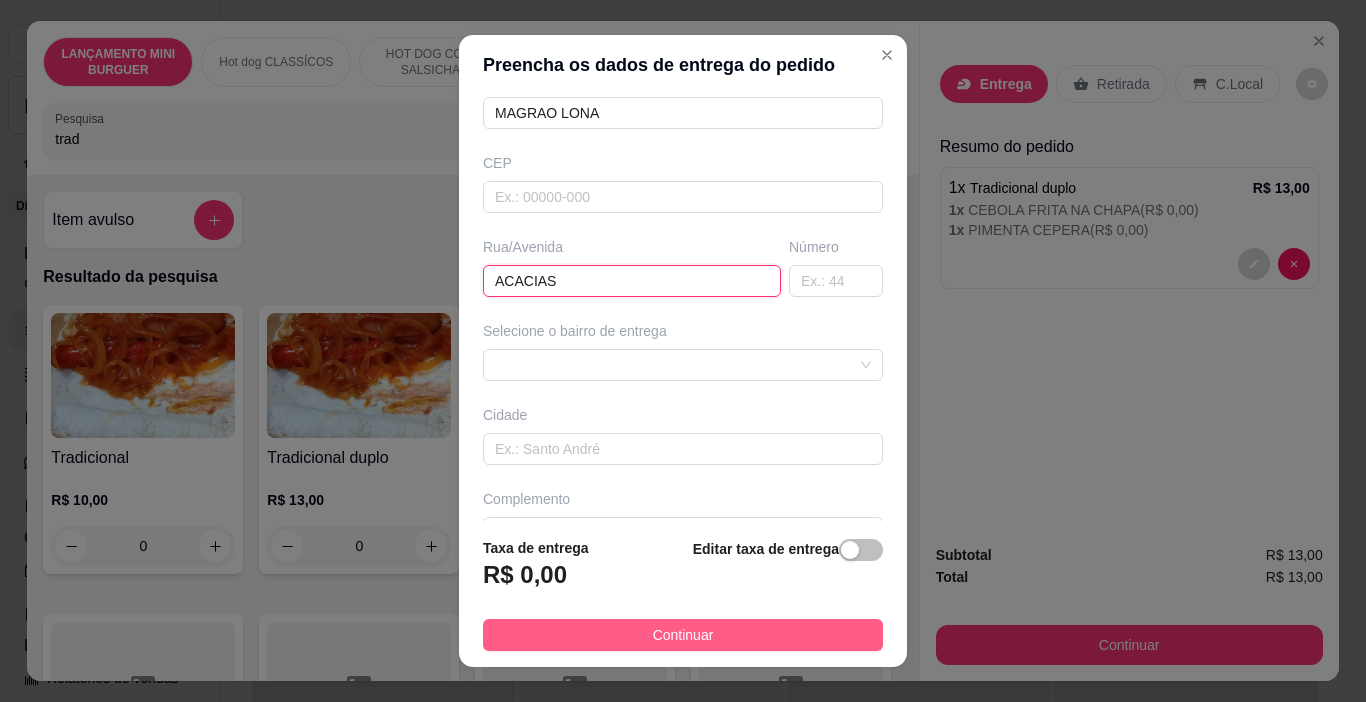 type on "ACACIAS" 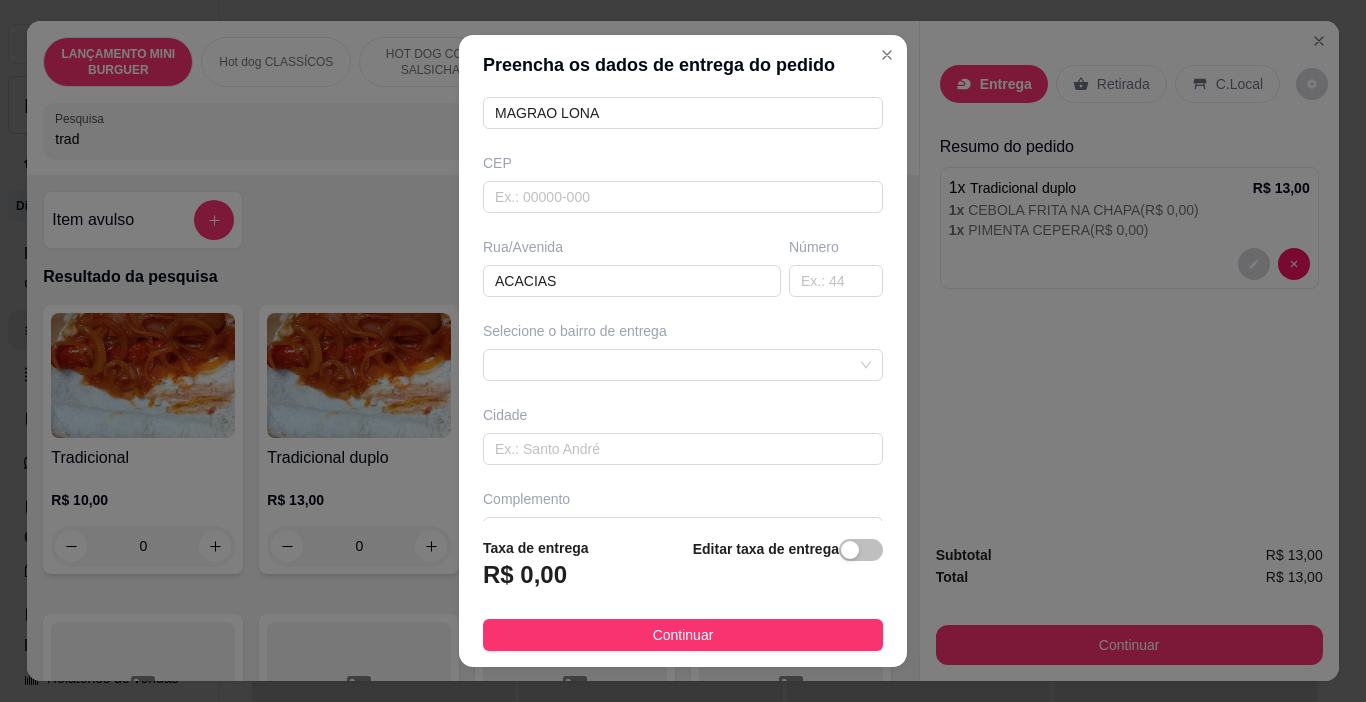 click on "Continuar" at bounding box center (683, 635) 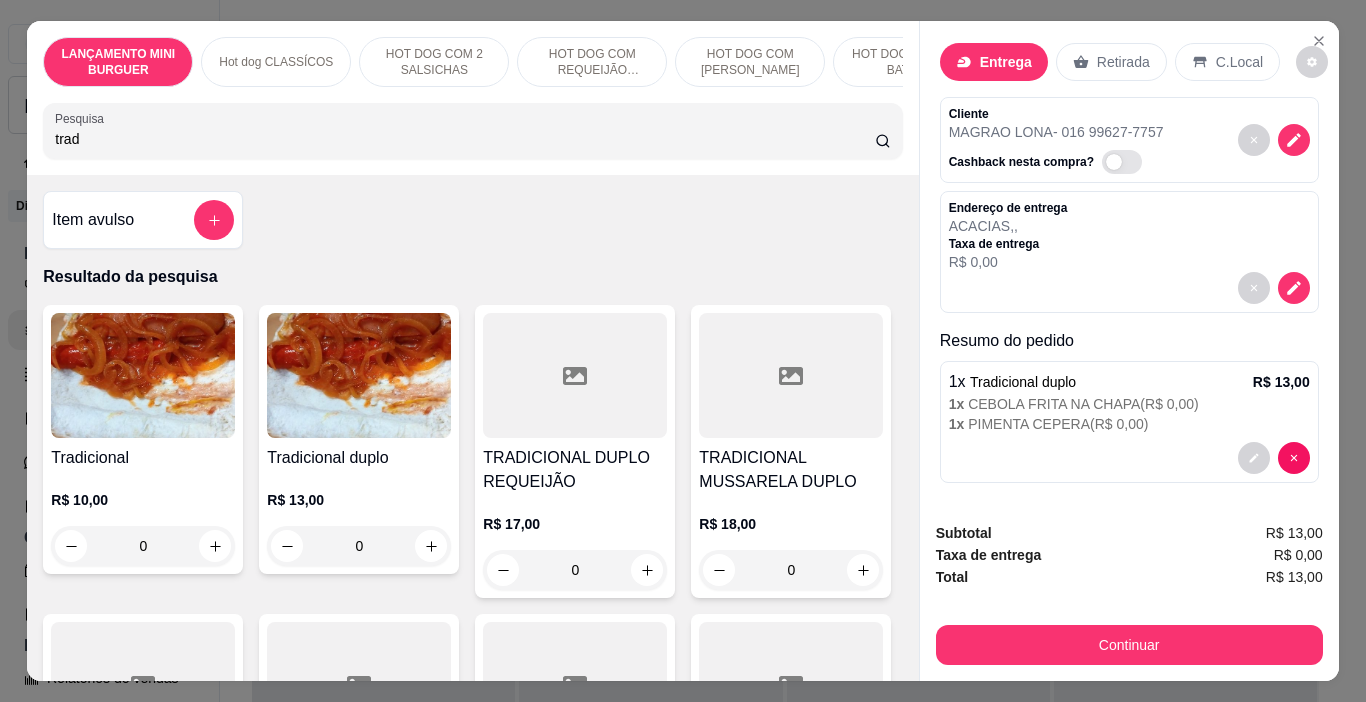 scroll, scrollTop: 27, scrollLeft: 0, axis: vertical 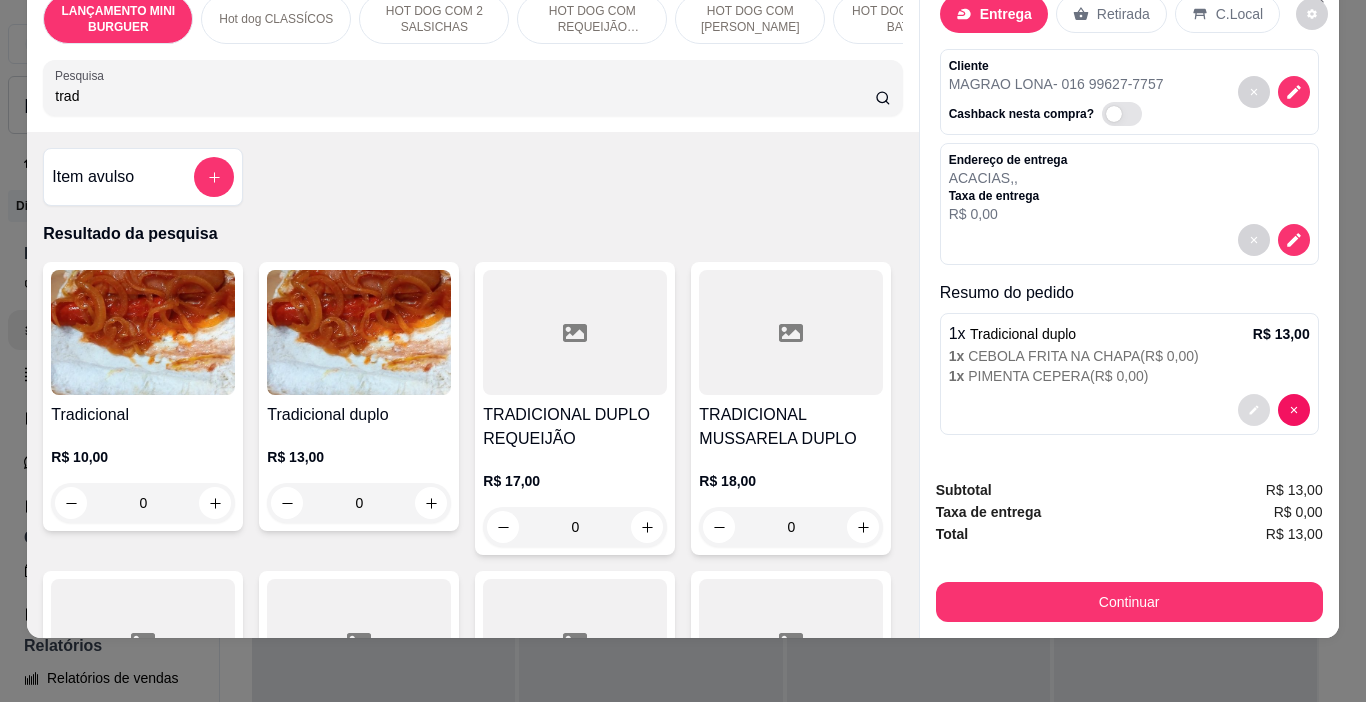 click 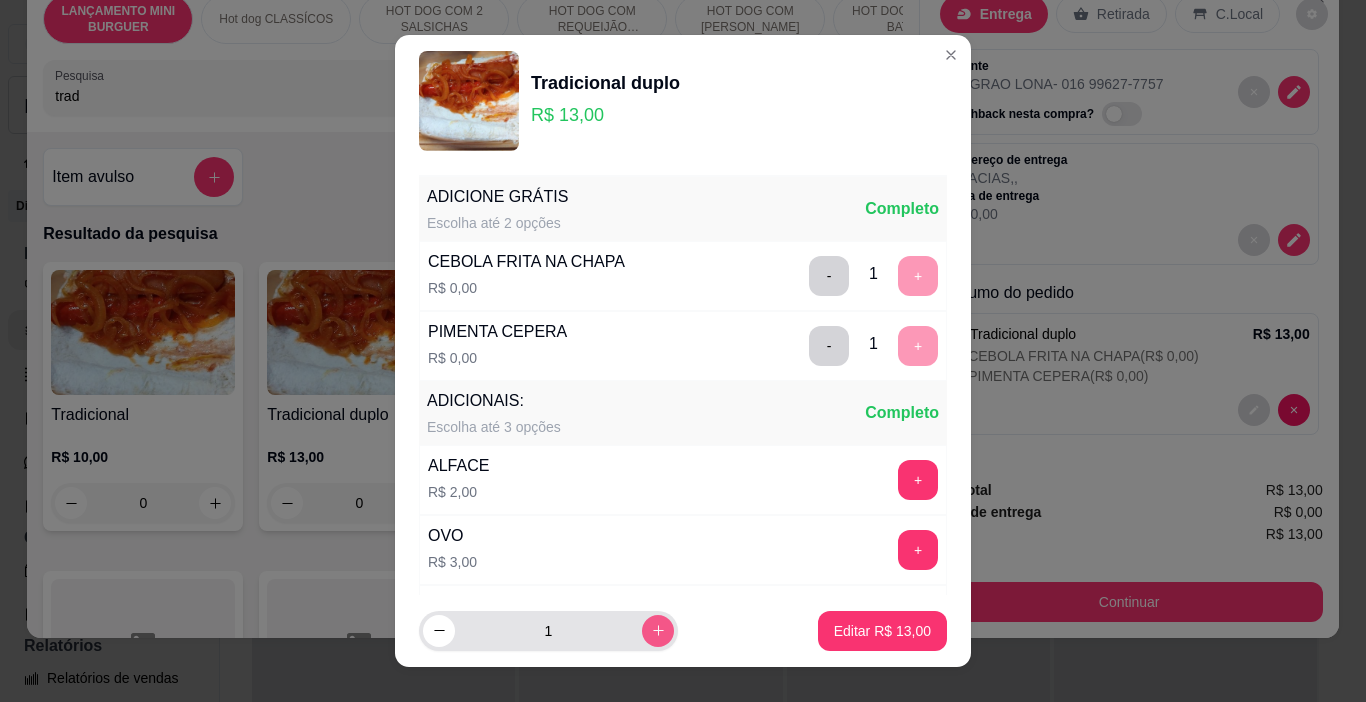 click 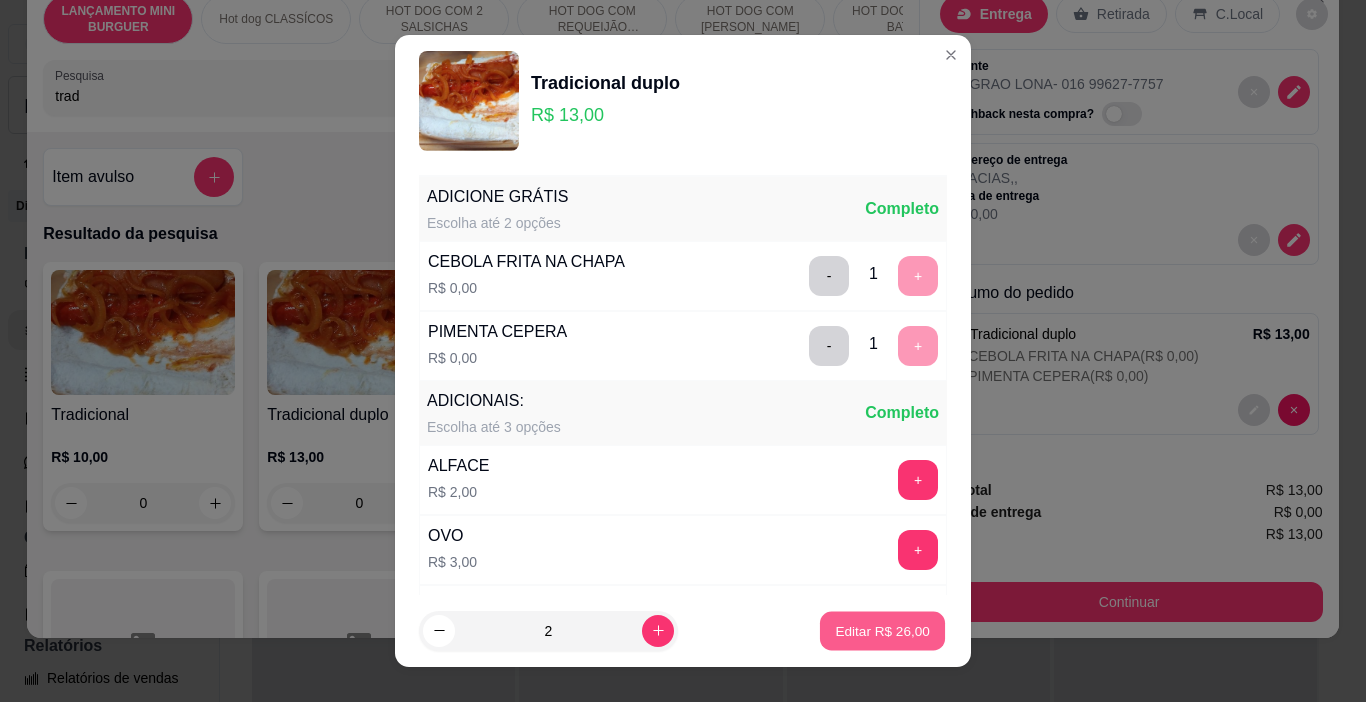 click on "Editar   R$ 26,00" at bounding box center [882, 630] 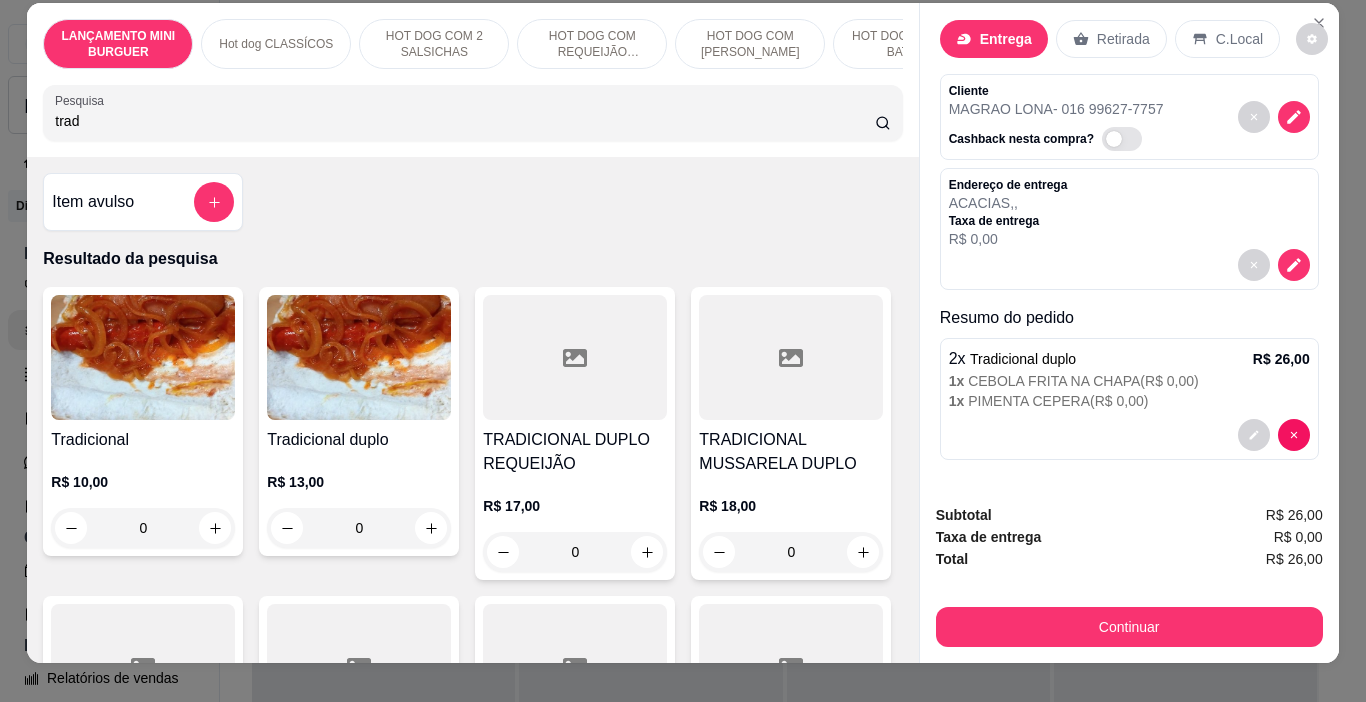 scroll, scrollTop: 0, scrollLeft: 0, axis: both 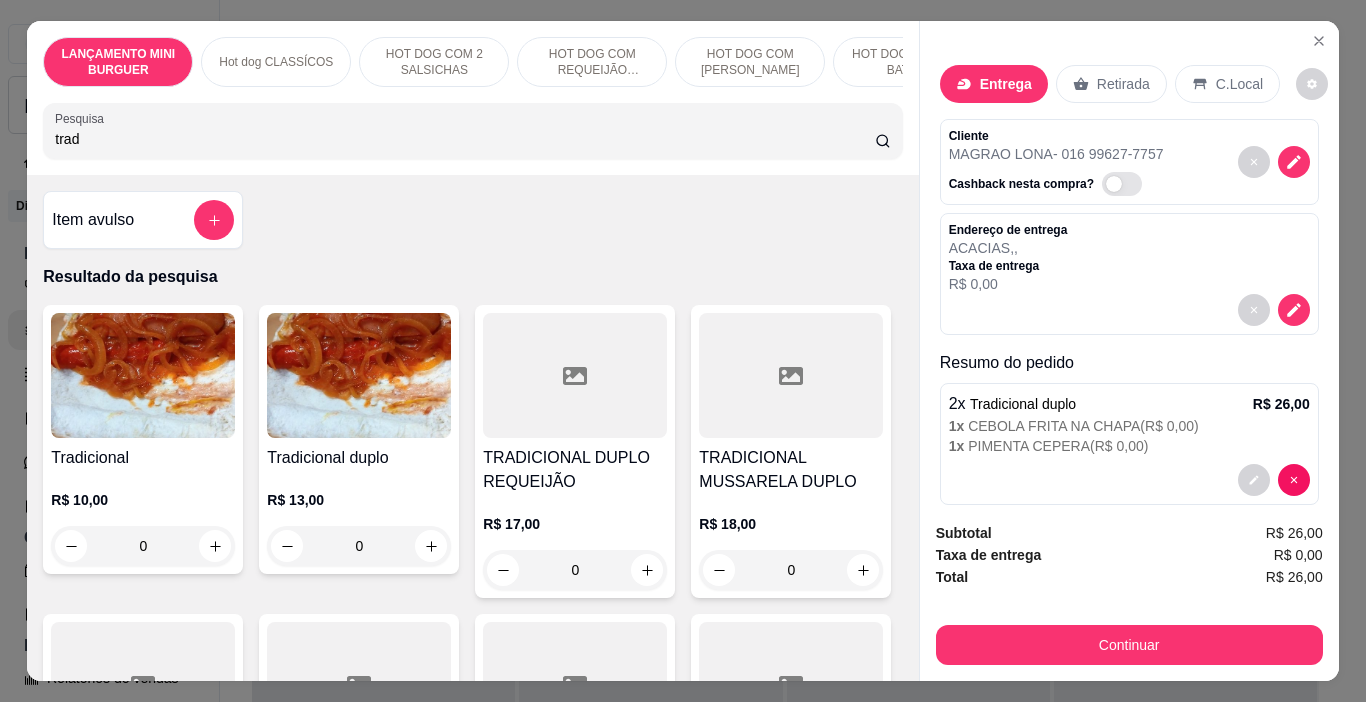 click at bounding box center [1129, 310] 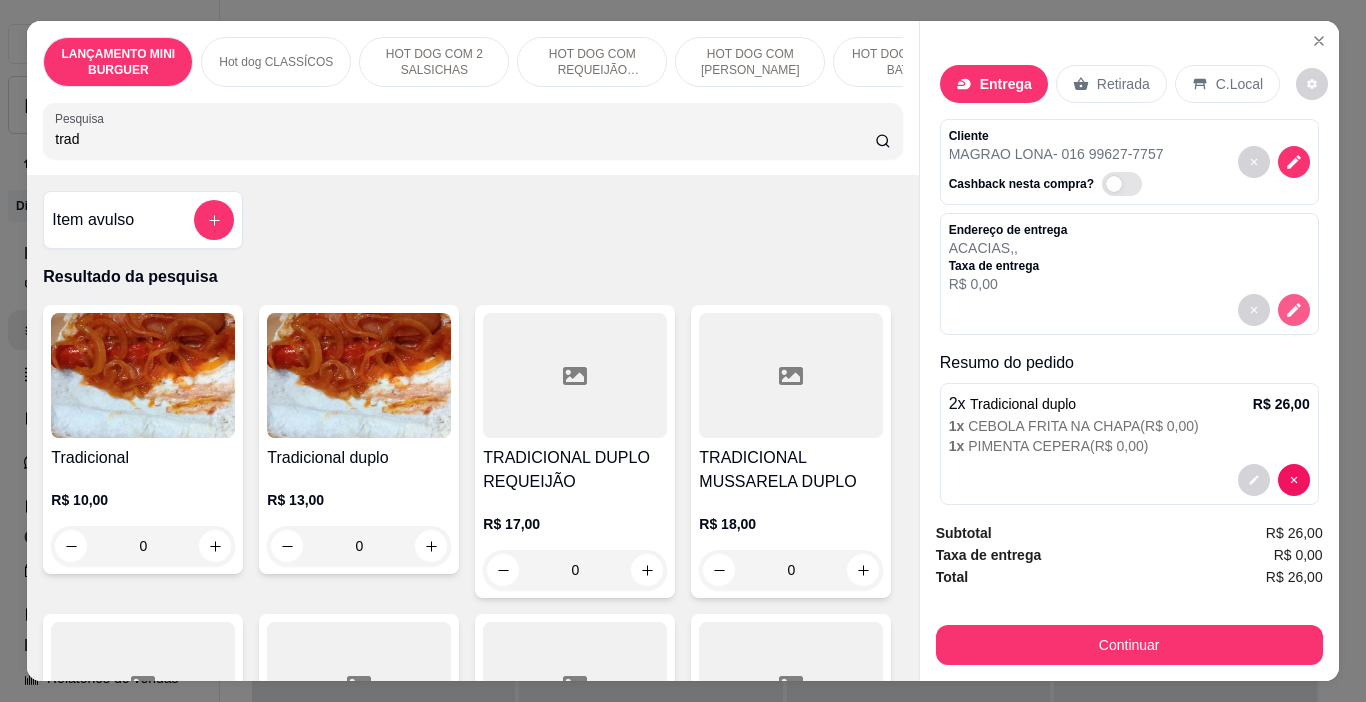 click at bounding box center (1294, 310) 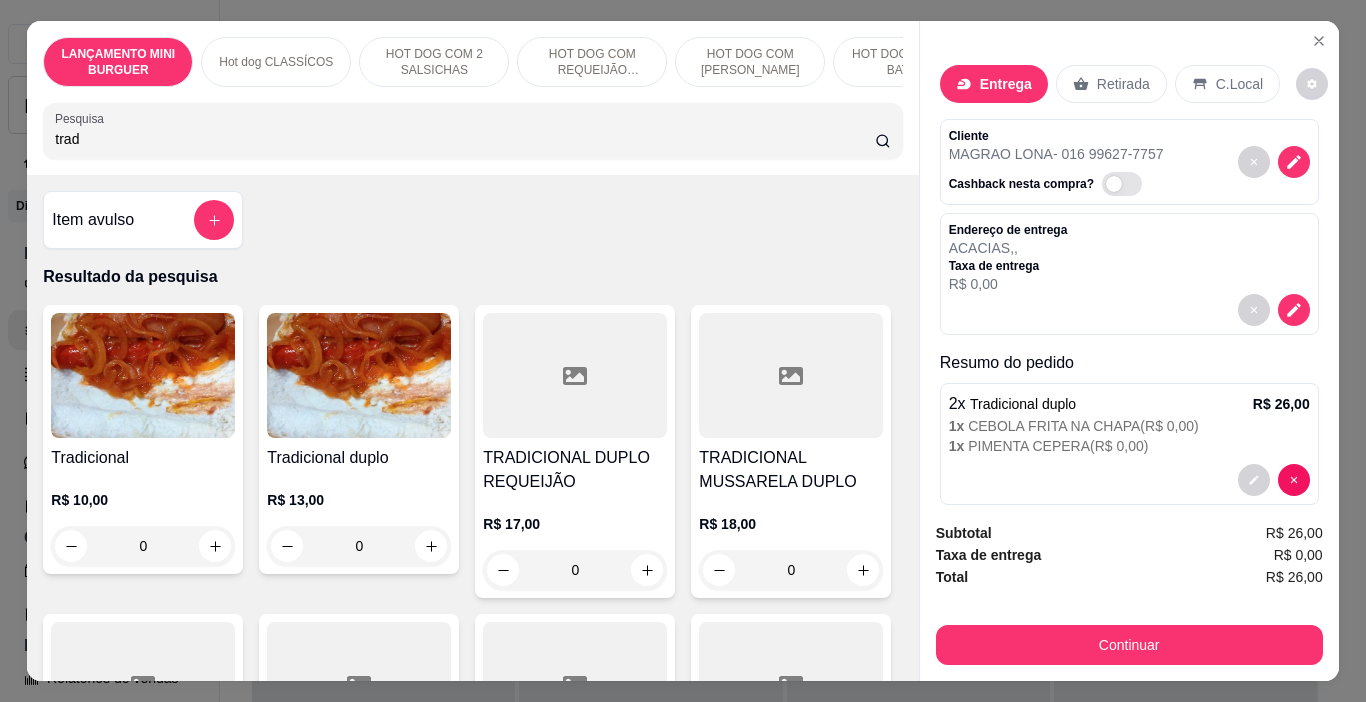 click on "R$ 0,00" at bounding box center (1008, 284) 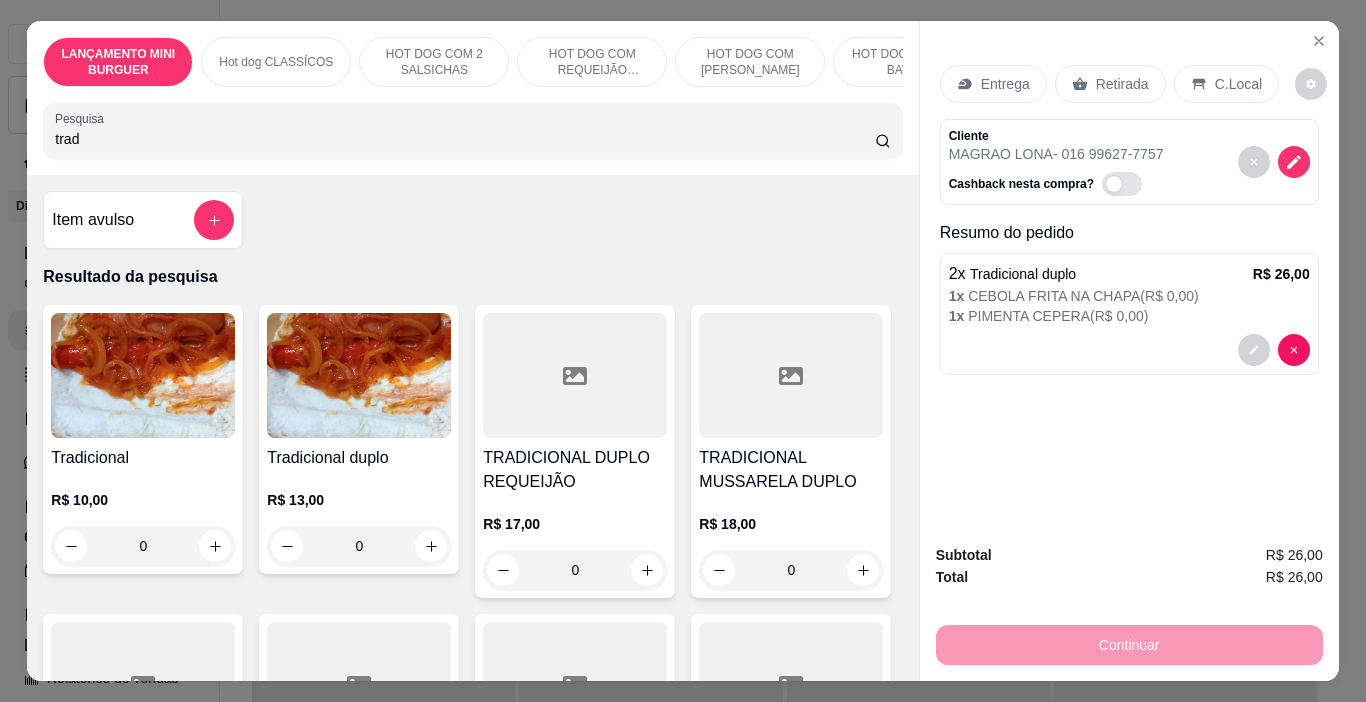 click on "Entrega" at bounding box center [993, 84] 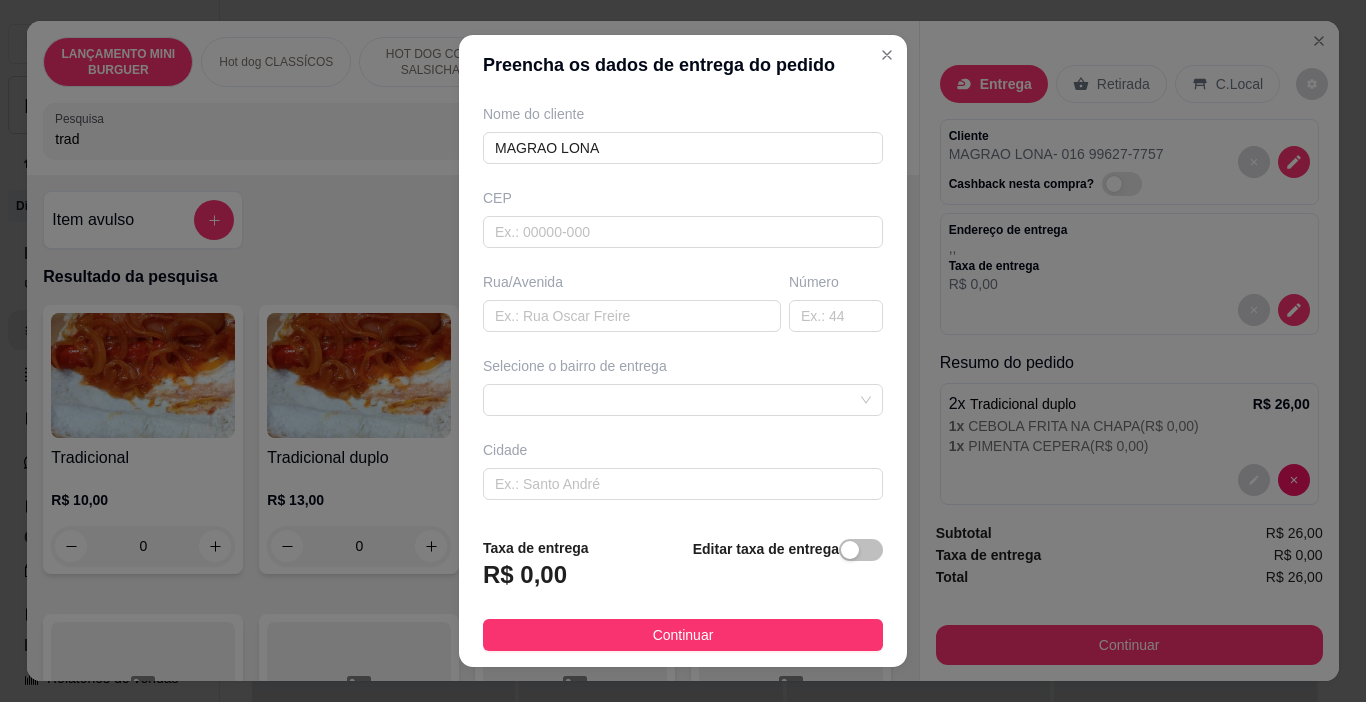 scroll, scrollTop: 200, scrollLeft: 0, axis: vertical 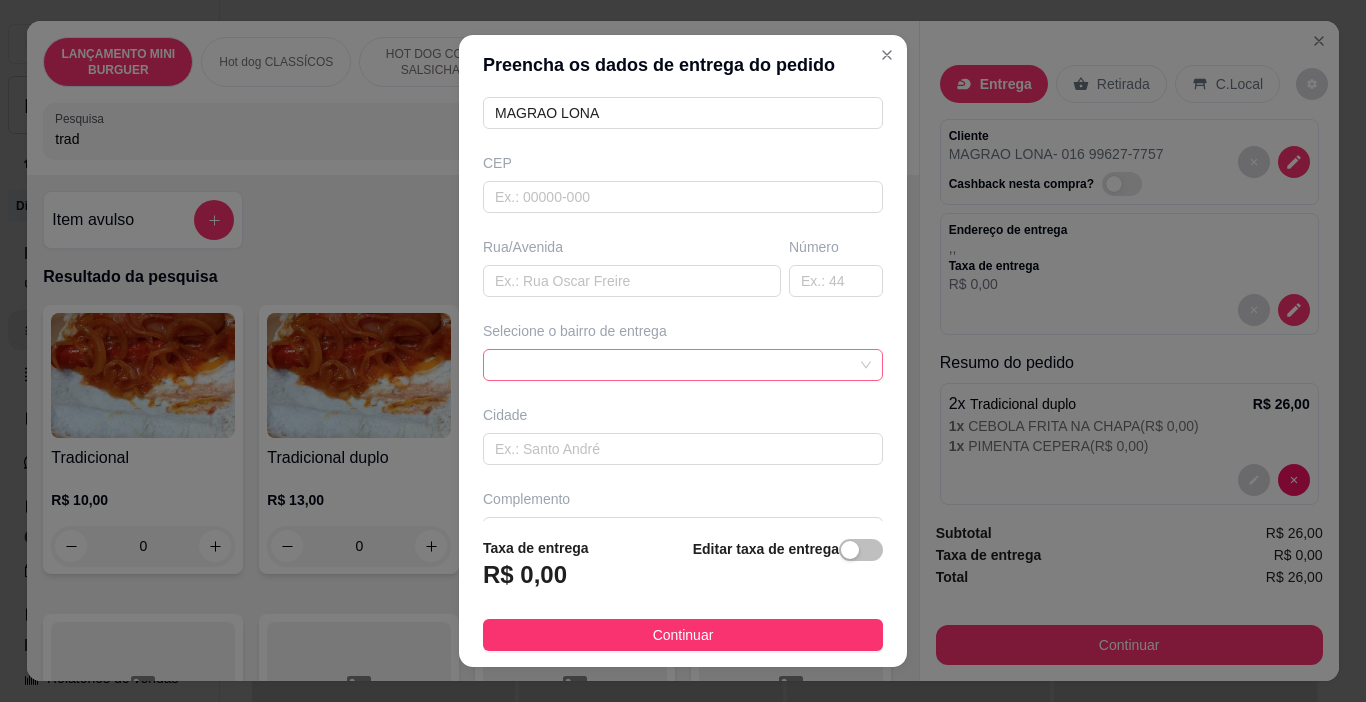 click at bounding box center [683, 365] 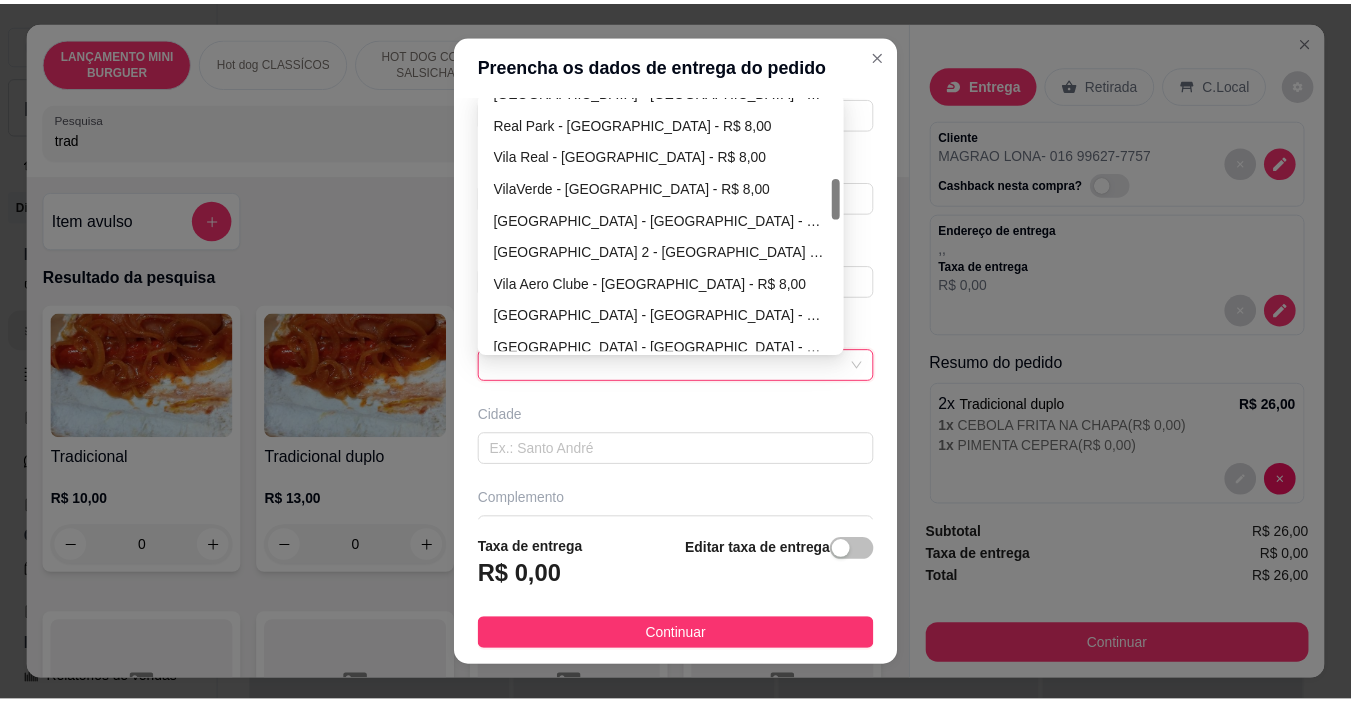 scroll, scrollTop: 600, scrollLeft: 0, axis: vertical 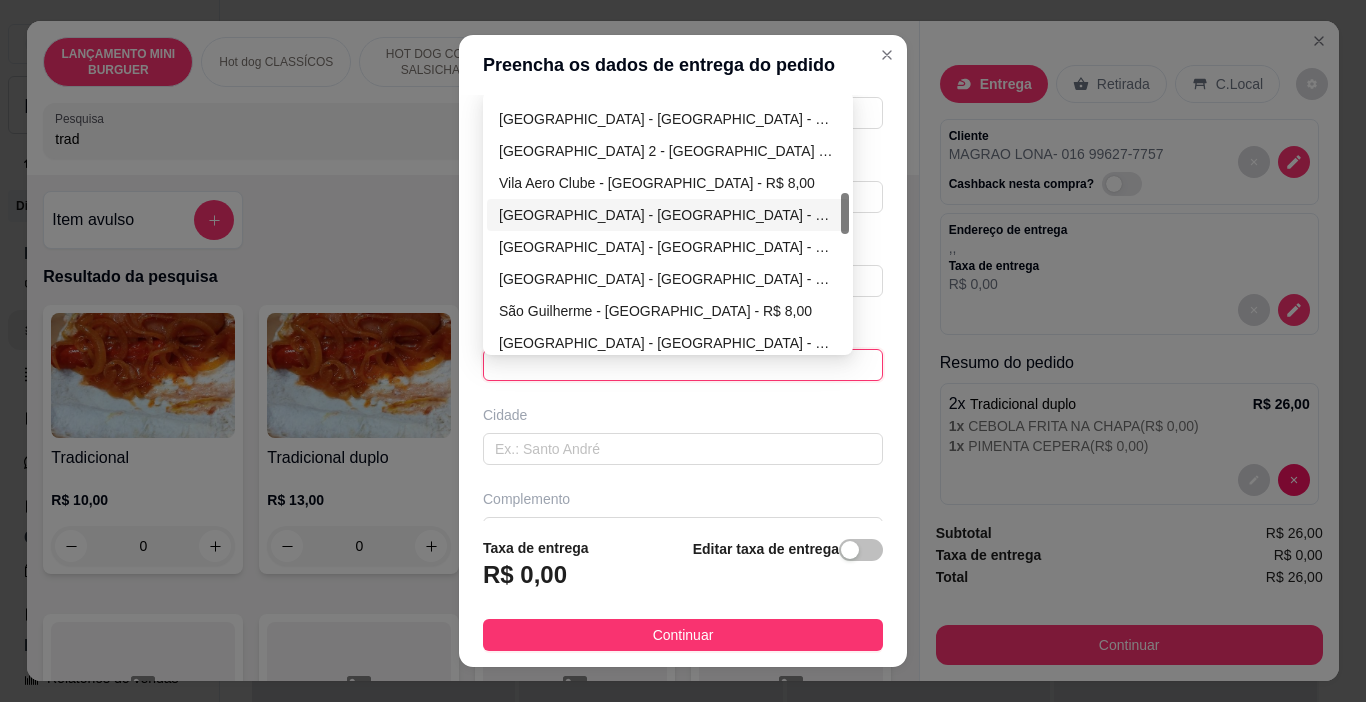 click on "[GEOGRAPHIC_DATA]  - [GEOGRAPHIC_DATA]  -  R$ 8,00" at bounding box center [668, 215] 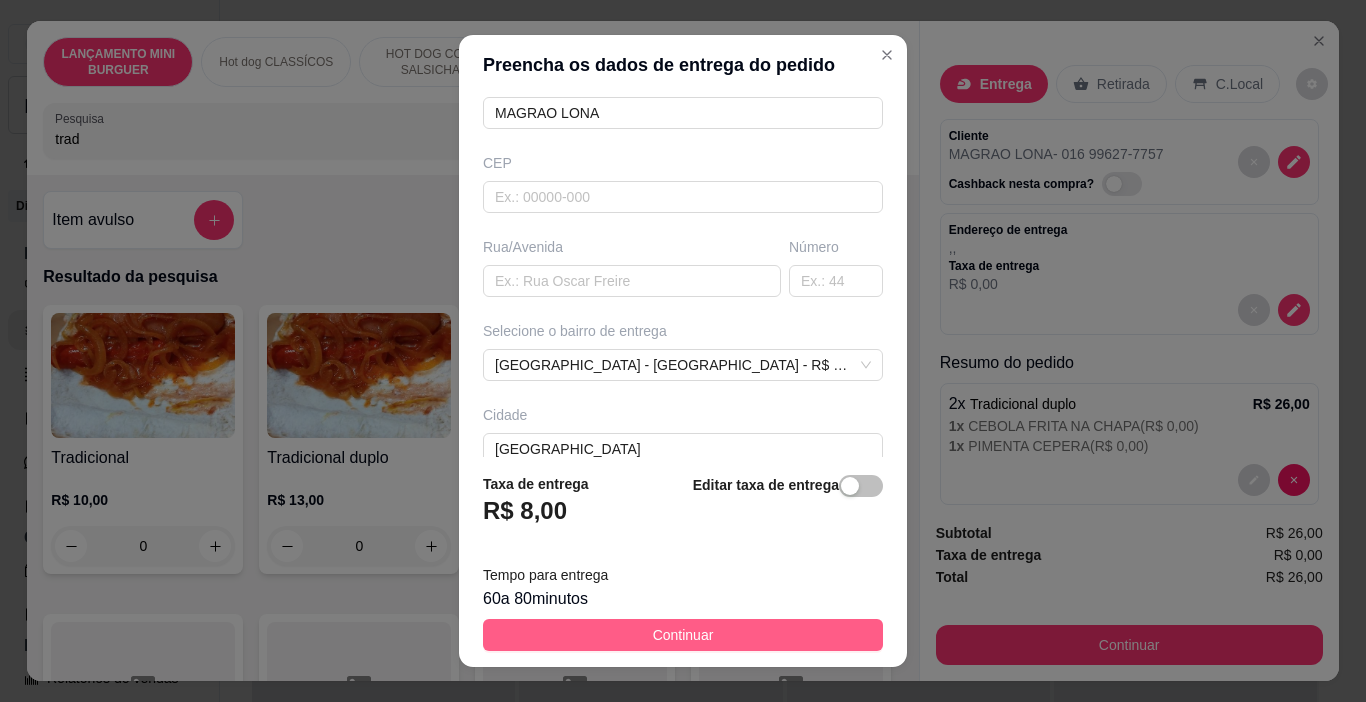 click on "Continuar" at bounding box center (683, 635) 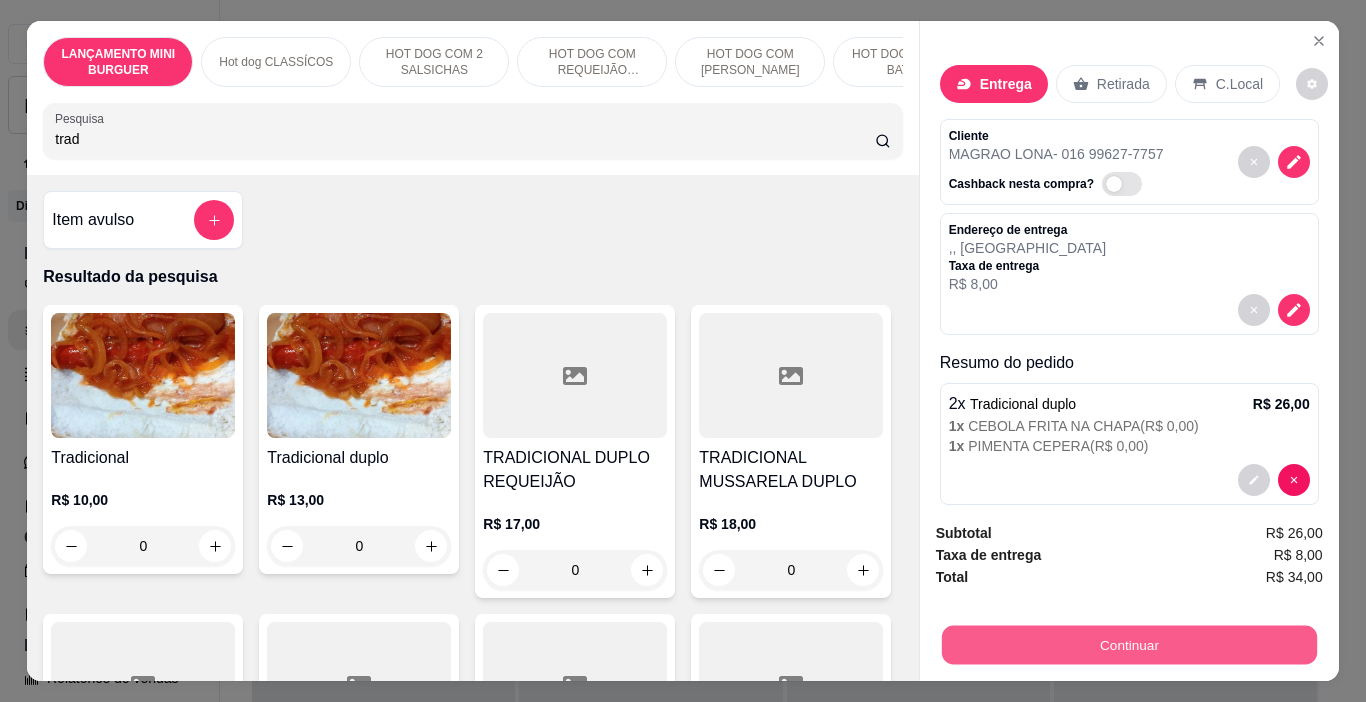 click on "Continuar" at bounding box center (1128, 645) 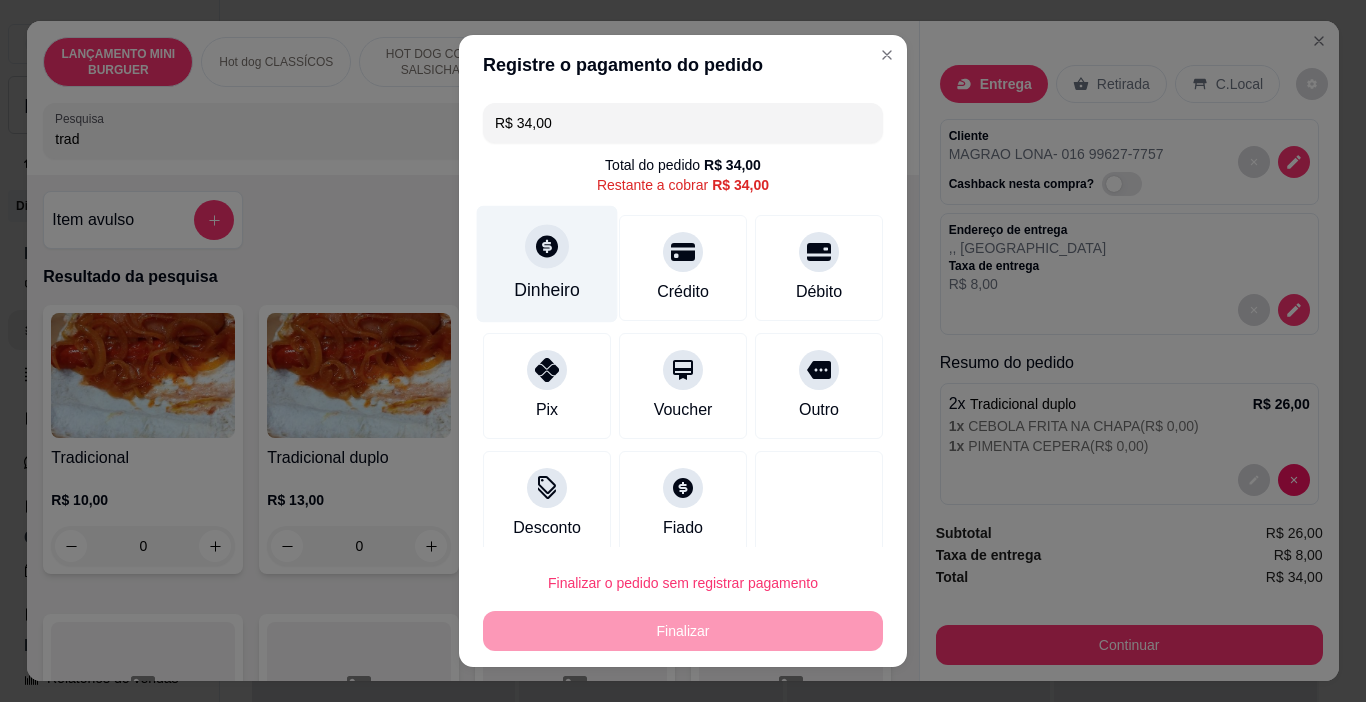 click on "Dinheiro" at bounding box center (547, 264) 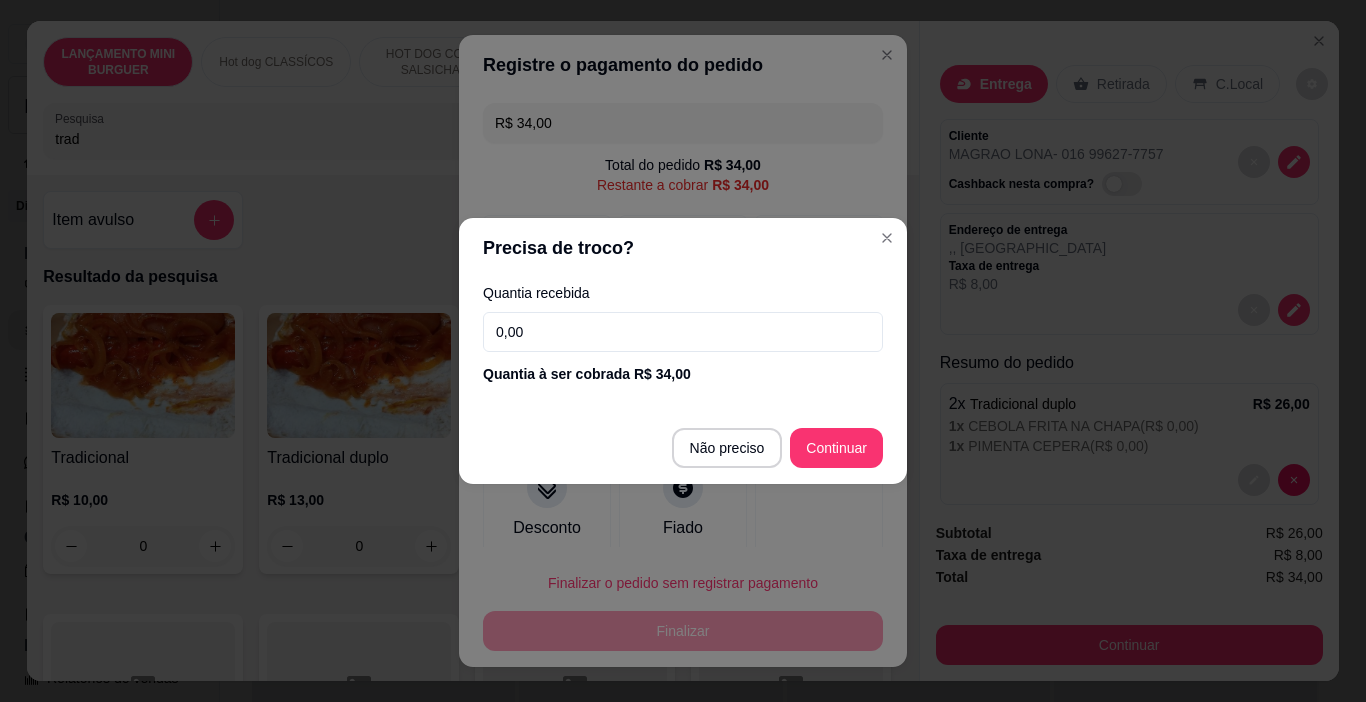 click on "0,00" at bounding box center (683, 332) 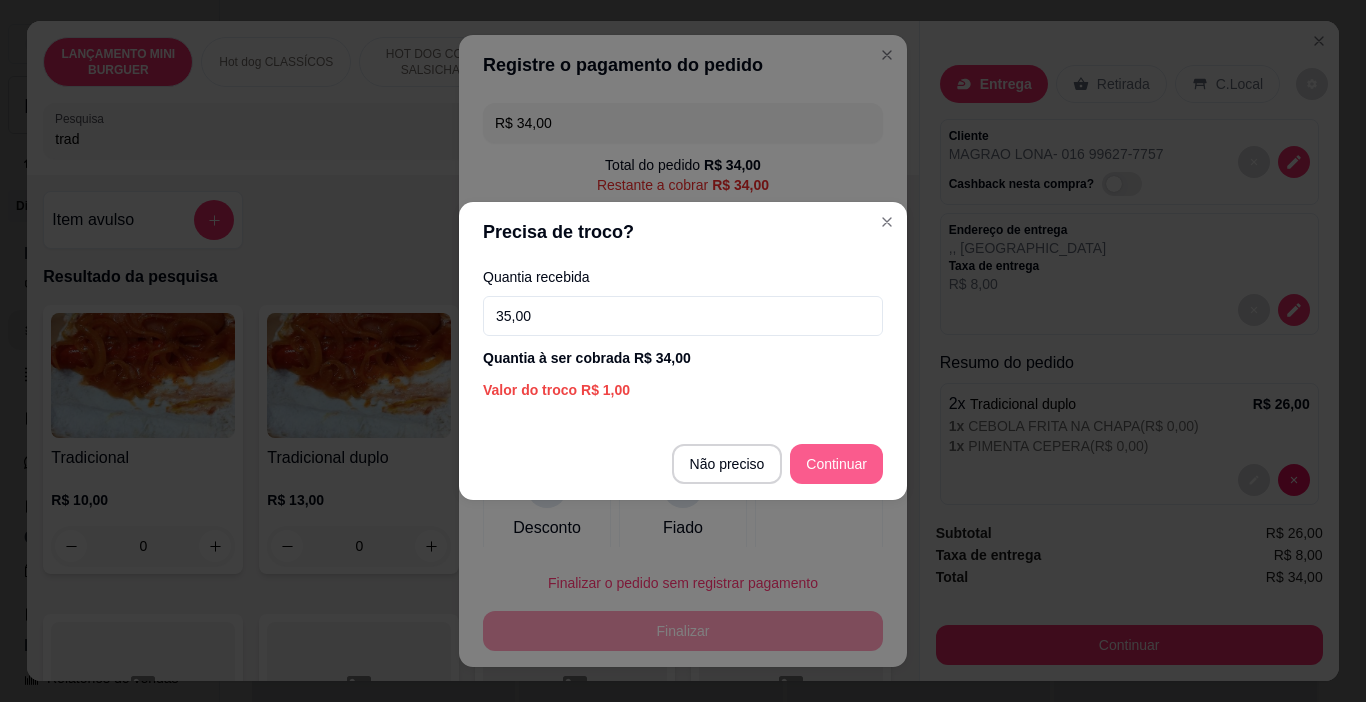 type on "35,00" 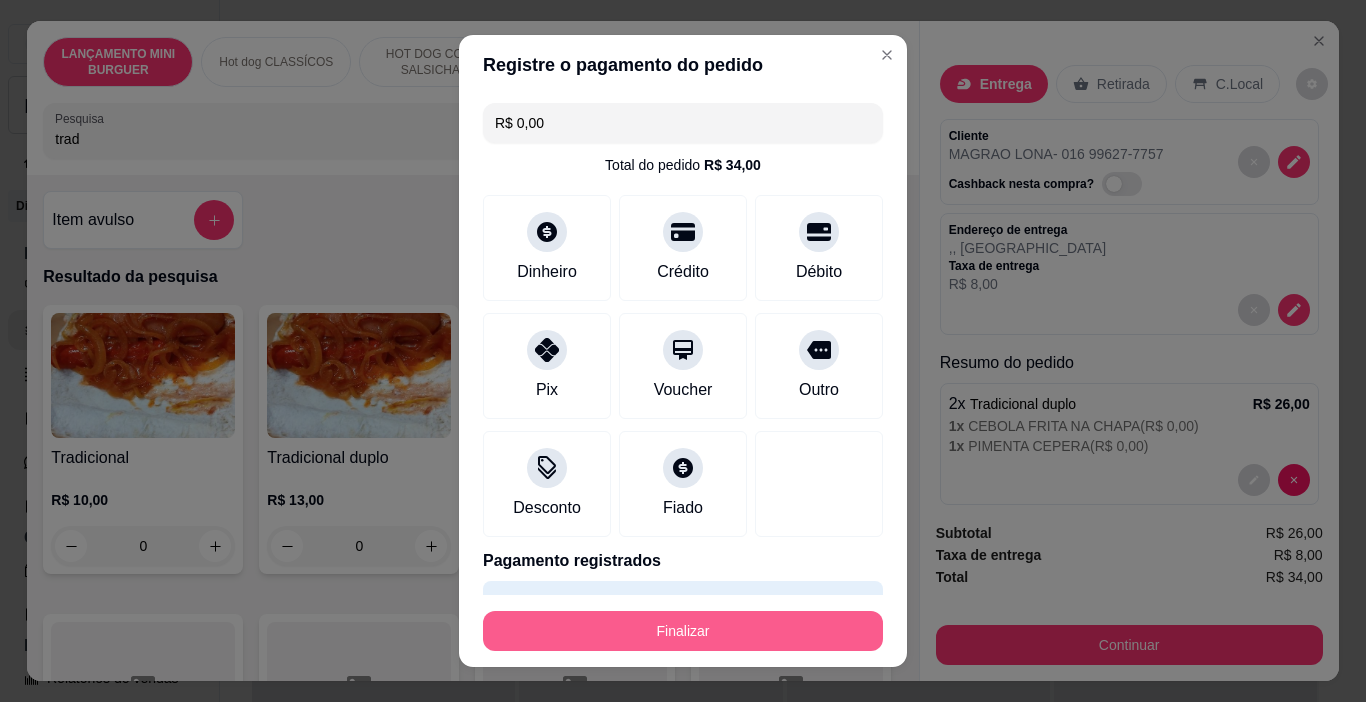 click on "Finalizar" at bounding box center [683, 631] 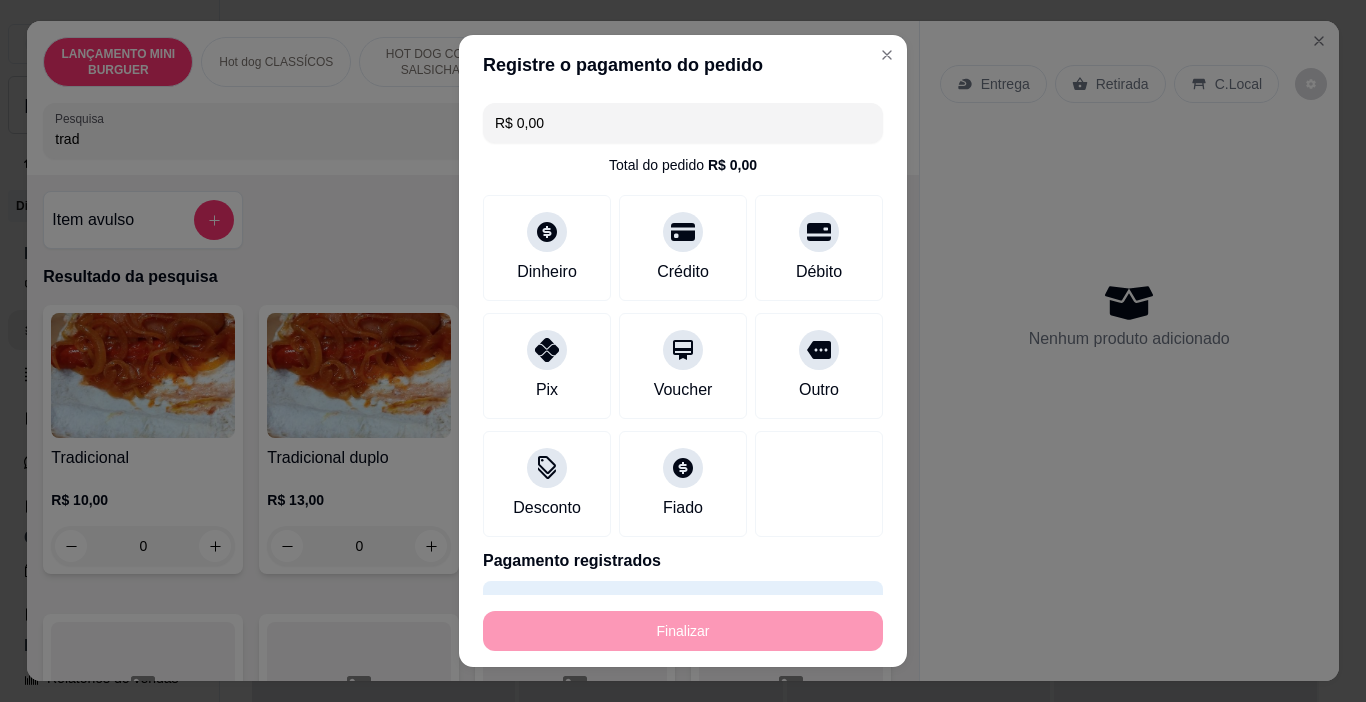 type on "-R$ 34,00" 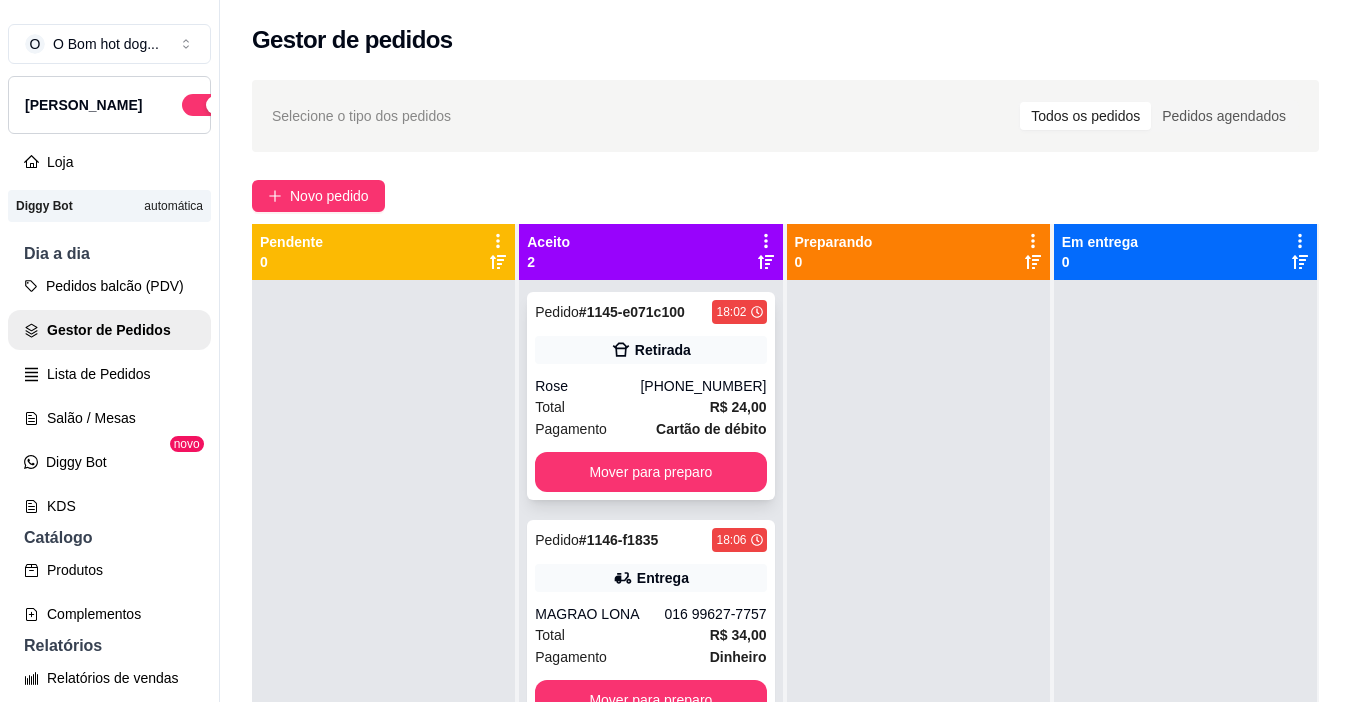 click on "Pedido  # 1145-e071c100 18:02 Retirada Rose  [PHONE_NUMBER] Total R$ 24,00 Pagamento Cartão de débito Mover para preparo" at bounding box center (650, 396) 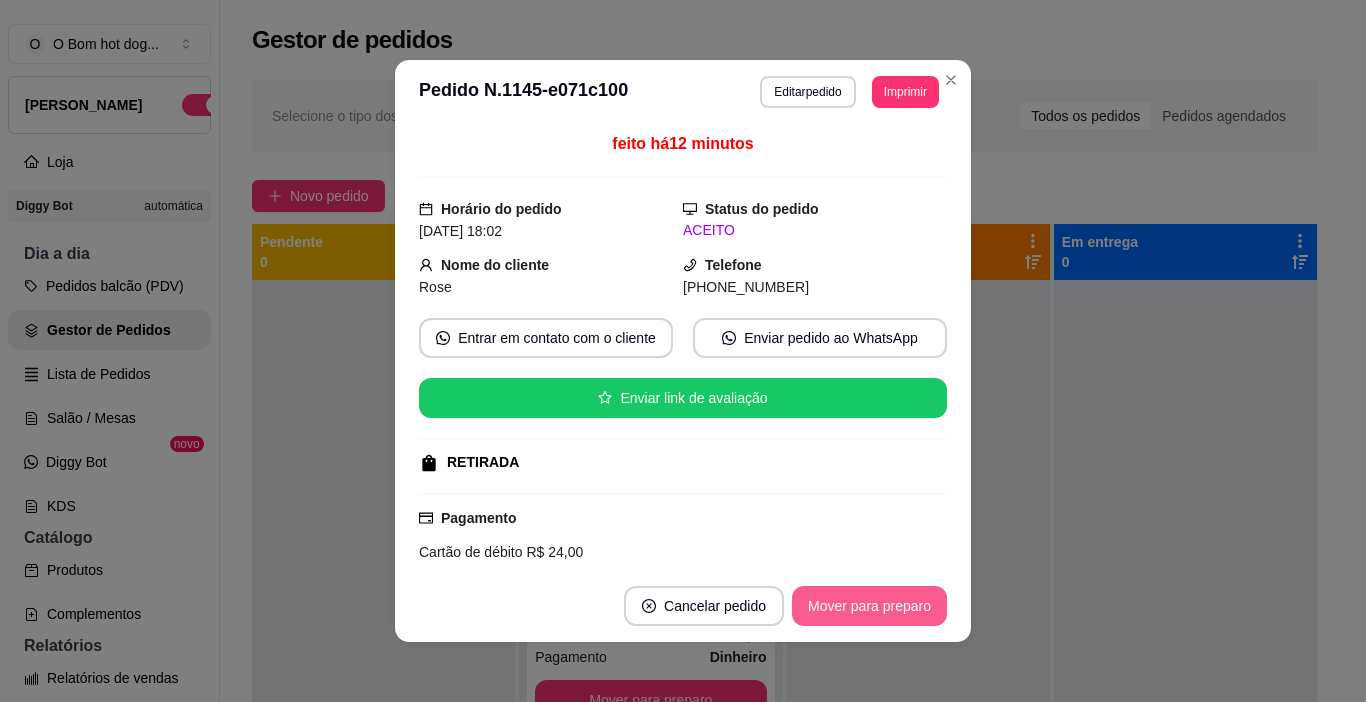 click on "Mover para preparo" at bounding box center [869, 606] 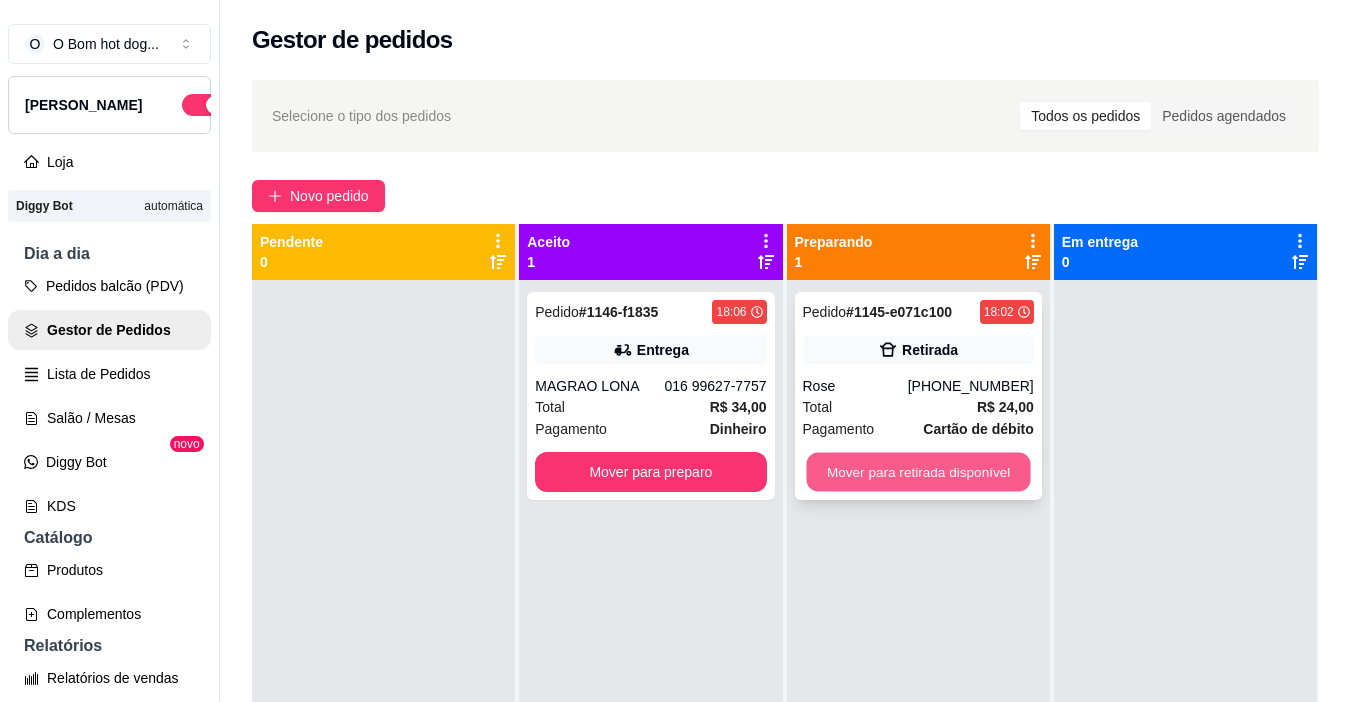 click on "Mover para retirada disponível" at bounding box center [918, 472] 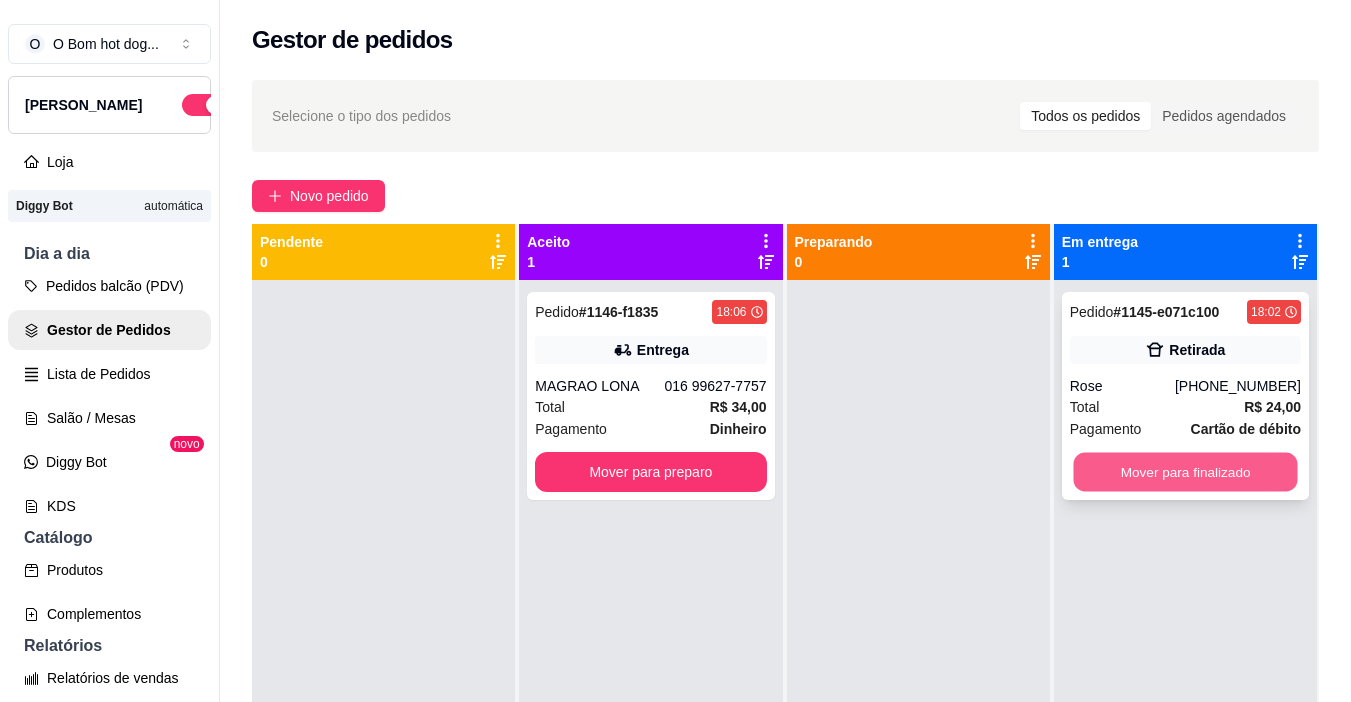 click on "Mover para finalizado" at bounding box center (1185, 472) 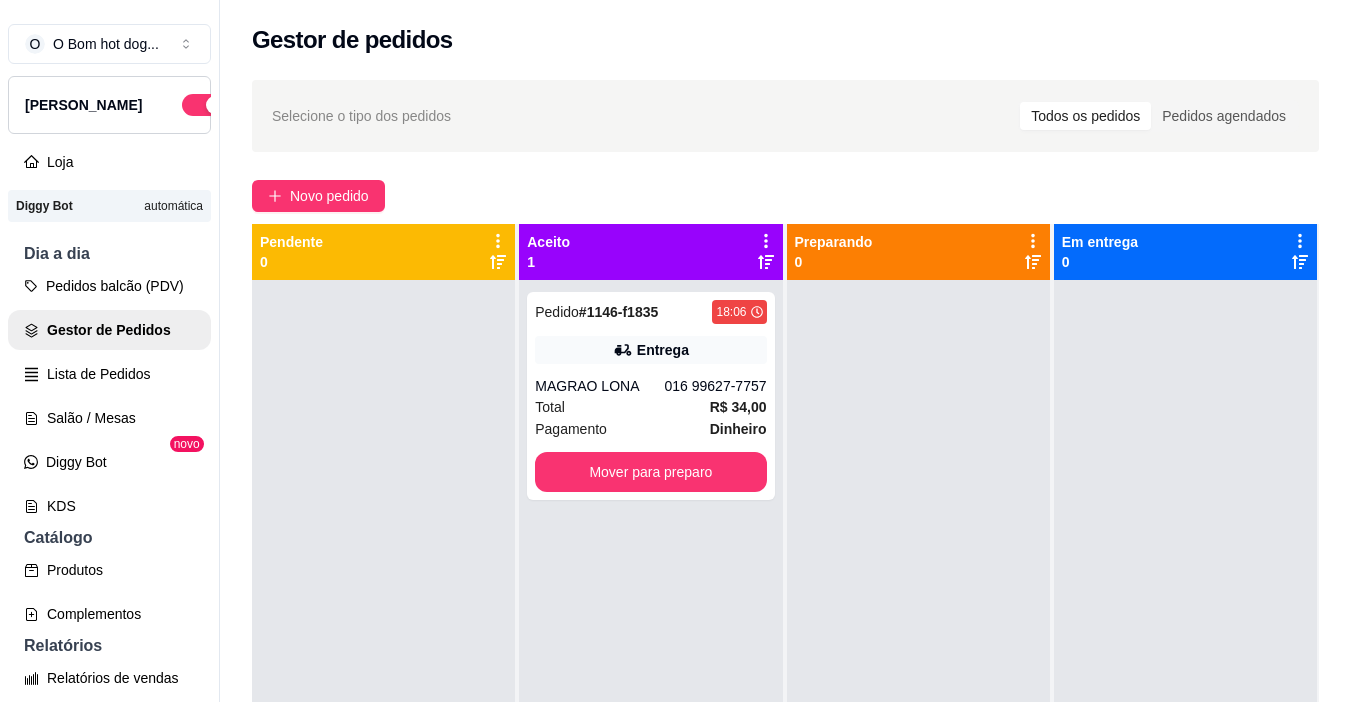 scroll, scrollTop: 0, scrollLeft: 0, axis: both 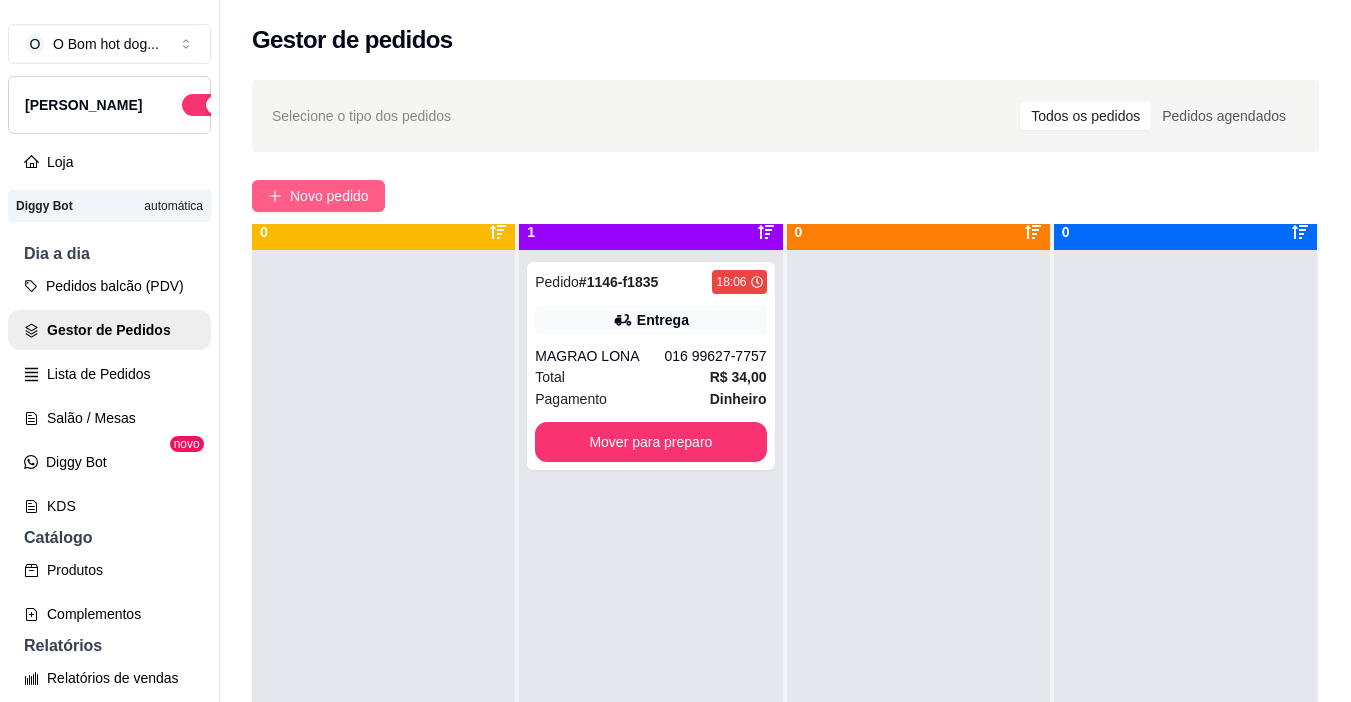 drag, startPoint x: 283, startPoint y: 189, endPoint x: 300, endPoint y: 188, distance: 17.029387 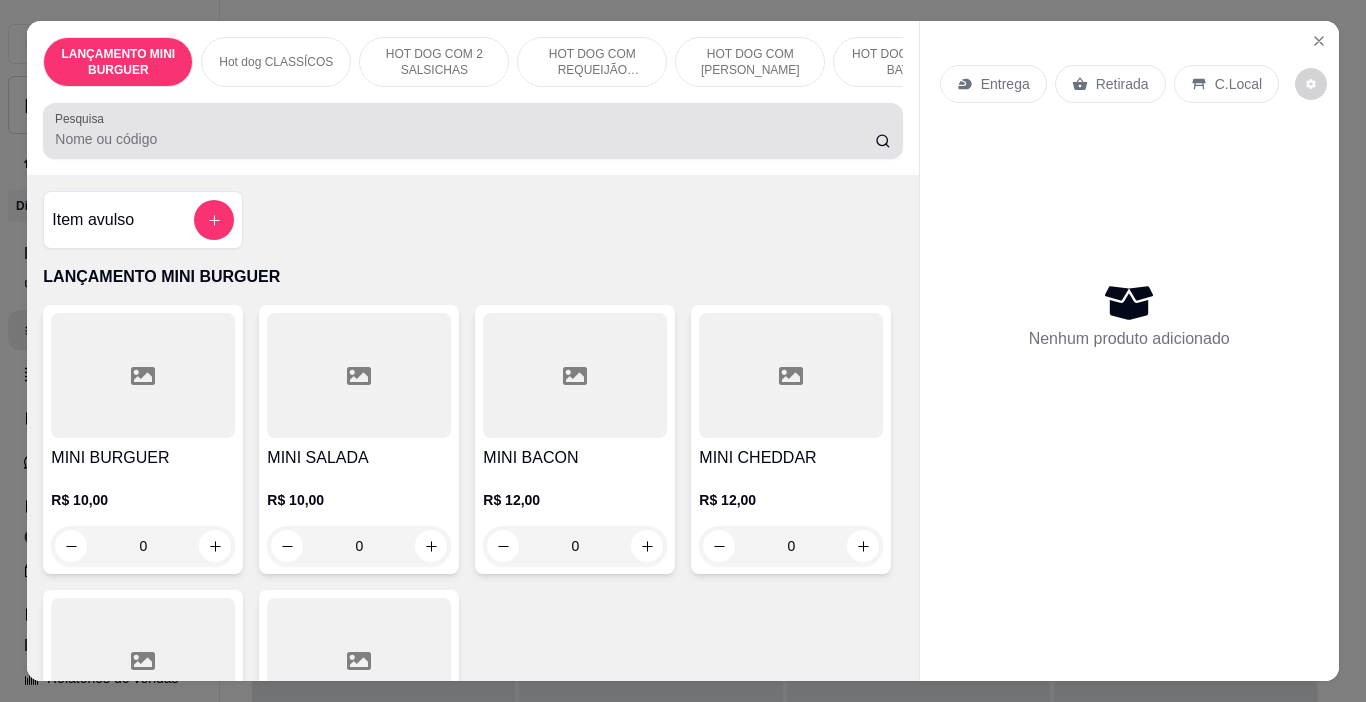 drag, startPoint x: 96, startPoint y: 134, endPoint x: 89, endPoint y: 175, distance: 41.59327 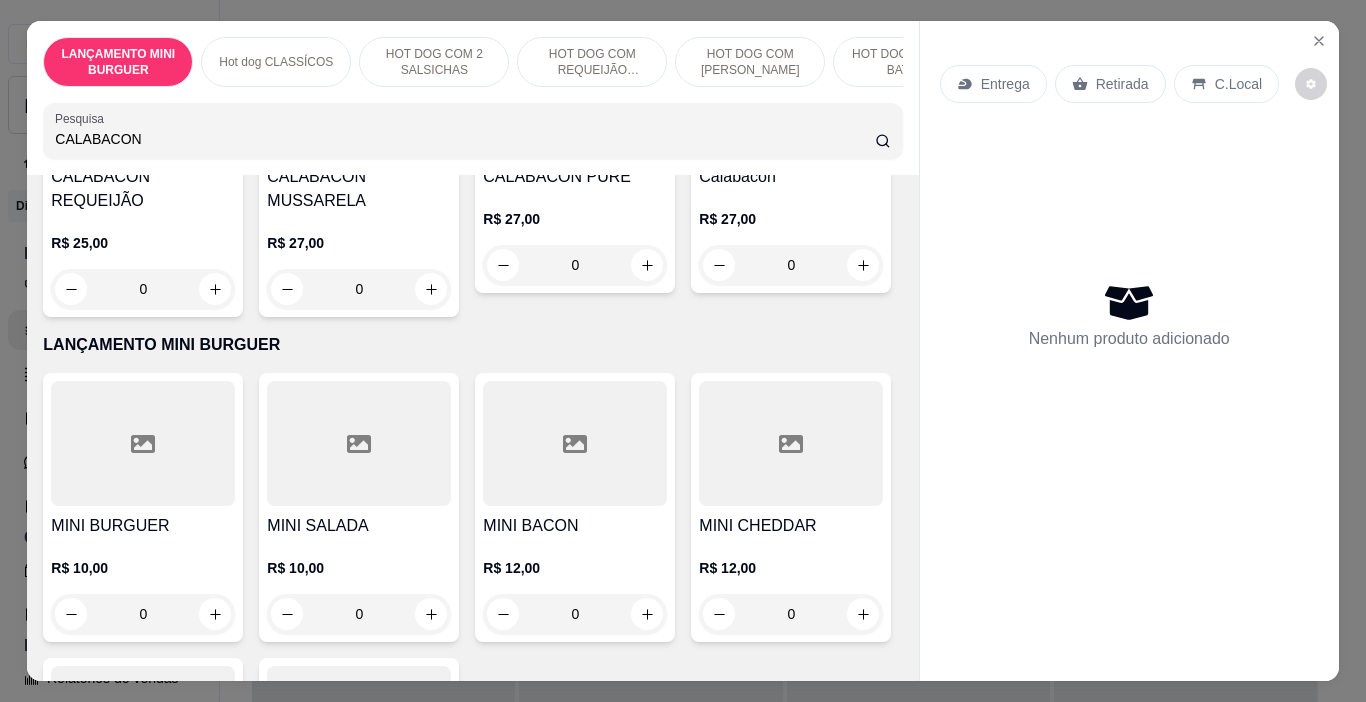 scroll, scrollTop: 300, scrollLeft: 0, axis: vertical 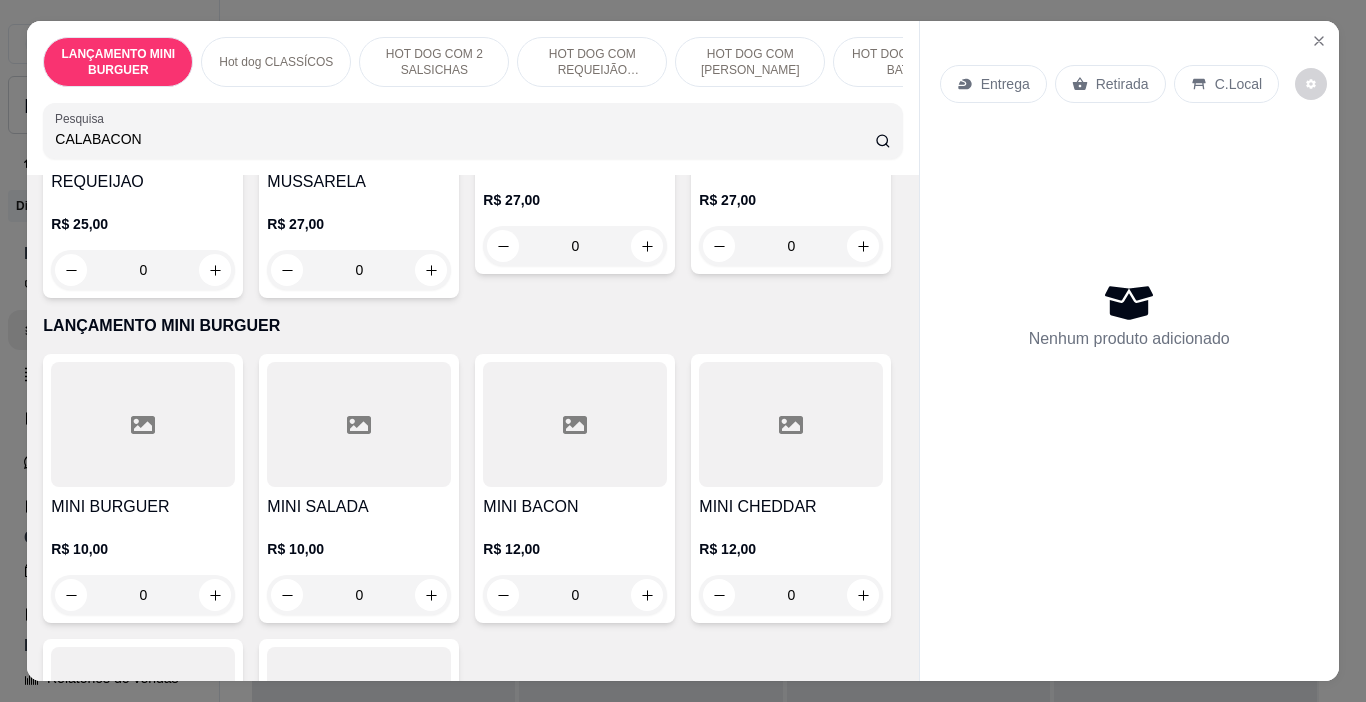 type on "CALABACON" 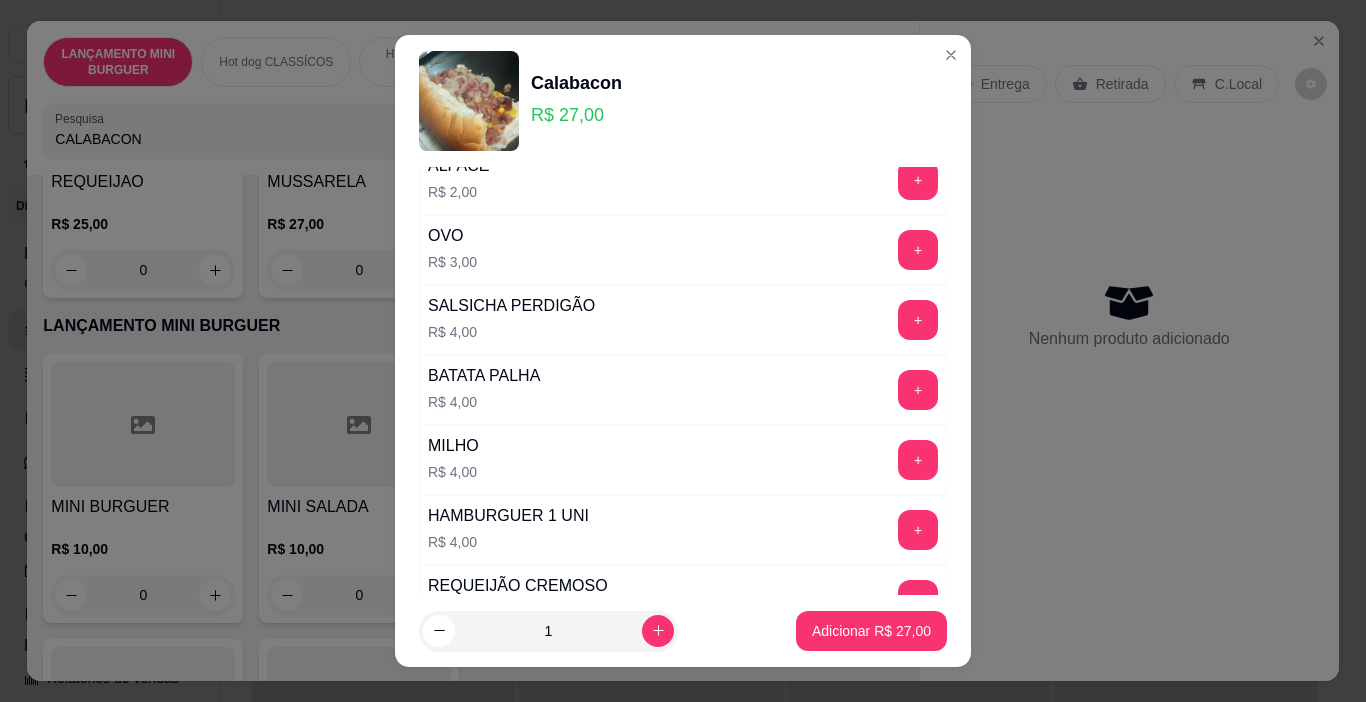 scroll, scrollTop: 910, scrollLeft: 0, axis: vertical 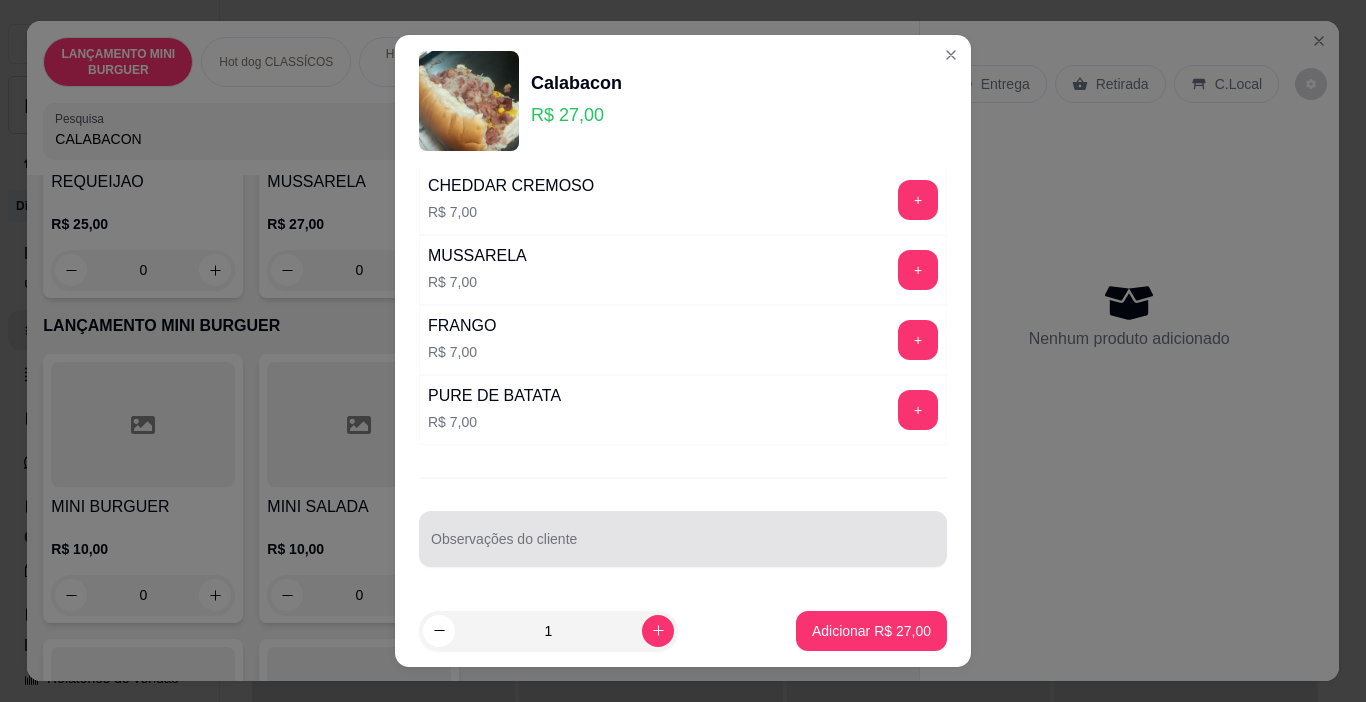 click at bounding box center (683, 539) 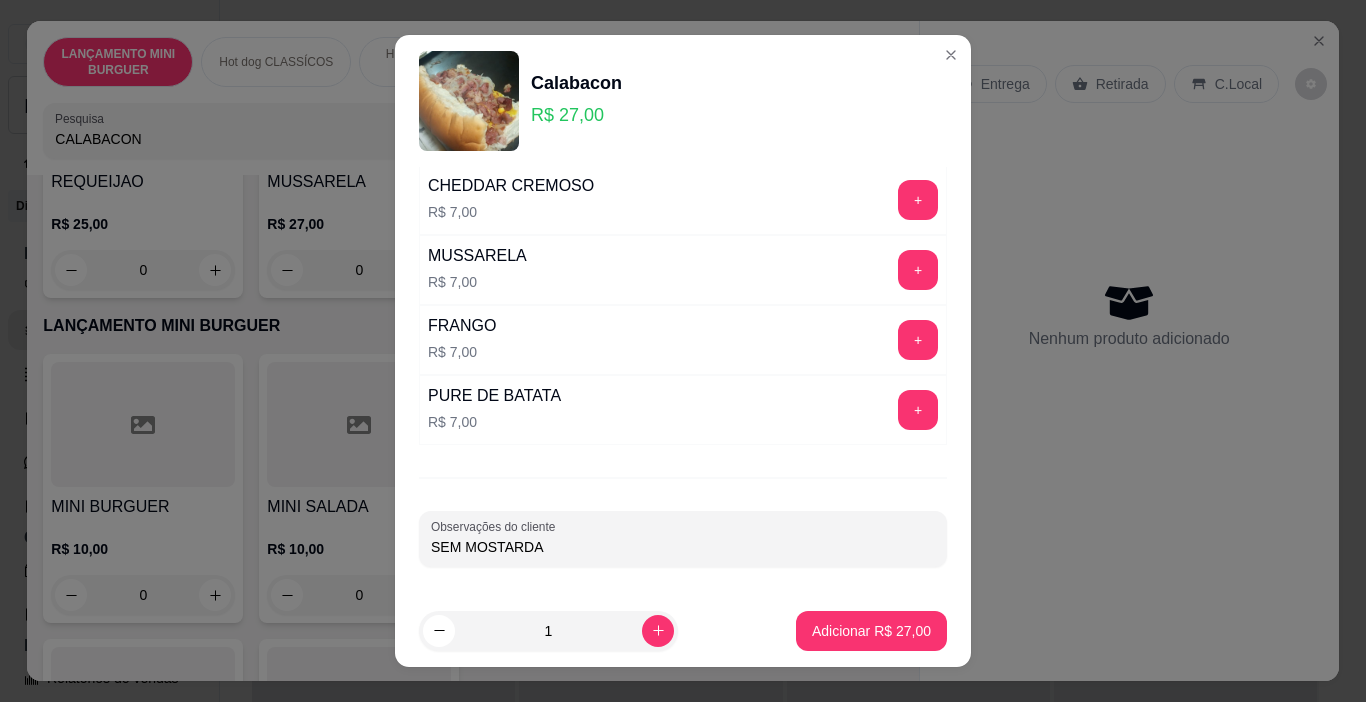scroll, scrollTop: 0, scrollLeft: 473, axis: horizontal 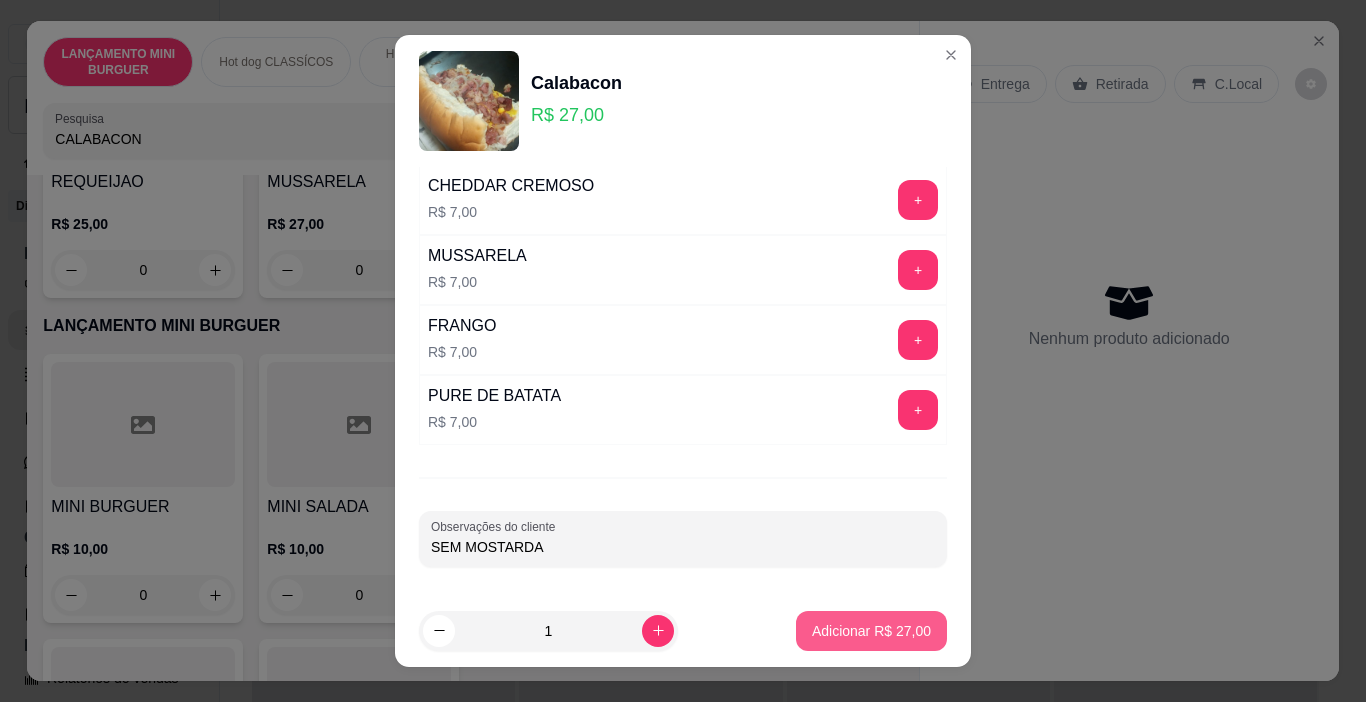 click on "Adicionar   R$ 27,00" at bounding box center (871, 631) 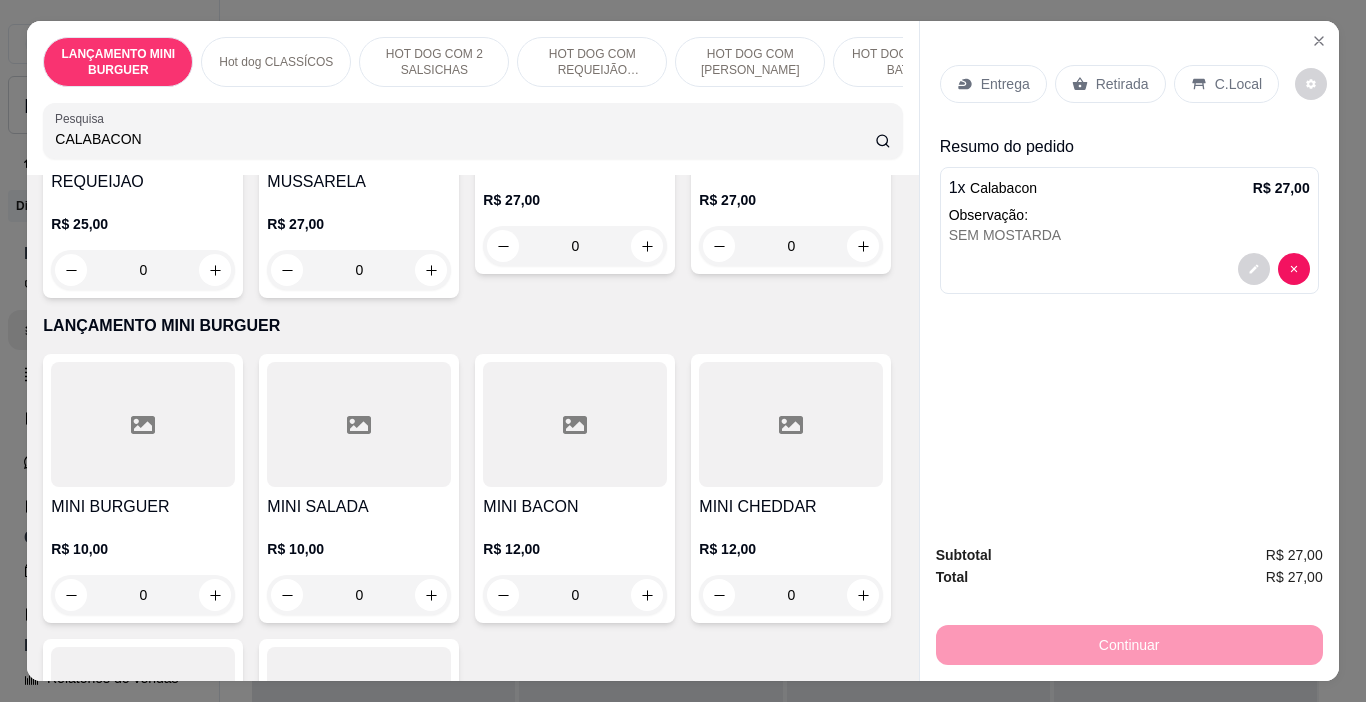 drag, startPoint x: 157, startPoint y: 147, endPoint x: 168, endPoint y: 154, distance: 13.038404 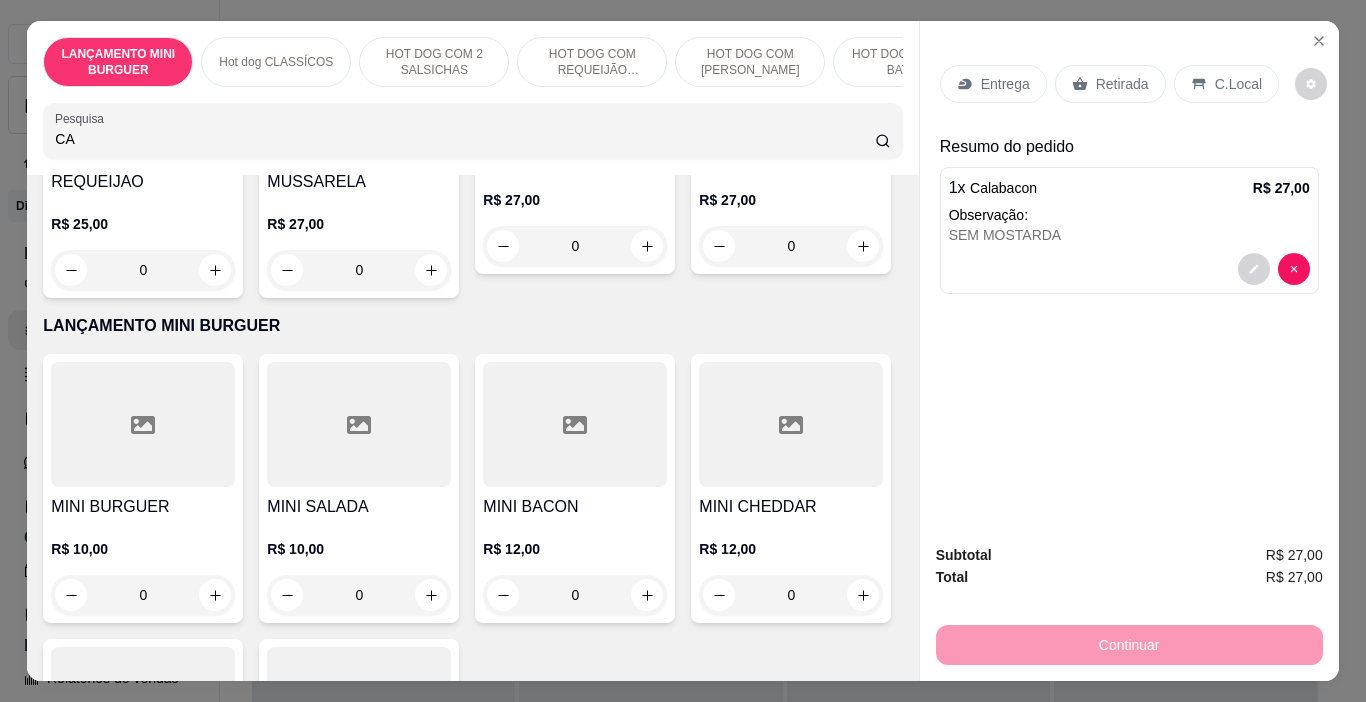 type on "C" 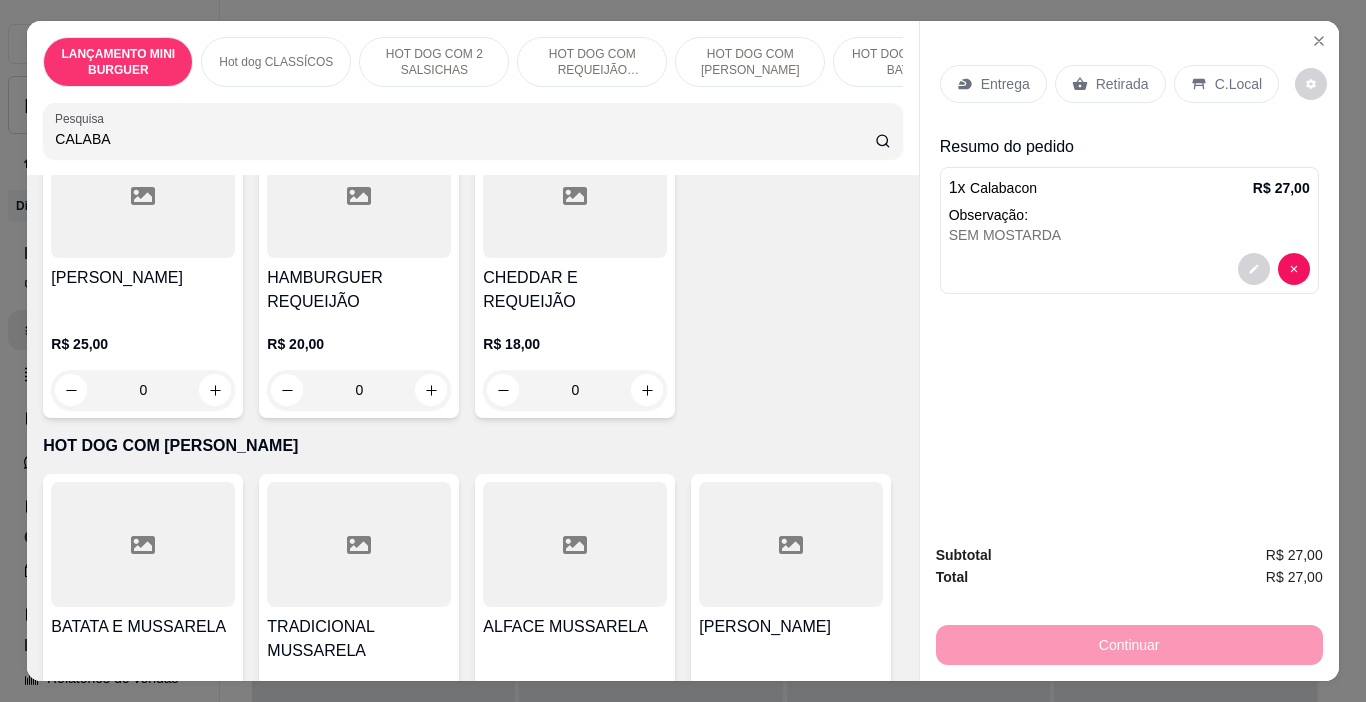 scroll, scrollTop: 2692, scrollLeft: 0, axis: vertical 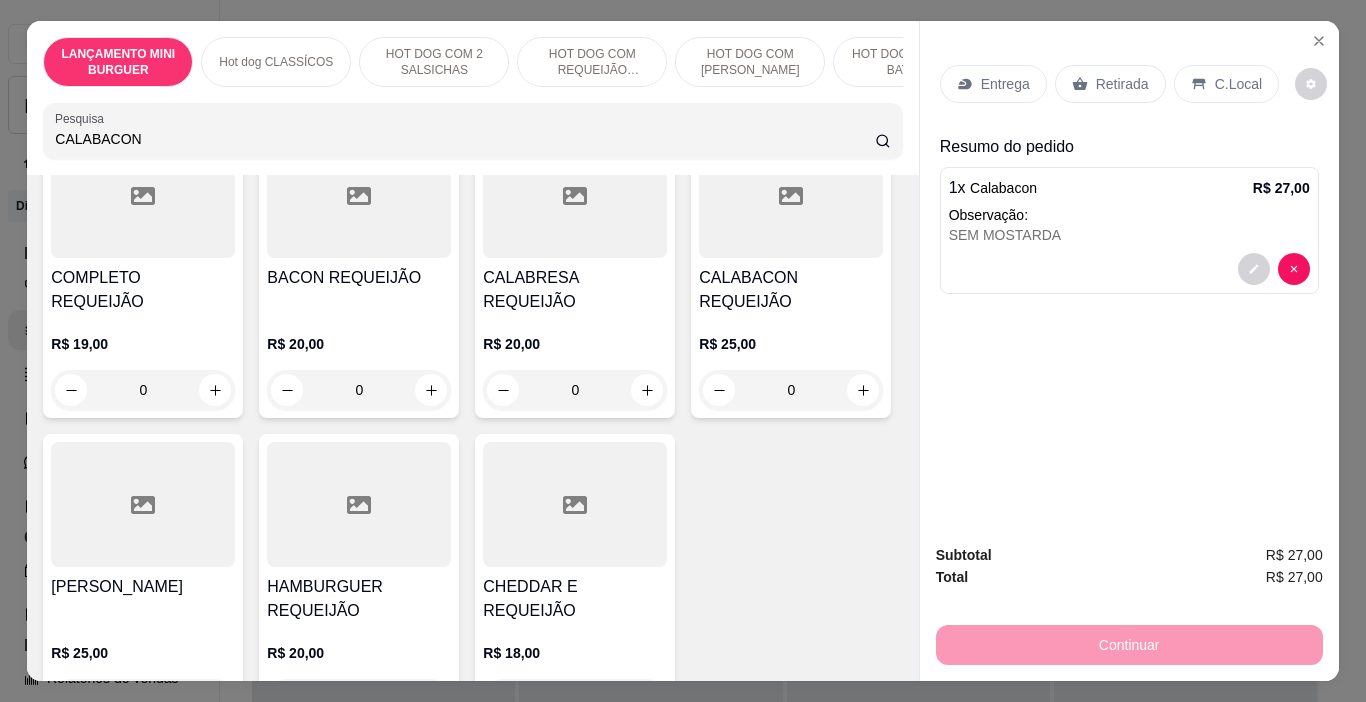 type on "CALABACON" 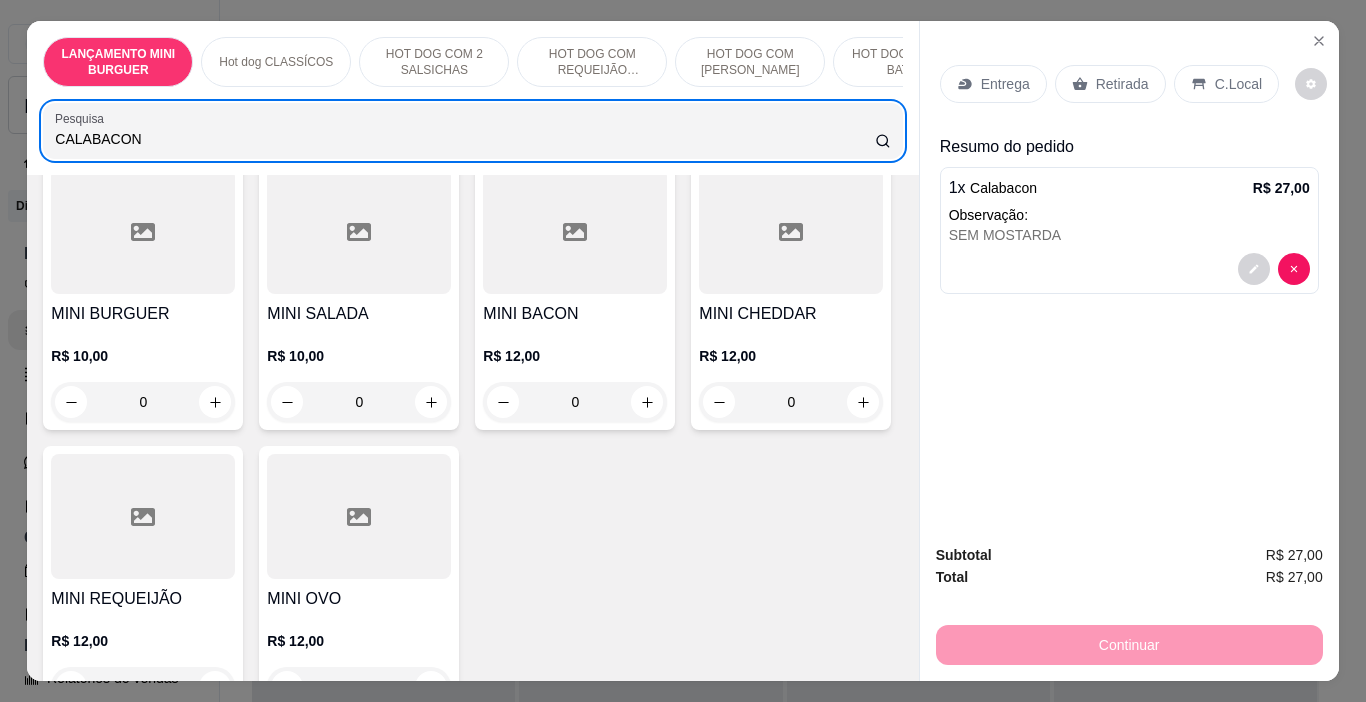 scroll, scrollTop: 500, scrollLeft: 0, axis: vertical 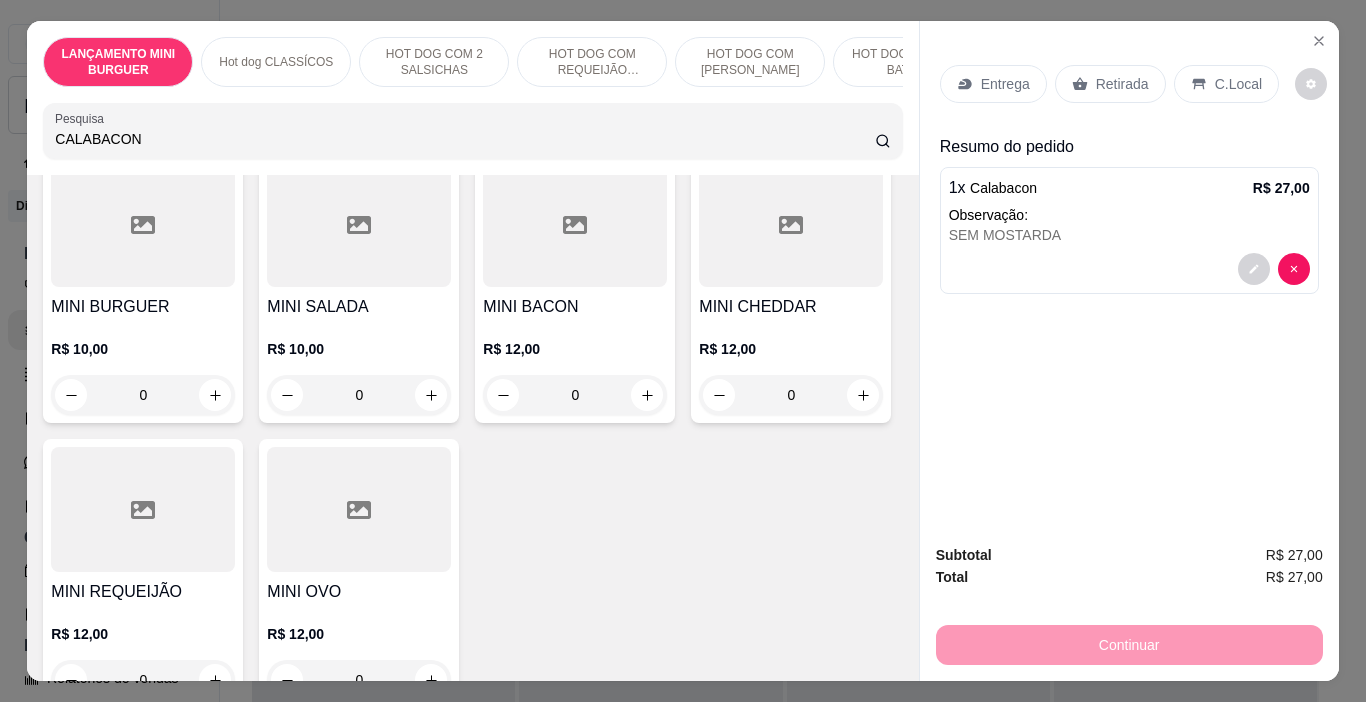 click on "0" at bounding box center (791, 46) 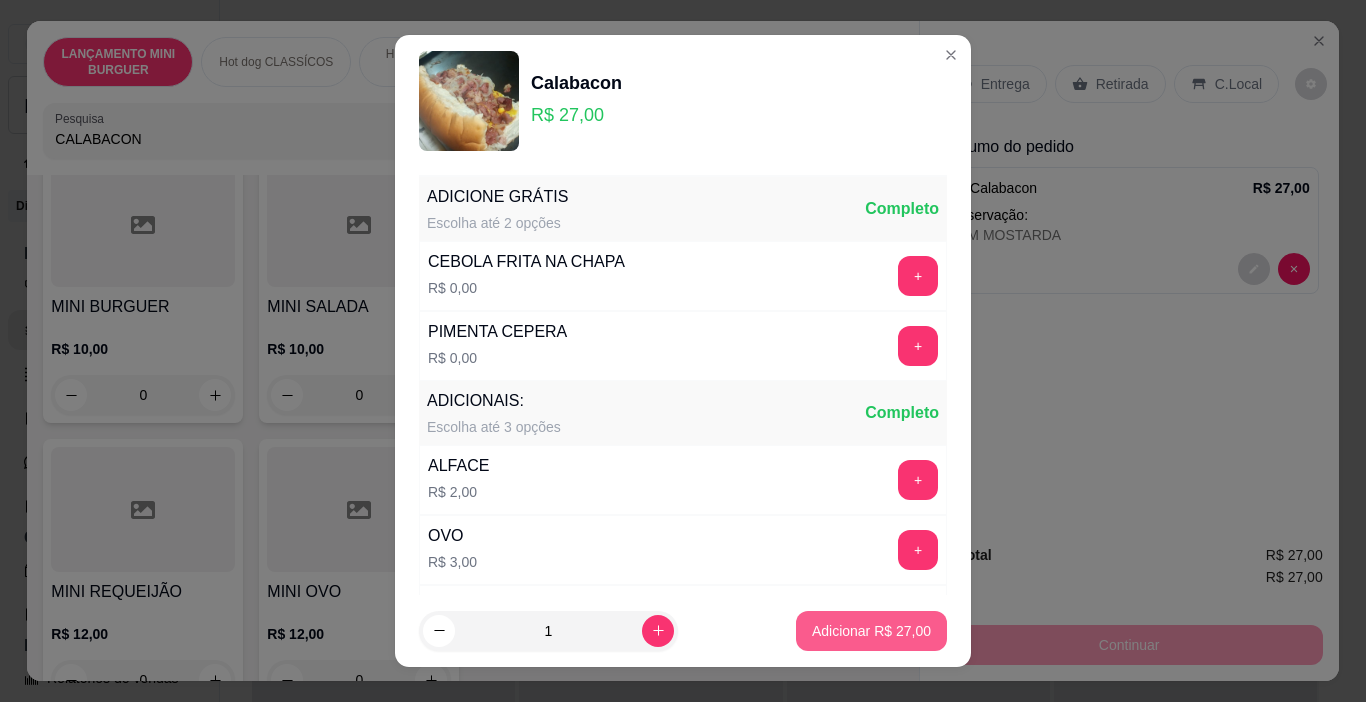 click on "Adicionar   R$ 27,00" at bounding box center [871, 631] 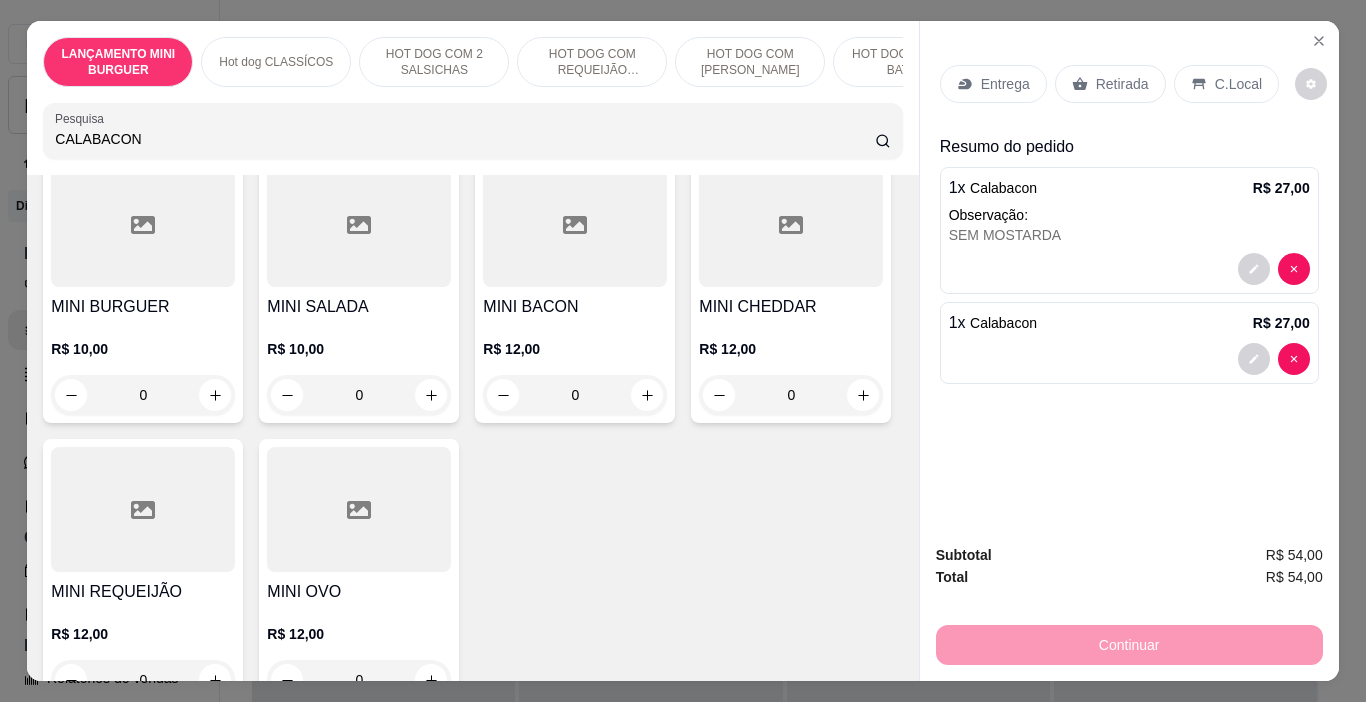 scroll, scrollTop: 501, scrollLeft: 0, axis: vertical 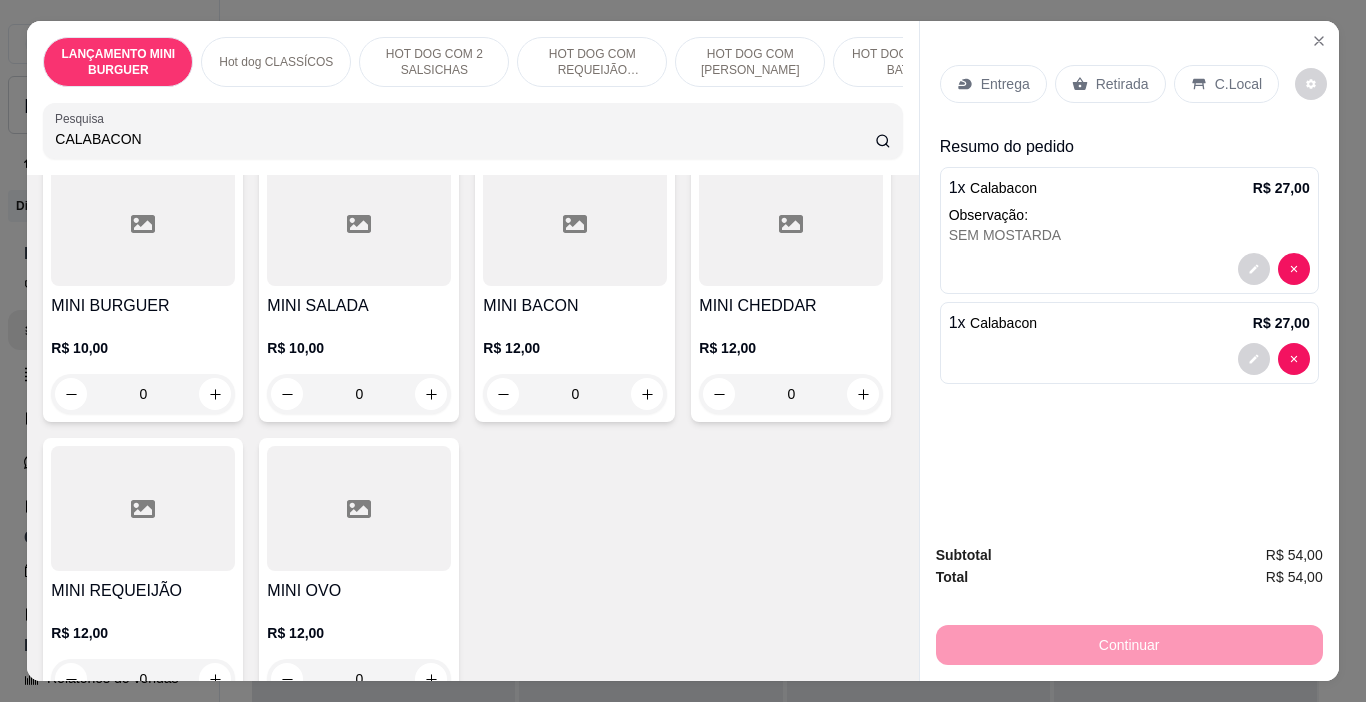 click on "Retirada" at bounding box center [1122, 84] 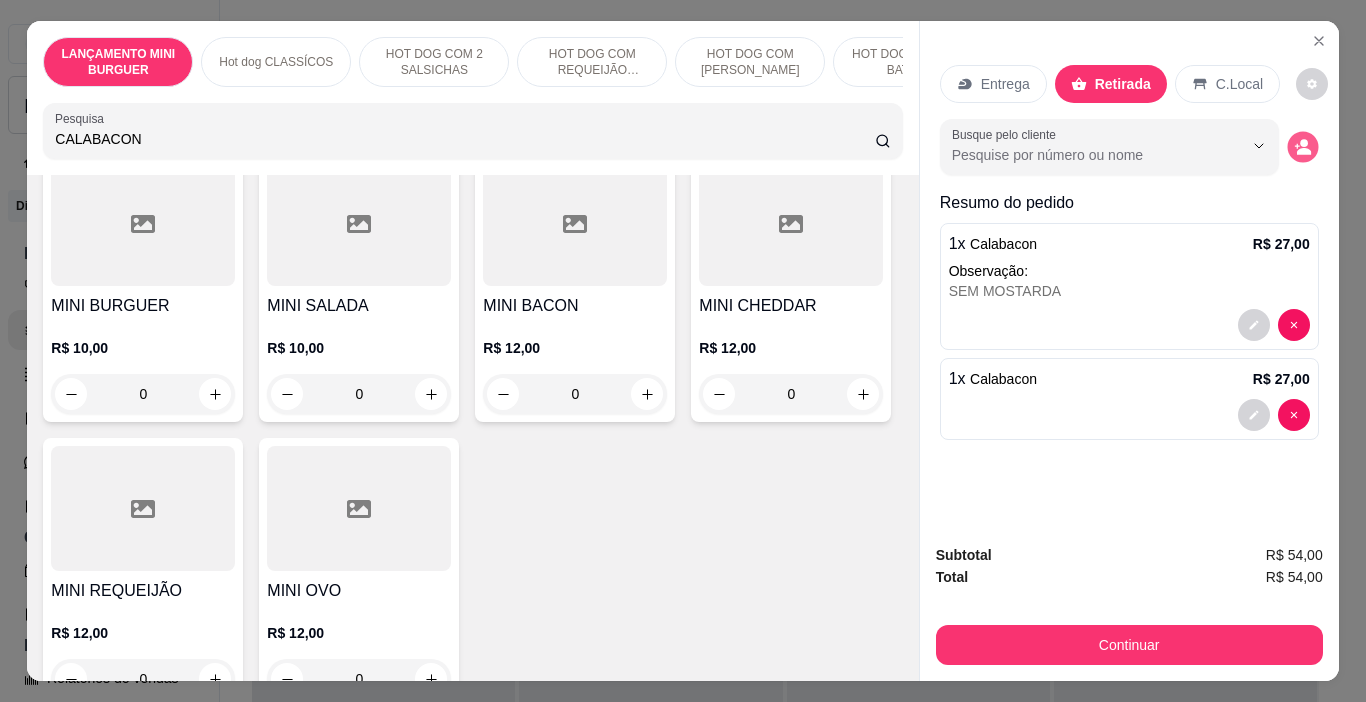click at bounding box center (1302, 147) 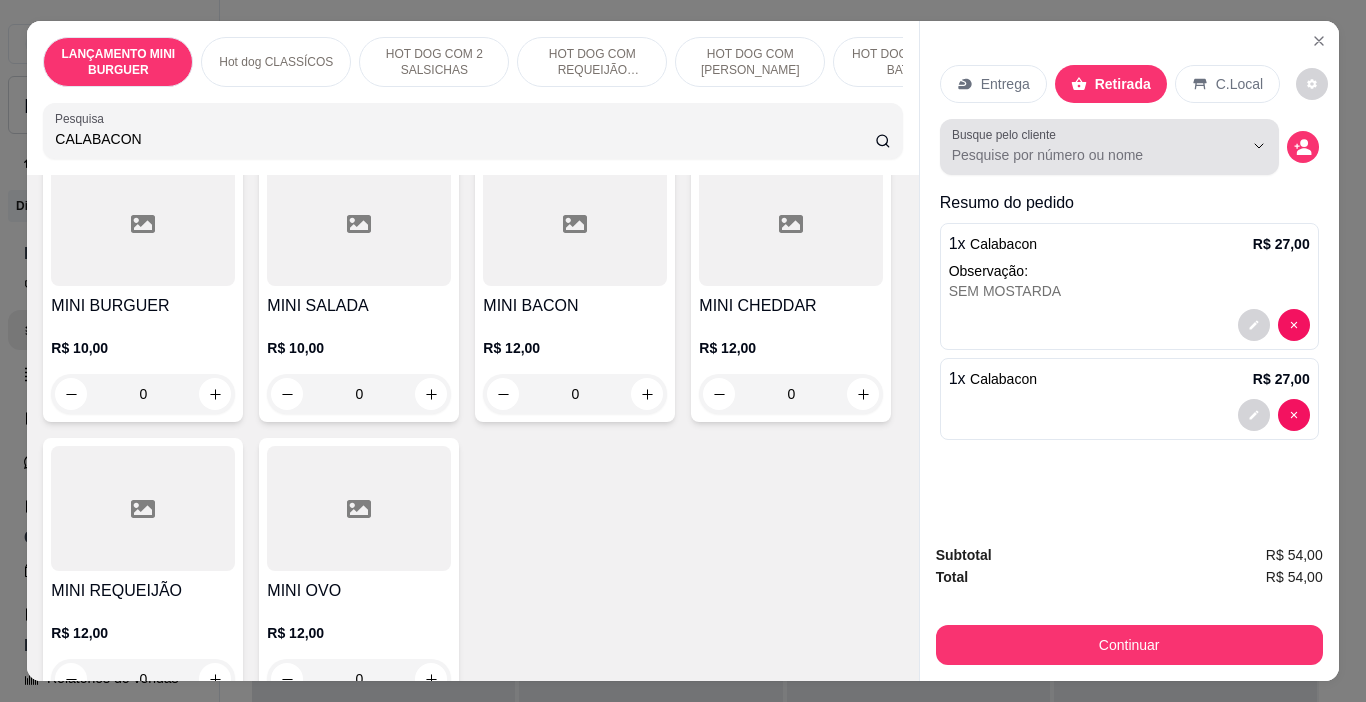 click on "Busque pelo cliente" at bounding box center [1081, 155] 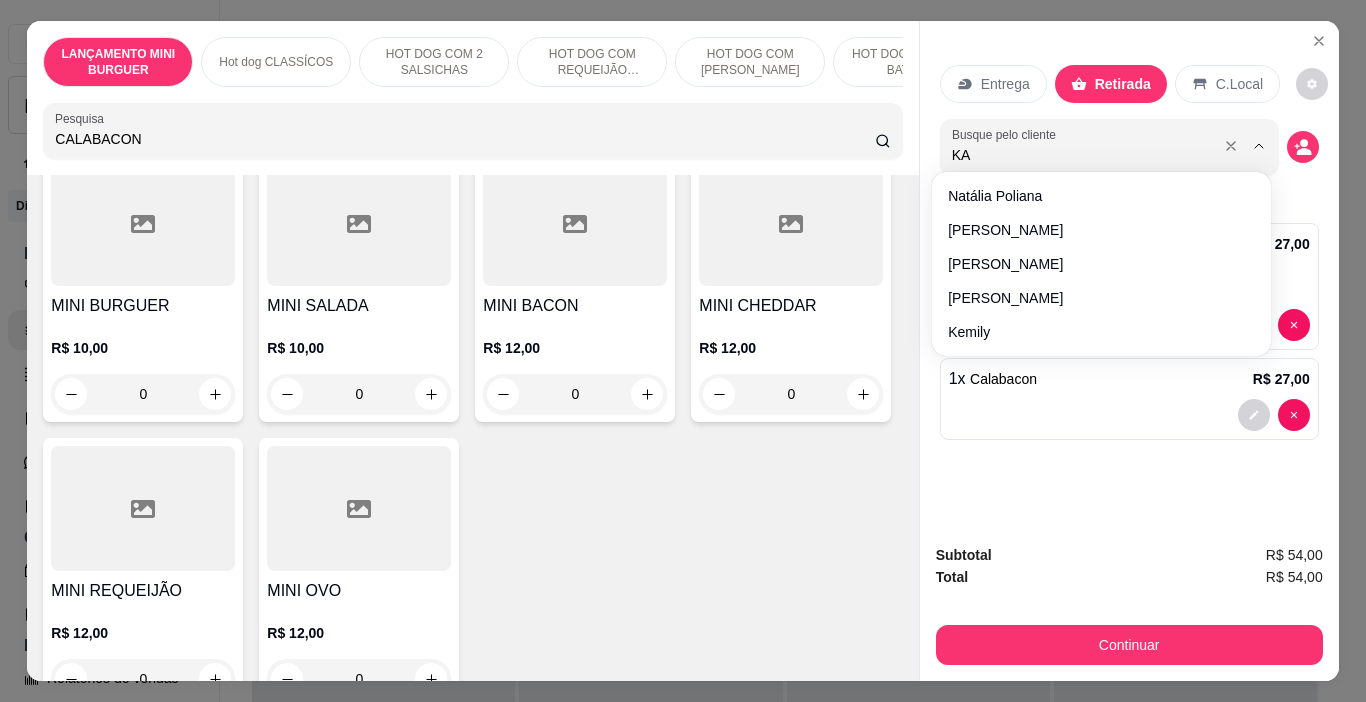 type on "KAI" 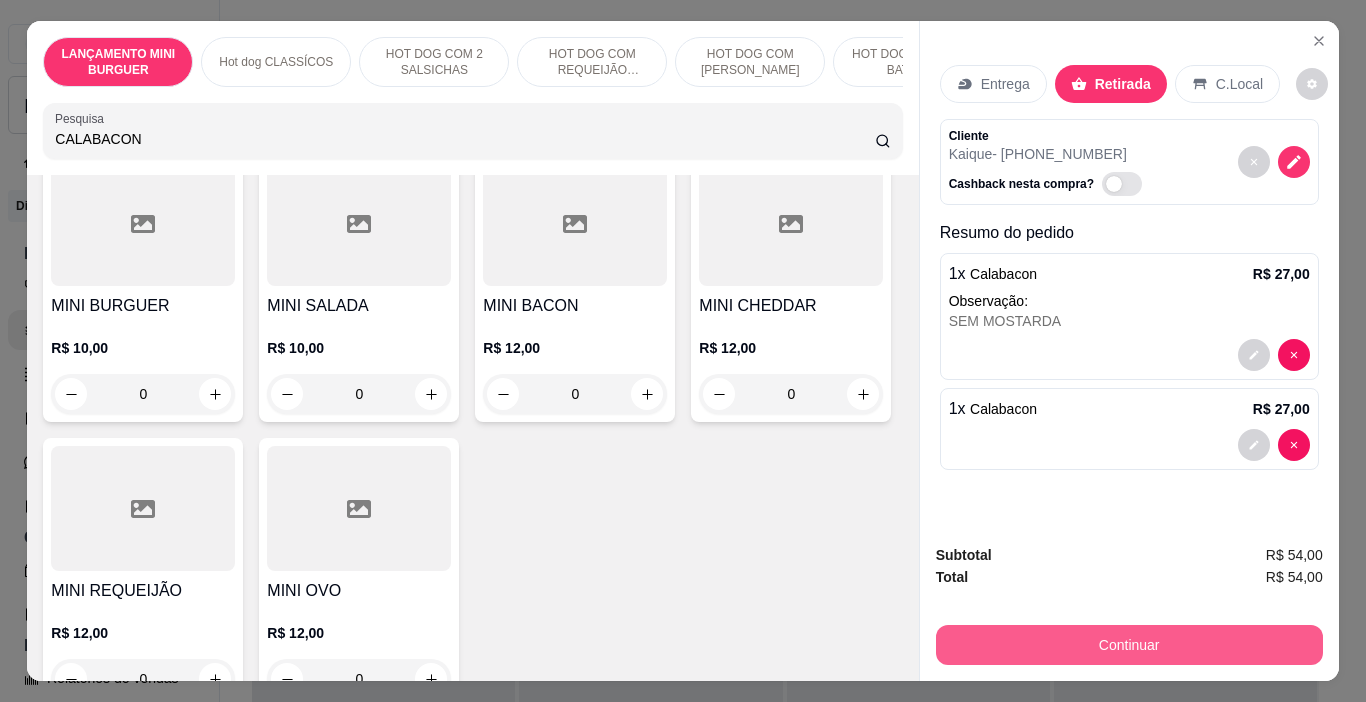 click on "Continuar" at bounding box center (1129, 645) 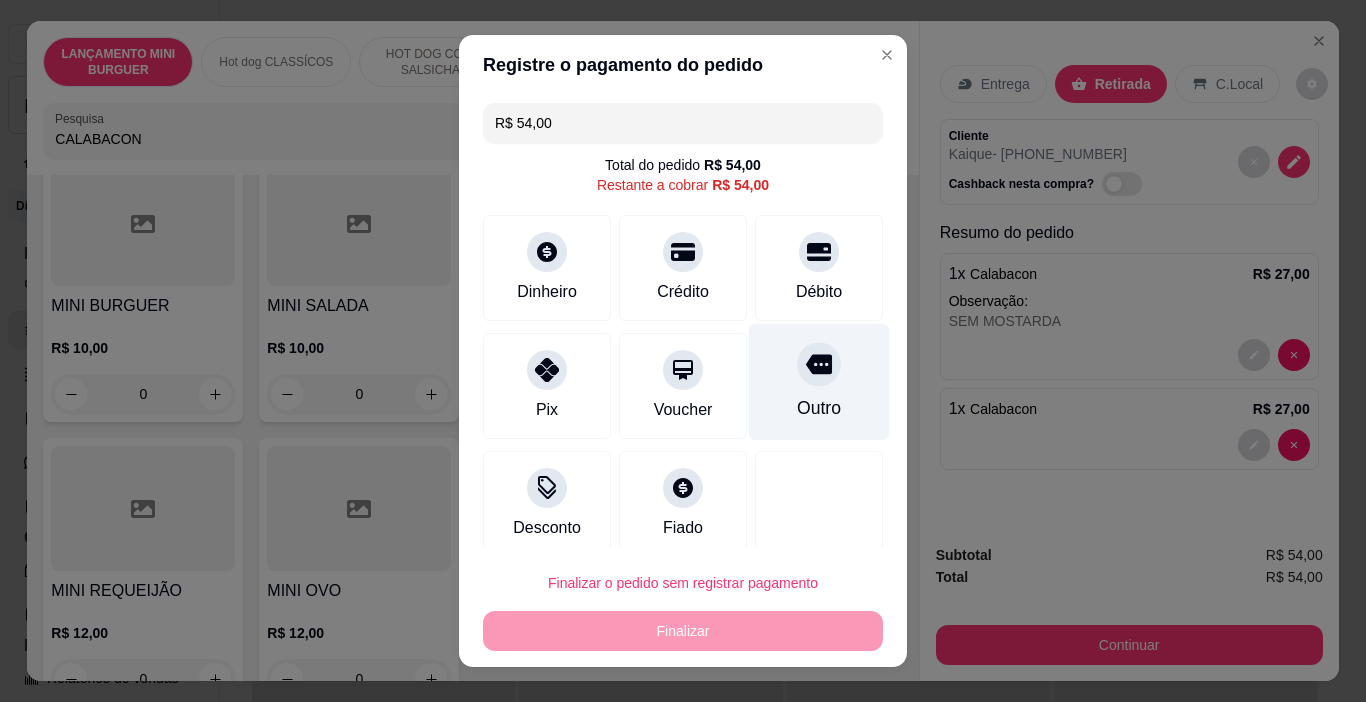 drag, startPoint x: 795, startPoint y: 395, endPoint x: 783, endPoint y: 411, distance: 20 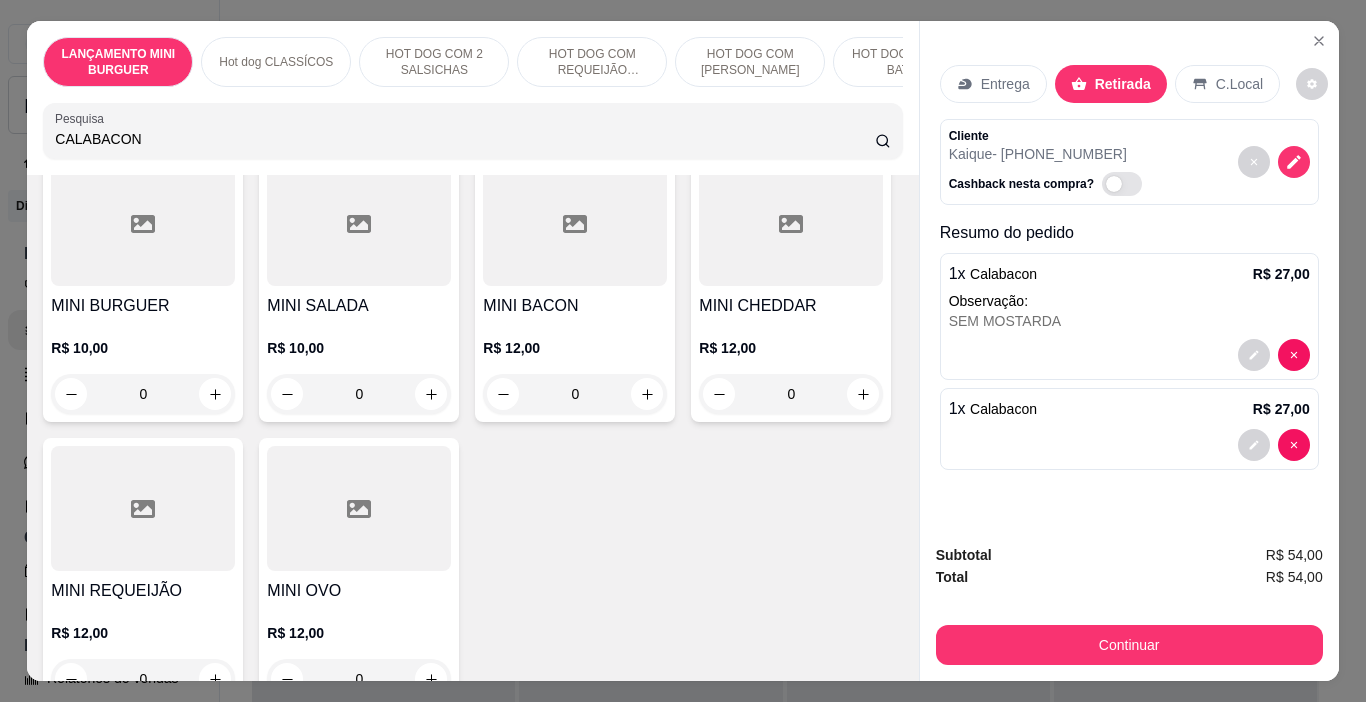 click on "Cliente" at bounding box center (1049, 136) 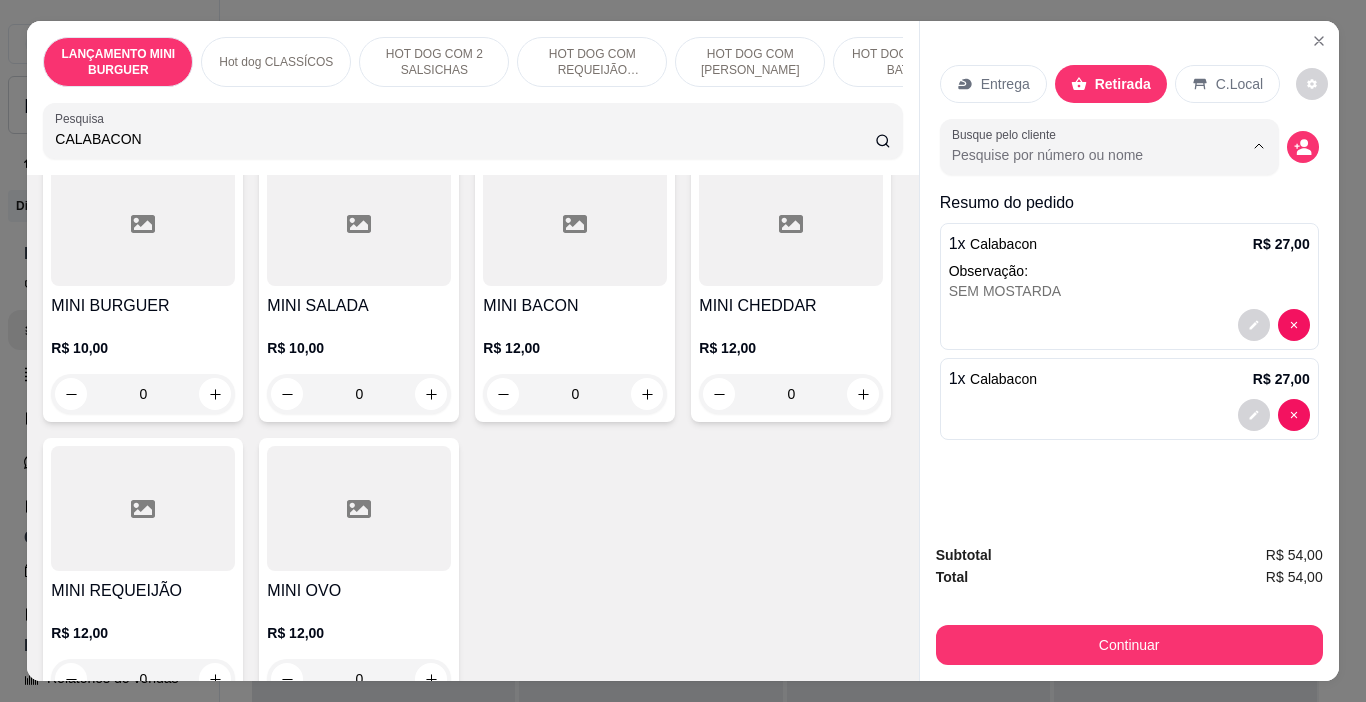 click on "Busque pelo cliente" at bounding box center [1081, 155] 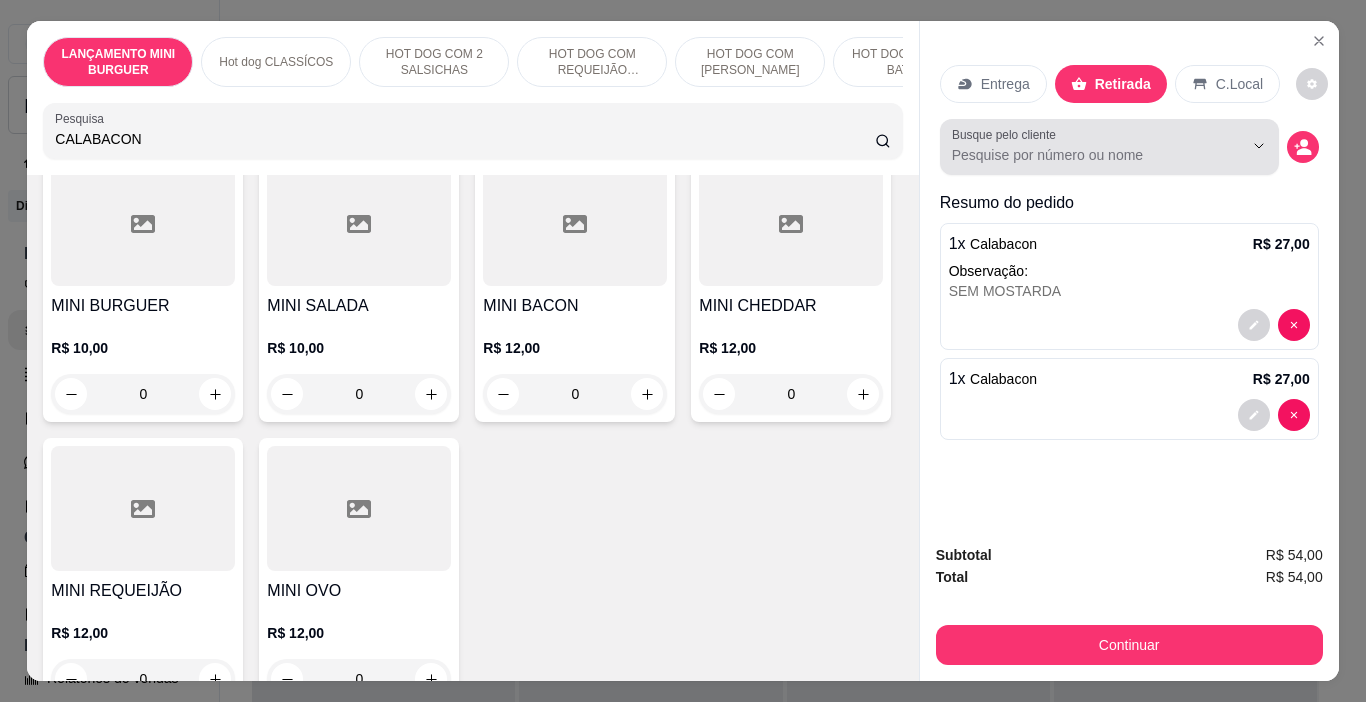 click on "Busque pelo cliente" at bounding box center [1109, 147] 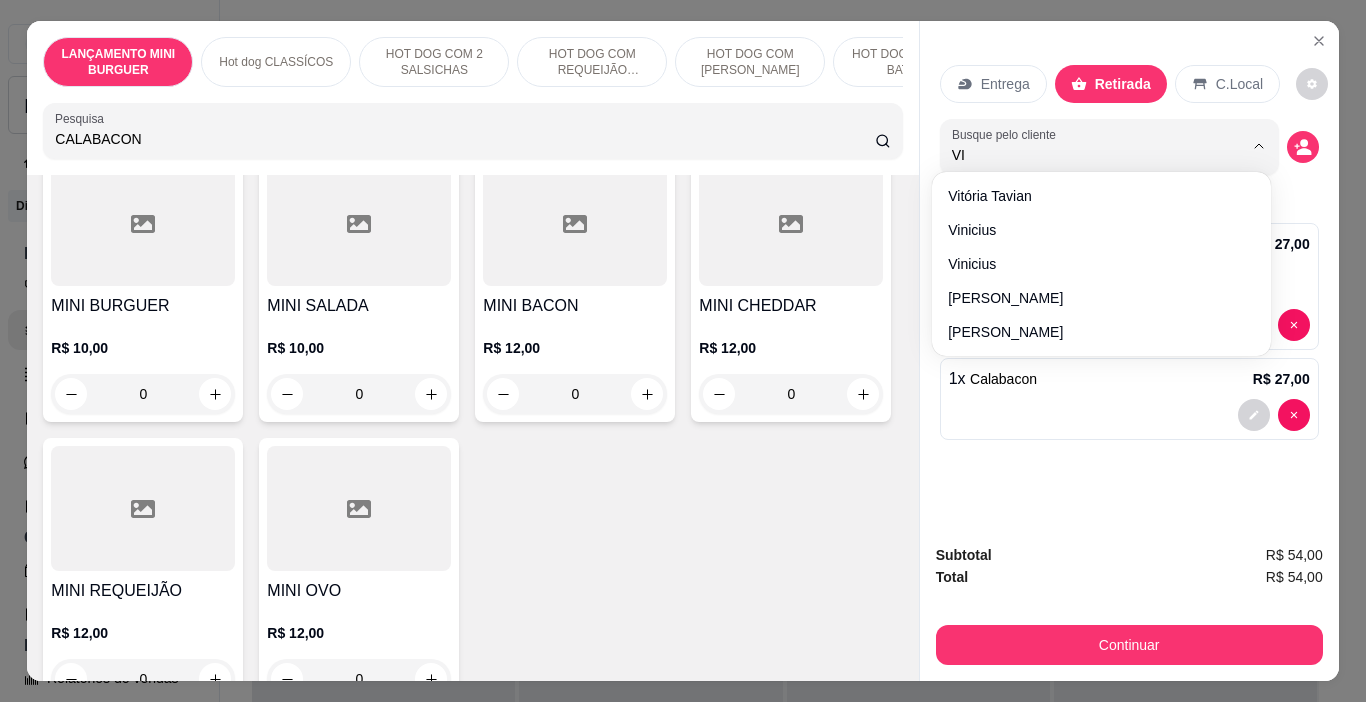 type on "V" 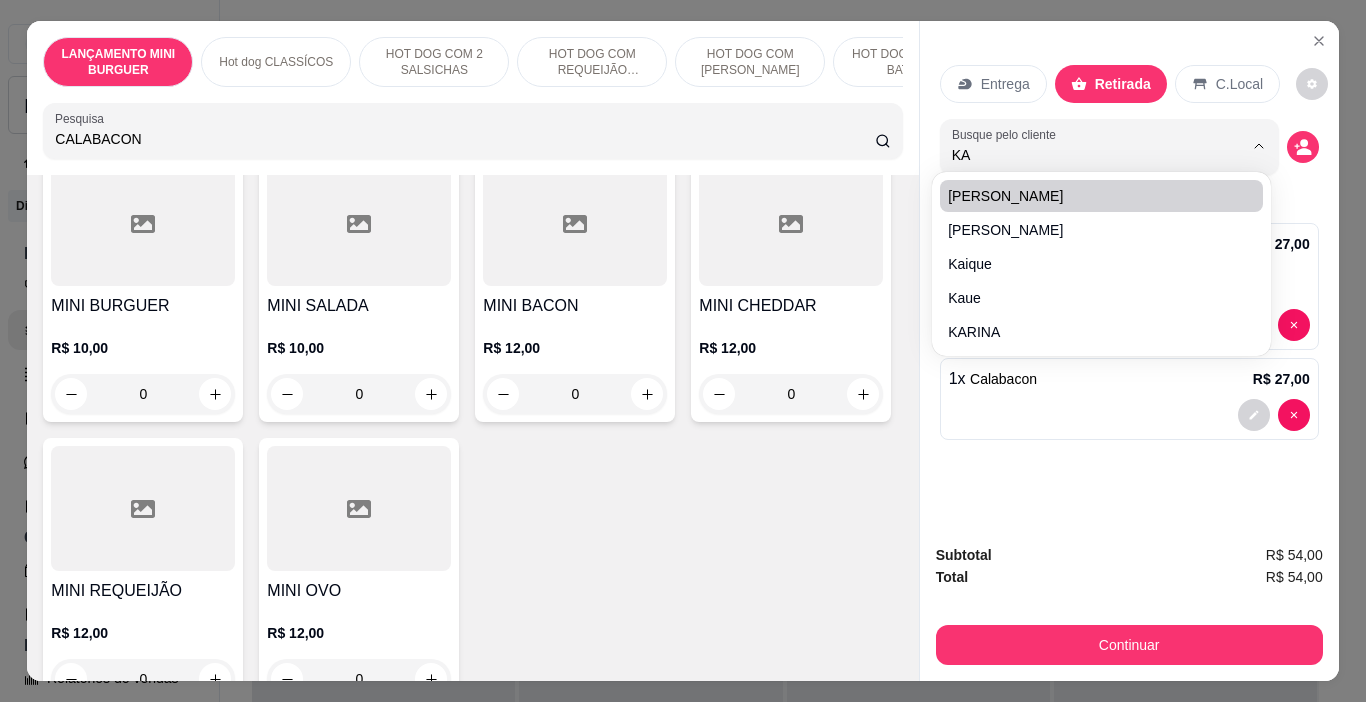 type on "KAI" 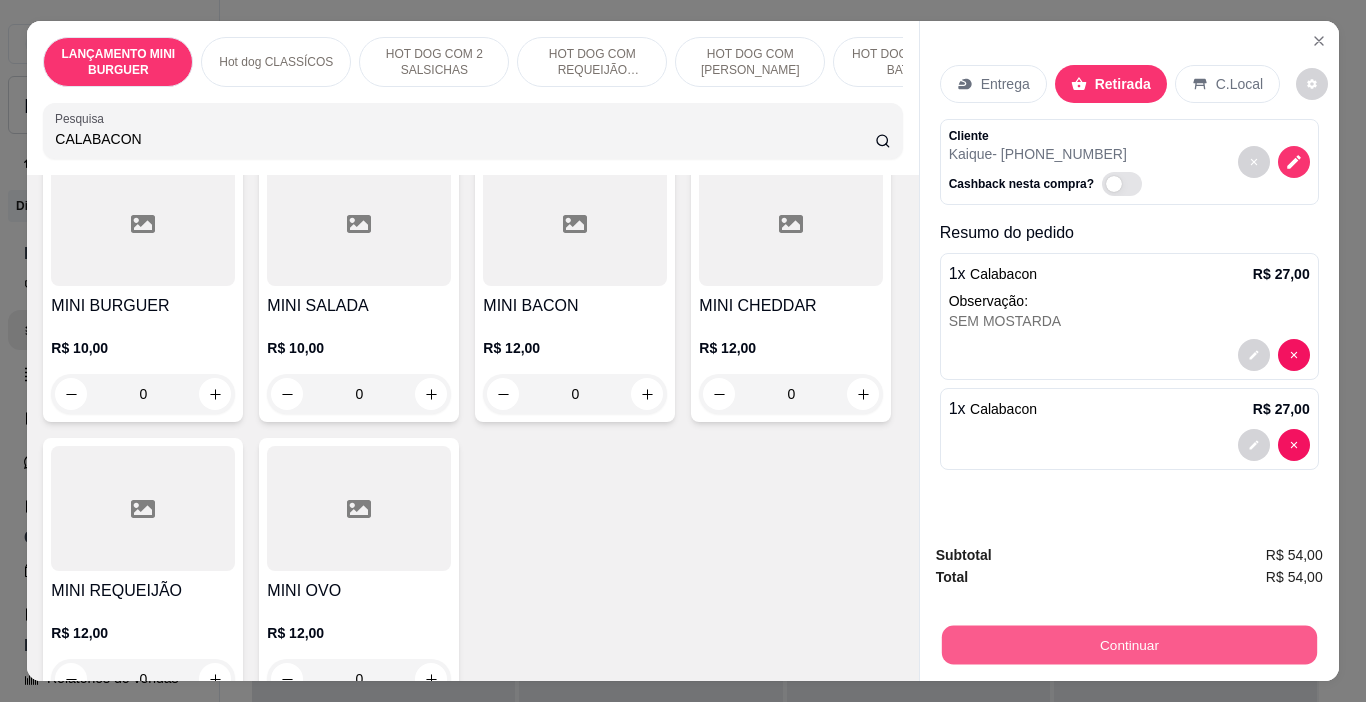 click on "Continuar" at bounding box center [1128, 645] 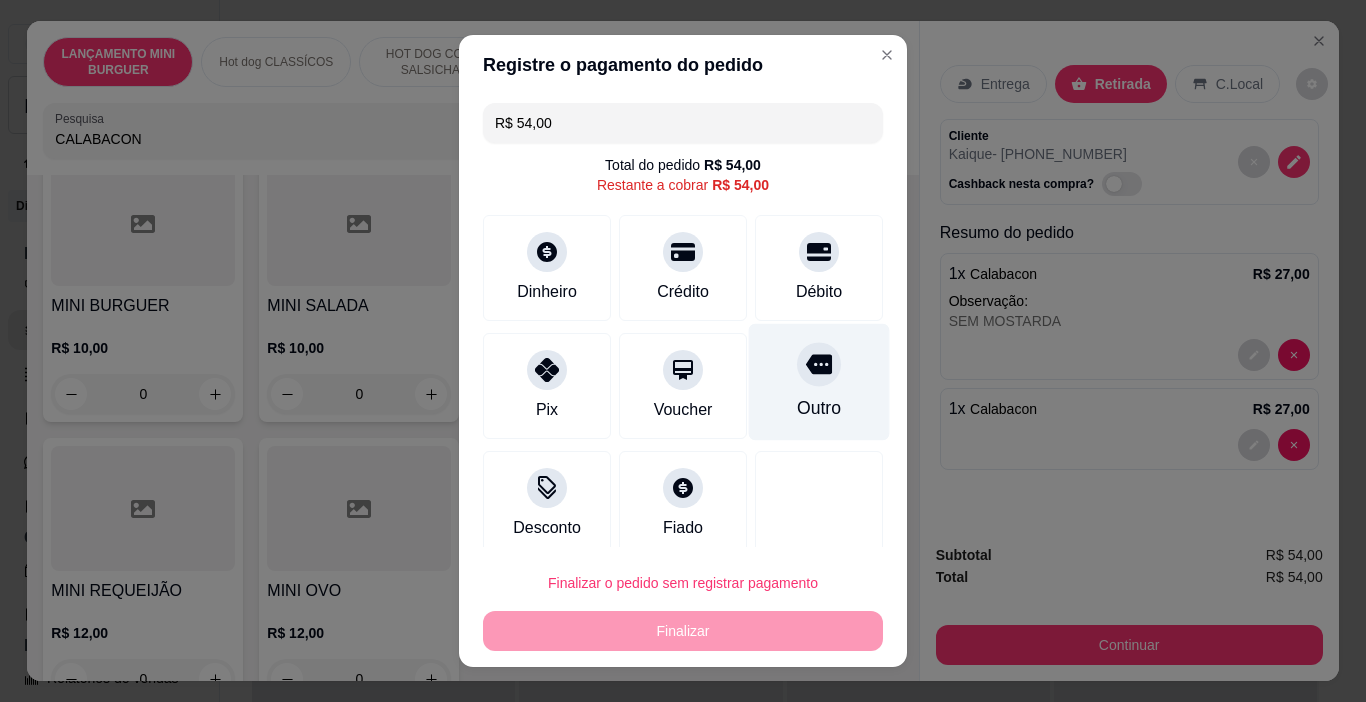 click on "Outro" at bounding box center [819, 382] 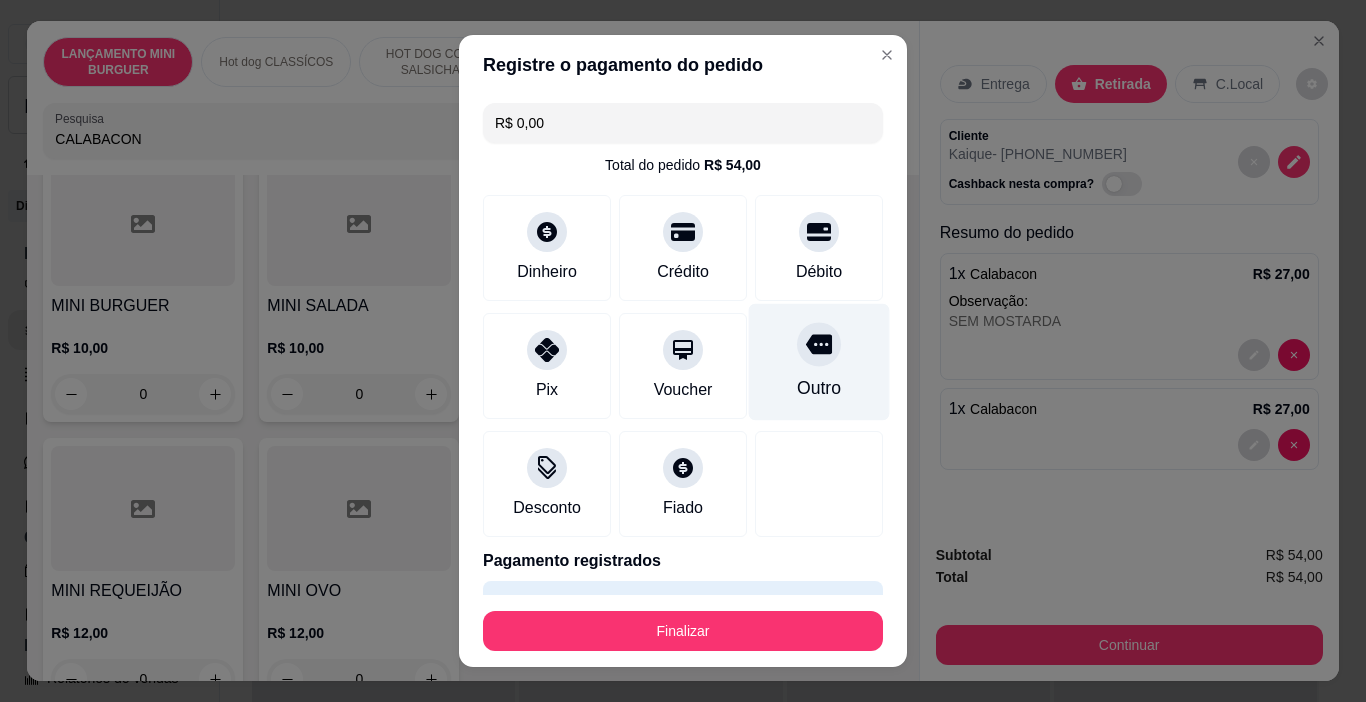 type on "R$ 0,00" 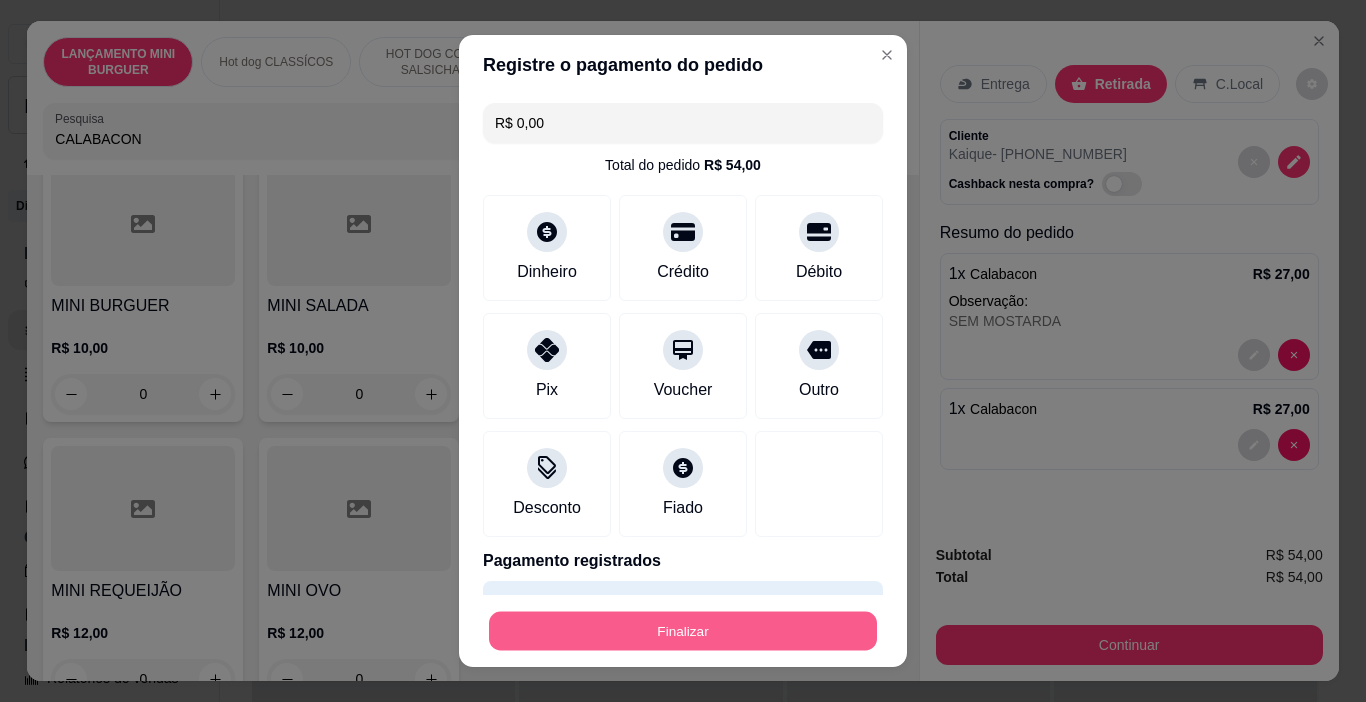 click on "Finalizar" at bounding box center [683, 631] 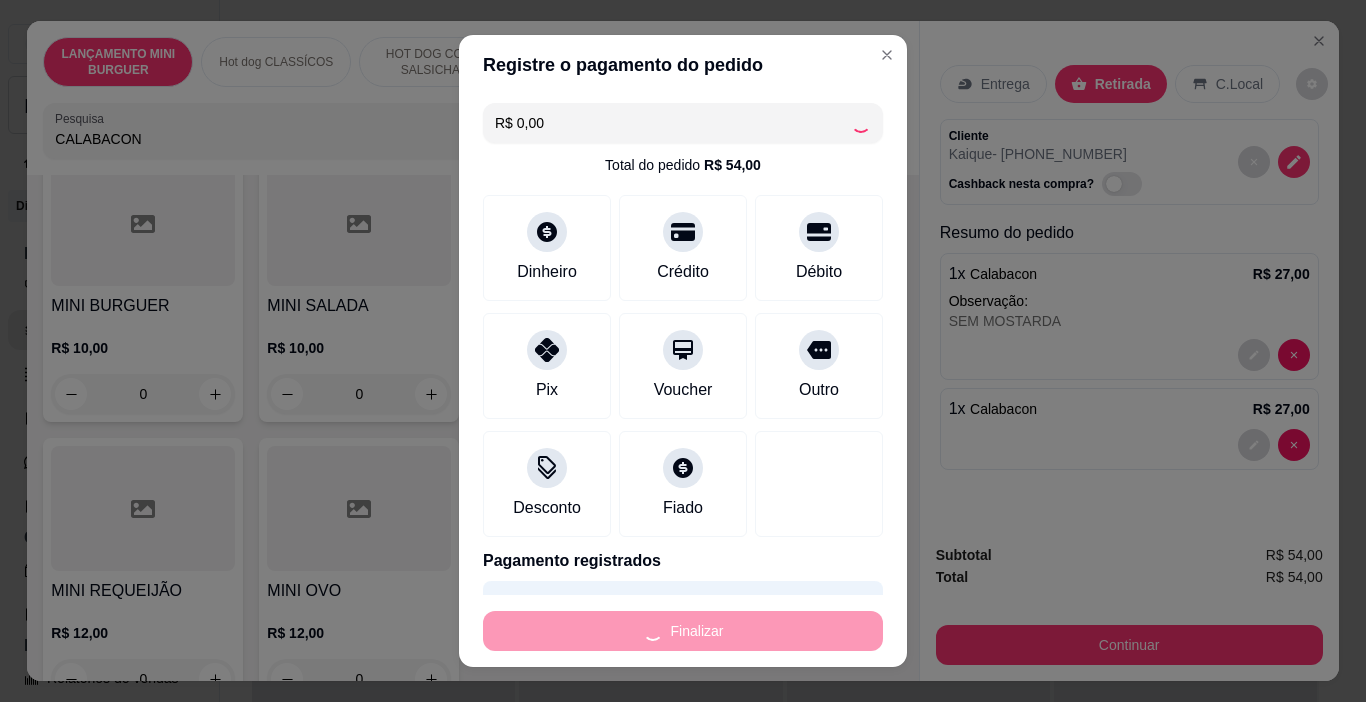 type on "0" 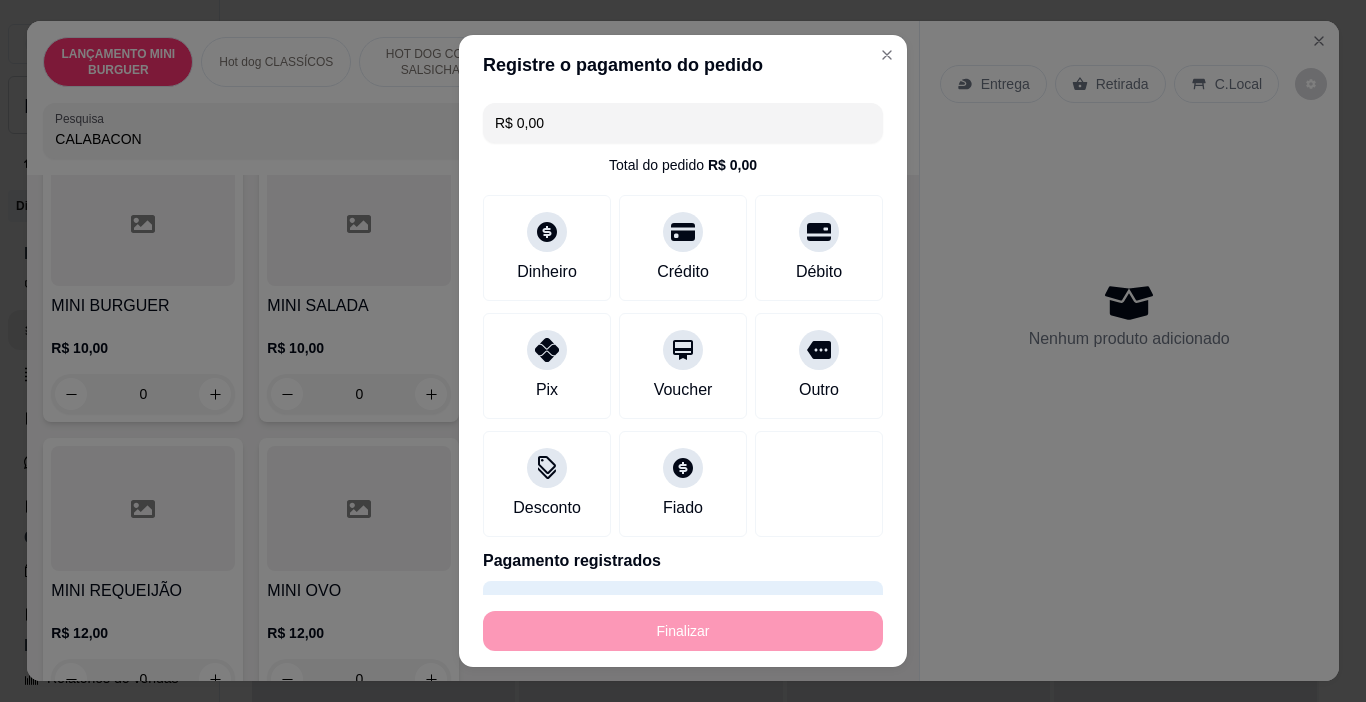 type on "-R$ 54,00" 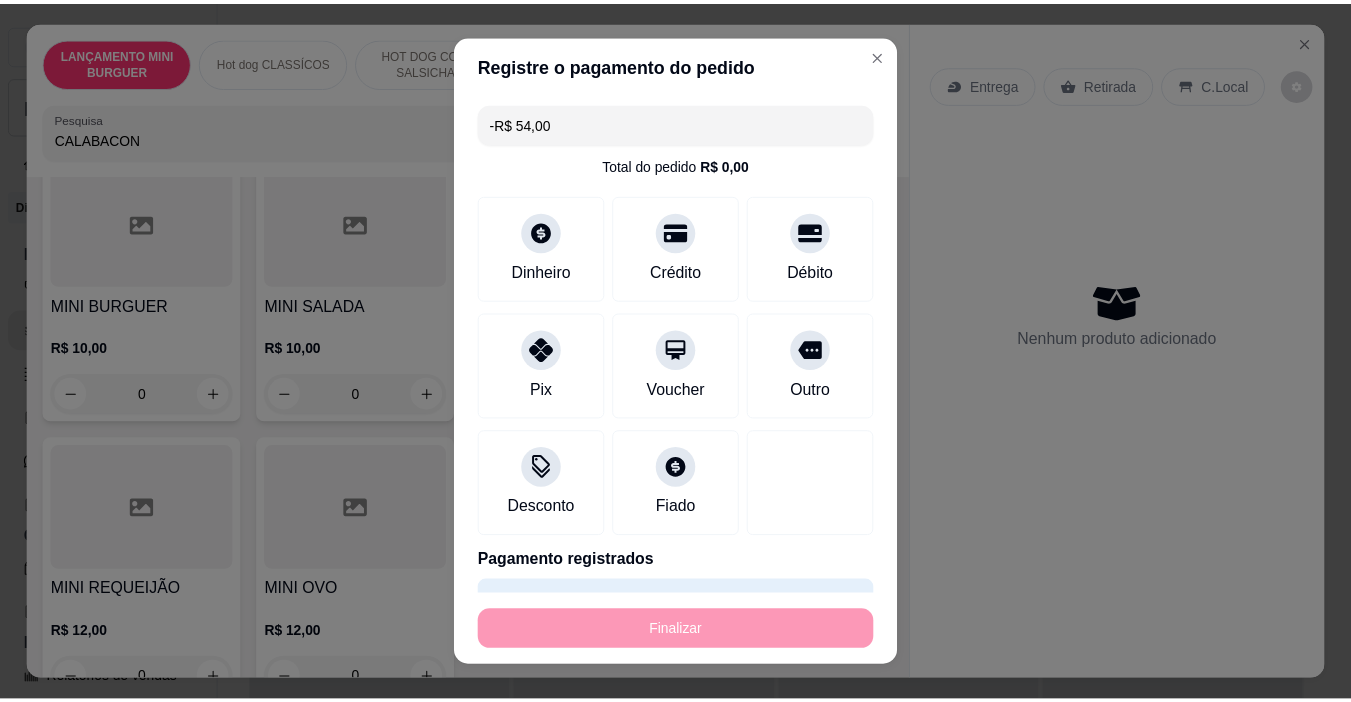 scroll, scrollTop: 500, scrollLeft: 0, axis: vertical 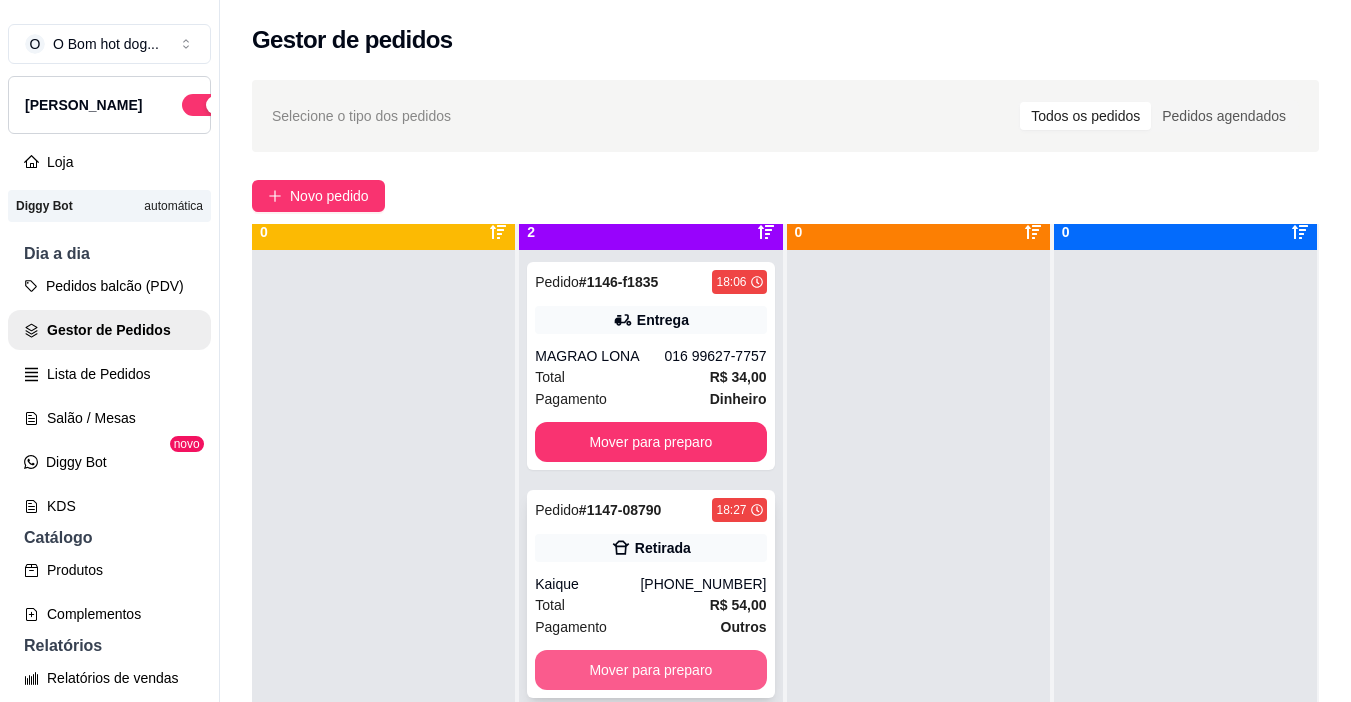 click on "Mover para preparo" at bounding box center (650, 670) 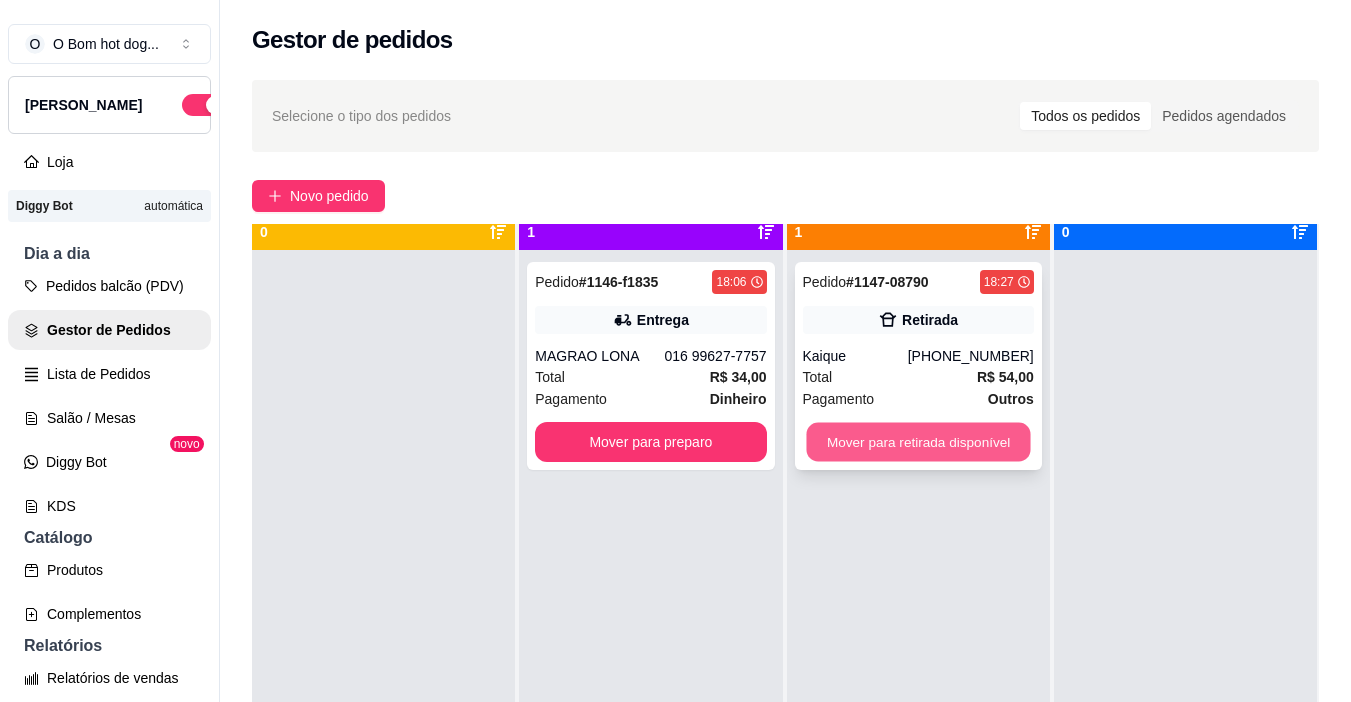click on "Mover para retirada disponível" at bounding box center (918, 442) 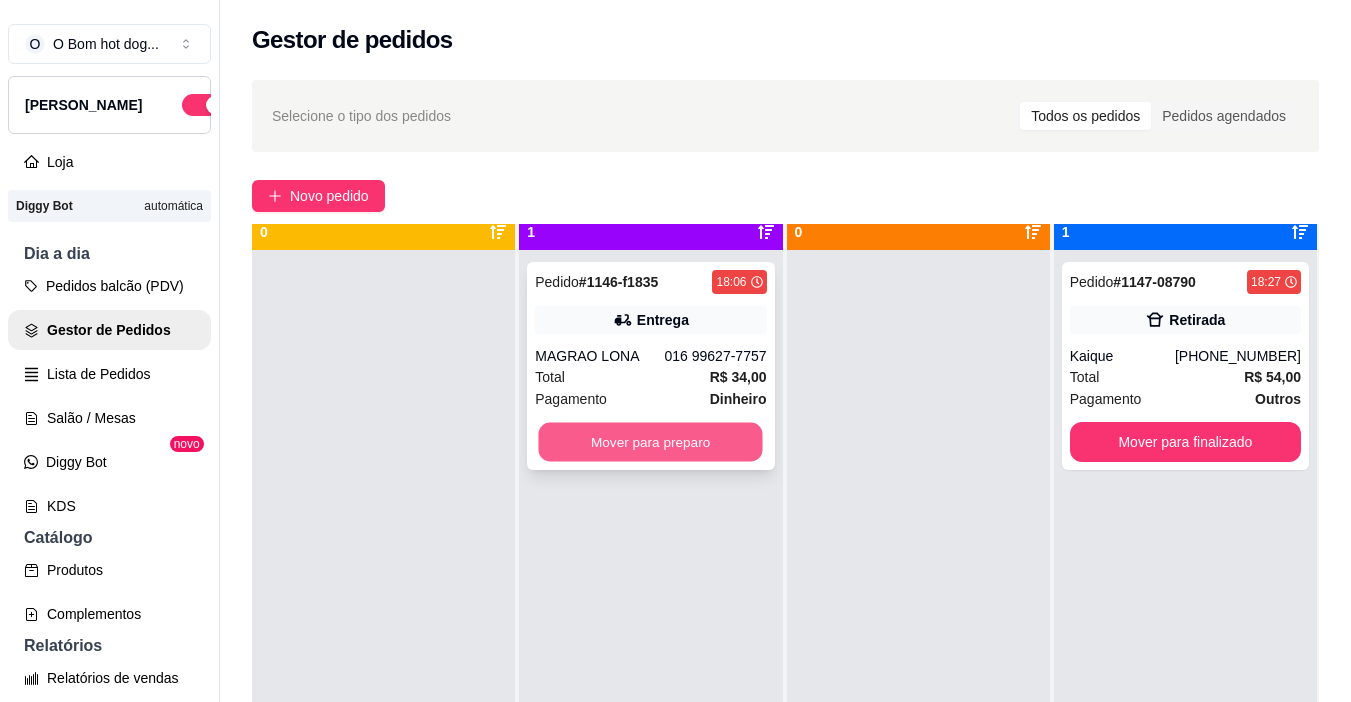 click on "Mover para preparo" at bounding box center (651, 442) 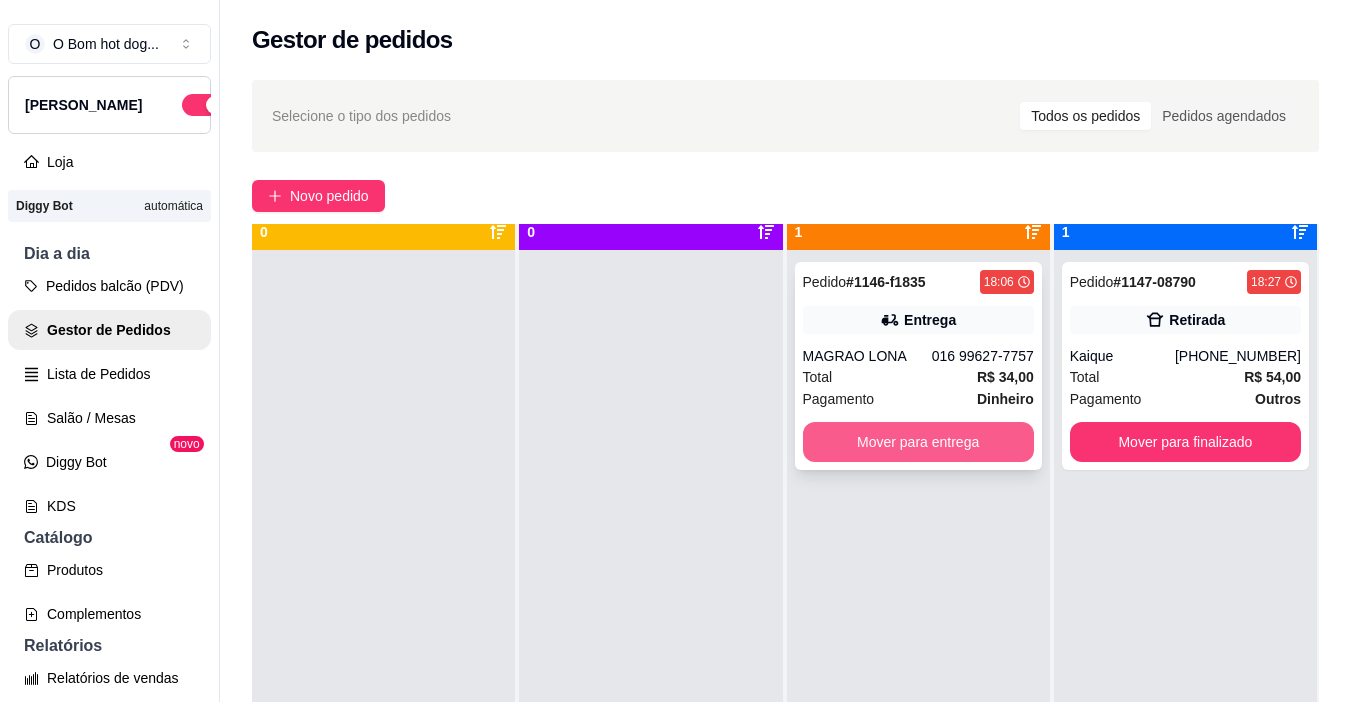 click on "Mover para entrega" at bounding box center (918, 442) 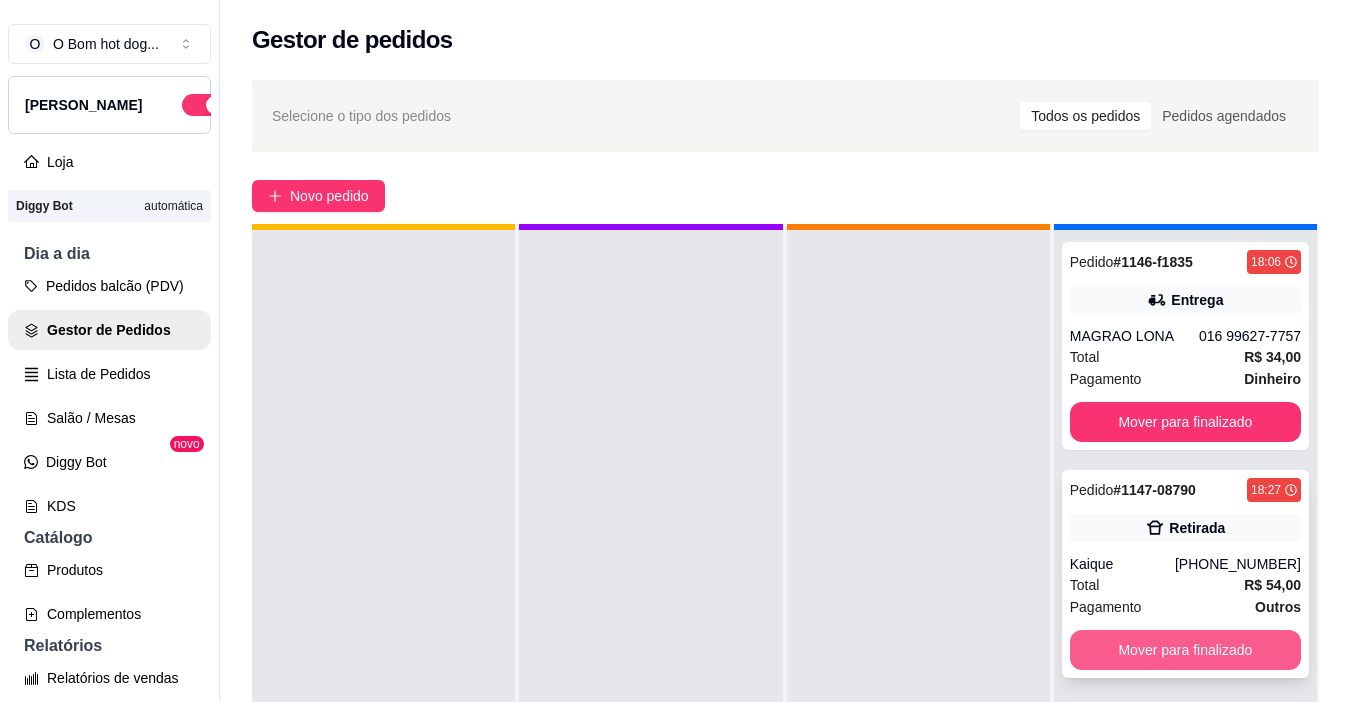 scroll, scrollTop: 56, scrollLeft: 0, axis: vertical 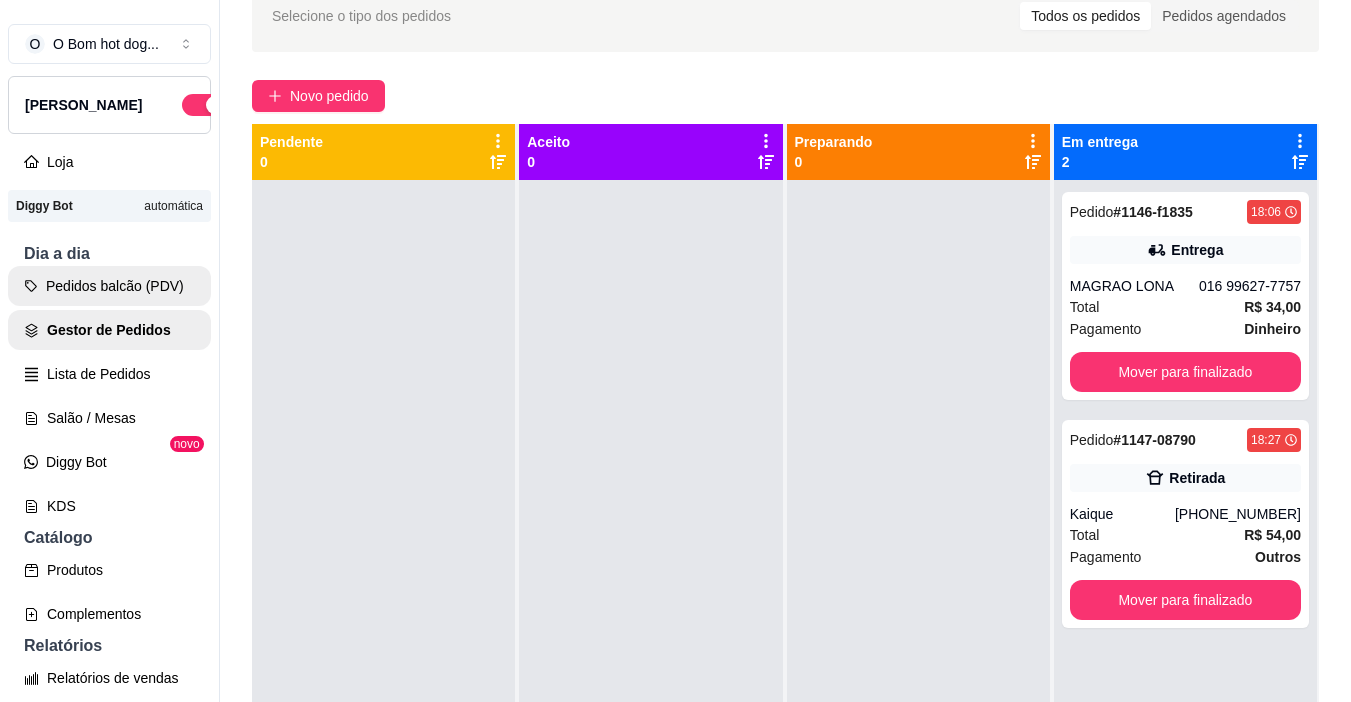 click on "Pedidos balcão (PDV)" at bounding box center (109, 286) 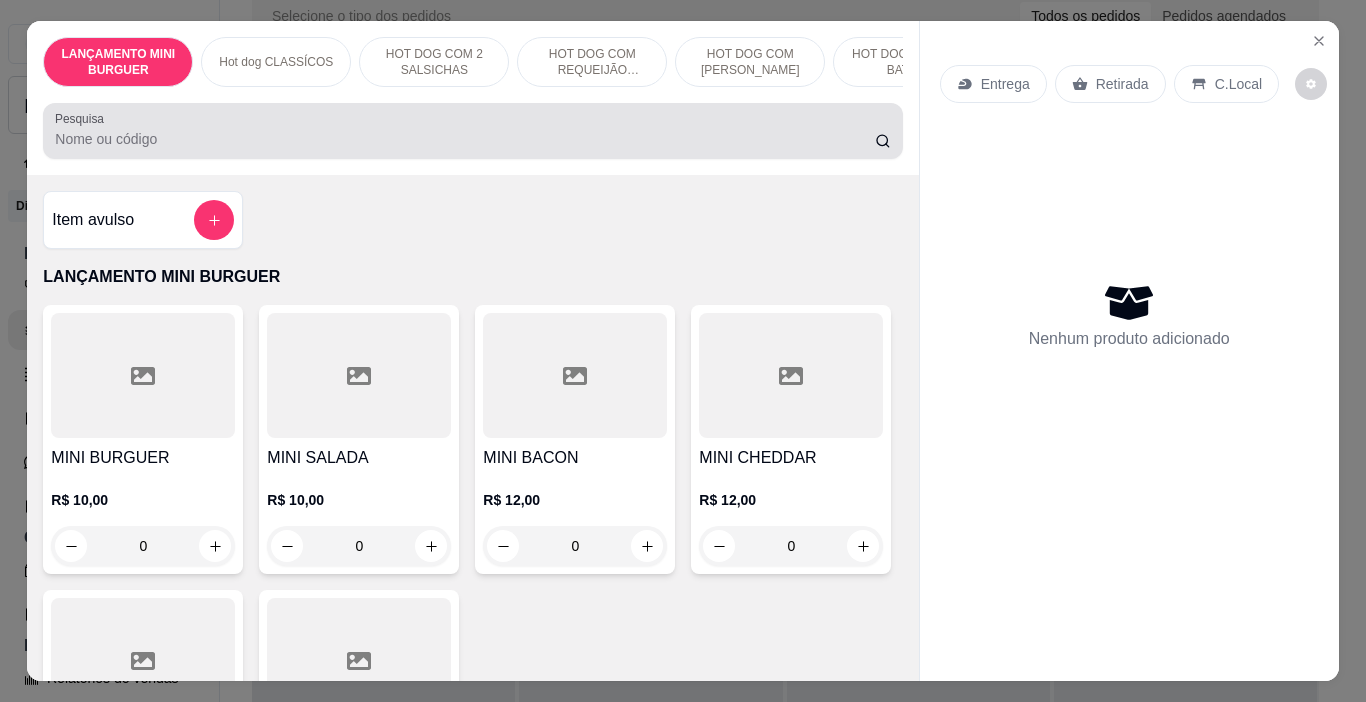 click on "Pesquisa" at bounding box center (465, 139) 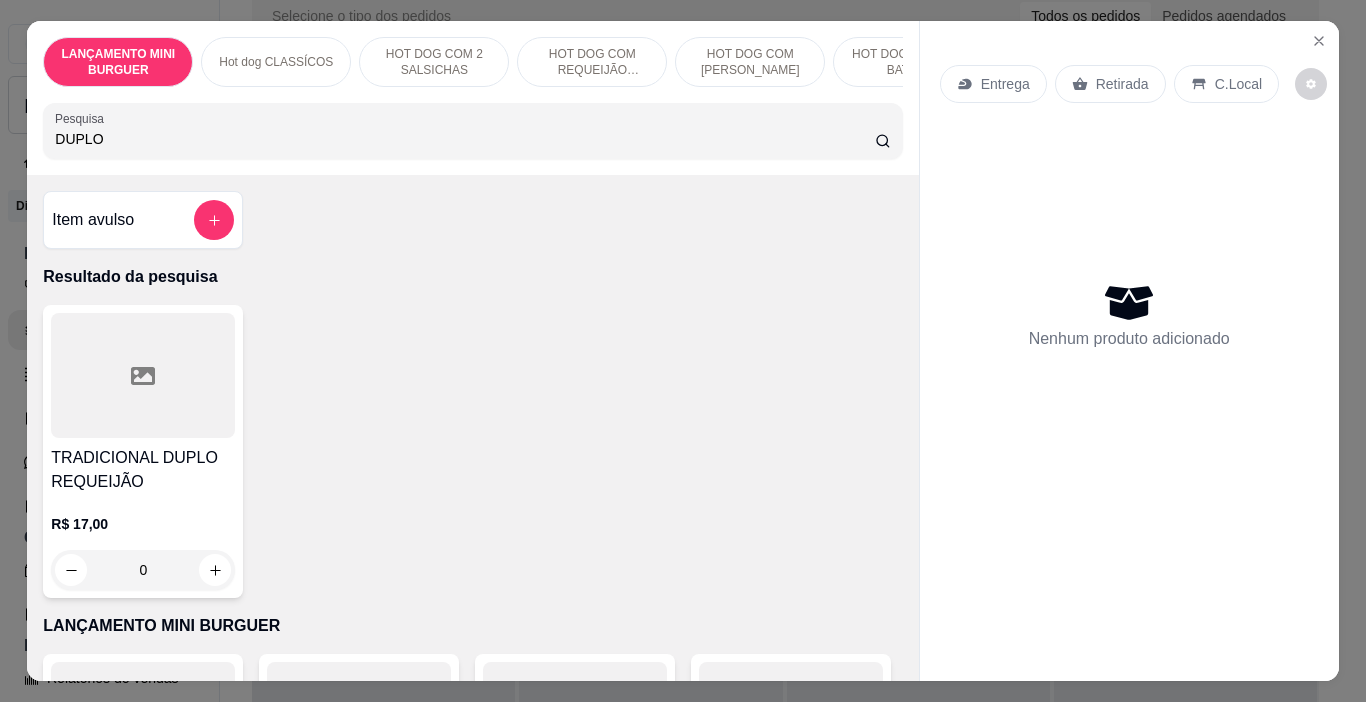 type on "DUPLO" 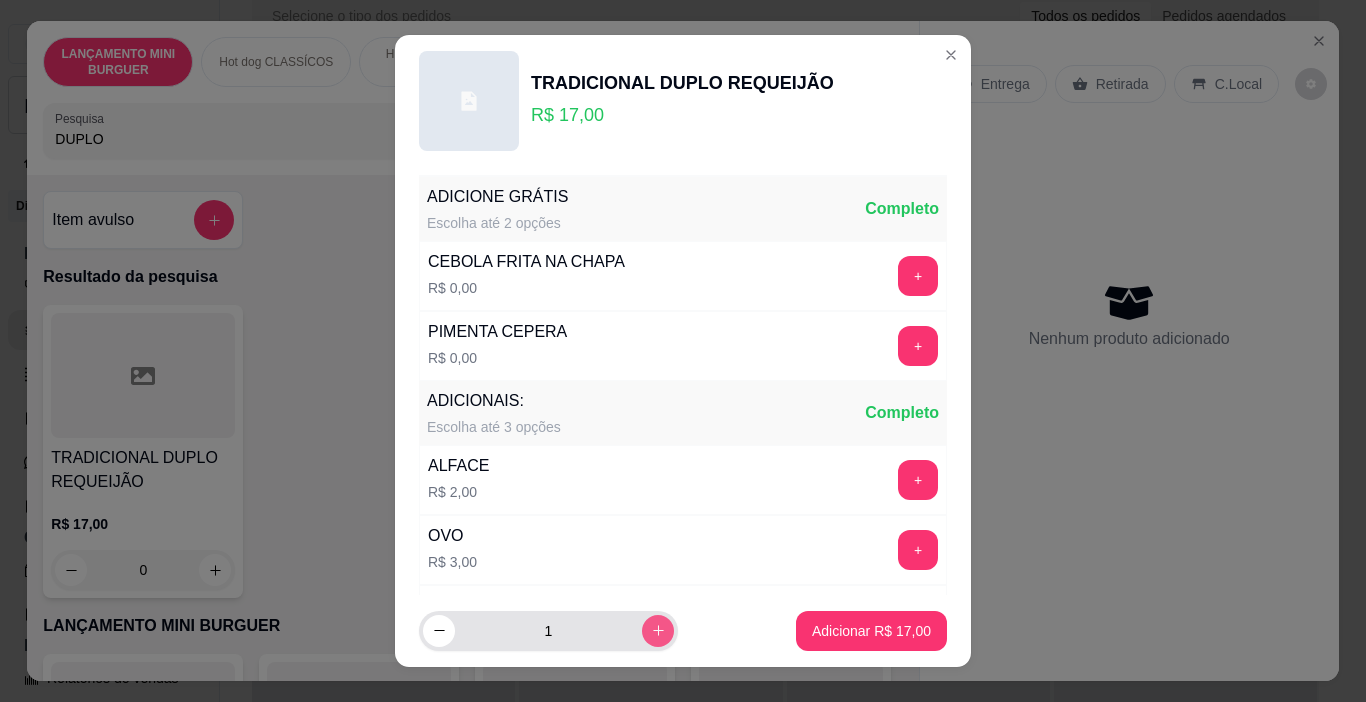 click at bounding box center (658, 631) 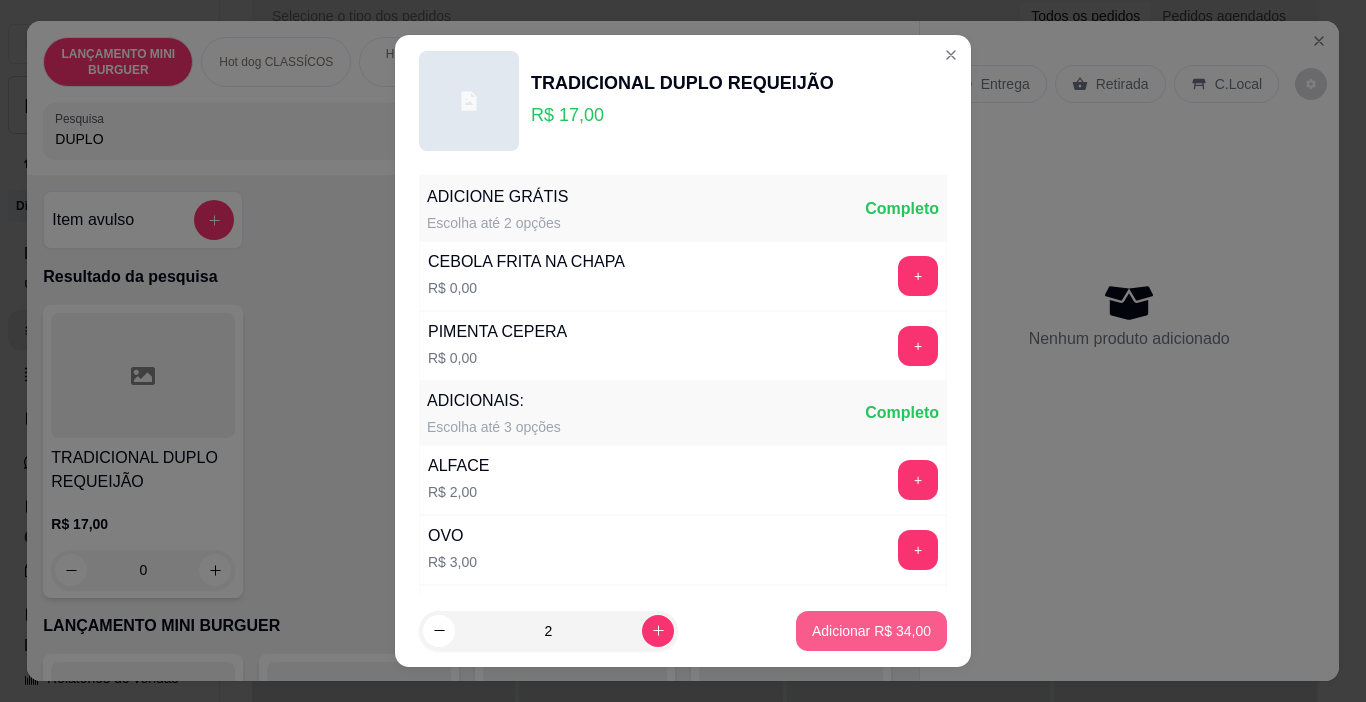 click on "Adicionar   R$ 34,00" at bounding box center [871, 631] 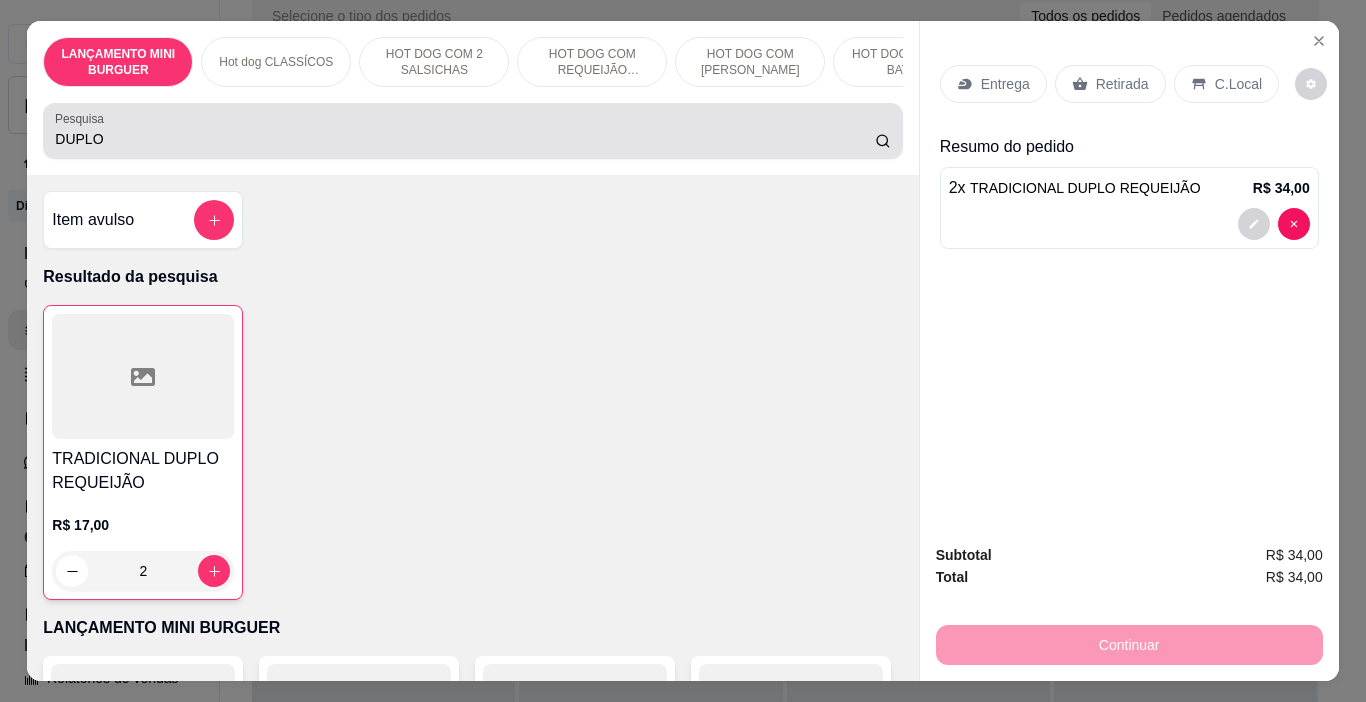click on "DUPLO" at bounding box center (472, 131) 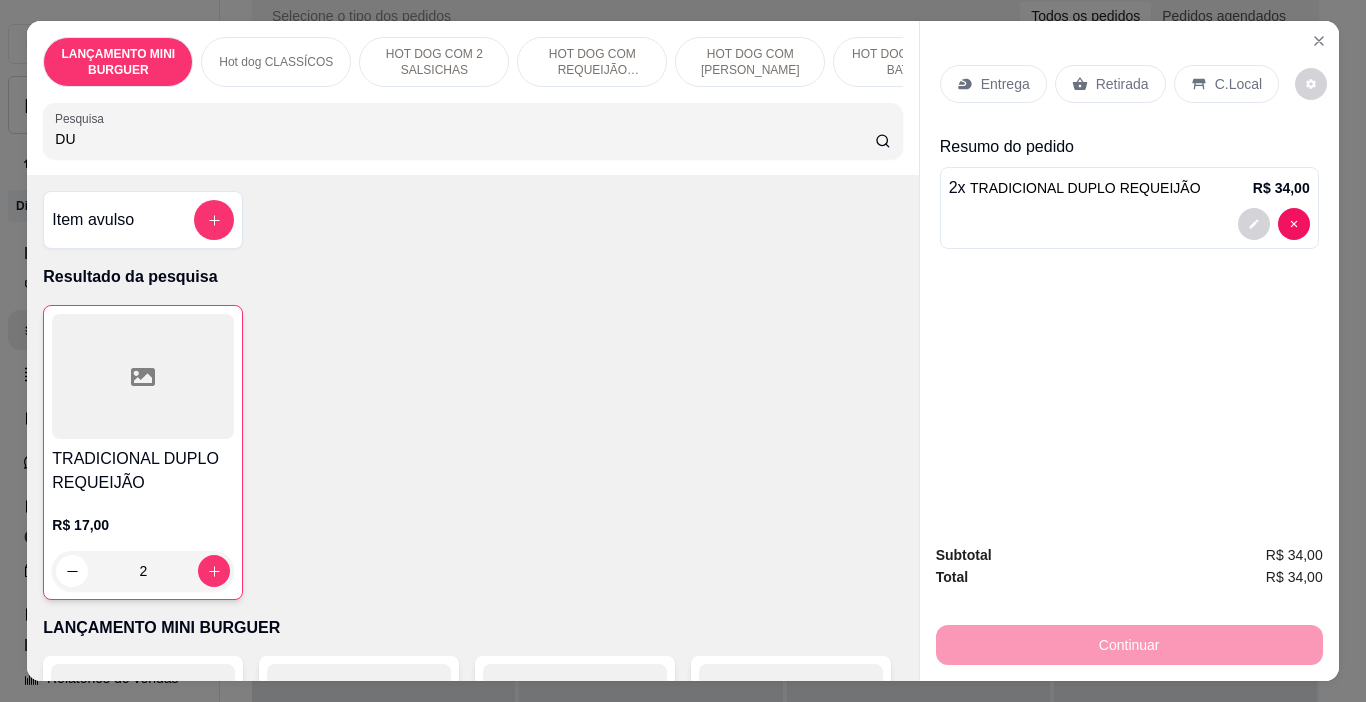 type on "D" 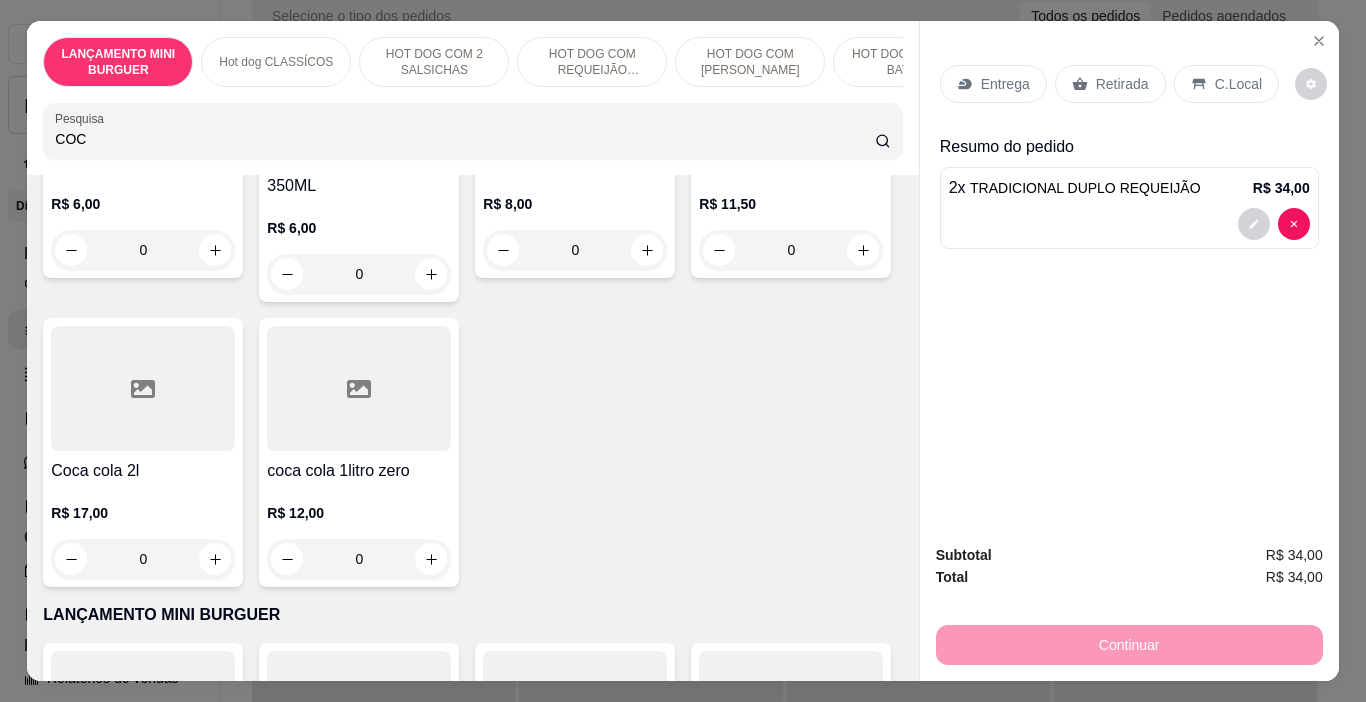 scroll, scrollTop: 300, scrollLeft: 0, axis: vertical 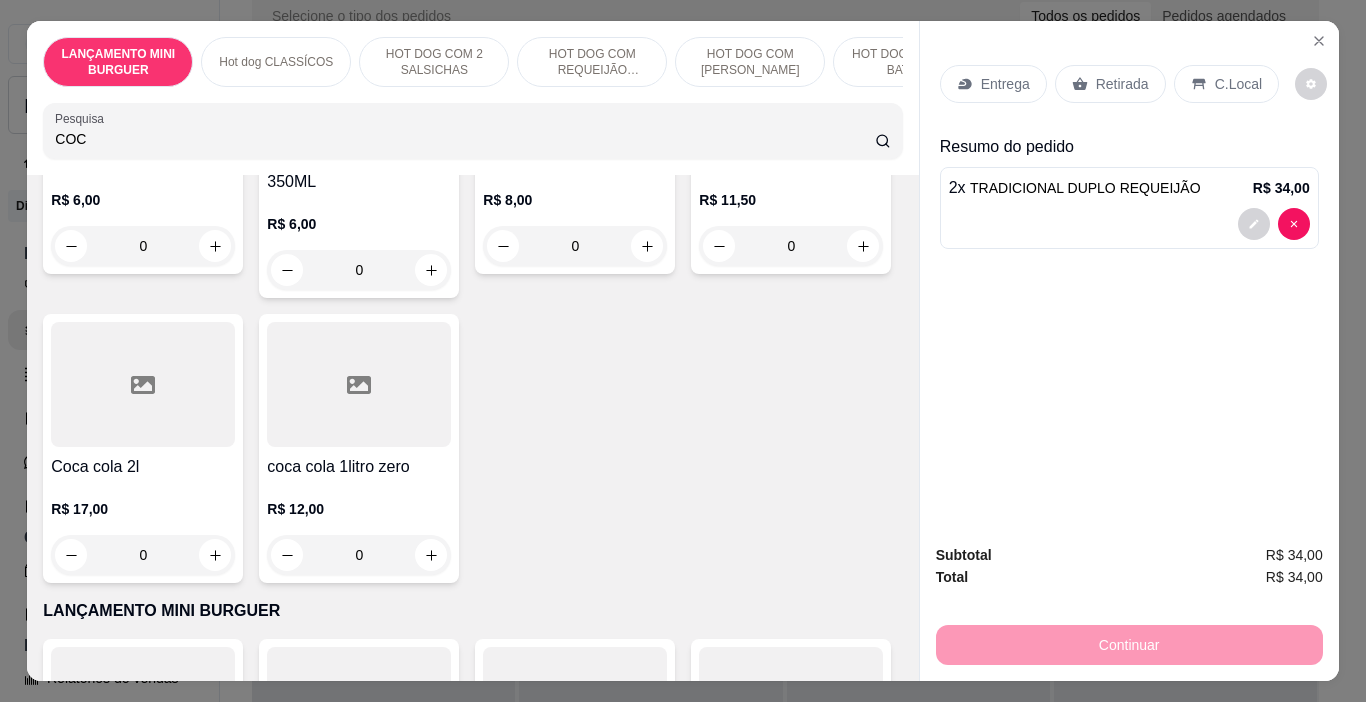 type on "COC" 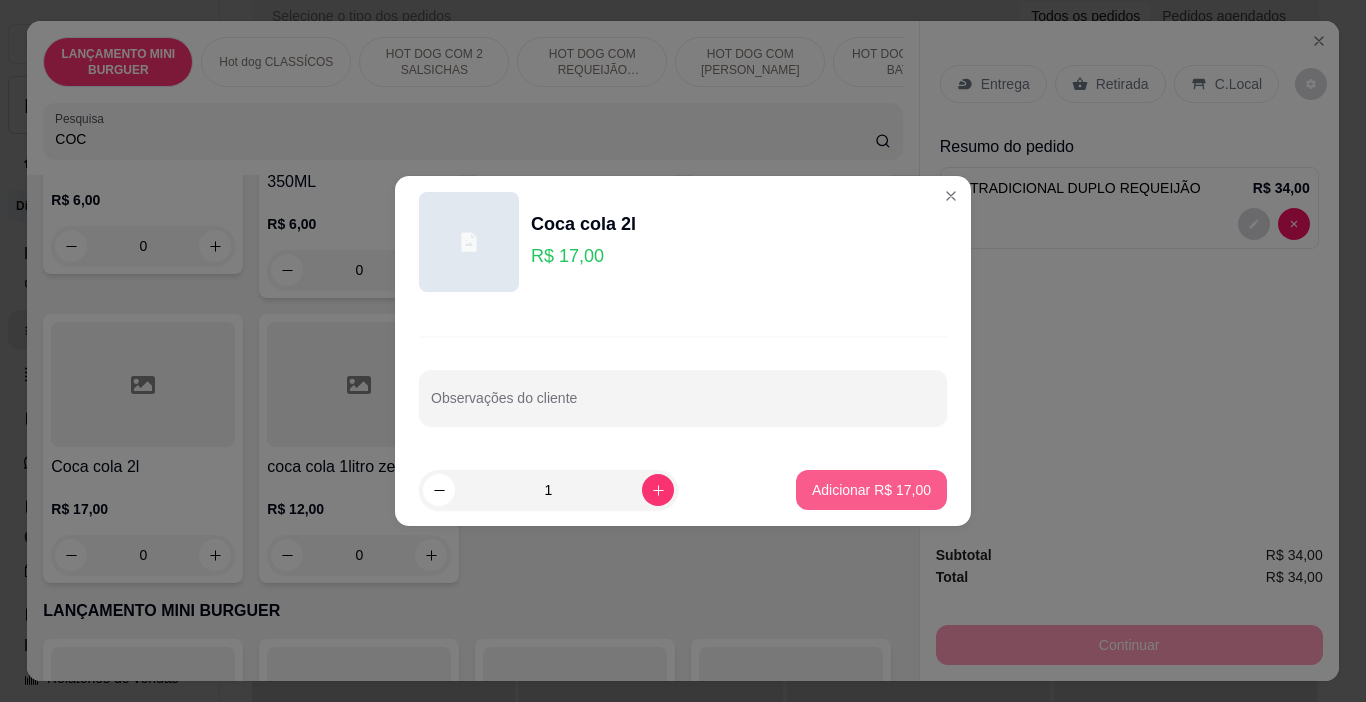 click on "Adicionar   R$ 17,00" at bounding box center (871, 490) 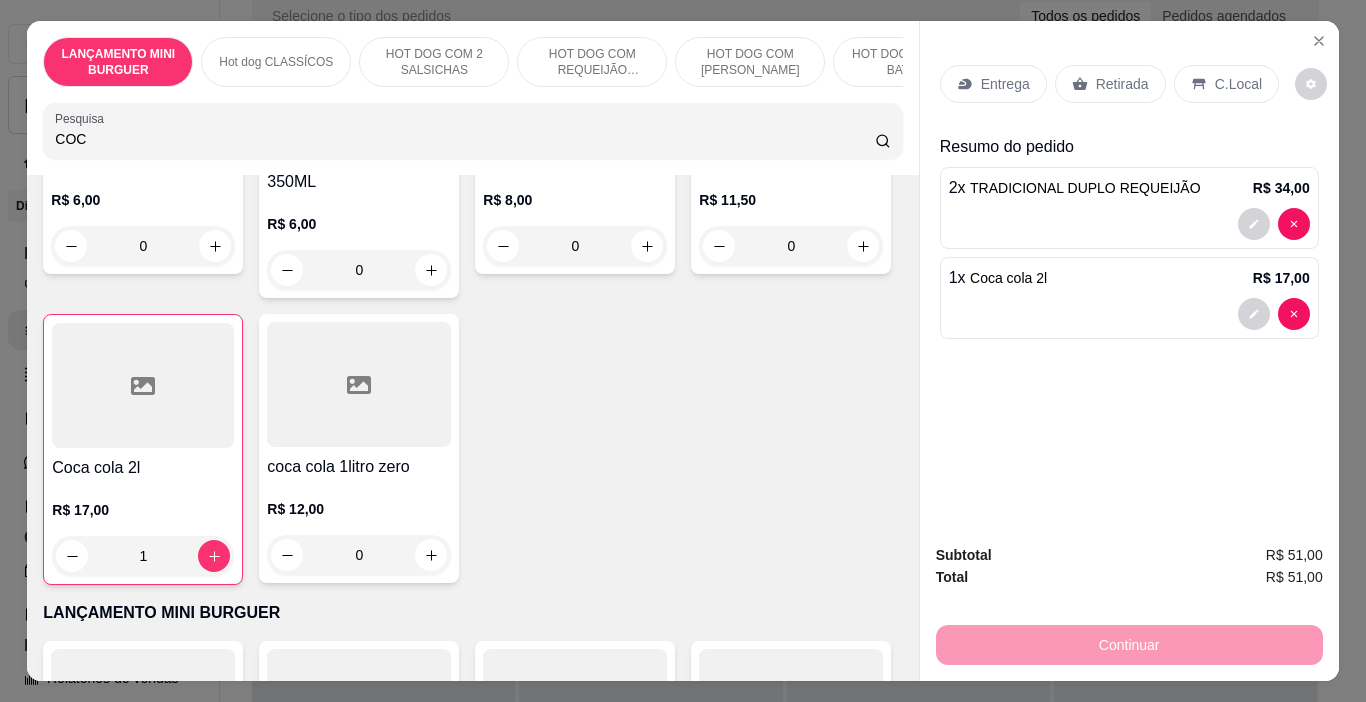 click on "Retirada" at bounding box center (1122, 84) 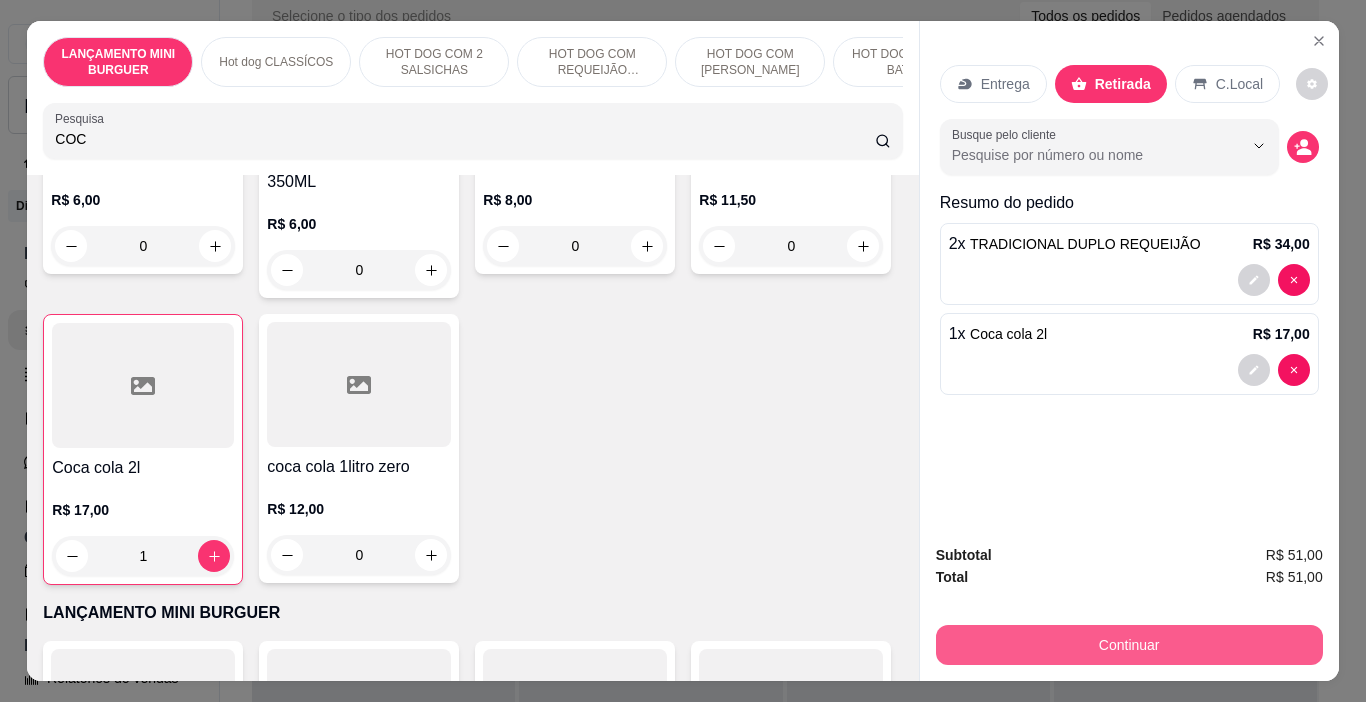 click on "Continuar" at bounding box center [1129, 645] 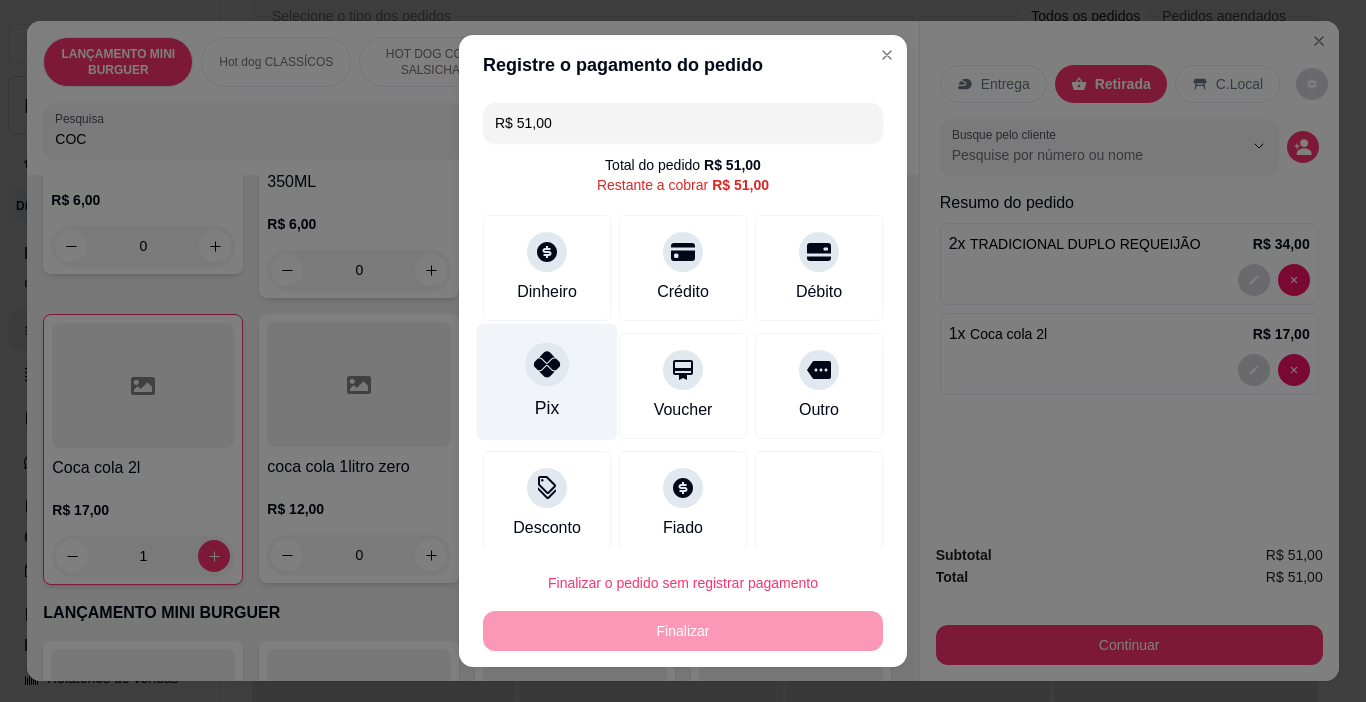 click on "Pix" at bounding box center (547, 382) 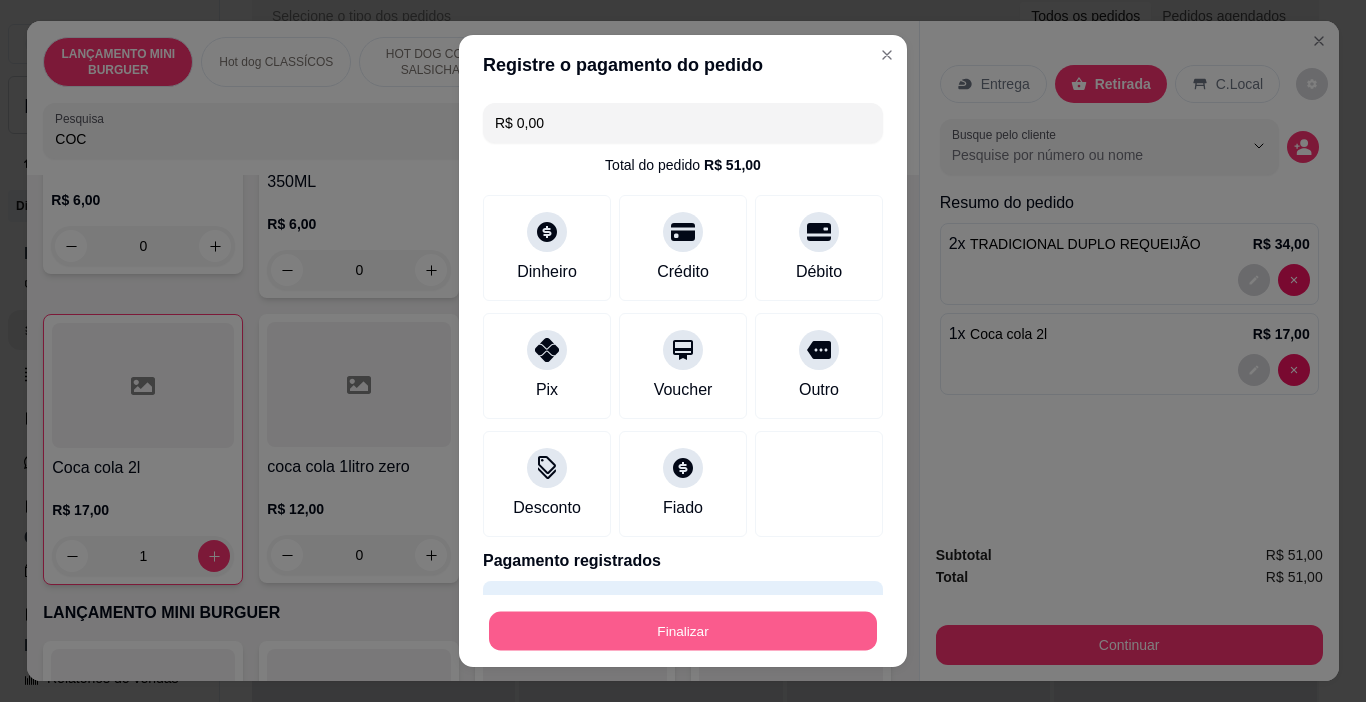 click on "Finalizar" at bounding box center [683, 631] 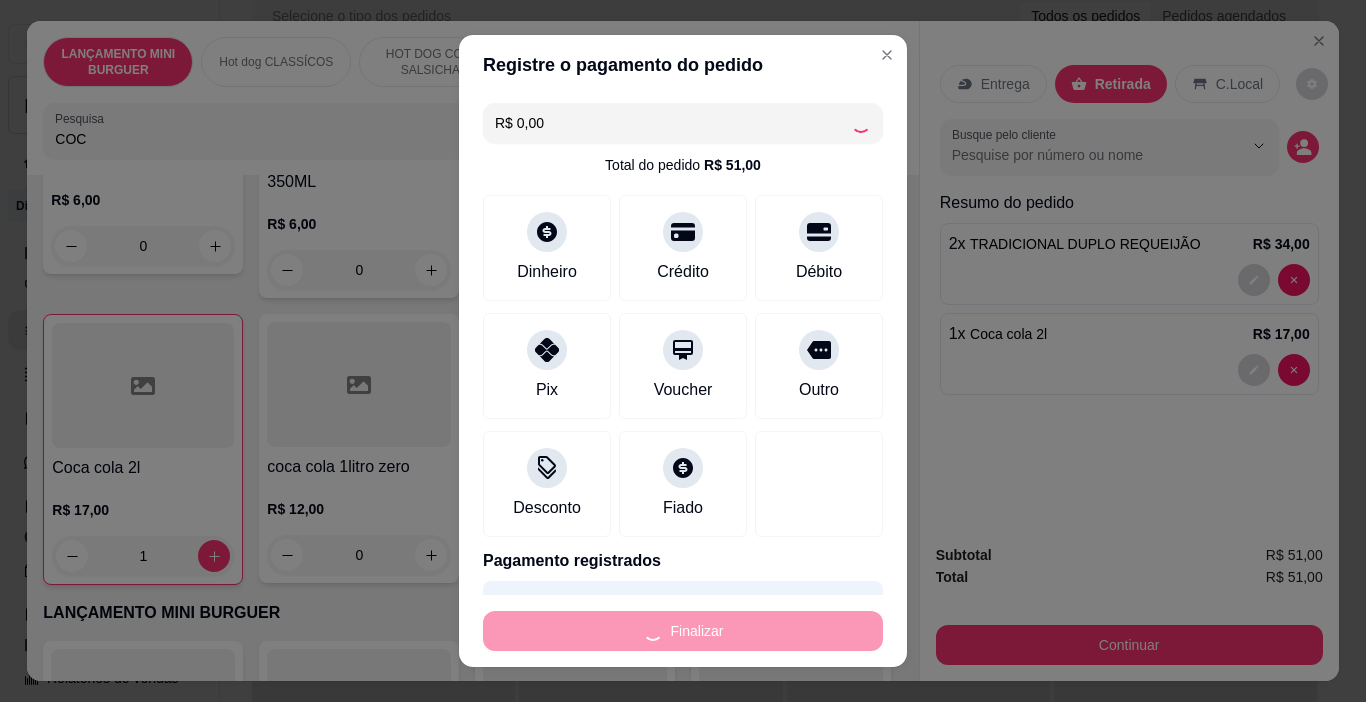 type on "0" 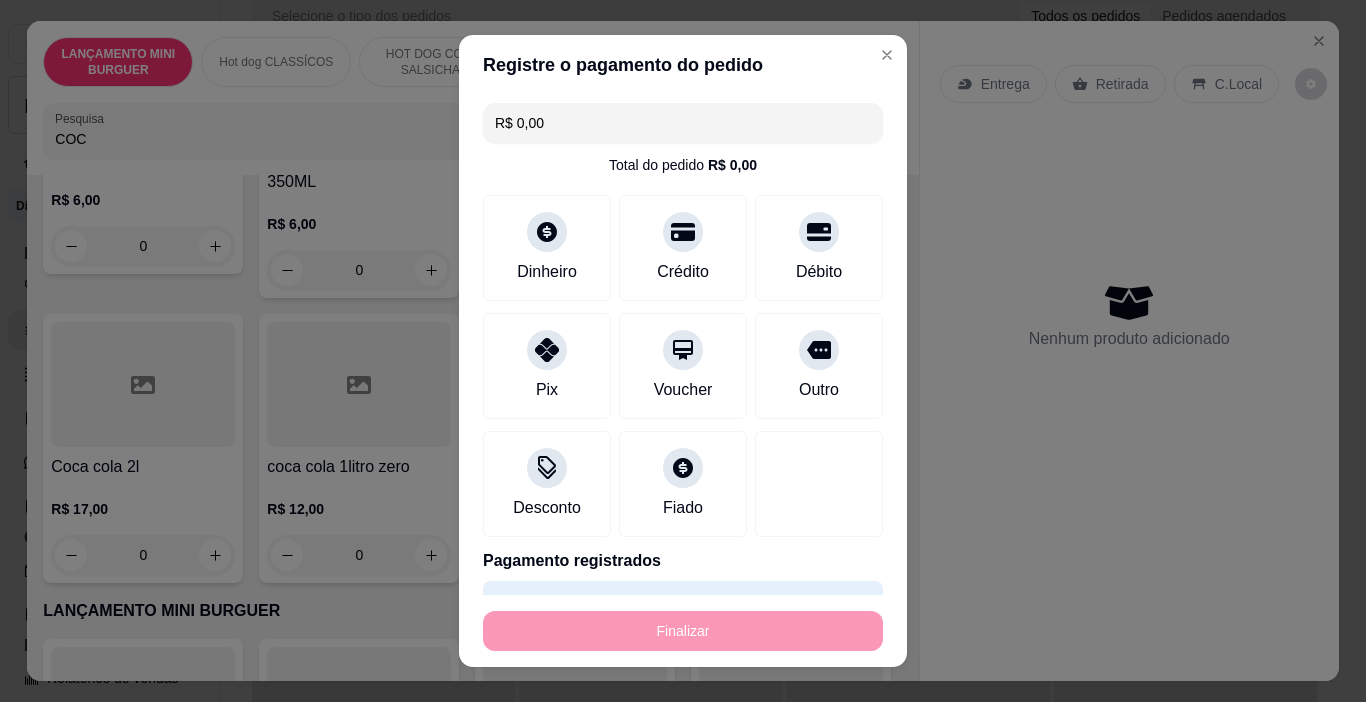 type on "-R$ 51,00" 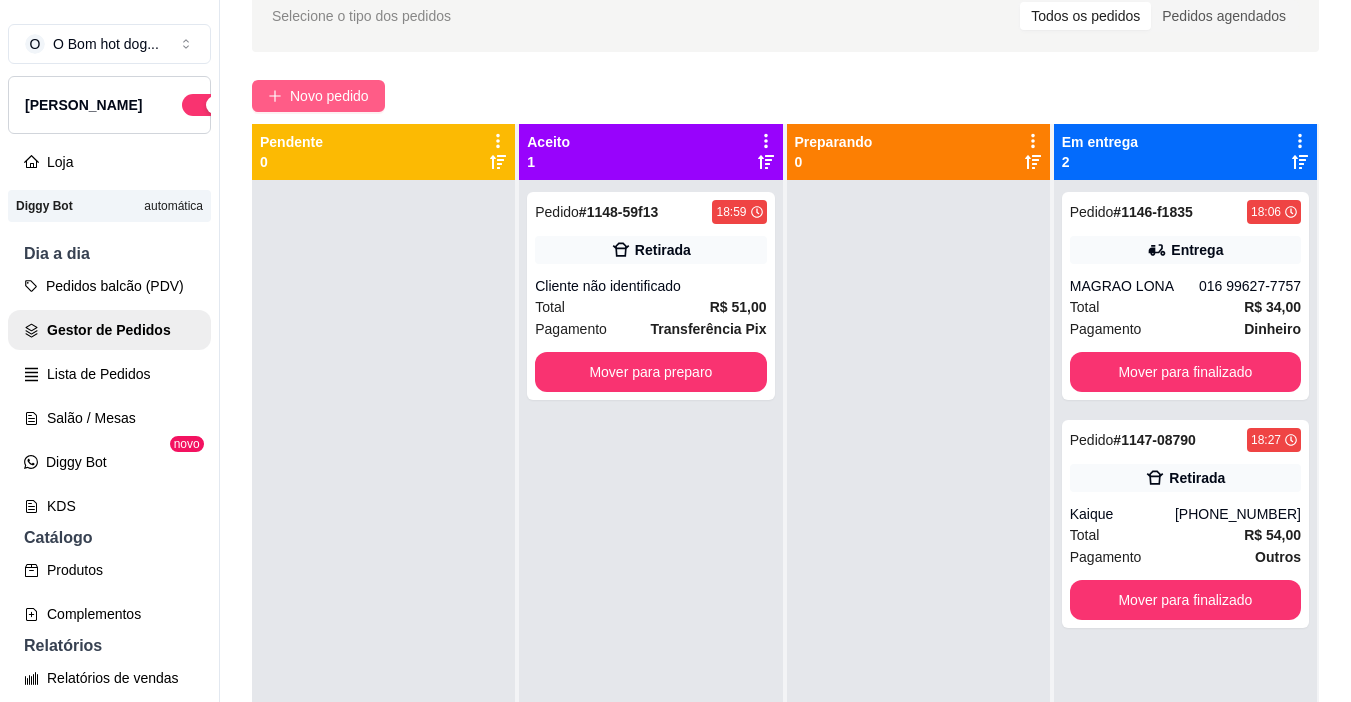click on "Novo pedido" at bounding box center [318, 96] 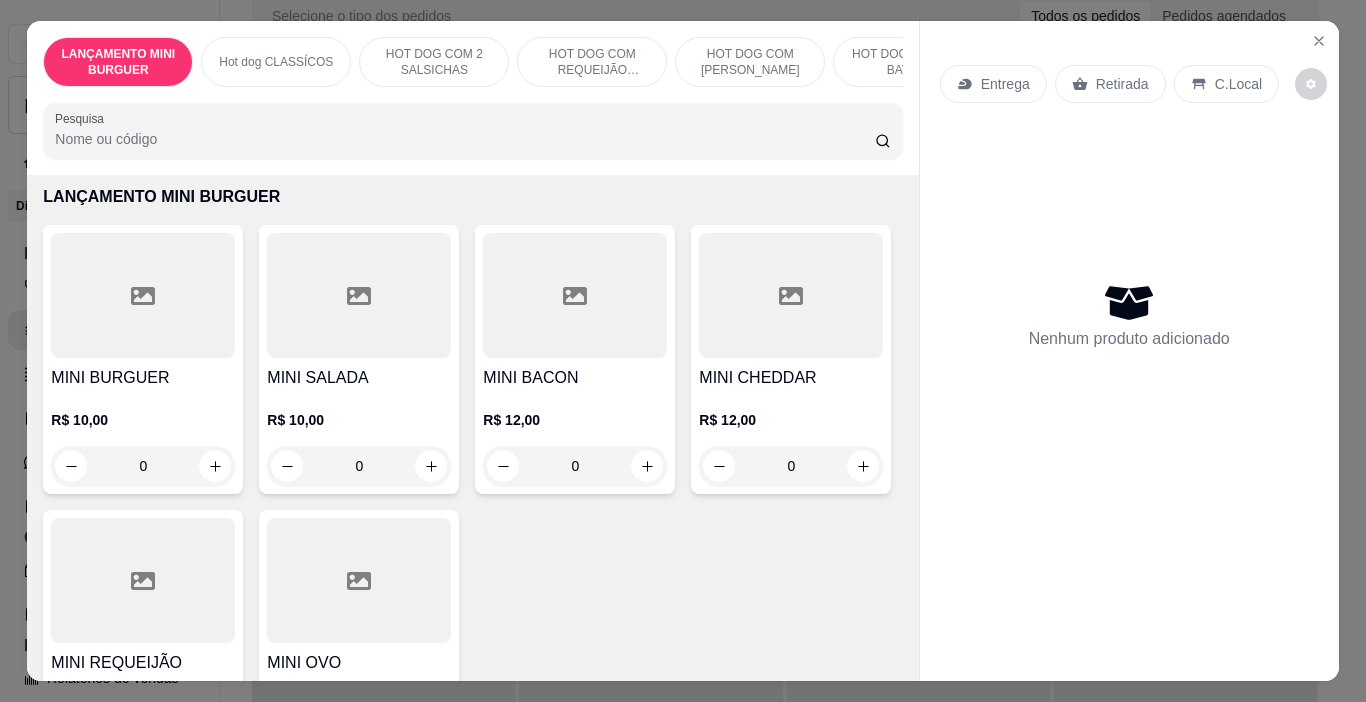 scroll, scrollTop: 400, scrollLeft: 0, axis: vertical 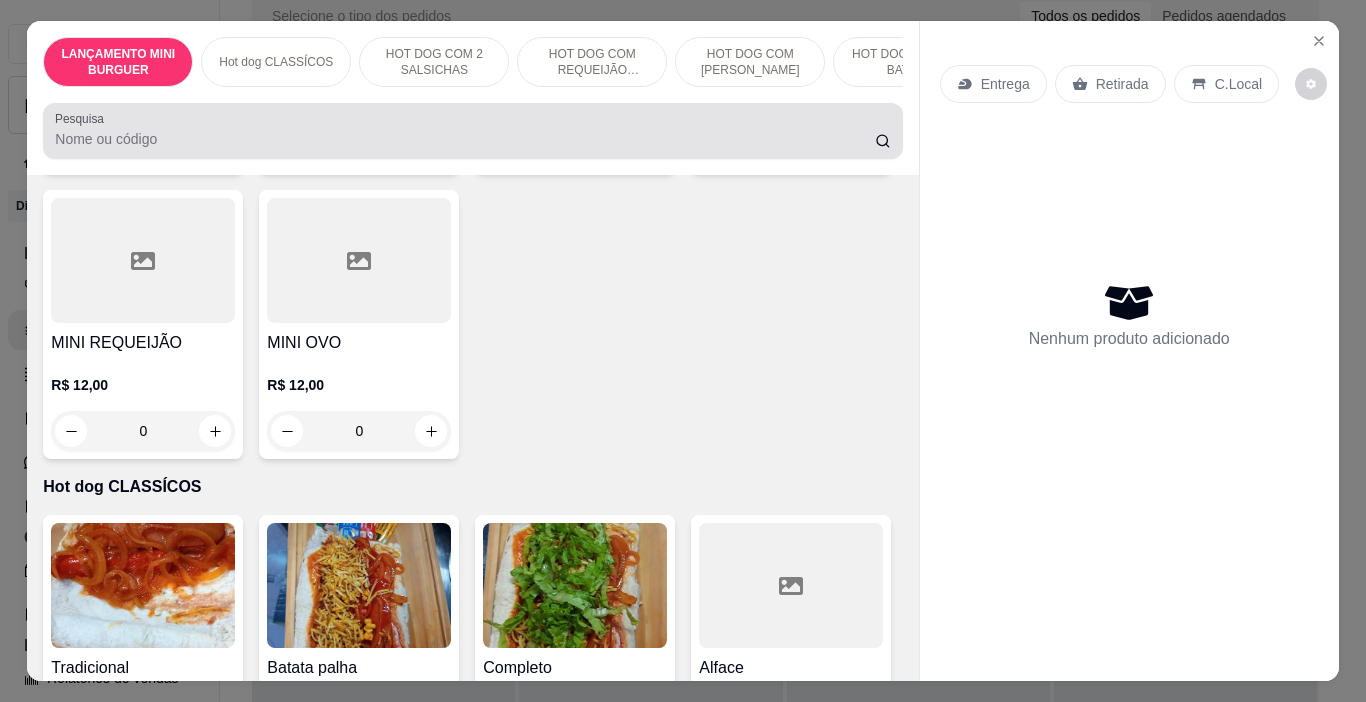 click on "Pesquisa" at bounding box center [472, 131] 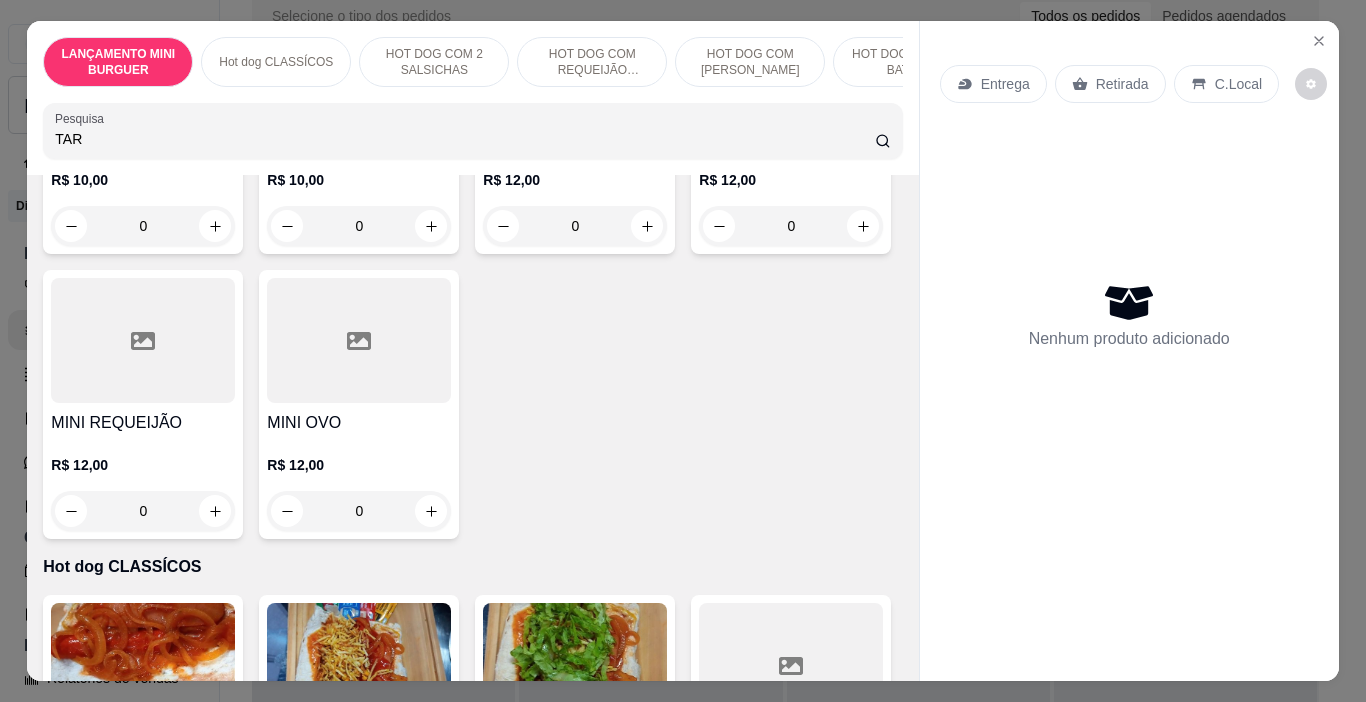 scroll, scrollTop: 480, scrollLeft: 0, axis: vertical 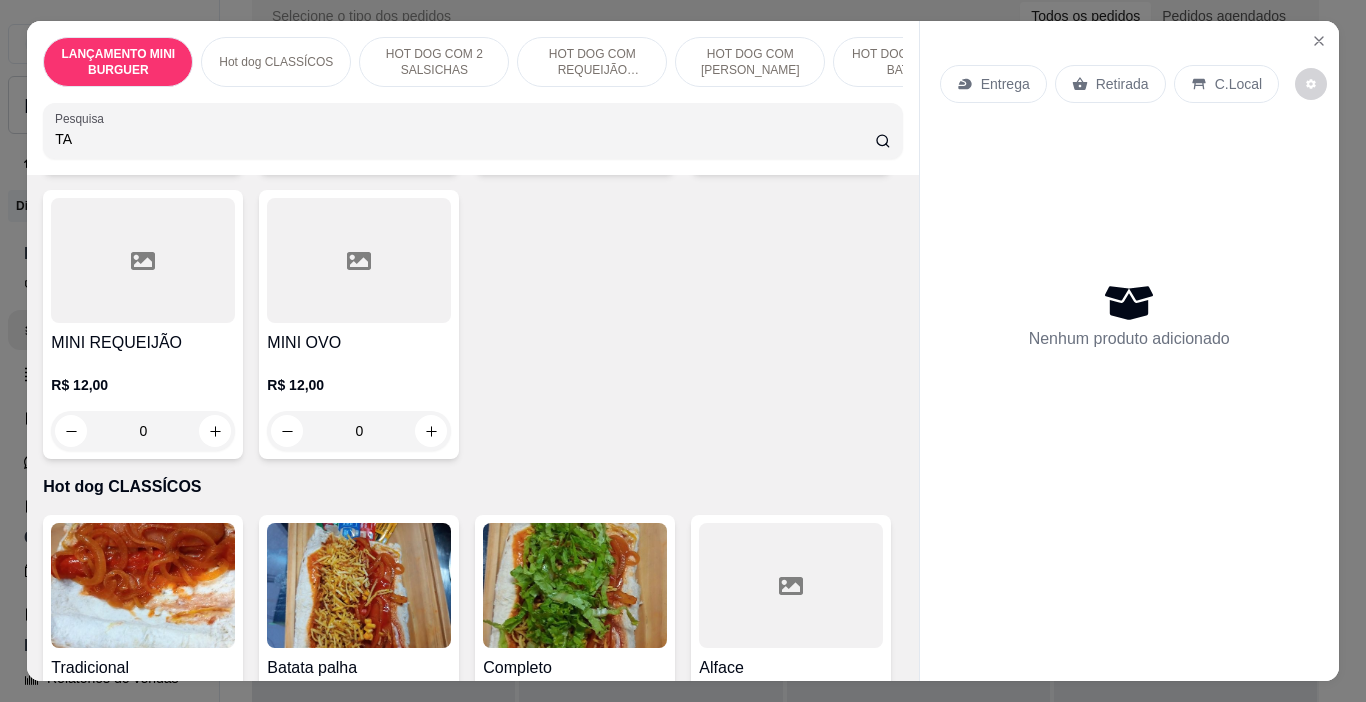 type on "T" 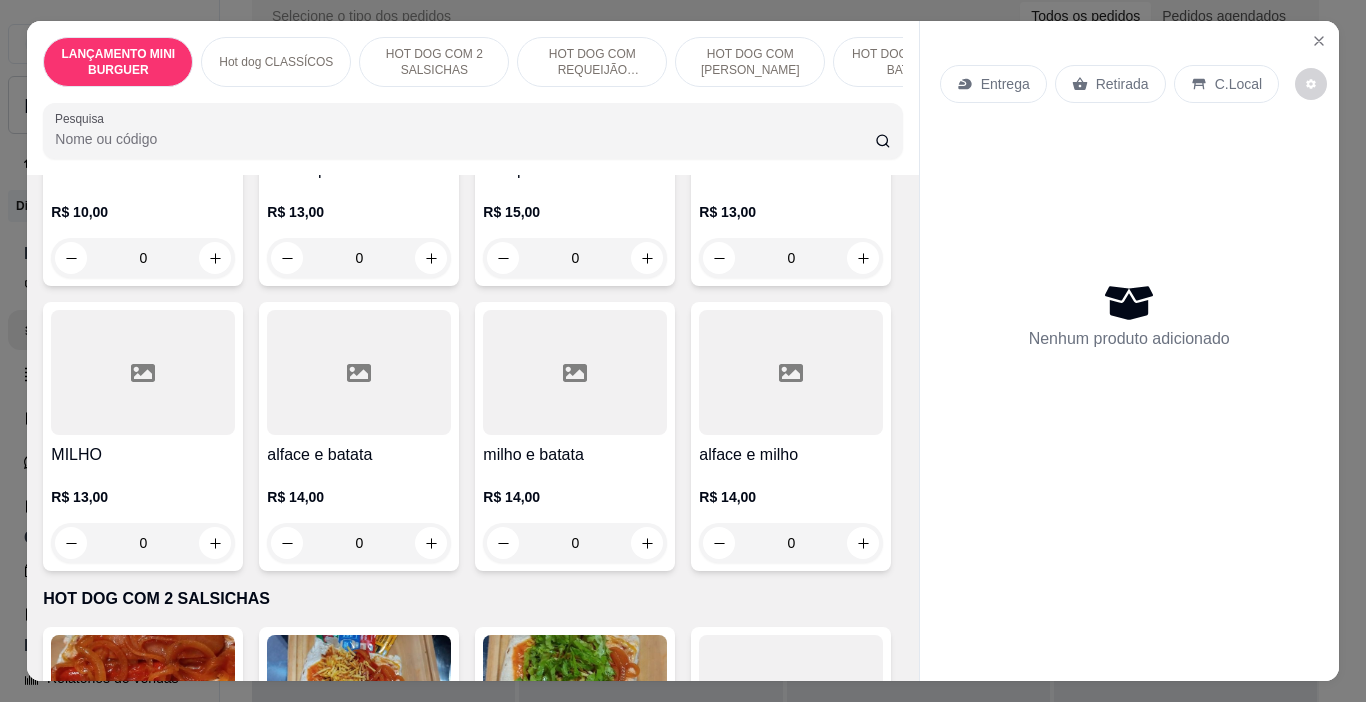 scroll, scrollTop: 900, scrollLeft: 0, axis: vertical 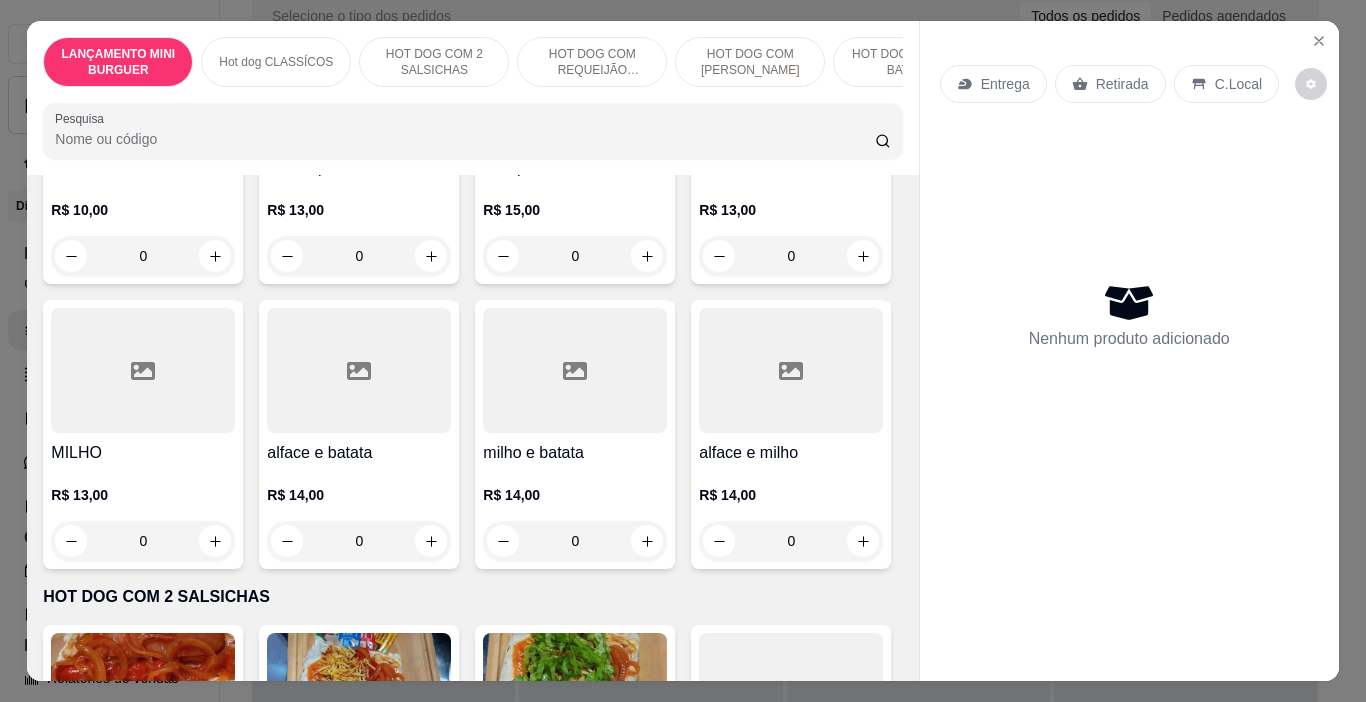 click on "Pesquisa" at bounding box center (465, 139) 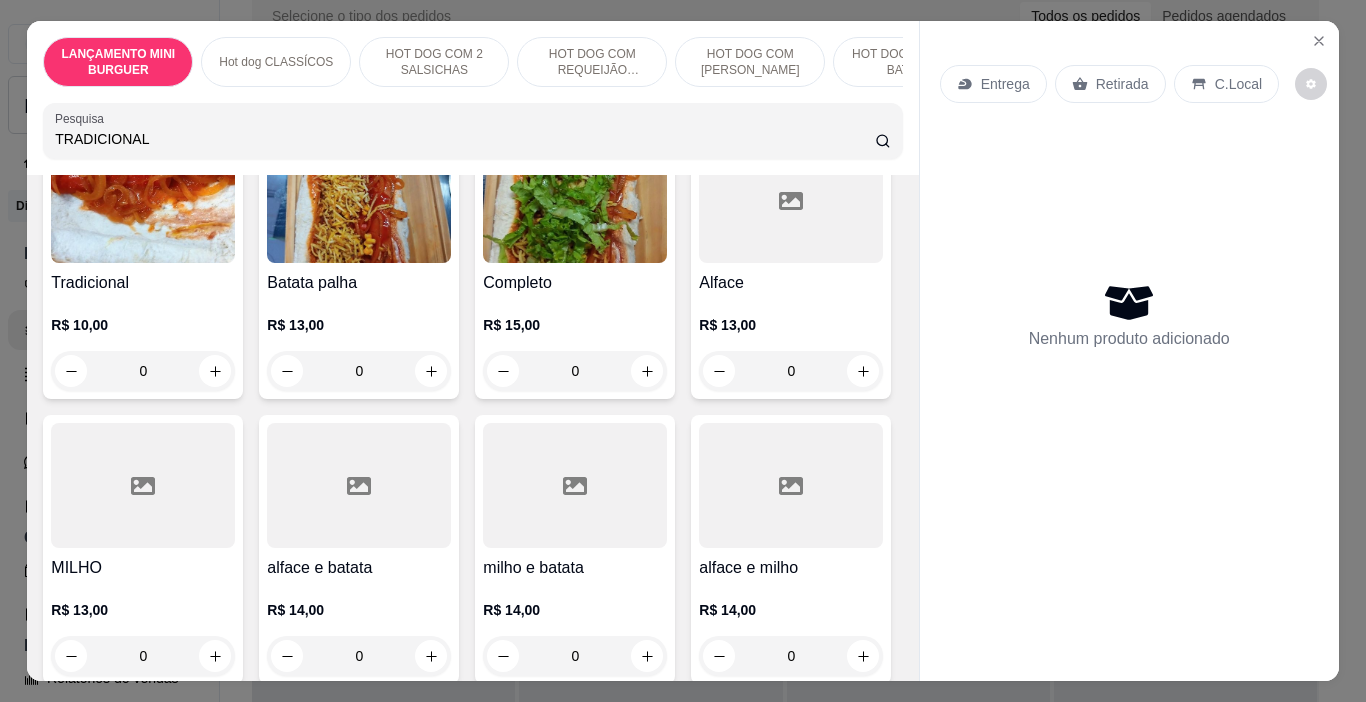 scroll, scrollTop: 1543, scrollLeft: 0, axis: vertical 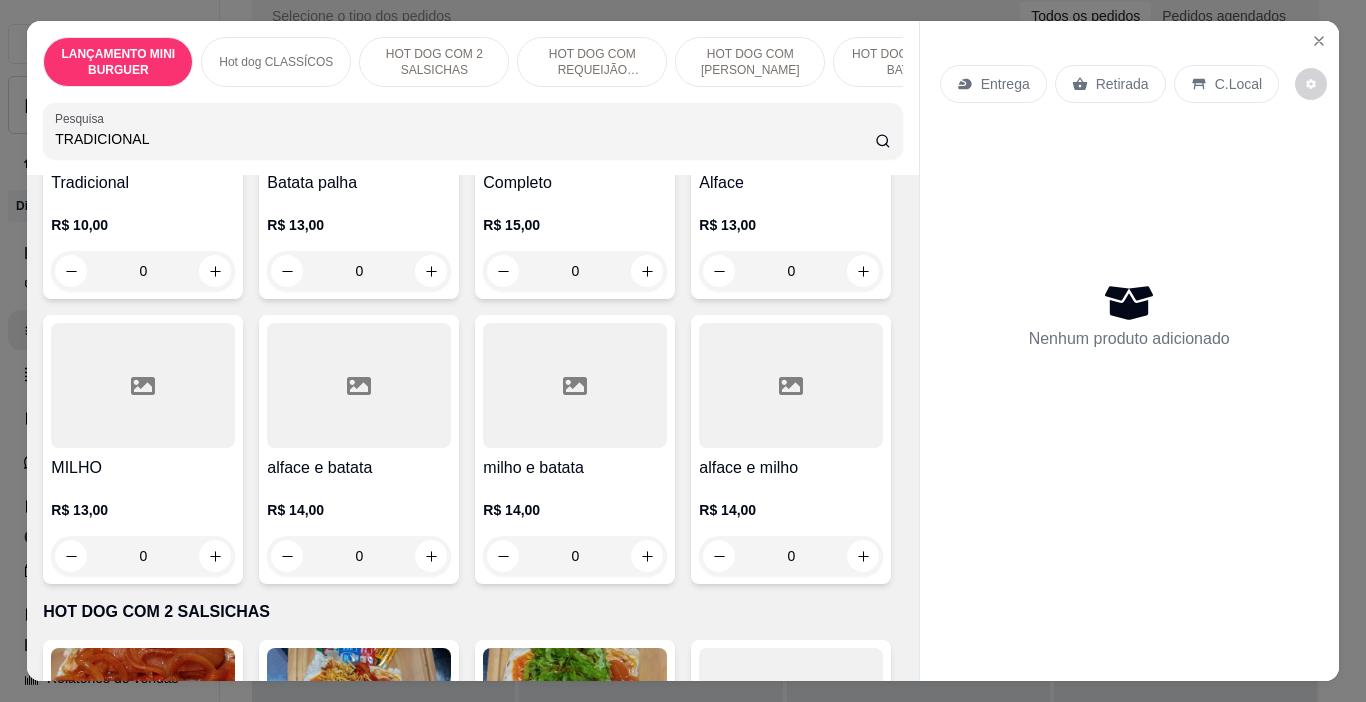 type on "TRADICIONAL" 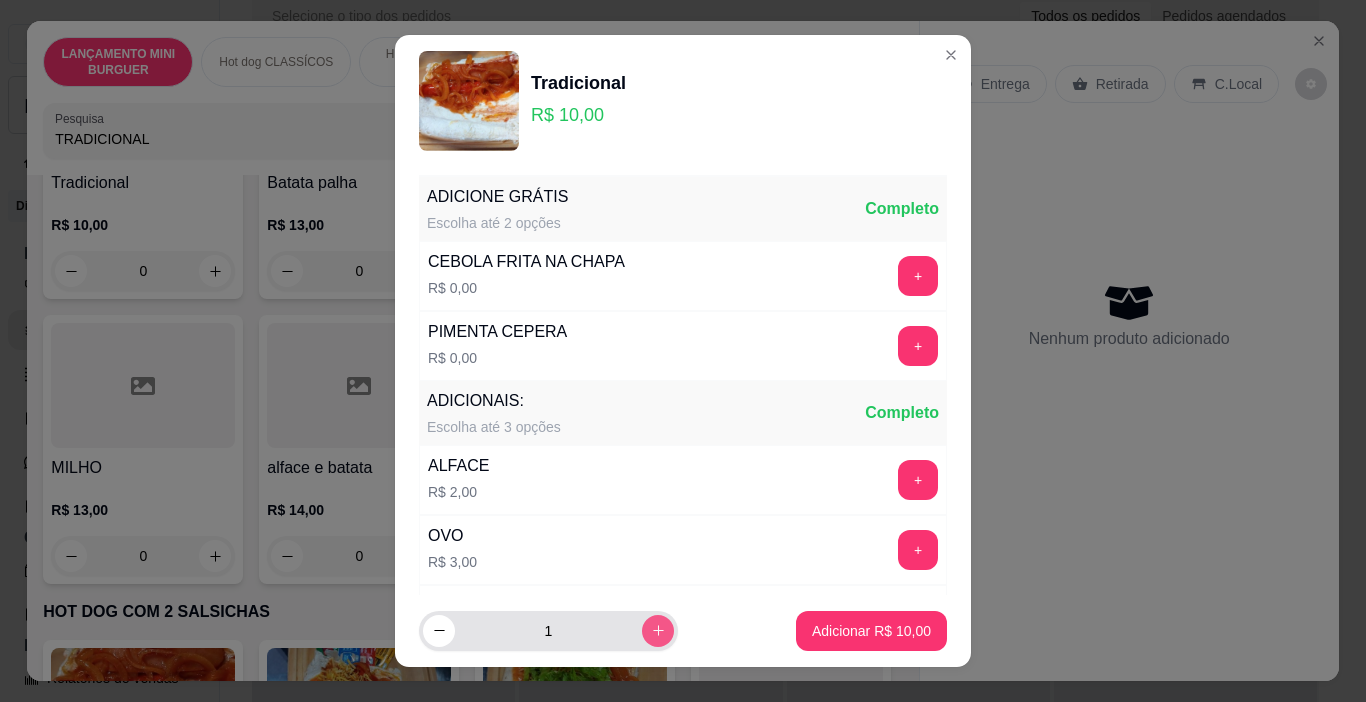 click 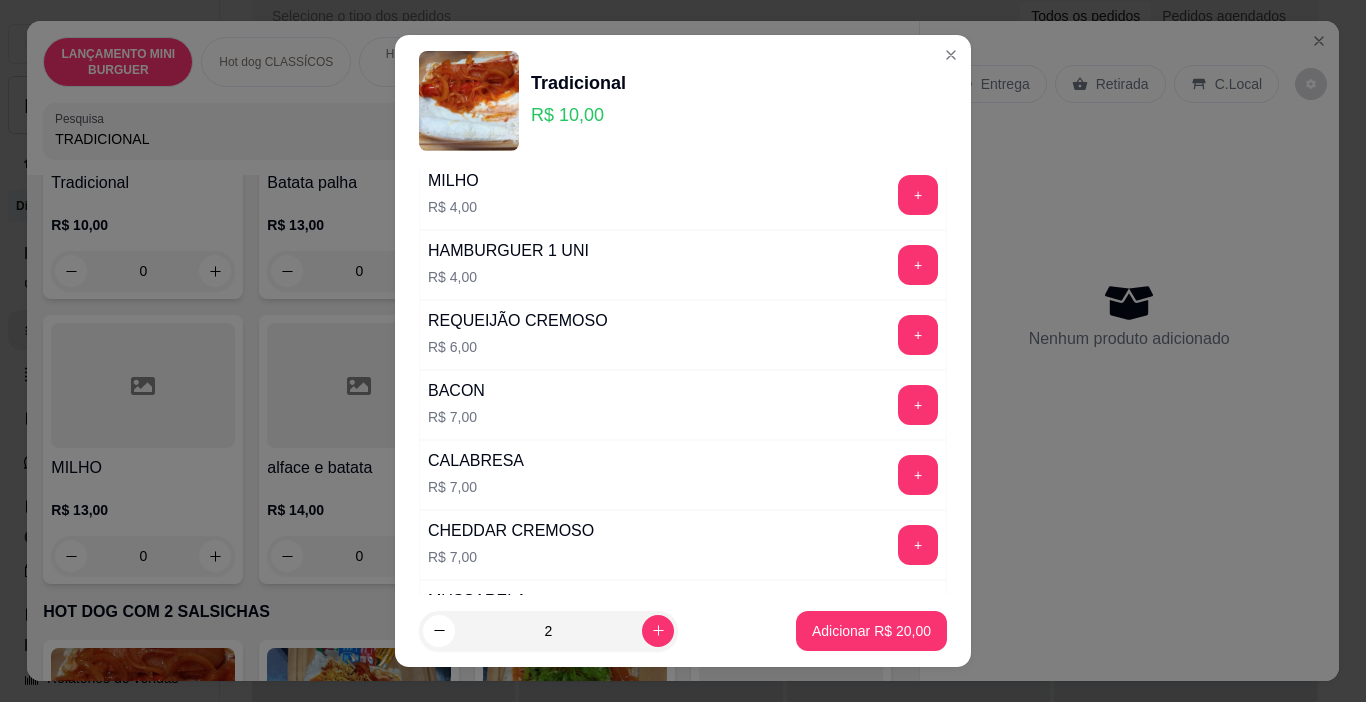 scroll, scrollTop: 600, scrollLeft: 0, axis: vertical 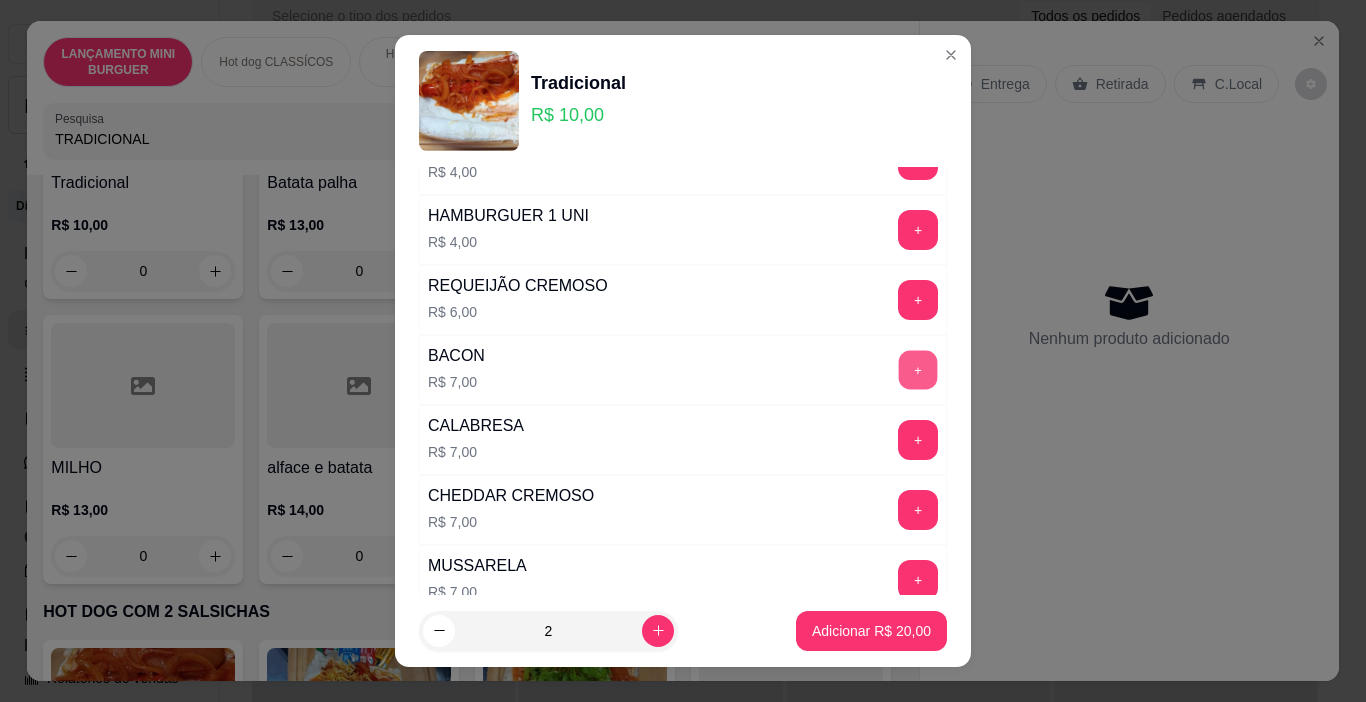 click on "+" at bounding box center (918, 370) 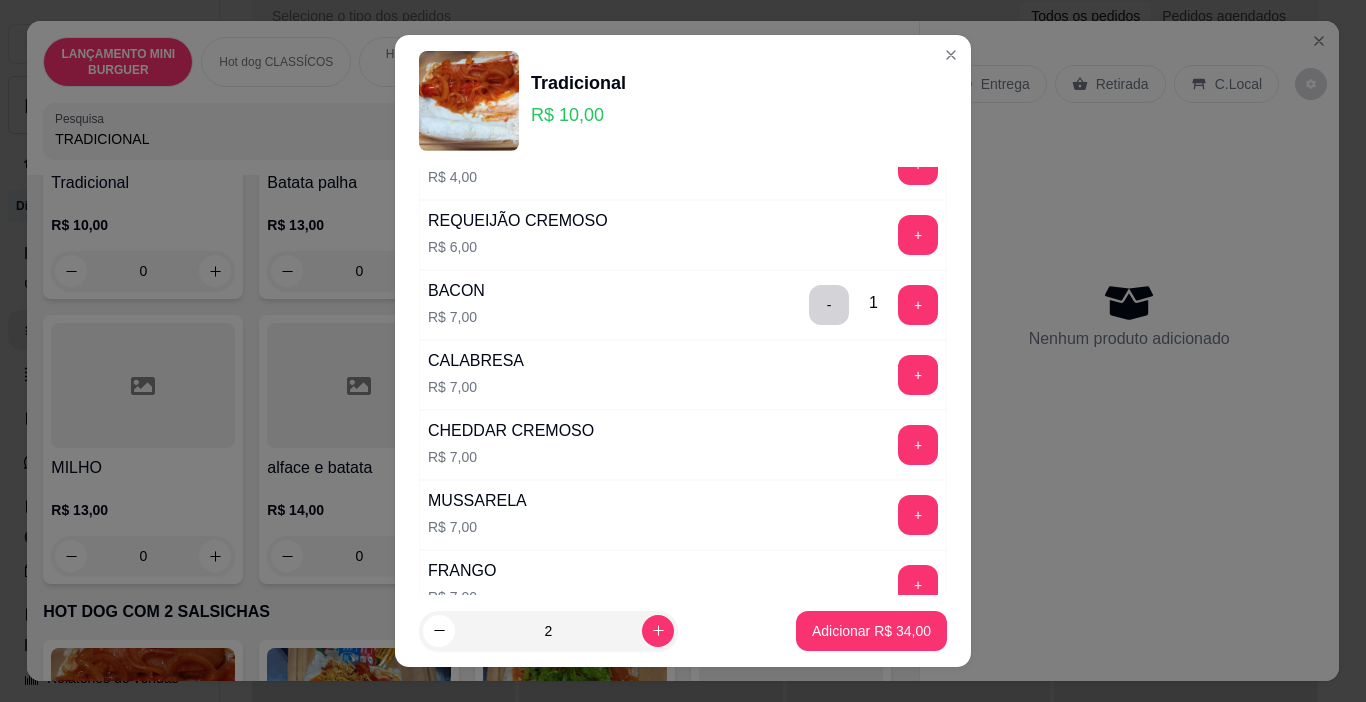 scroll, scrollTop: 700, scrollLeft: 0, axis: vertical 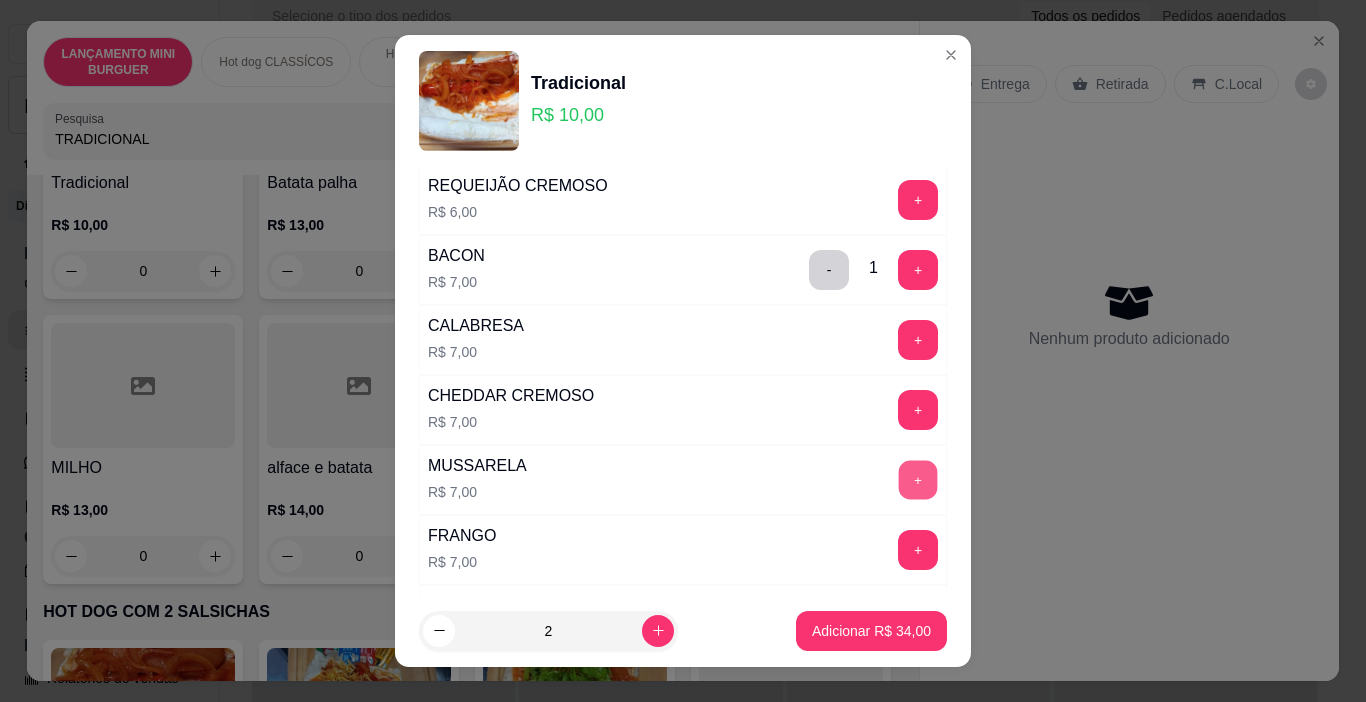 click on "+" at bounding box center (918, 480) 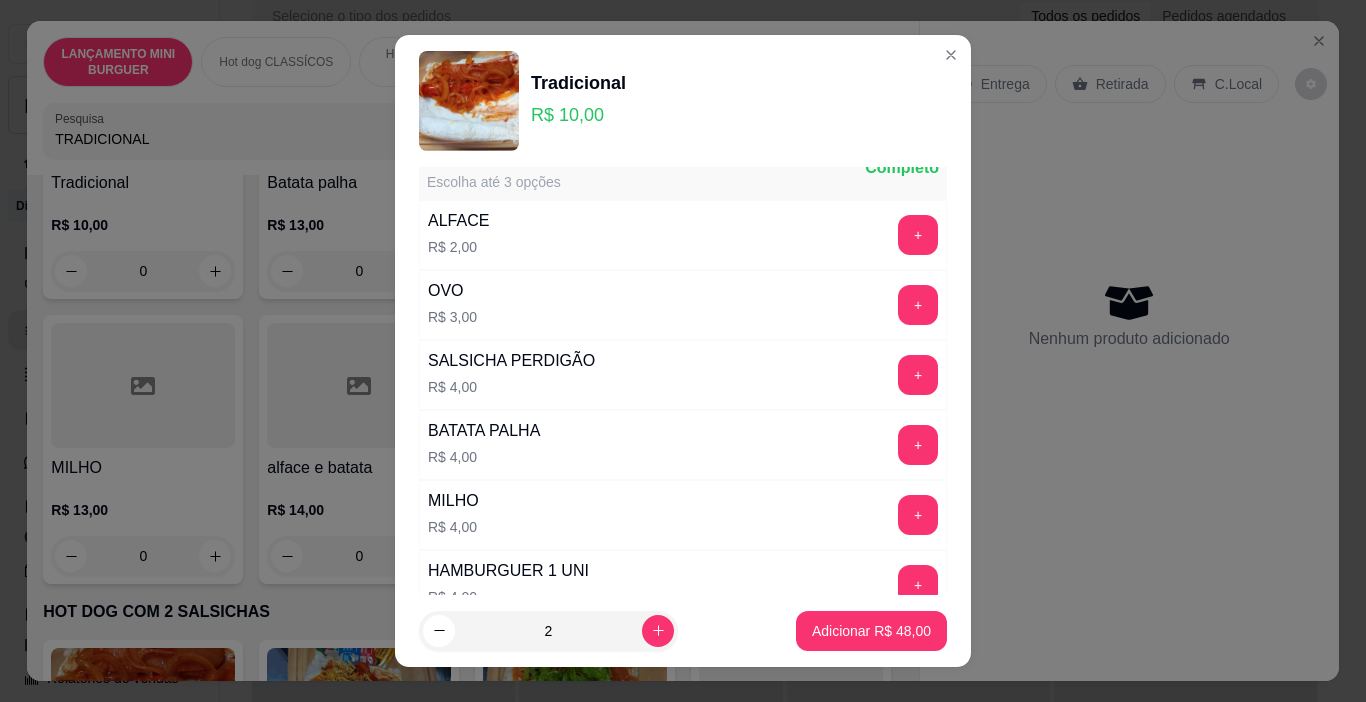 scroll, scrollTop: 210, scrollLeft: 0, axis: vertical 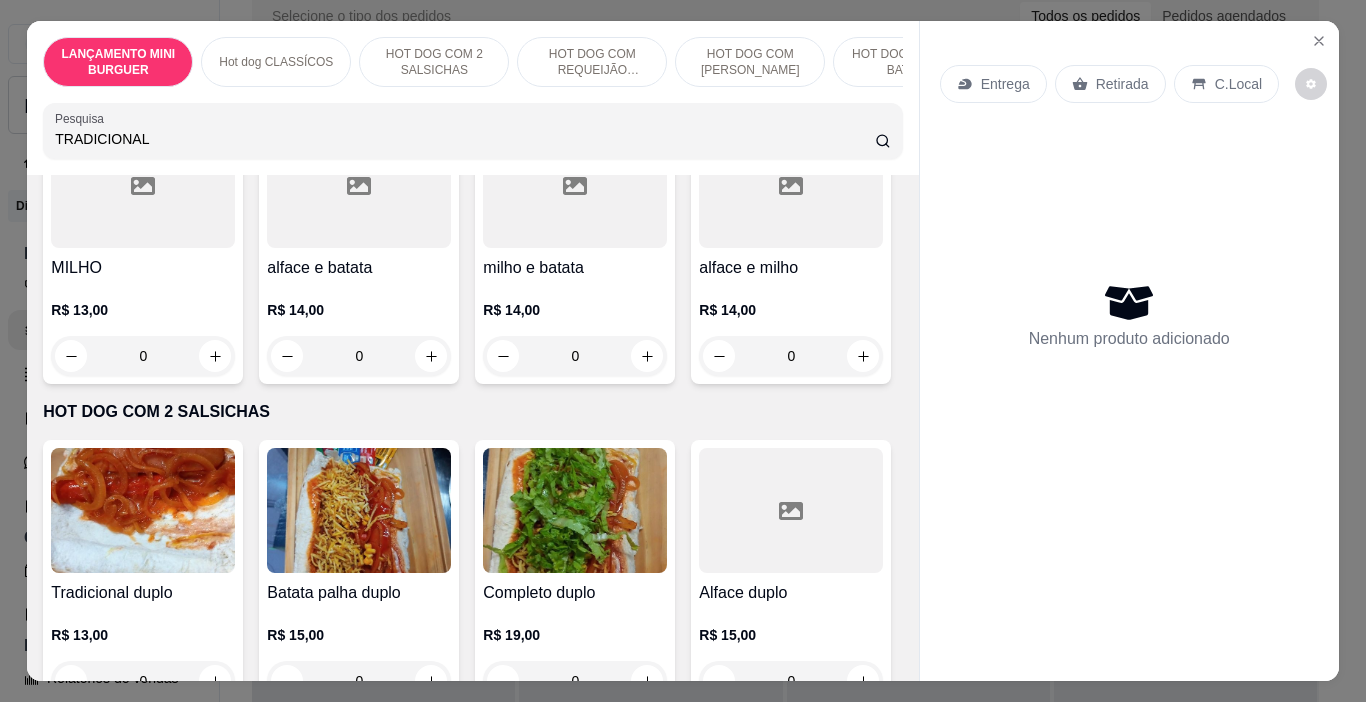 click on "0" at bounding box center [359, 71] 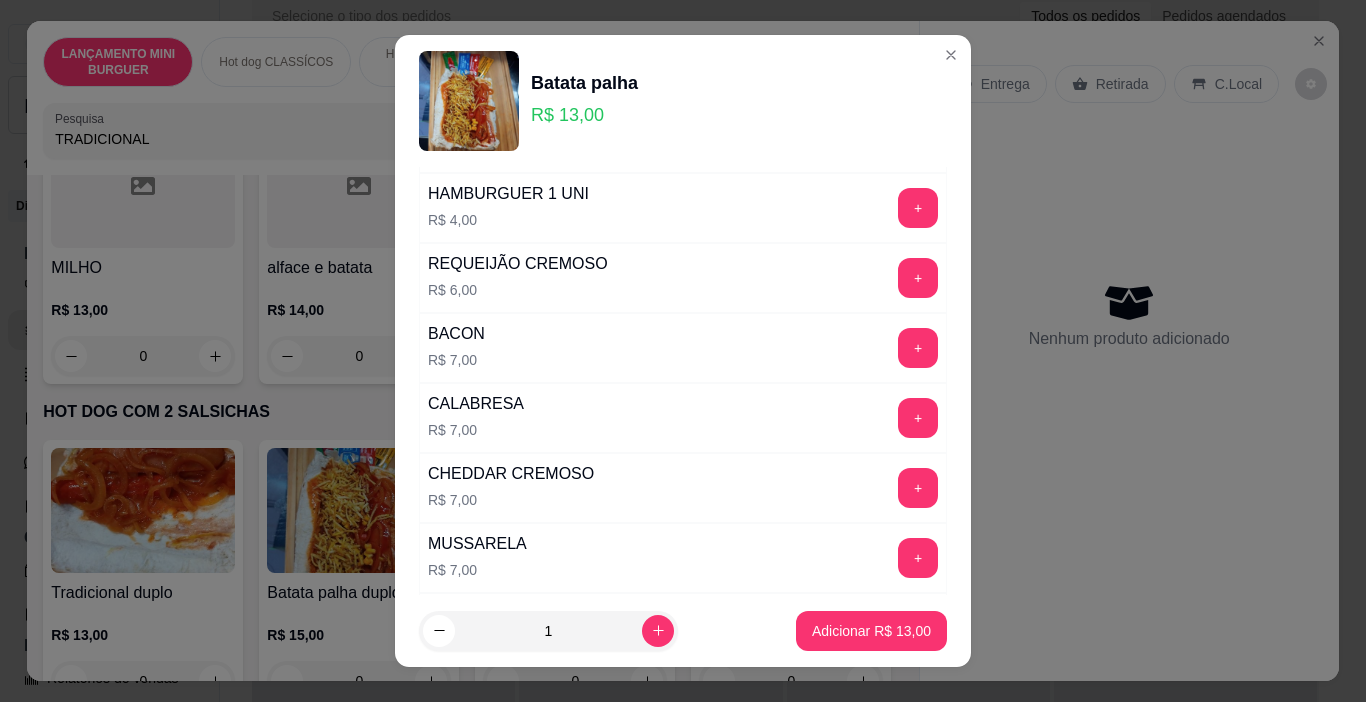 scroll, scrollTop: 600, scrollLeft: 0, axis: vertical 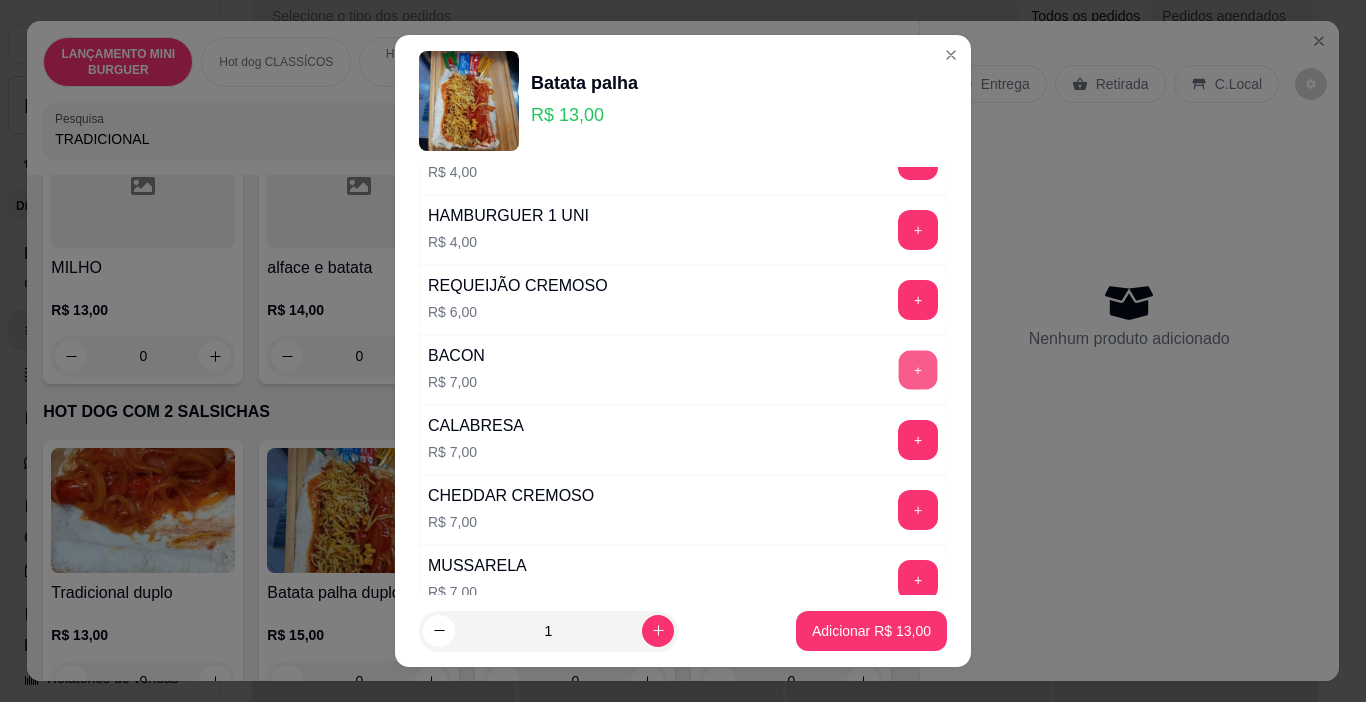 click on "+" at bounding box center [918, 370] 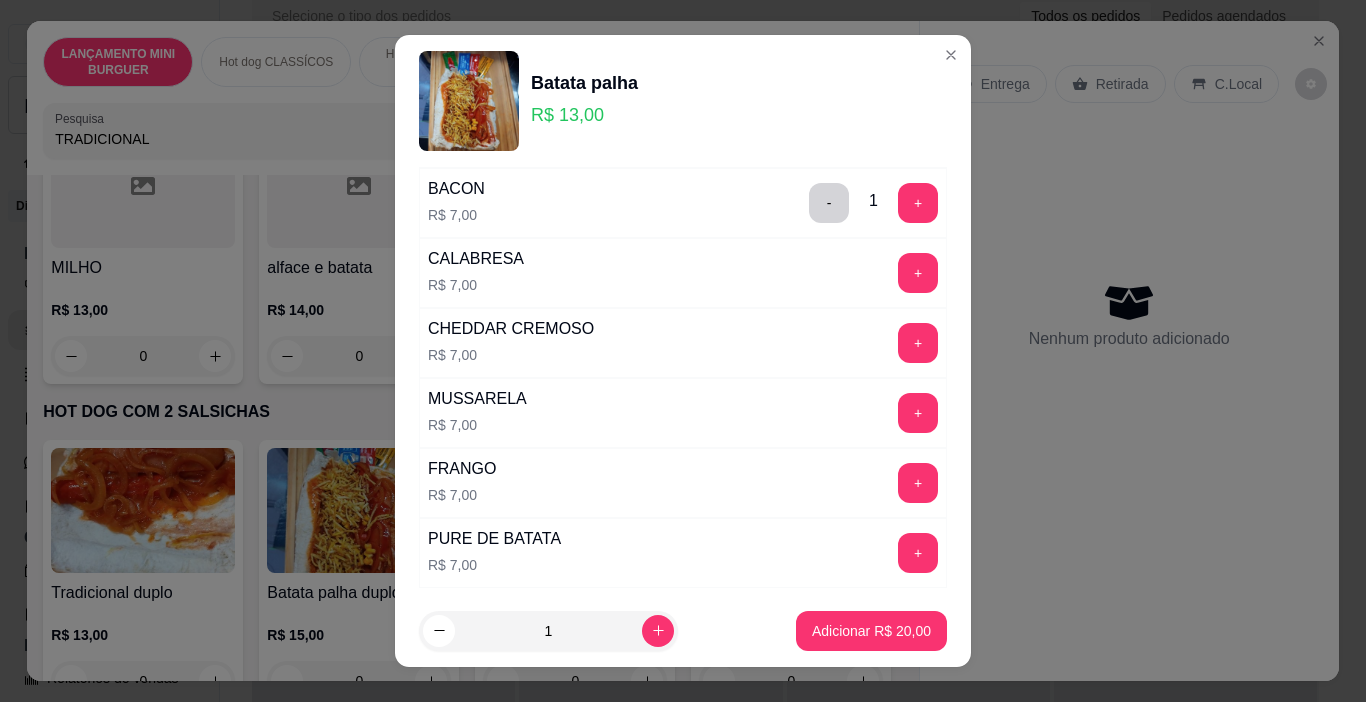 scroll, scrollTop: 800, scrollLeft: 0, axis: vertical 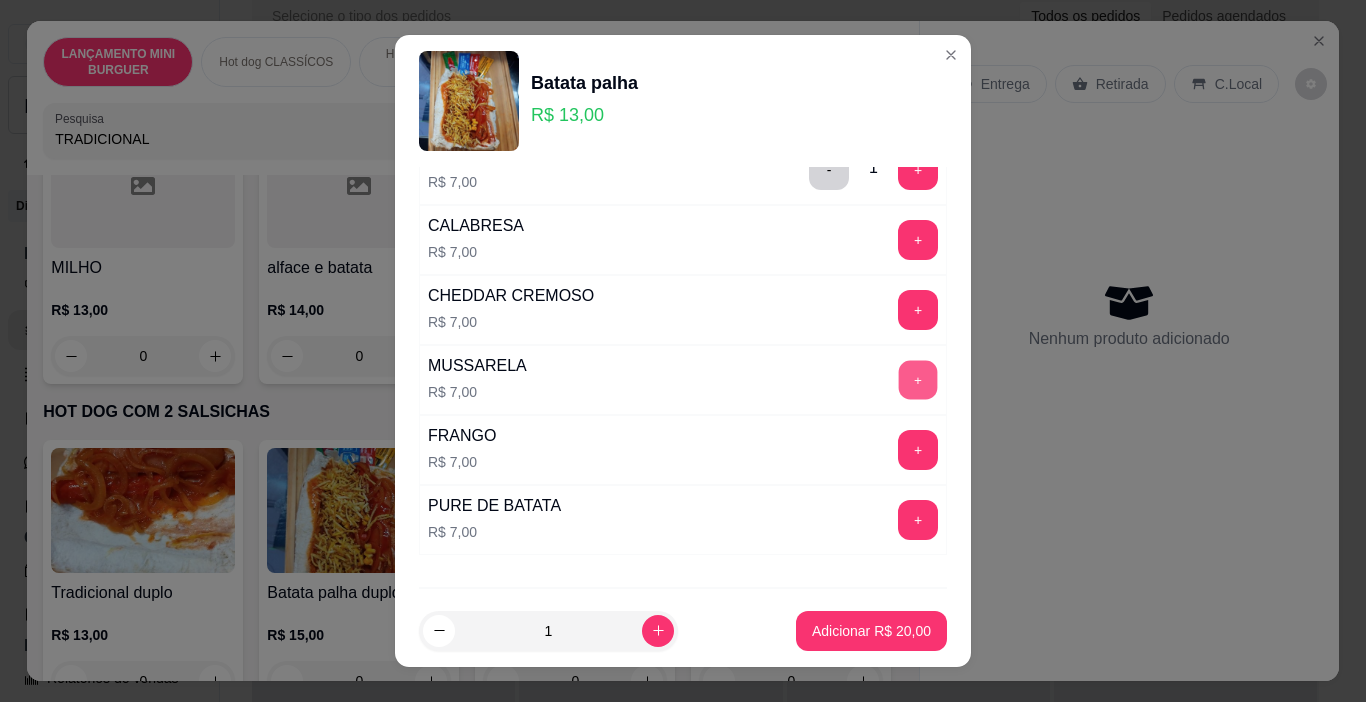 click on "+" at bounding box center (918, 380) 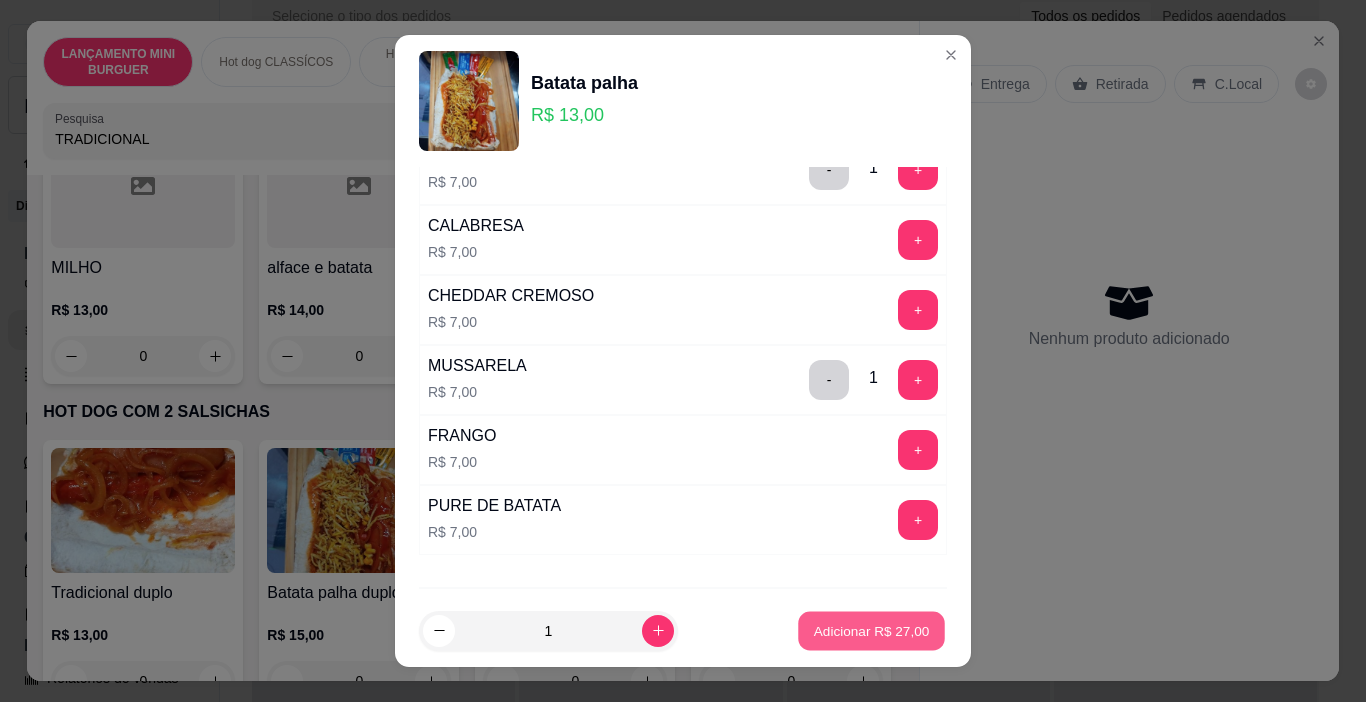 click on "Adicionar   R$ 27,00" at bounding box center [871, 631] 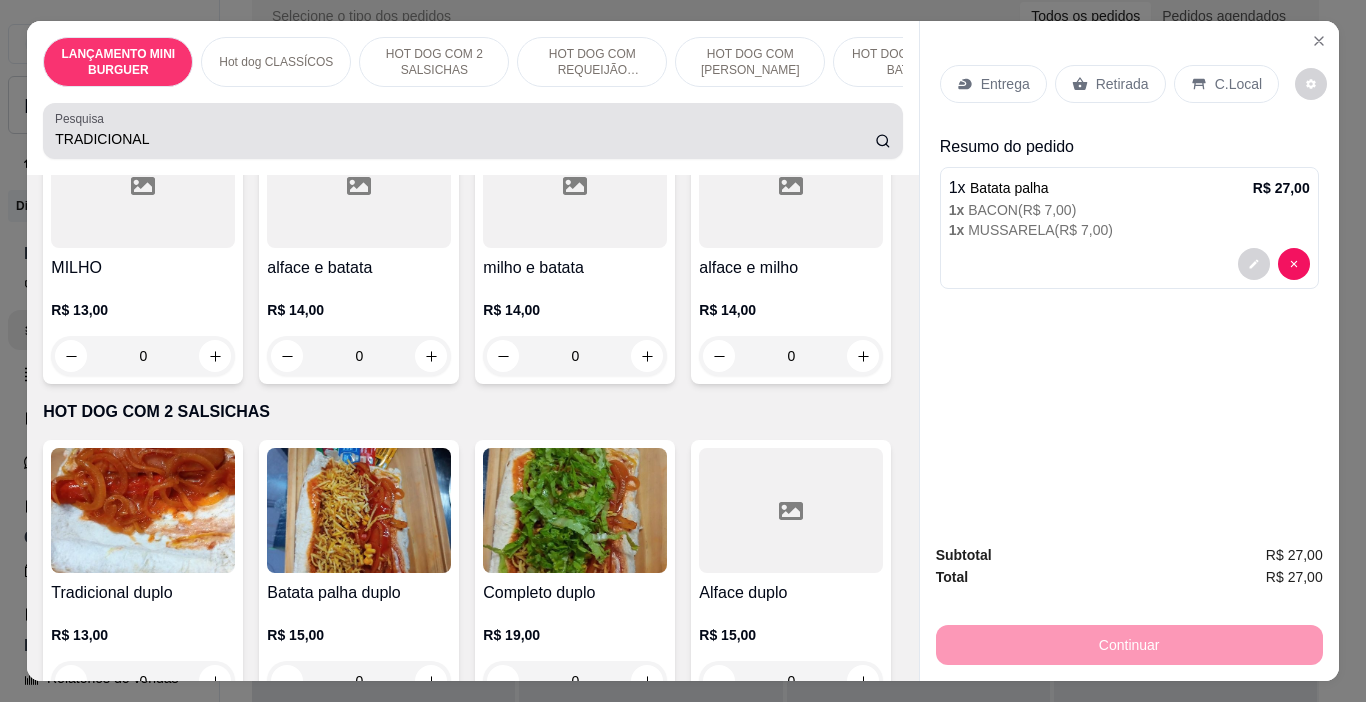 click on "TRADICIONAL" at bounding box center (465, 139) 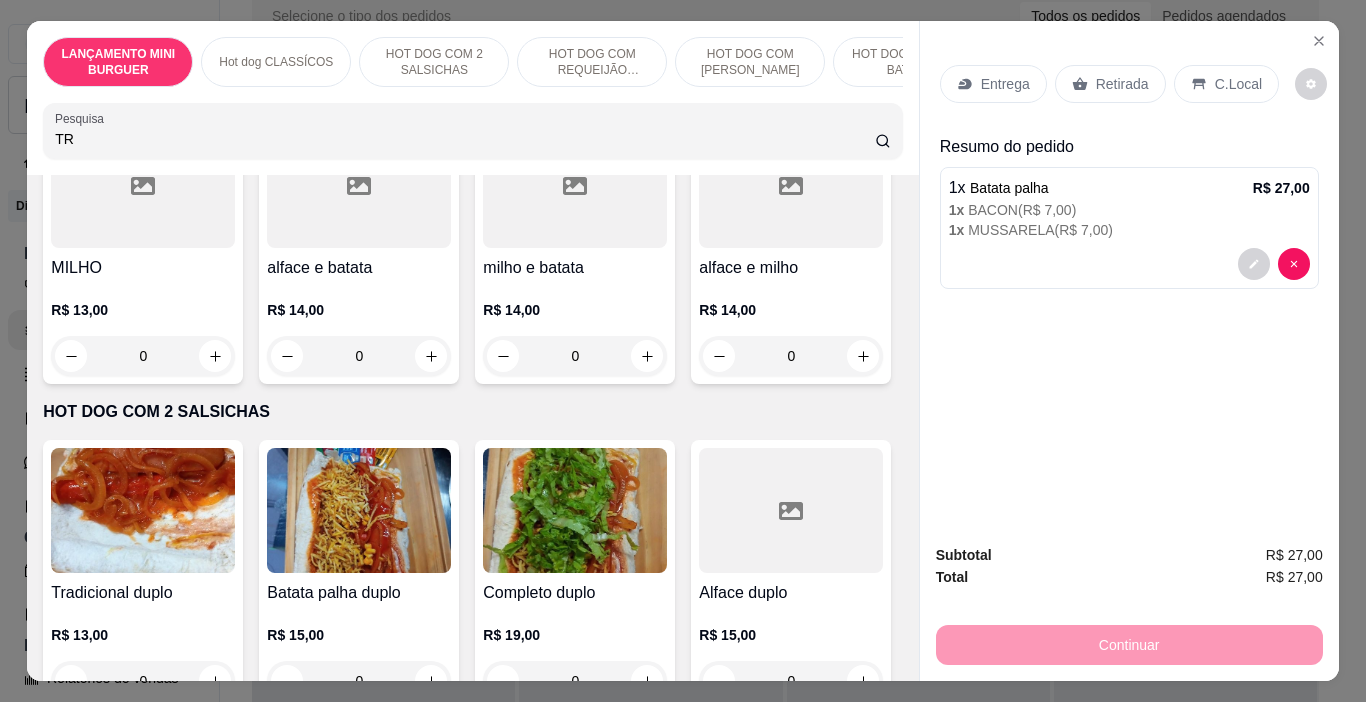 type on "T" 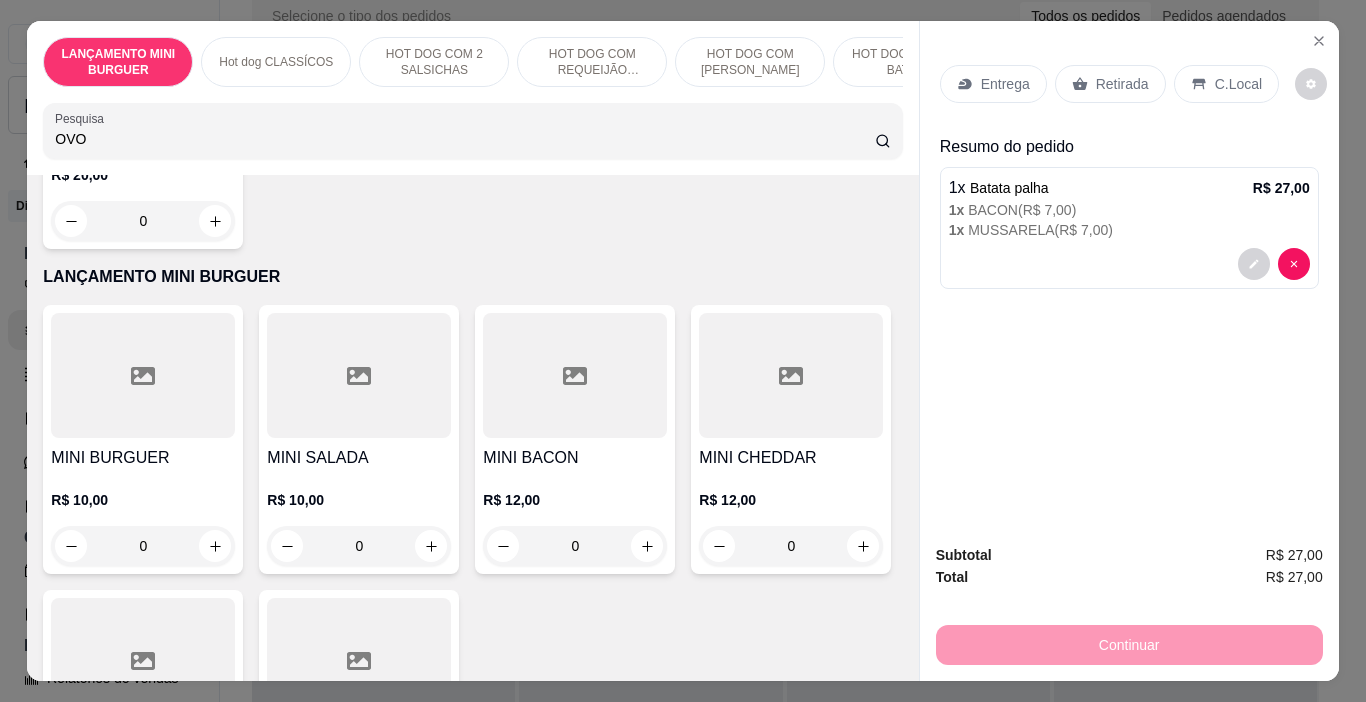 scroll, scrollTop: 0, scrollLeft: 0, axis: both 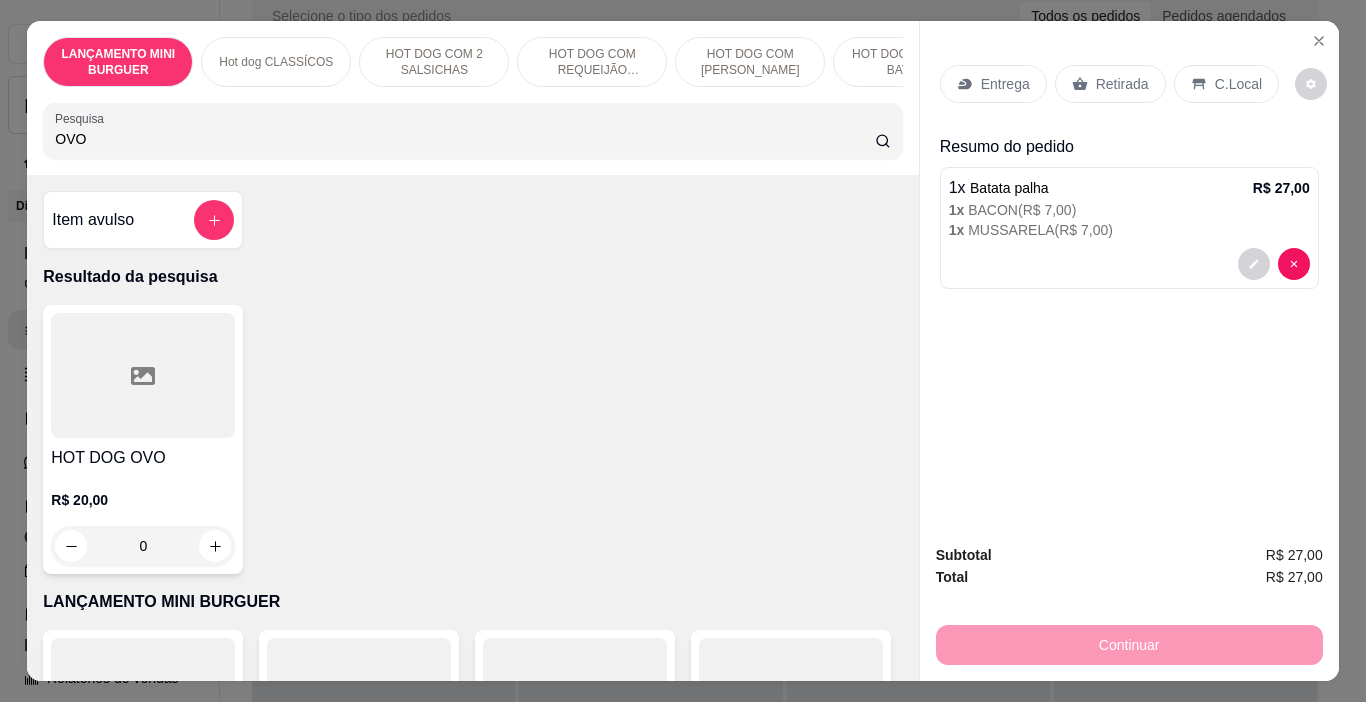 type on "OVO" 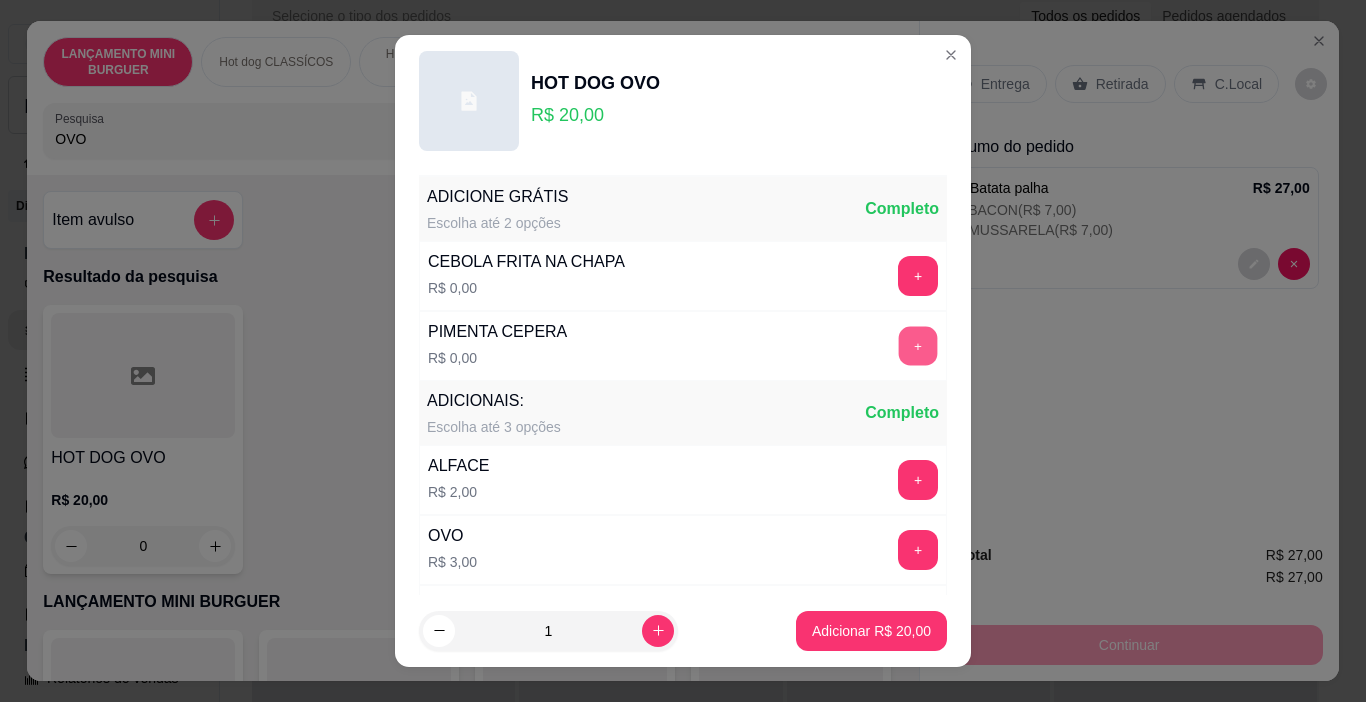 click on "+" at bounding box center (918, 346) 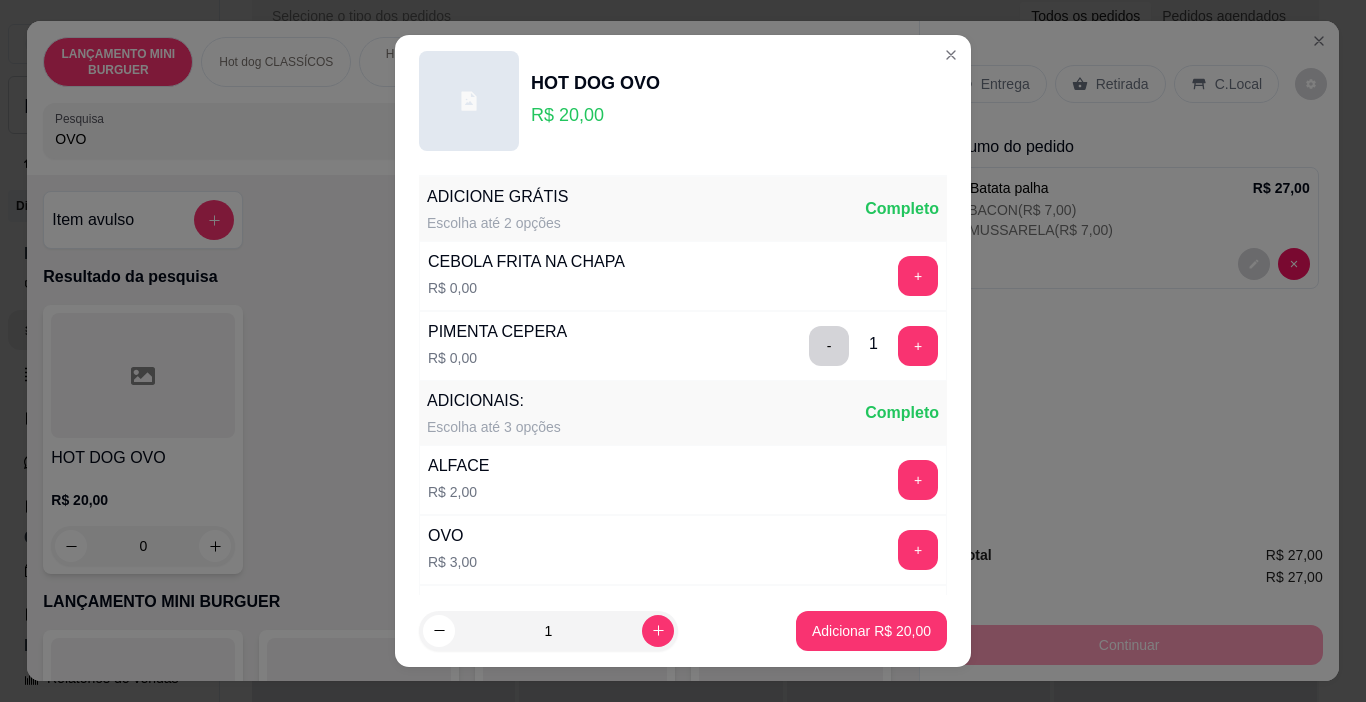 click on "1 Adicionar   R$ 20,00" at bounding box center (683, 631) 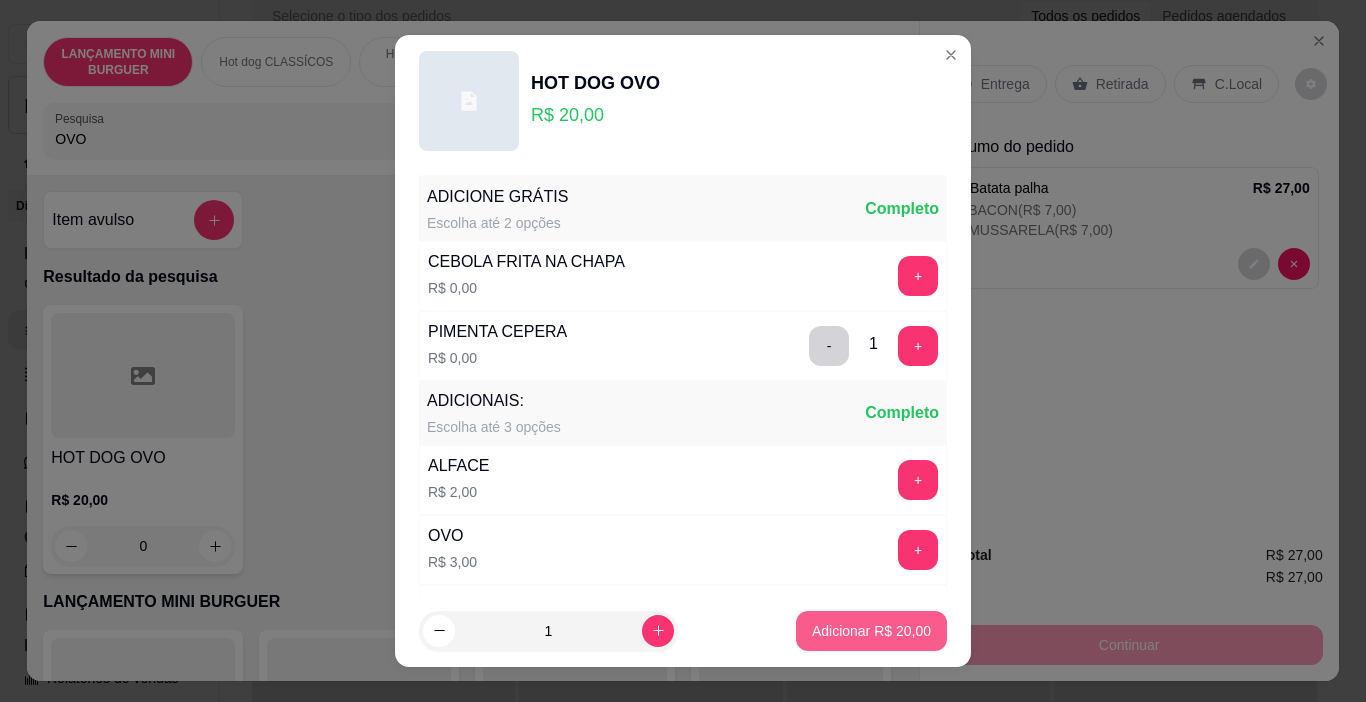 click on "Adicionar   R$ 20,00" at bounding box center [871, 631] 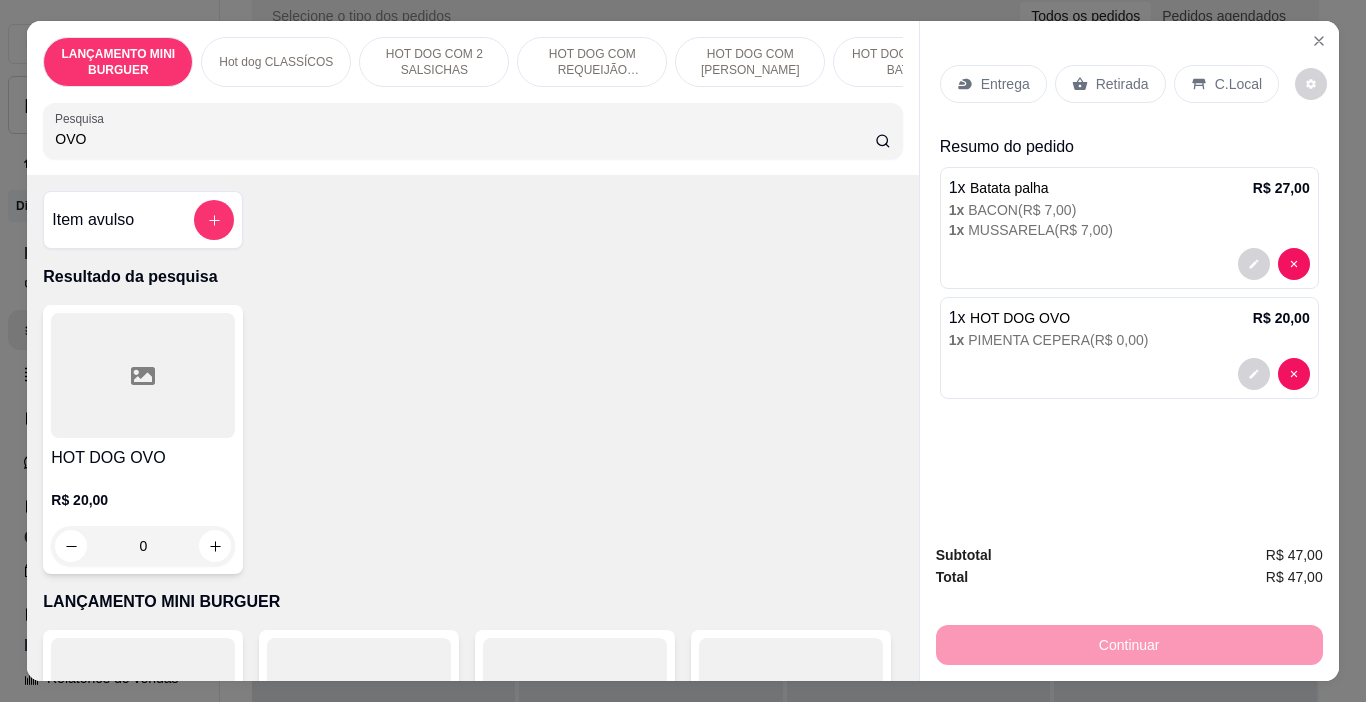 drag, startPoint x: 1089, startPoint y: 67, endPoint x: 1072, endPoint y: 66, distance: 17.029387 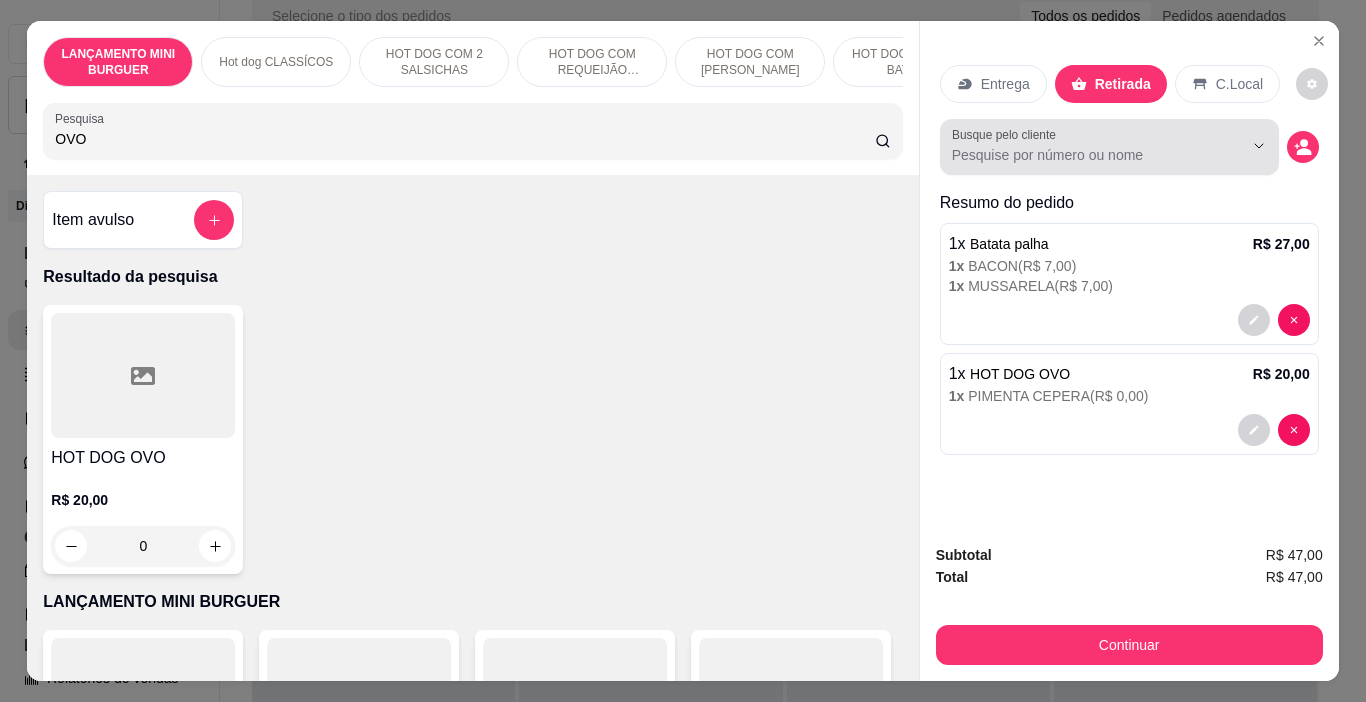 click on "Busque pelo cliente" at bounding box center [1081, 155] 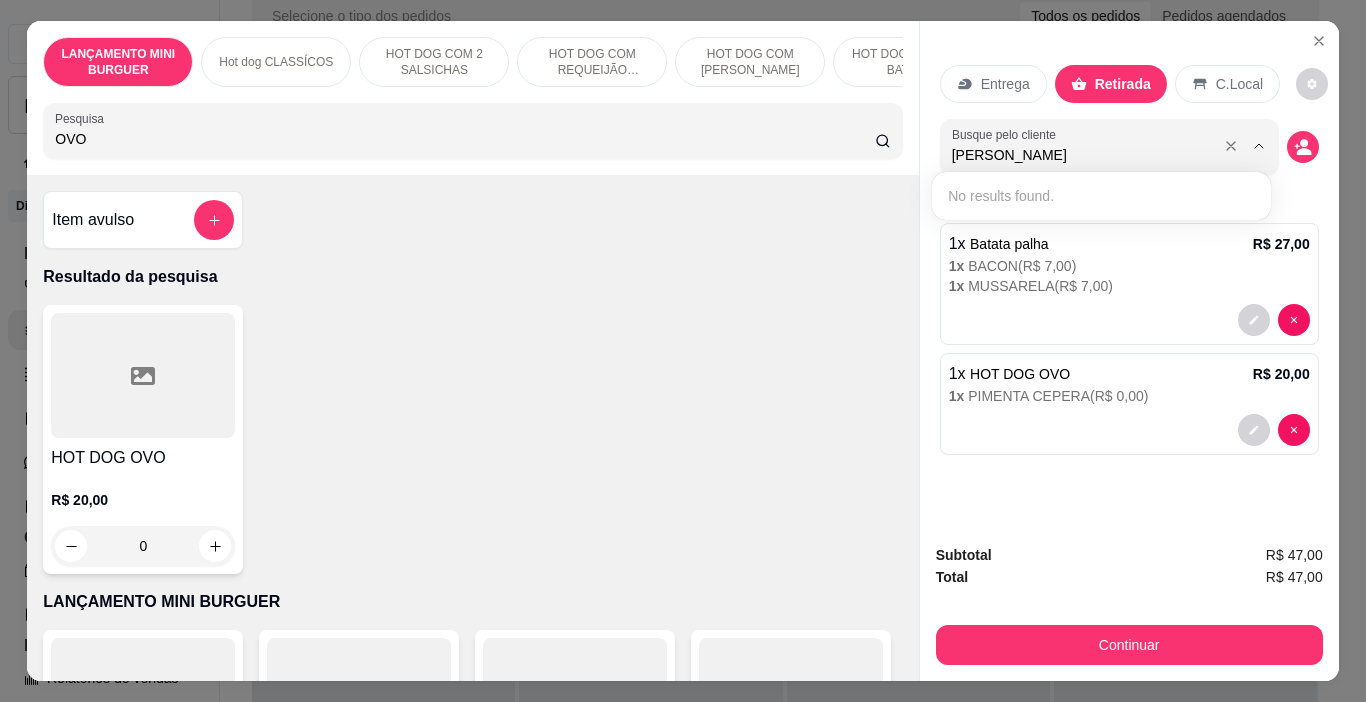 type on "WI" 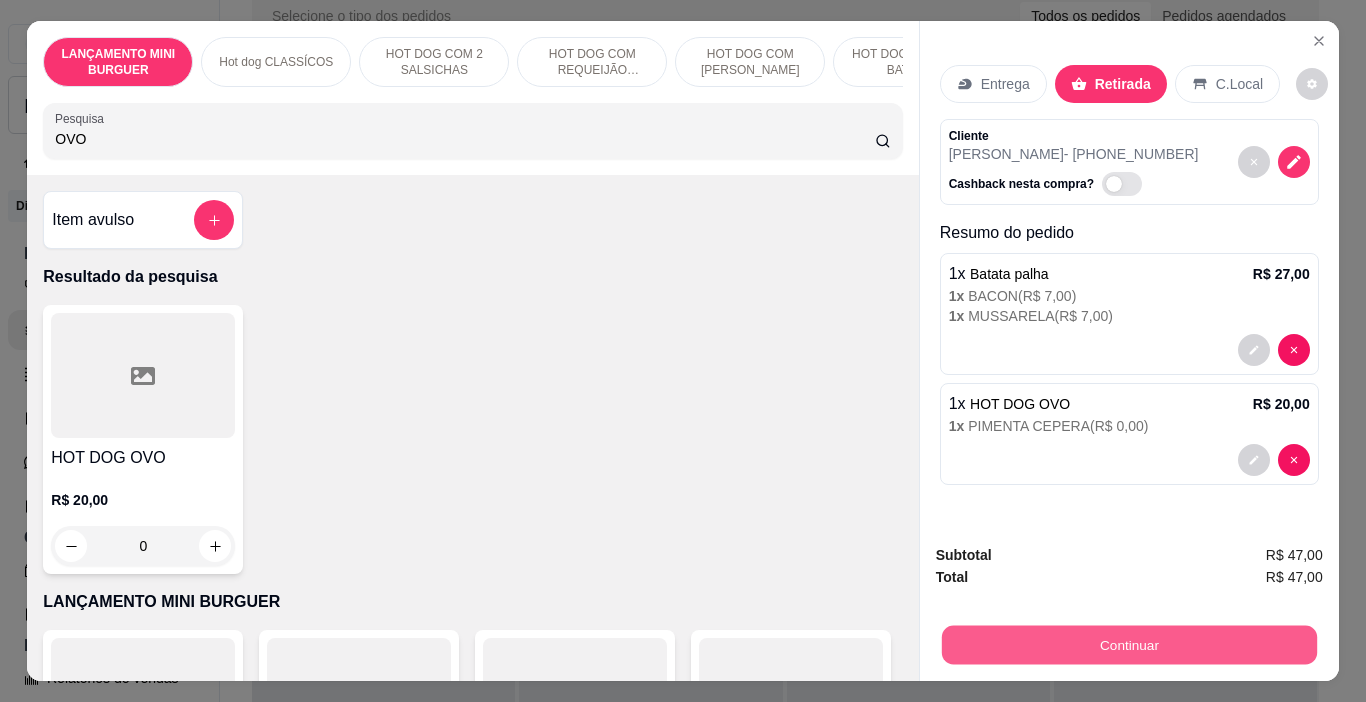 click on "Continuar" at bounding box center [1128, 645] 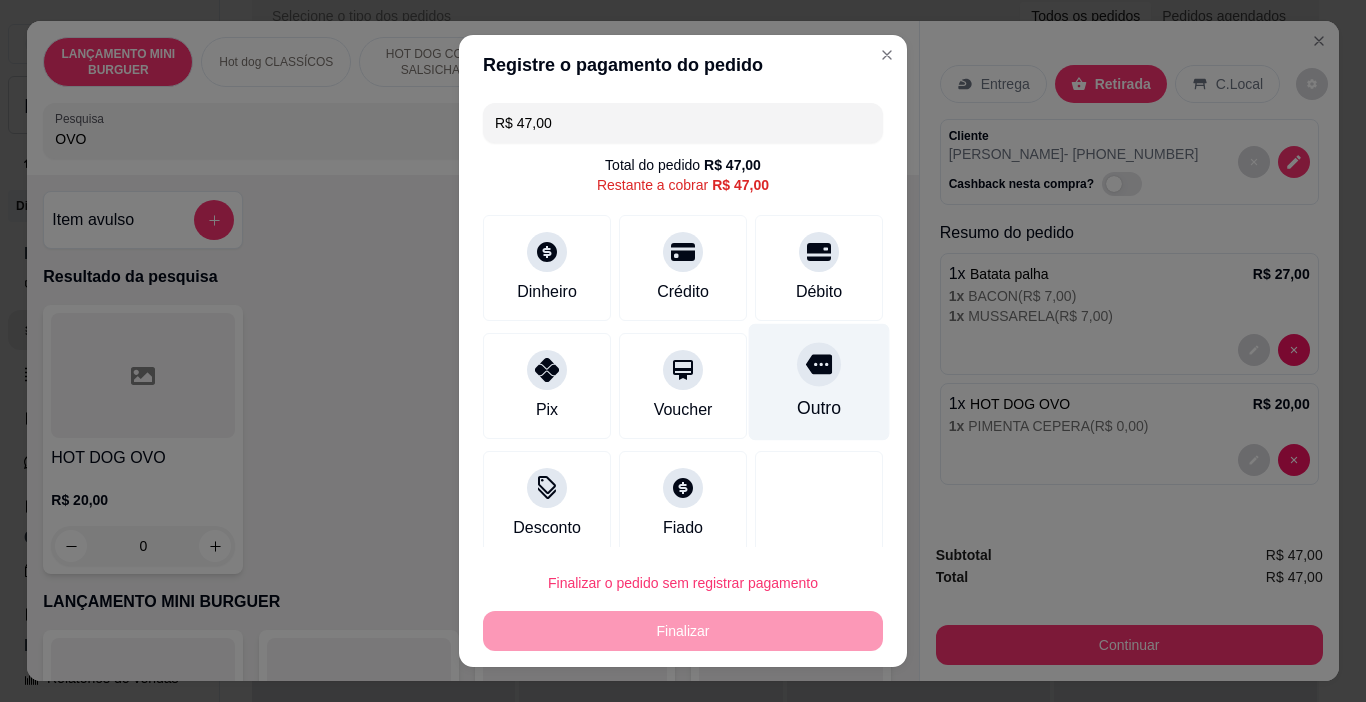 click 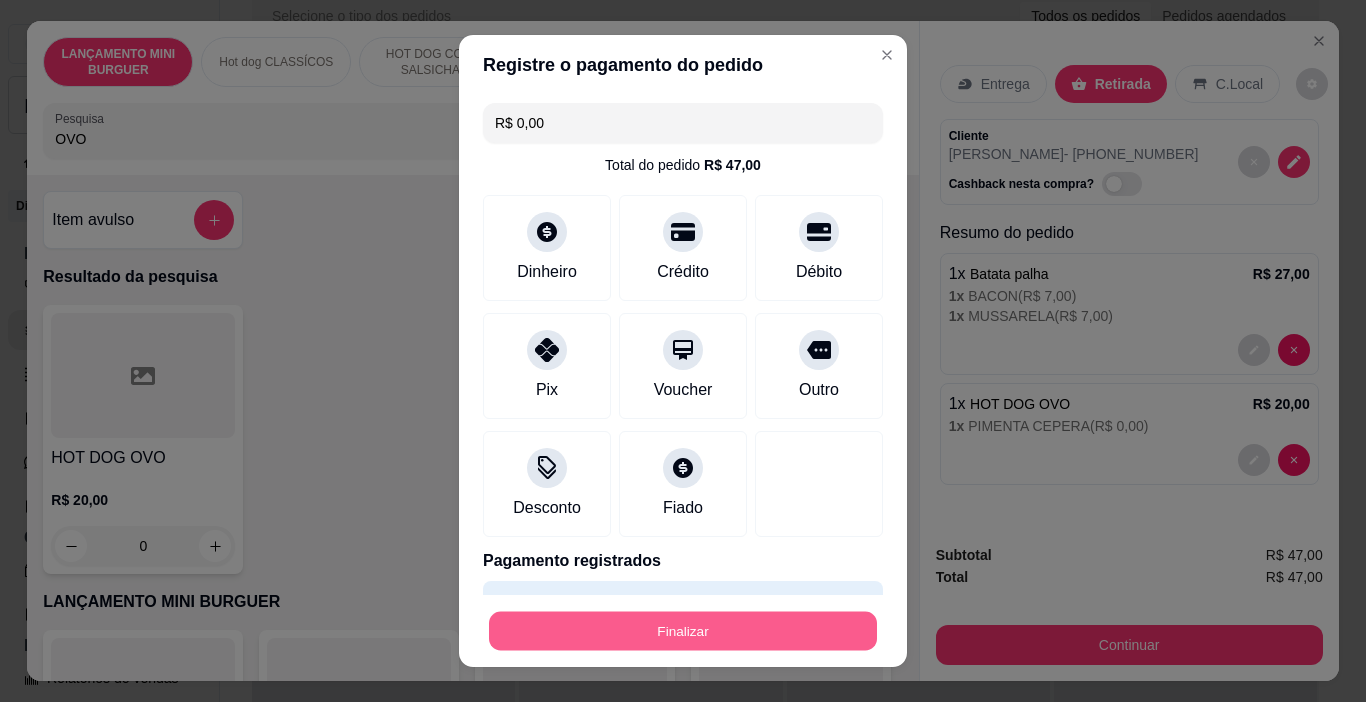 click on "Finalizar" at bounding box center [683, 631] 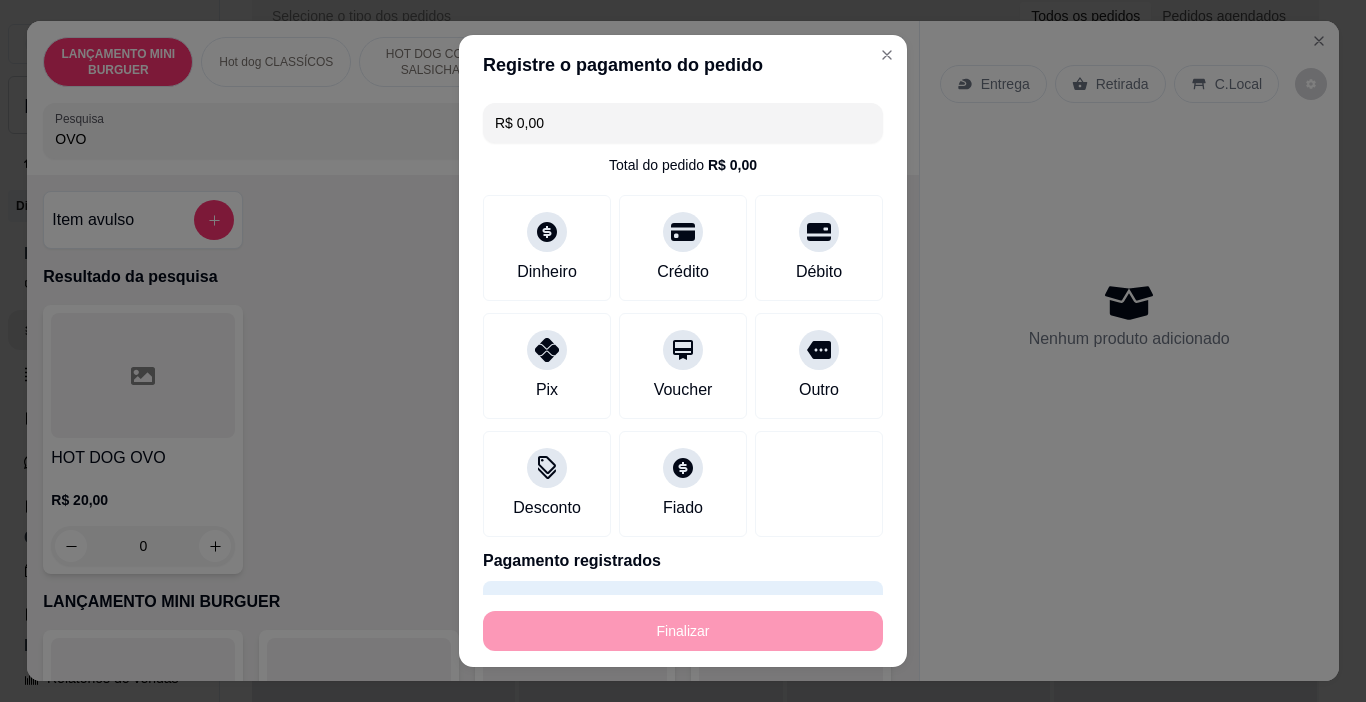 type on "-R$ 47,00" 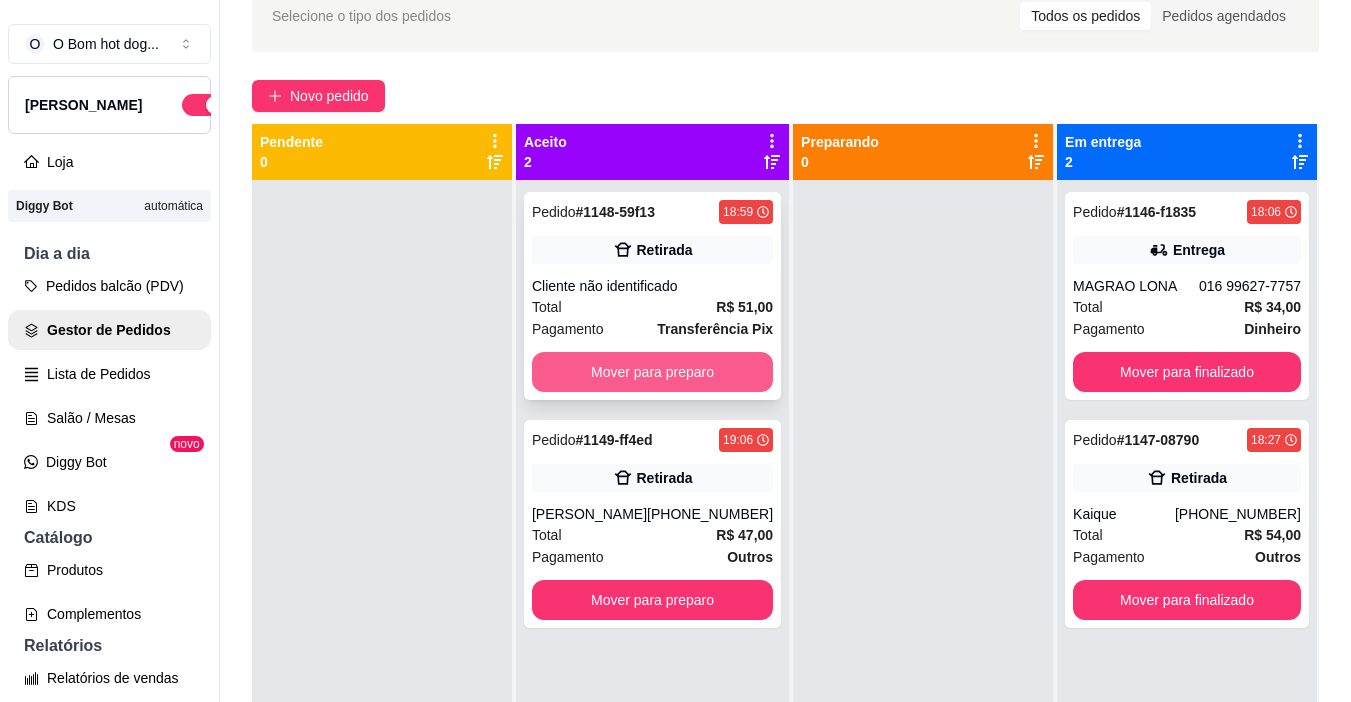 click on "Mover para preparo" at bounding box center (652, 372) 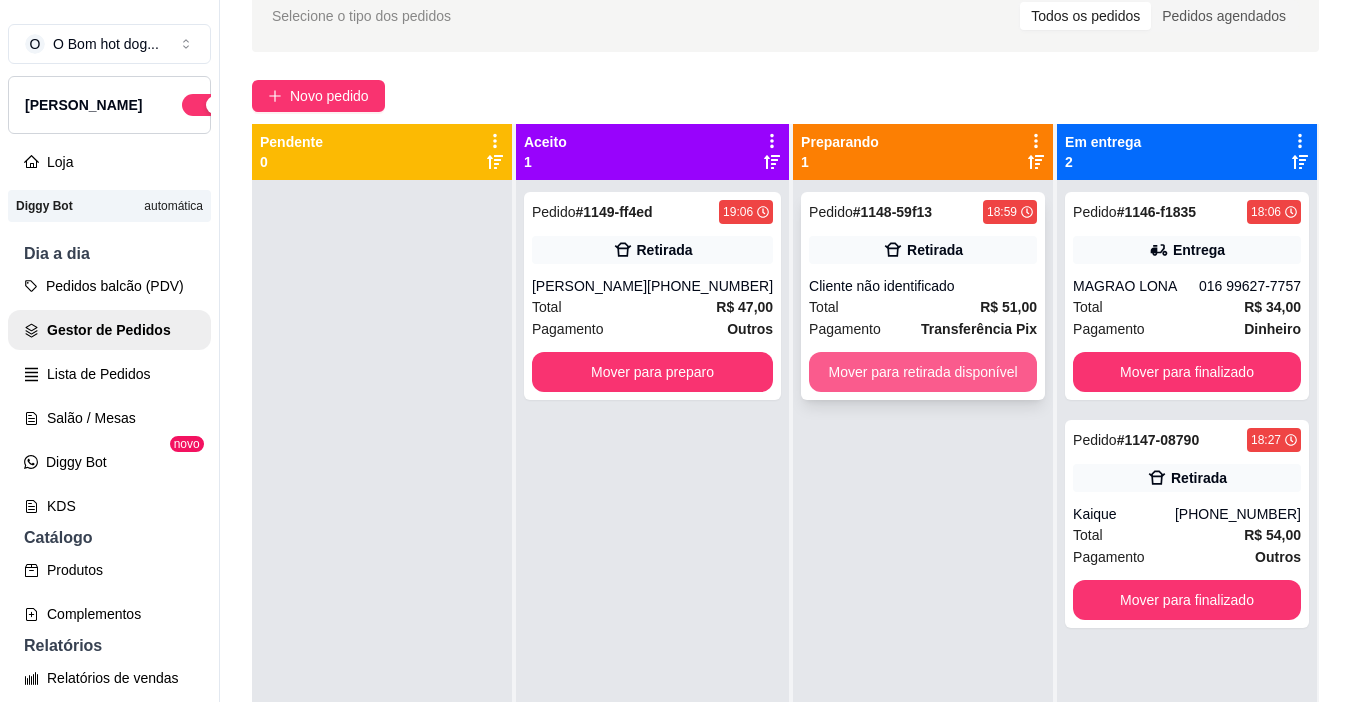click on "Mover para retirada disponível" at bounding box center [923, 372] 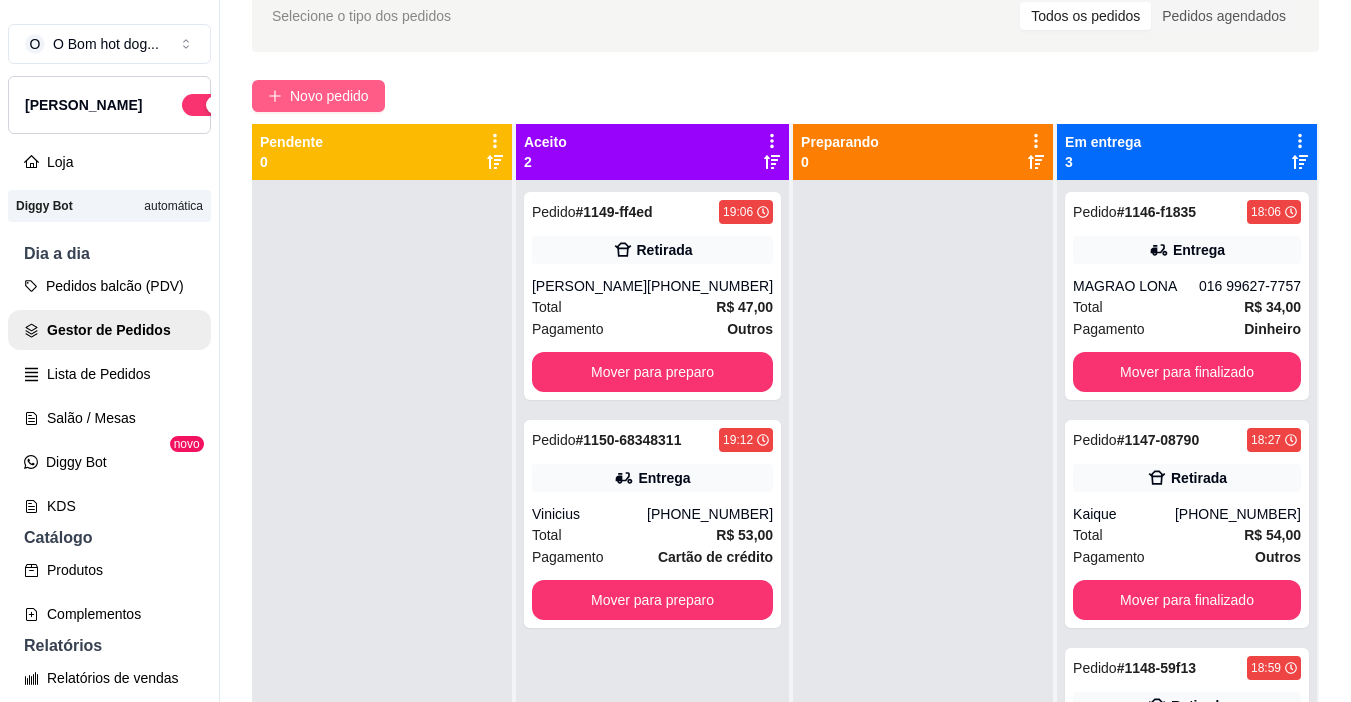click on "Novo pedido" at bounding box center [329, 96] 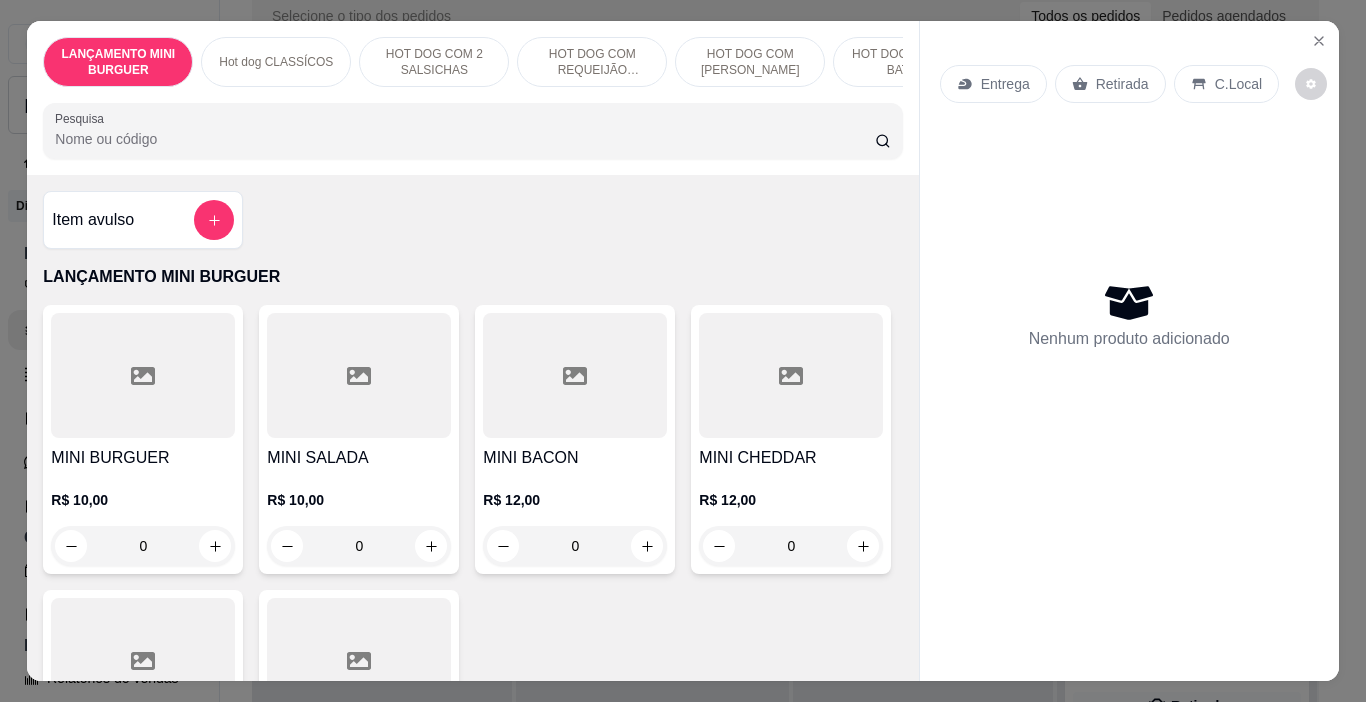 click on "Pesquisa" at bounding box center [465, 139] 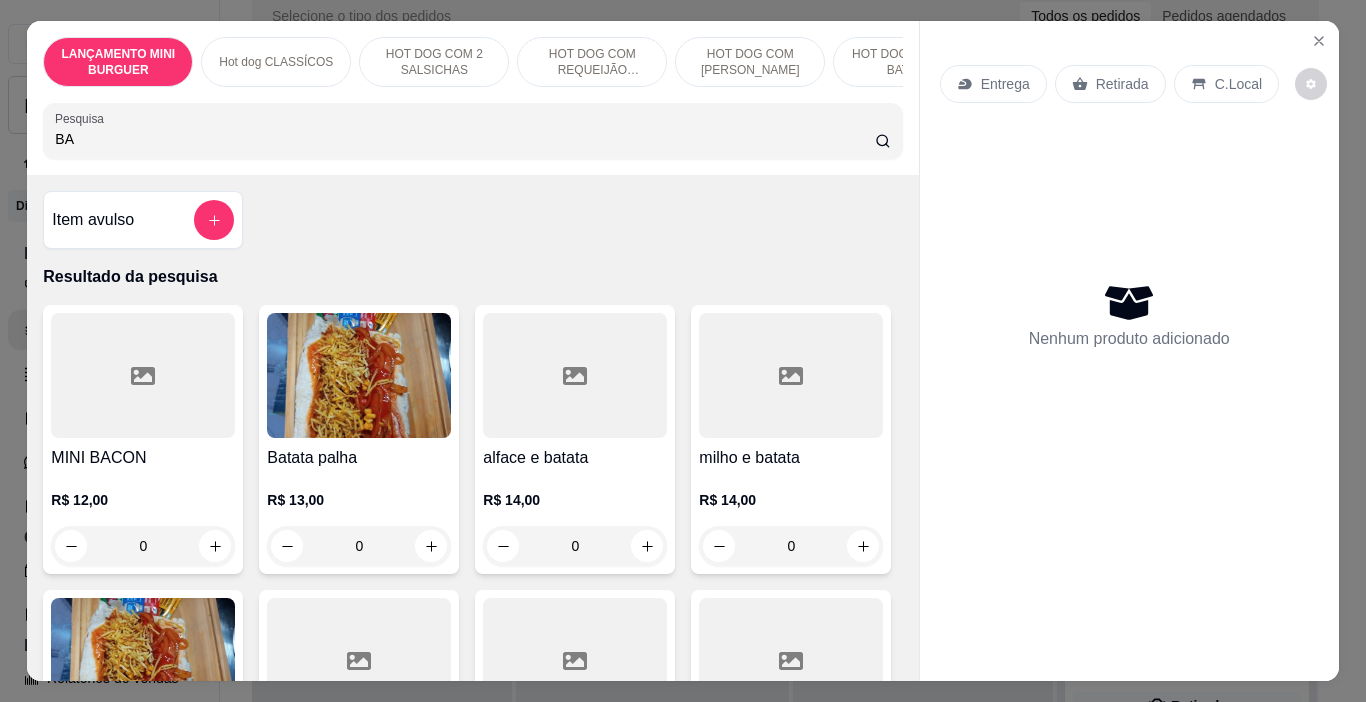 type on "BA" 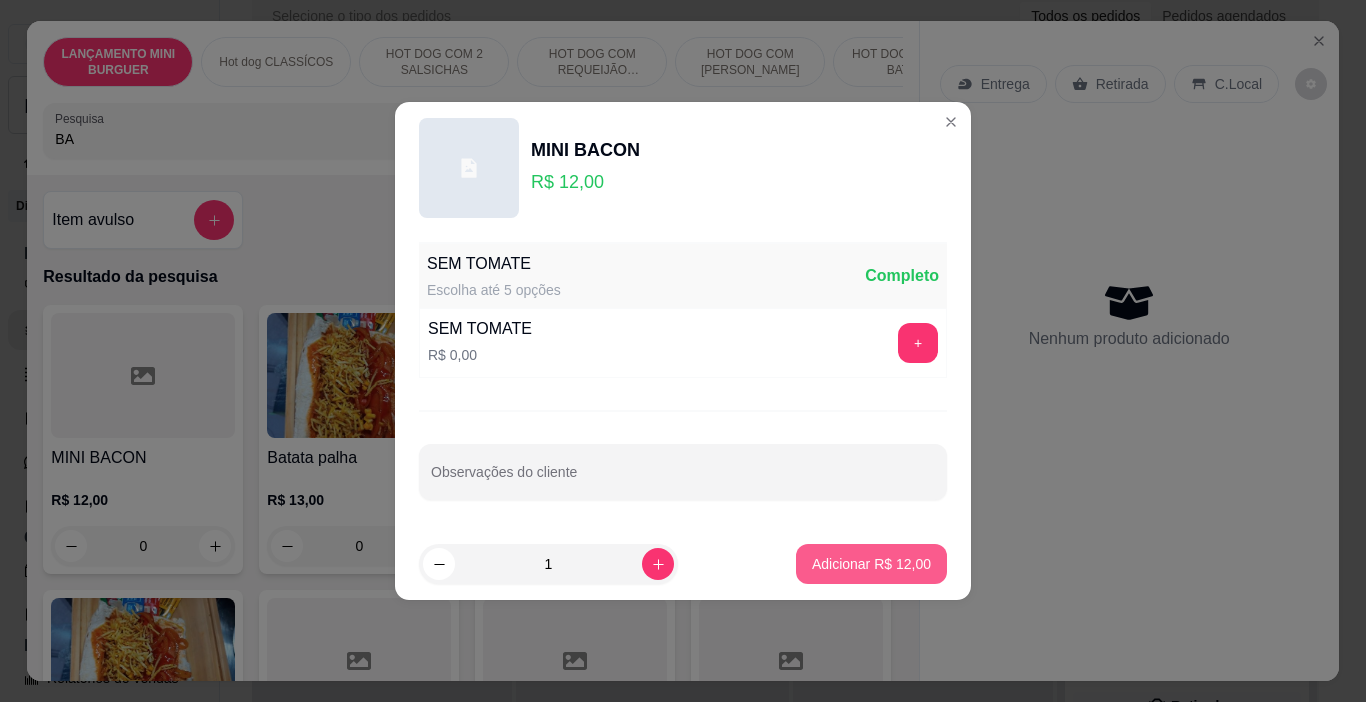 click on "Adicionar   R$ 12,00" at bounding box center (871, 564) 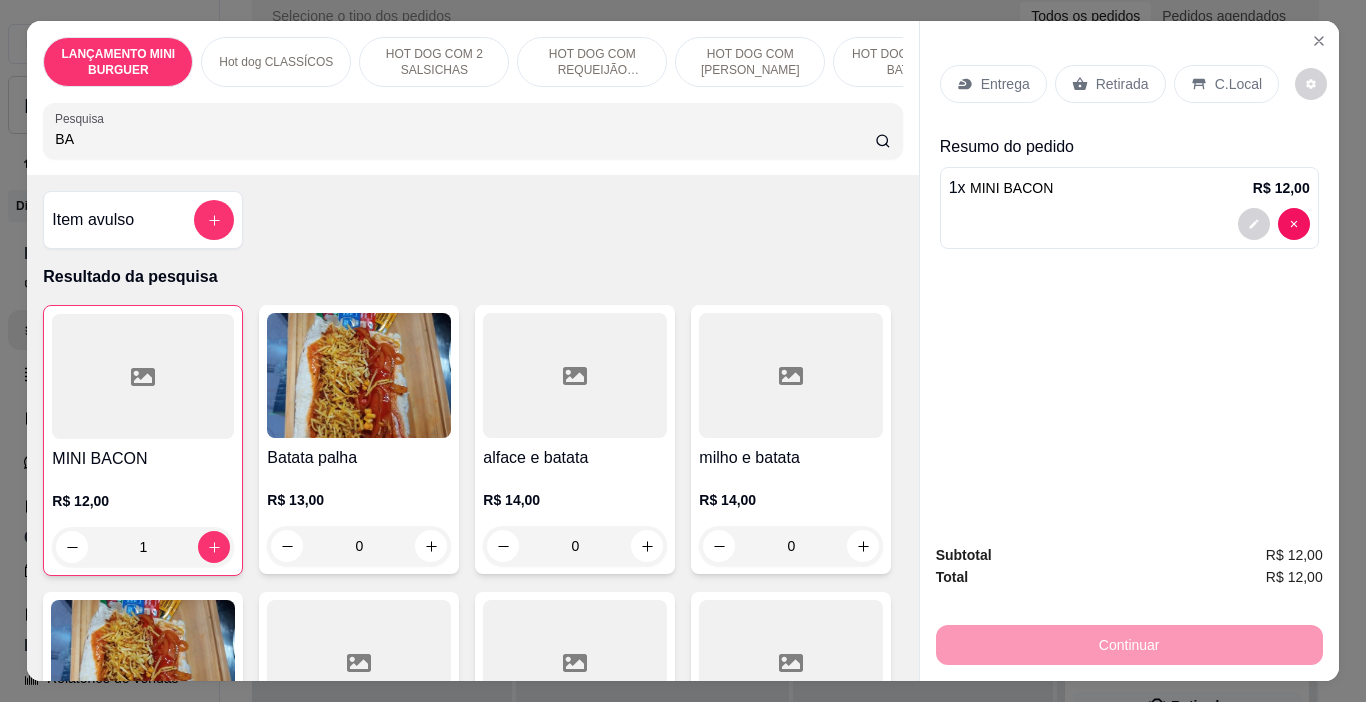 click on "BA" at bounding box center (465, 139) 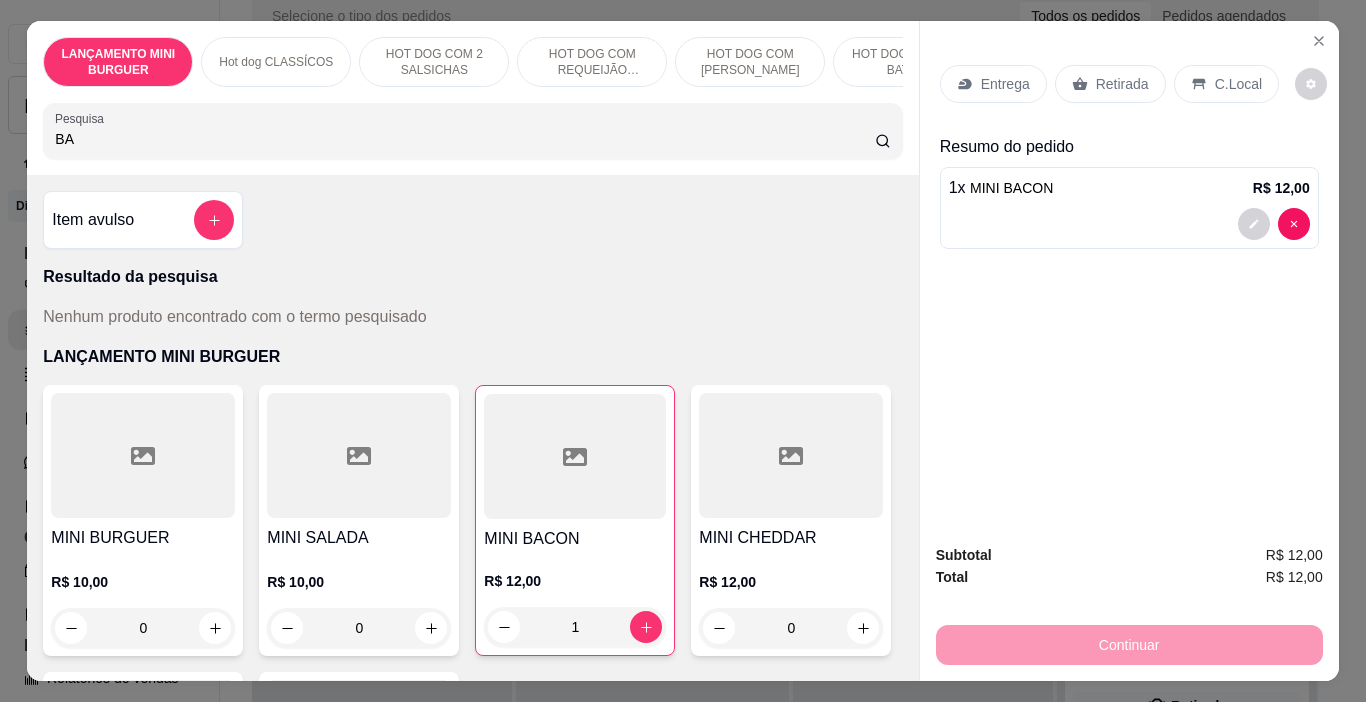 type on "B" 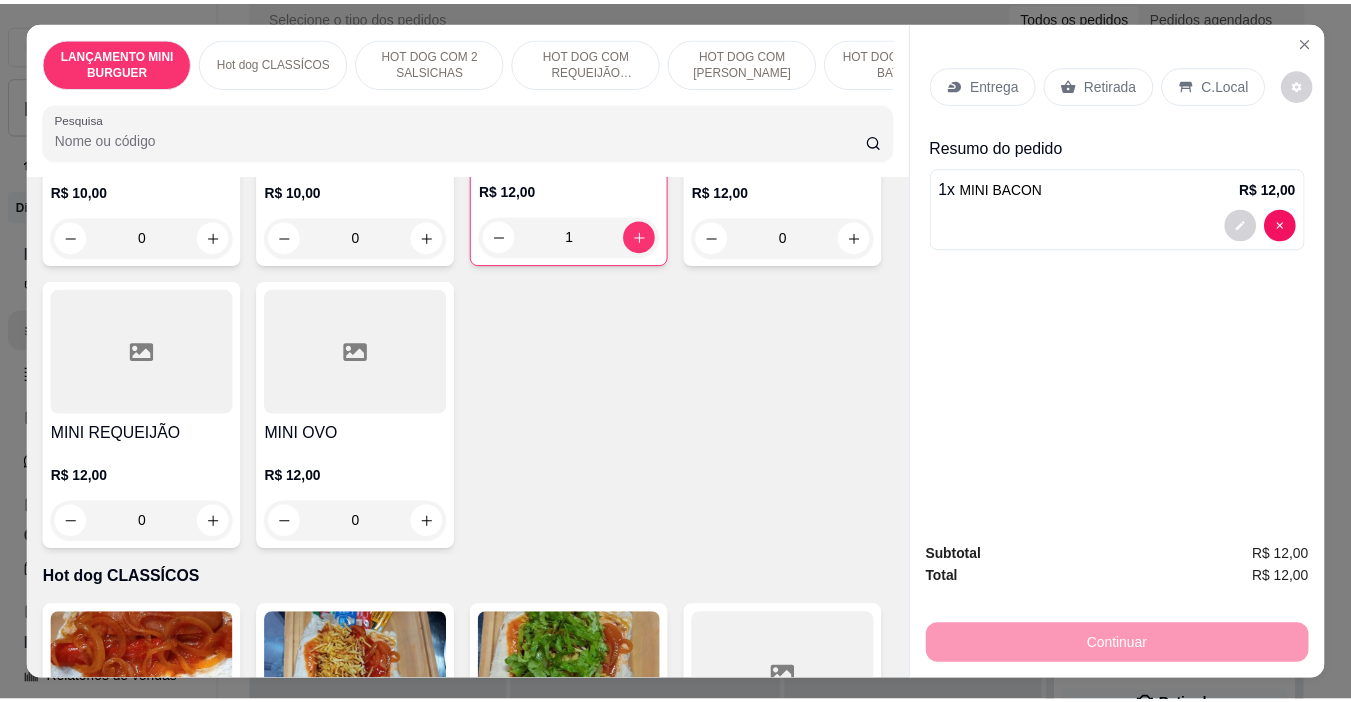 scroll, scrollTop: 400, scrollLeft: 0, axis: vertical 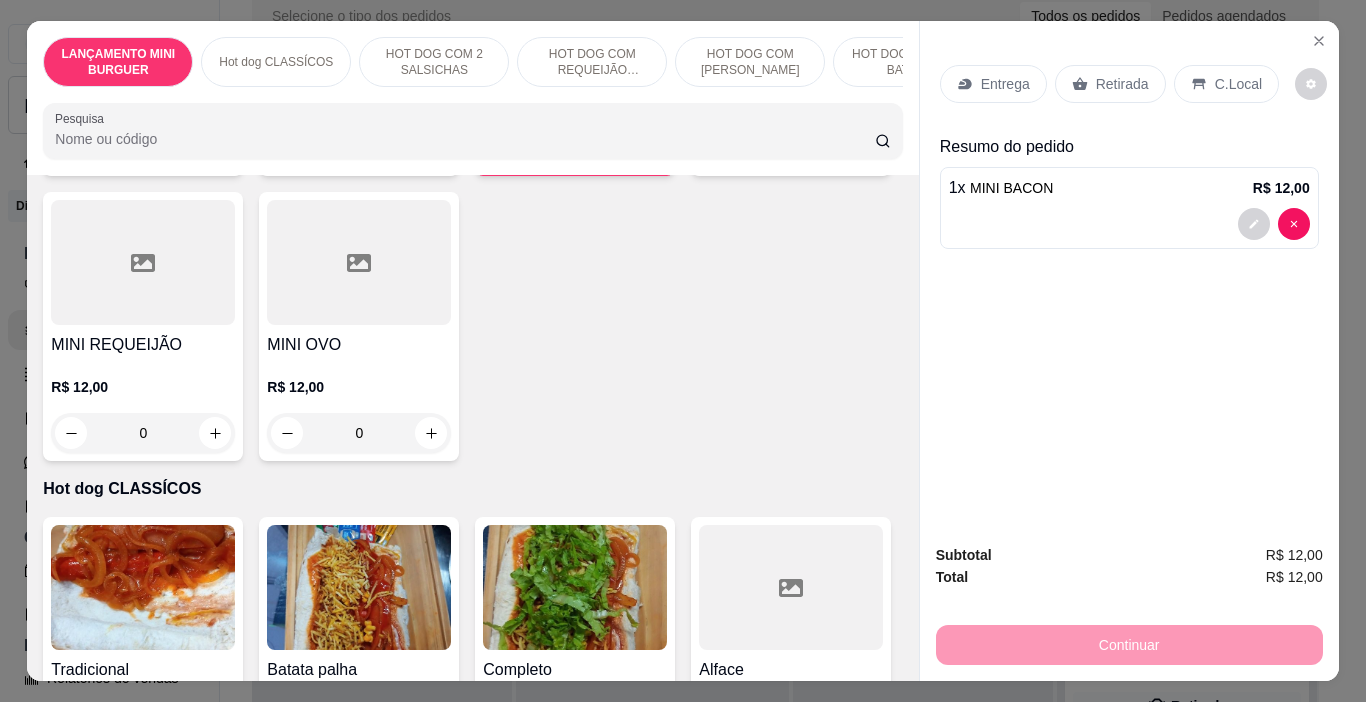 type 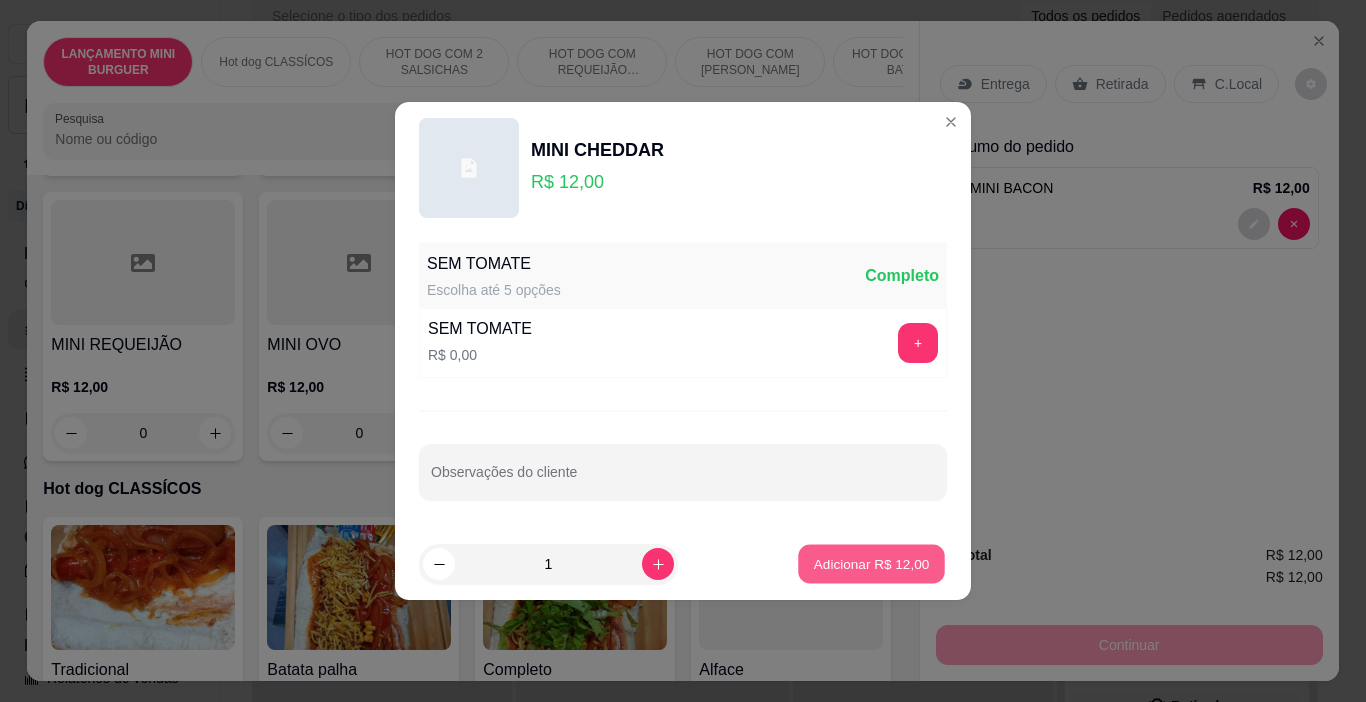 click on "Adicionar   R$ 12,00" at bounding box center (872, 563) 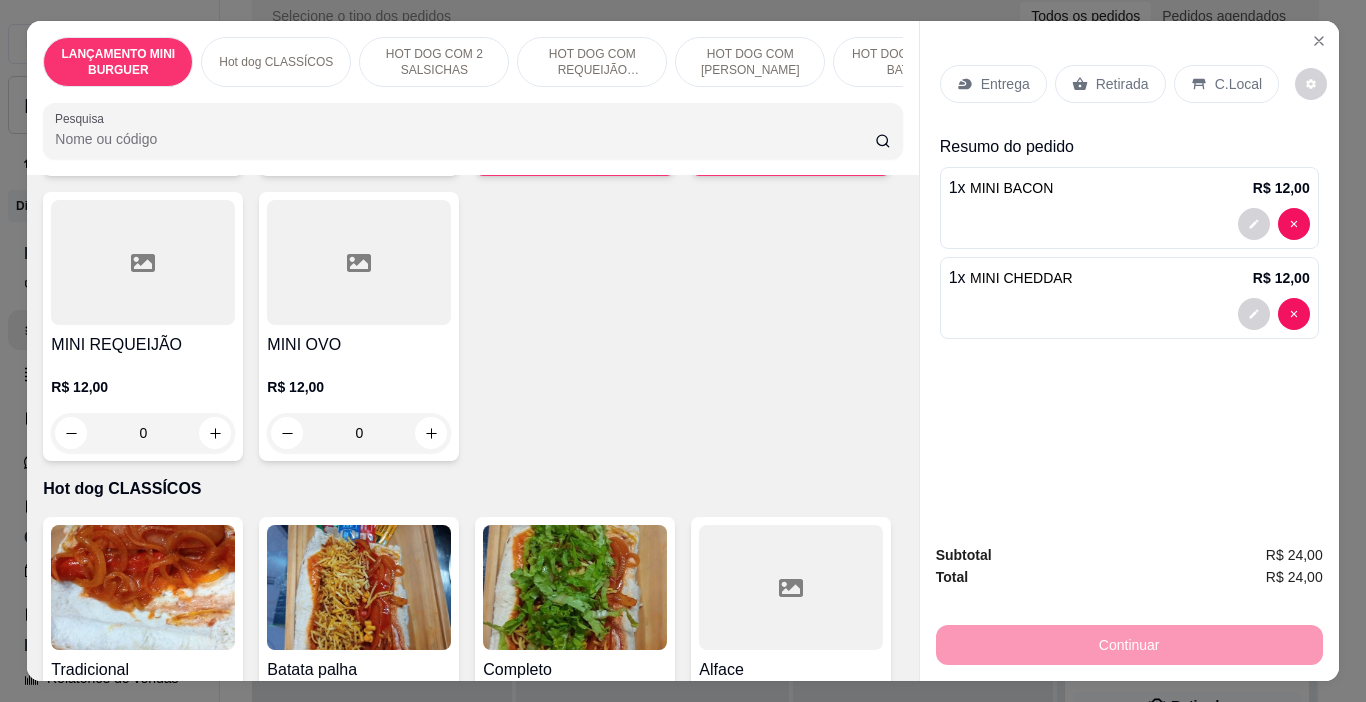 click at bounding box center [143, 262] 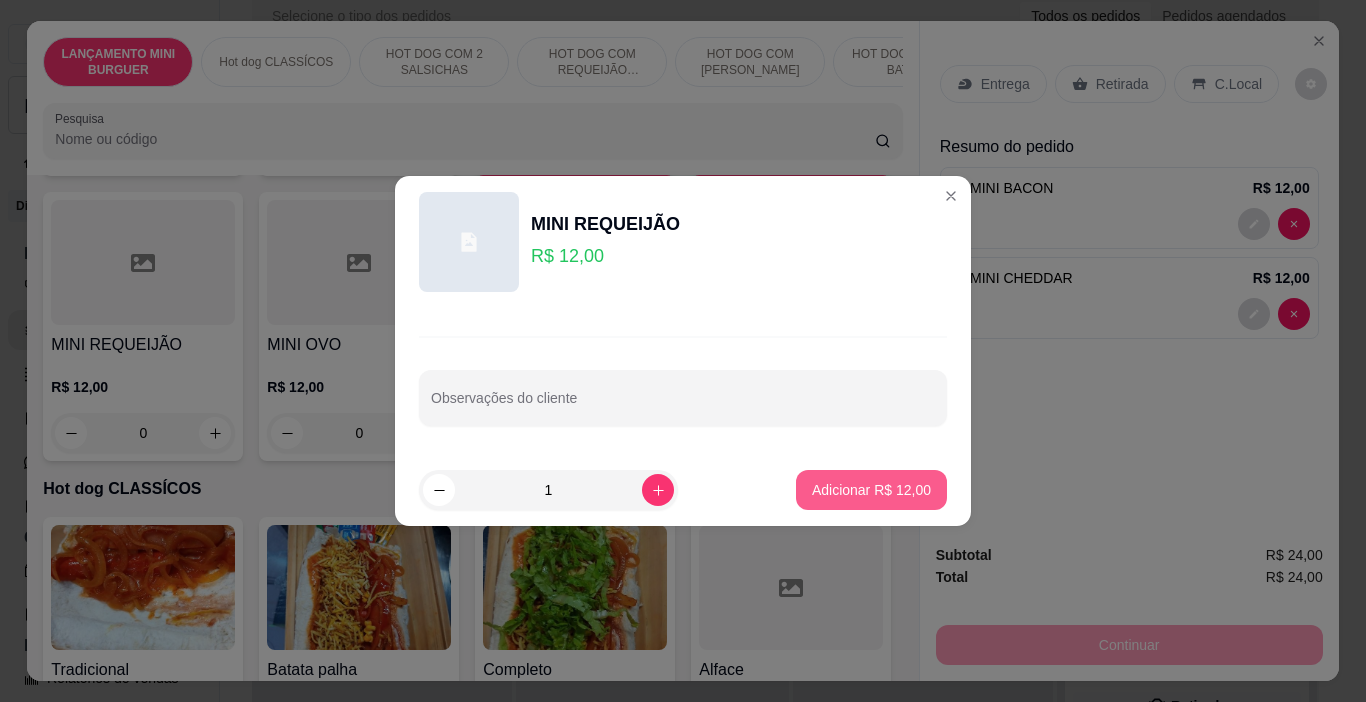 click on "Adicionar   R$ 12,00" at bounding box center [871, 490] 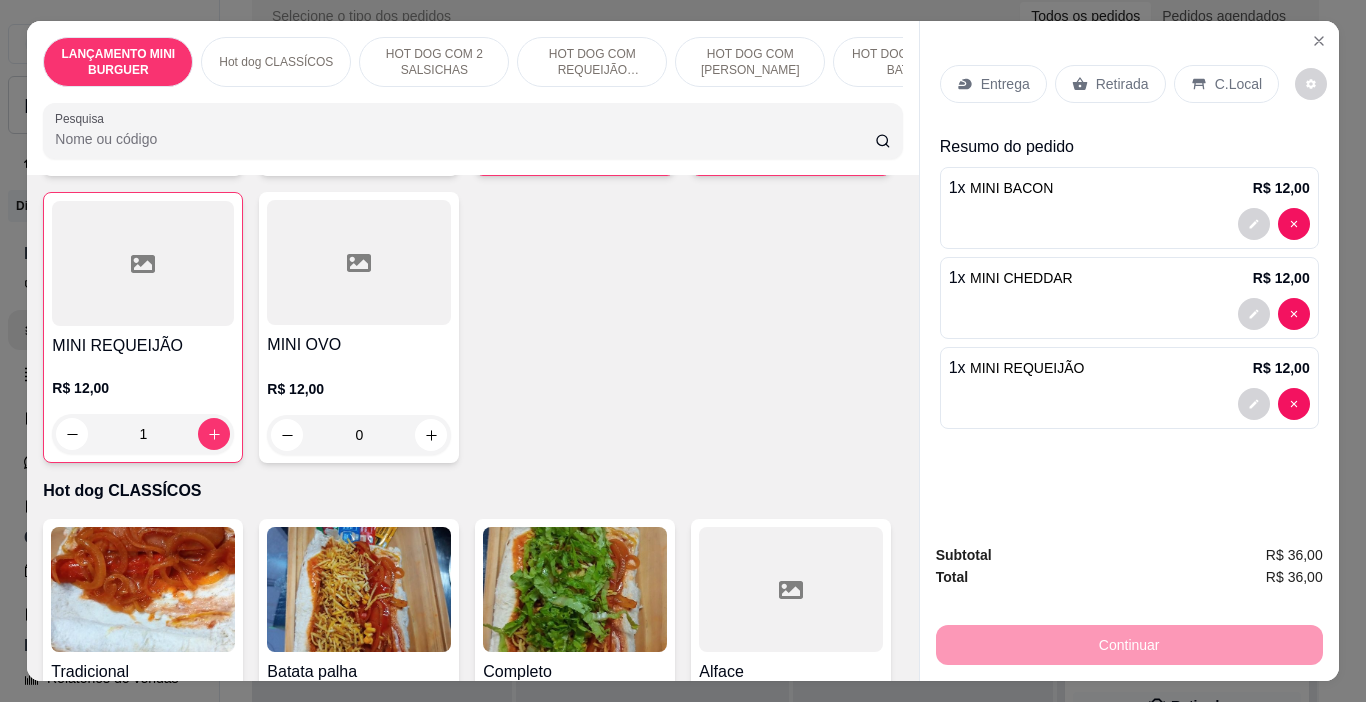drag, startPoint x: 1091, startPoint y: 75, endPoint x: 1097, endPoint y: 102, distance: 27.658634 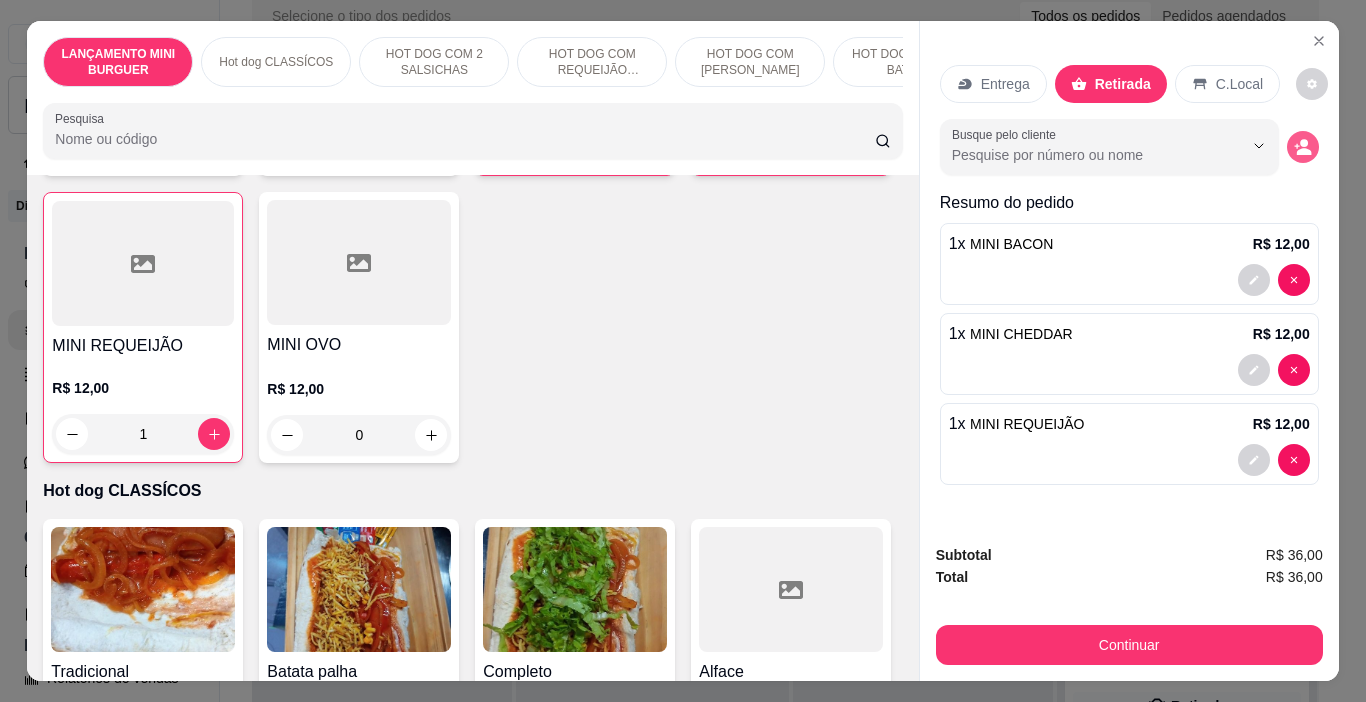 click at bounding box center (1303, 147) 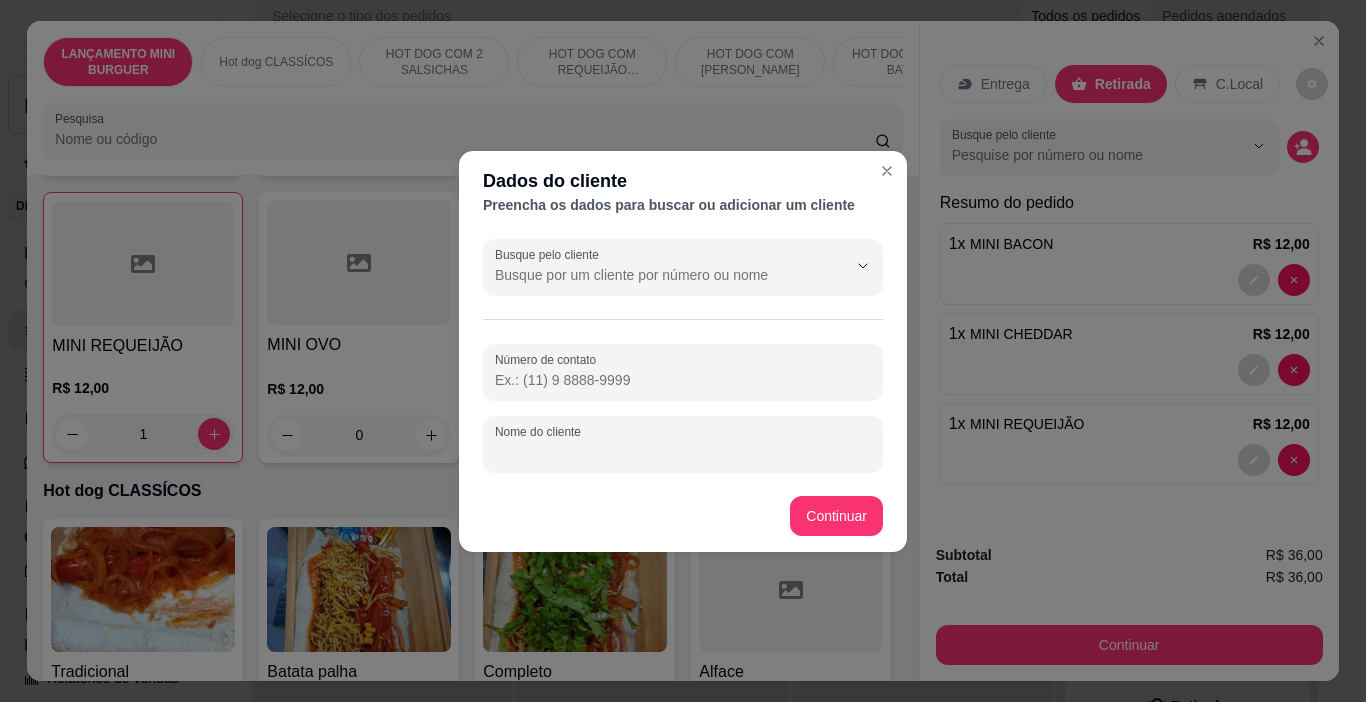 click on "Nome do cliente" at bounding box center [683, 452] 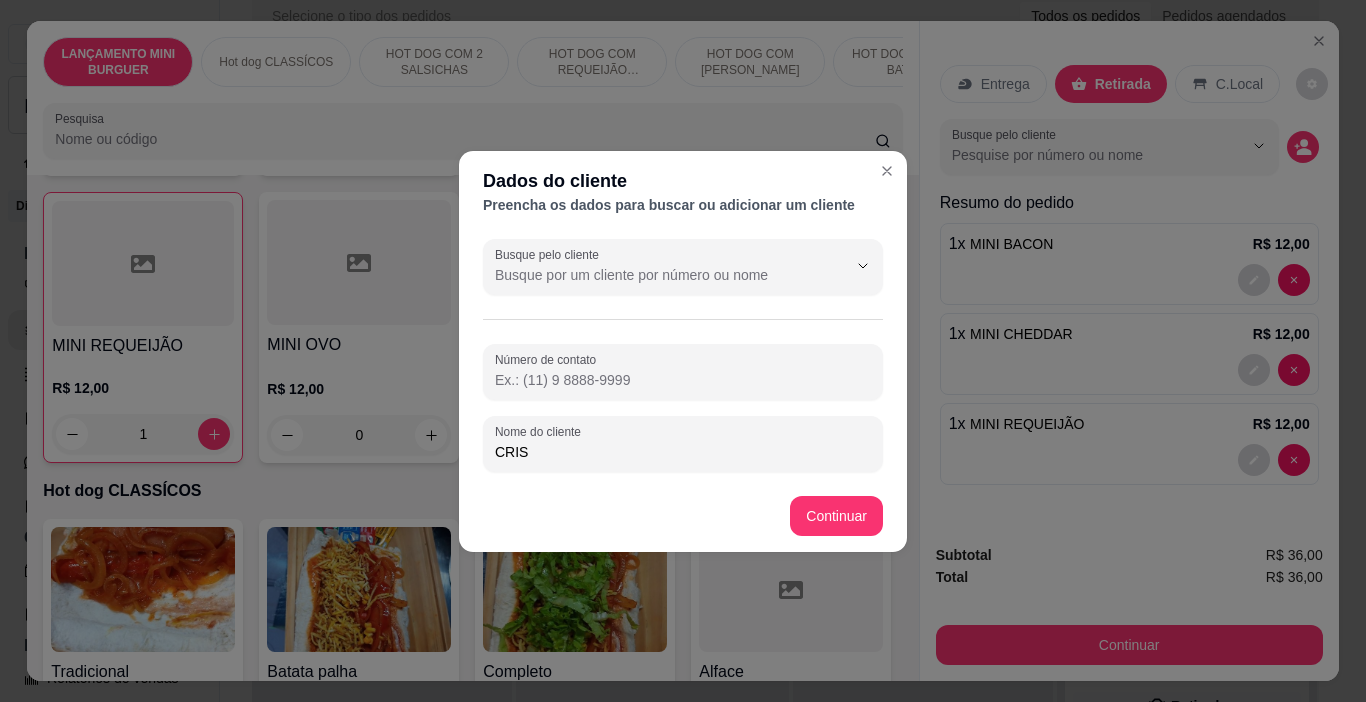 type on "CRIS" 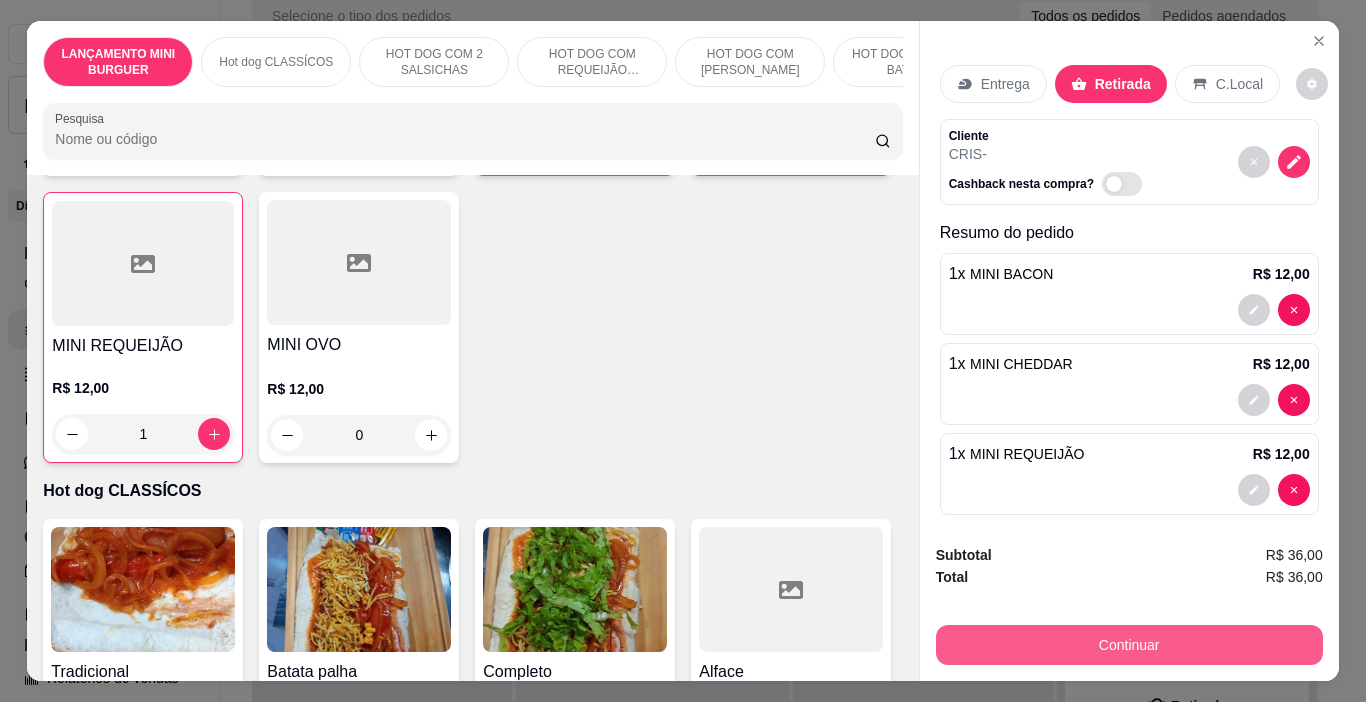 click on "Continuar" at bounding box center [1129, 645] 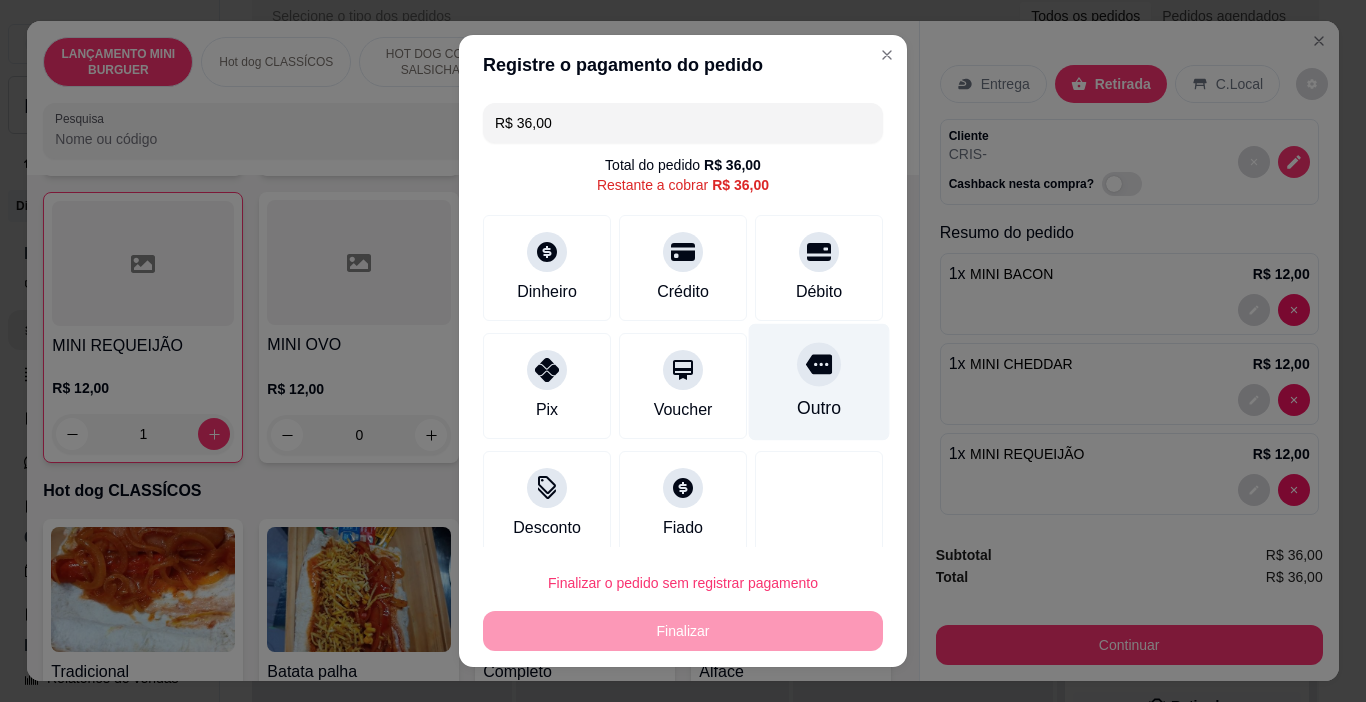 drag, startPoint x: 786, startPoint y: 384, endPoint x: 785, endPoint y: 396, distance: 12.0415945 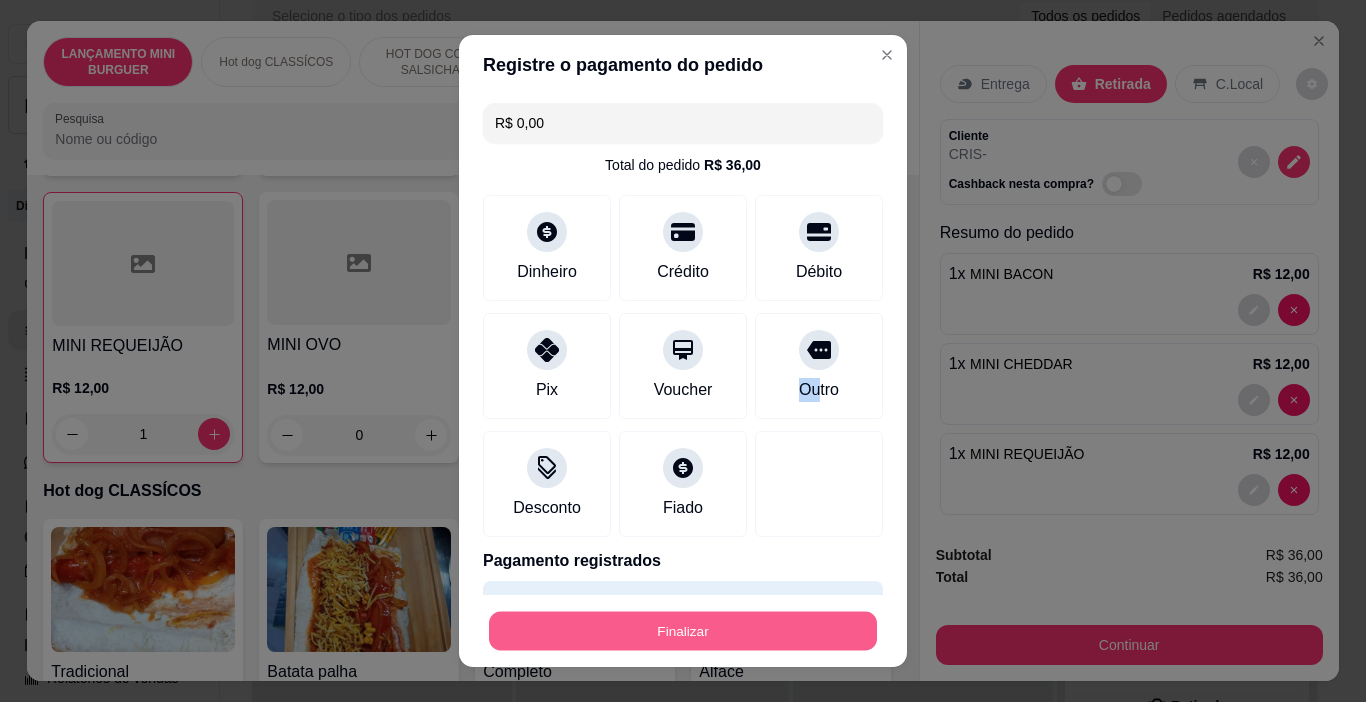 click on "Finalizar" at bounding box center [683, 631] 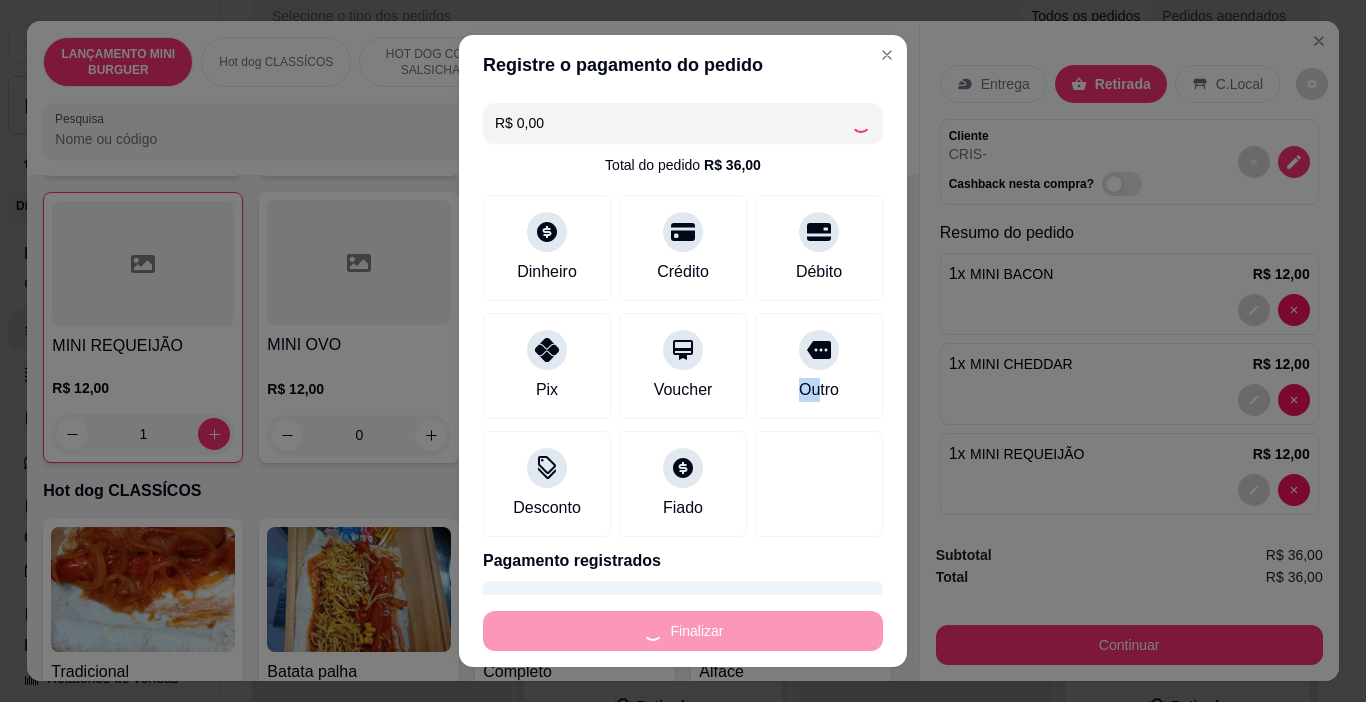 type on "0" 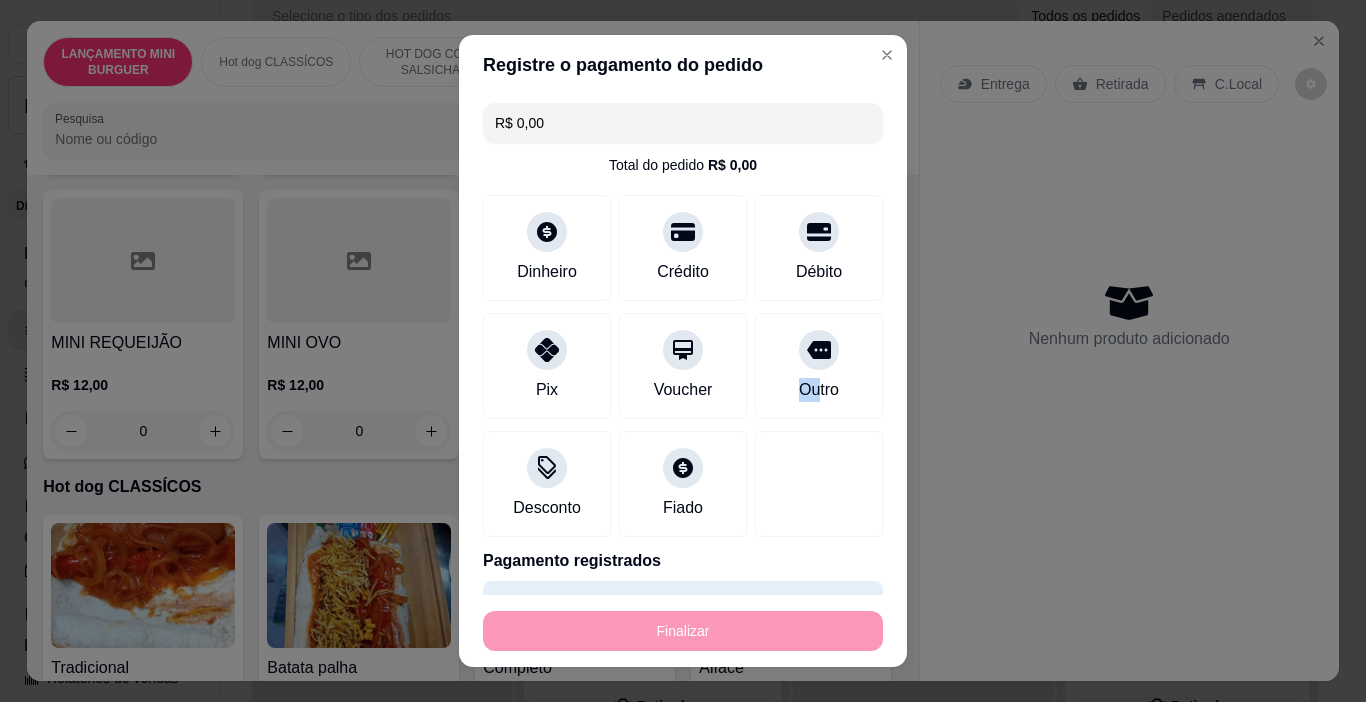 type on "-R$ 36,00" 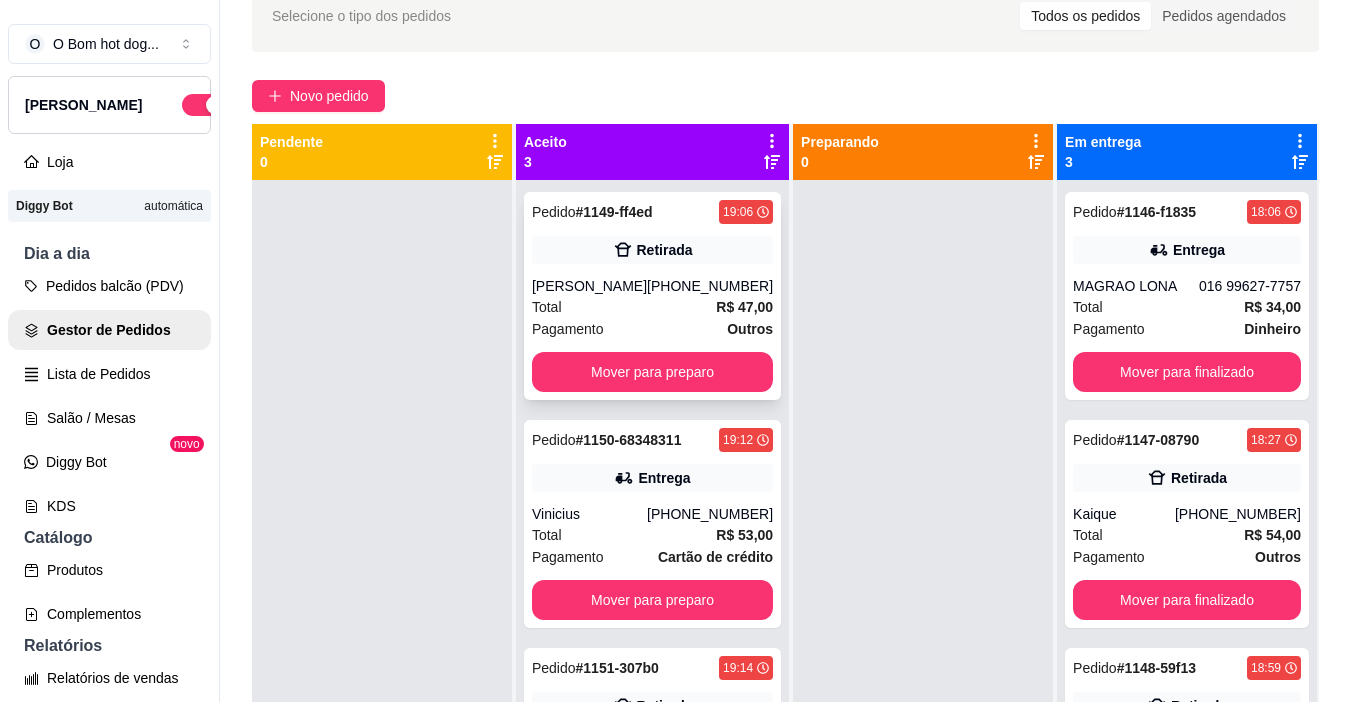 scroll, scrollTop: 2, scrollLeft: 0, axis: vertical 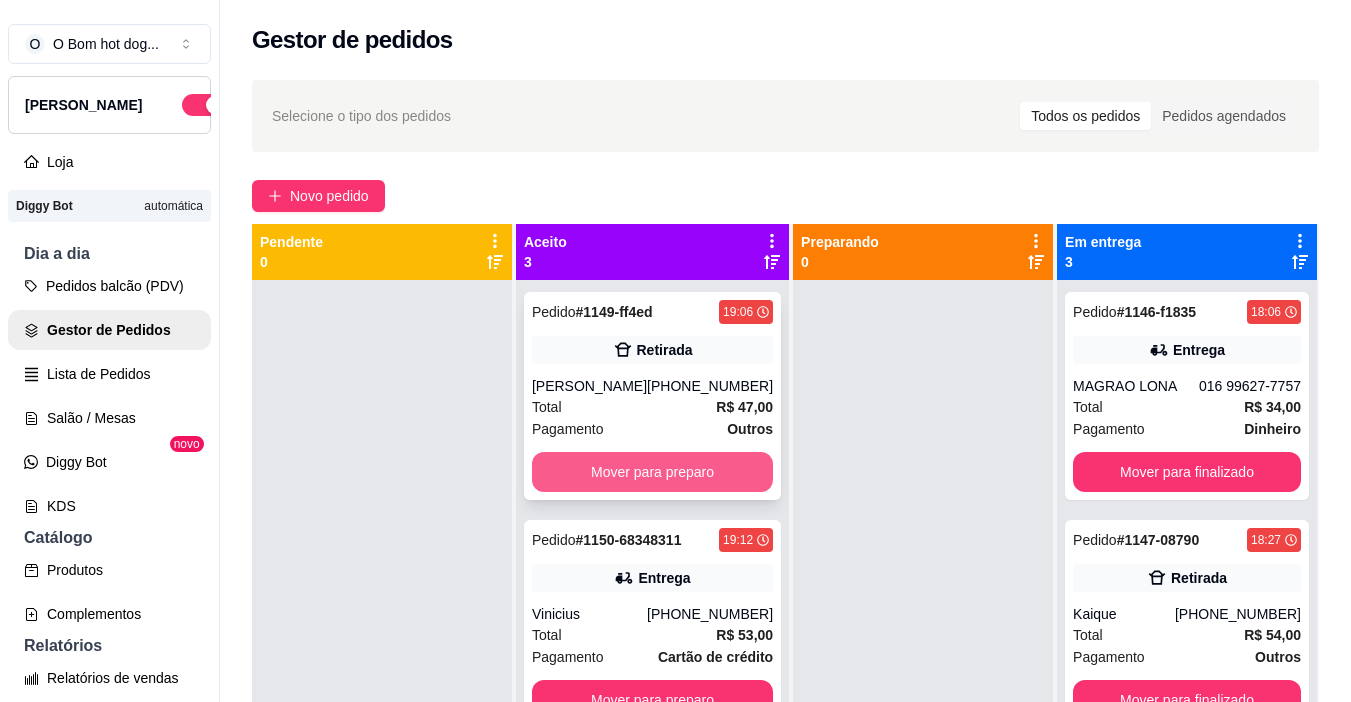click on "Mover para preparo" at bounding box center (652, 472) 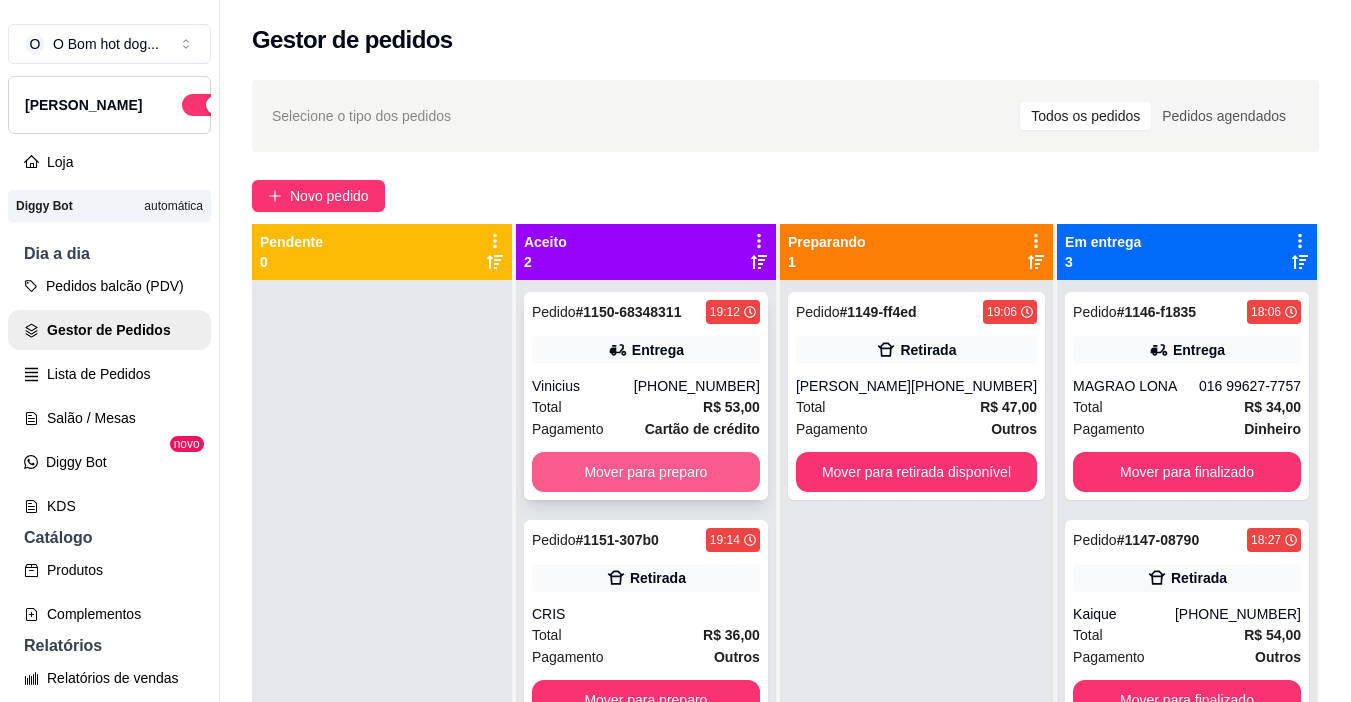 scroll, scrollTop: 56, scrollLeft: 0, axis: vertical 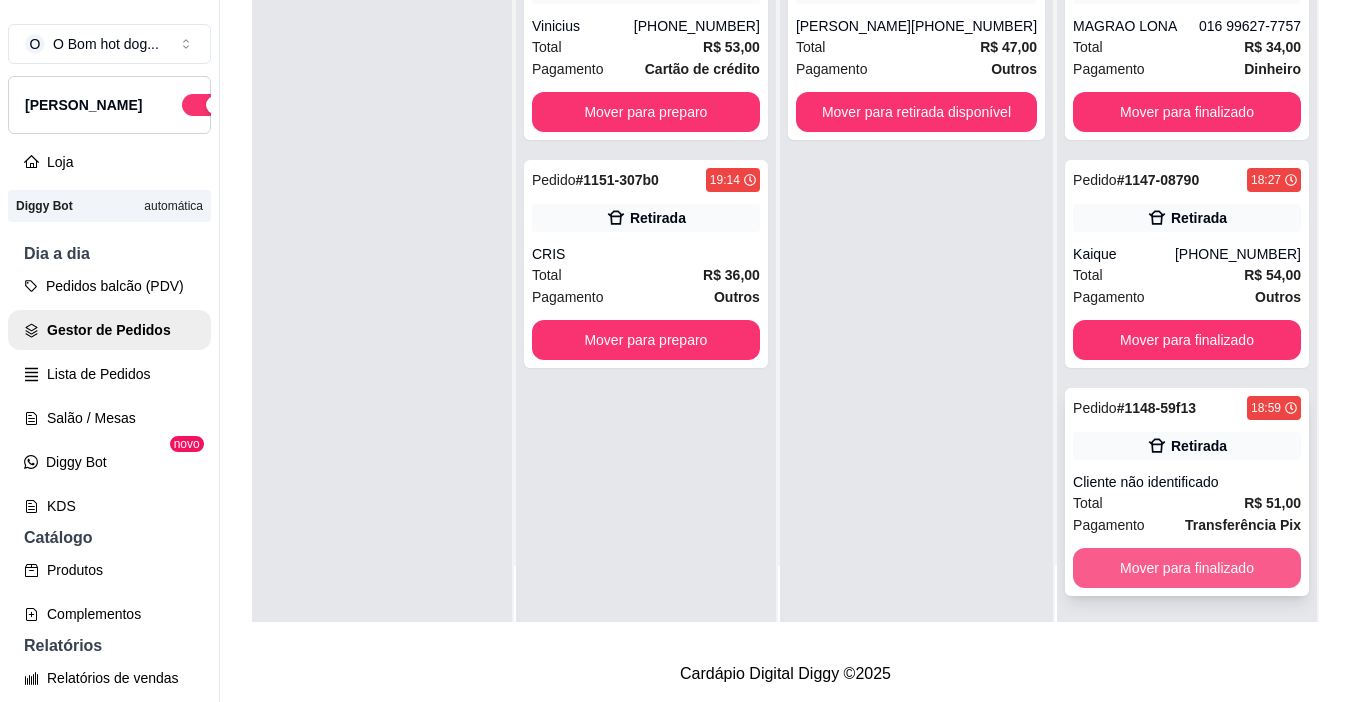 click on "Cliente não identificado" at bounding box center (1187, 482) 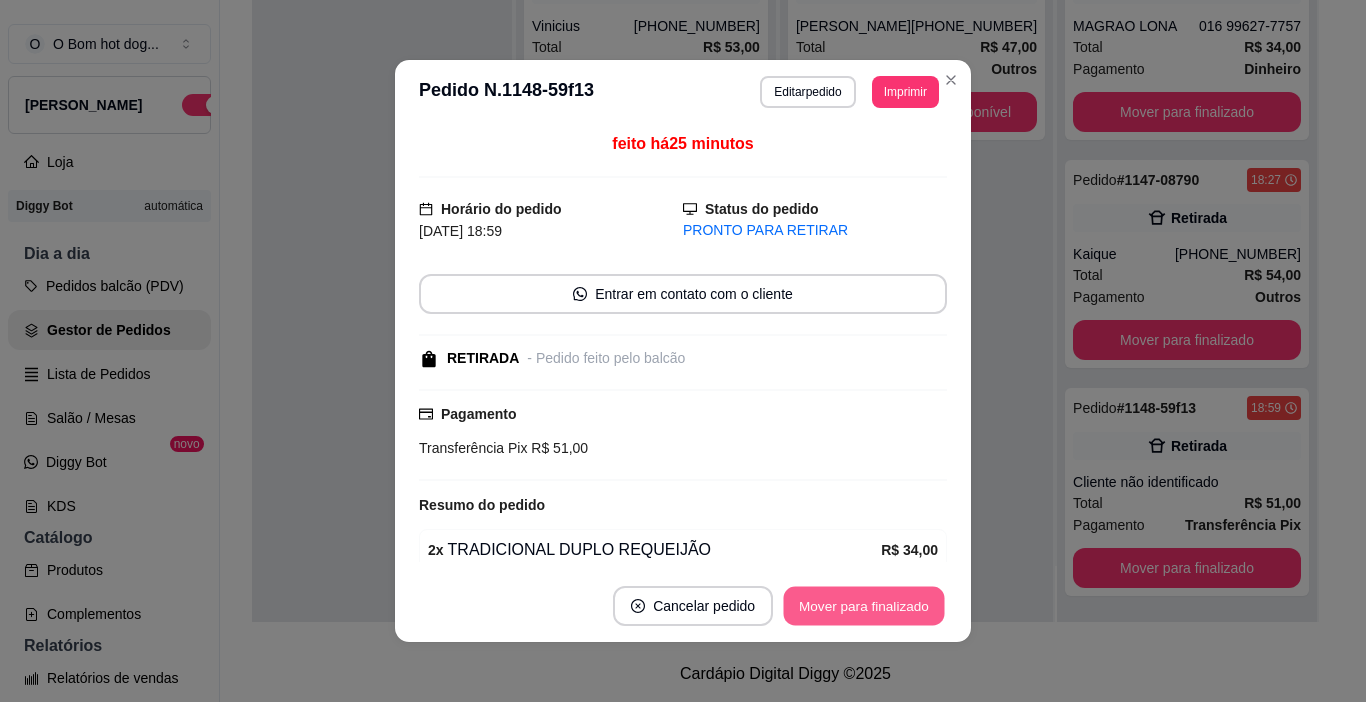 click on "Mover para finalizado" at bounding box center [864, 606] 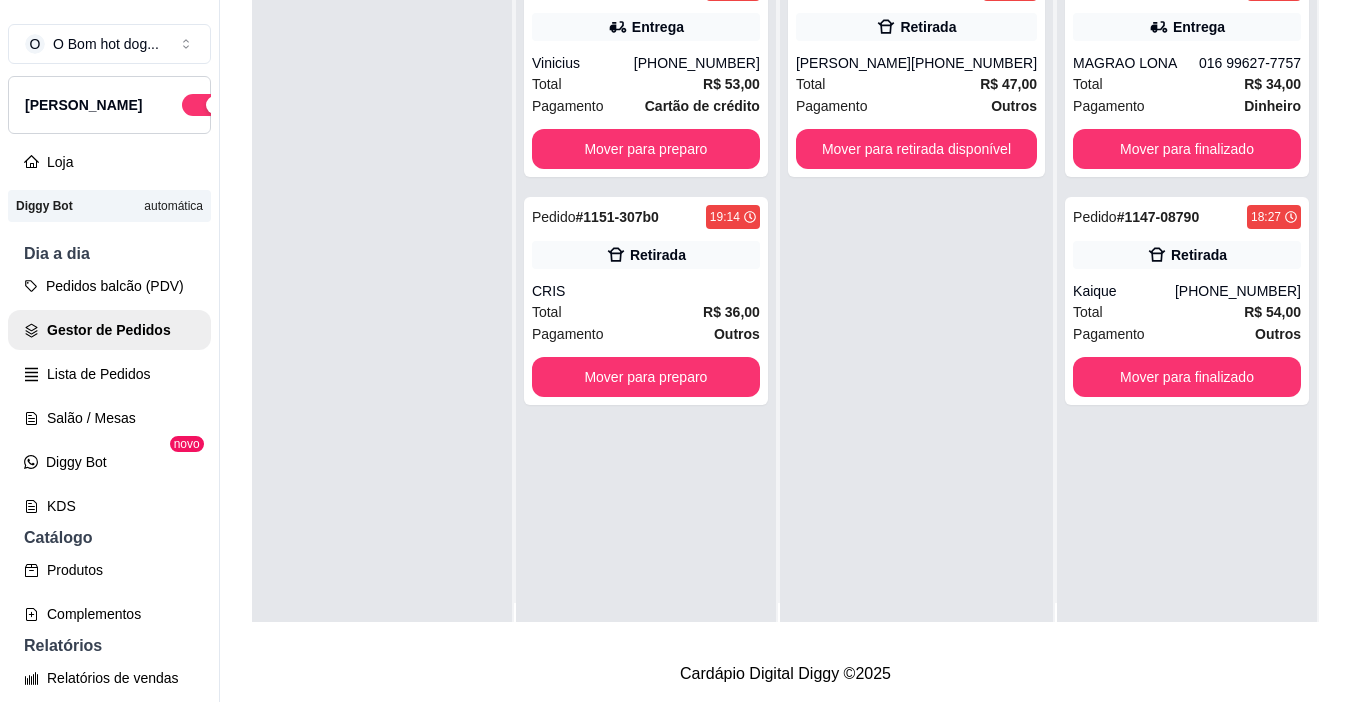 scroll, scrollTop: 0, scrollLeft: 0, axis: both 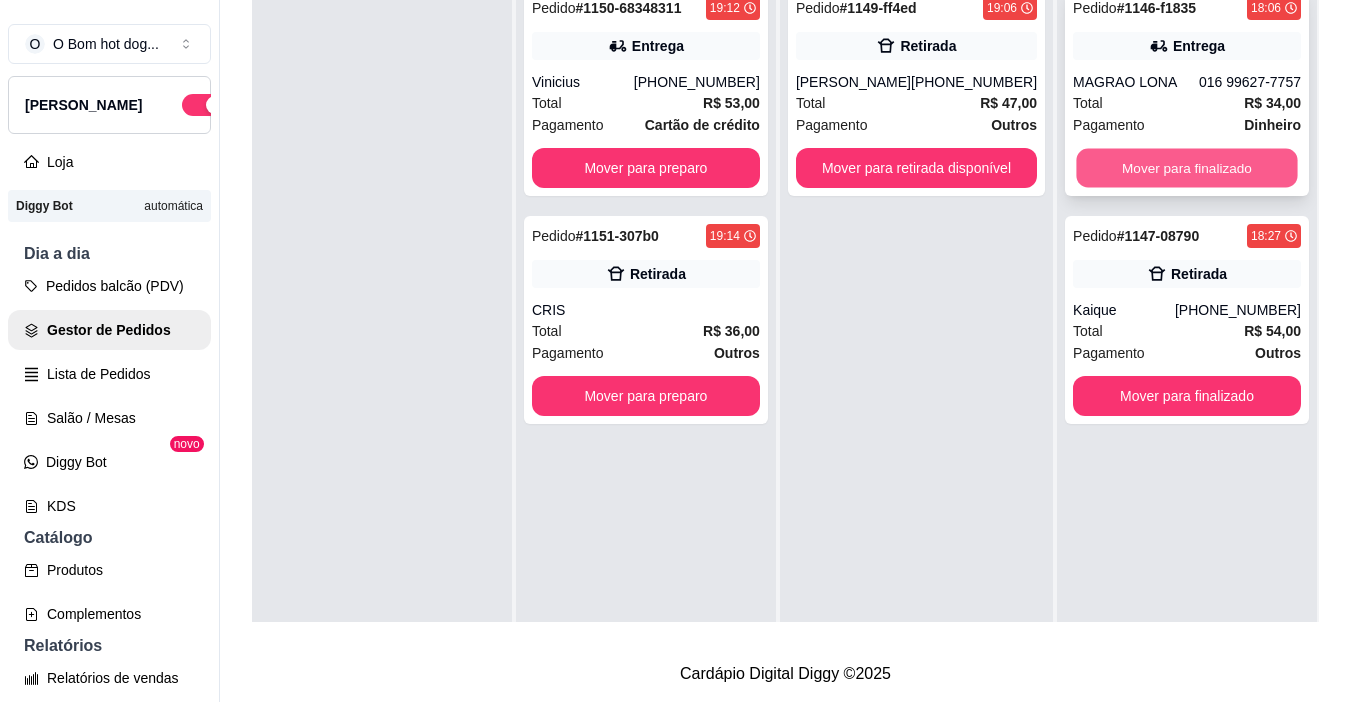 click on "Mover para finalizado" at bounding box center (1186, 168) 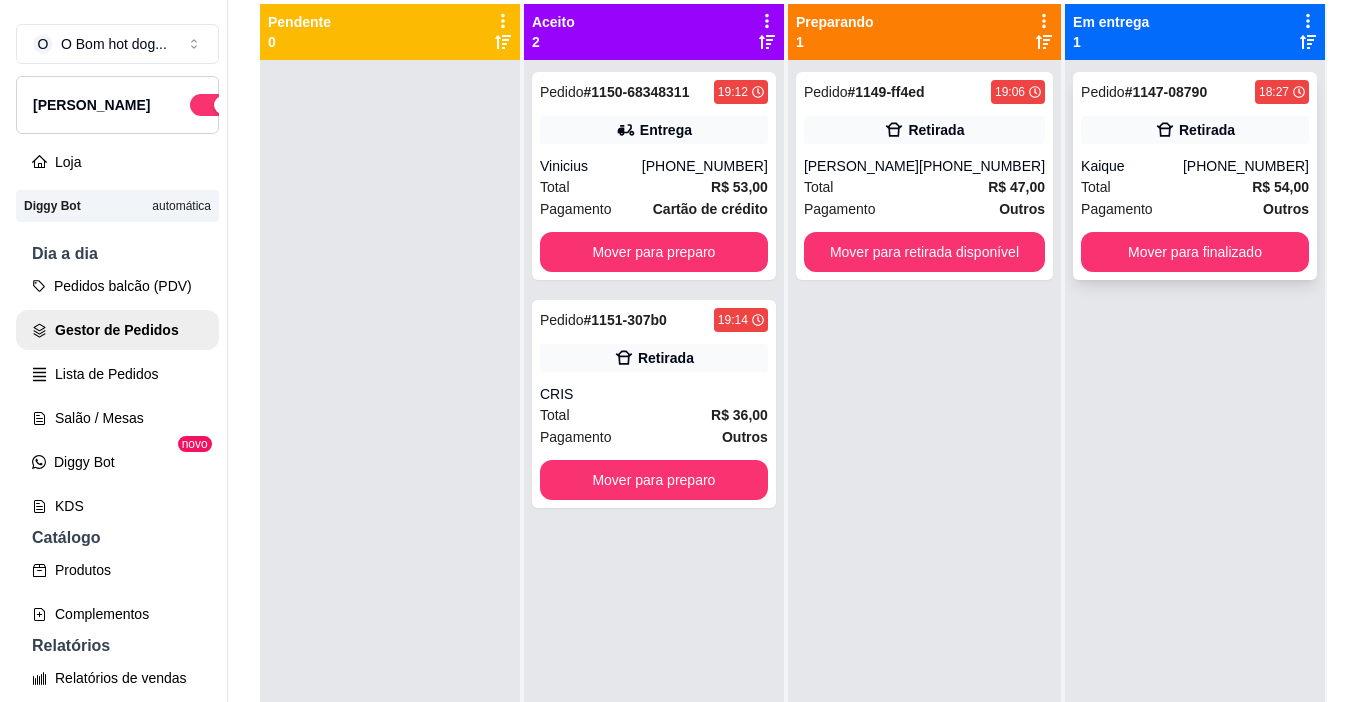 scroll, scrollTop: 0, scrollLeft: 0, axis: both 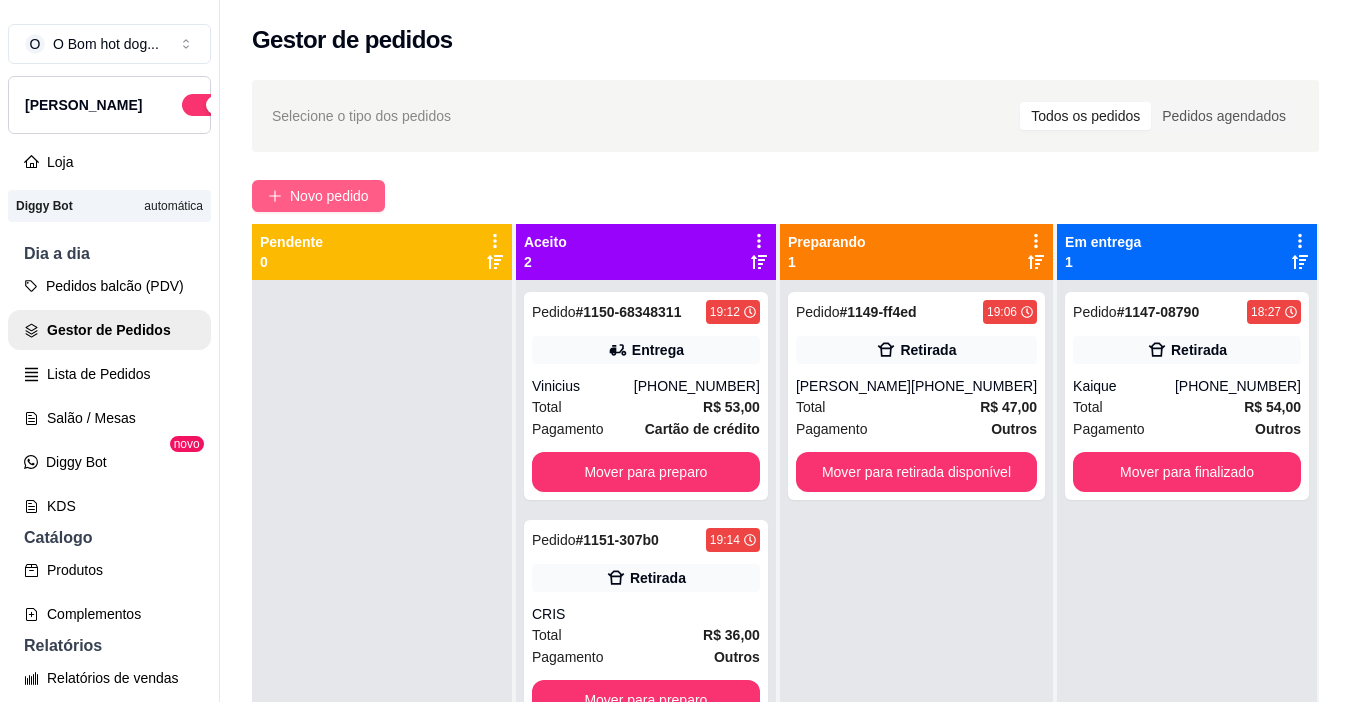 click on "Novo pedido" at bounding box center (329, 196) 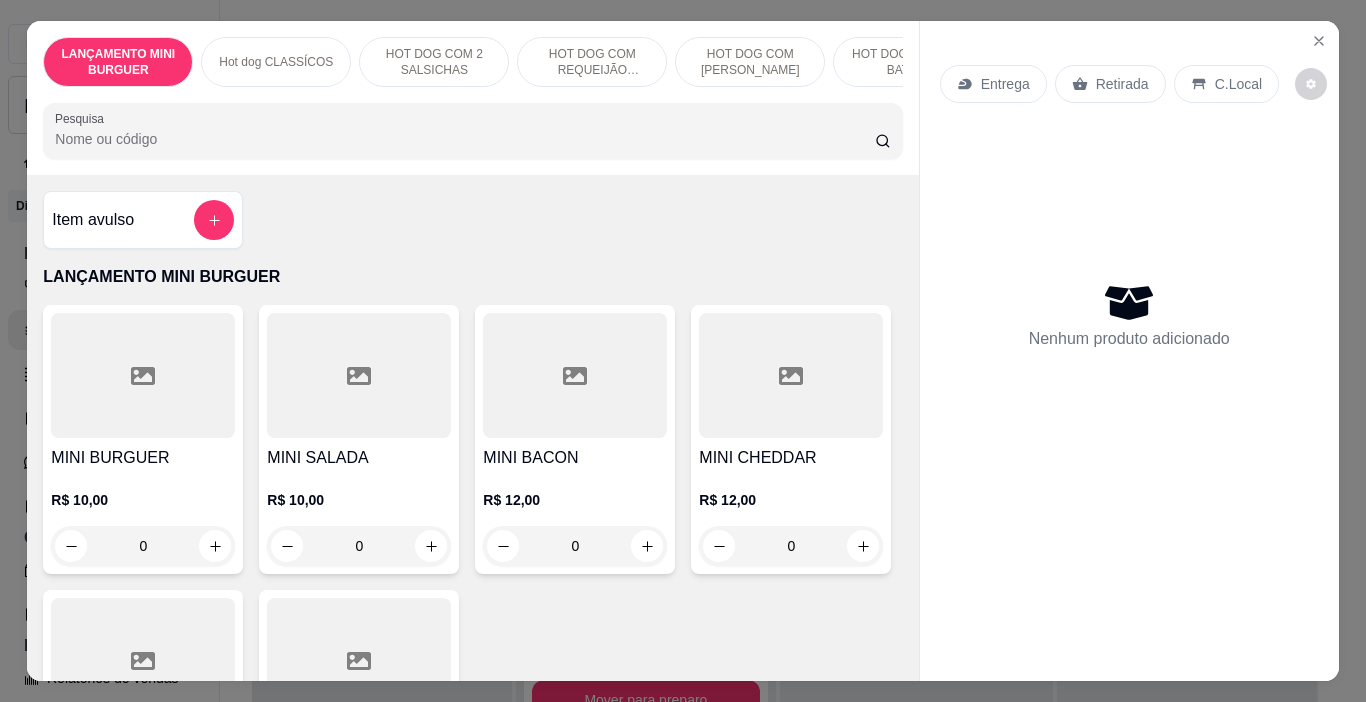 click on "0" at bounding box center (575, 546) 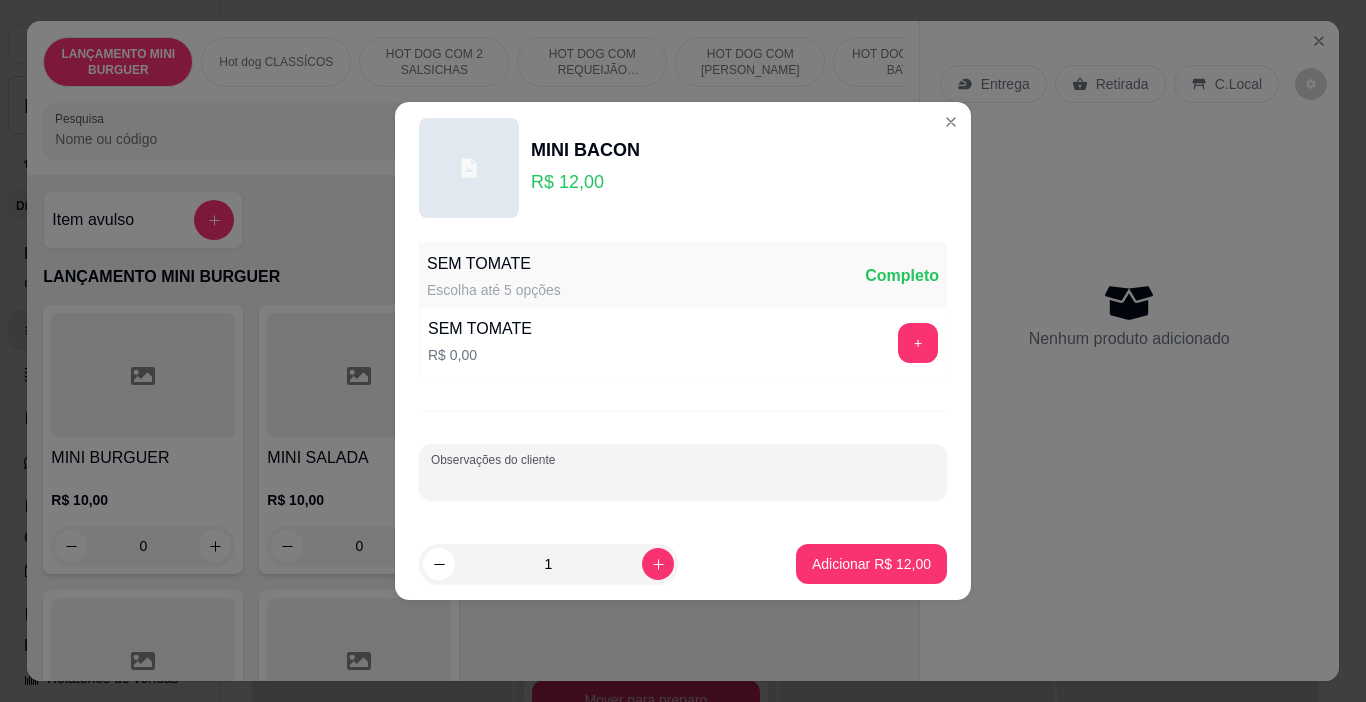 click on "Observações do cliente" at bounding box center (683, 480) 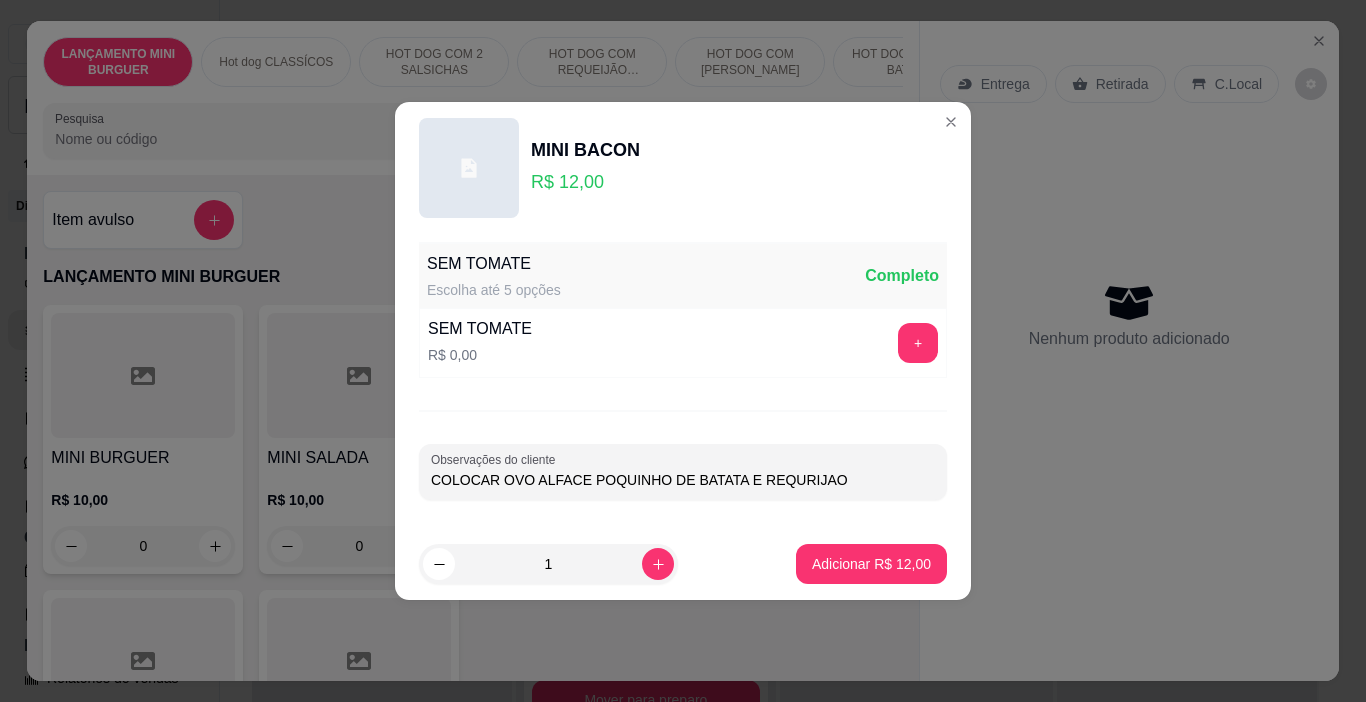 click on "COLOCAR OVO ALFACE POQUINHO DE BATATA E REQURIJAO" at bounding box center [683, 480] 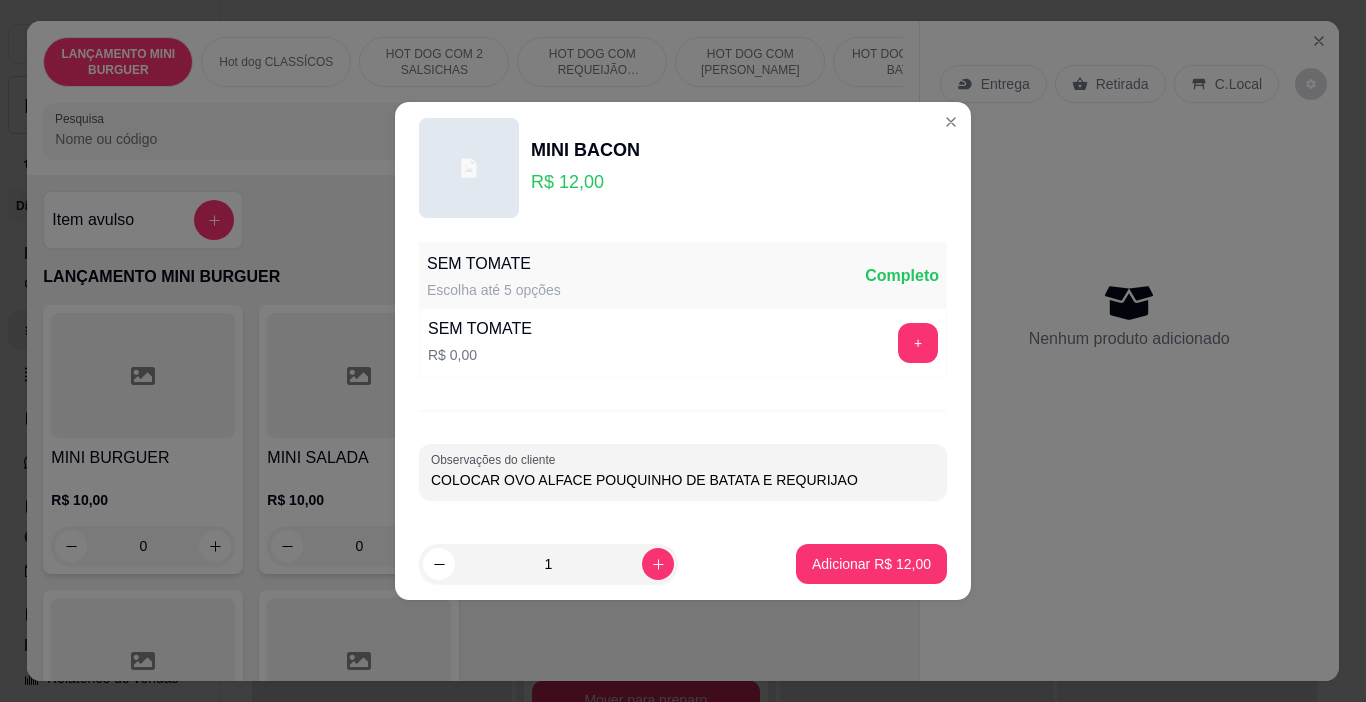 click on "COLOCAR OVO ALFACE POUQUINHO DE BATATA E REQURIJAO" at bounding box center [683, 480] 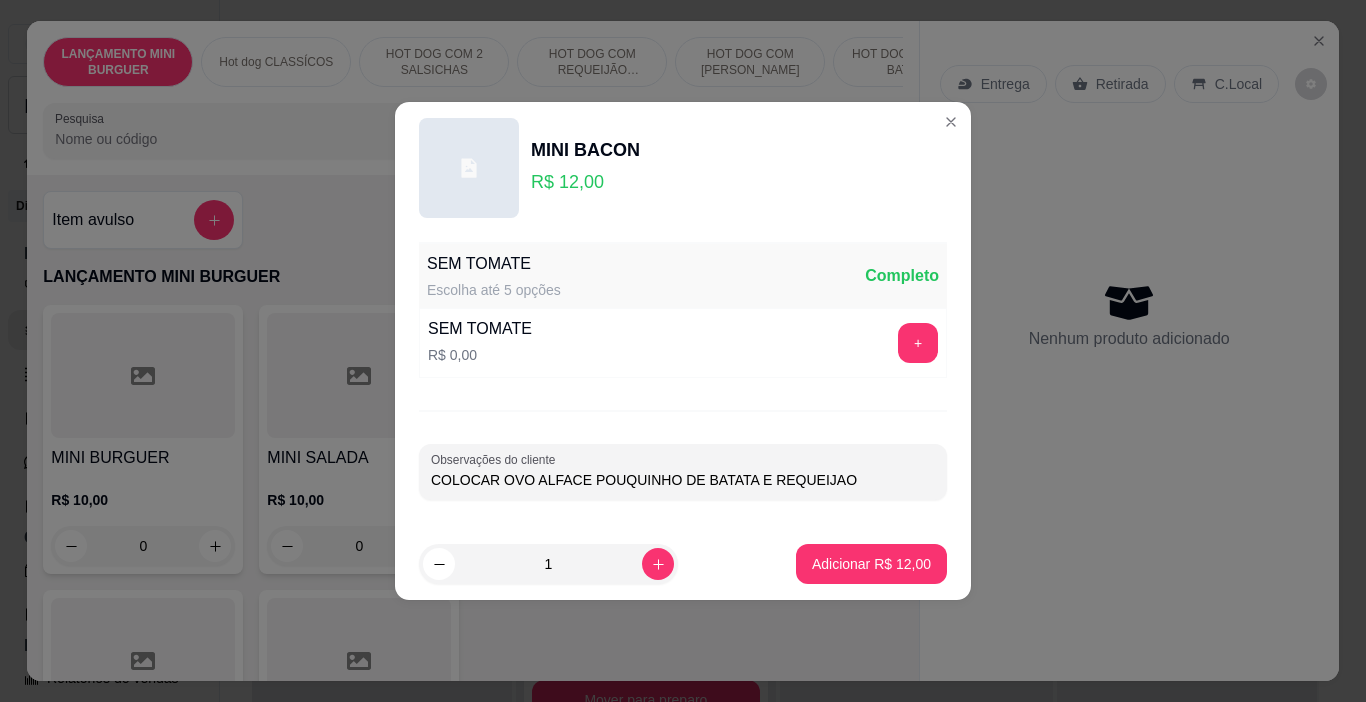 click on "COLOCAR OVO ALFACE POUQUINHO DE BATATA E REQUEIJAO" at bounding box center (683, 480) 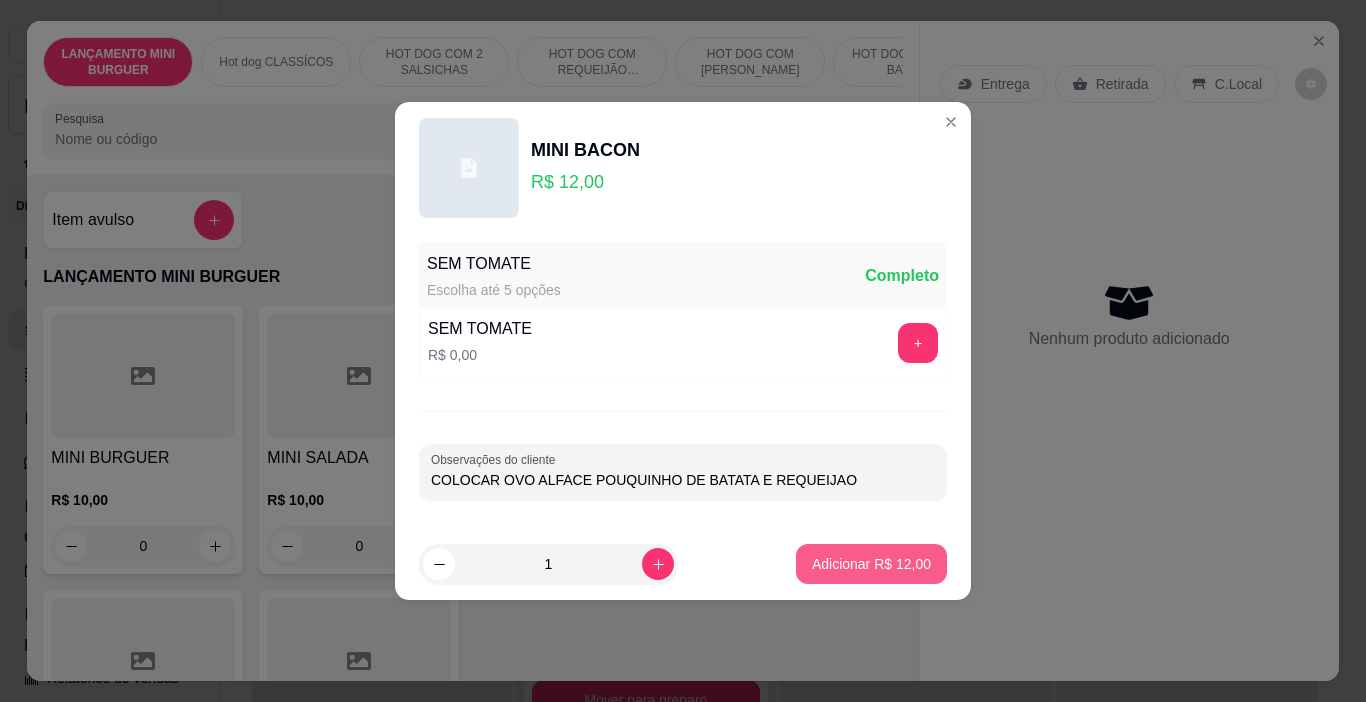 type on "COLOCAR OVO ALFACE POUQUINHO DE BATATA E REQUEIJAO" 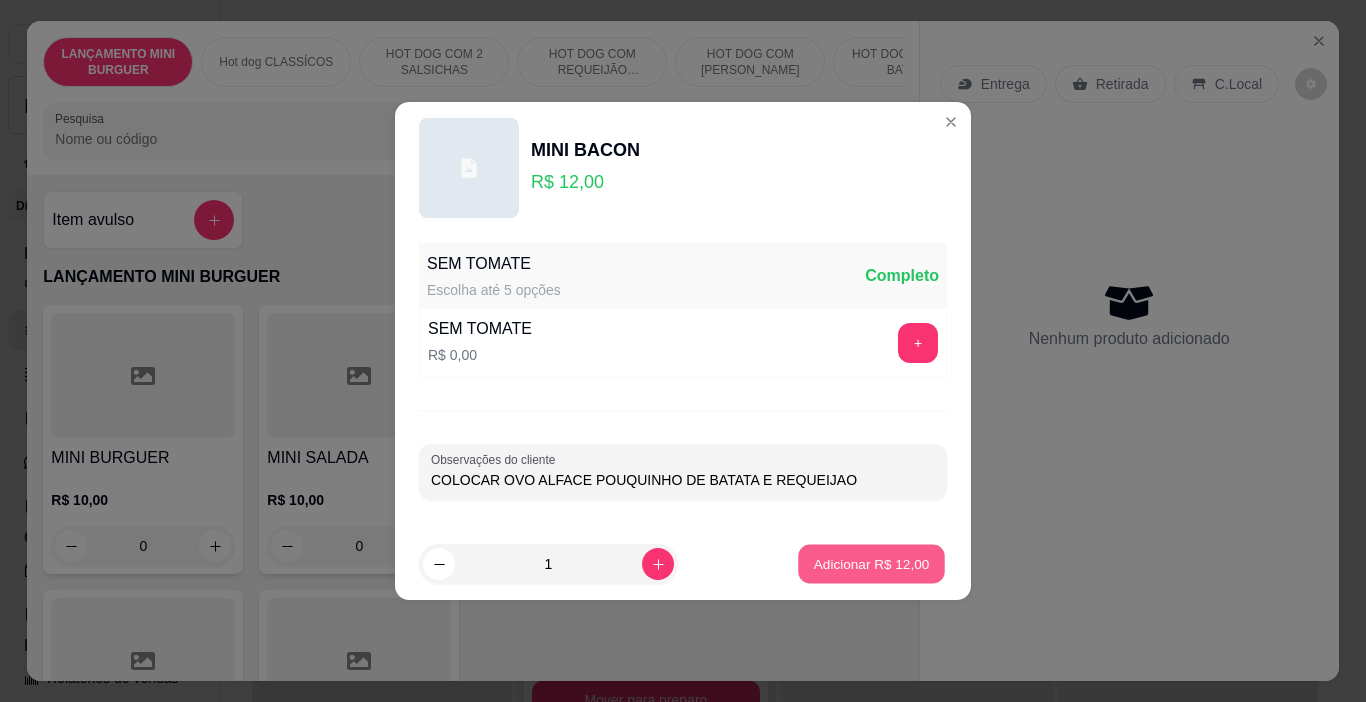click on "Adicionar   R$ 12,00" at bounding box center (872, 563) 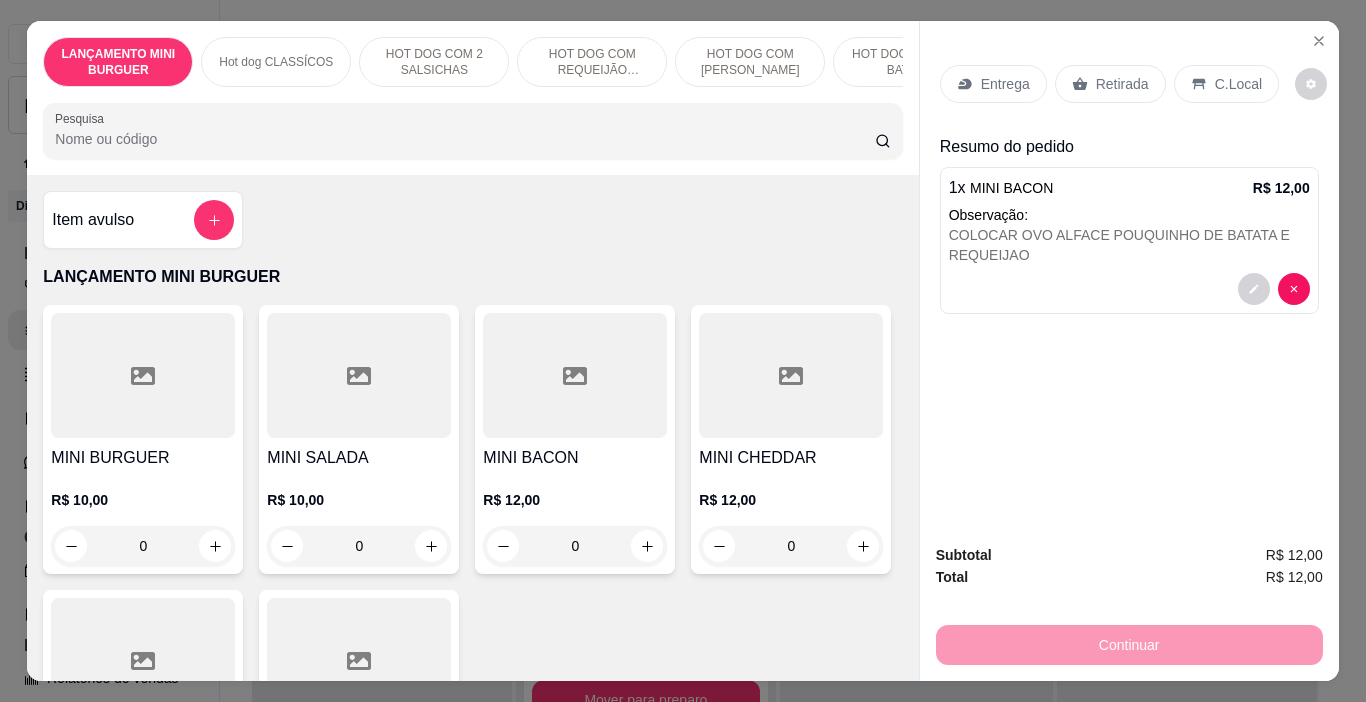 click on "Pesquisa" at bounding box center (465, 139) 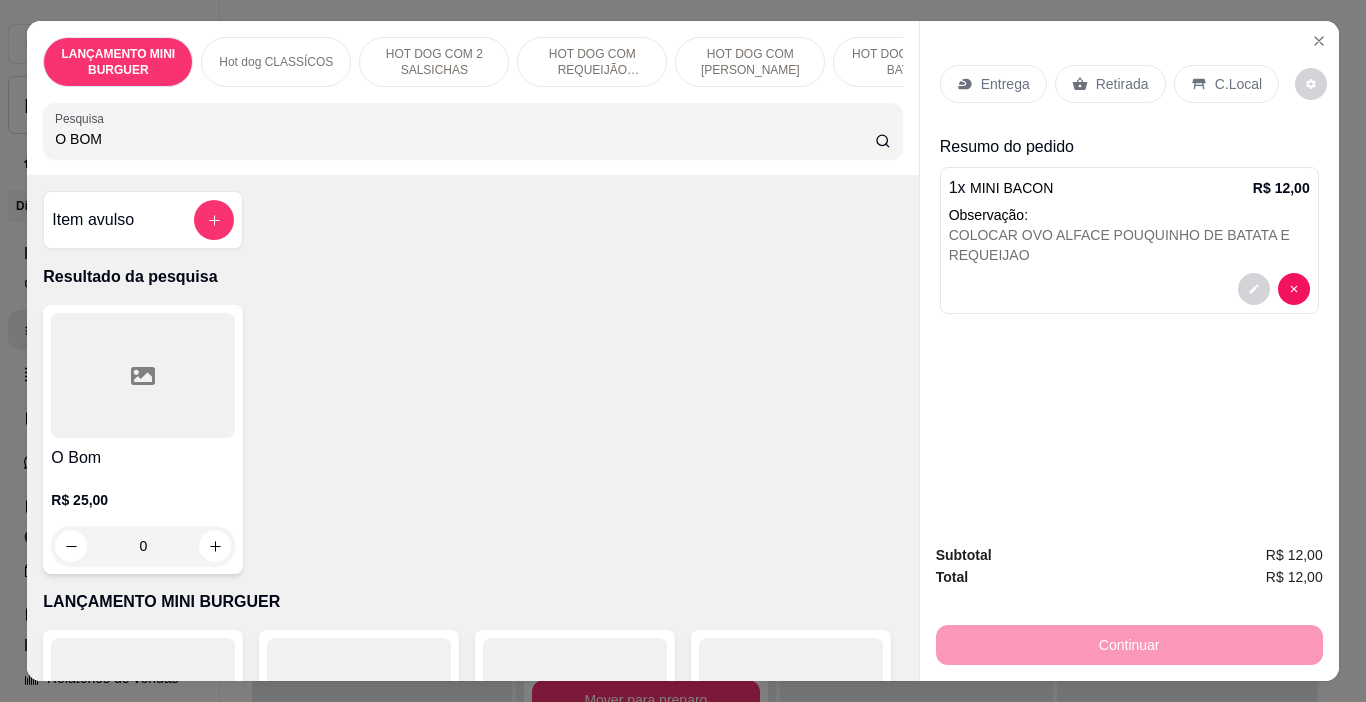 click on "0" at bounding box center [143, 546] 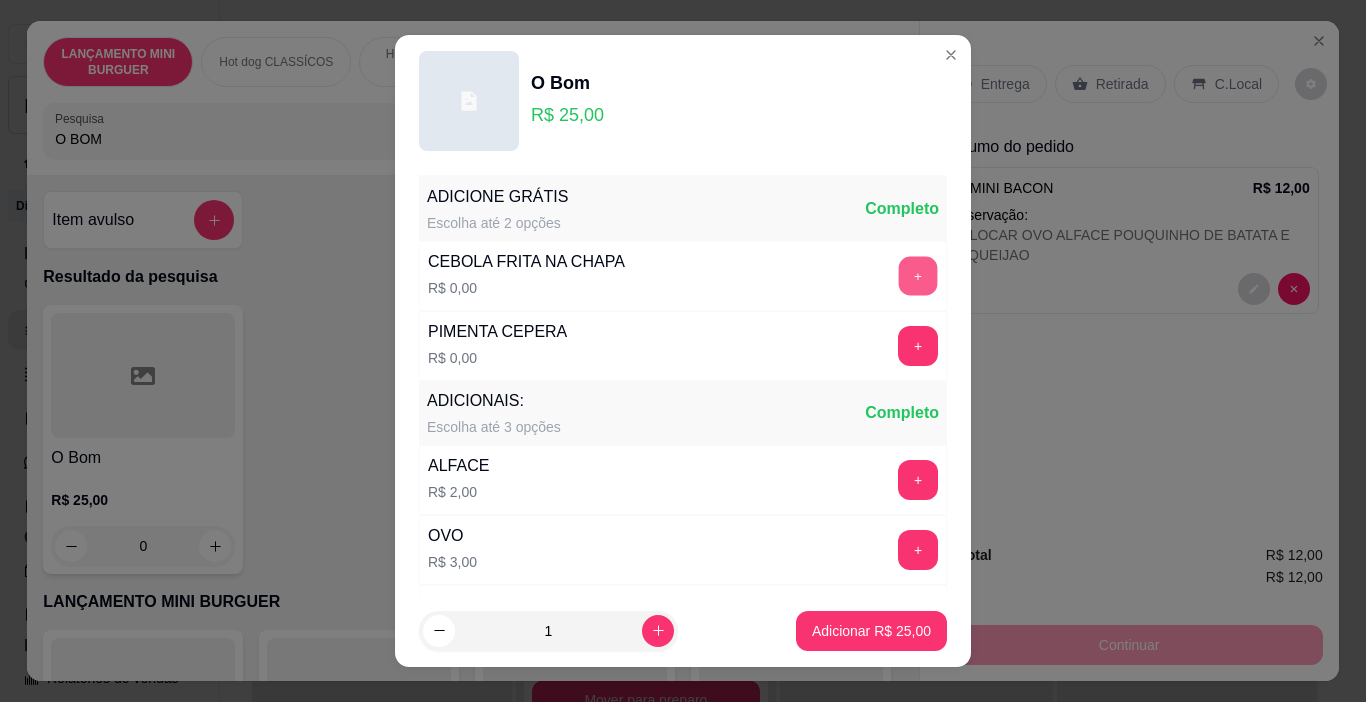 click on "+" at bounding box center (918, 276) 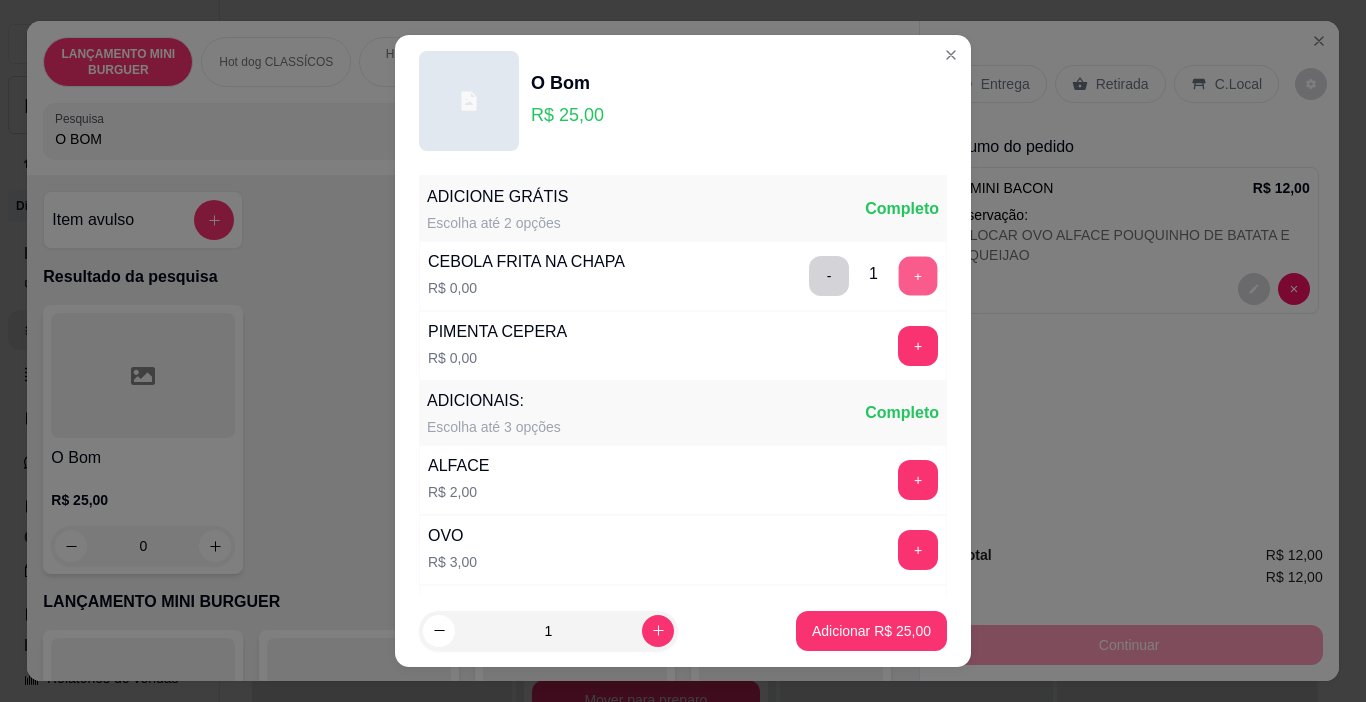 click on "+" at bounding box center [918, 276] 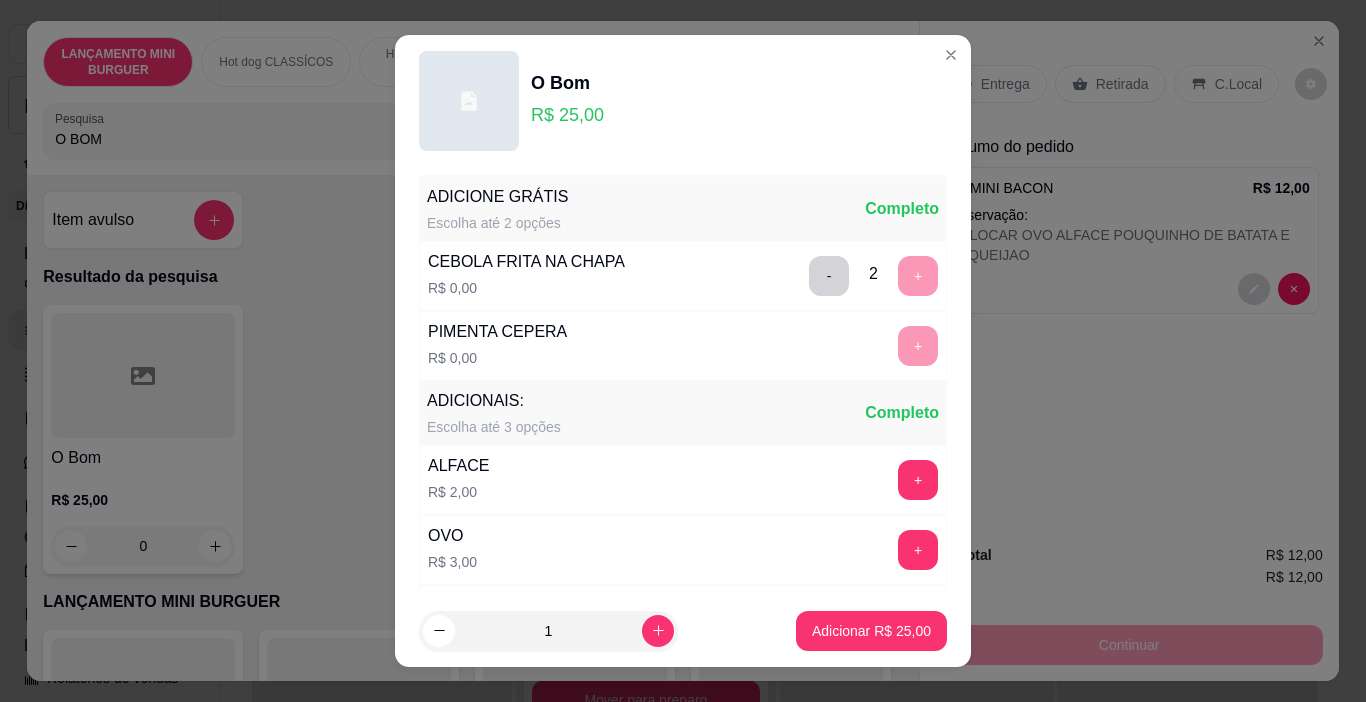 click on "- 2 +" at bounding box center (873, 276) 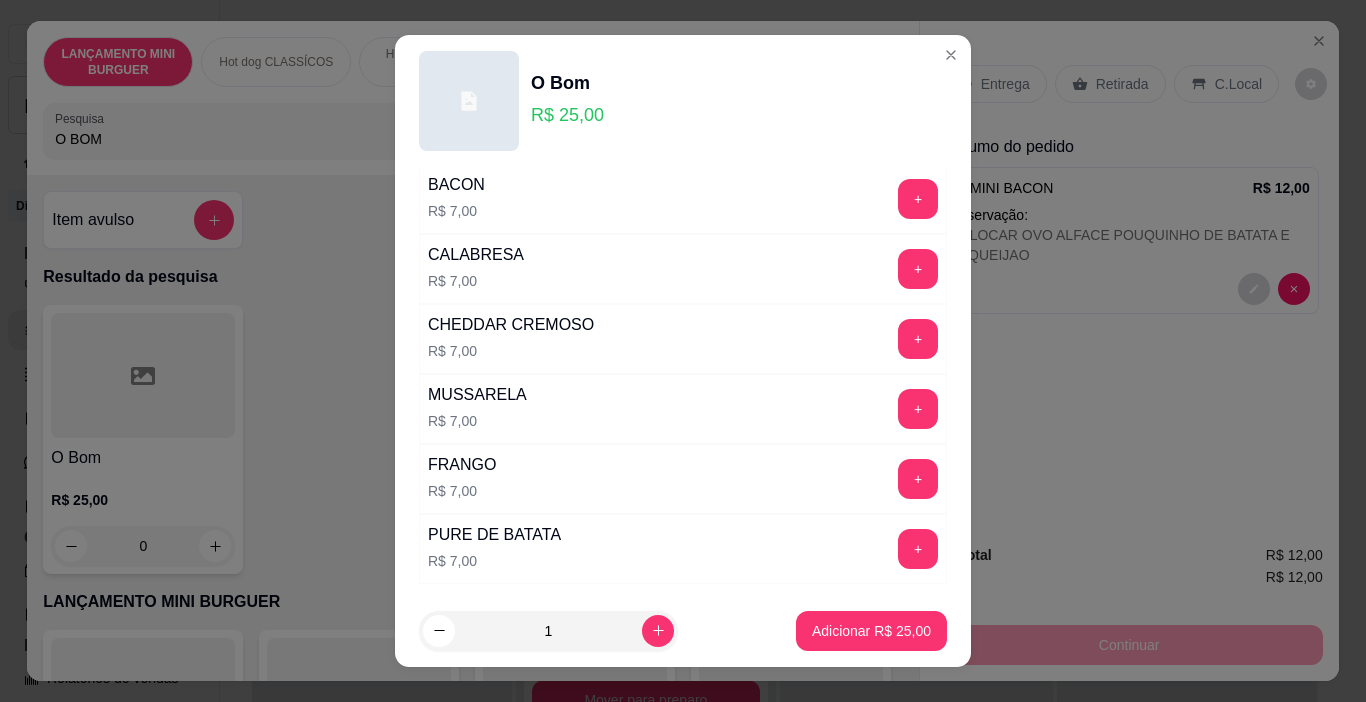 scroll, scrollTop: 900, scrollLeft: 0, axis: vertical 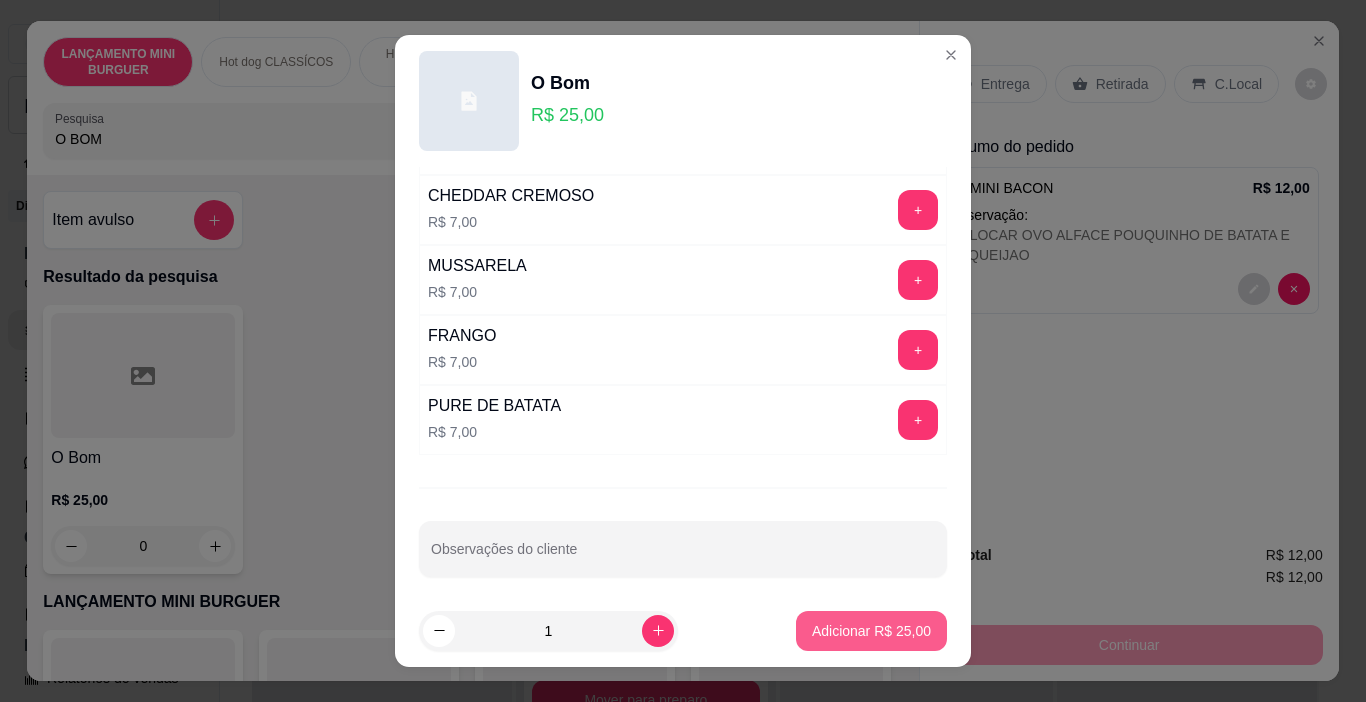 click on "Adicionar   R$ 25,00" at bounding box center [871, 631] 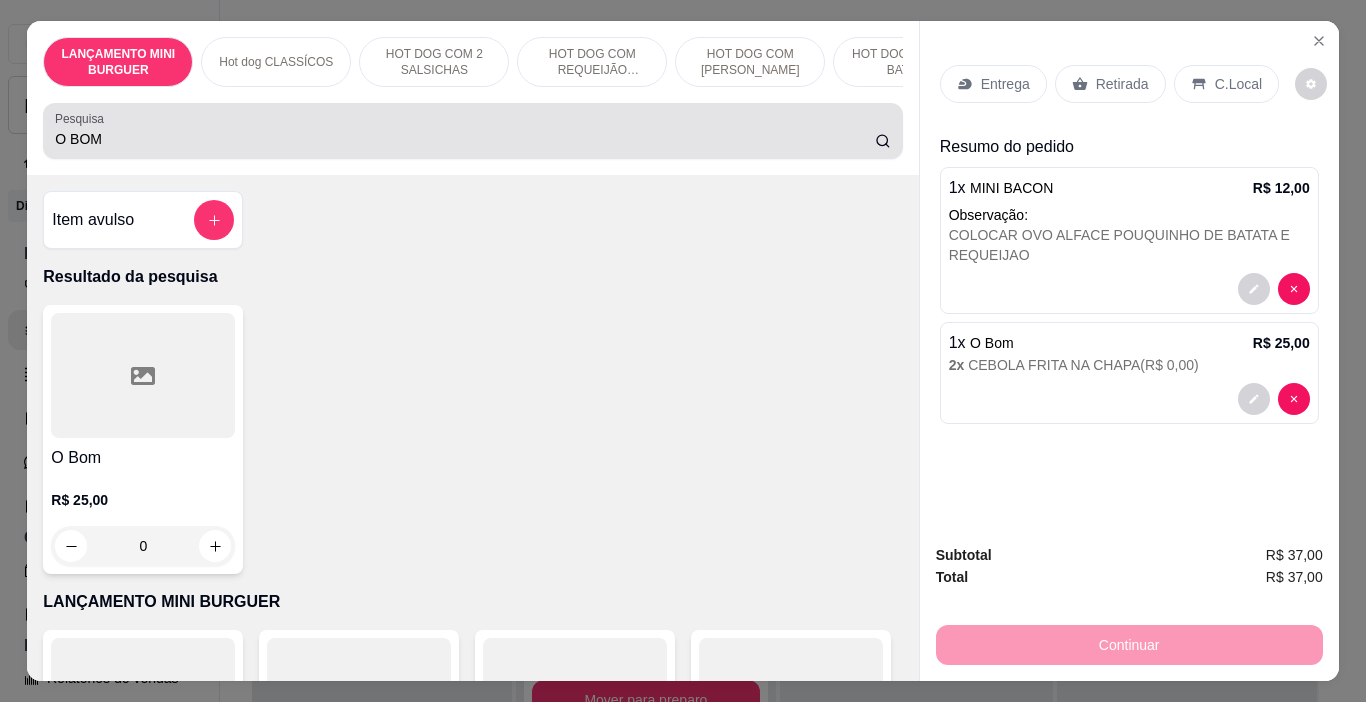 click on "O BOM" at bounding box center [472, 131] 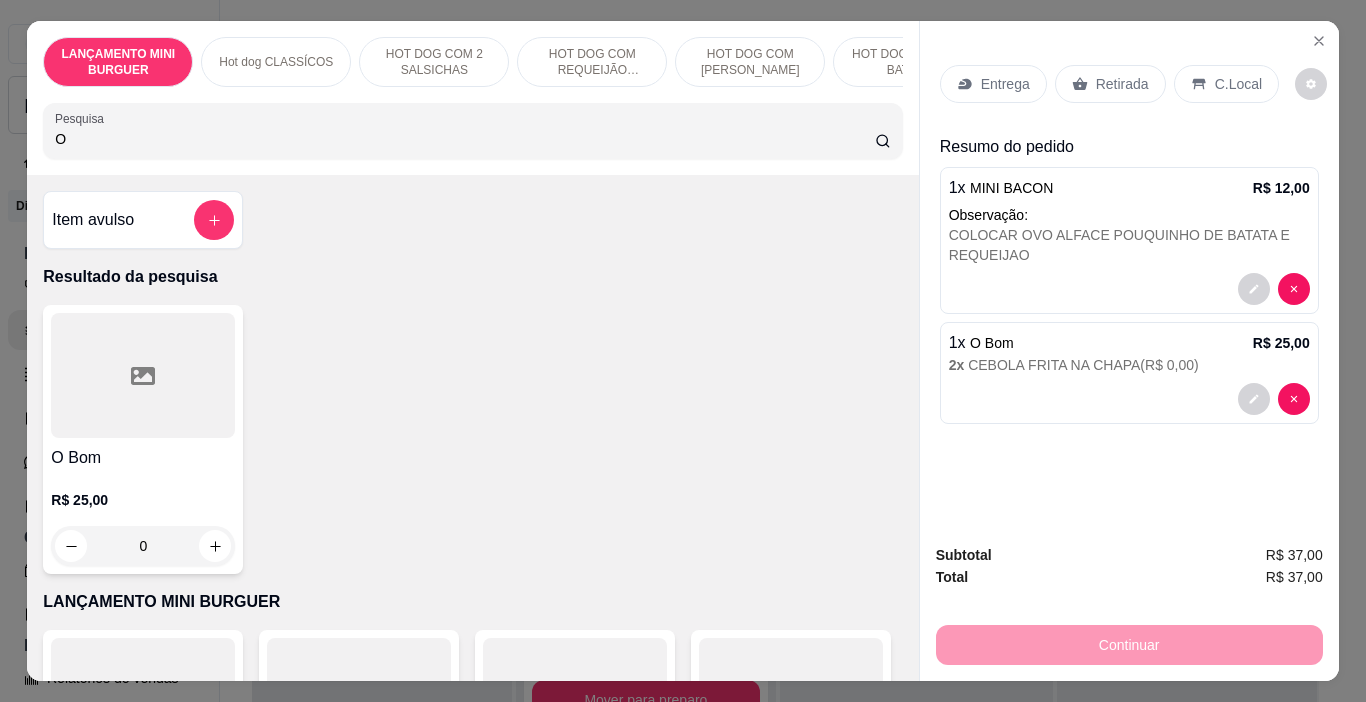 type on "O" 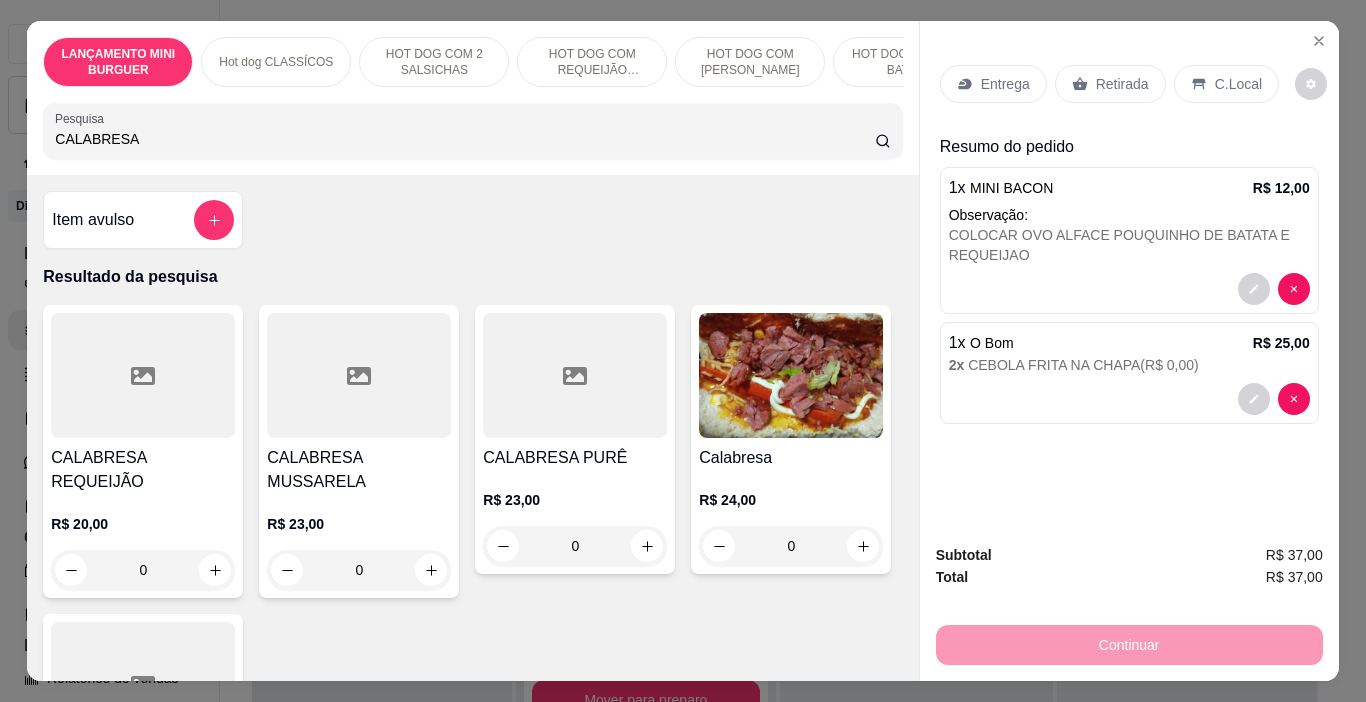 type on "CALABRESA" 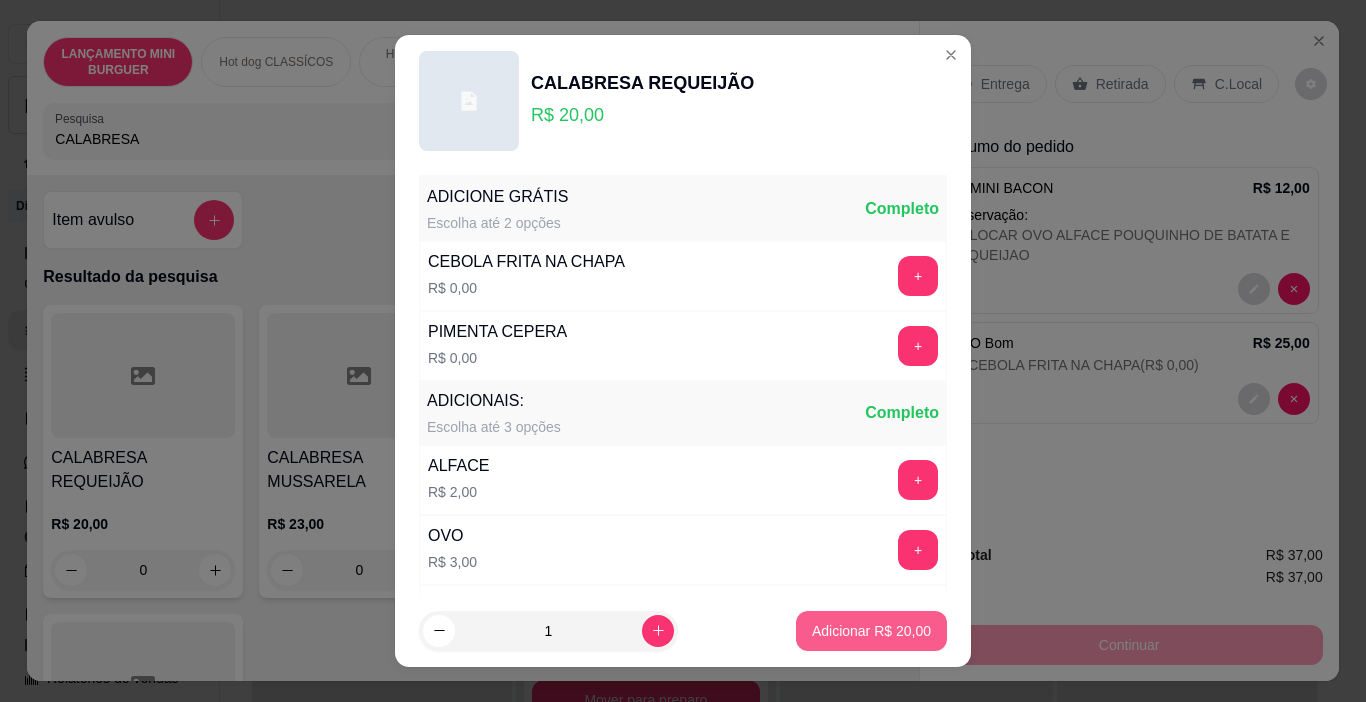 click on "Adicionar   R$ 20,00" at bounding box center (871, 631) 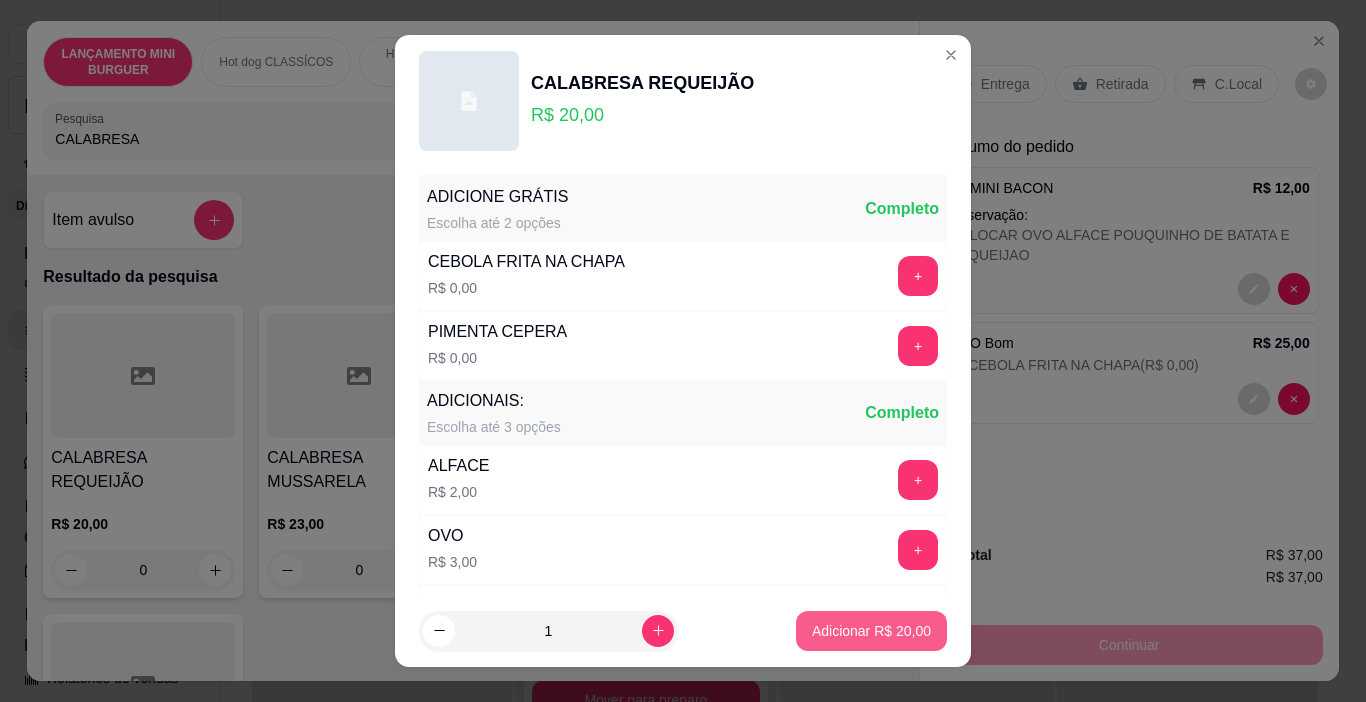 type on "1" 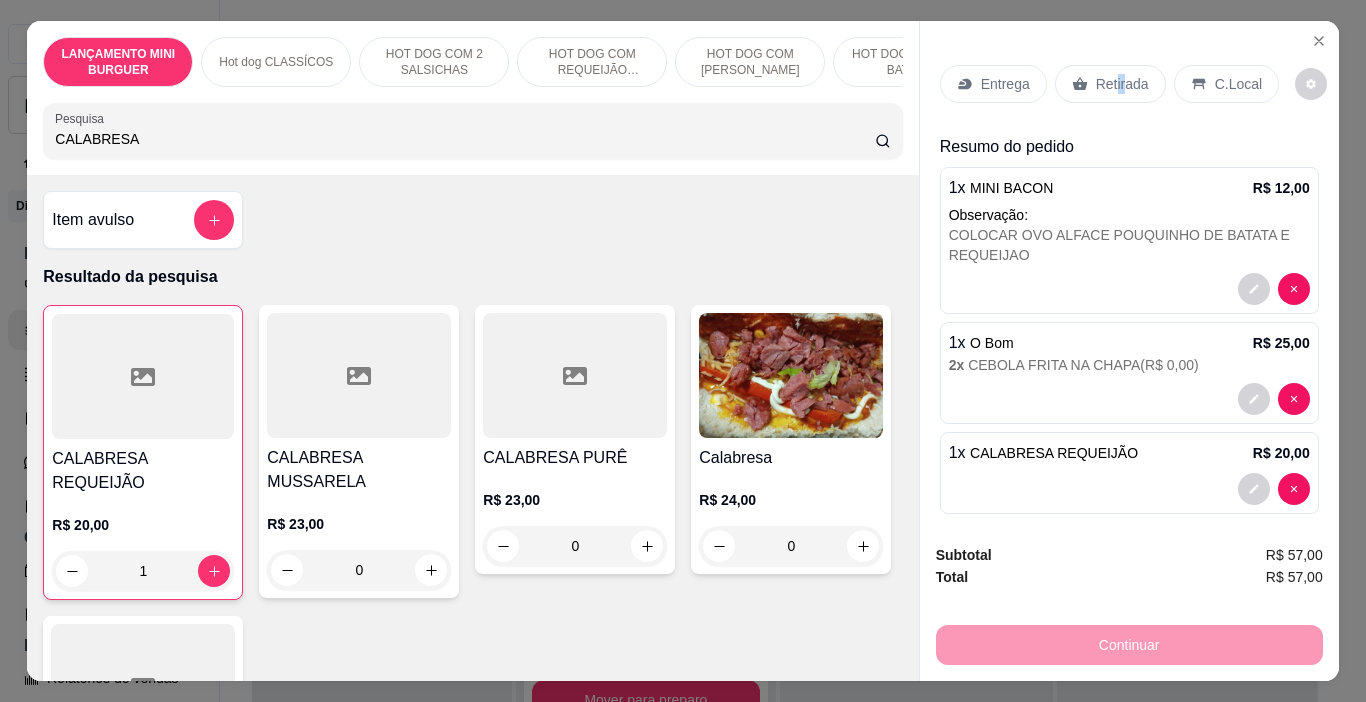 drag, startPoint x: 1115, startPoint y: 47, endPoint x: 1106, endPoint y: 75, distance: 29.410883 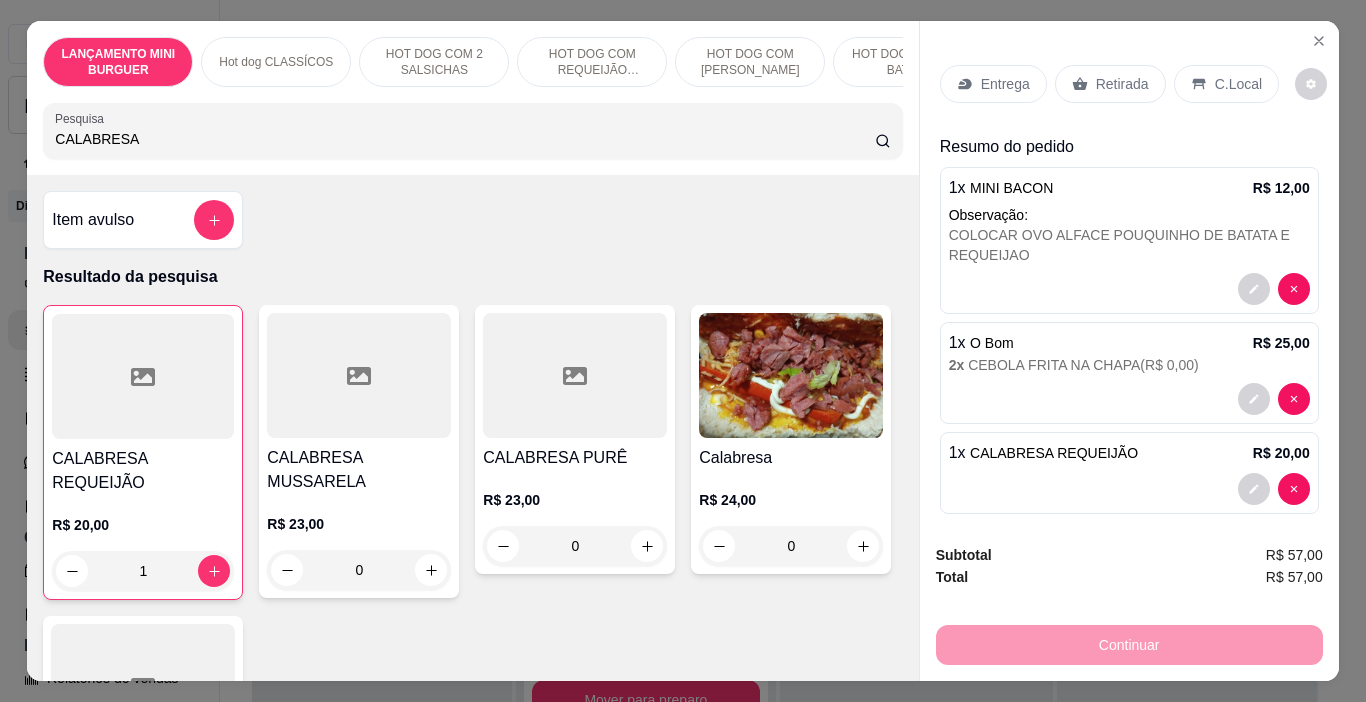 click on "Retirada" at bounding box center [1122, 84] 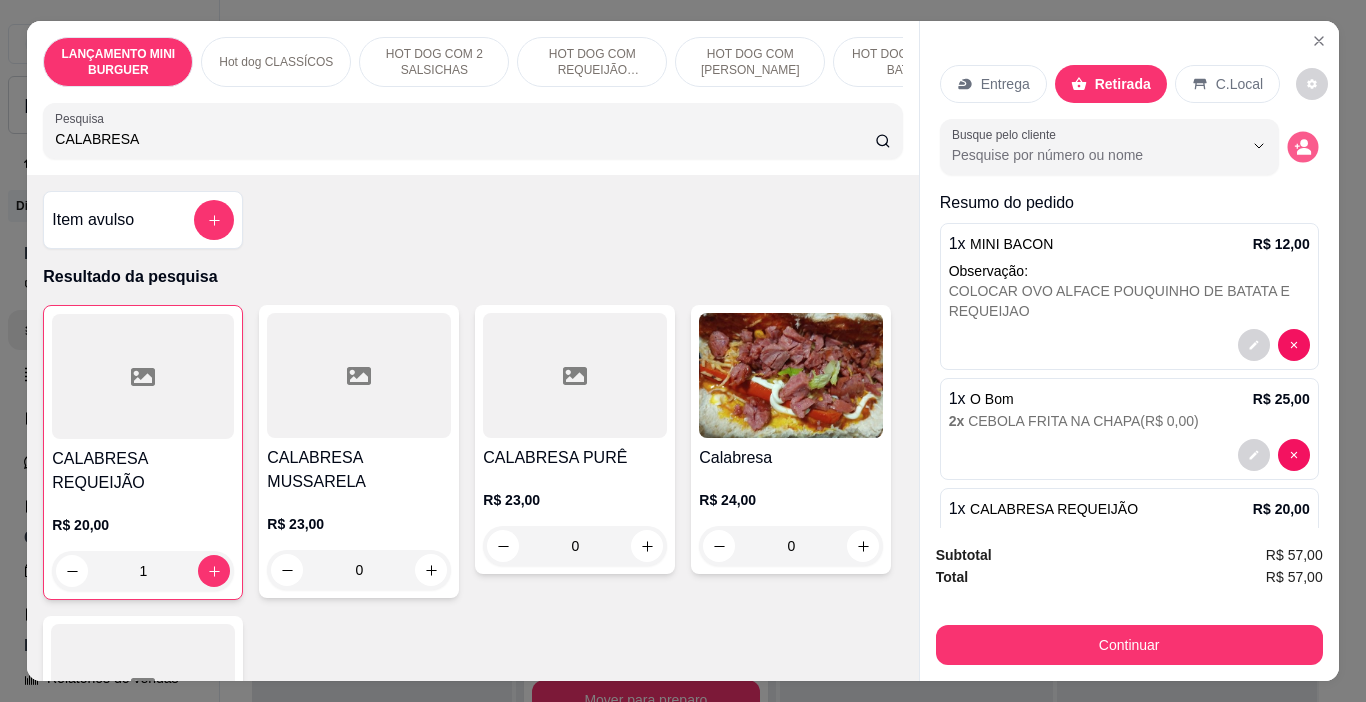 click 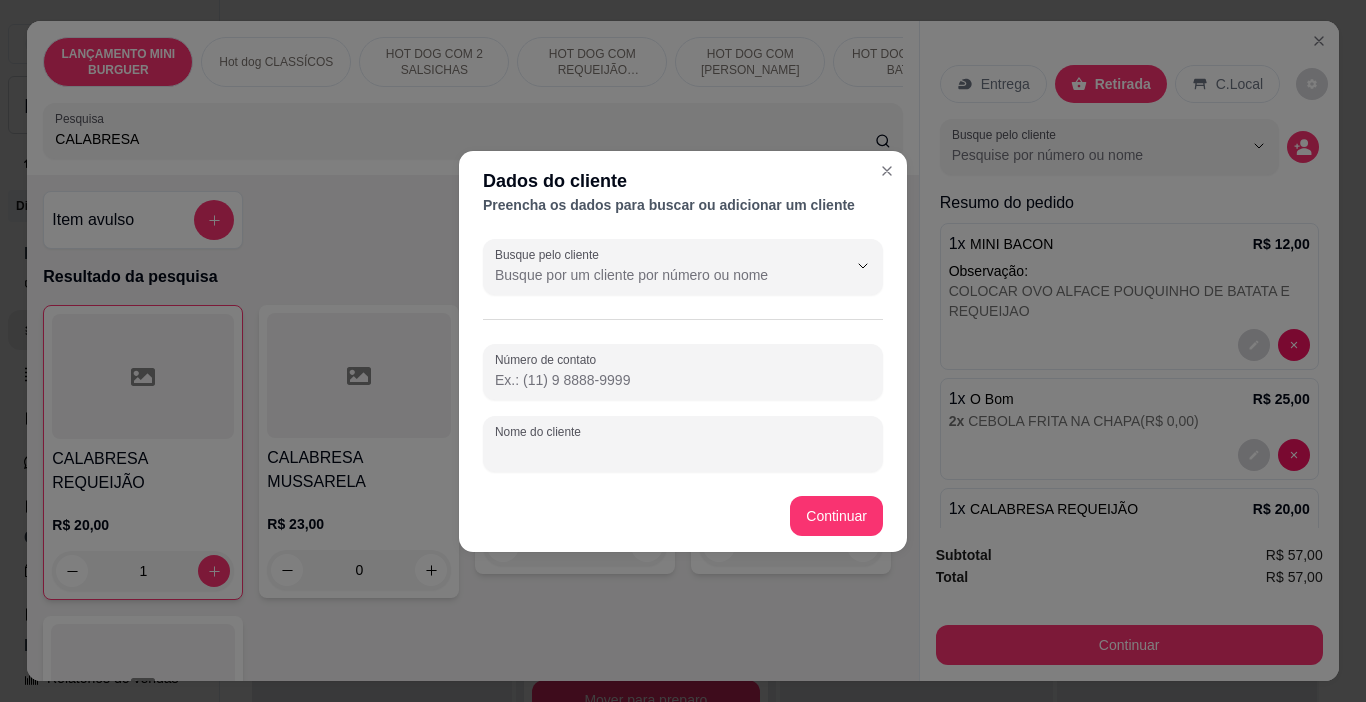 drag, startPoint x: 545, startPoint y: 447, endPoint x: 531, endPoint y: 448, distance: 14.035668 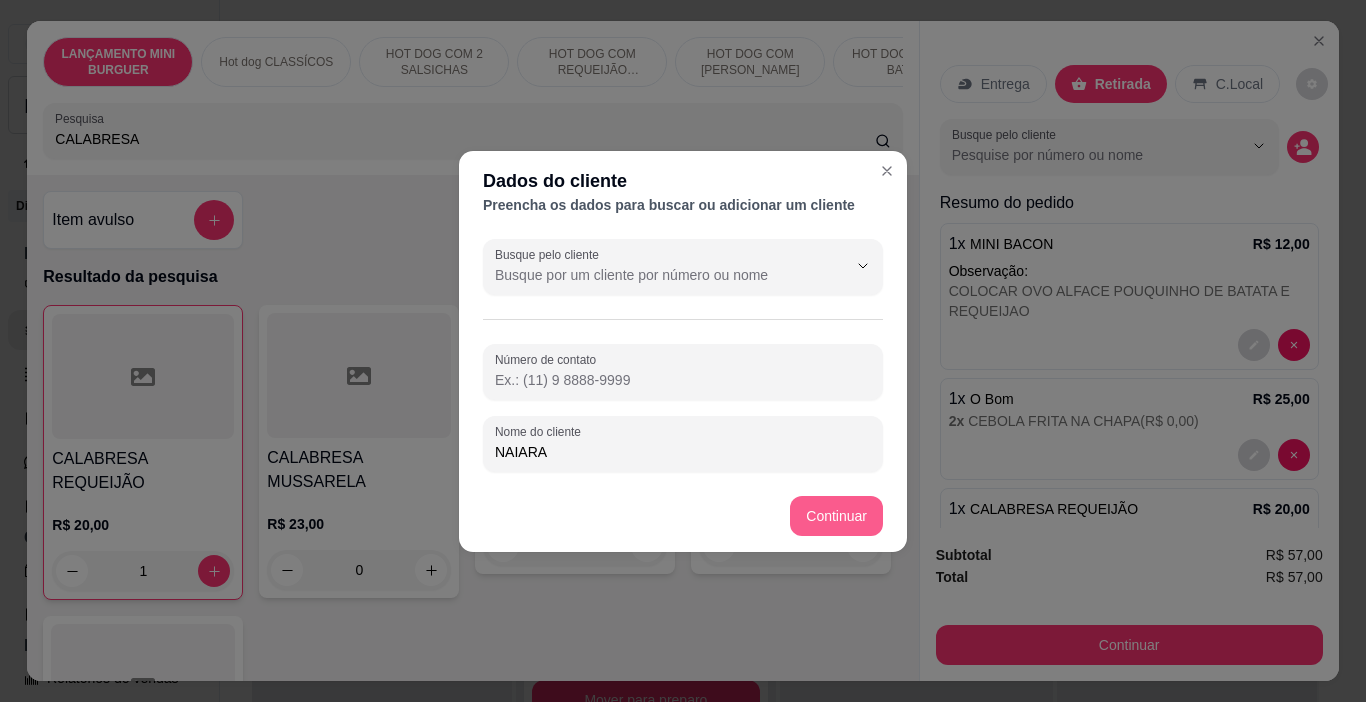 type on "NAIARA" 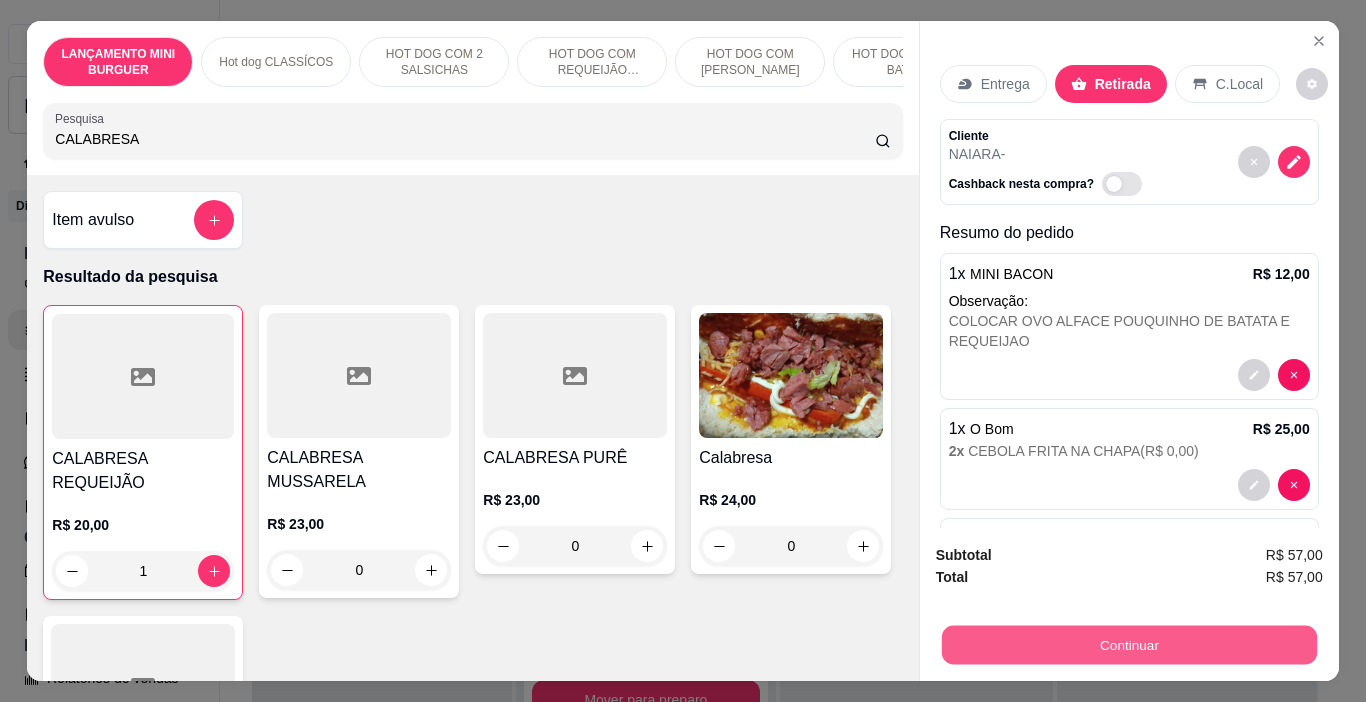 click on "Continuar" at bounding box center (1128, 645) 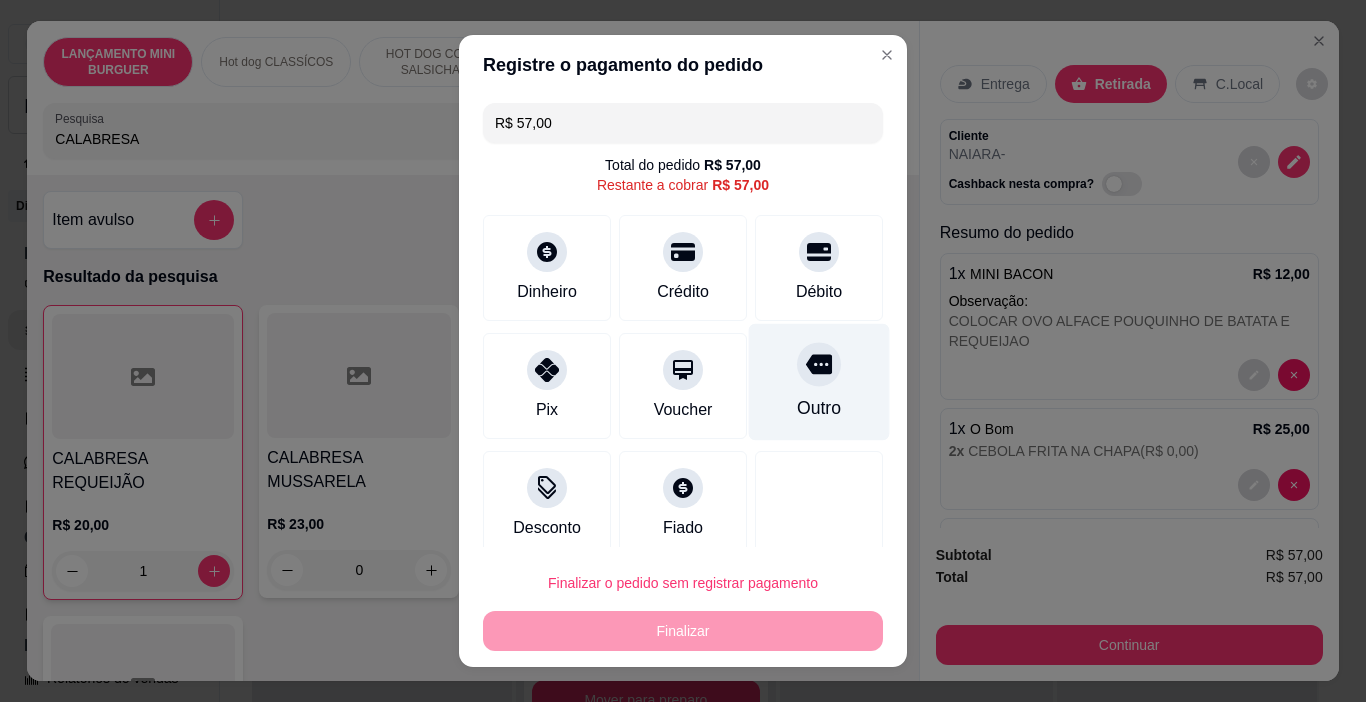 click 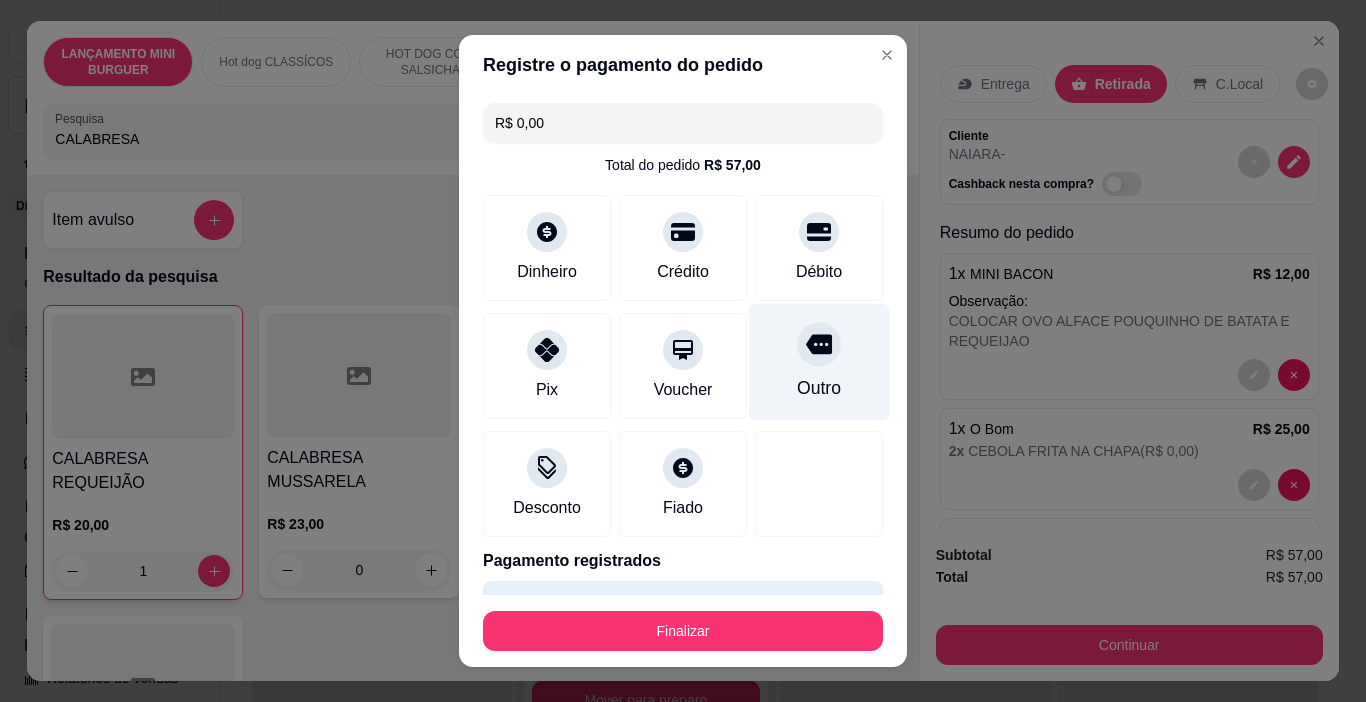 type on "R$ 0,00" 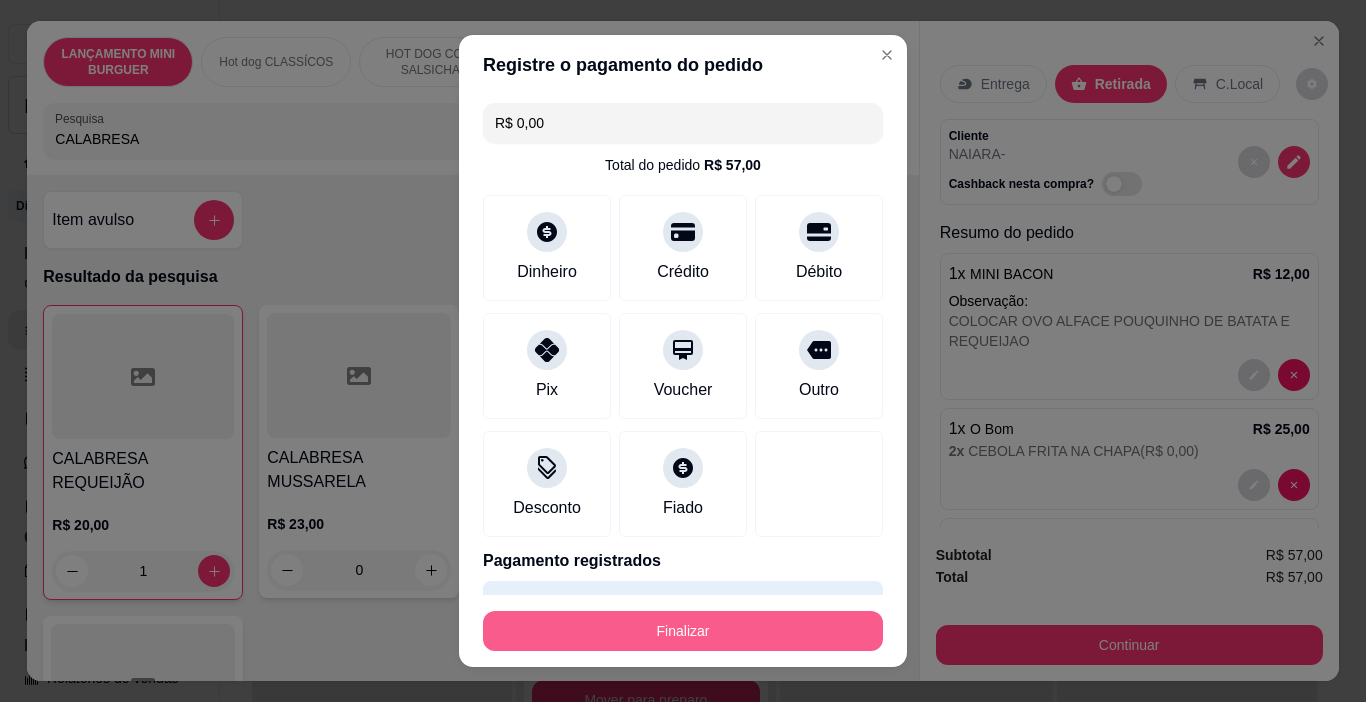 click on "Finalizar" at bounding box center (683, 631) 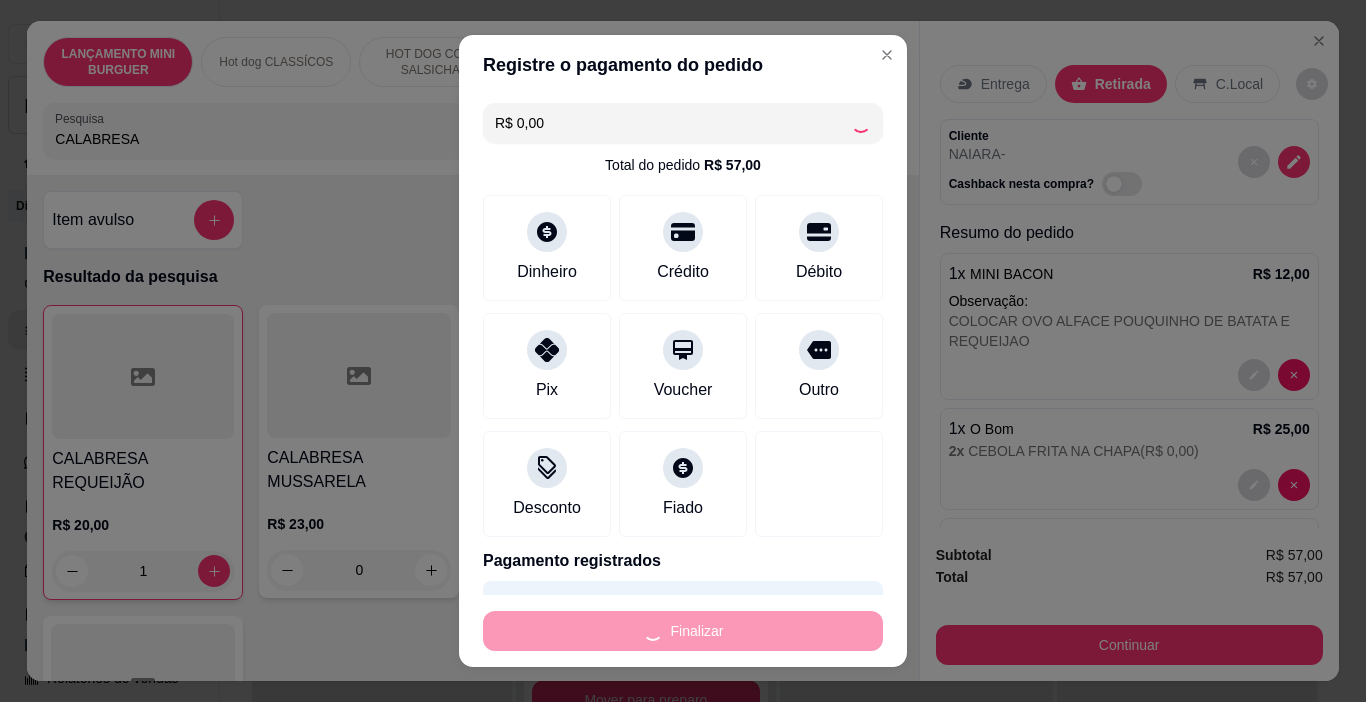 type on "0" 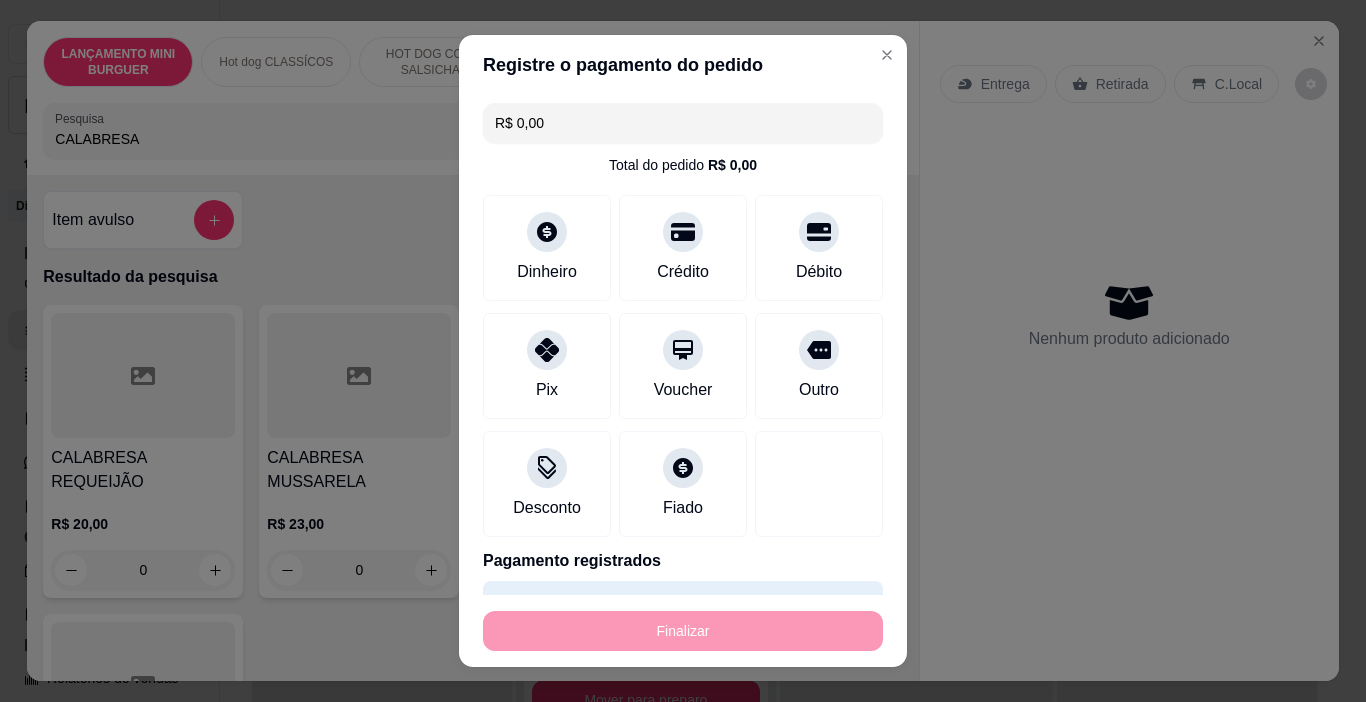 type on "-R$ 57,00" 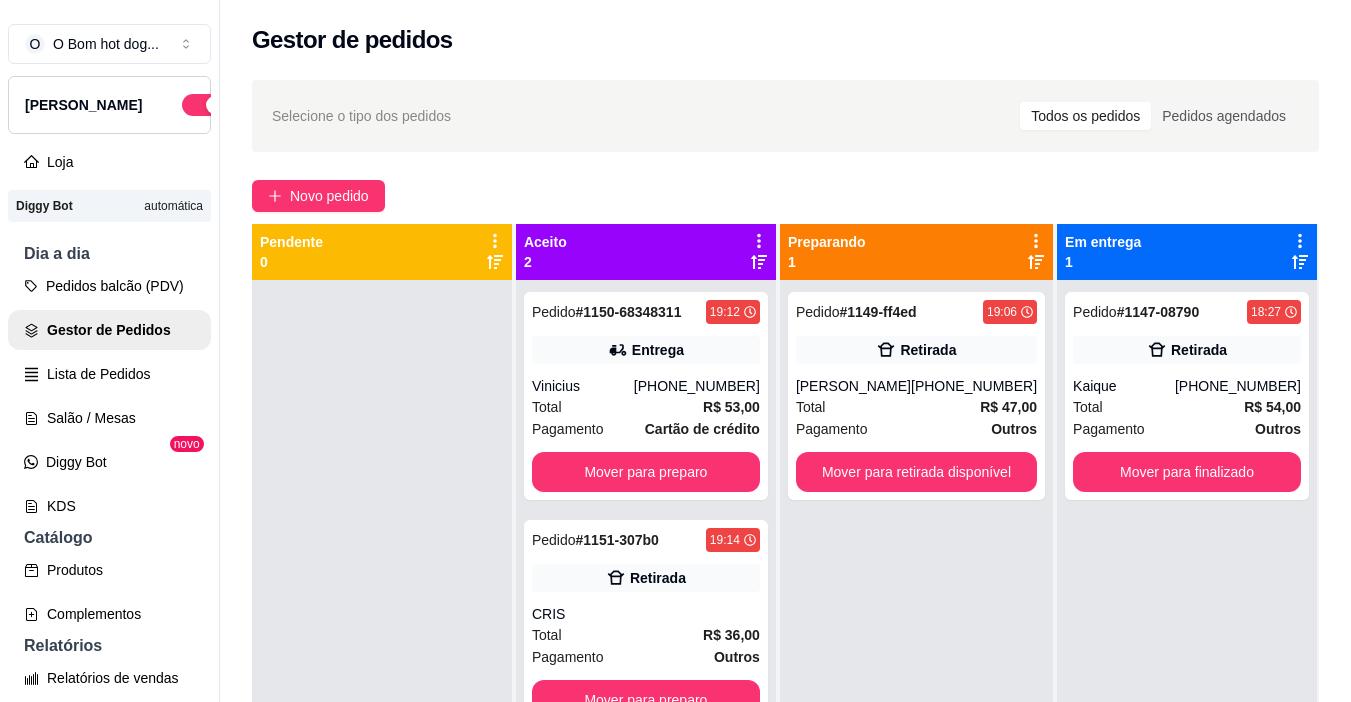 click on "Selecione o tipo dos pedidos Todos os pedidos Pedidos agendados Novo pedido Pendente 0 Aceito 2 Pedido  # 1150-68348311 19:12 Entrega Vinicius [PHONE_NUMBER] Total R$ 53,00 Pagamento Cartão de crédito Mover para preparo Pedido  # 1151-307b0 19:14 Retirada CRIS Total R$ 36,00 Pagamento Outros Mover para preparo Preparando 1 Pedido  # 1149-ff4ed 19:06 Retirada [PERSON_NAME]  [PHONE_NUMBER] Total R$ 47,00 Pagamento Outros Mover para retirada disponível Em entrega 1 Pedido  # 1147-08790 18:27 Retirada Kaique [PHONE_NUMBER] Total R$ 54,00 Pagamento Outros Mover para finalizado" at bounding box center [785, 509] 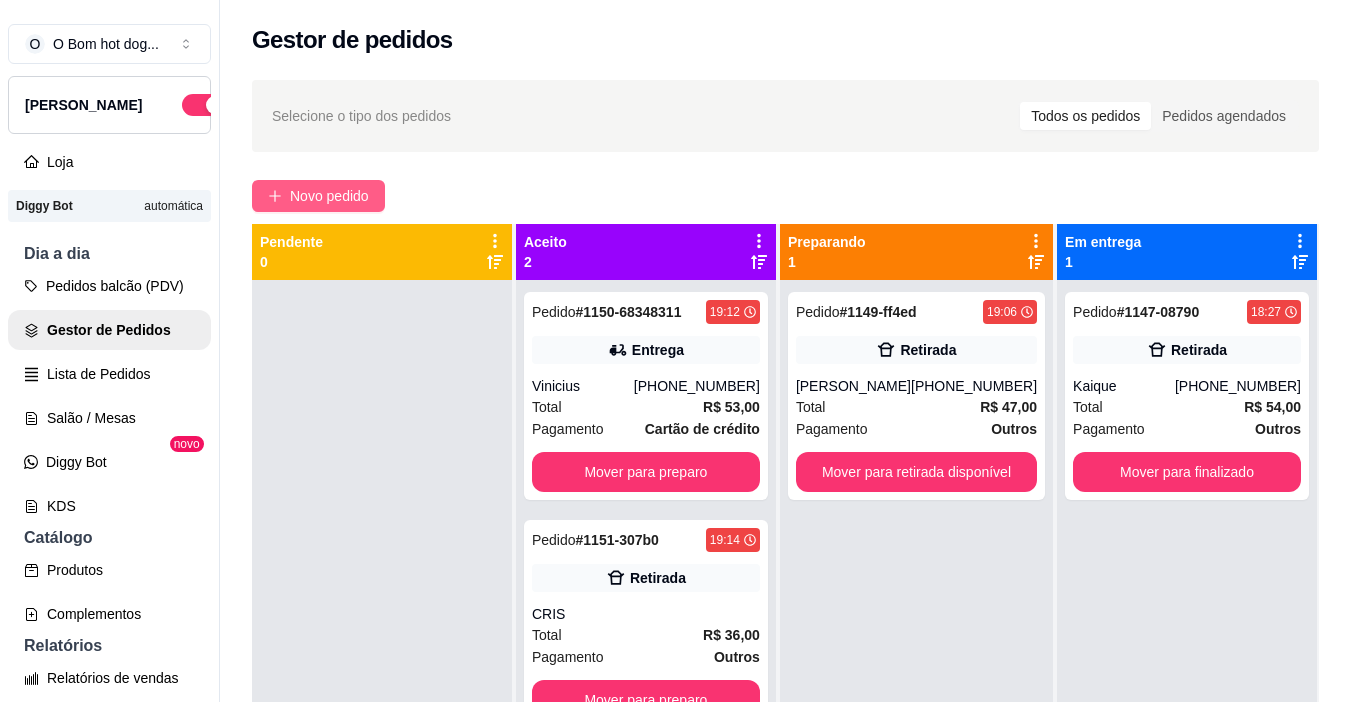 click on "Novo pedido" at bounding box center (329, 196) 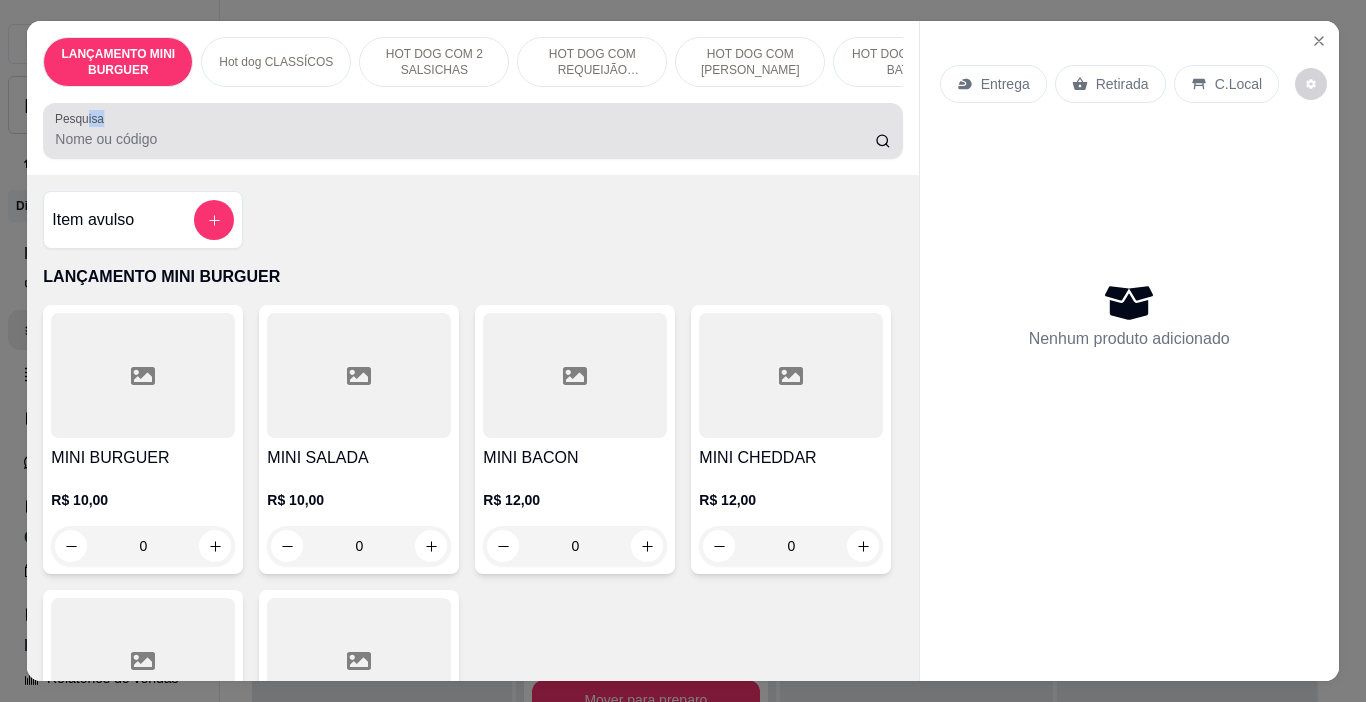 drag, startPoint x: 76, startPoint y: 134, endPoint x: 57, endPoint y: 195, distance: 63.89053 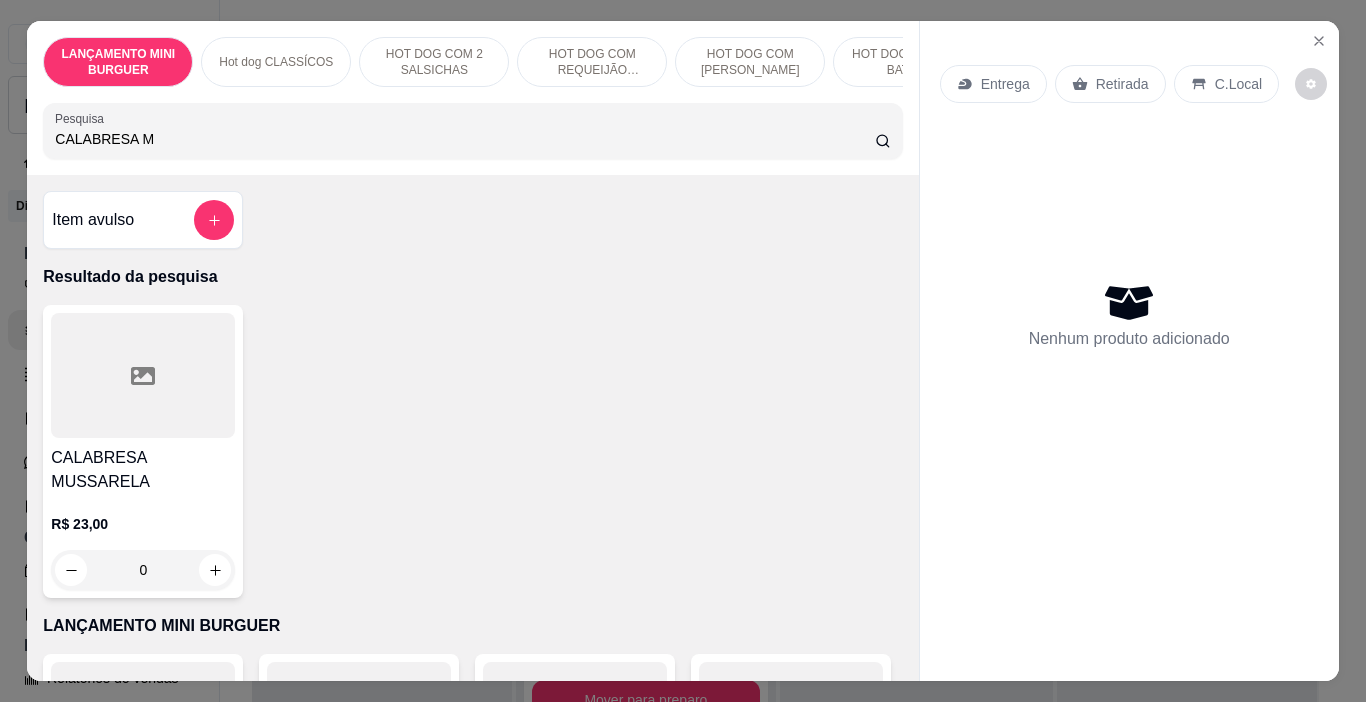 type on "CALABRESA M" 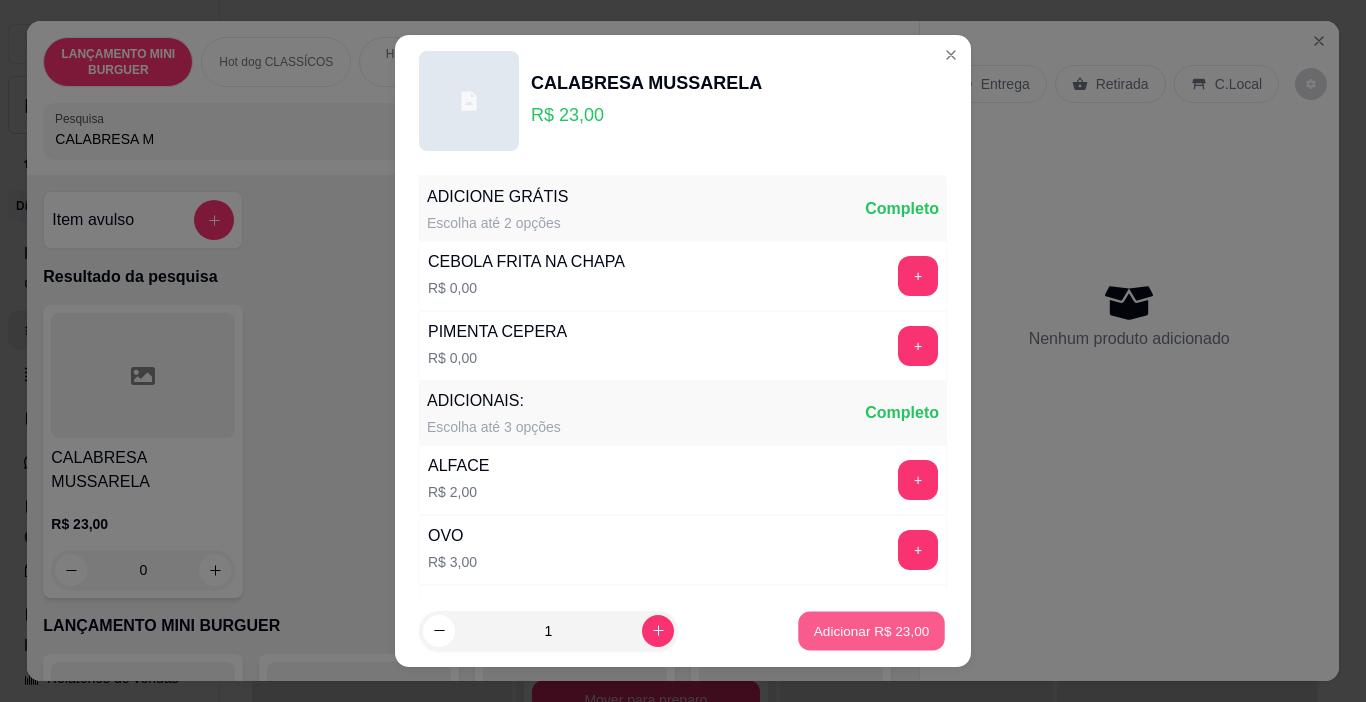 click on "Adicionar   R$ 23,00" at bounding box center (872, 630) 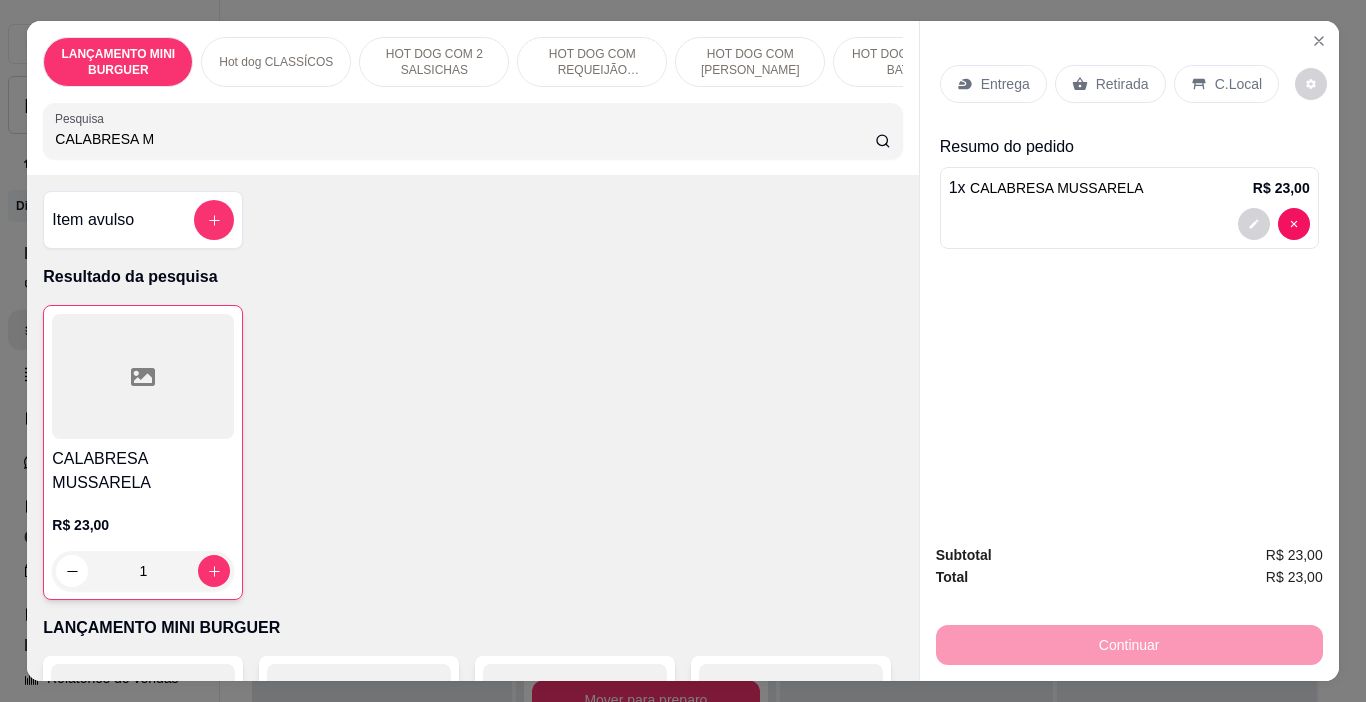 click on "CALABRESA M" at bounding box center [465, 139] 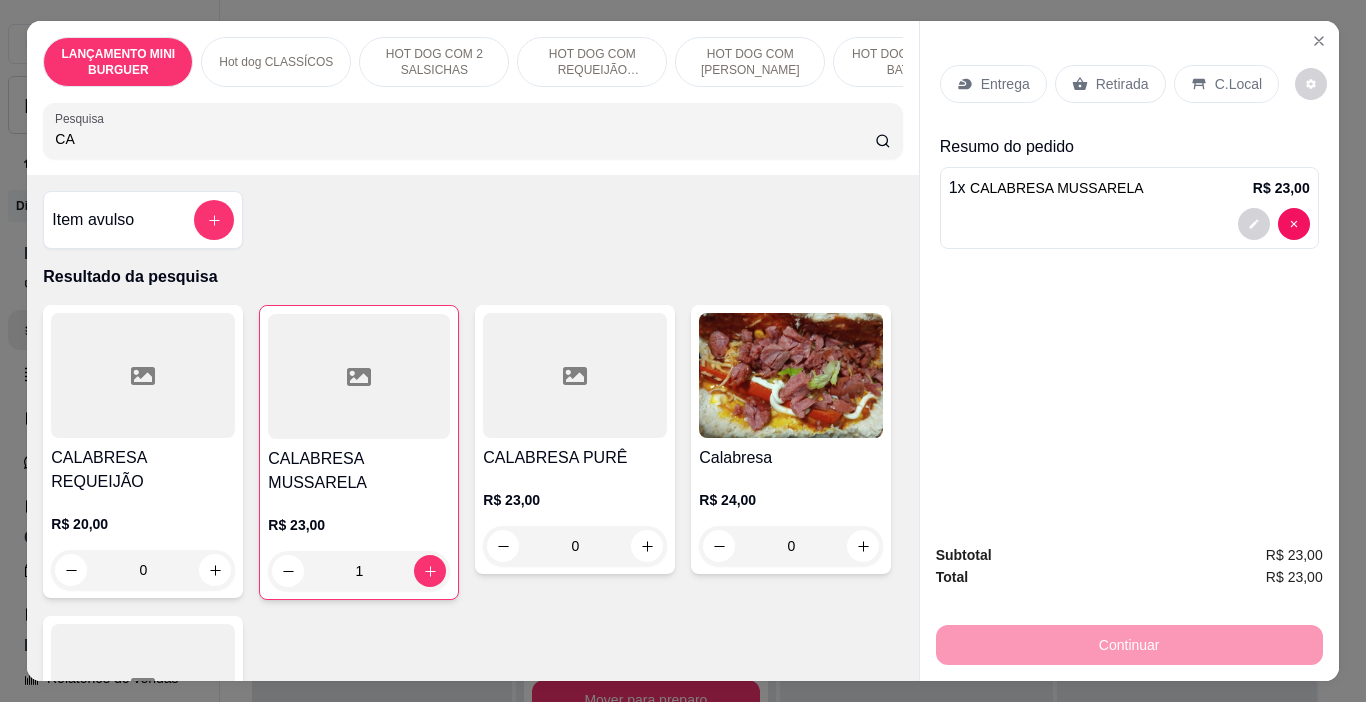 type on "C" 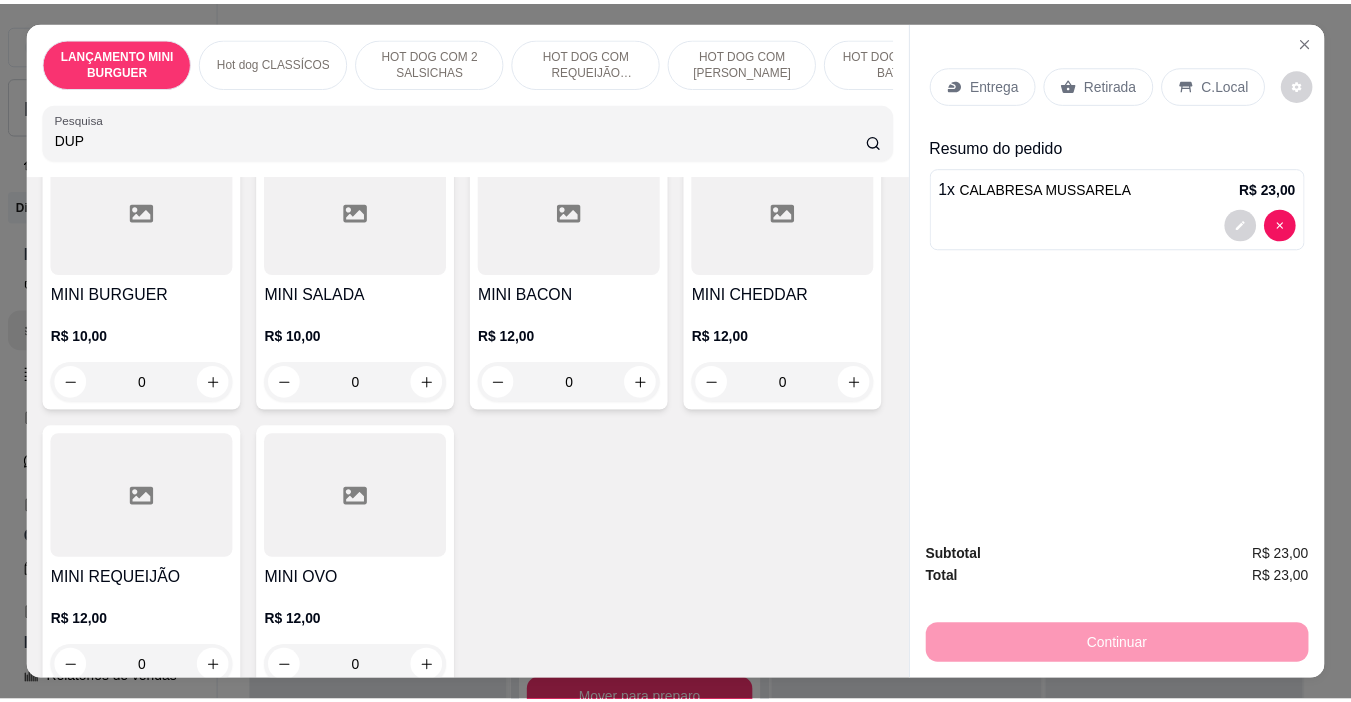 scroll, scrollTop: 800, scrollLeft: 0, axis: vertical 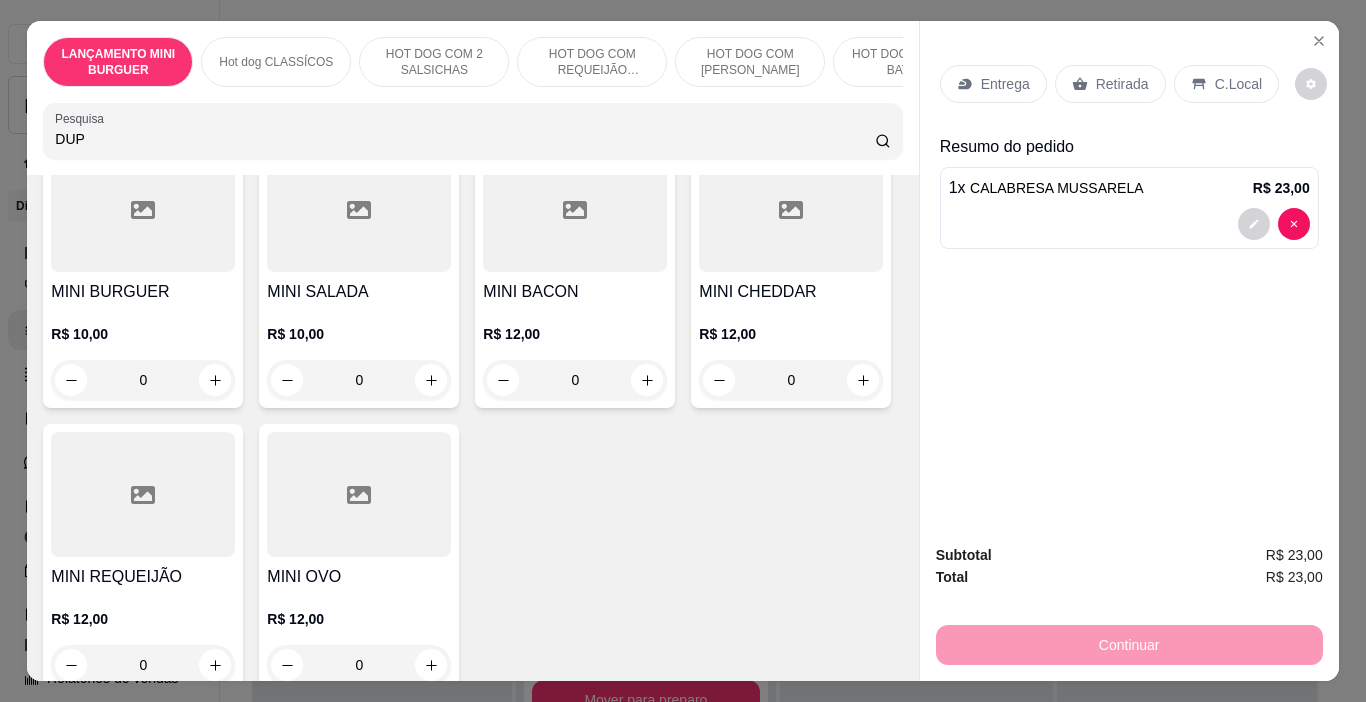 type on "DUP" 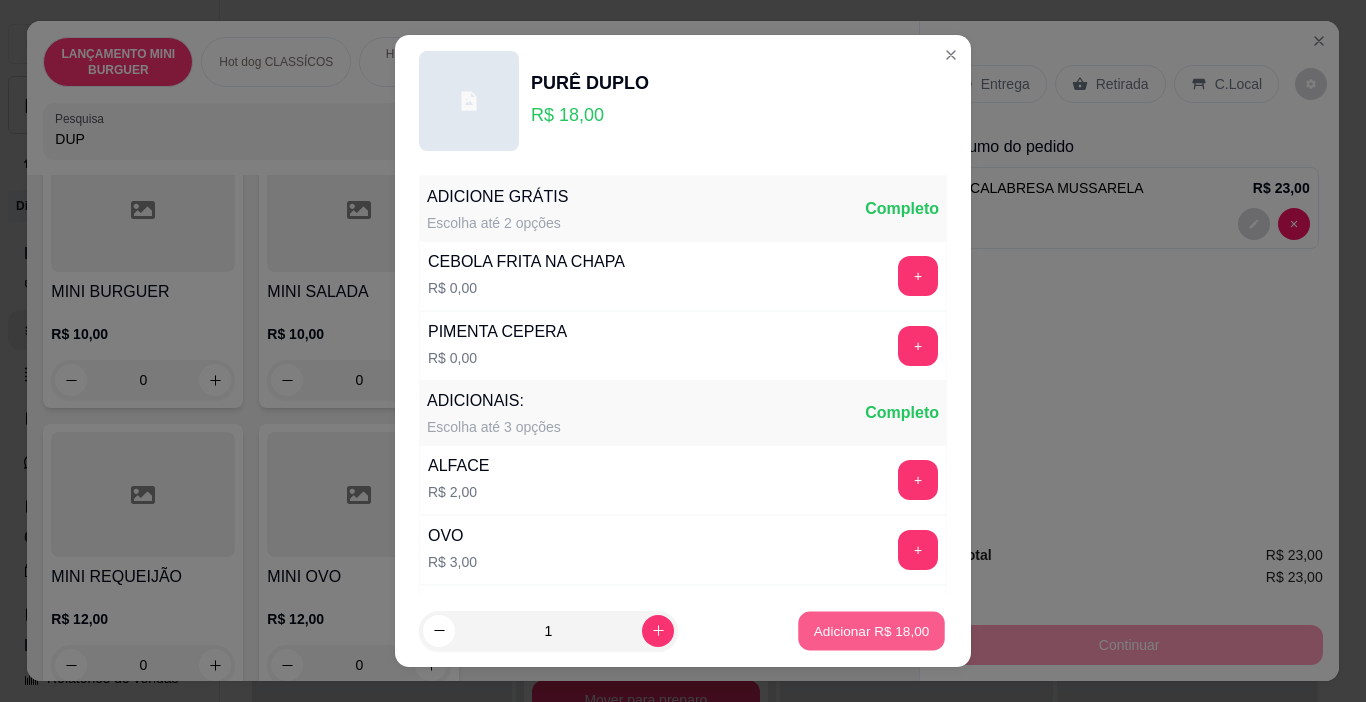 click on "Adicionar   R$ 18,00" at bounding box center [871, 631] 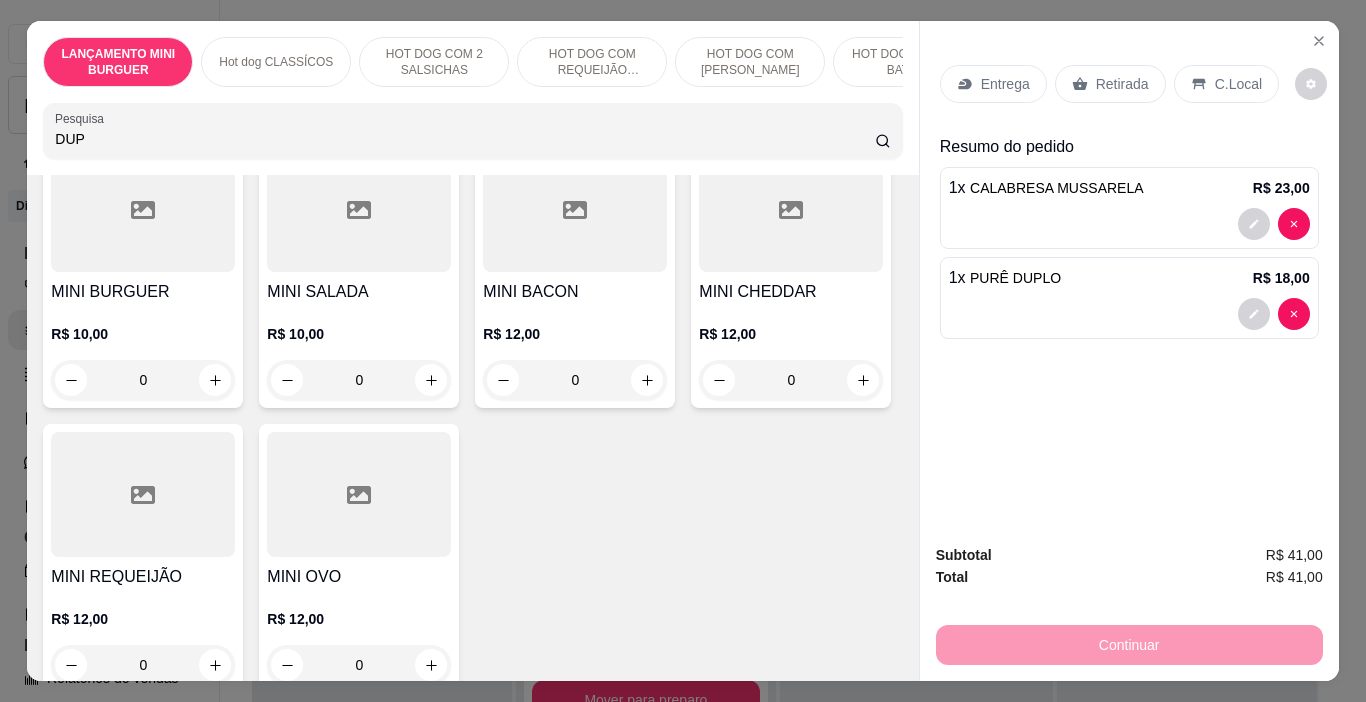 click on "Retirada" at bounding box center [1122, 84] 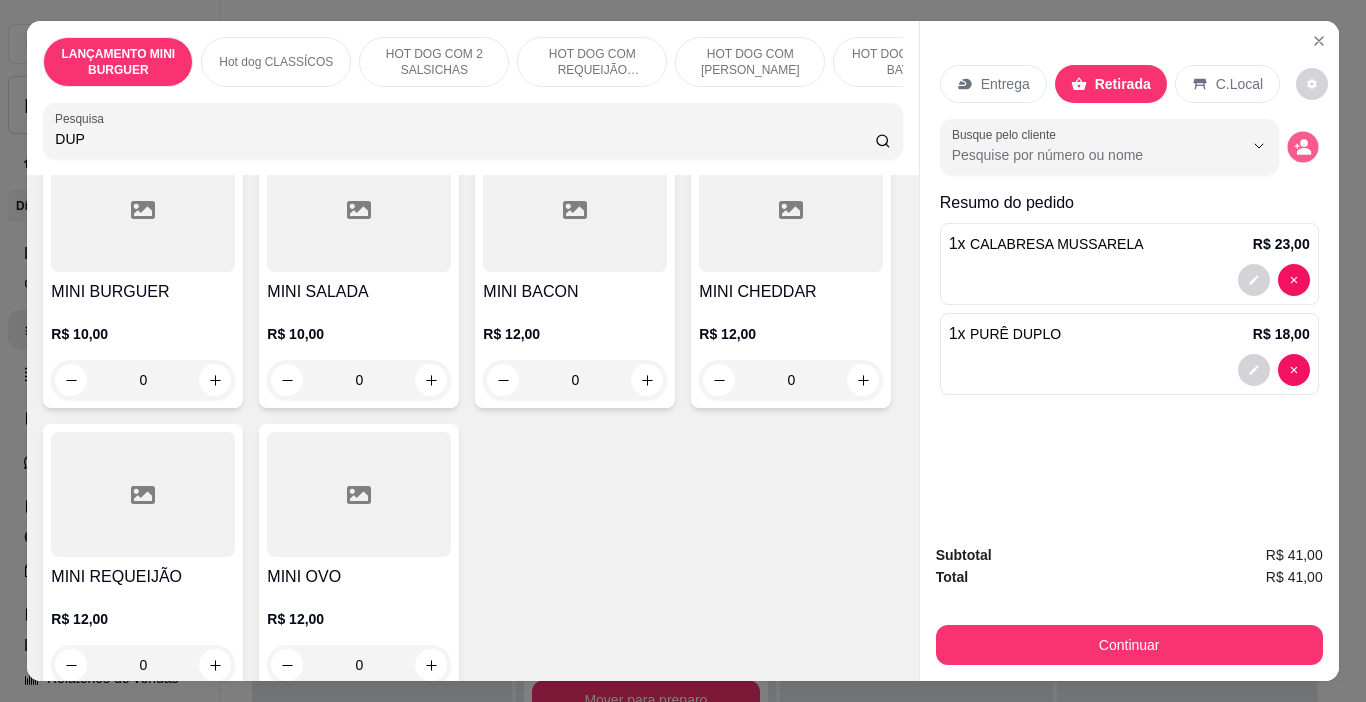 click at bounding box center (1302, 147) 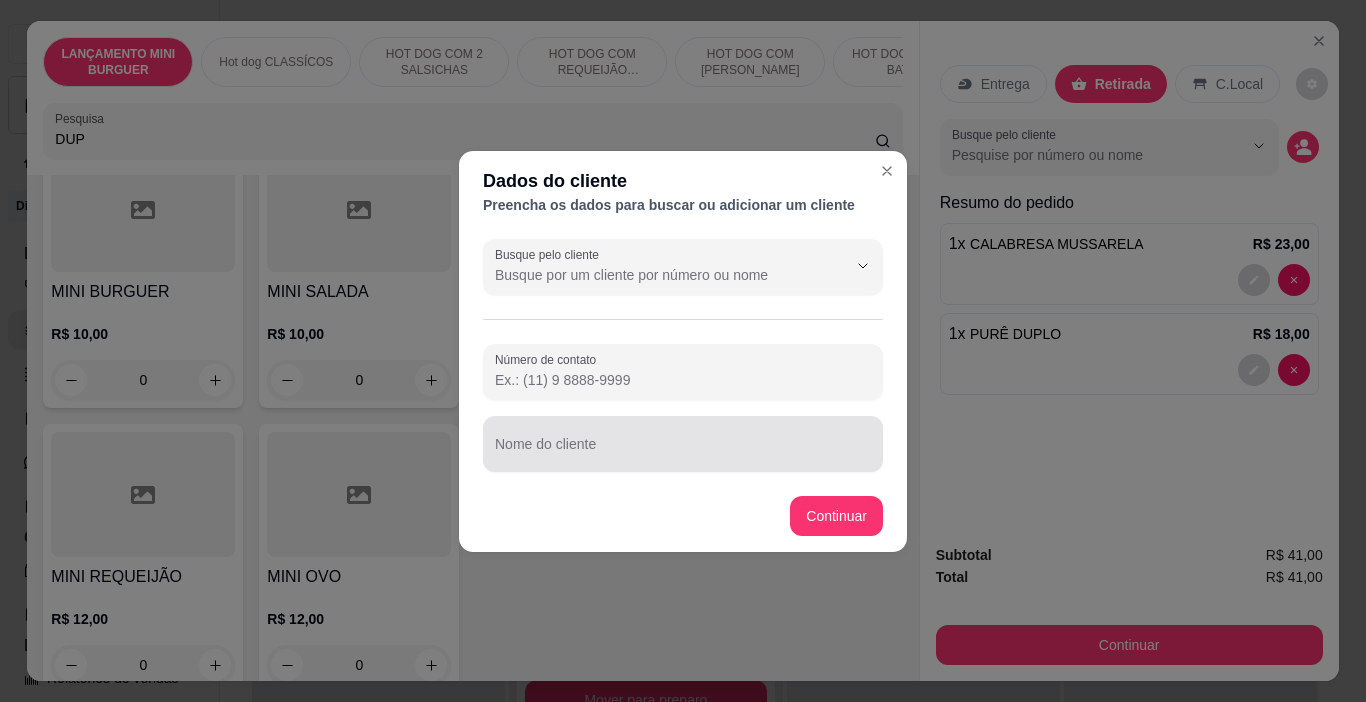 drag, startPoint x: 497, startPoint y: 418, endPoint x: 507, endPoint y: 420, distance: 10.198039 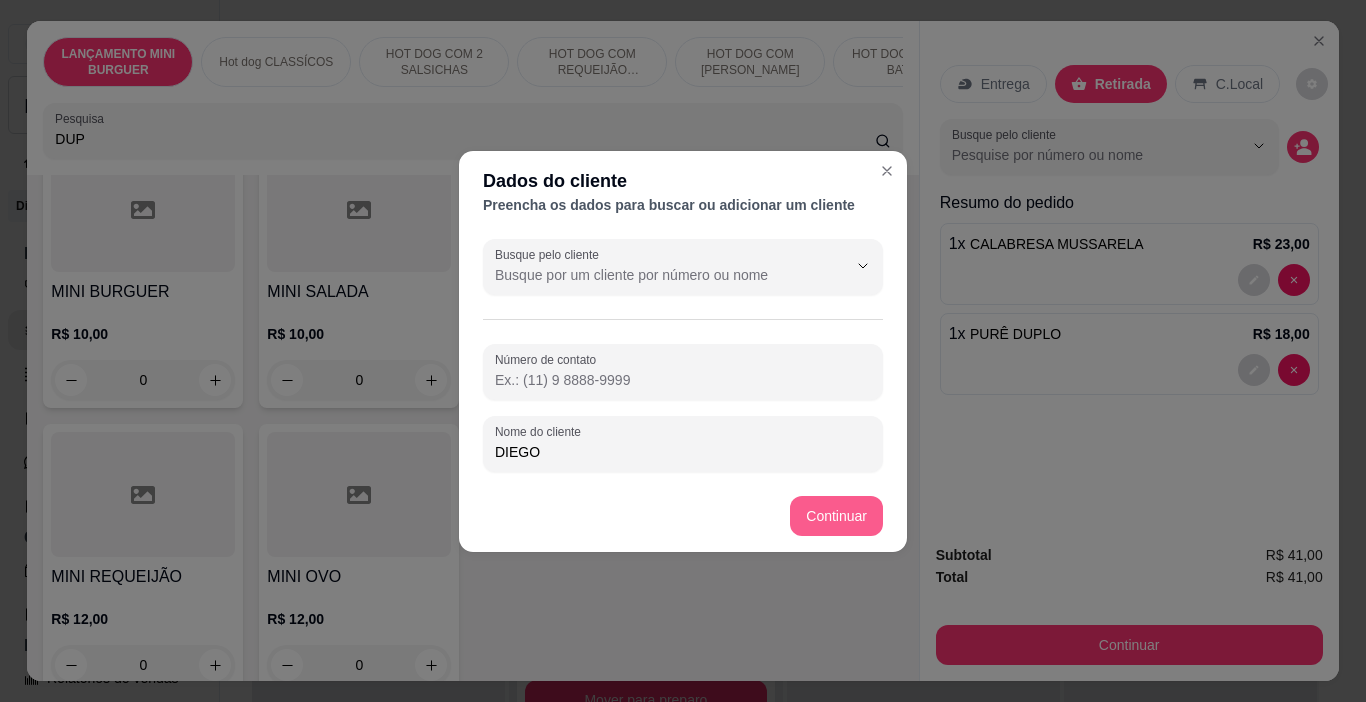 type on "DIEGO" 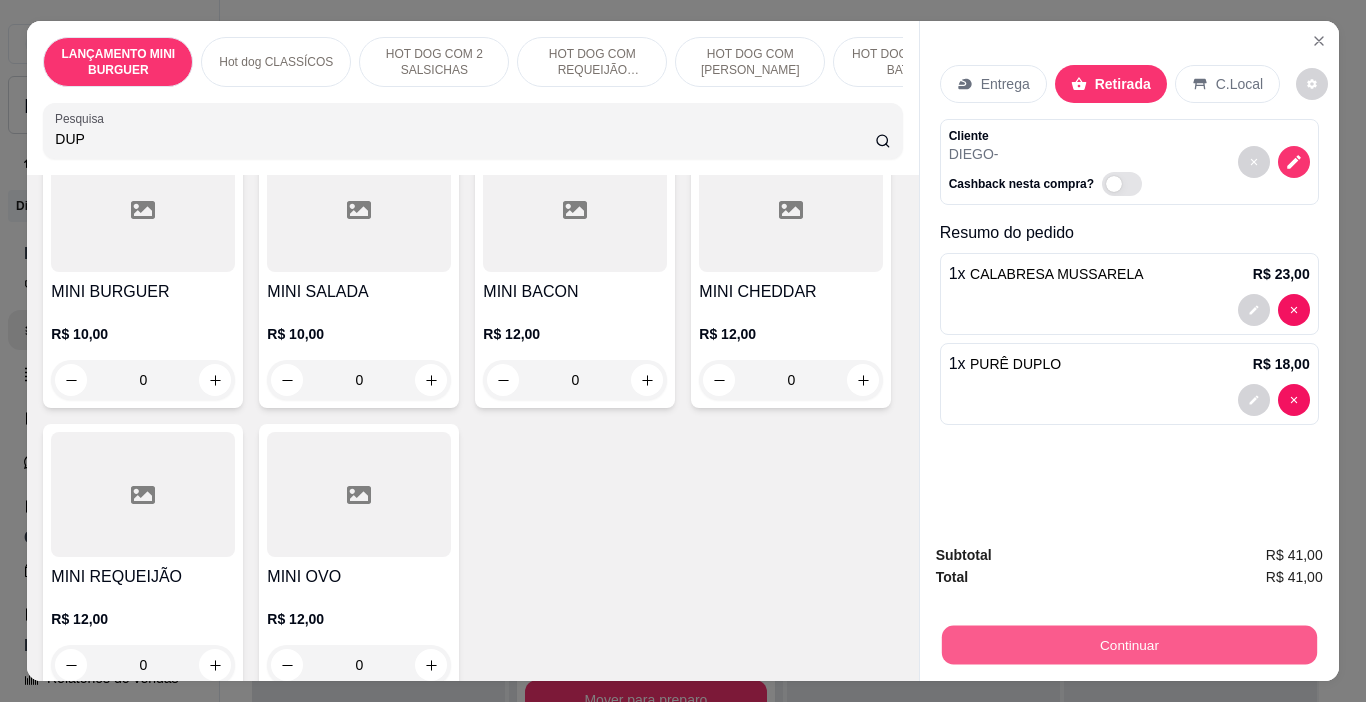 click on "Continuar" at bounding box center [1128, 645] 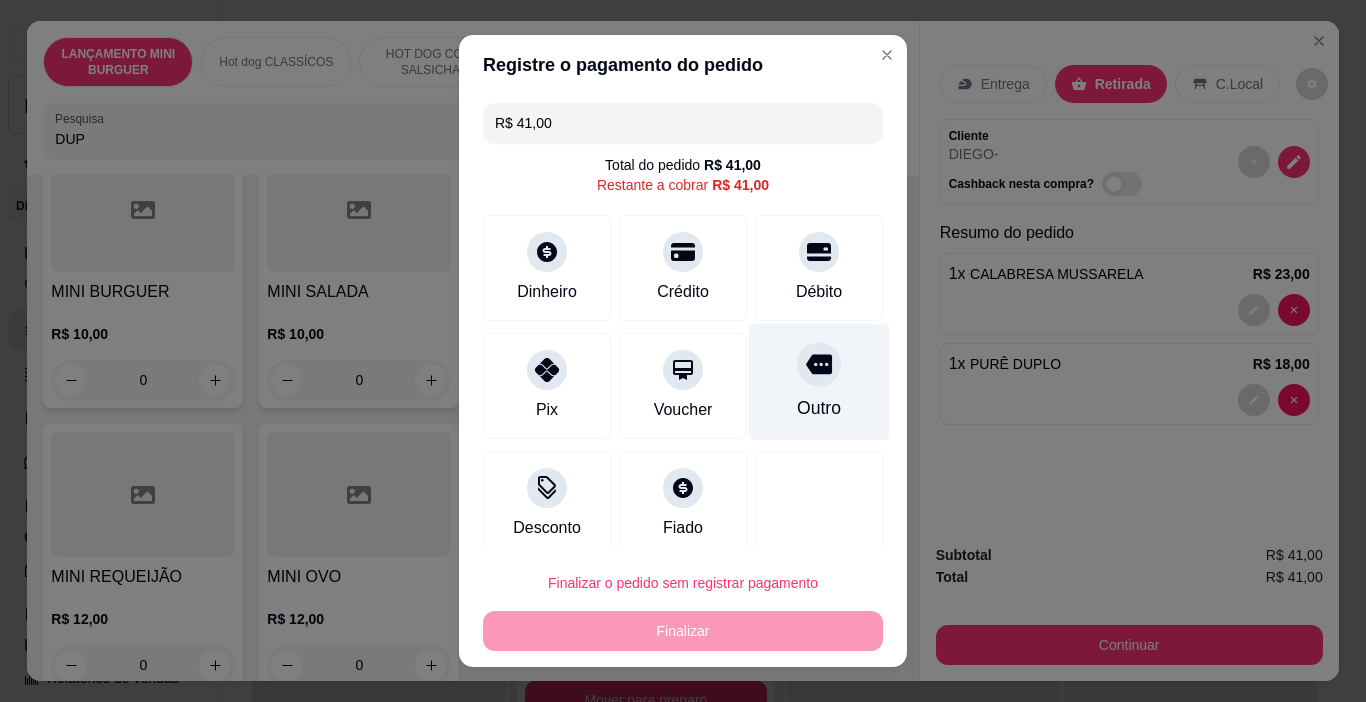 click on "Outro" at bounding box center [819, 382] 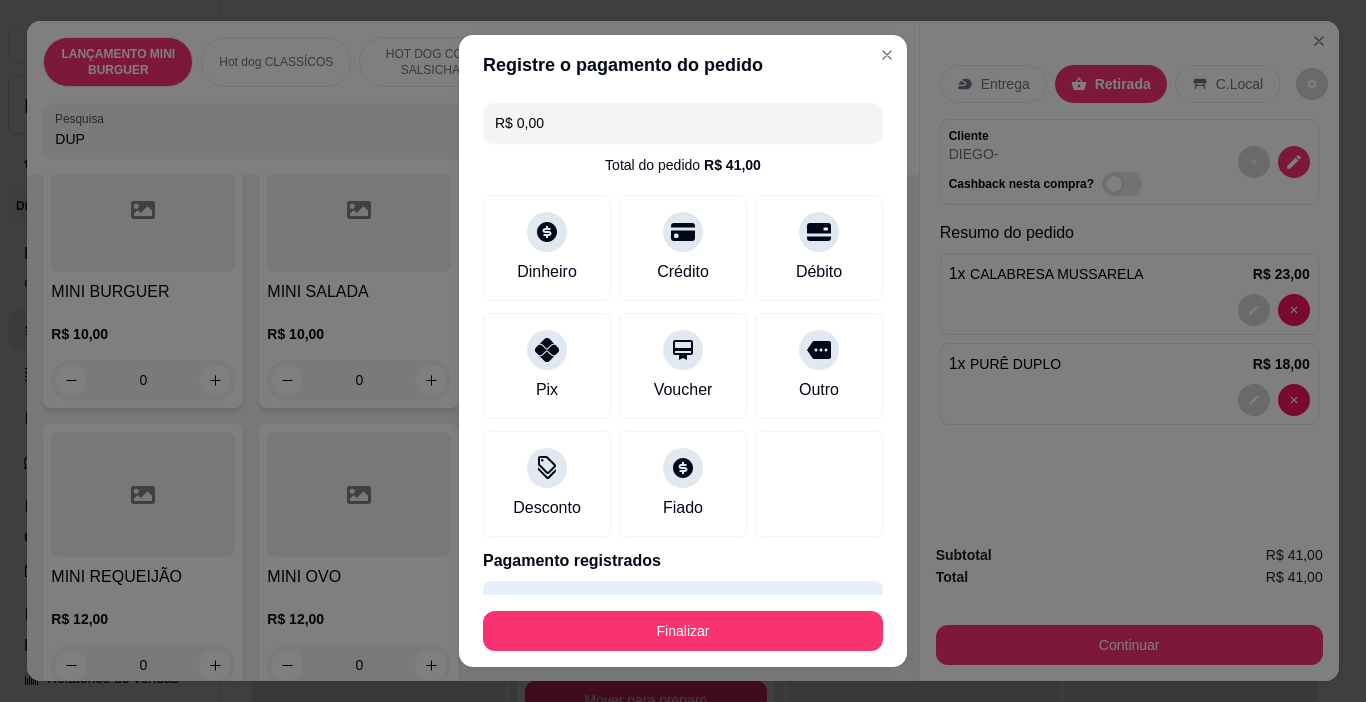 click on "Finalizar" at bounding box center (683, 631) 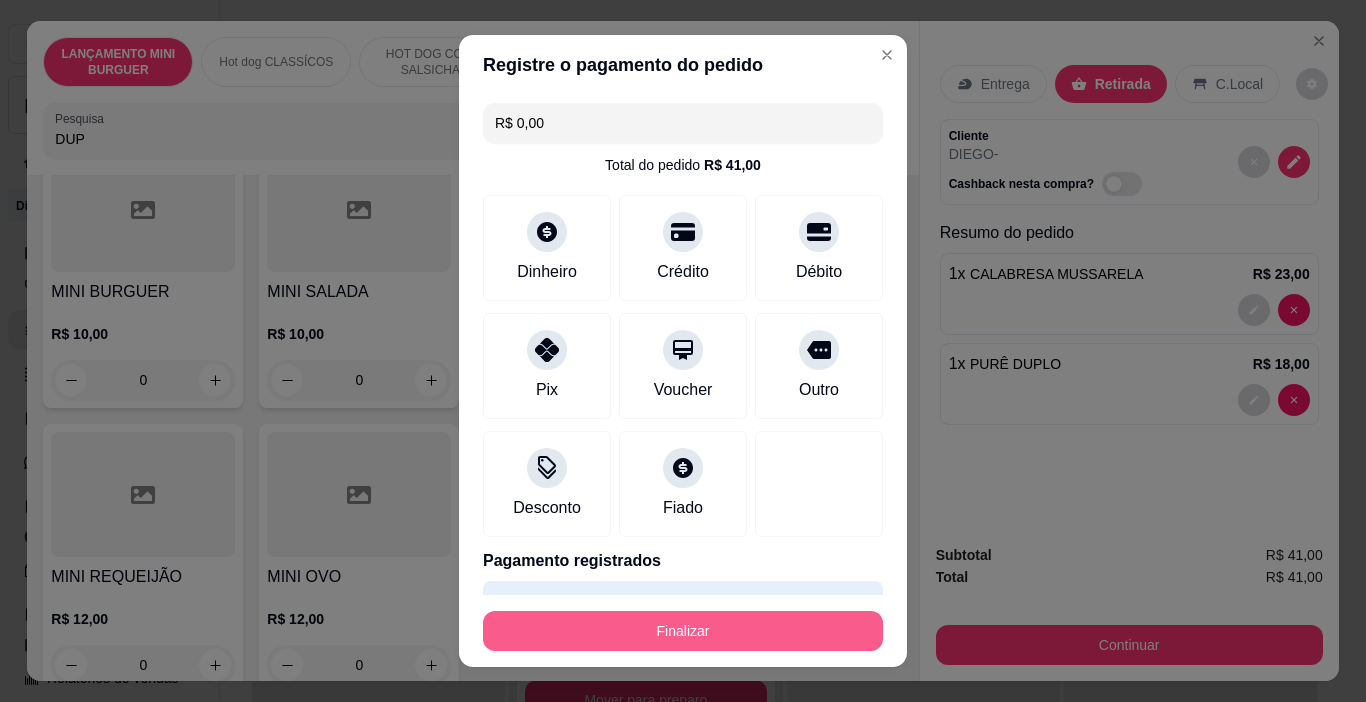 click on "Finalizar" at bounding box center (683, 631) 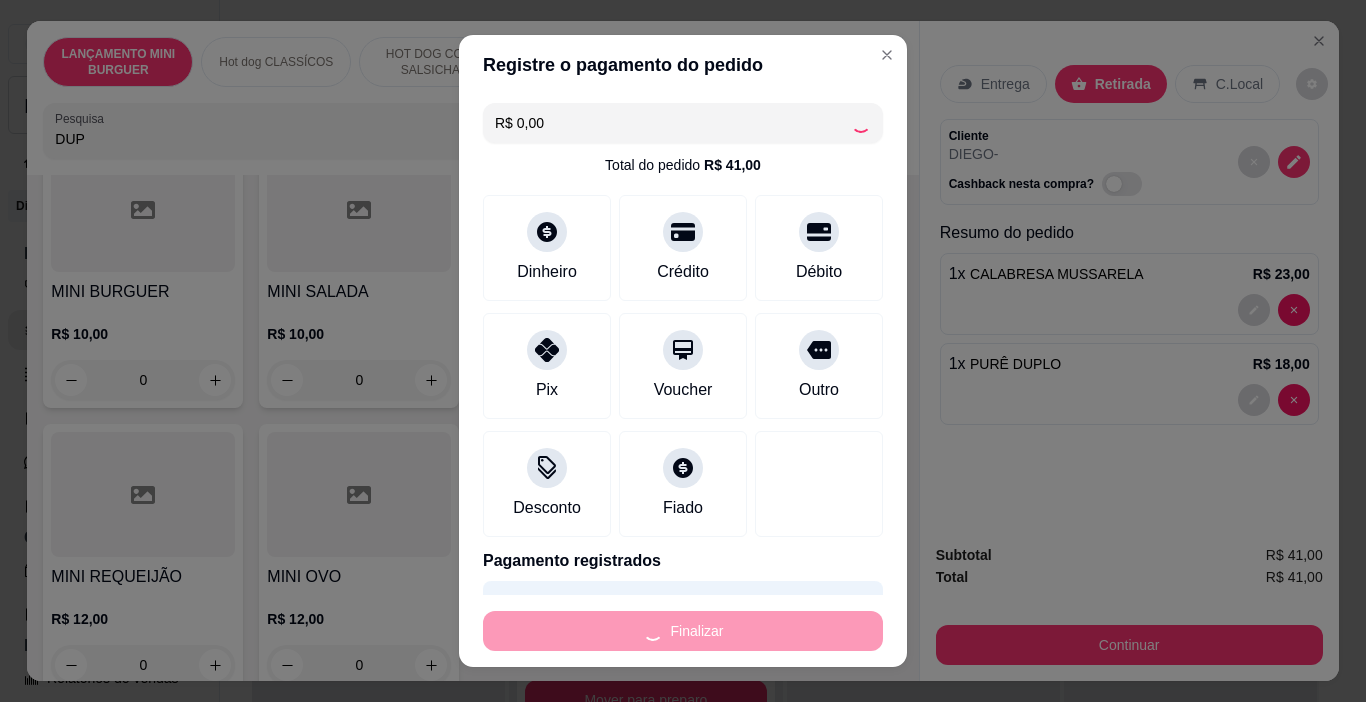 type on "0" 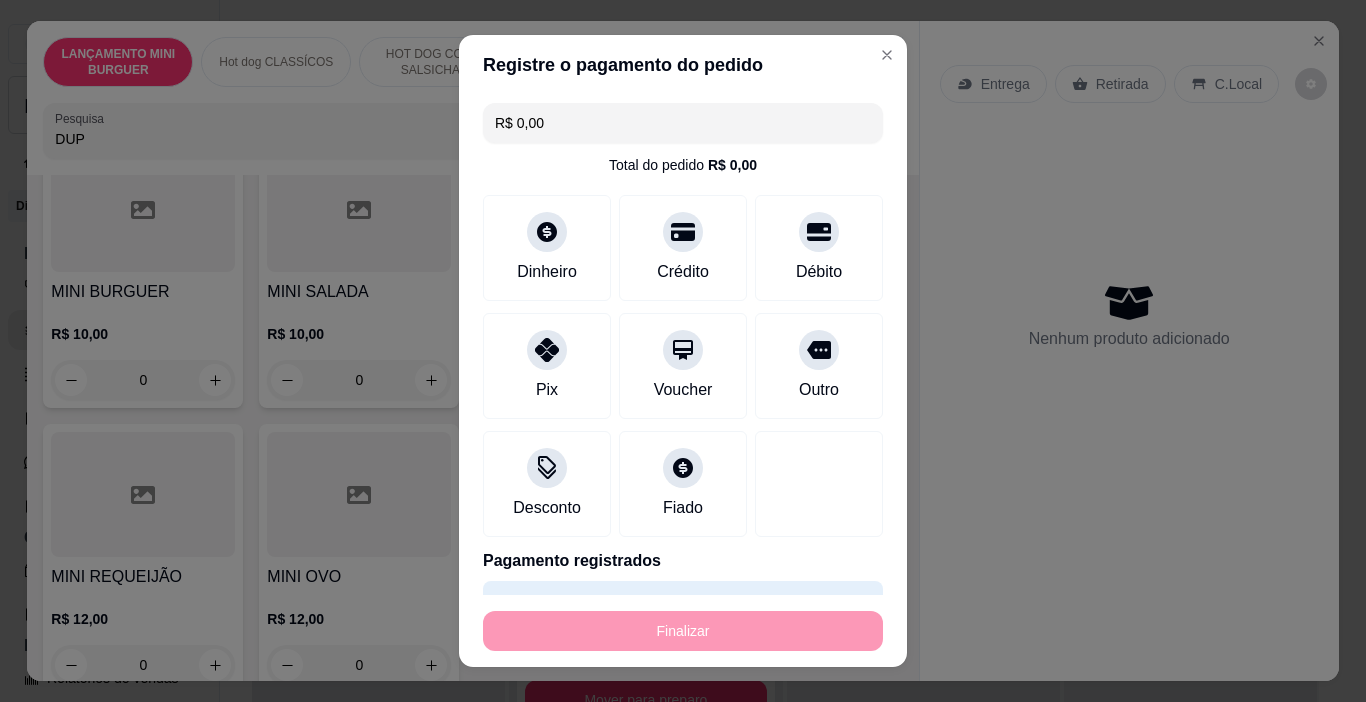 type on "-R$ 41,00" 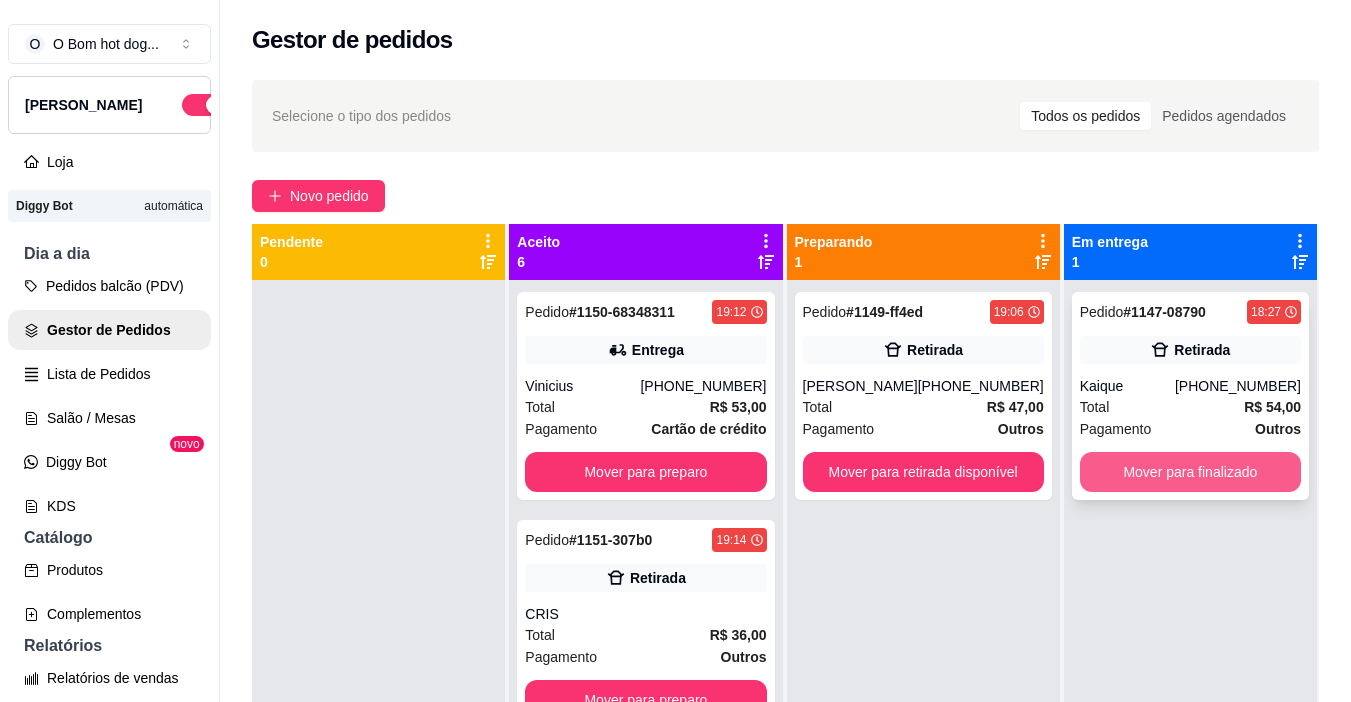 click on "Mover para finalizado" at bounding box center [1190, 472] 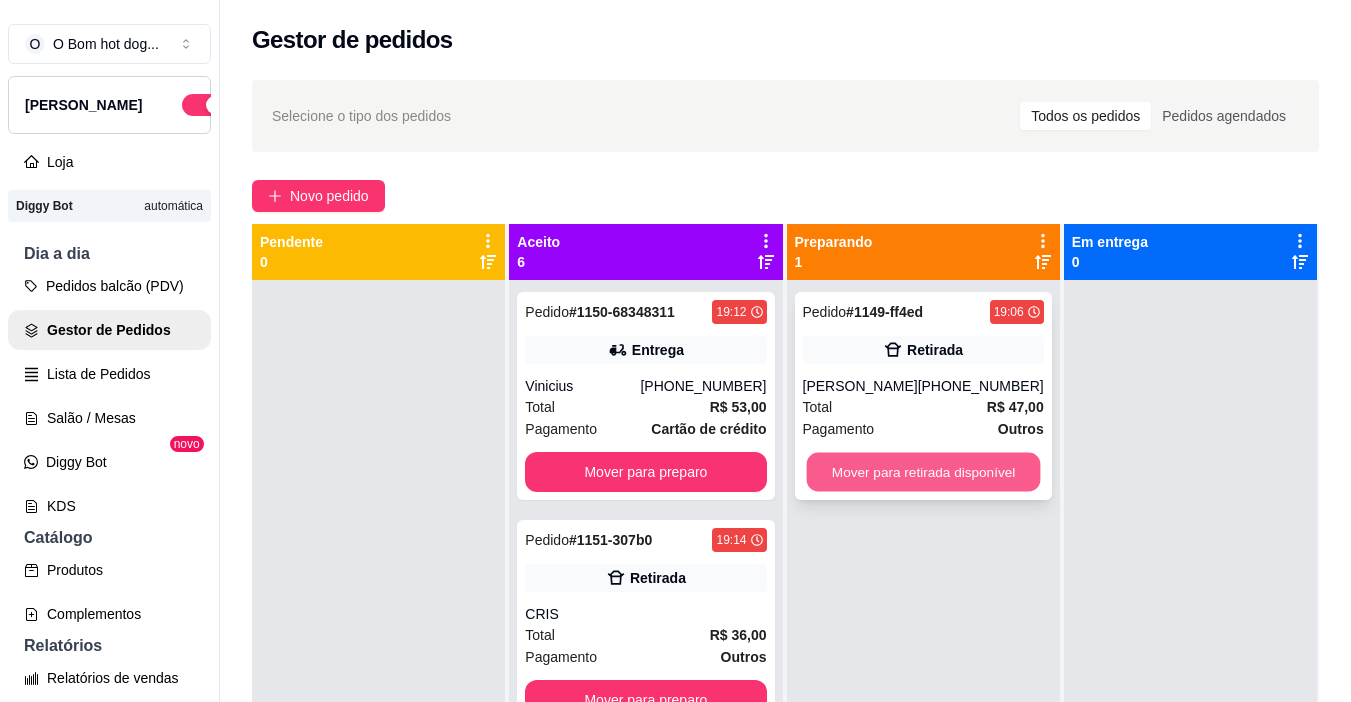 click on "Mover para retirada disponível" at bounding box center [923, 472] 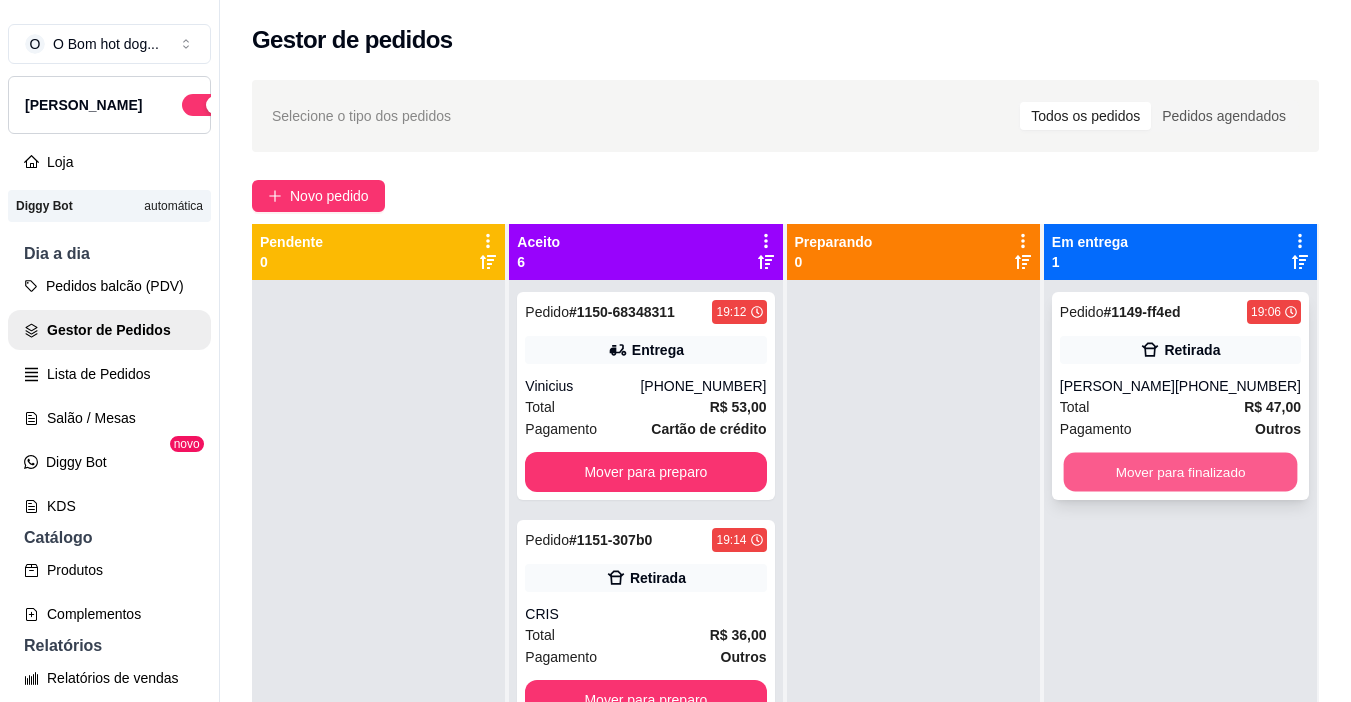 click on "Mover para finalizado" at bounding box center (1180, 472) 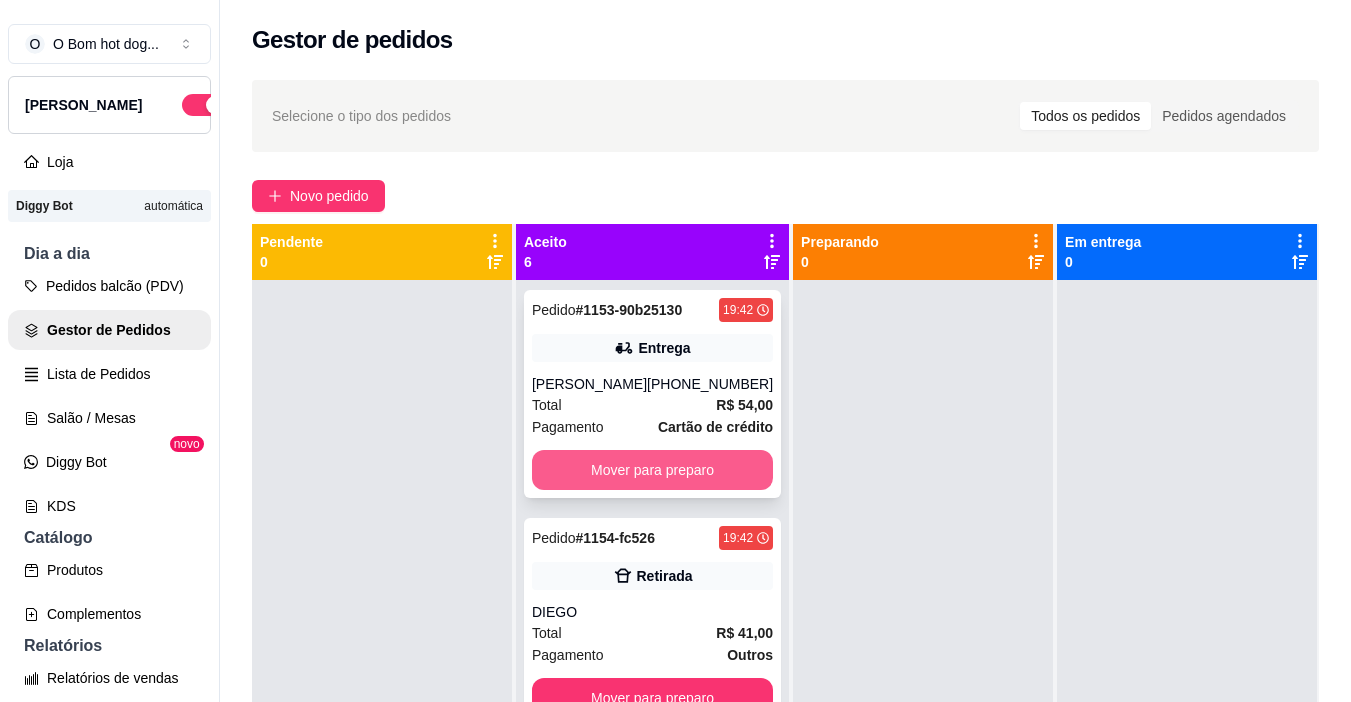 scroll, scrollTop: 706, scrollLeft: 0, axis: vertical 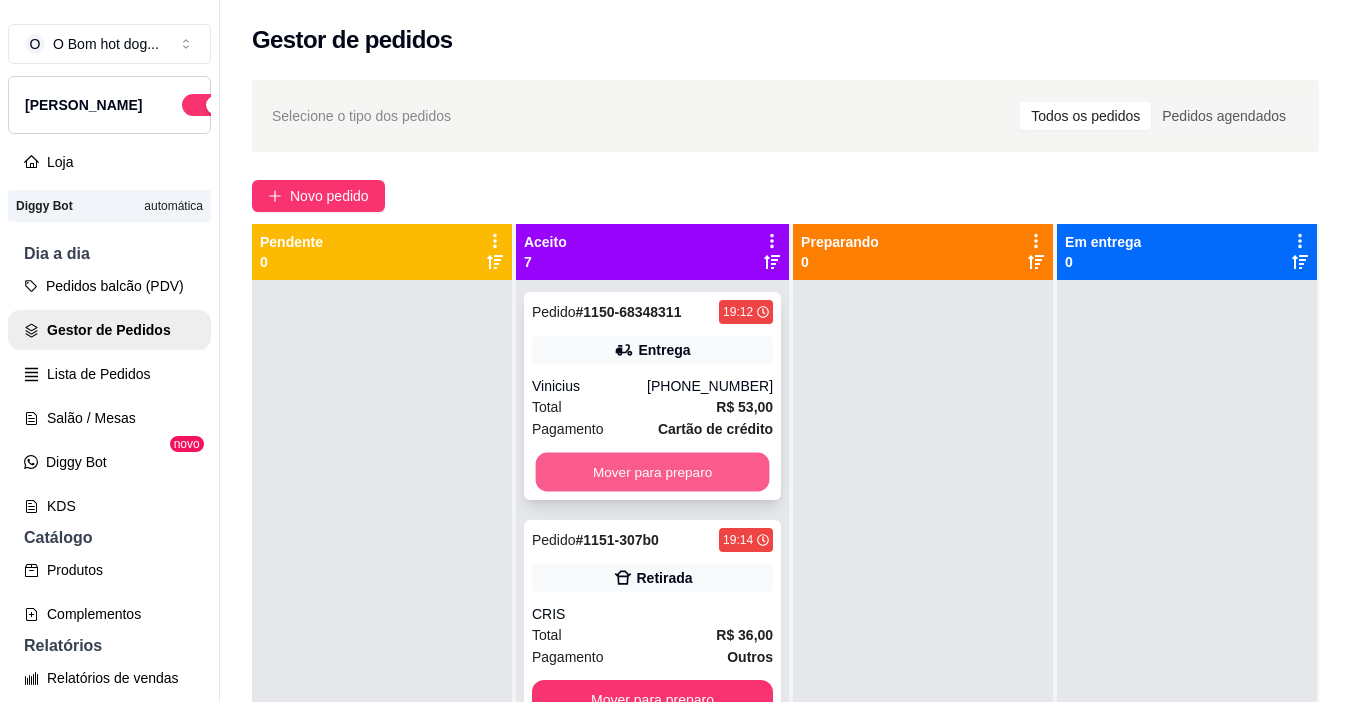 click on "Mover para preparo" at bounding box center [653, 472] 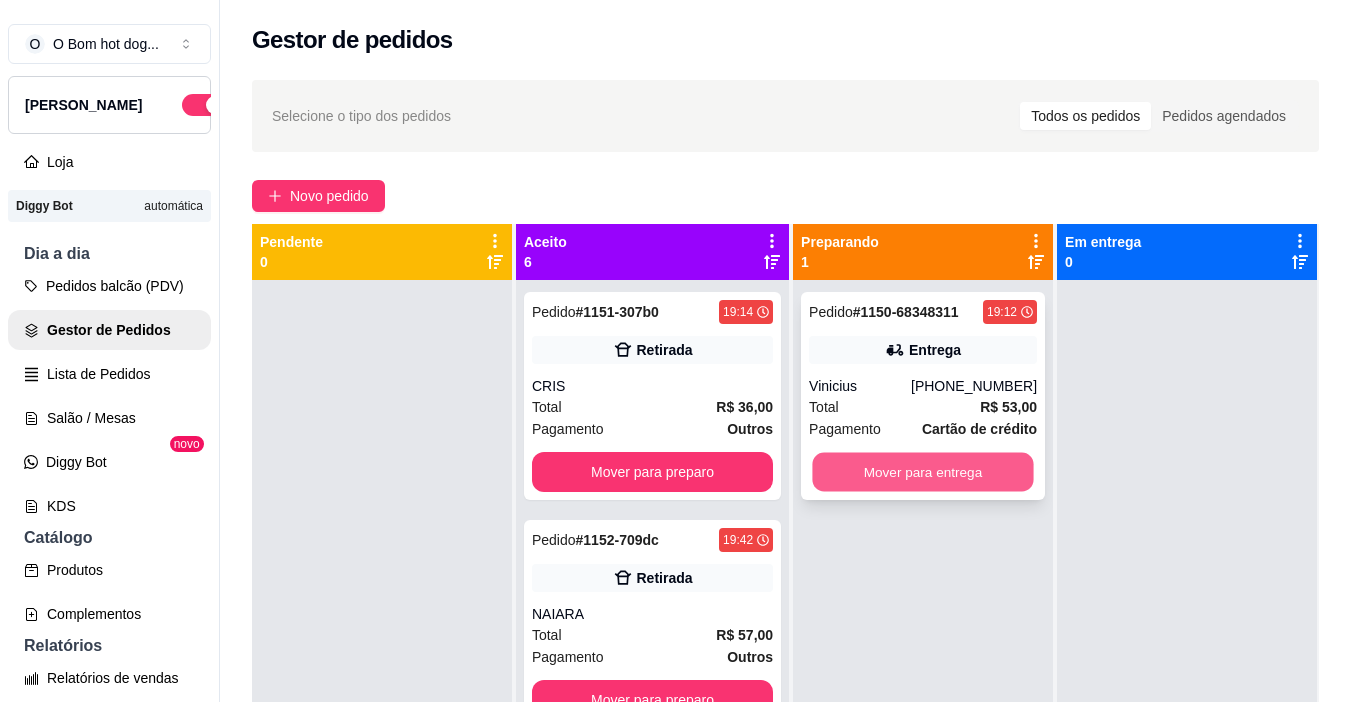 click on "Mover para entrega" at bounding box center (923, 472) 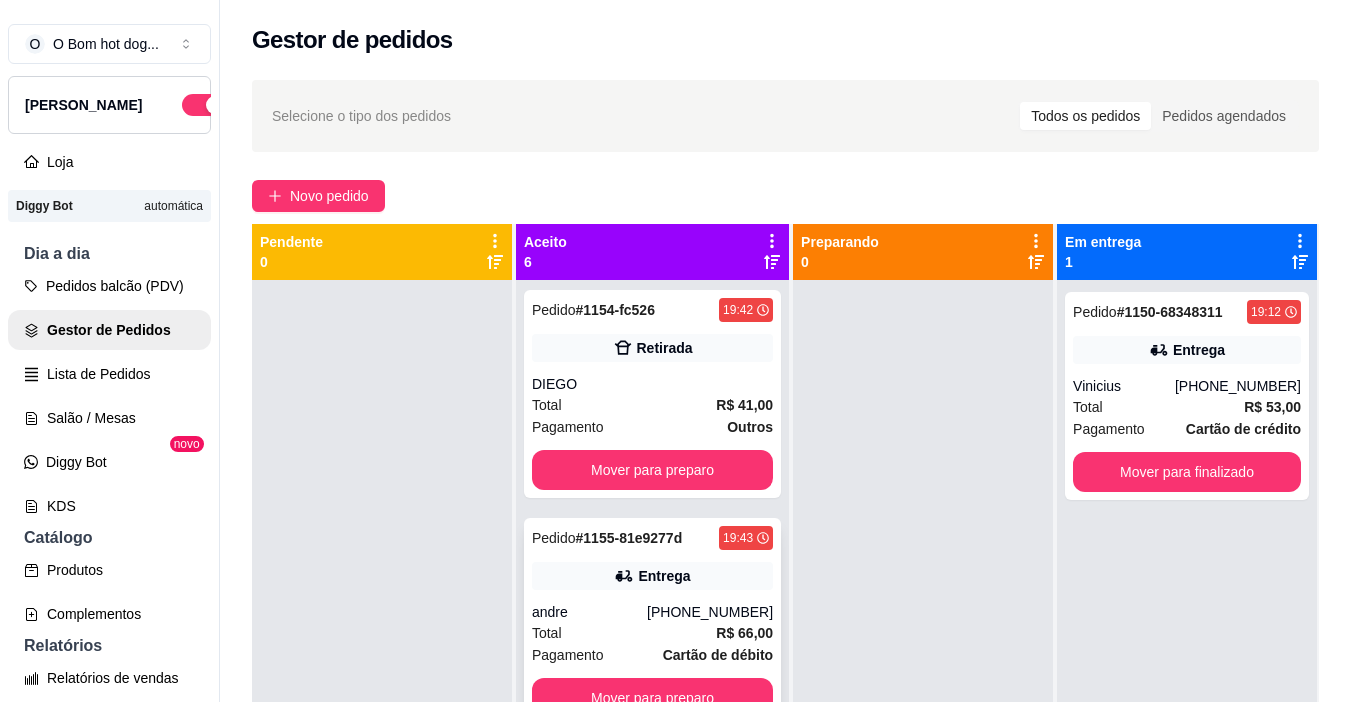scroll, scrollTop: 746, scrollLeft: 0, axis: vertical 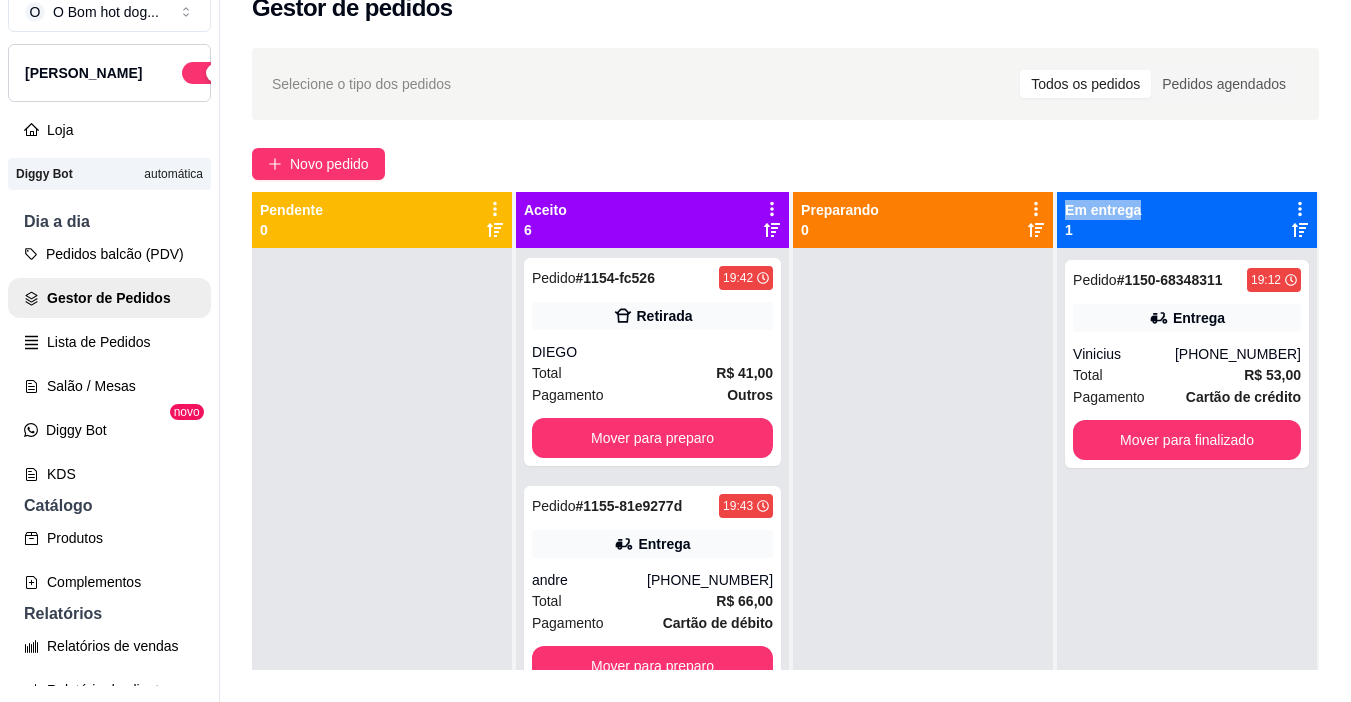 drag, startPoint x: 1038, startPoint y: 206, endPoint x: 1180, endPoint y: 206, distance: 142 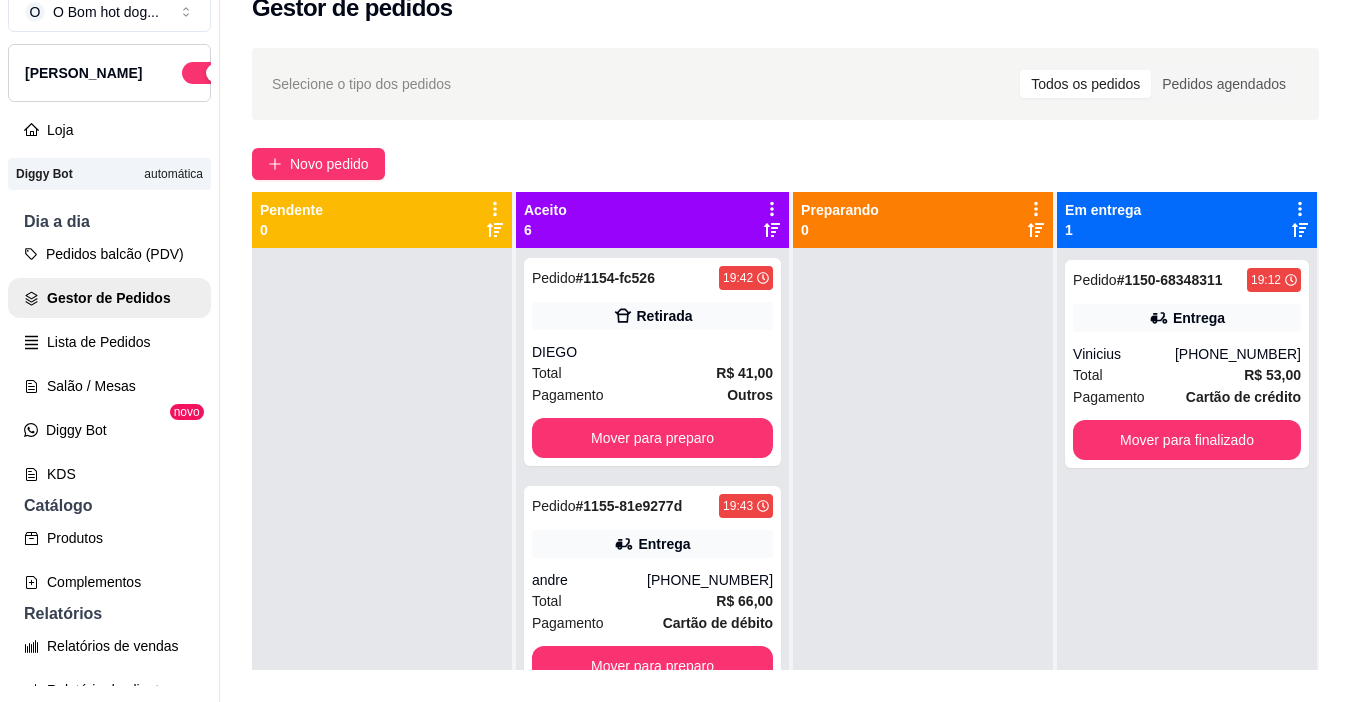 click on "Selecione o tipo dos pedidos Todos os pedidos Pedidos agendados" at bounding box center [785, 84] 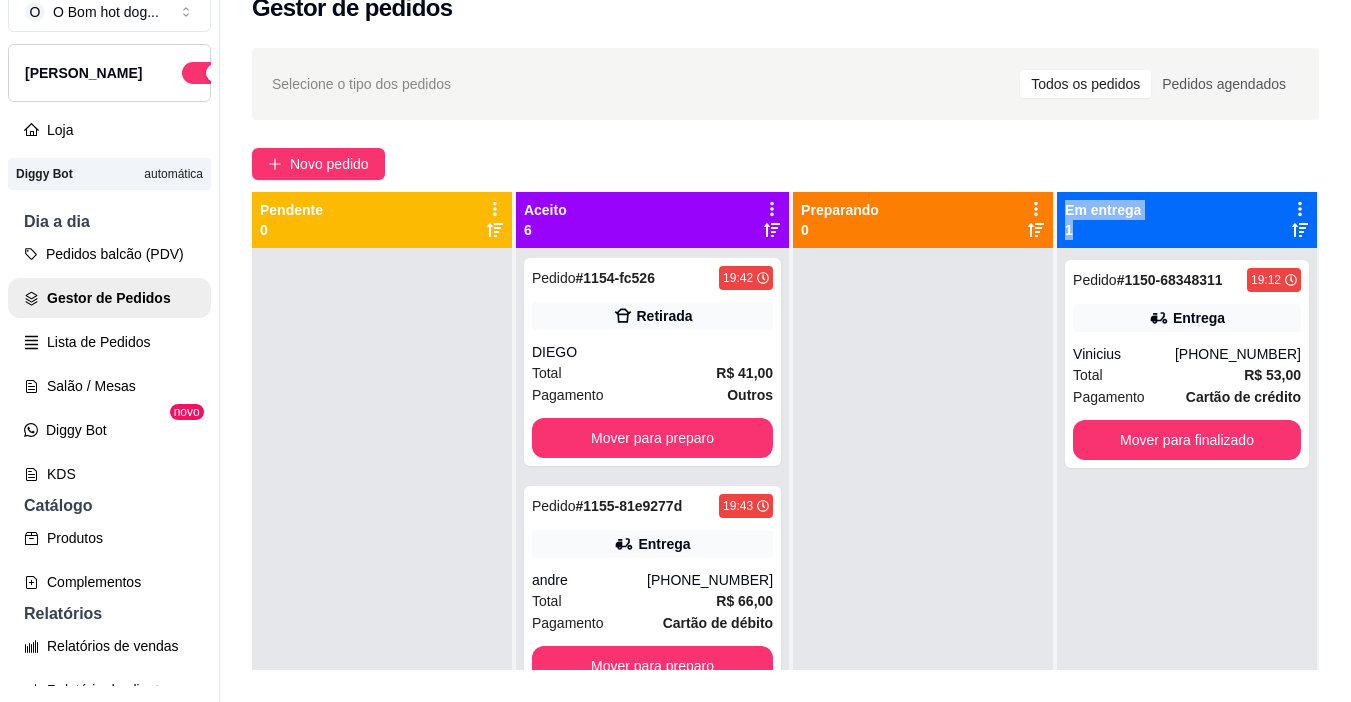 drag, startPoint x: 1035, startPoint y: 207, endPoint x: 1202, endPoint y: 221, distance: 167.5858 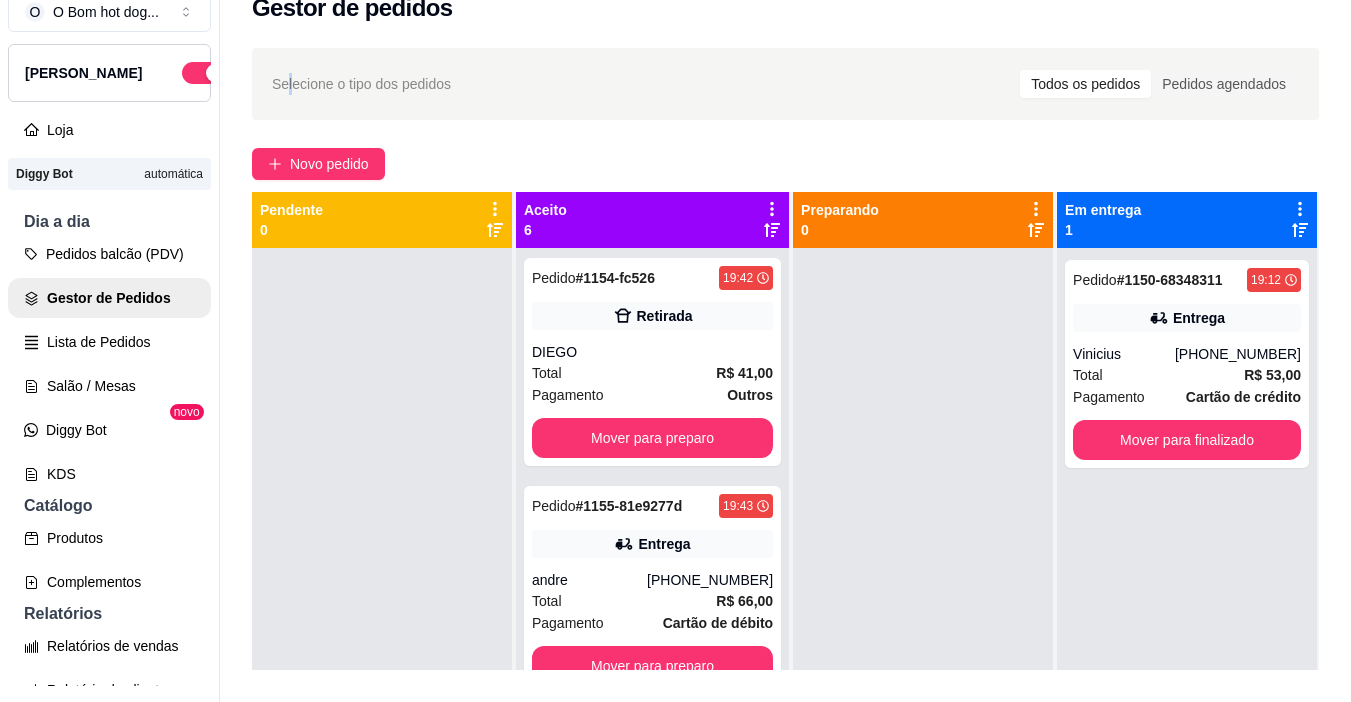 click on "Selecione o tipo dos pedidos" at bounding box center (361, 84) 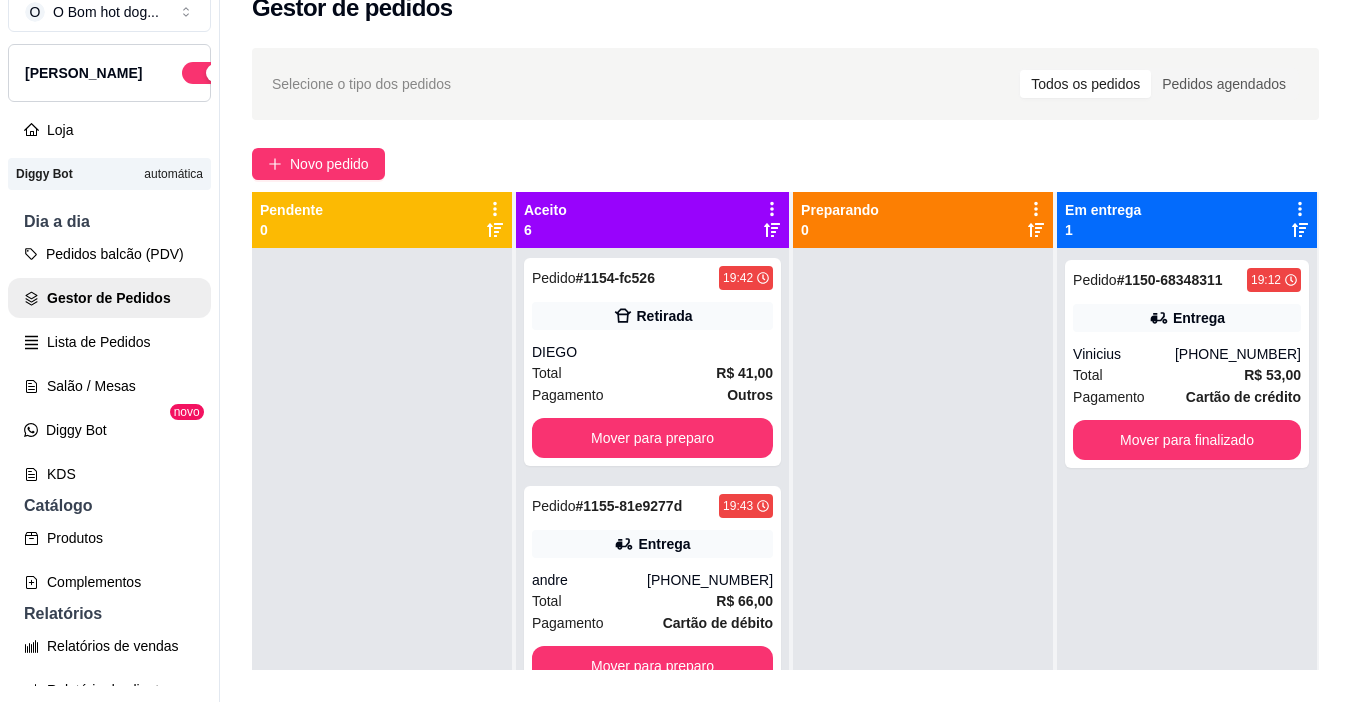 click on "Selecione o tipo dos pedidos" at bounding box center (361, 84) 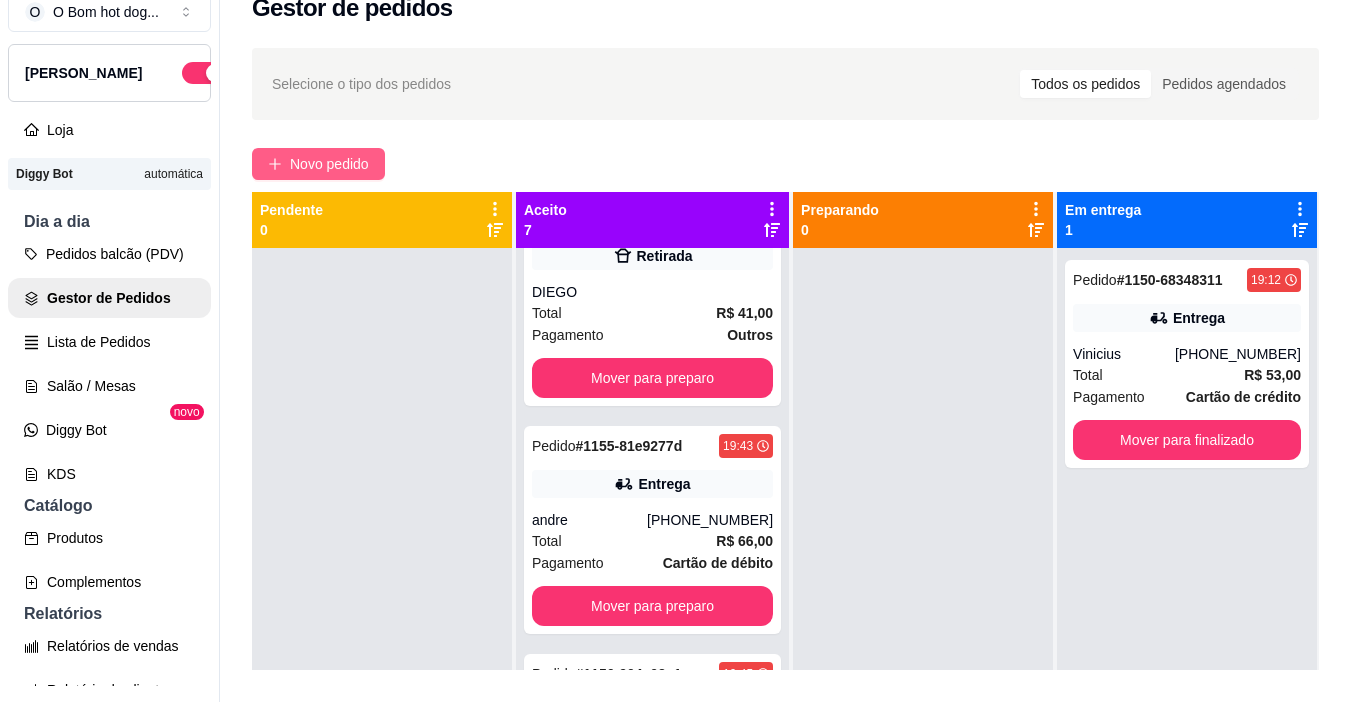 click on "Novo pedido" at bounding box center [329, 164] 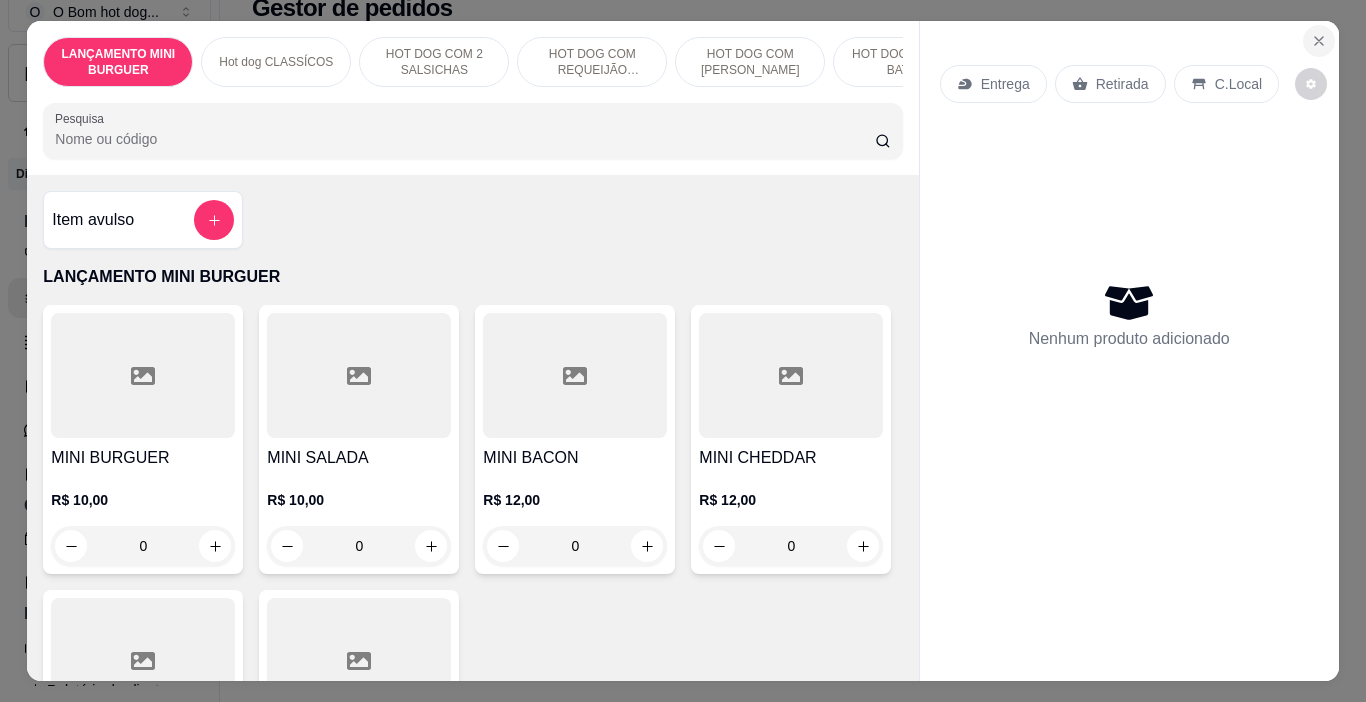 click 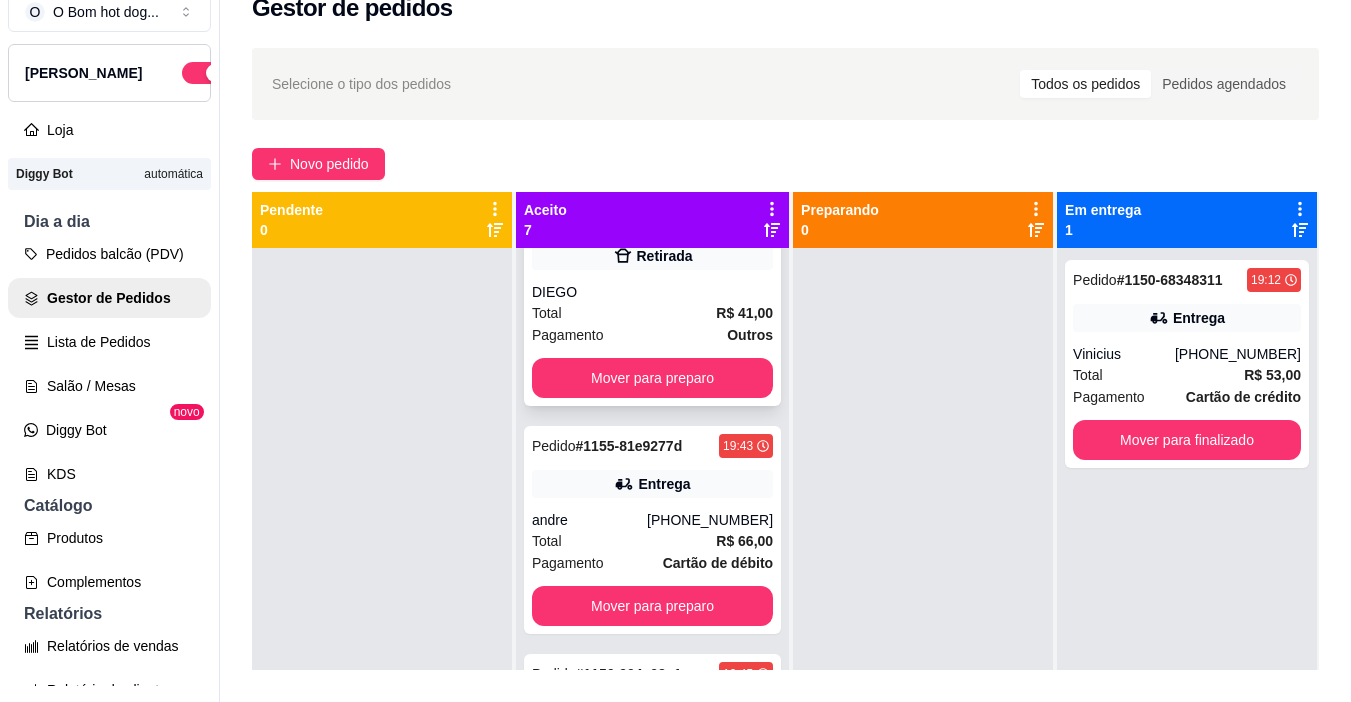 click on "Pedido  # 1154-fc526 19:42 Retirada DIEGO Total R$ 41,00 Pagamento Outros Mover para preparo" at bounding box center [652, 302] 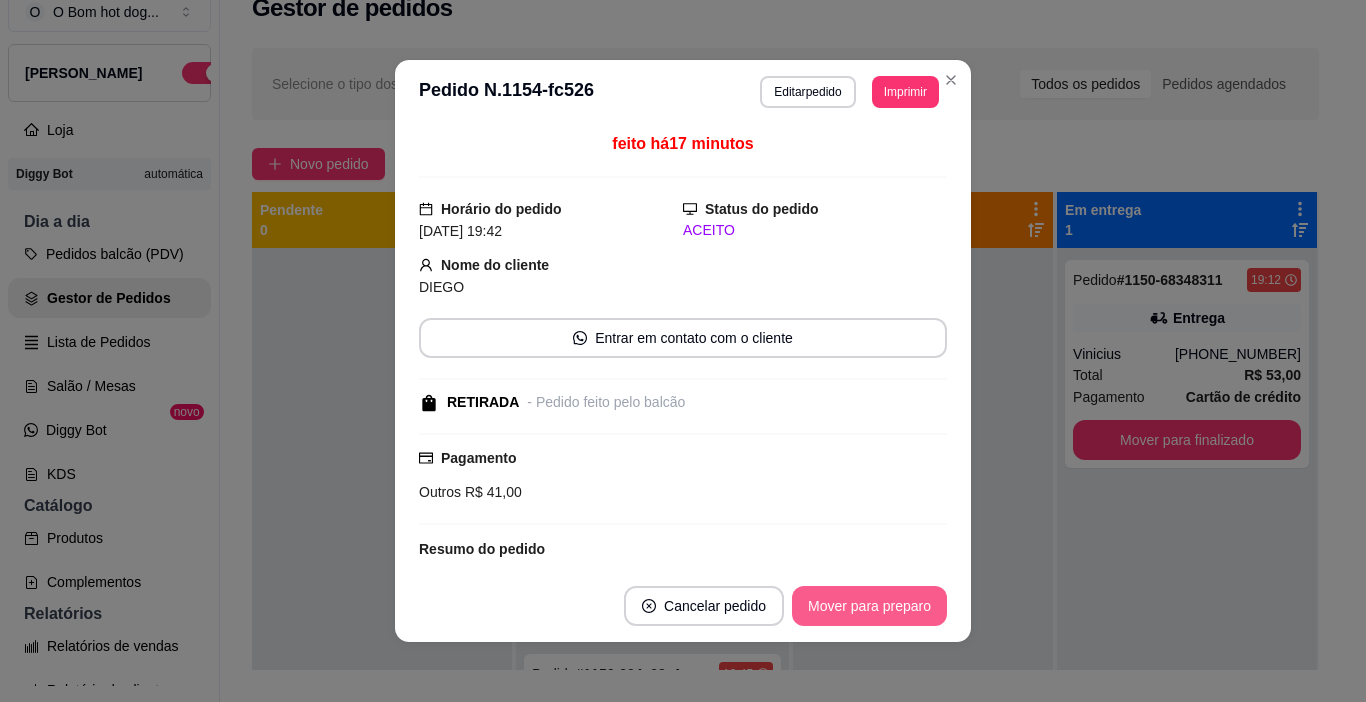 click on "Mover para preparo" at bounding box center (869, 606) 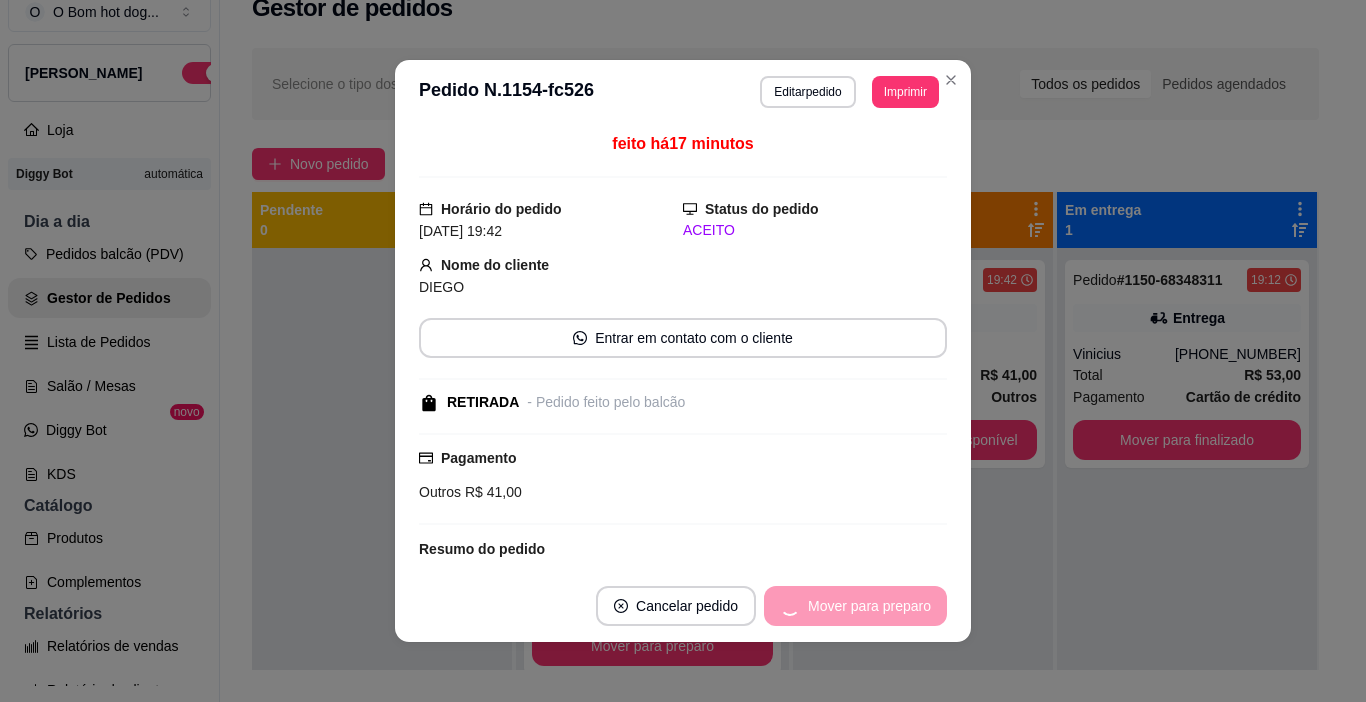 scroll, scrollTop: 518, scrollLeft: 0, axis: vertical 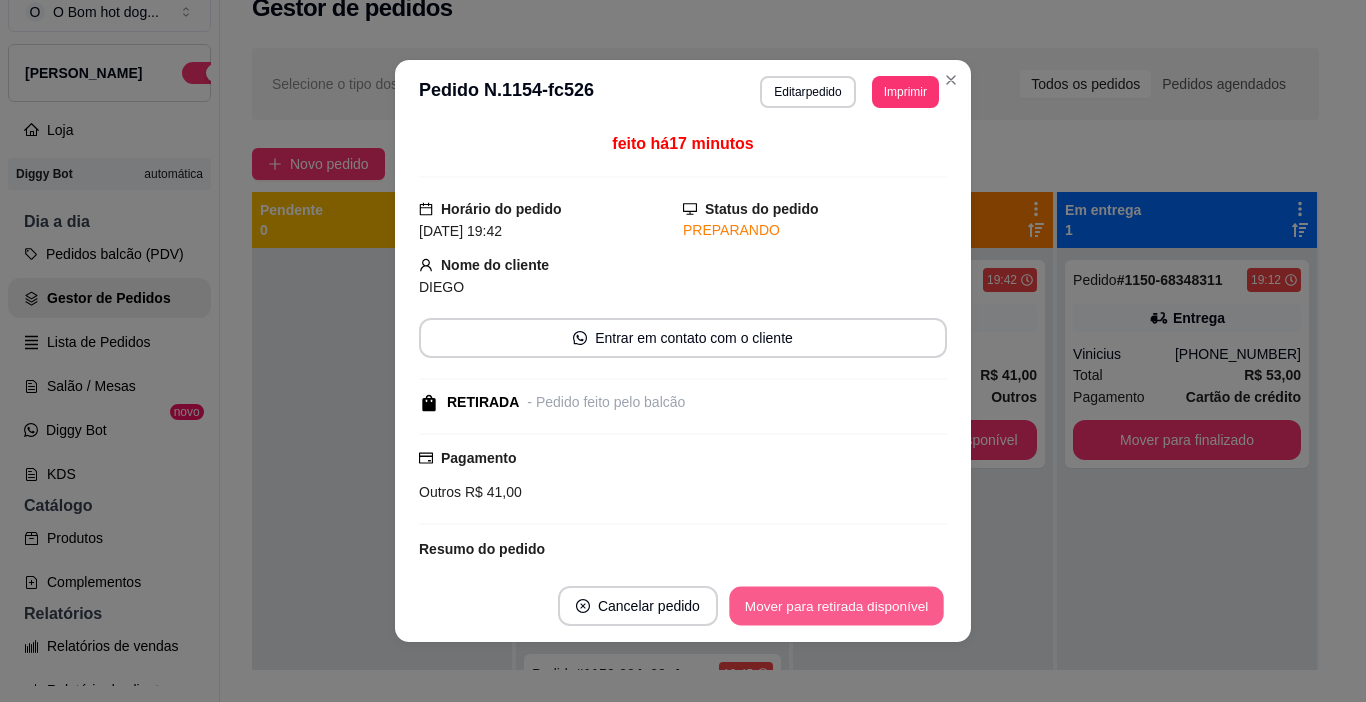 click on "Mover para retirada disponível" at bounding box center (836, 606) 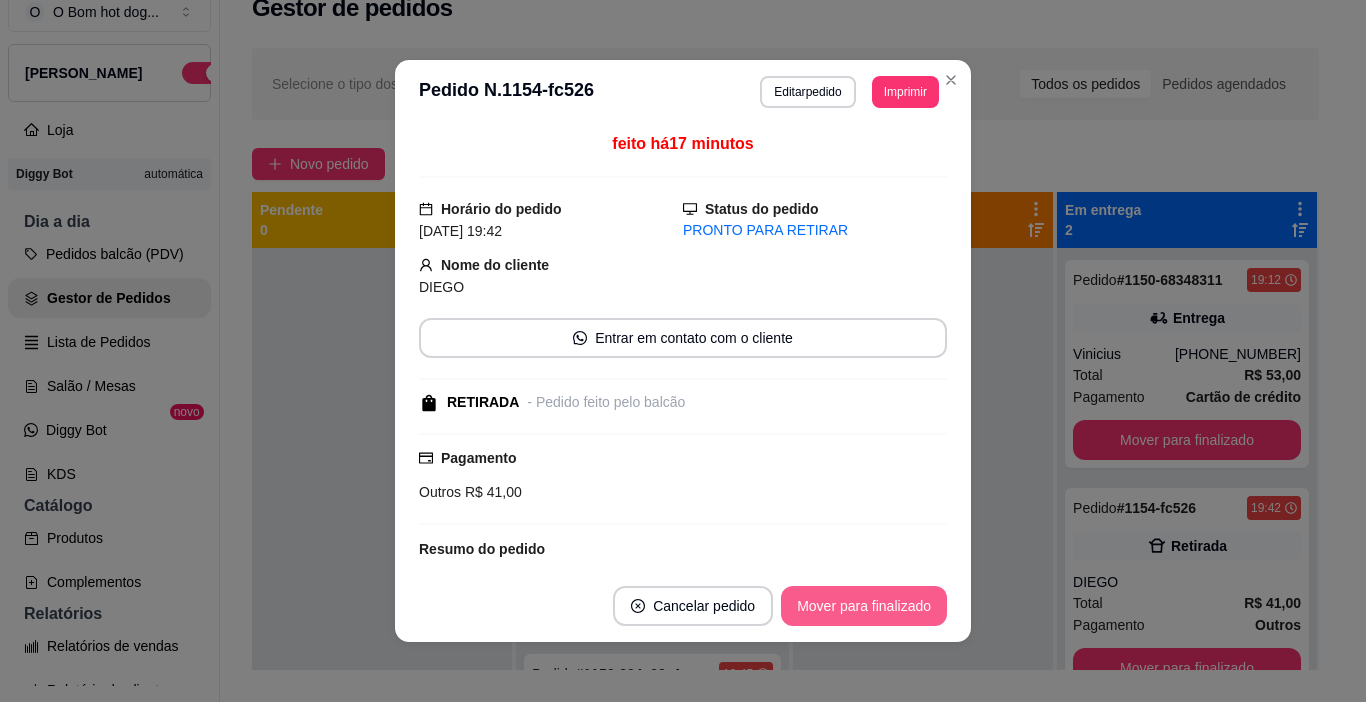 click on "Mover para finalizado" at bounding box center (864, 606) 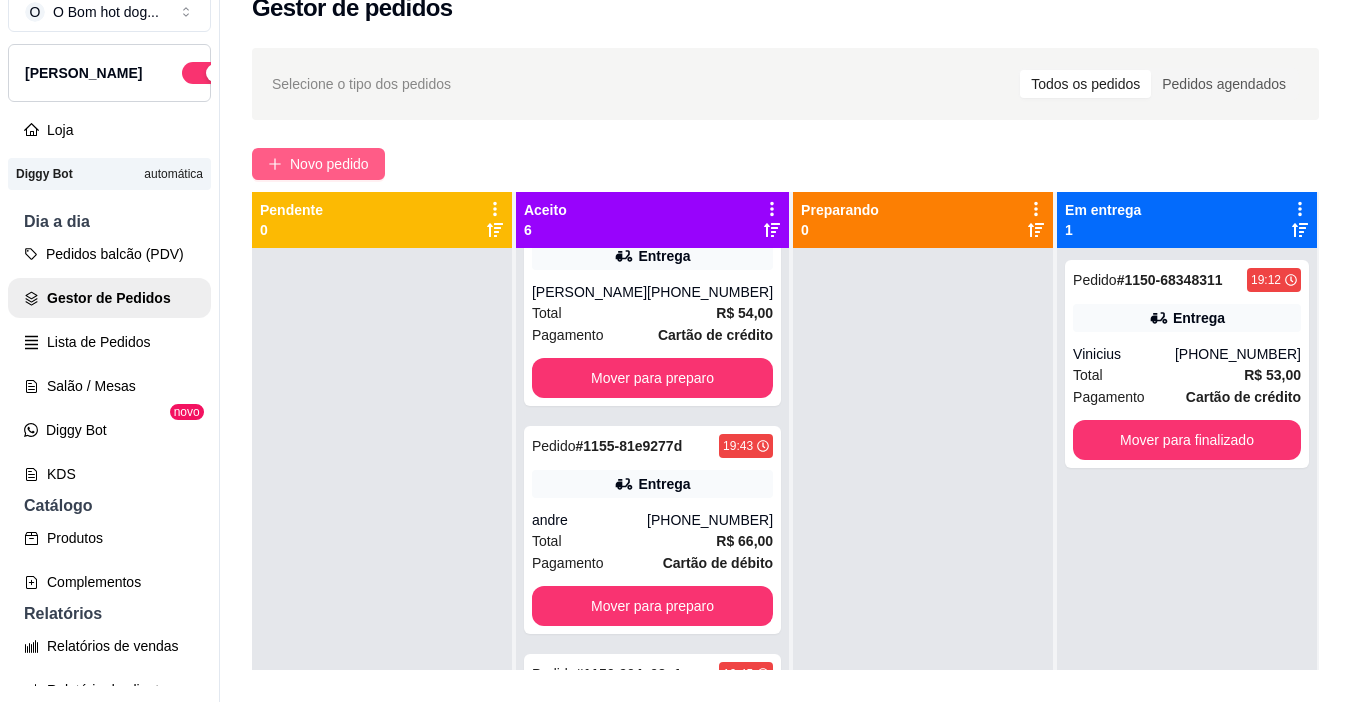 drag, startPoint x: 326, startPoint y: 131, endPoint x: 333, endPoint y: 152, distance: 22.135944 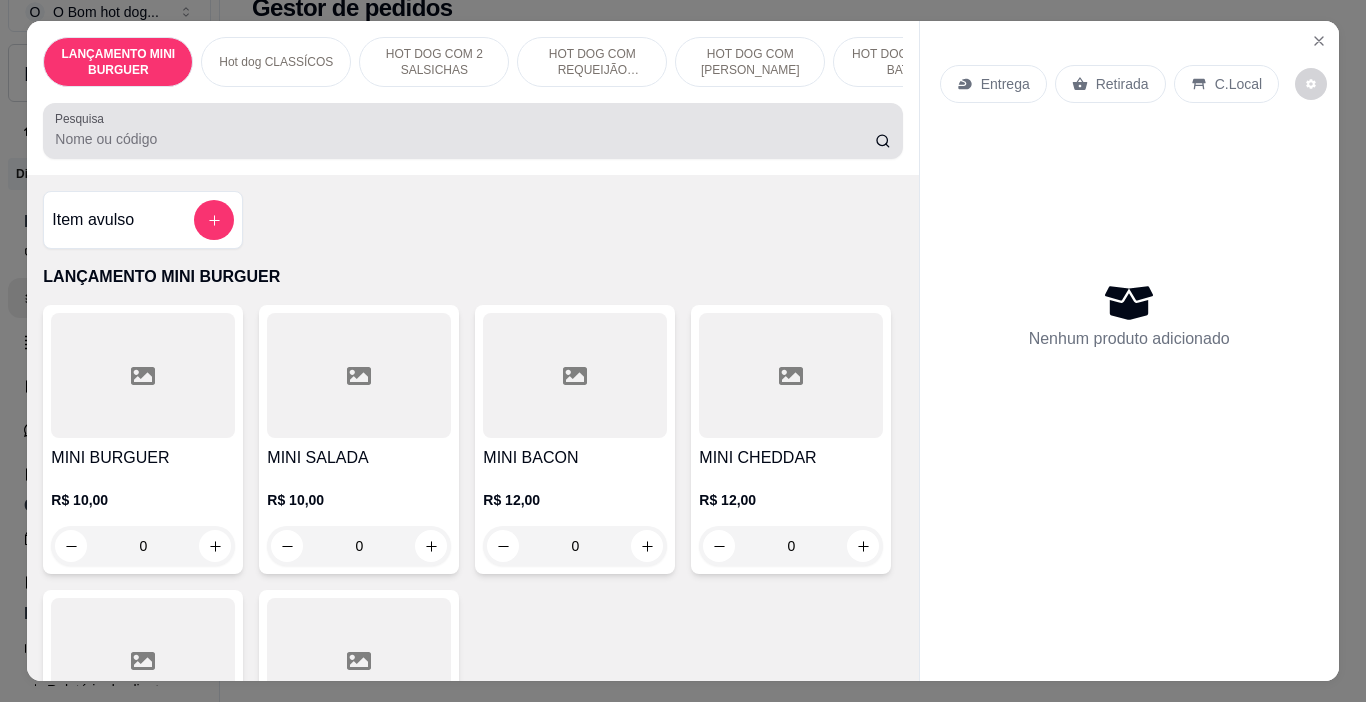 drag, startPoint x: 74, startPoint y: 131, endPoint x: 70, endPoint y: 145, distance: 14.56022 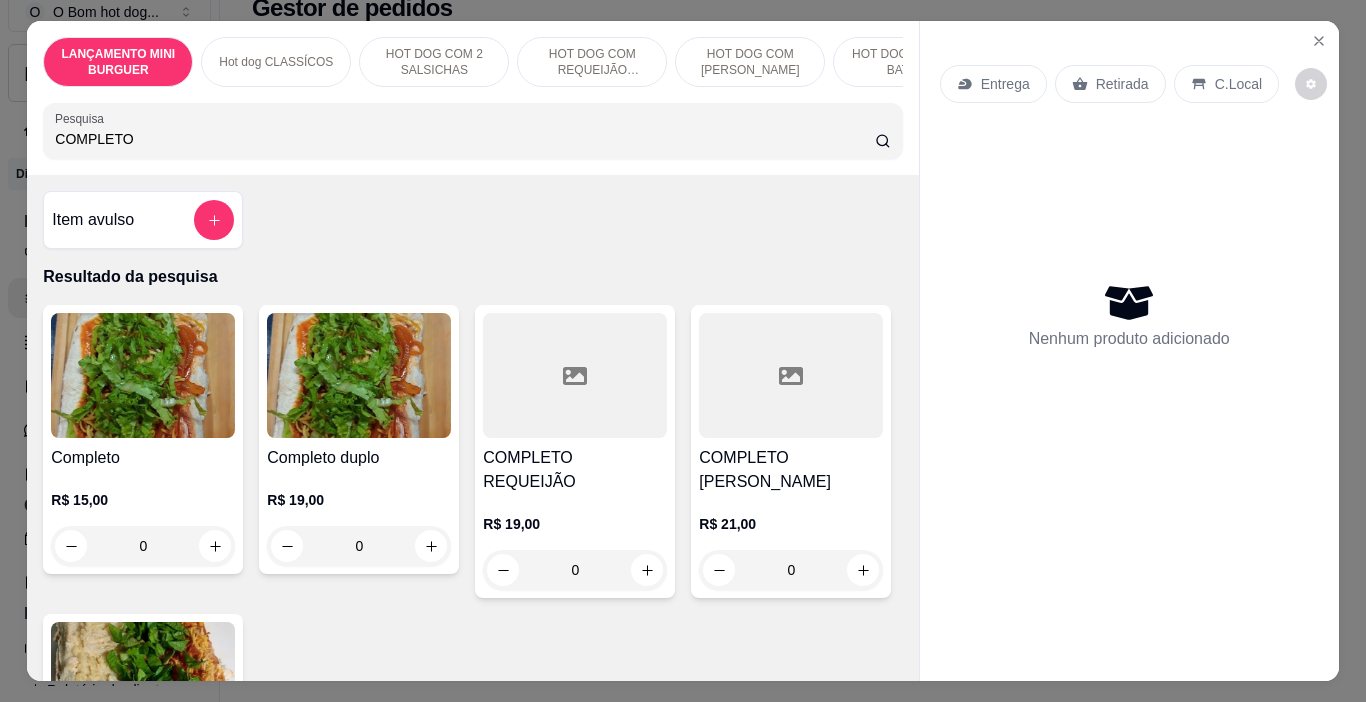 type on "COMPLETO" 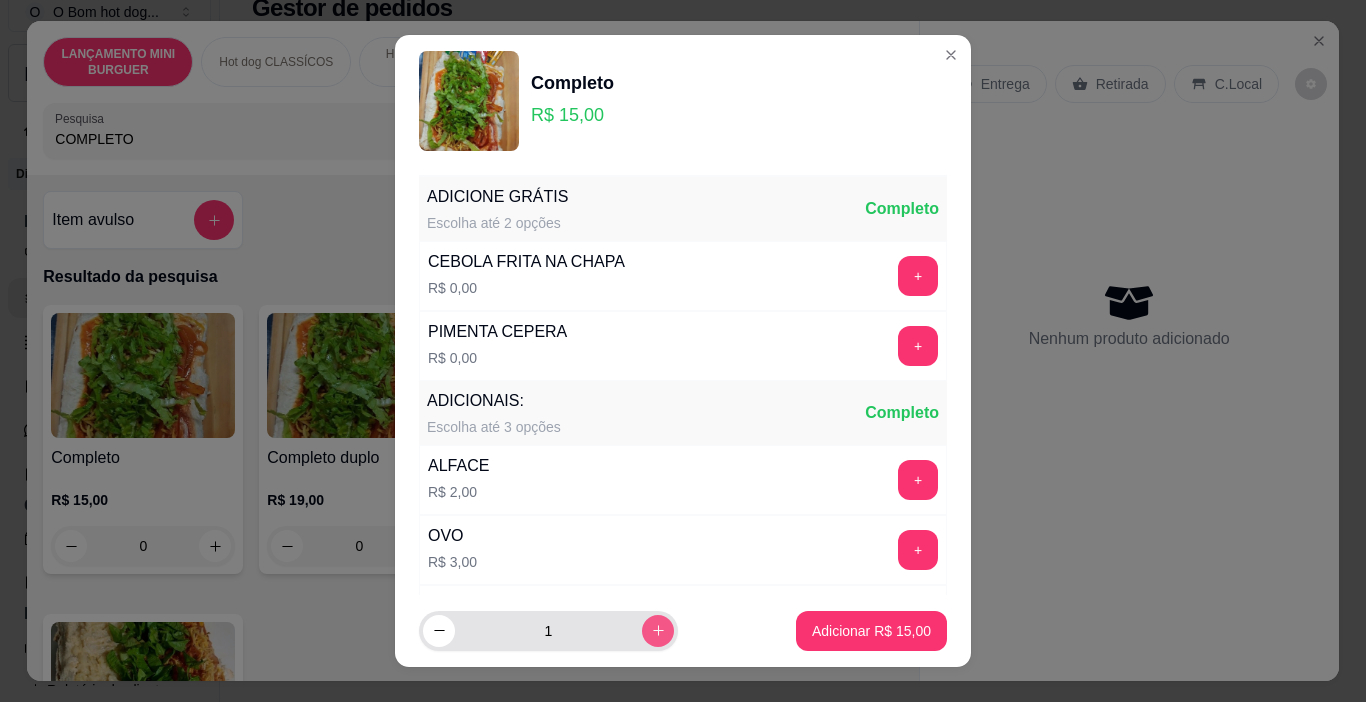 click 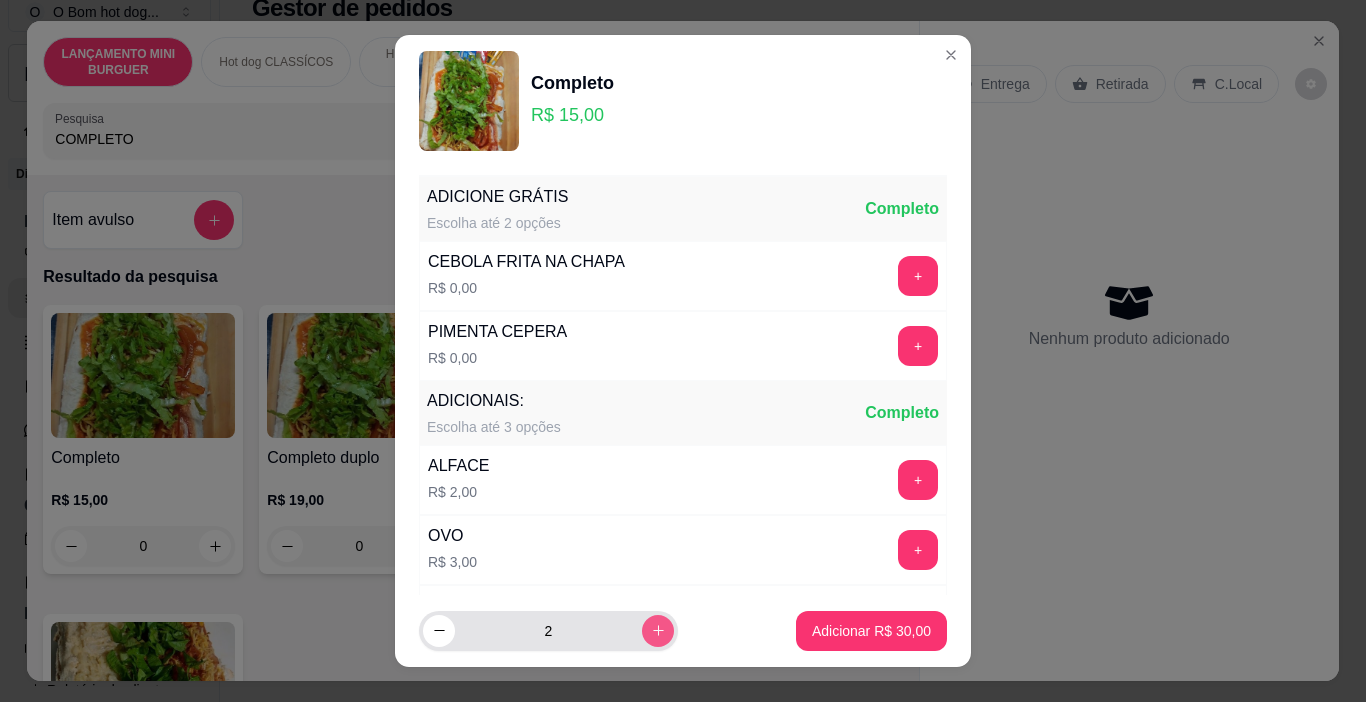 type on "2" 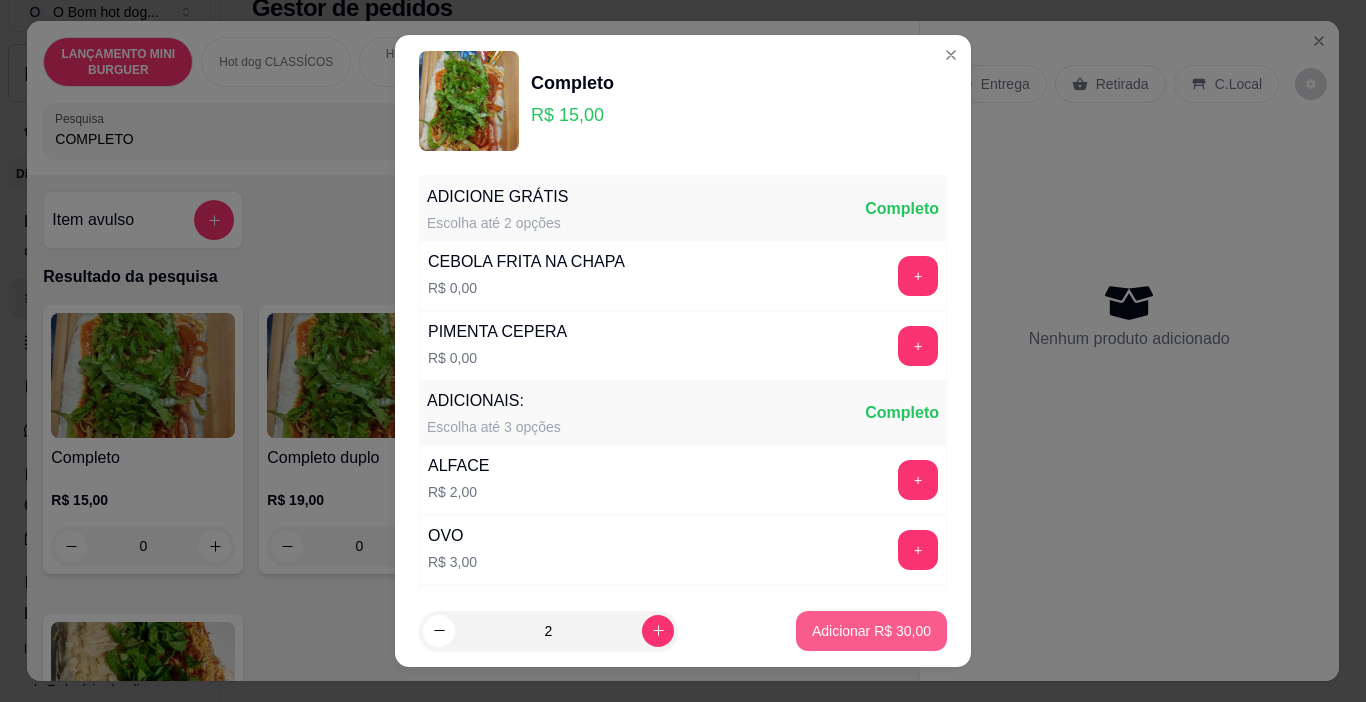 click on "Adicionar   R$ 30,00" at bounding box center (871, 631) 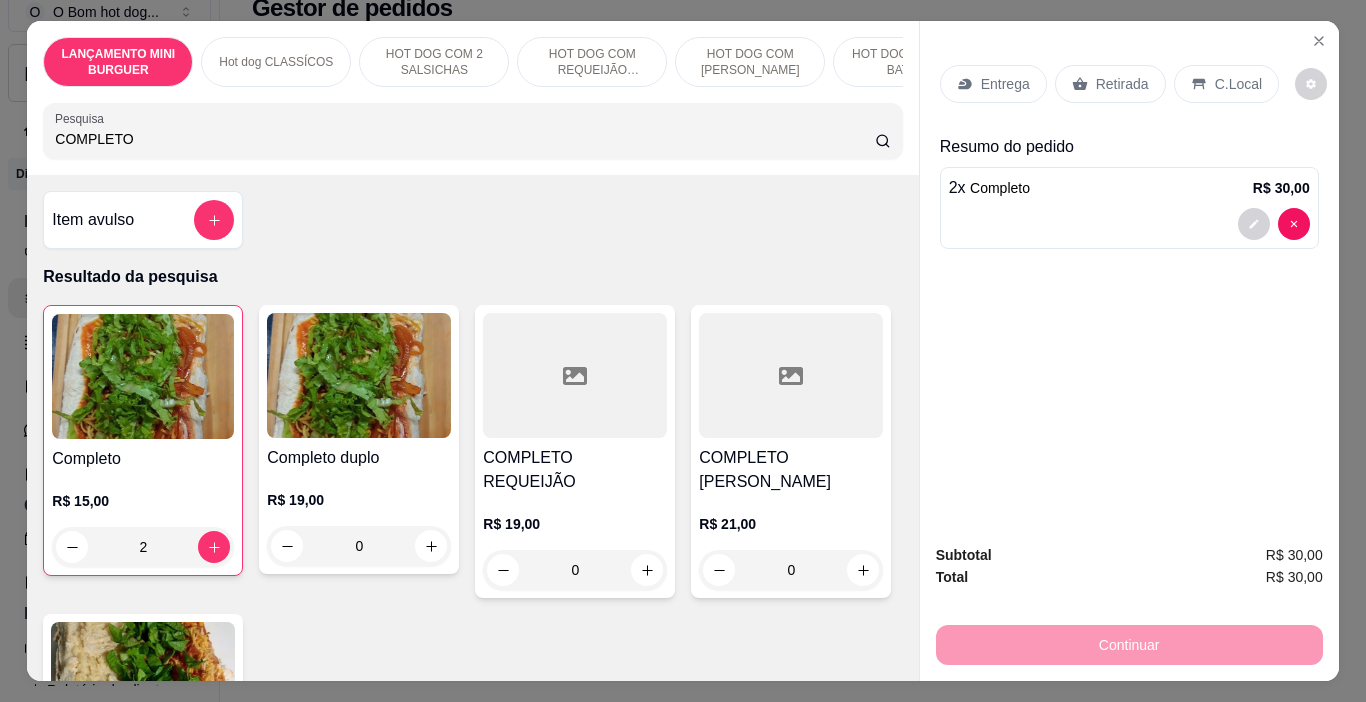click on "COMPLETO" at bounding box center [465, 139] 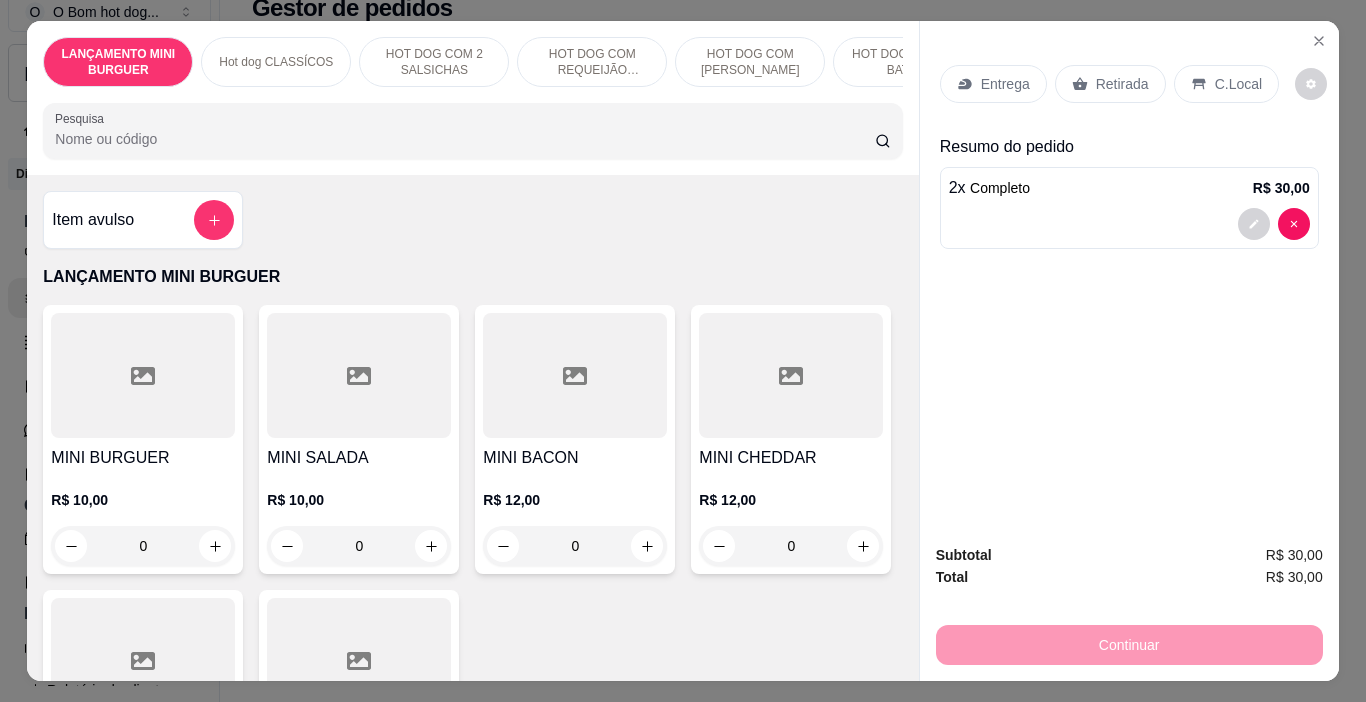 click on "Pesquisa" at bounding box center [465, 139] 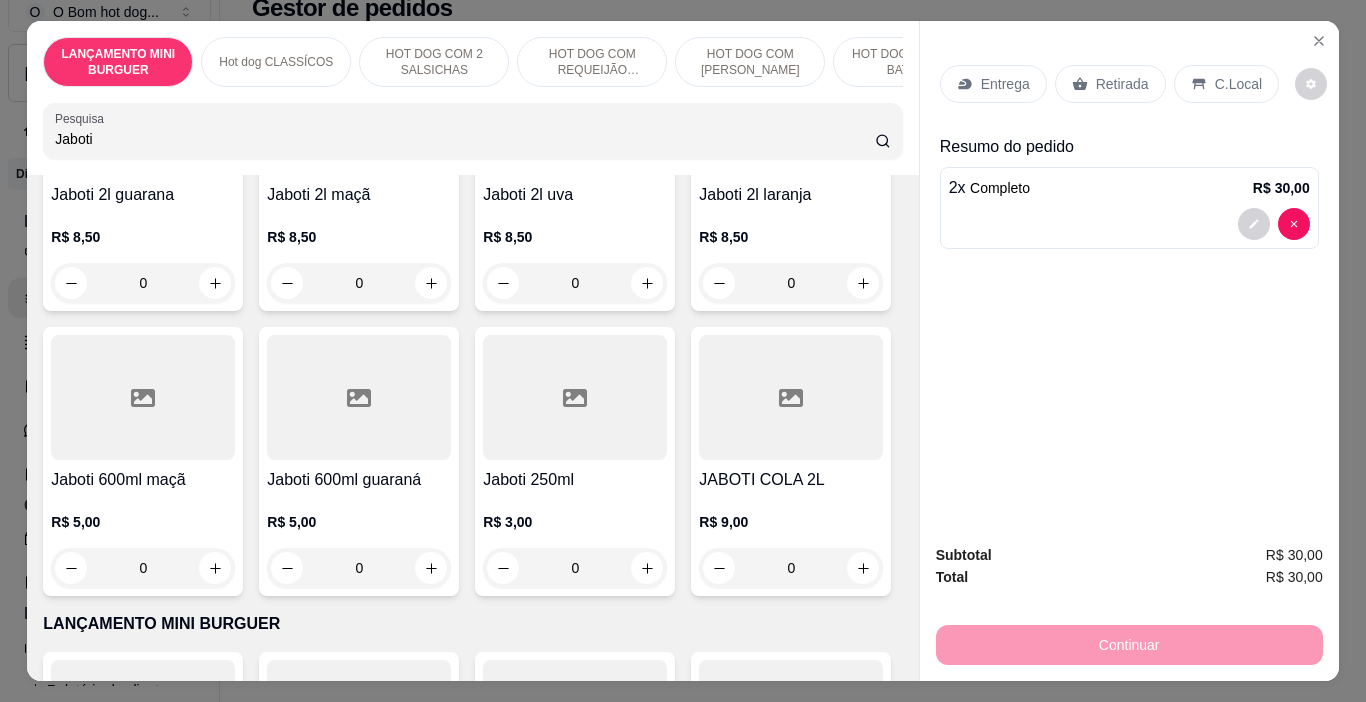 scroll, scrollTop: 300, scrollLeft: 0, axis: vertical 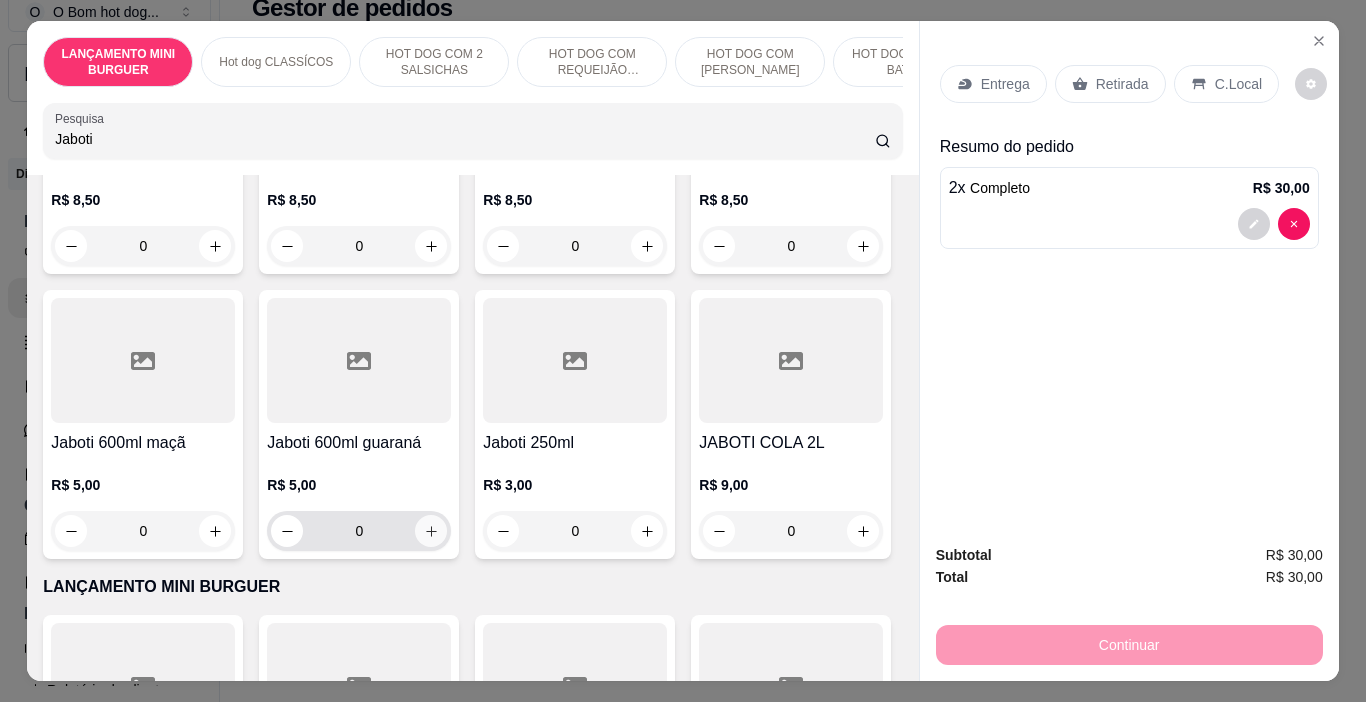 type on "Jaboti" 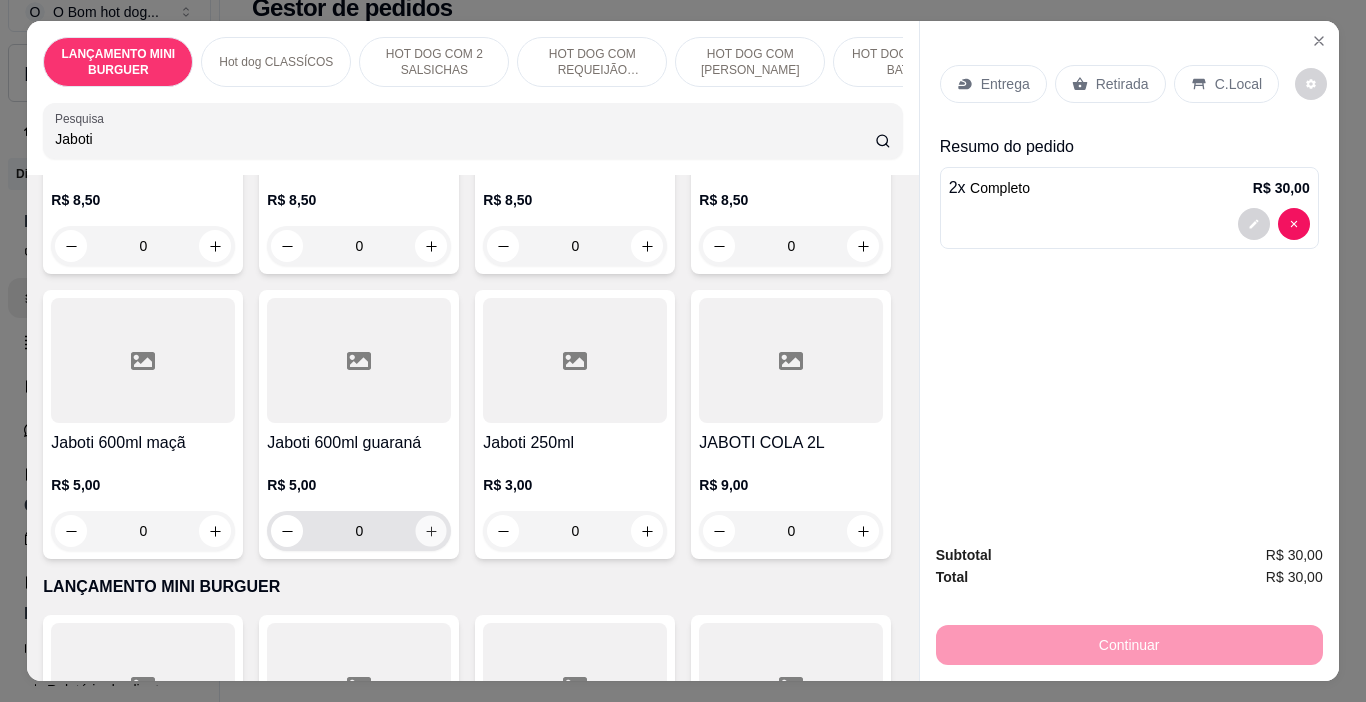 click 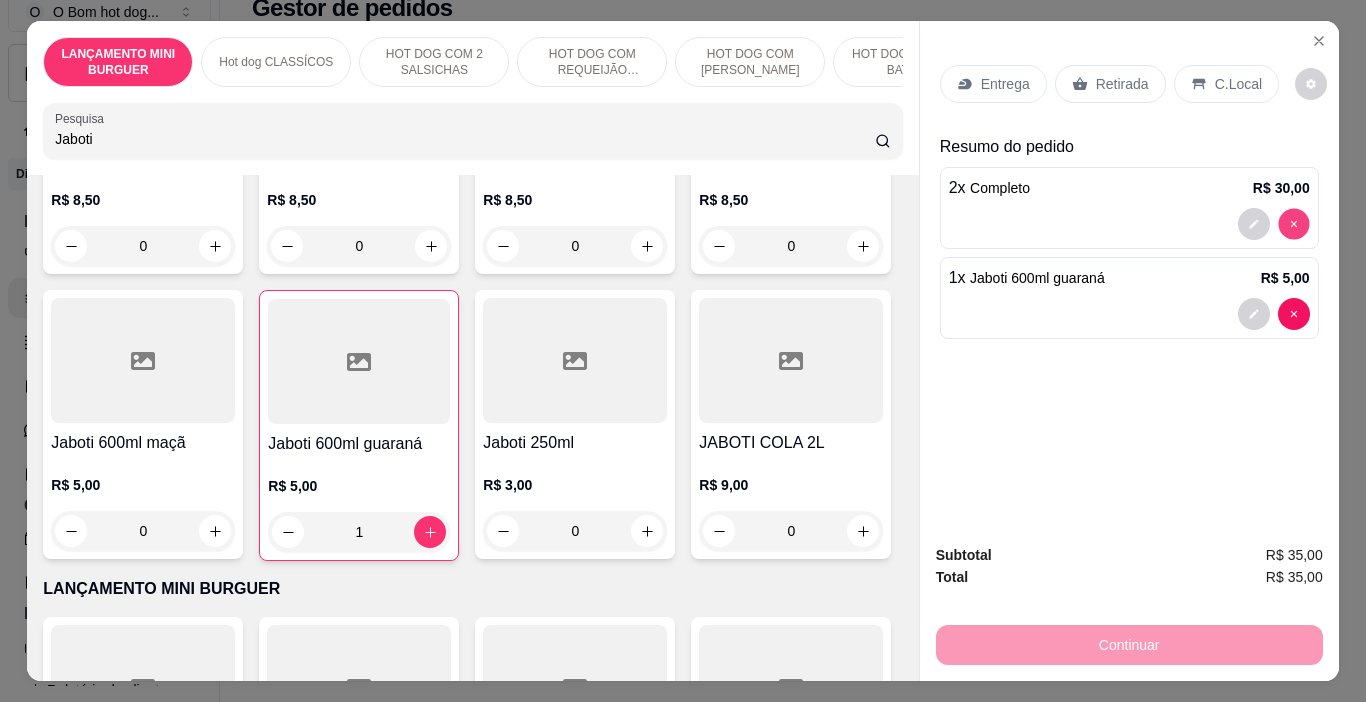 type on "0" 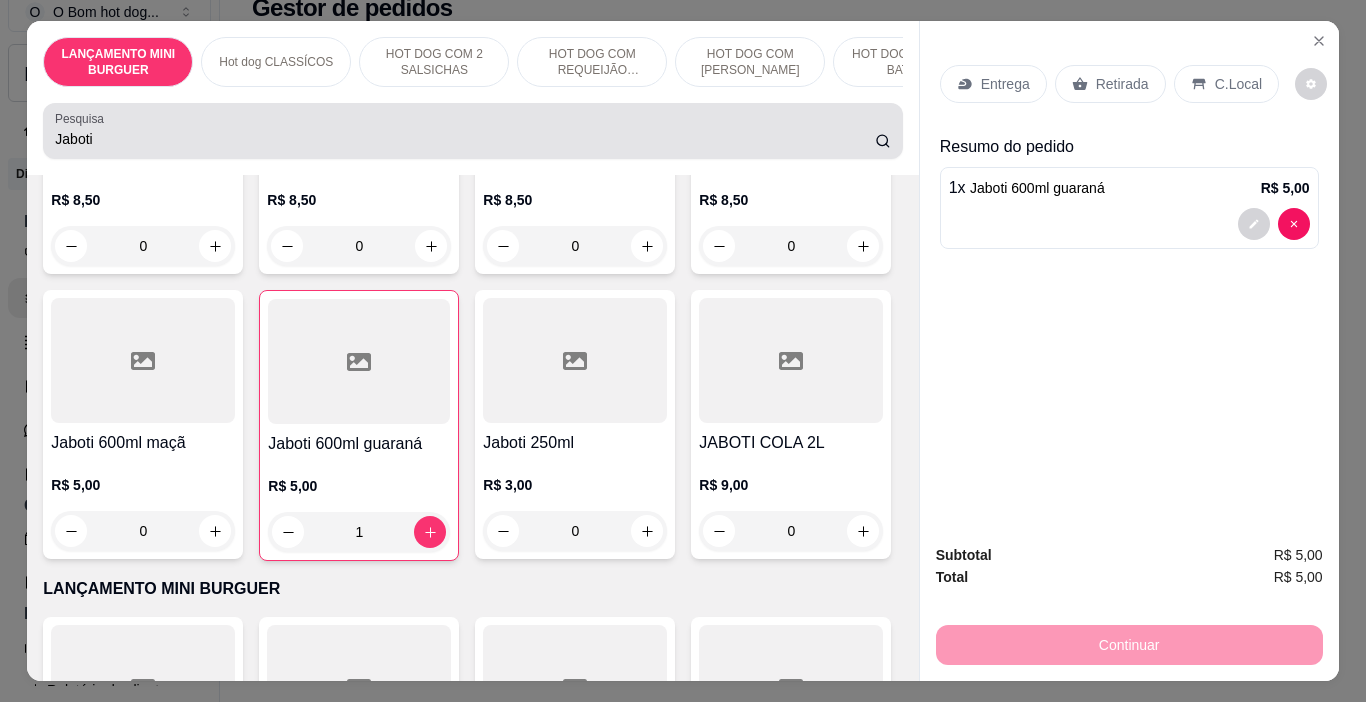 click on "Jaboti" at bounding box center (465, 139) 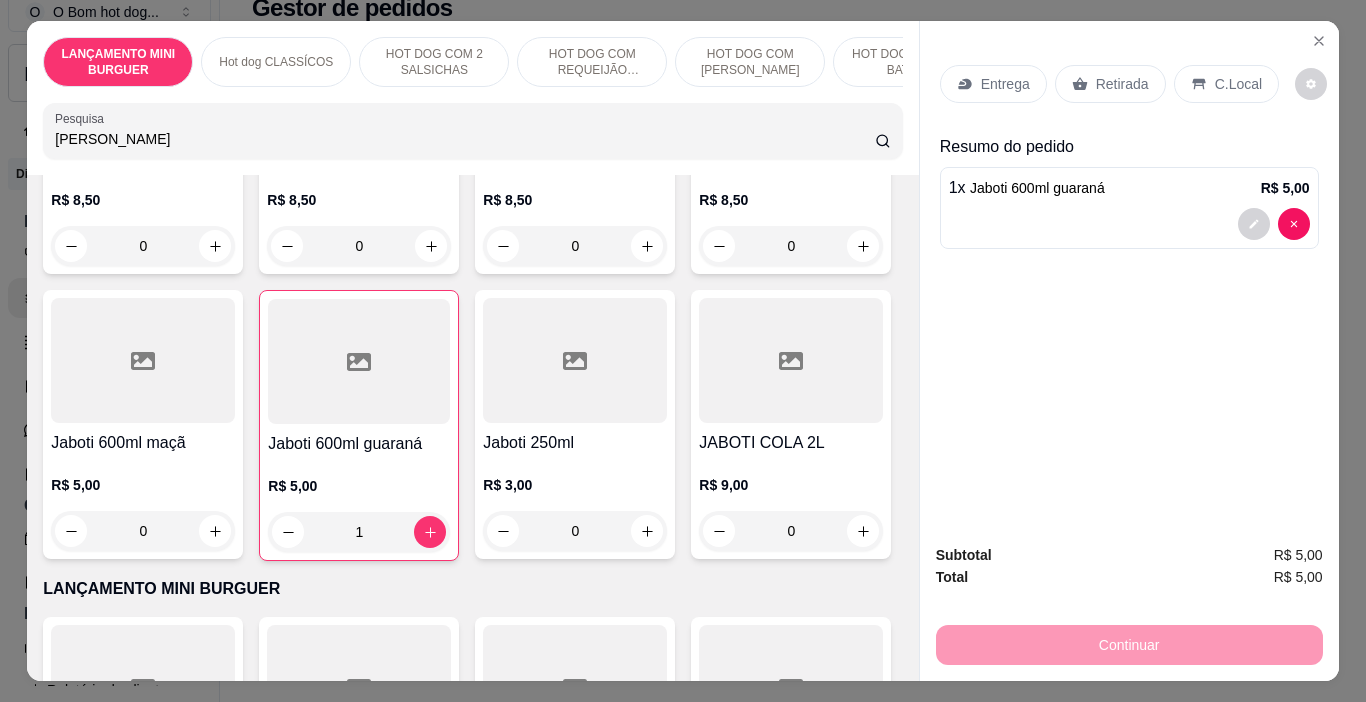 type on "J" 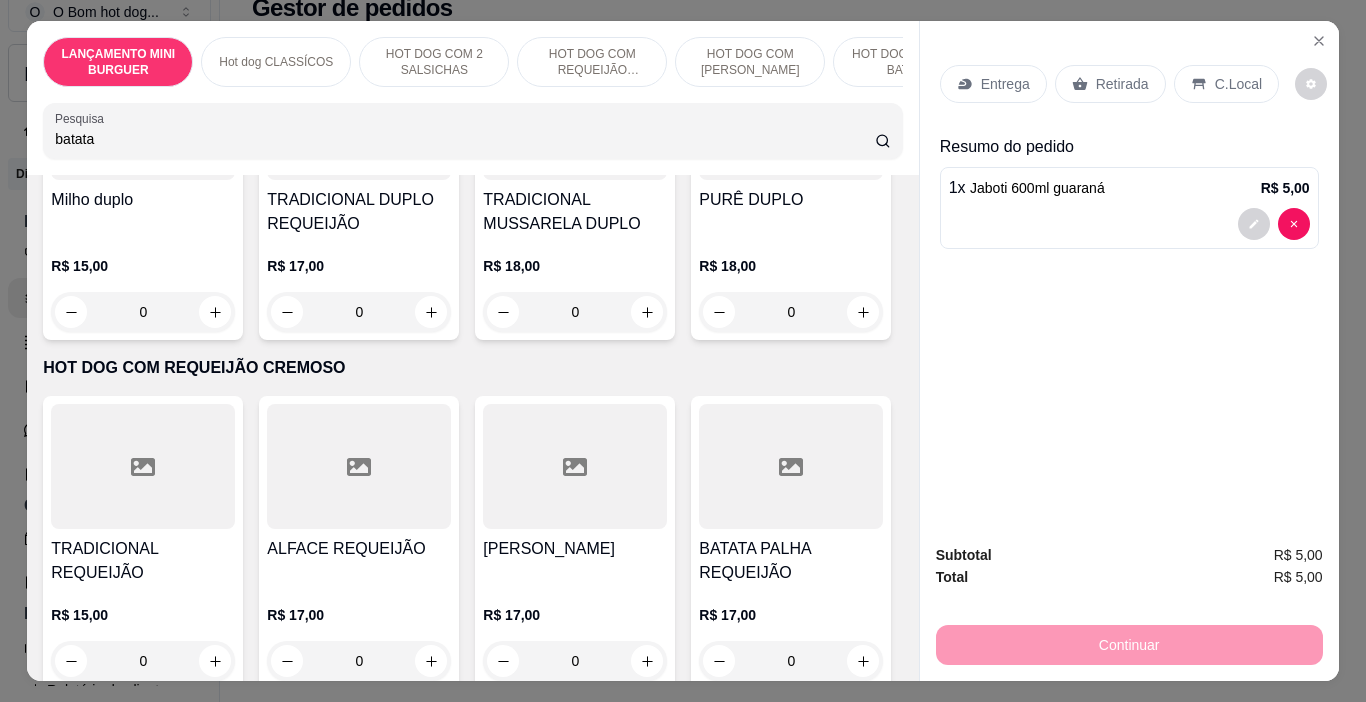 scroll, scrollTop: 2401, scrollLeft: 0, axis: vertical 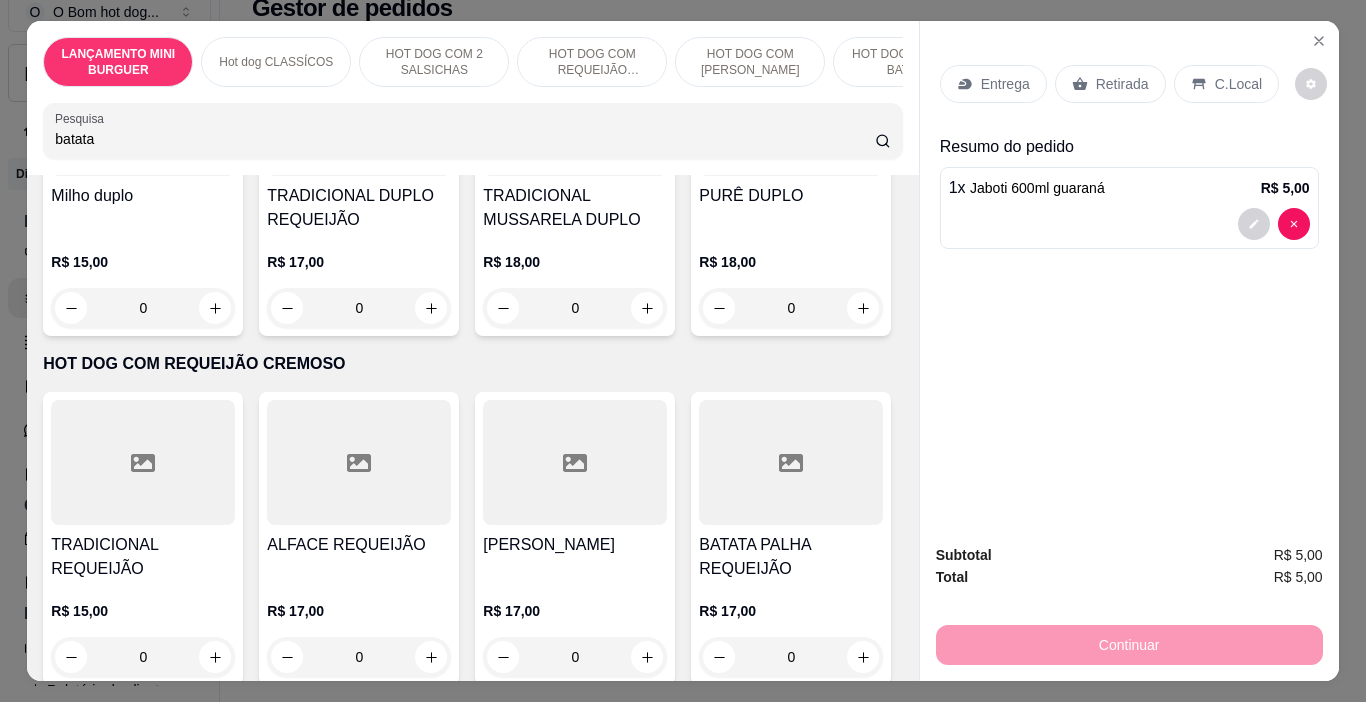 type on "batata" 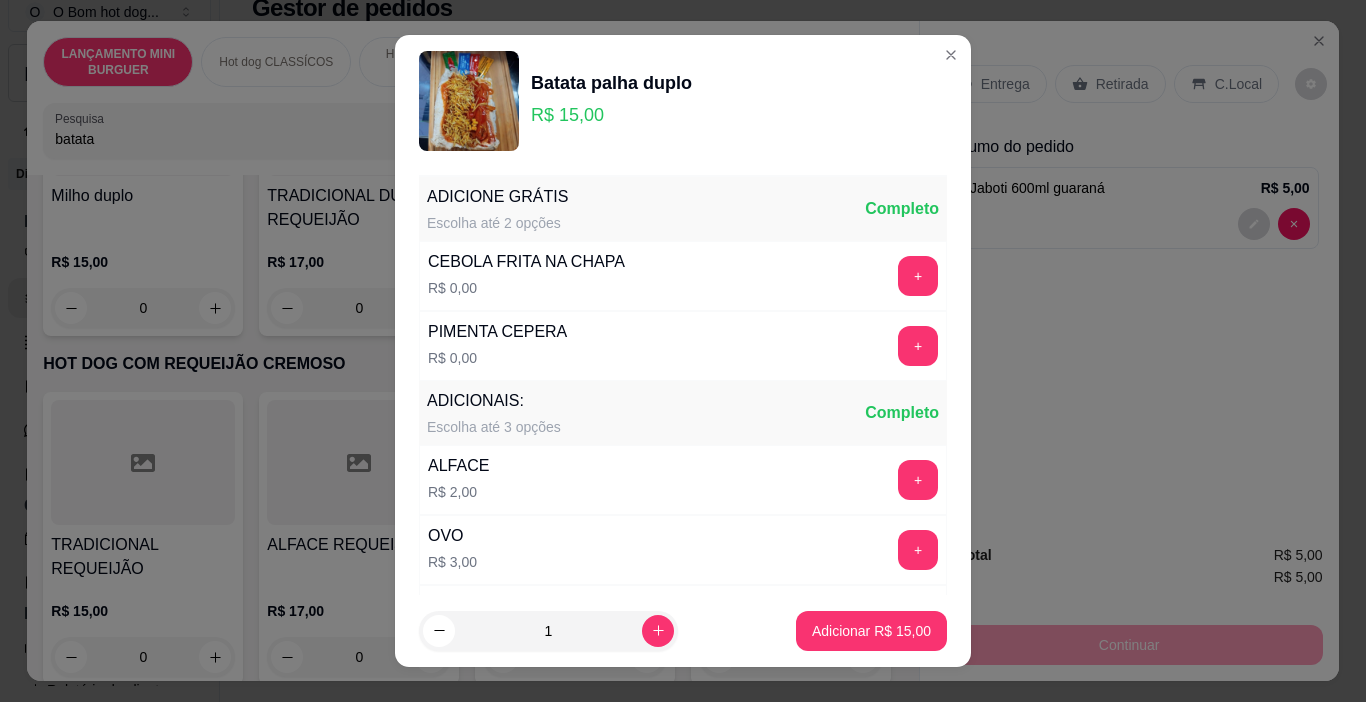 click on "1" at bounding box center (548, 631) 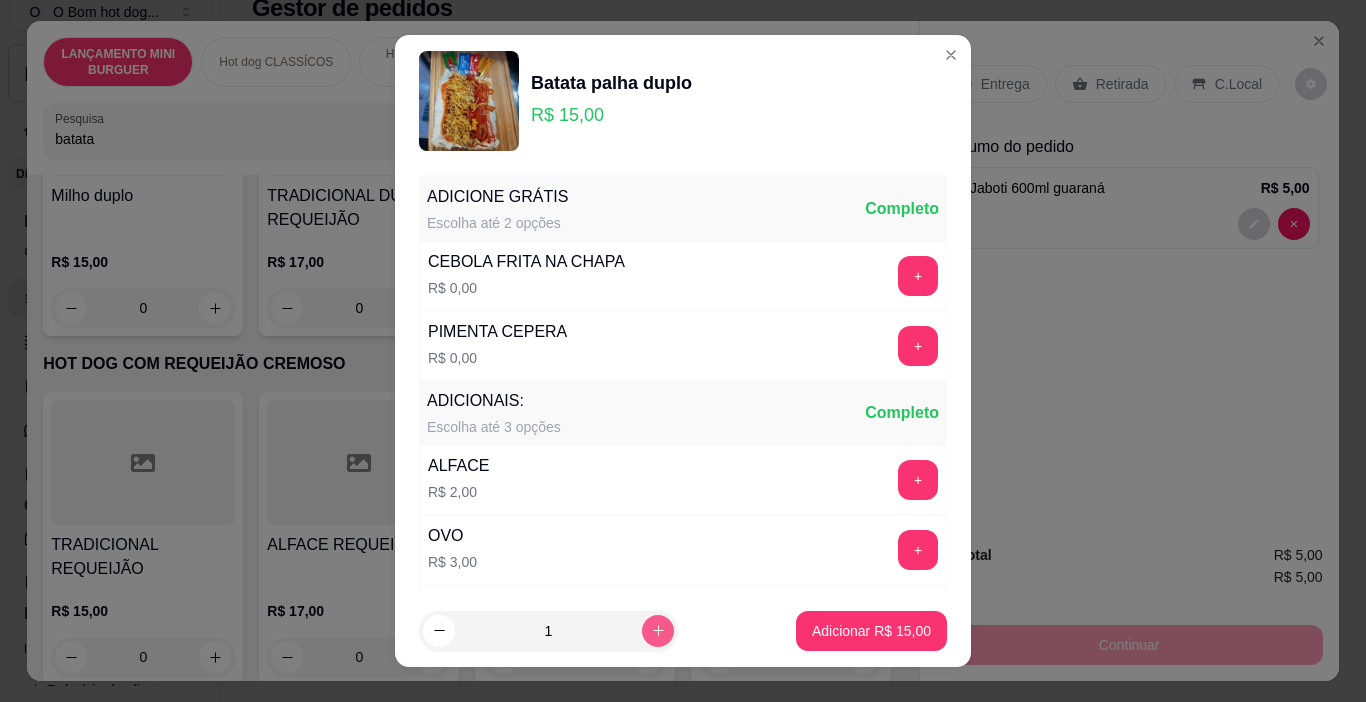 click at bounding box center [658, 631] 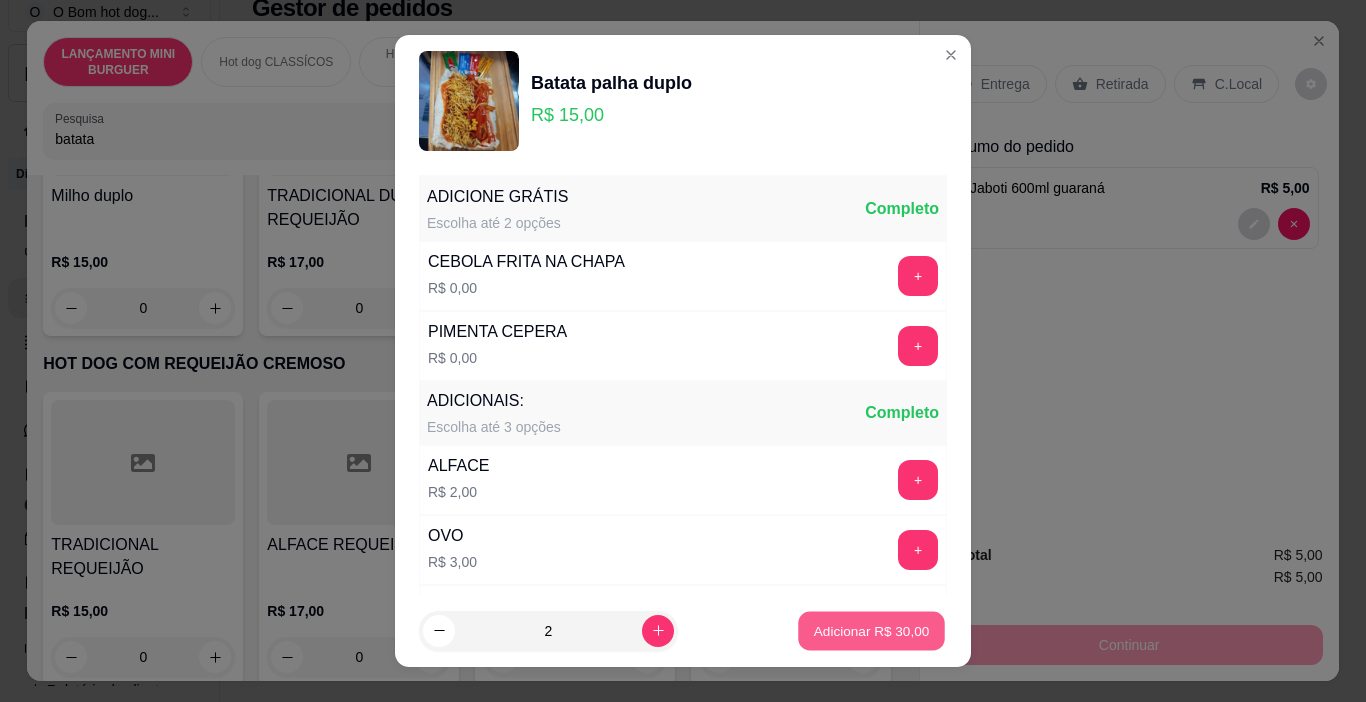 click on "Adicionar   R$ 30,00" at bounding box center (872, 630) 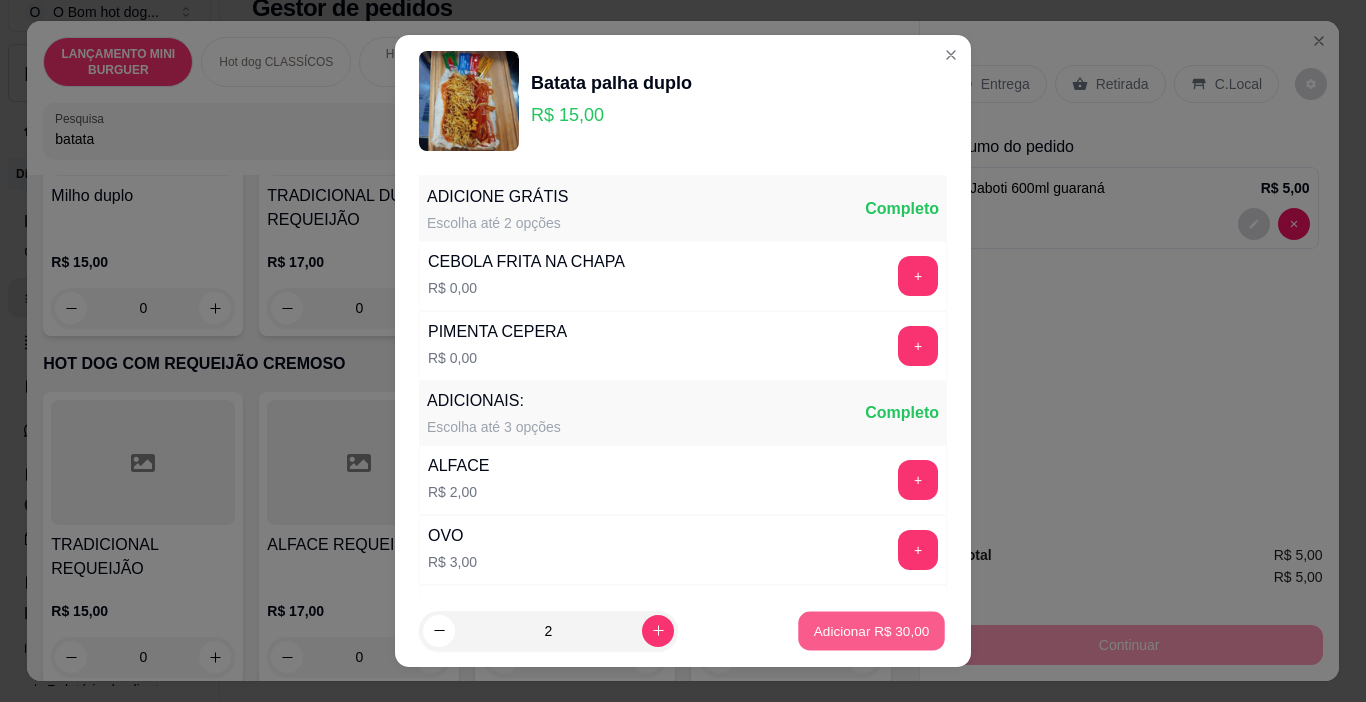 type on "2" 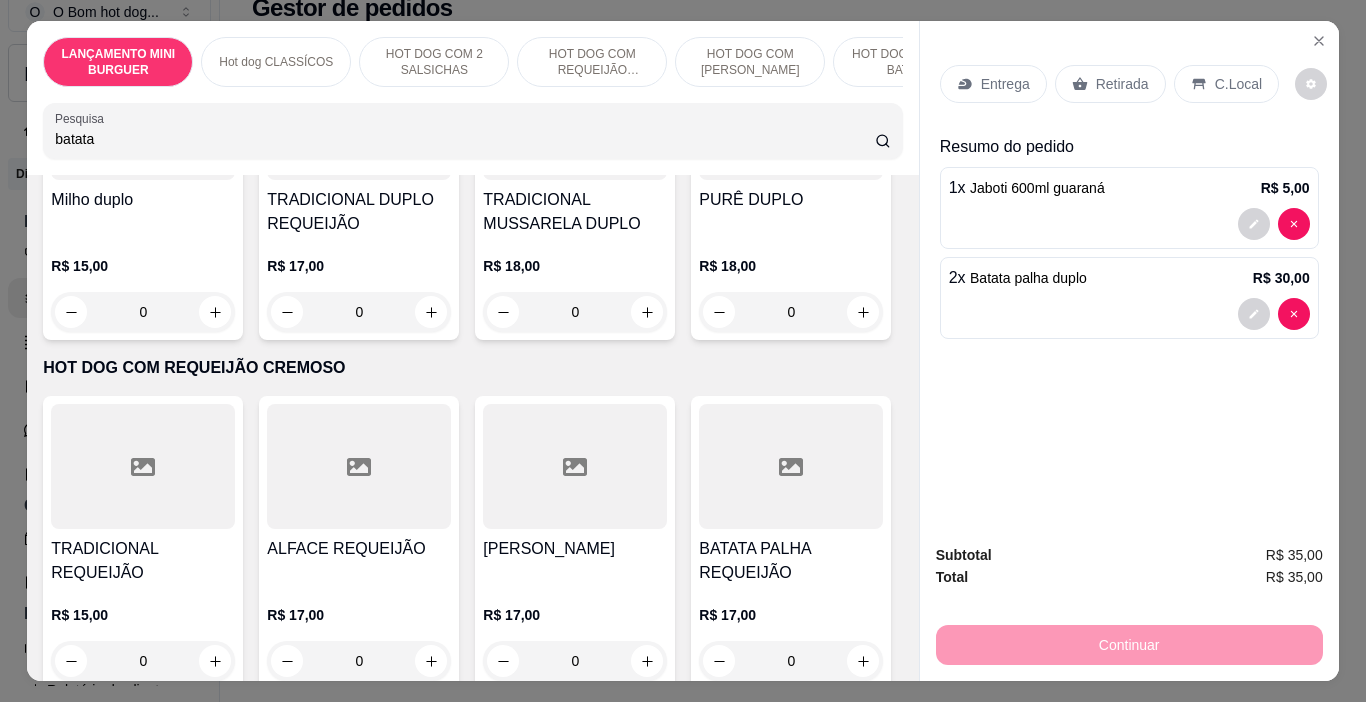 click on "Entrega" at bounding box center (1005, 84) 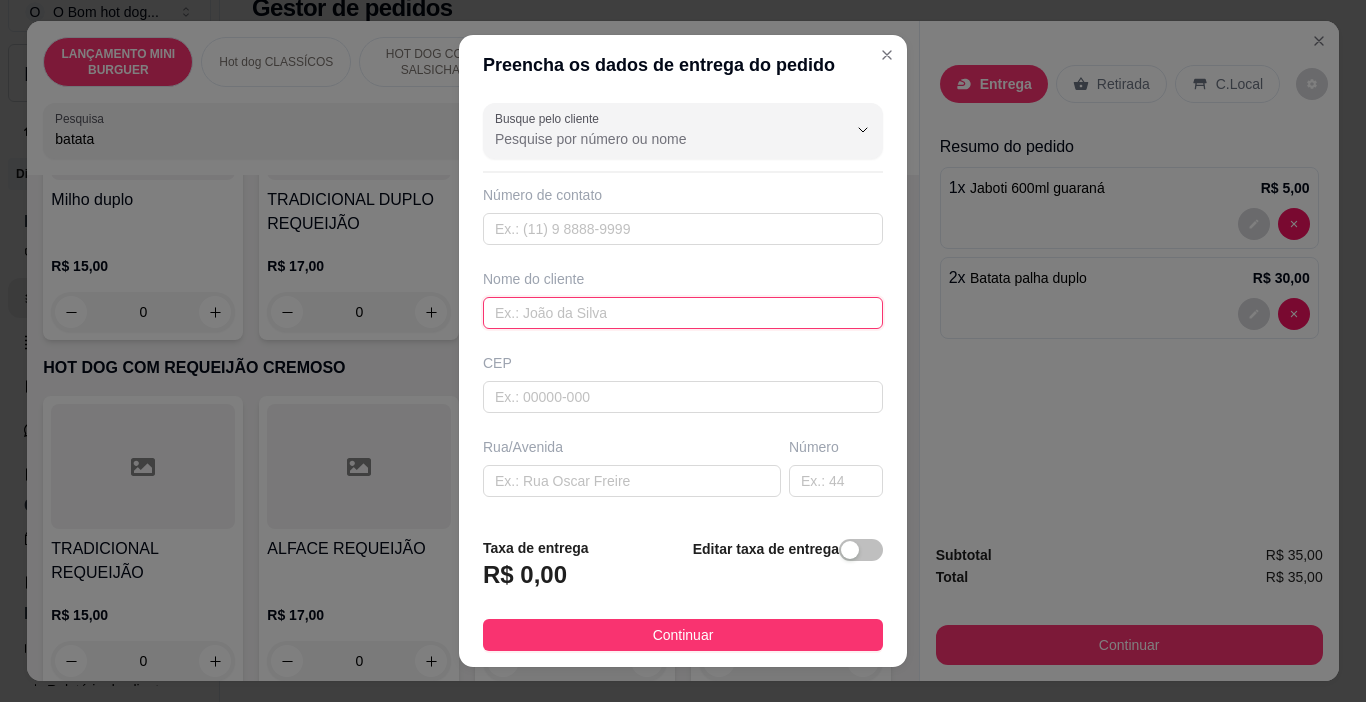click at bounding box center (683, 313) 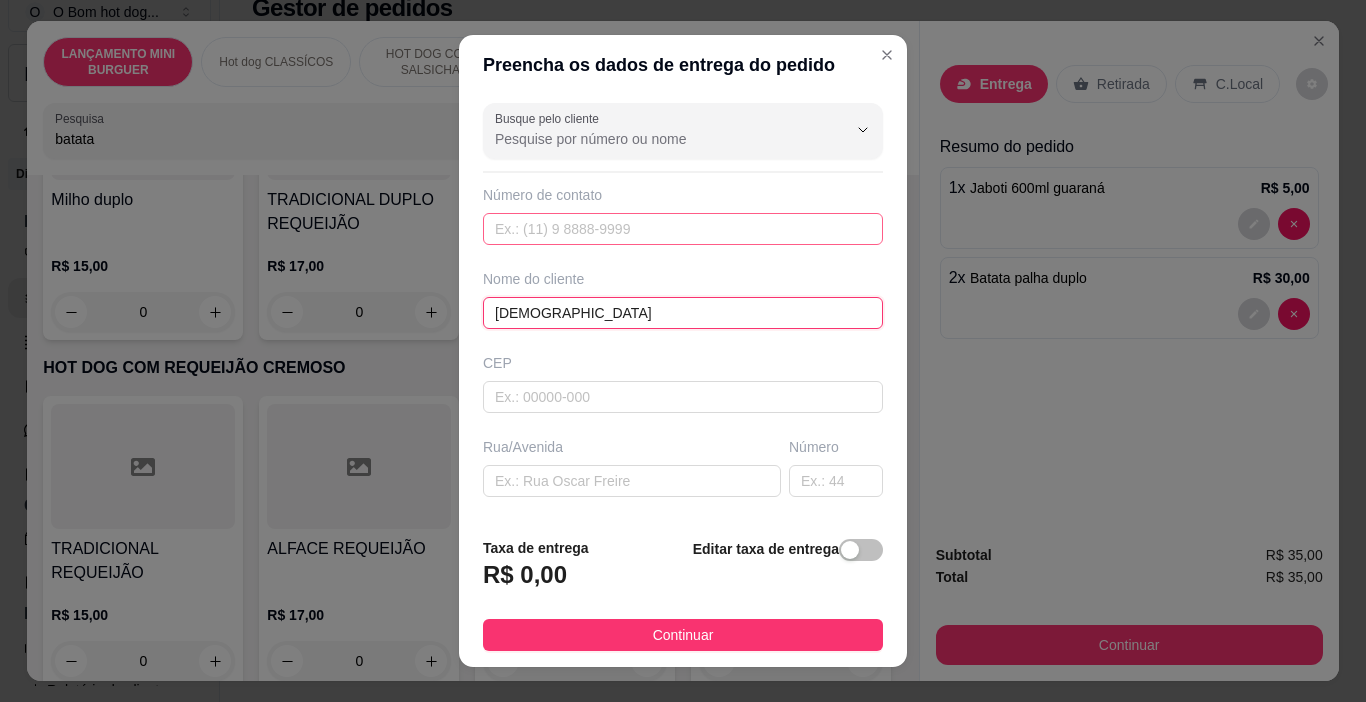 type on "[DEMOGRAPHIC_DATA]" 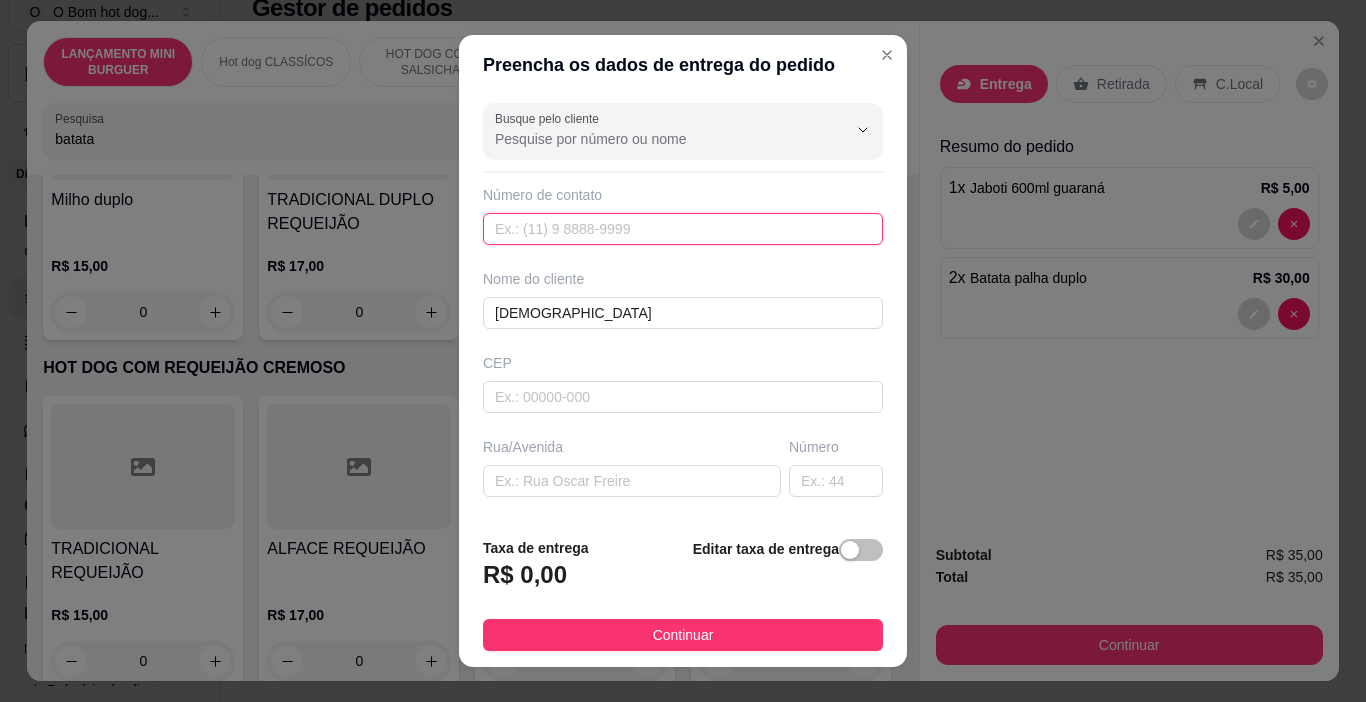 drag, startPoint x: 485, startPoint y: 231, endPoint x: 489, endPoint y: 268, distance: 37.215588 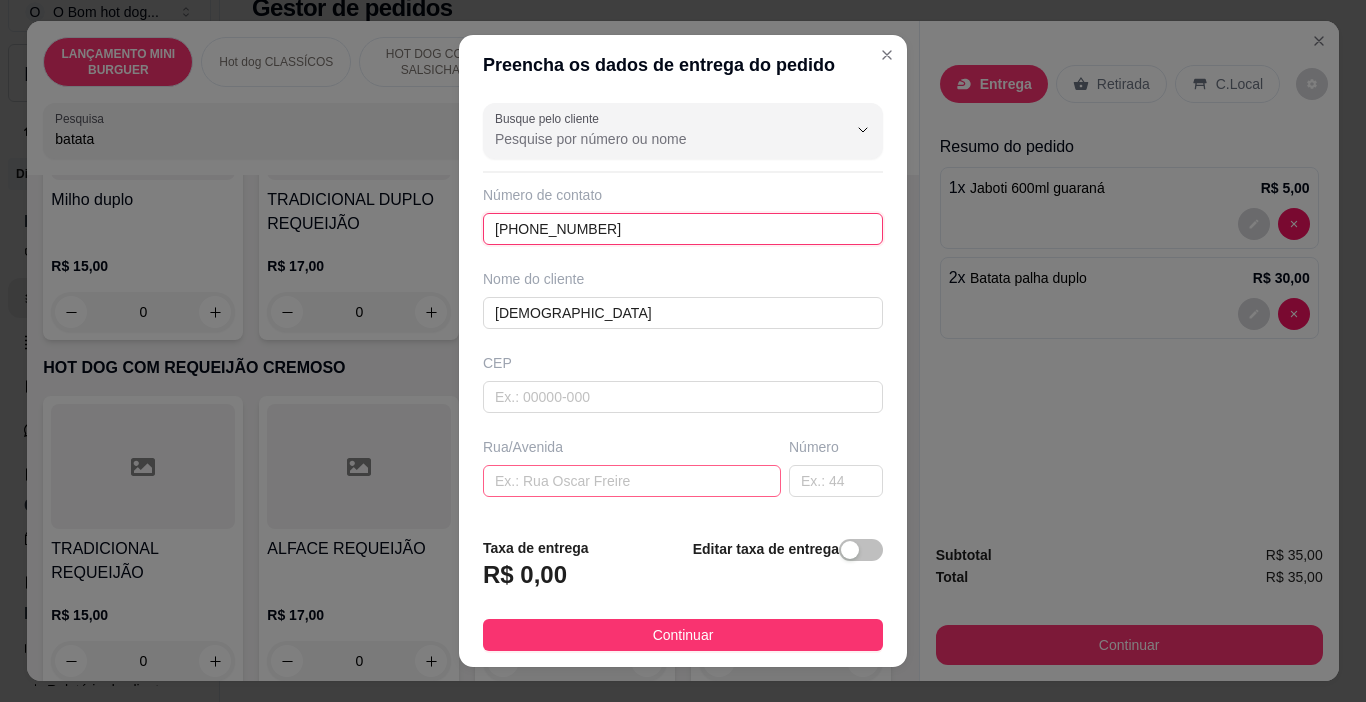 type on "[PHONE_NUMBER]" 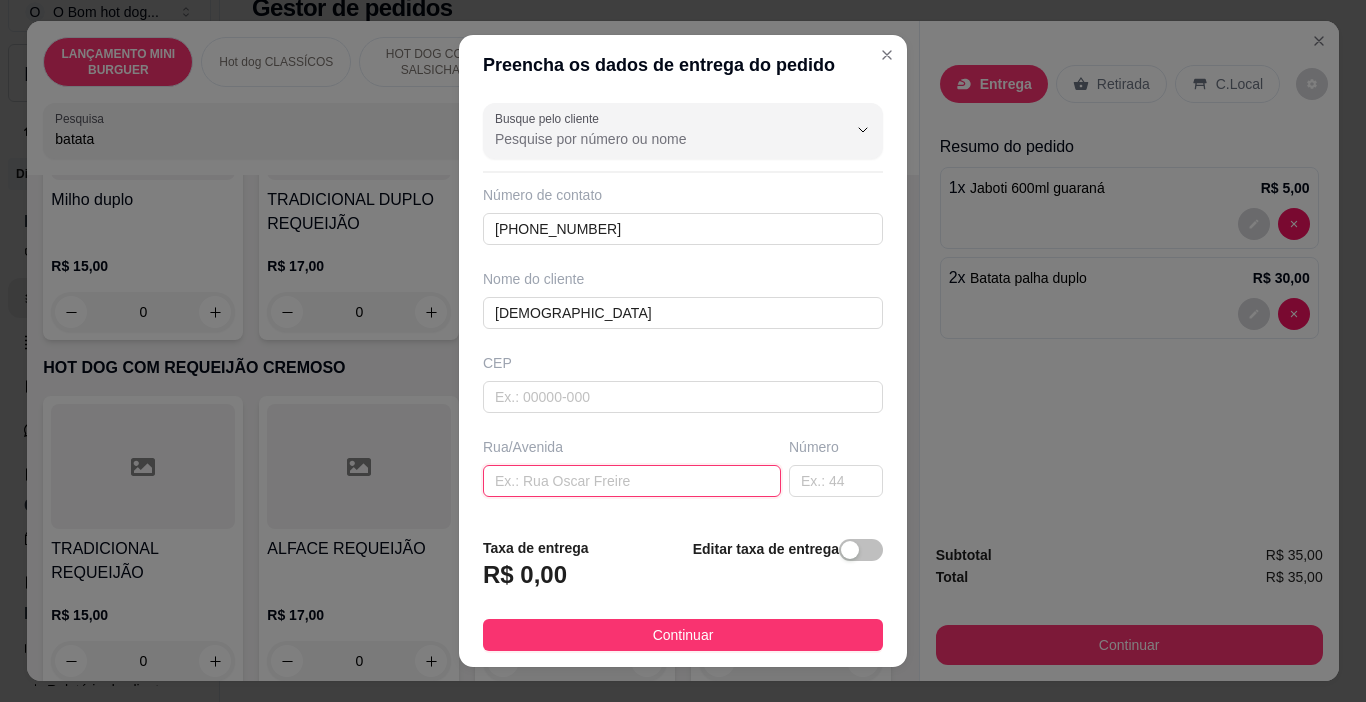 click at bounding box center [632, 481] 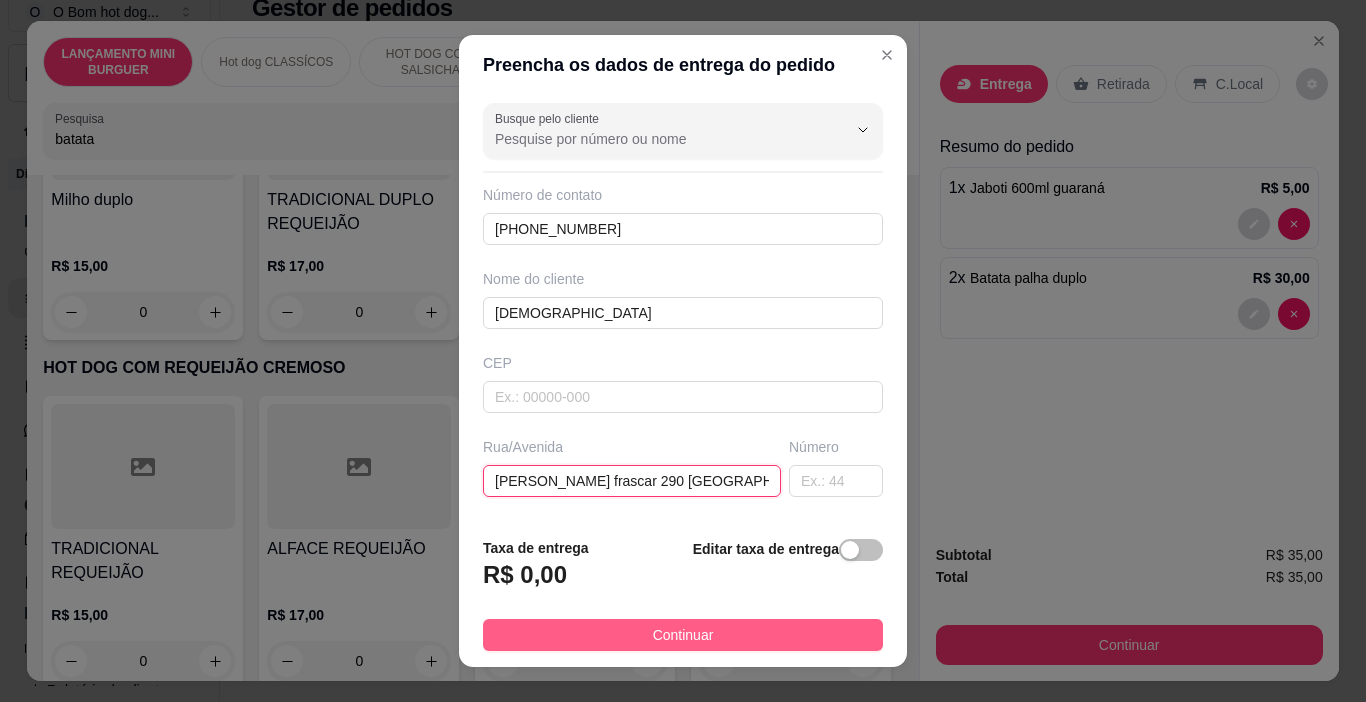 type on "[PERSON_NAME] frascar 290 [GEOGRAPHIC_DATA]" 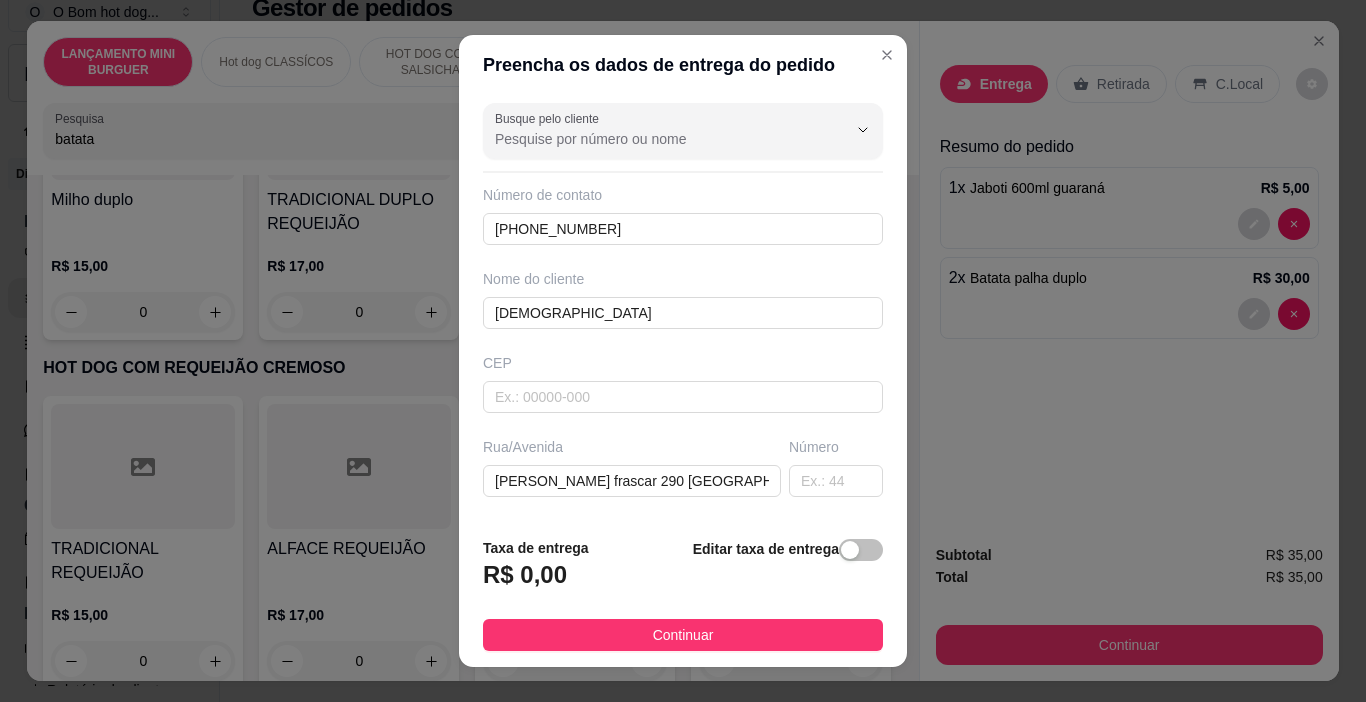 click on "Continuar" at bounding box center [683, 635] 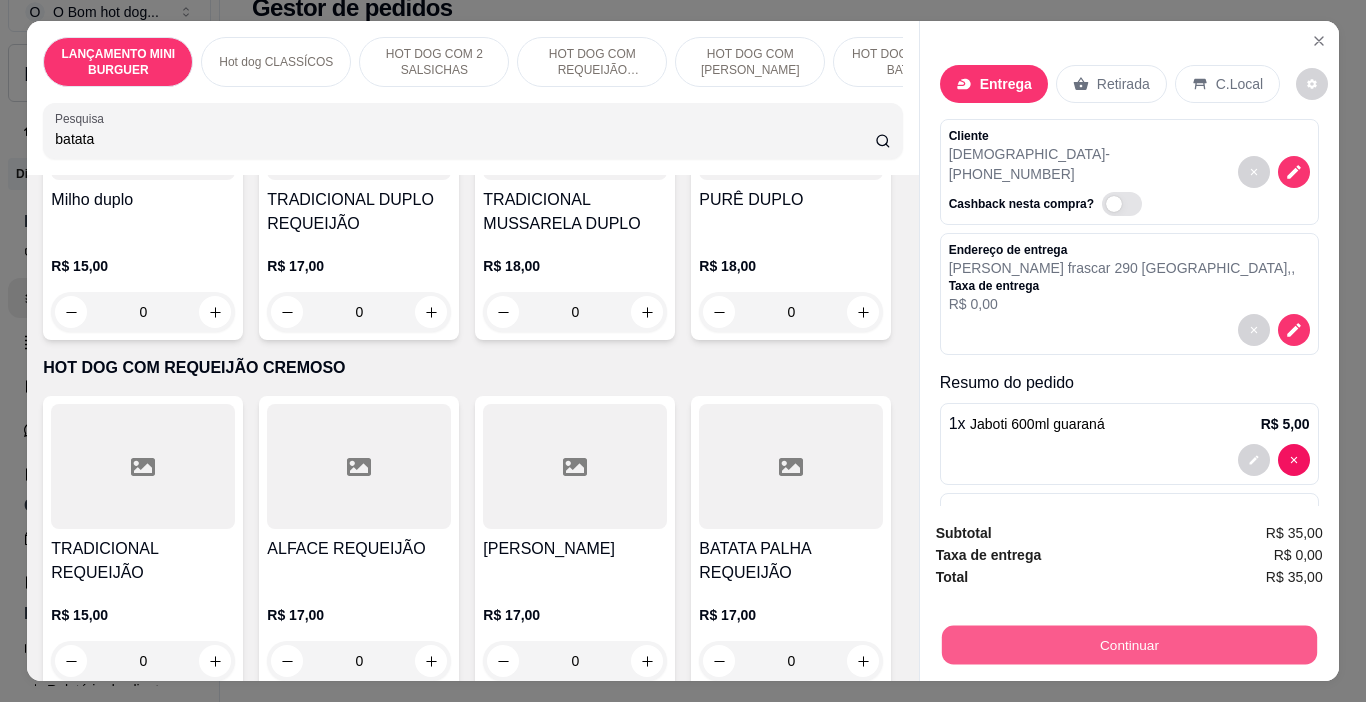 click on "Continuar" at bounding box center [1128, 645] 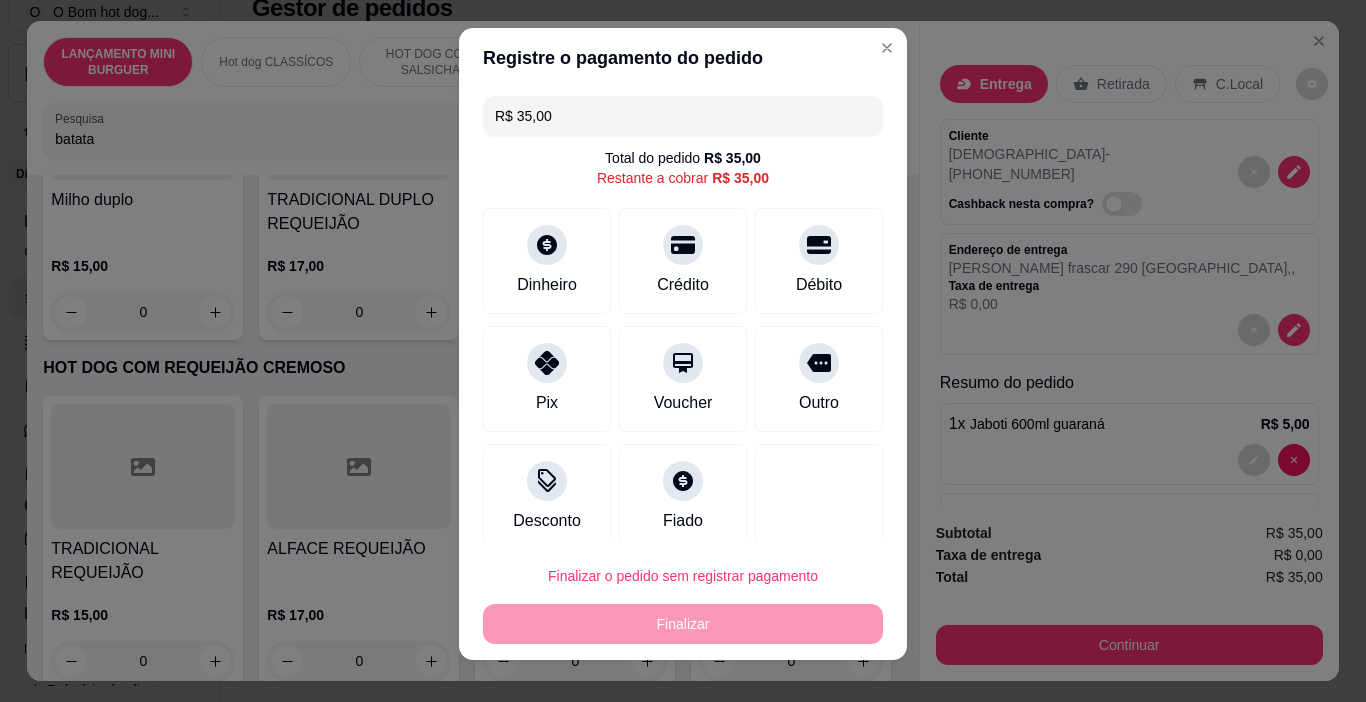 scroll, scrollTop: 0, scrollLeft: 0, axis: both 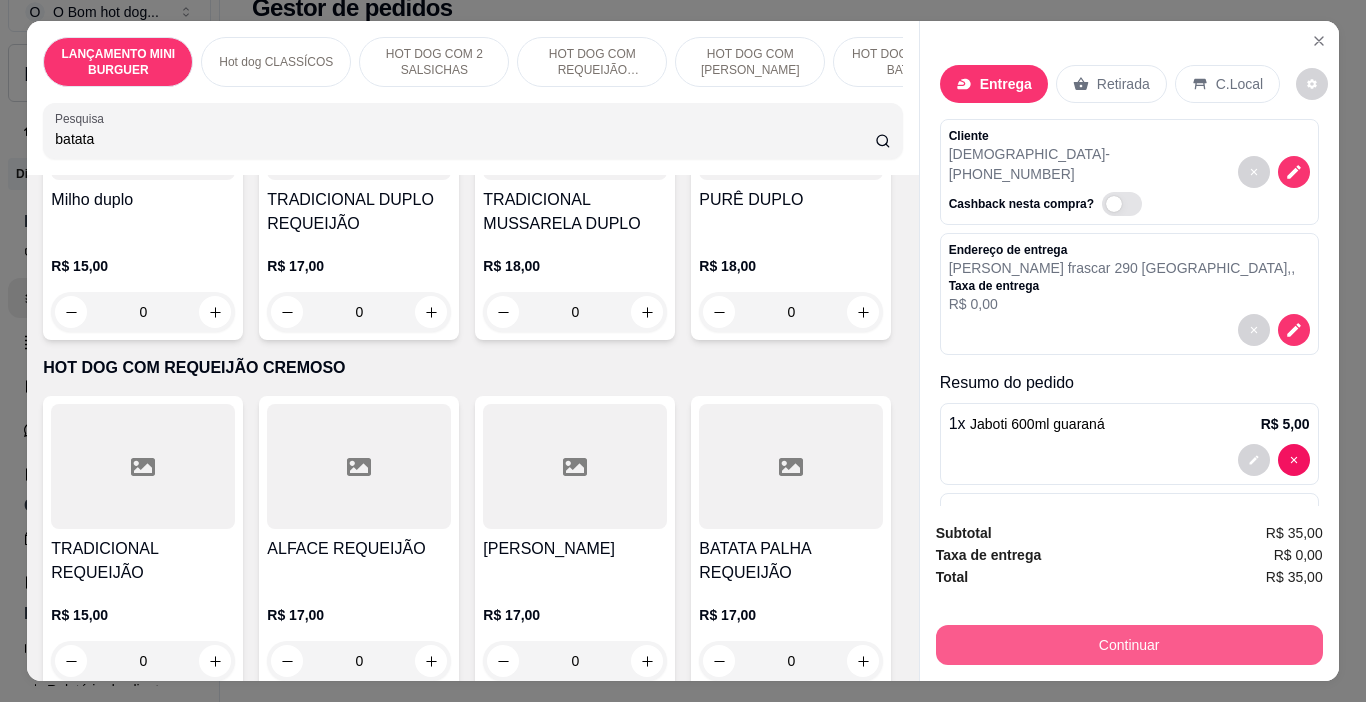 click on "Continuar" at bounding box center [1129, 645] 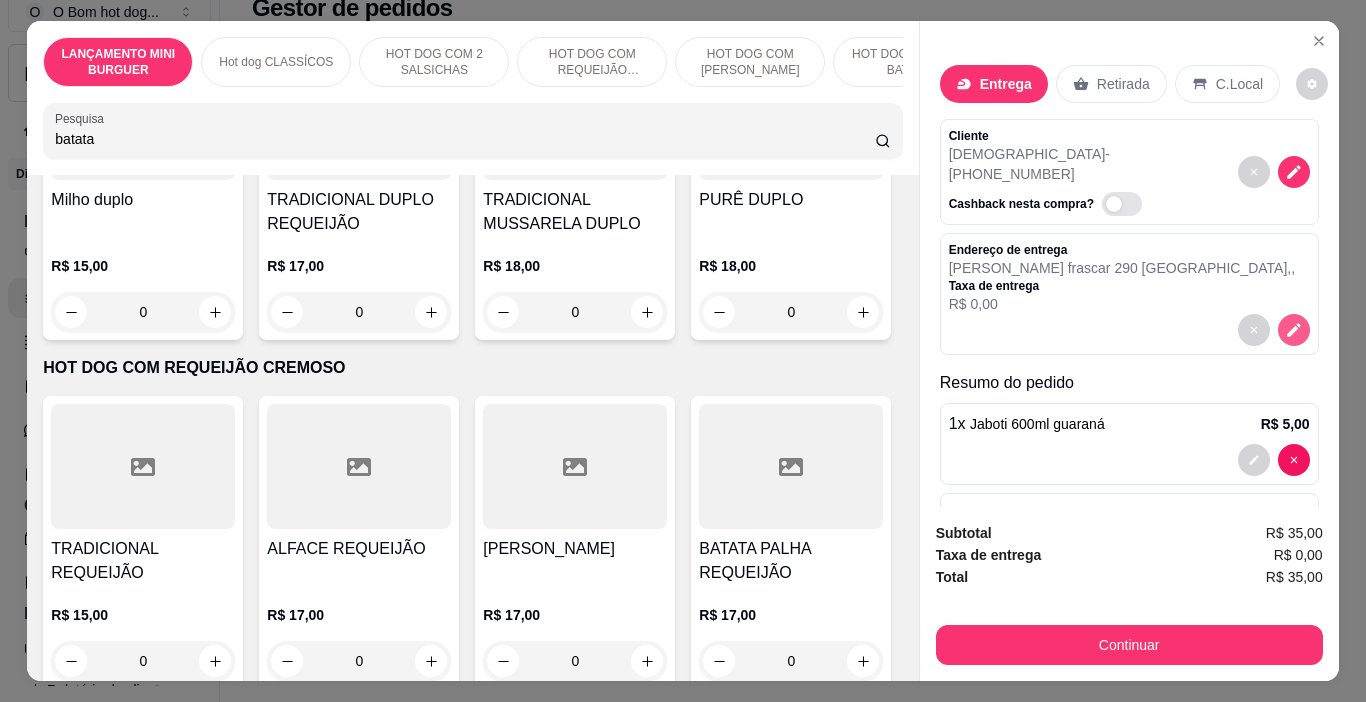 click 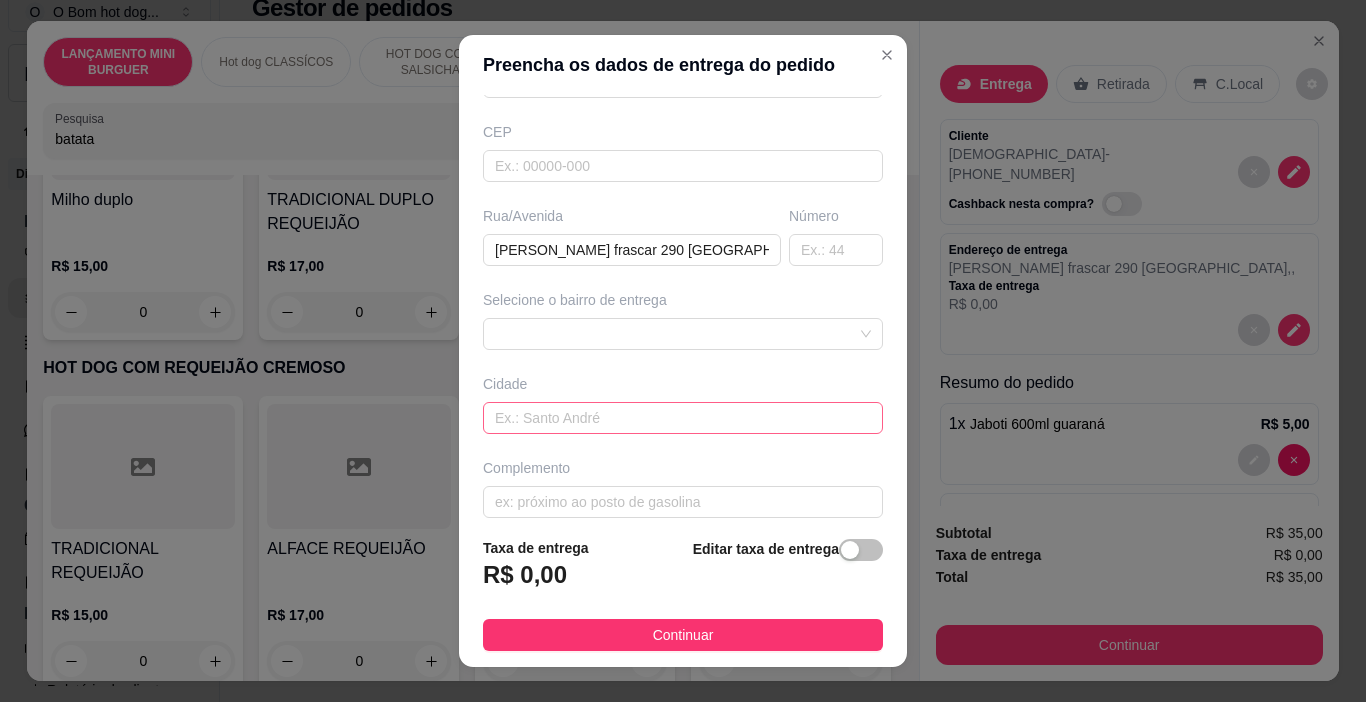 scroll, scrollTop: 248, scrollLeft: 0, axis: vertical 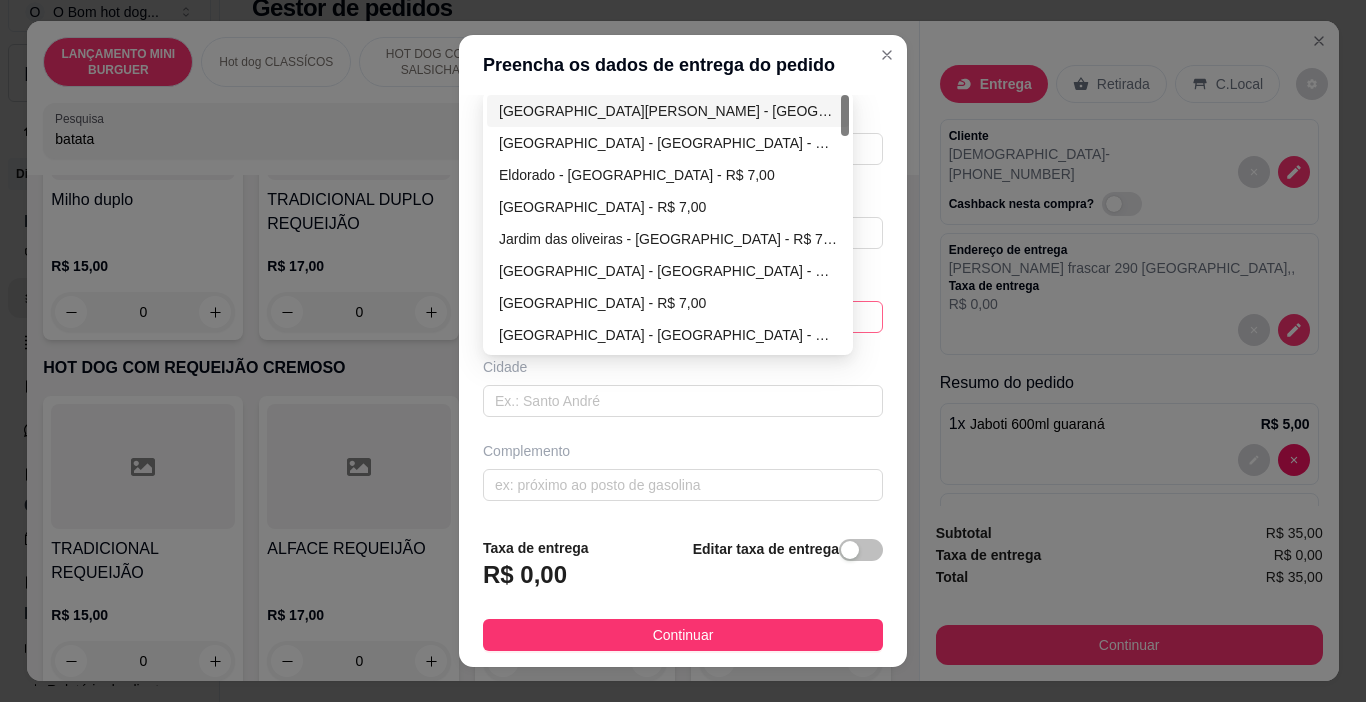 click on "68770342793fc63080cad031 6877037a793fc63080cad034 [GEOGRAPHIC_DATA] - [GEOGRAPHIC_DATA] -  R$ 7,00 [GEOGRAPHIC_DATA] - [GEOGRAPHIC_DATA]  -  R$ 7,00 [GEOGRAPHIC_DATA] - [GEOGRAPHIC_DATA]  -  R$ 7,00 [GEOGRAPHIC_DATA] -  R$ 7,00 [GEOGRAPHIC_DATA]  - [GEOGRAPHIC_DATA]  -  R$ 7,00 [GEOGRAPHIC_DATA] - [GEOGRAPHIC_DATA]  -  R$ 7,00 [GEOGRAPHIC_DATA]  - [GEOGRAPHIC_DATA]  -  R$ 7,00 [GEOGRAPHIC_DATA]  - [GEOGRAPHIC_DATA]  -  R$ 7,00 [GEOGRAPHIC_DATA]  - [GEOGRAPHIC_DATA]  -  R$ 7,00 Mediterrâneo  - [GEOGRAPHIC_DATA] -  R$ 7,00" at bounding box center [683, 317] 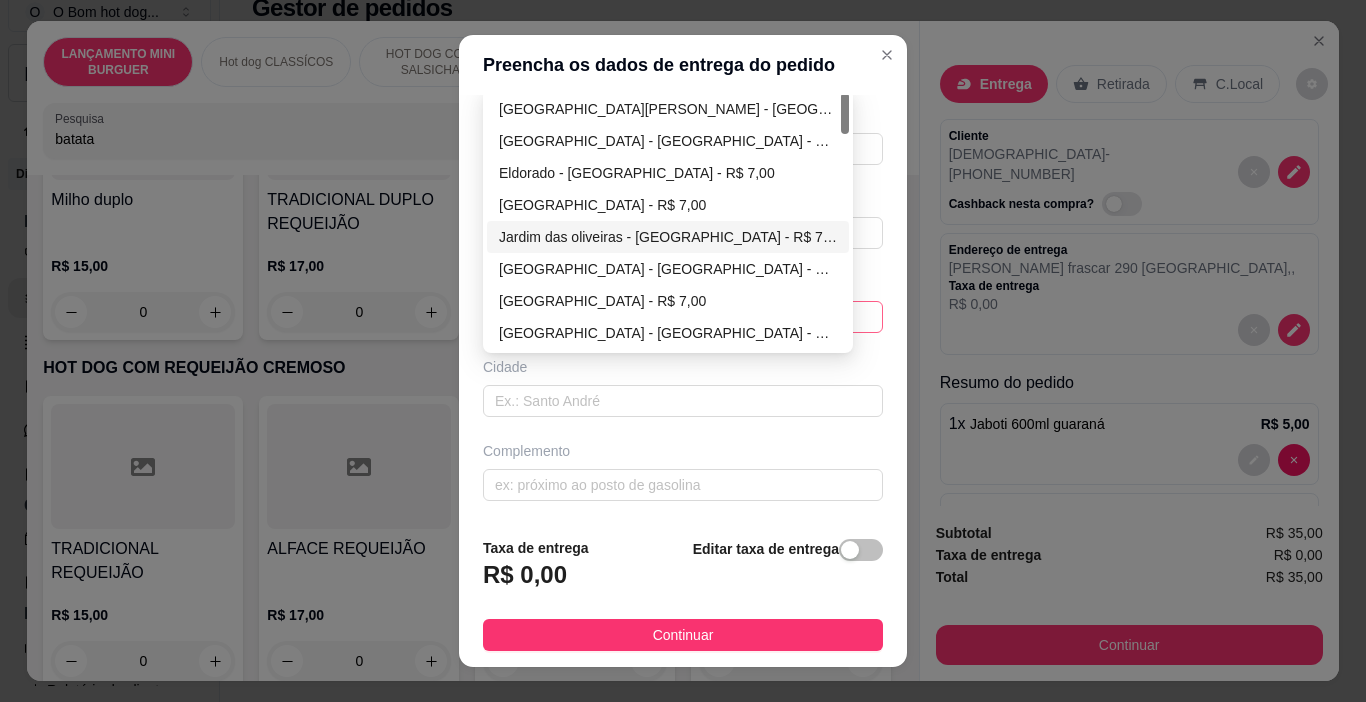 scroll, scrollTop: 148, scrollLeft: 0, axis: vertical 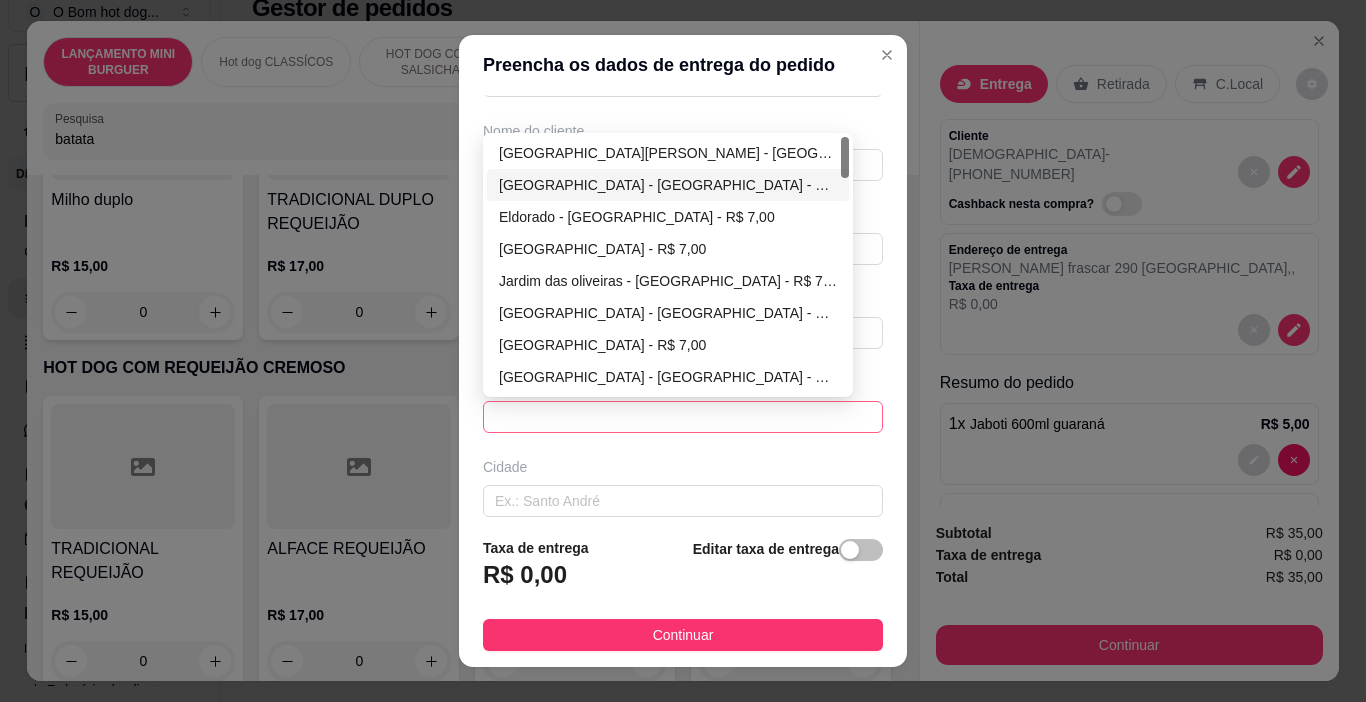 click on "[GEOGRAPHIC_DATA] - [GEOGRAPHIC_DATA]  -  R$ 7,00" at bounding box center (668, 185) 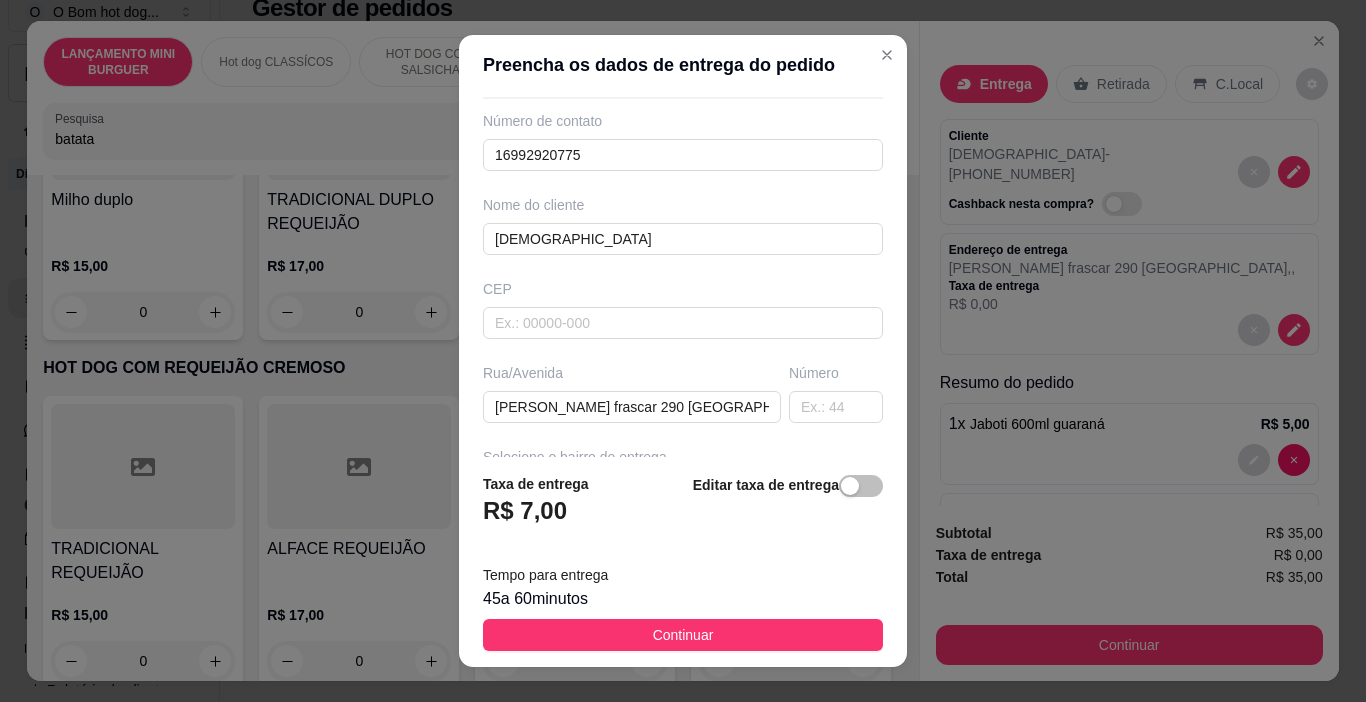 scroll, scrollTop: 0, scrollLeft: 0, axis: both 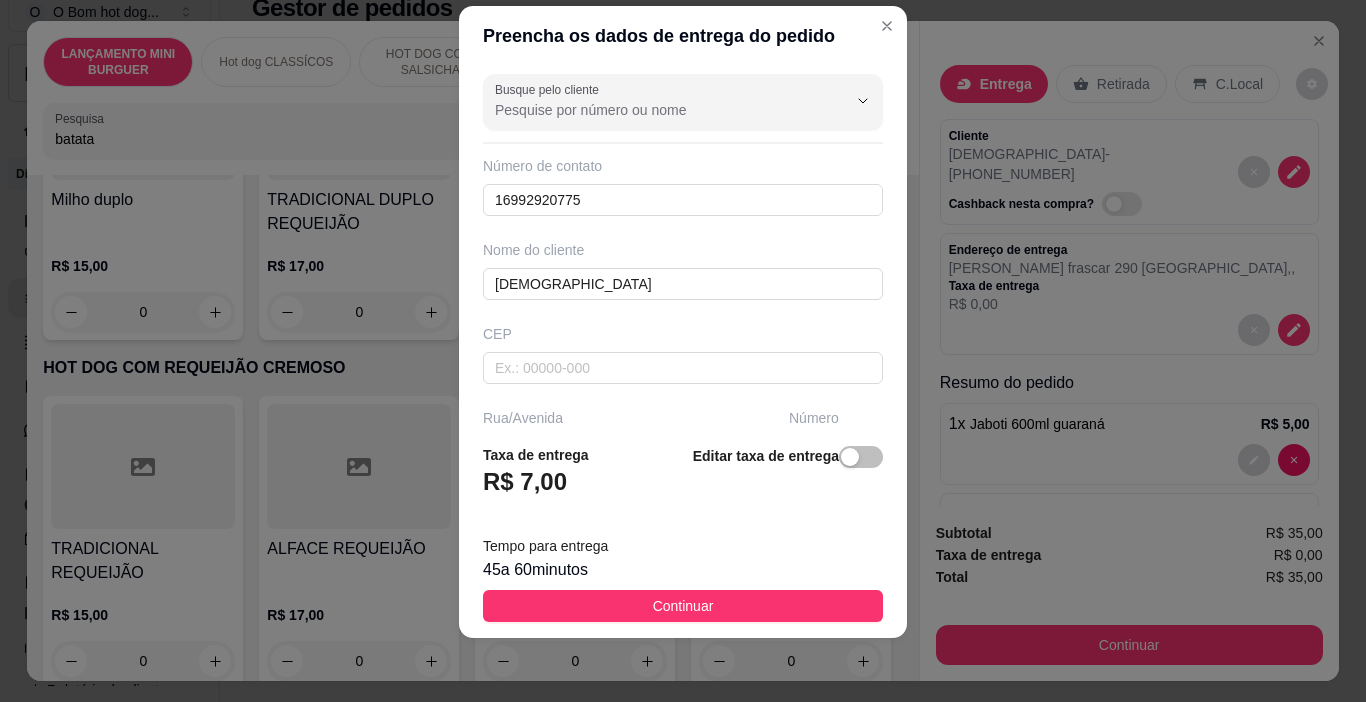 click on "Continuar" at bounding box center [683, 606] 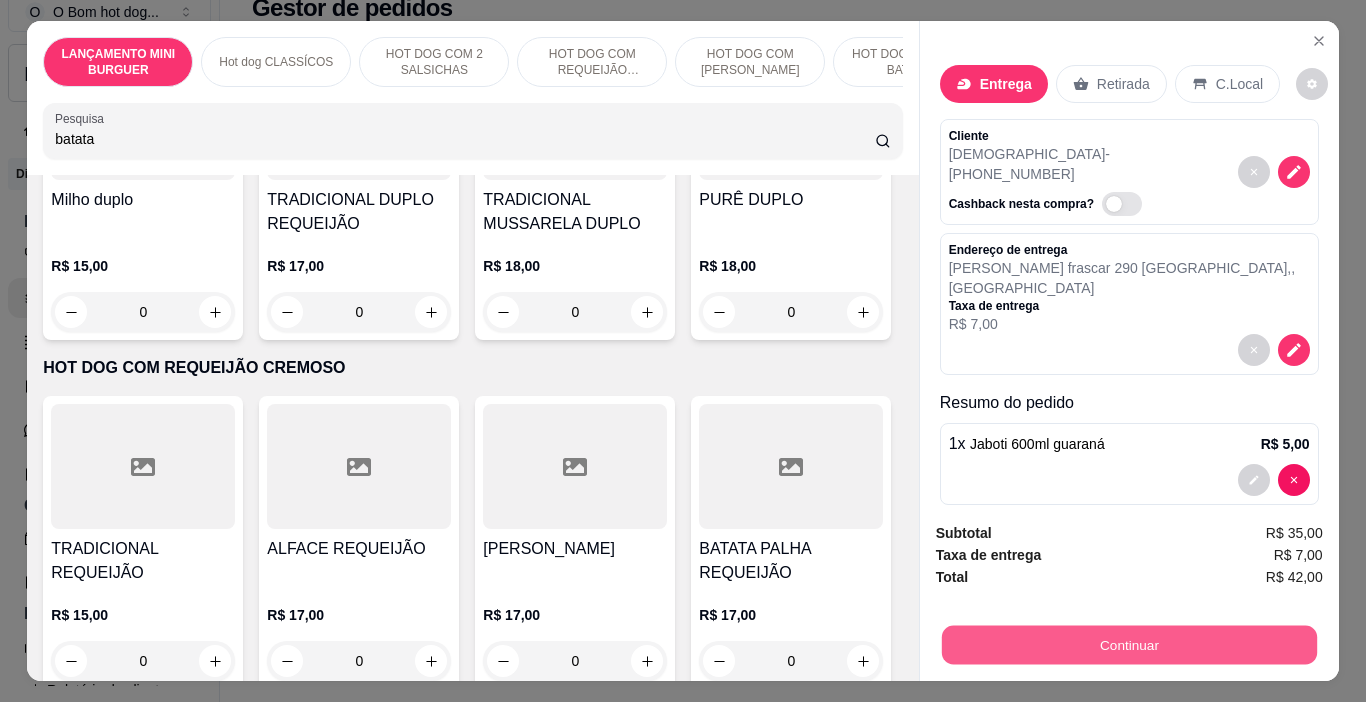click on "Continuar" at bounding box center [1128, 645] 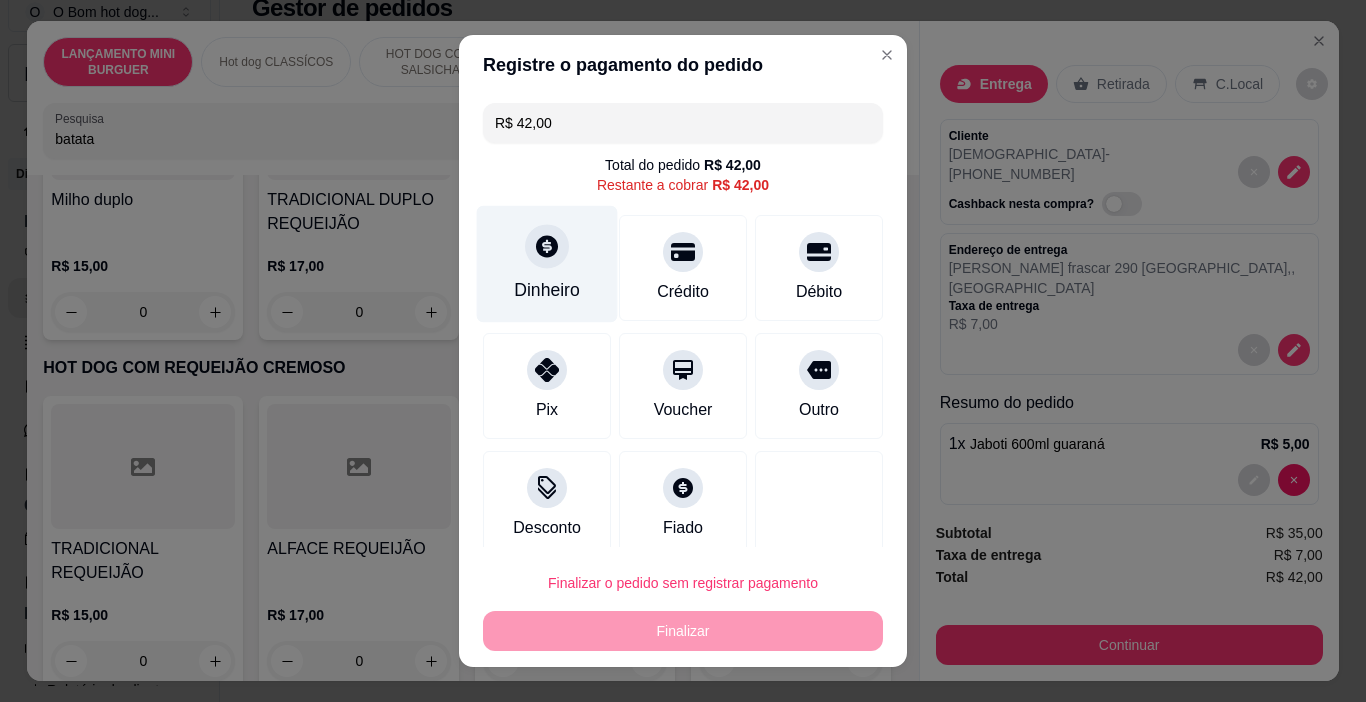 click on "Dinheiro" at bounding box center (547, 290) 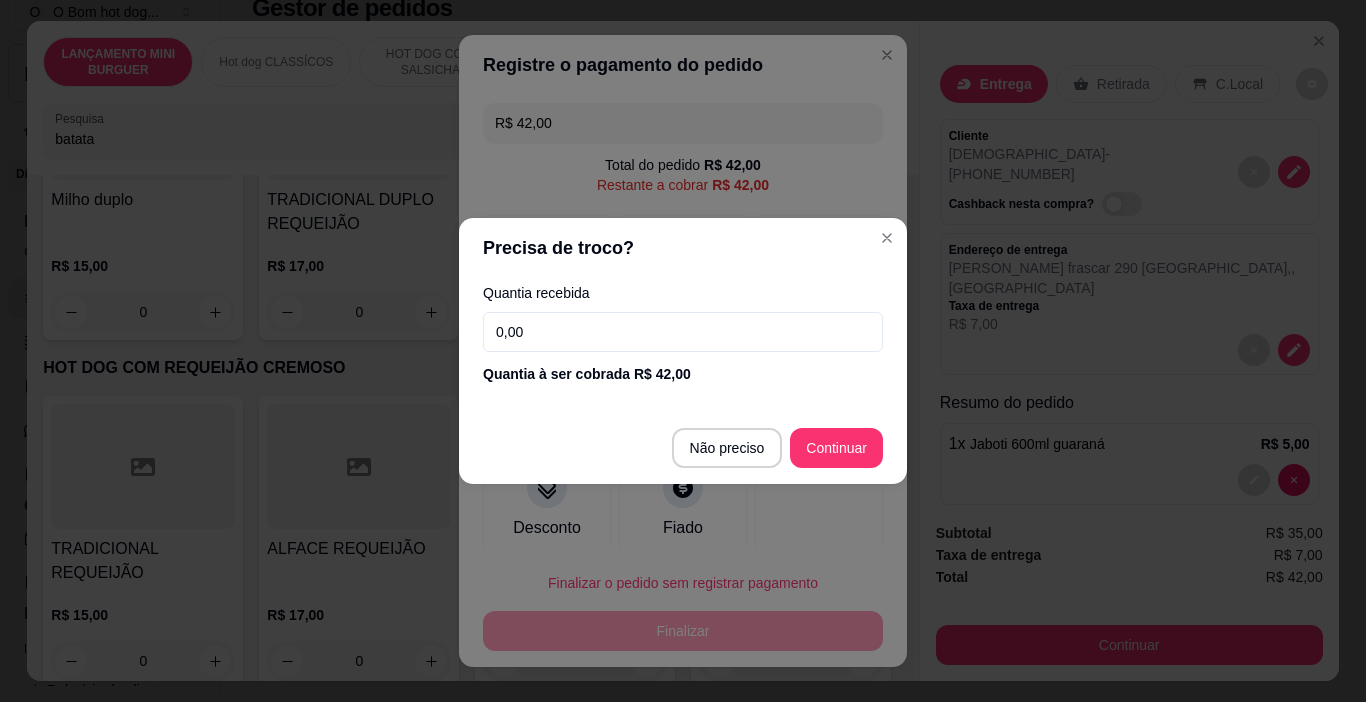 click on "0,00" at bounding box center [683, 332] 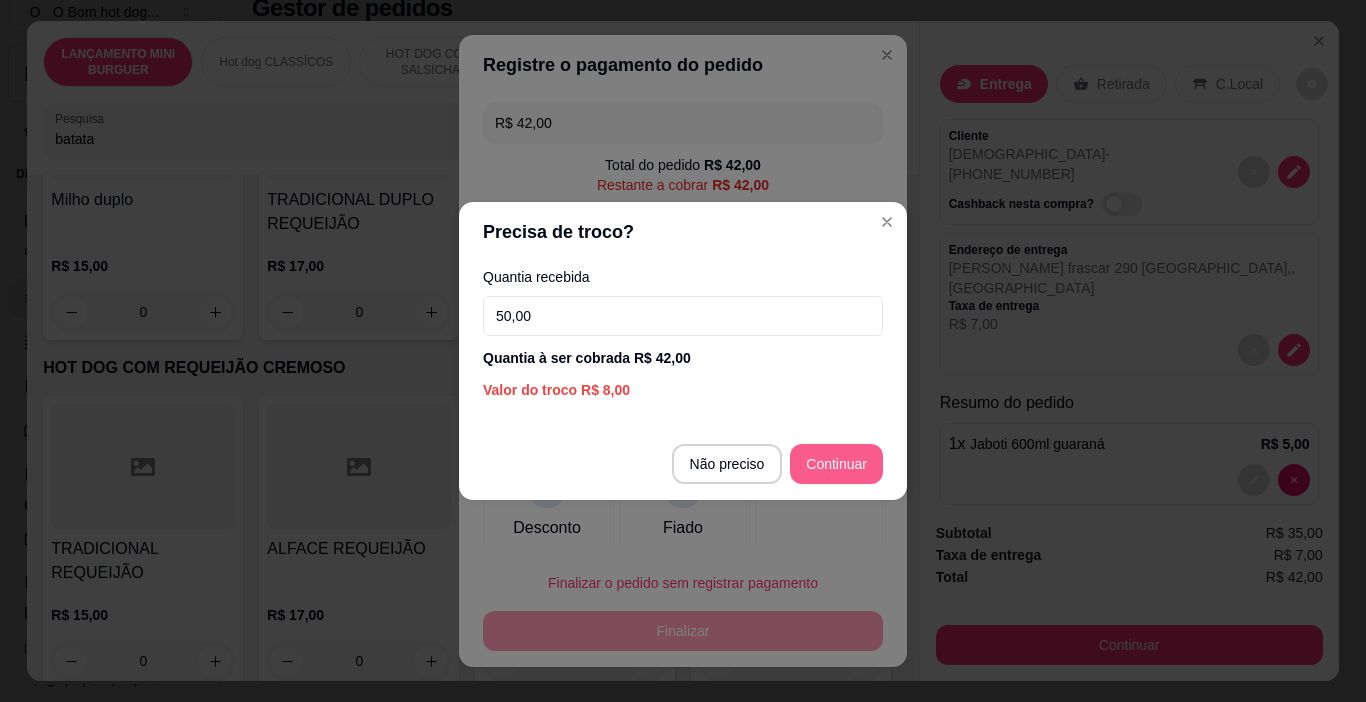 type on "50,00" 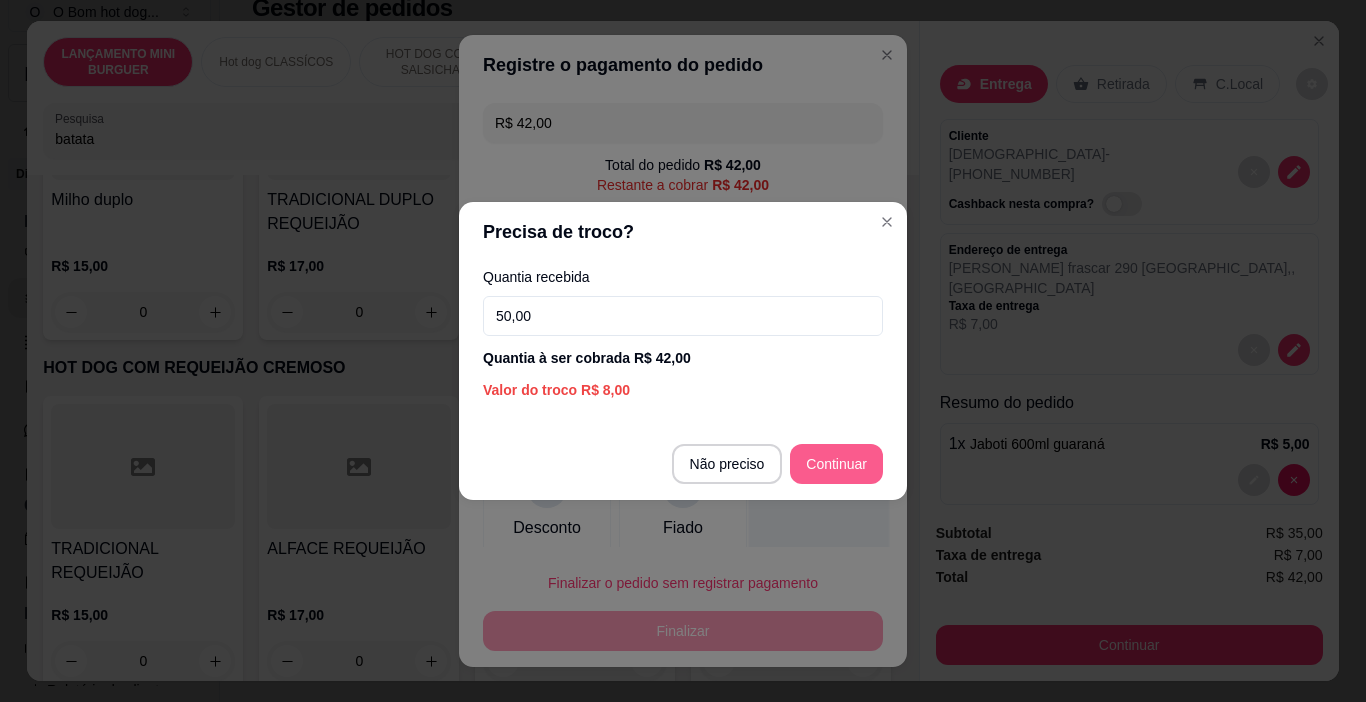 type on "R$ 0,00" 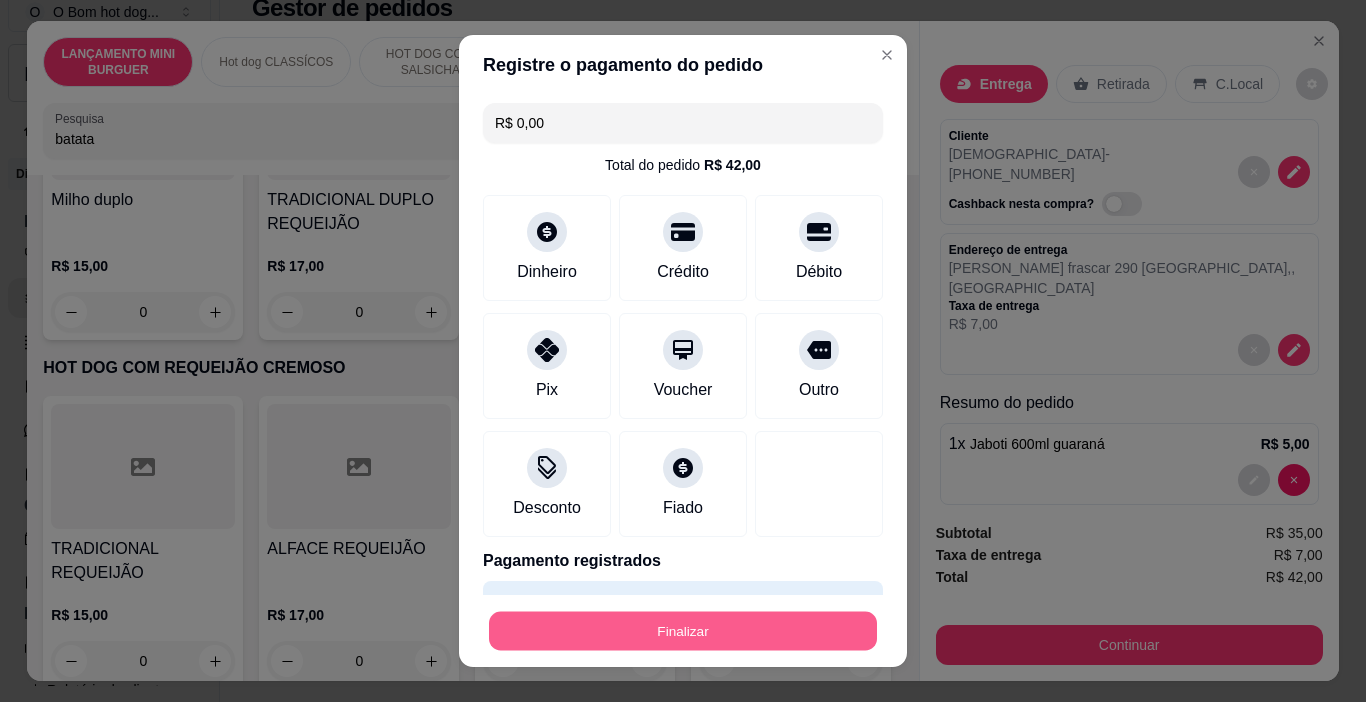 click on "Finalizar" at bounding box center [683, 631] 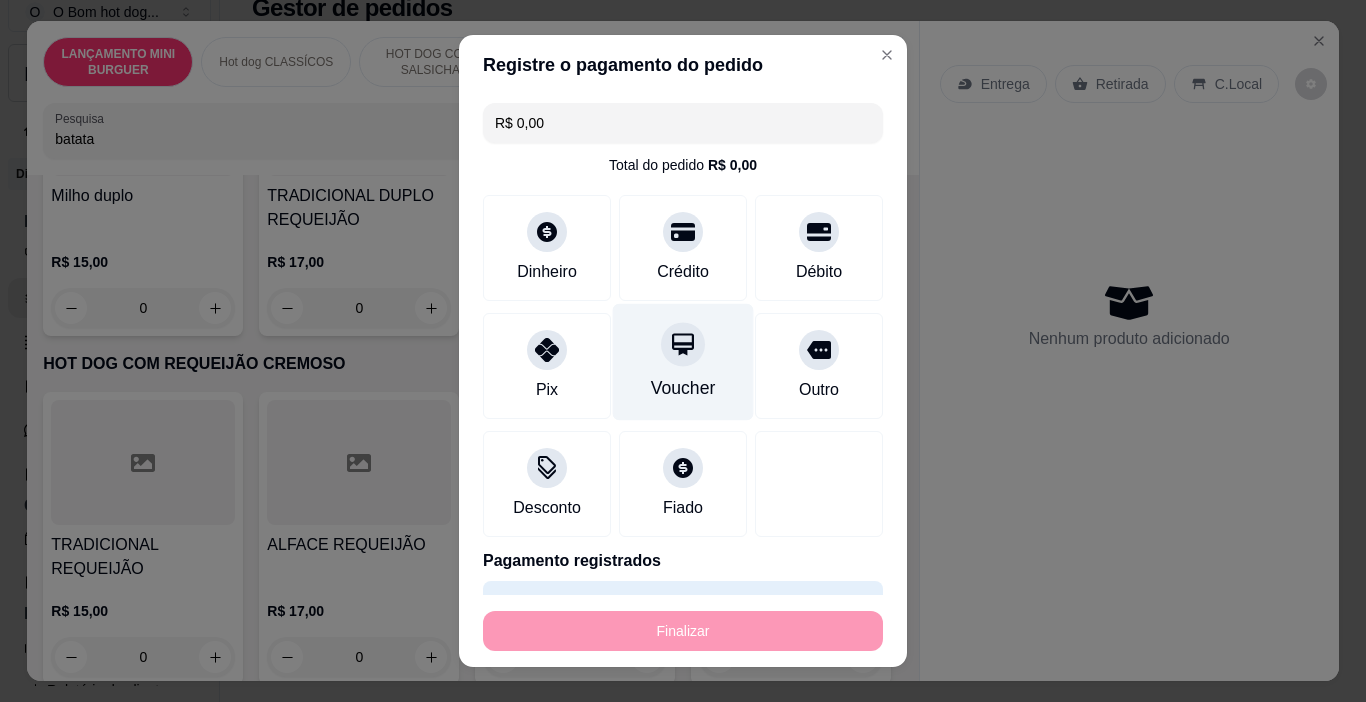 type on "0" 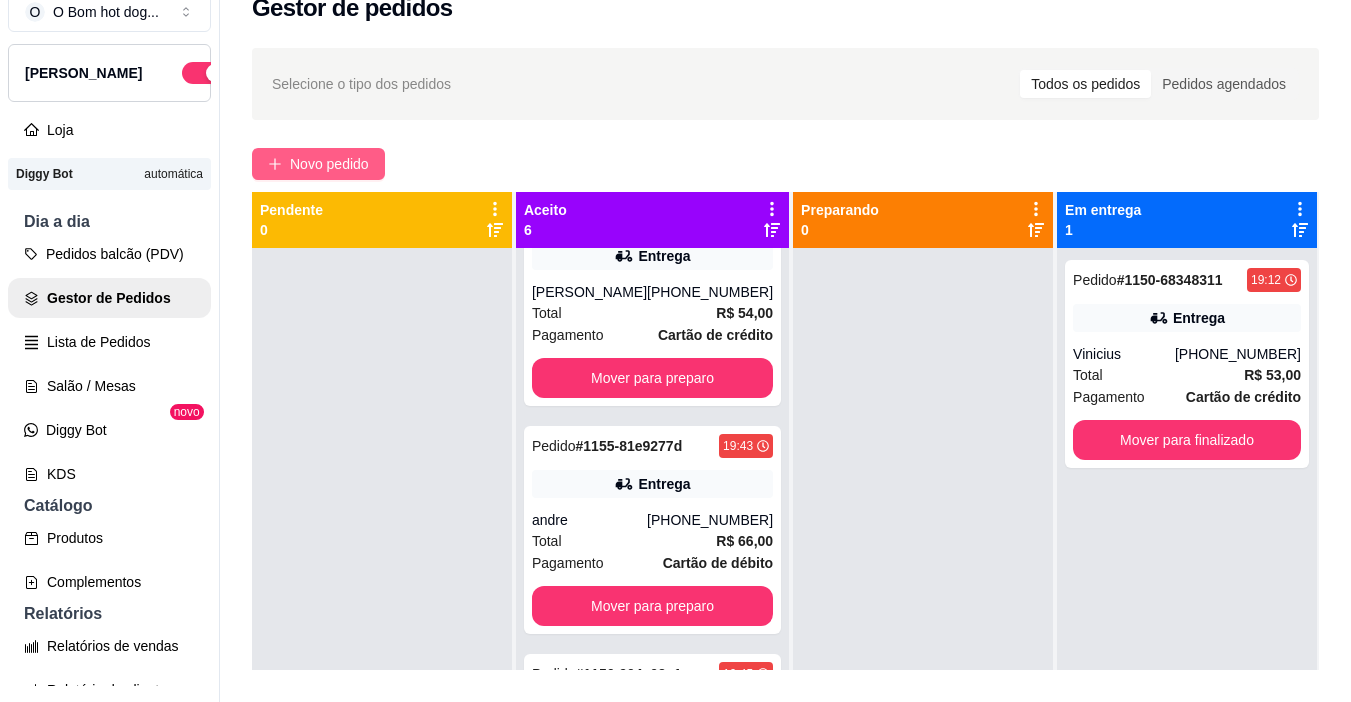 click on "Novo pedido" at bounding box center [329, 164] 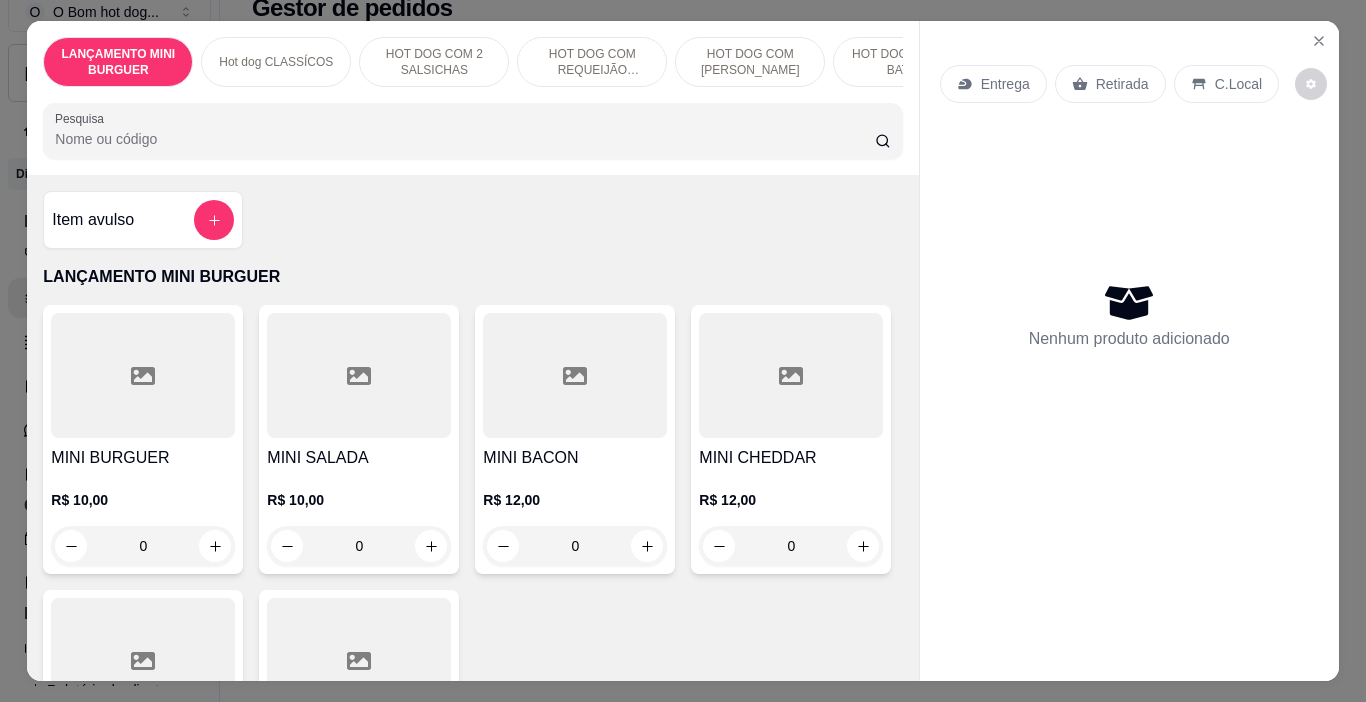 click on "Pesquisa" at bounding box center [465, 139] 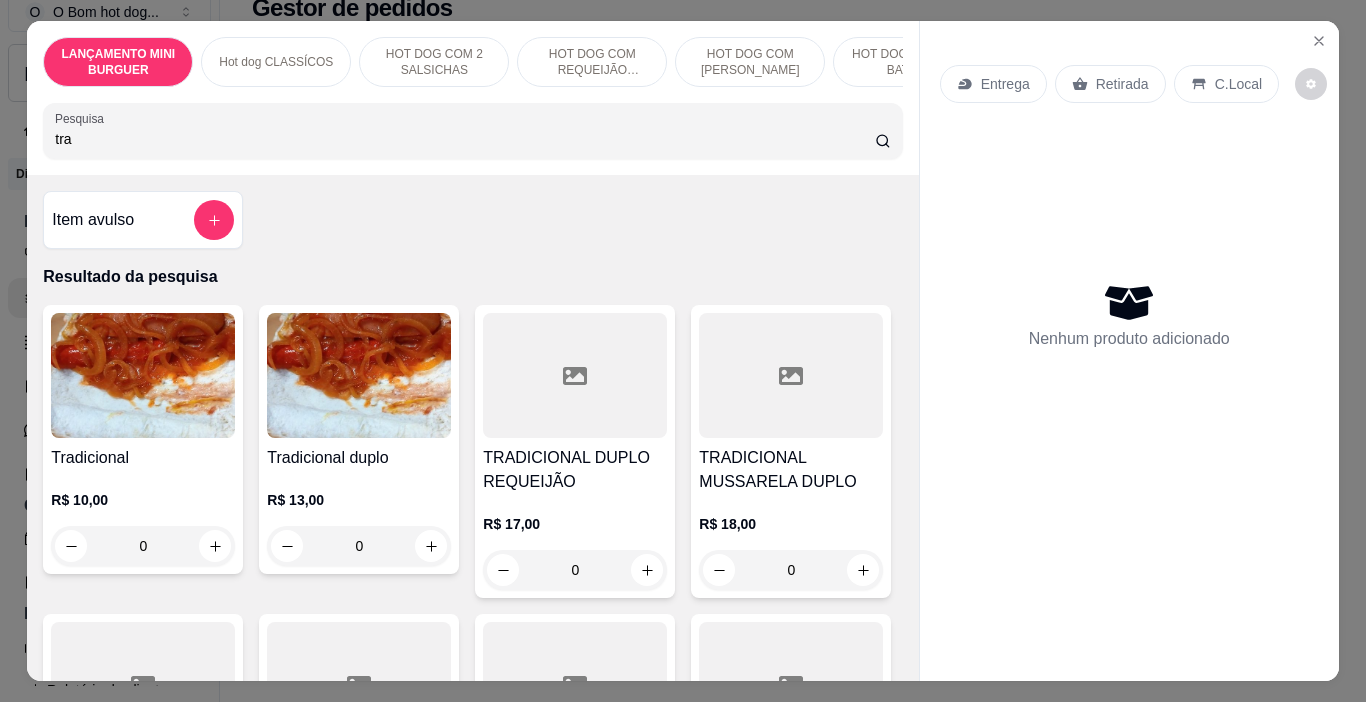 type on "tra" 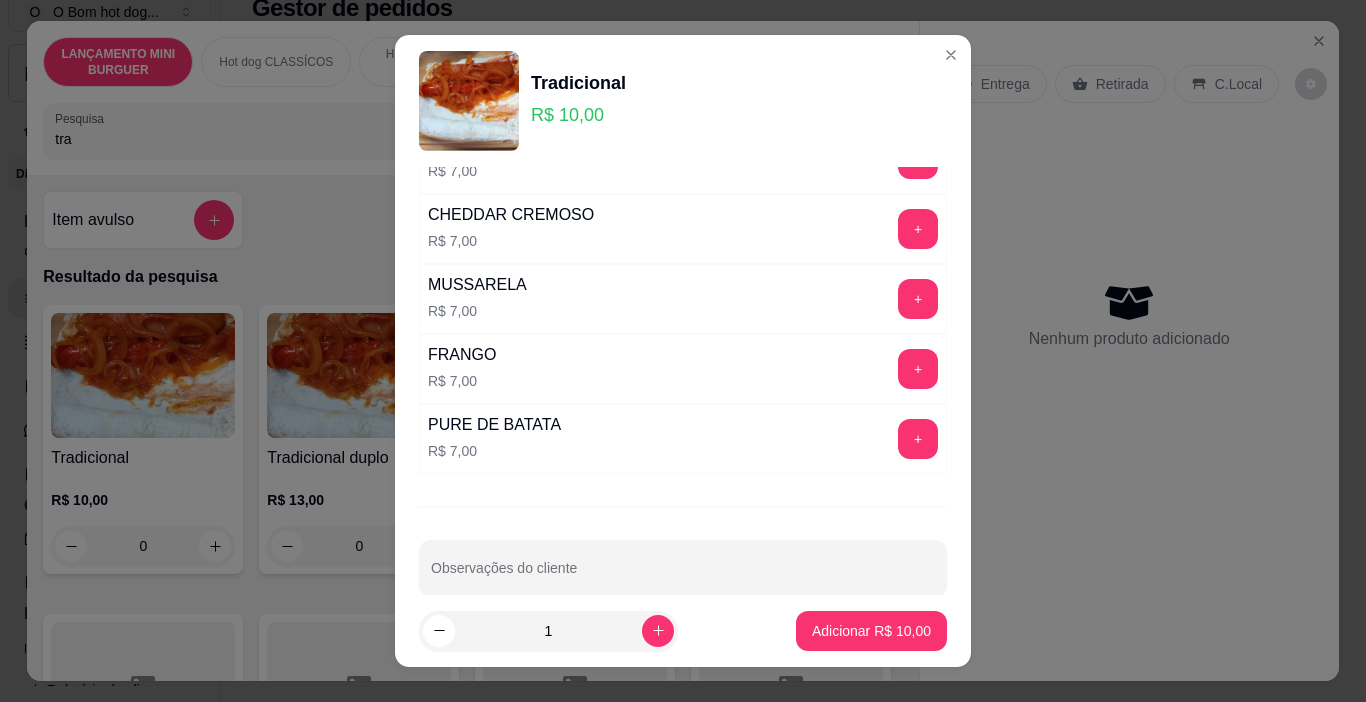 scroll, scrollTop: 910, scrollLeft: 0, axis: vertical 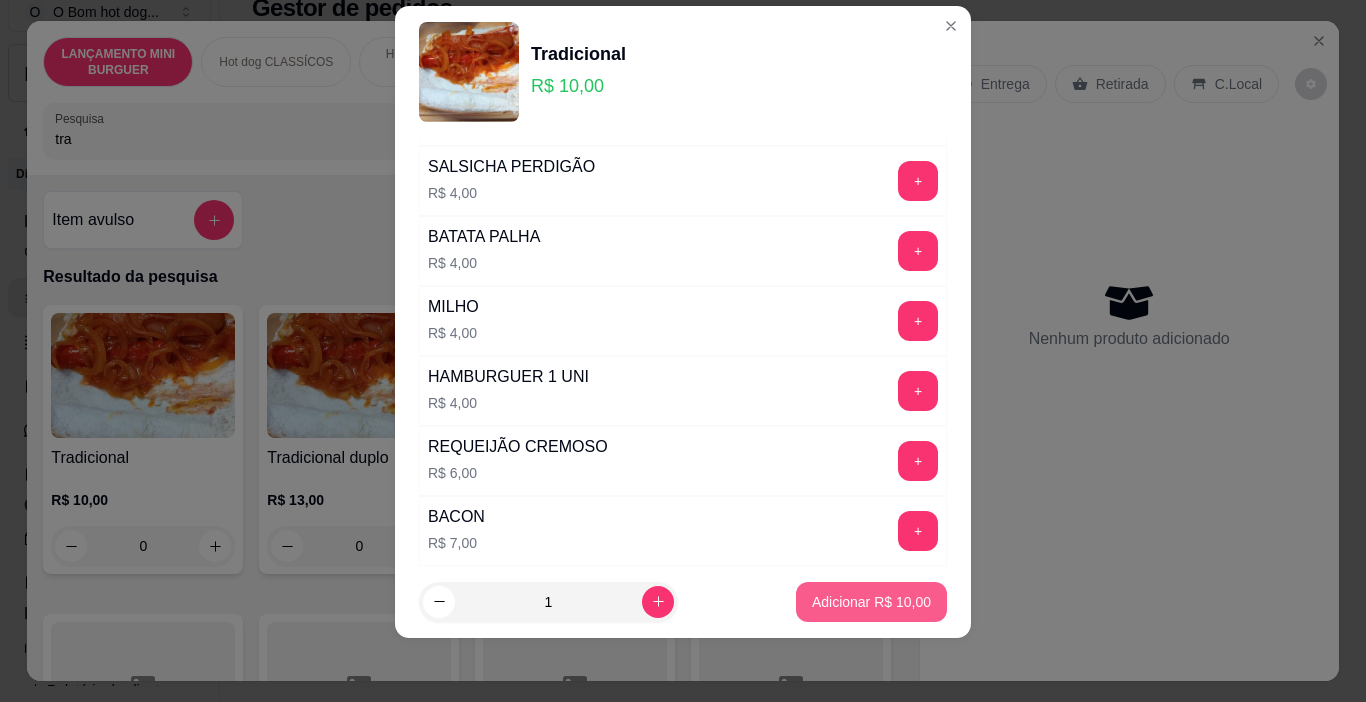 click on "Adicionar   R$ 10,00" at bounding box center [871, 602] 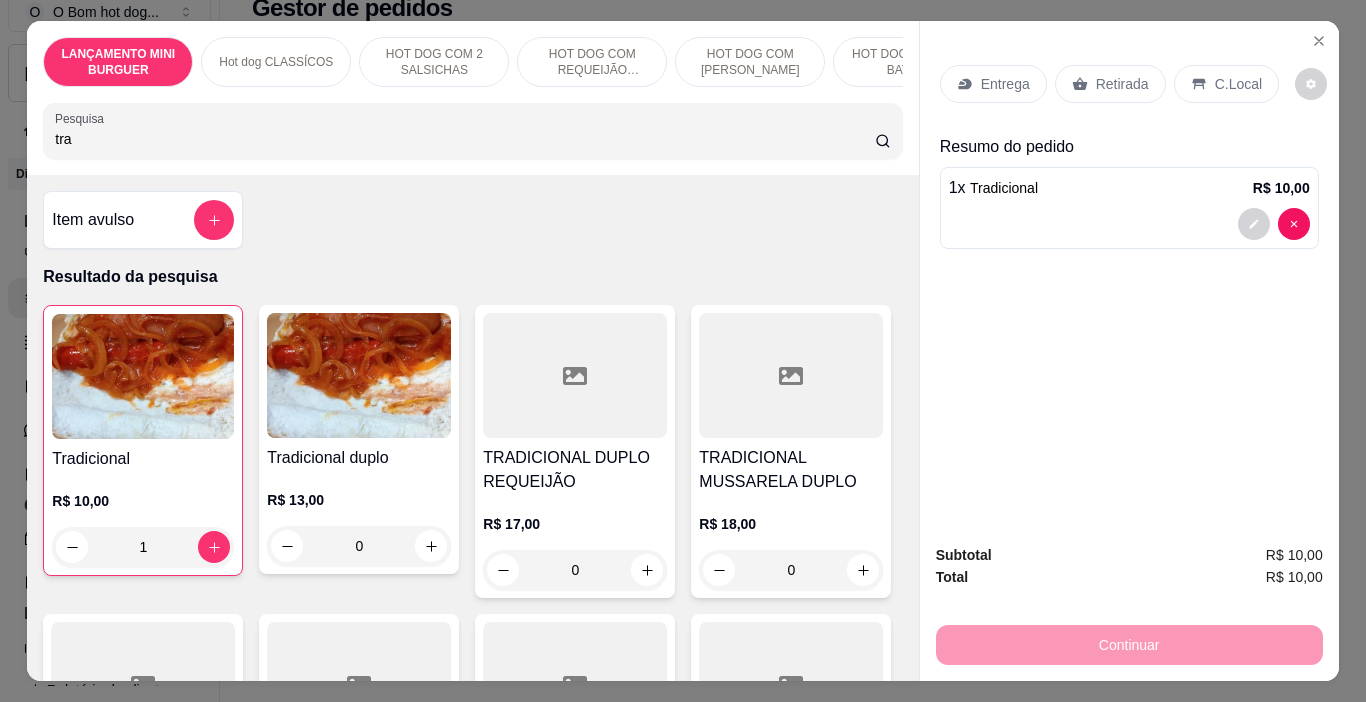 click 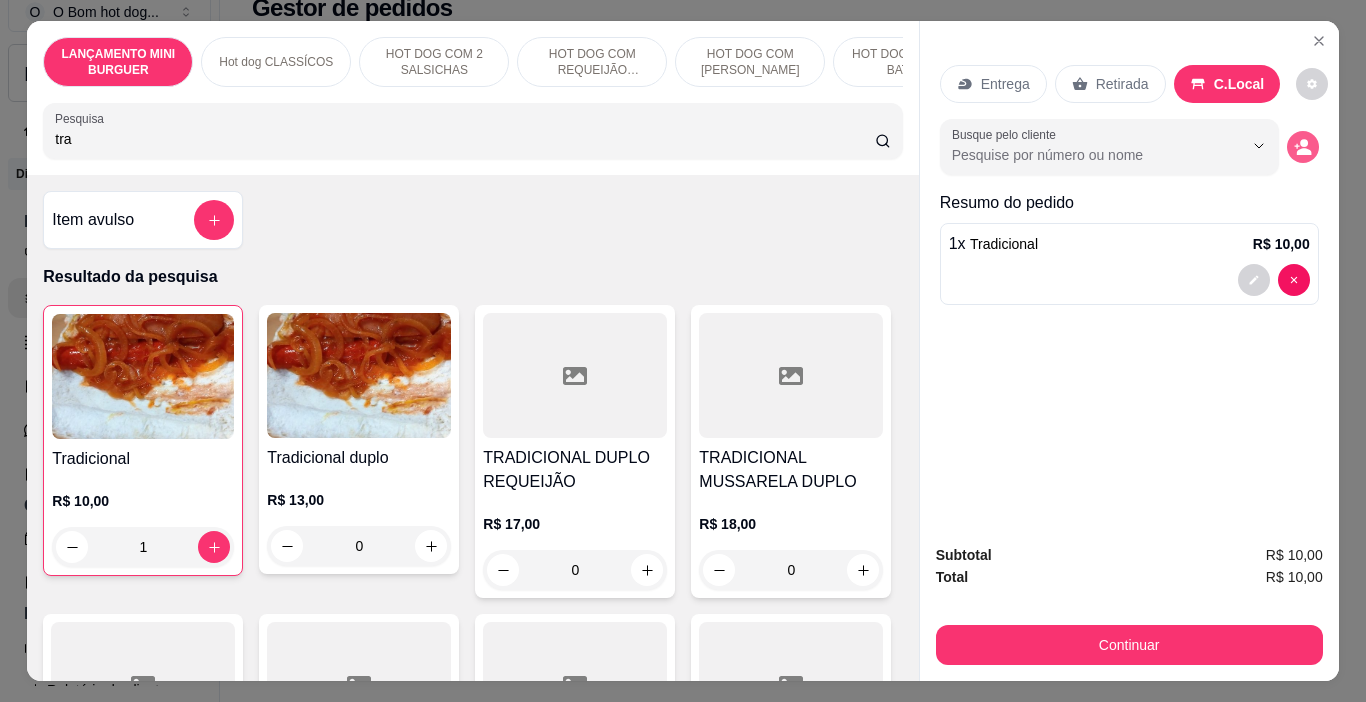 click 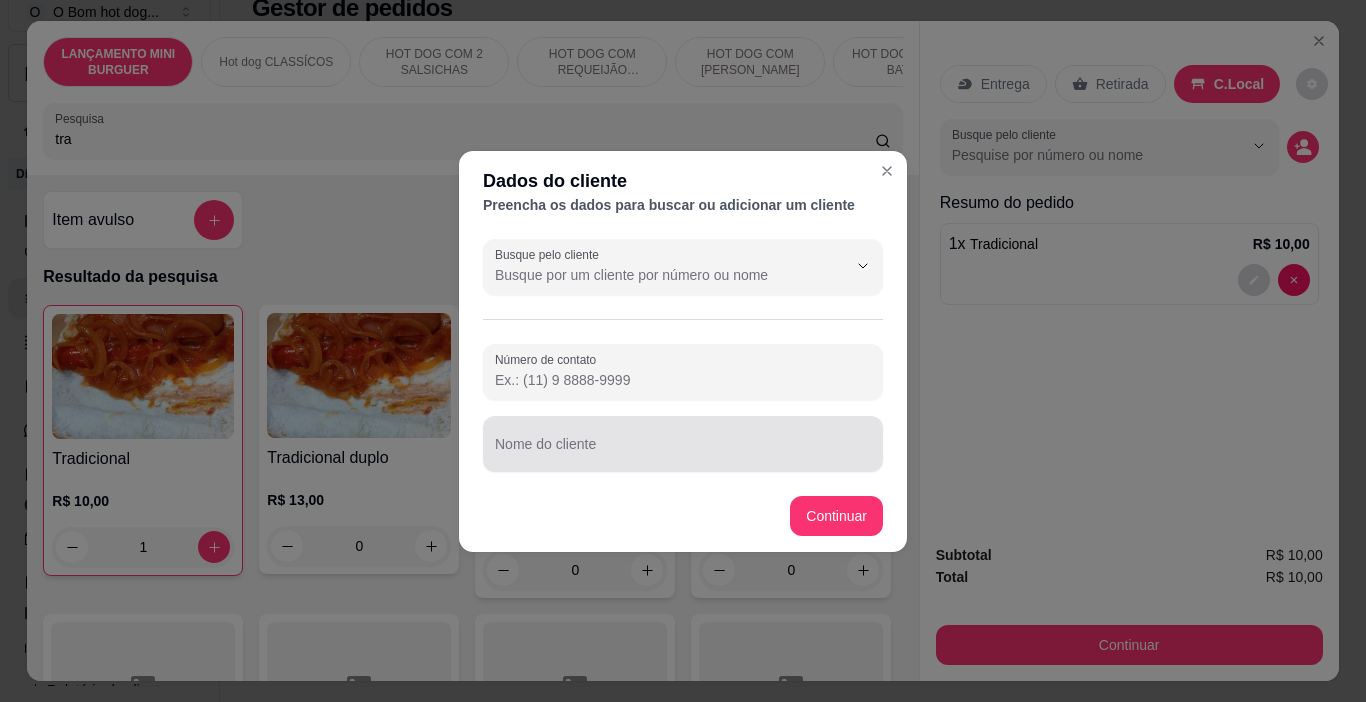 click at bounding box center [683, 444] 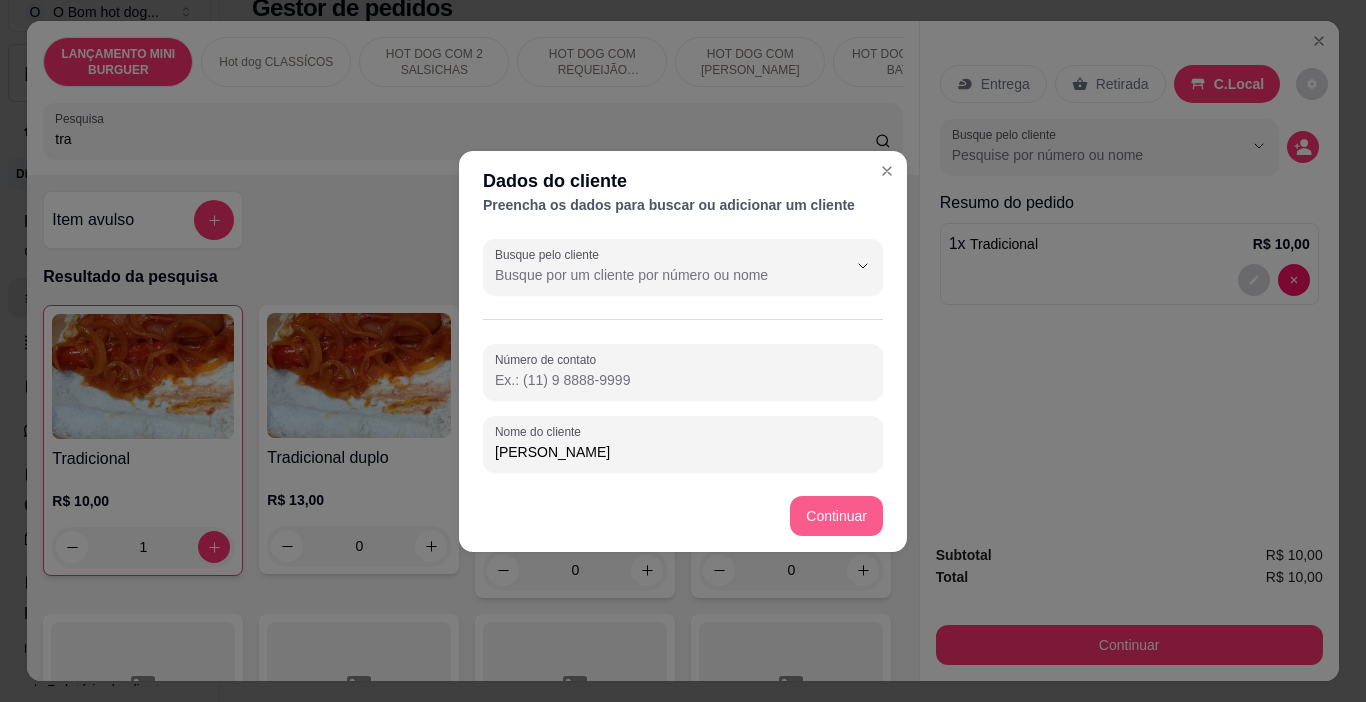 type on "[PERSON_NAME]" 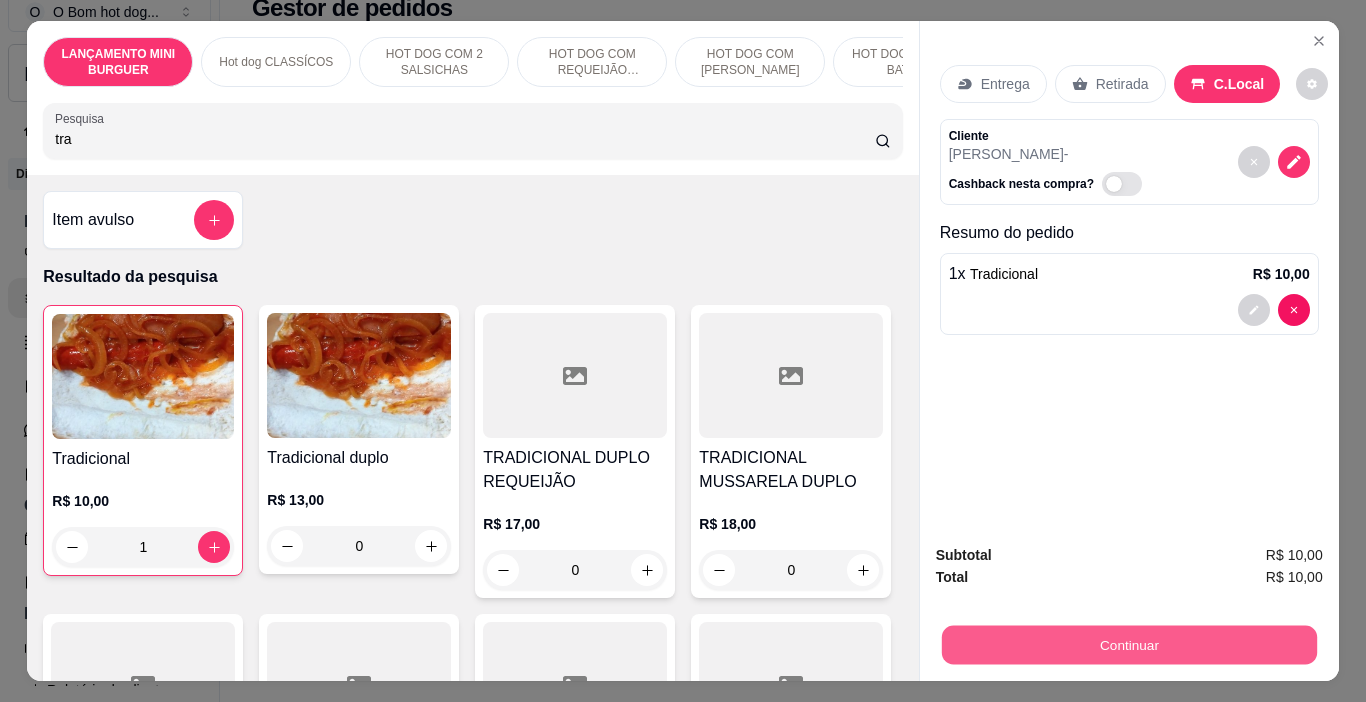 click on "Continuar" at bounding box center [1128, 645] 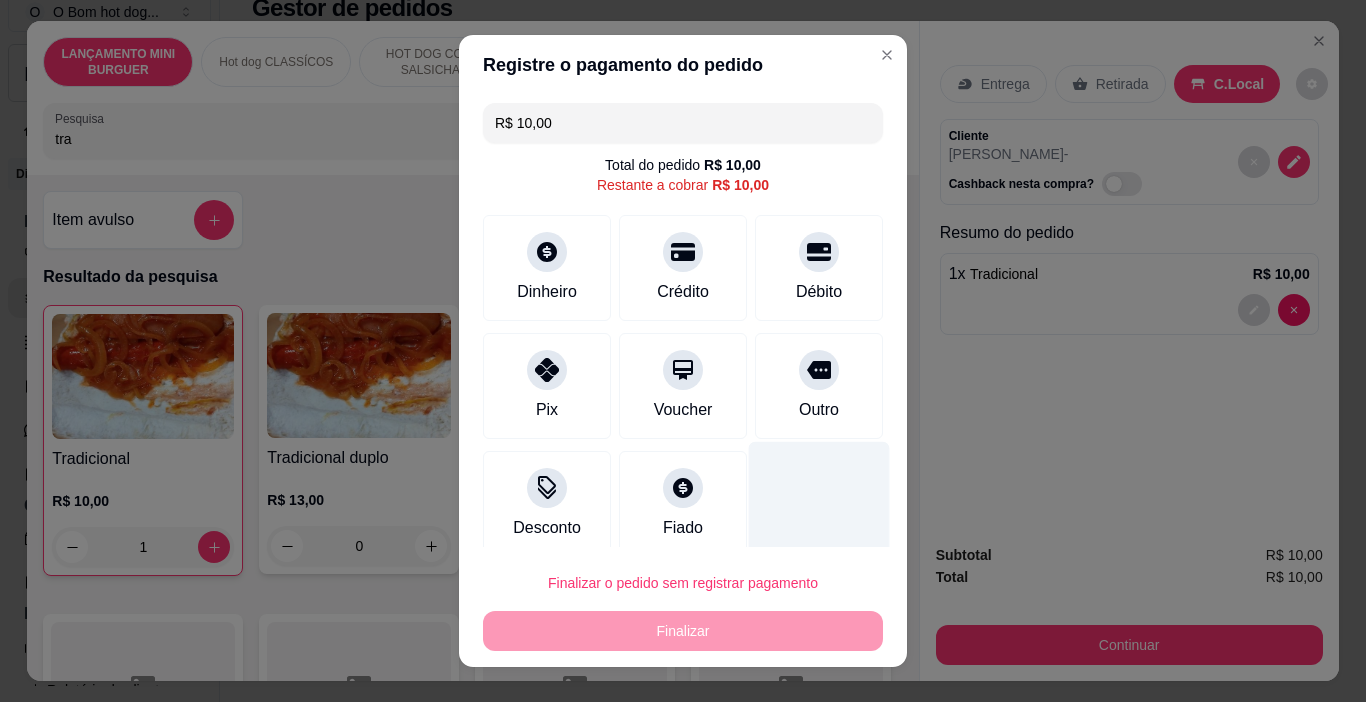 drag, startPoint x: 778, startPoint y: 386, endPoint x: 757, endPoint y: 522, distance: 137.61177 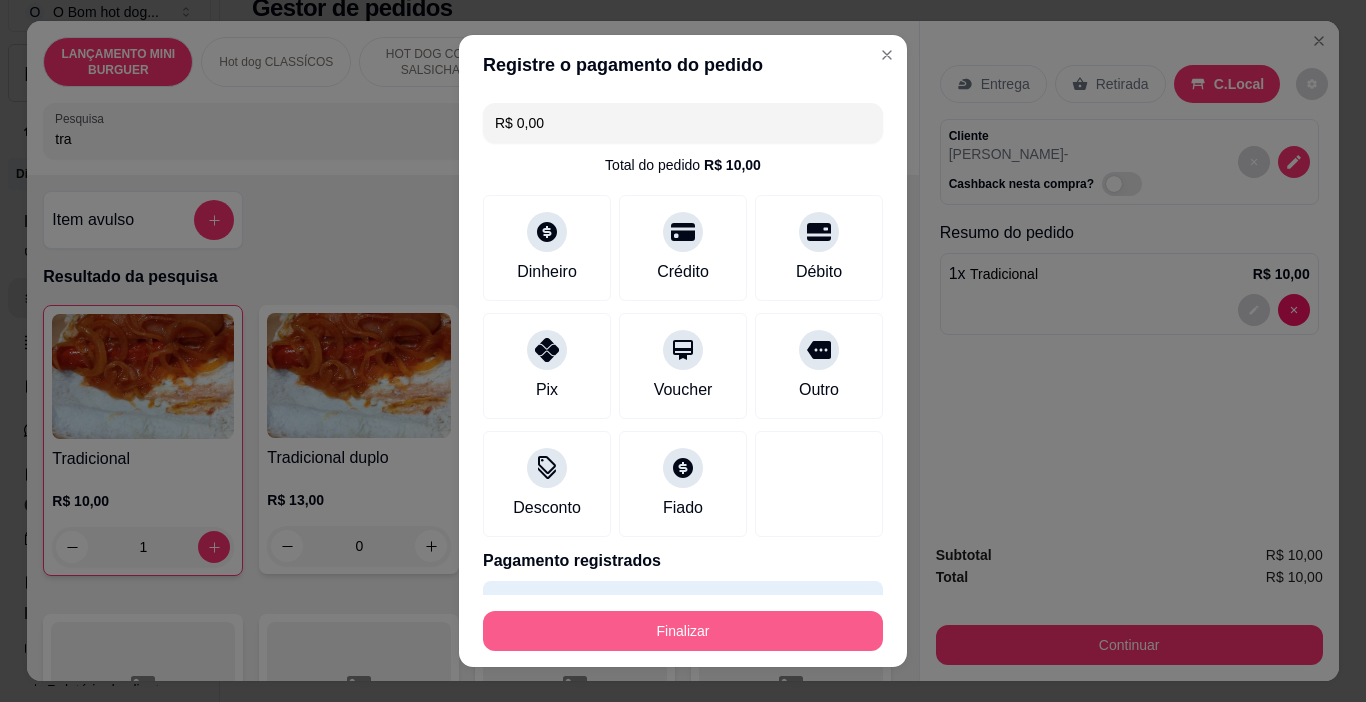 click on "Finalizar" at bounding box center (683, 631) 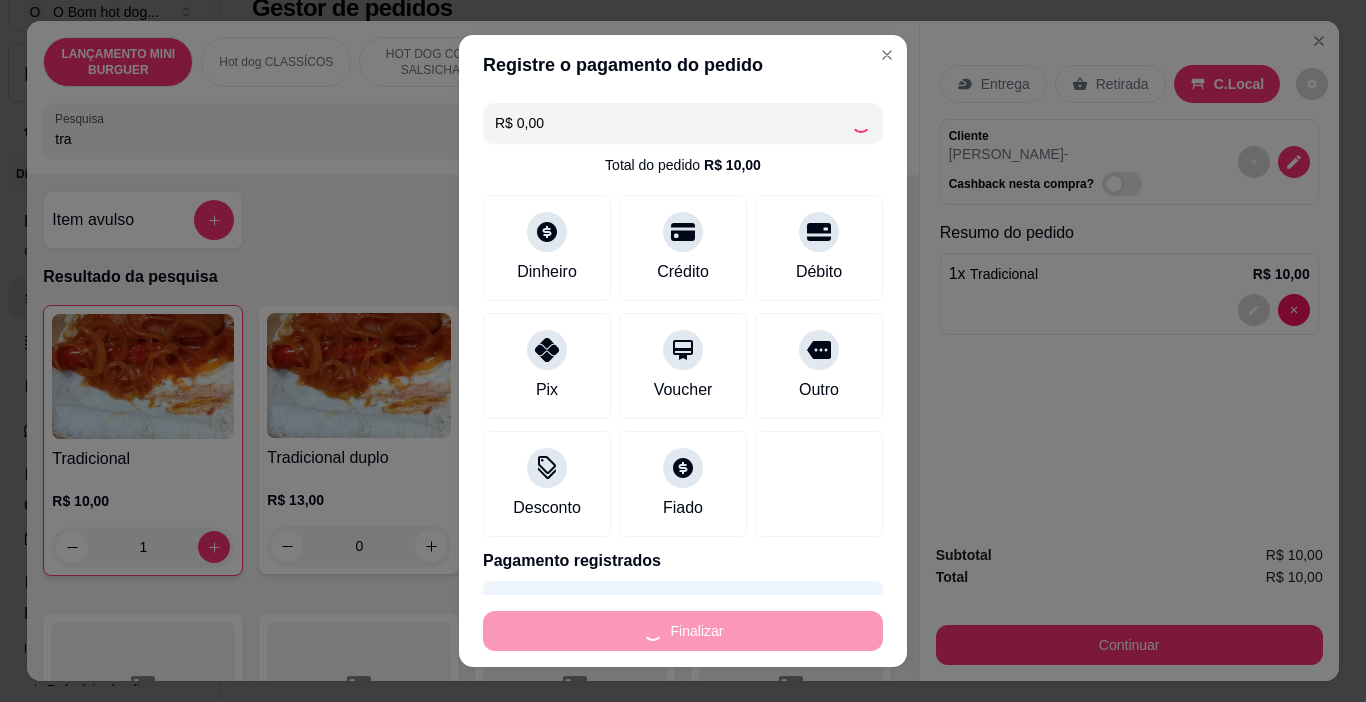 type on "0" 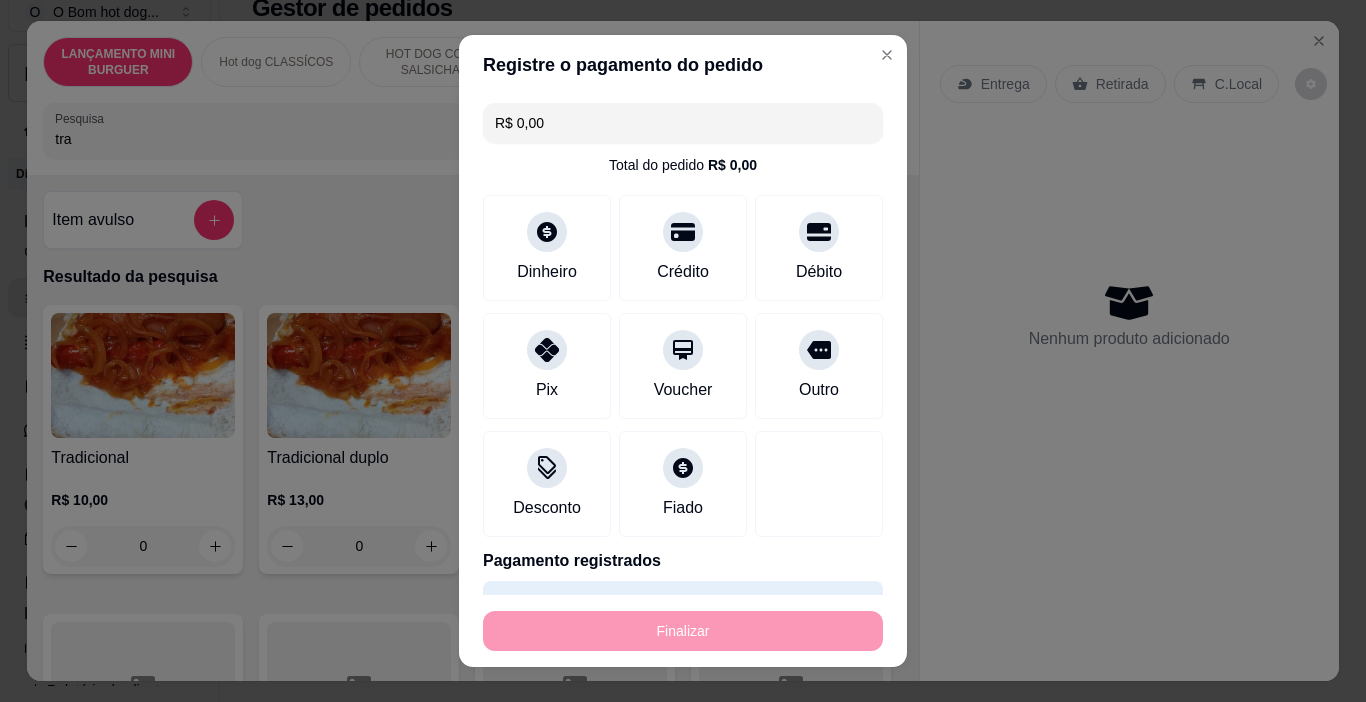 type on "-R$ 10,00" 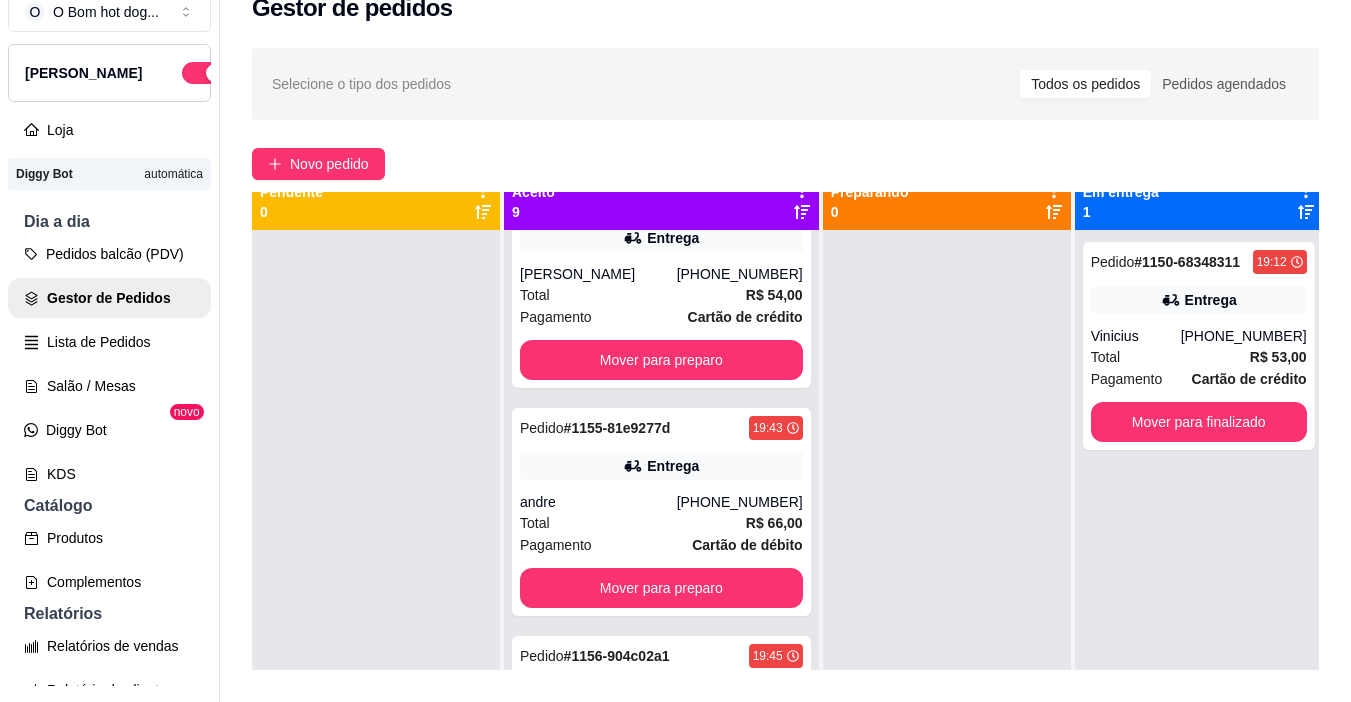 scroll, scrollTop: 0, scrollLeft: 0, axis: both 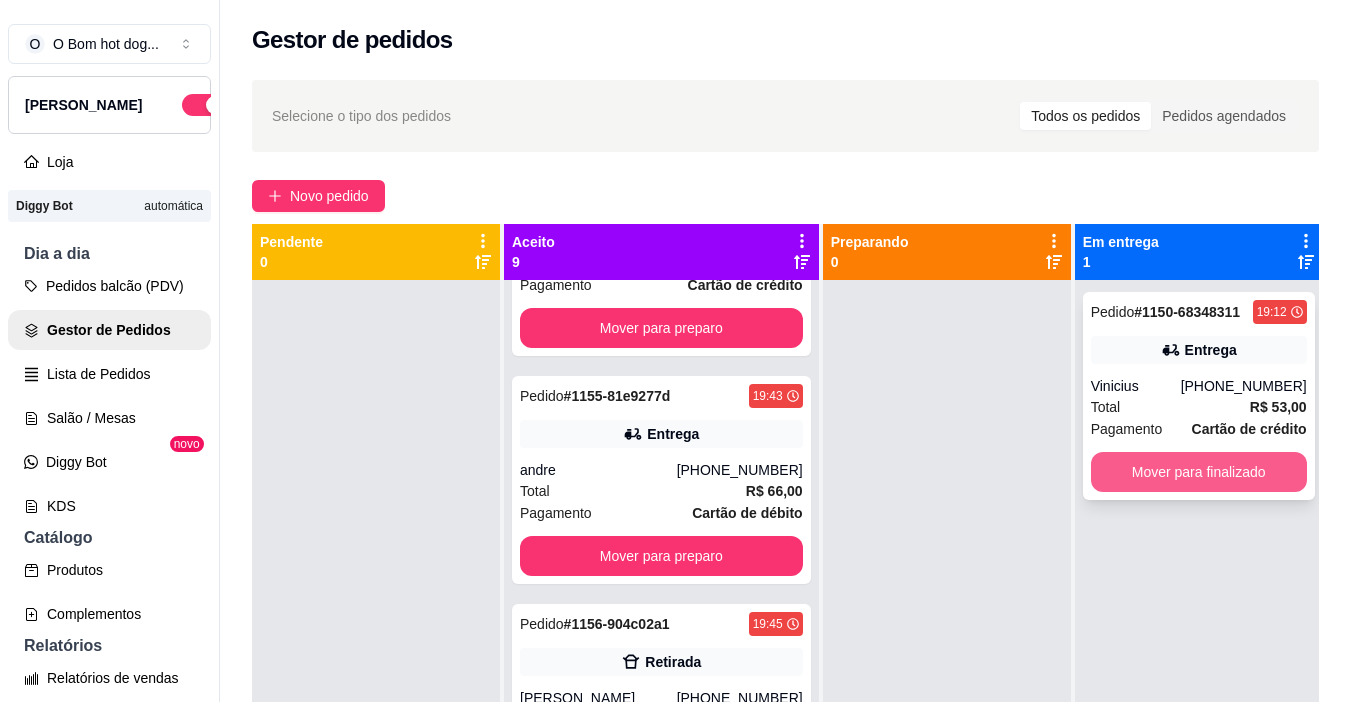 click on "Mover para finalizado" at bounding box center [1199, 472] 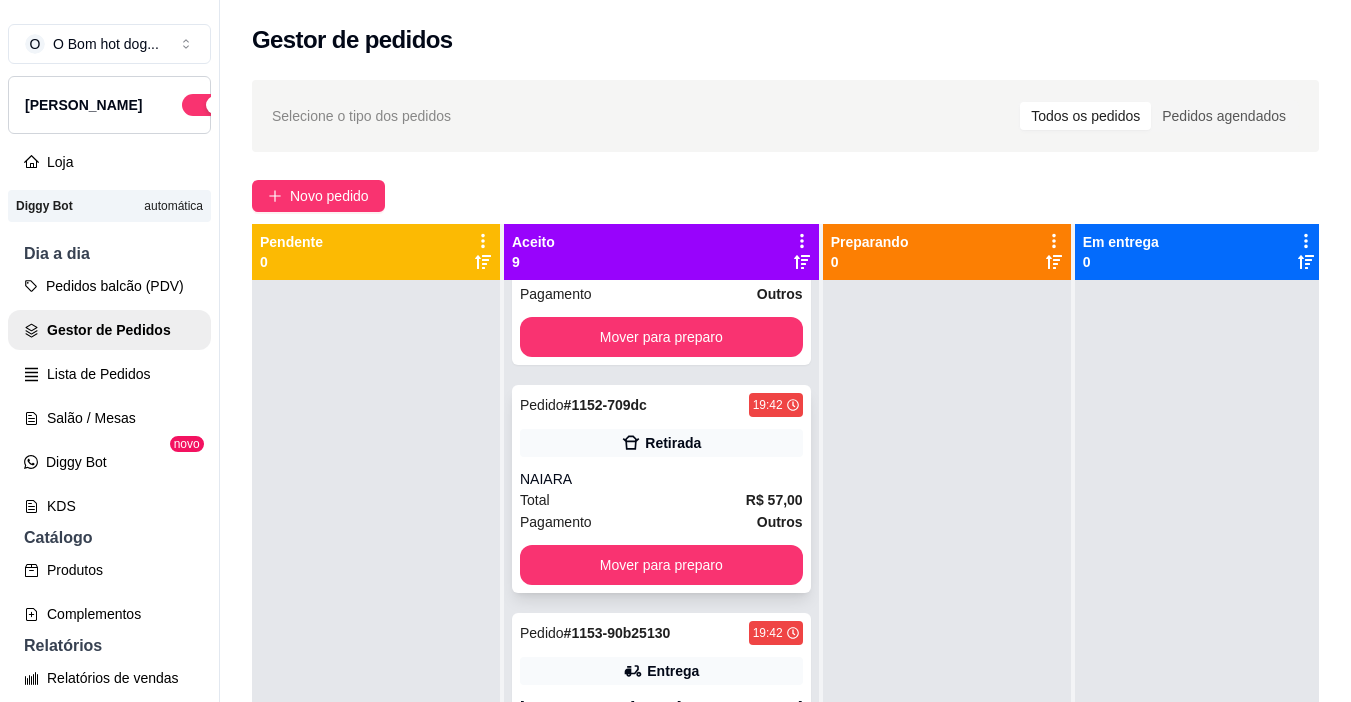 scroll, scrollTop: 100, scrollLeft: 0, axis: vertical 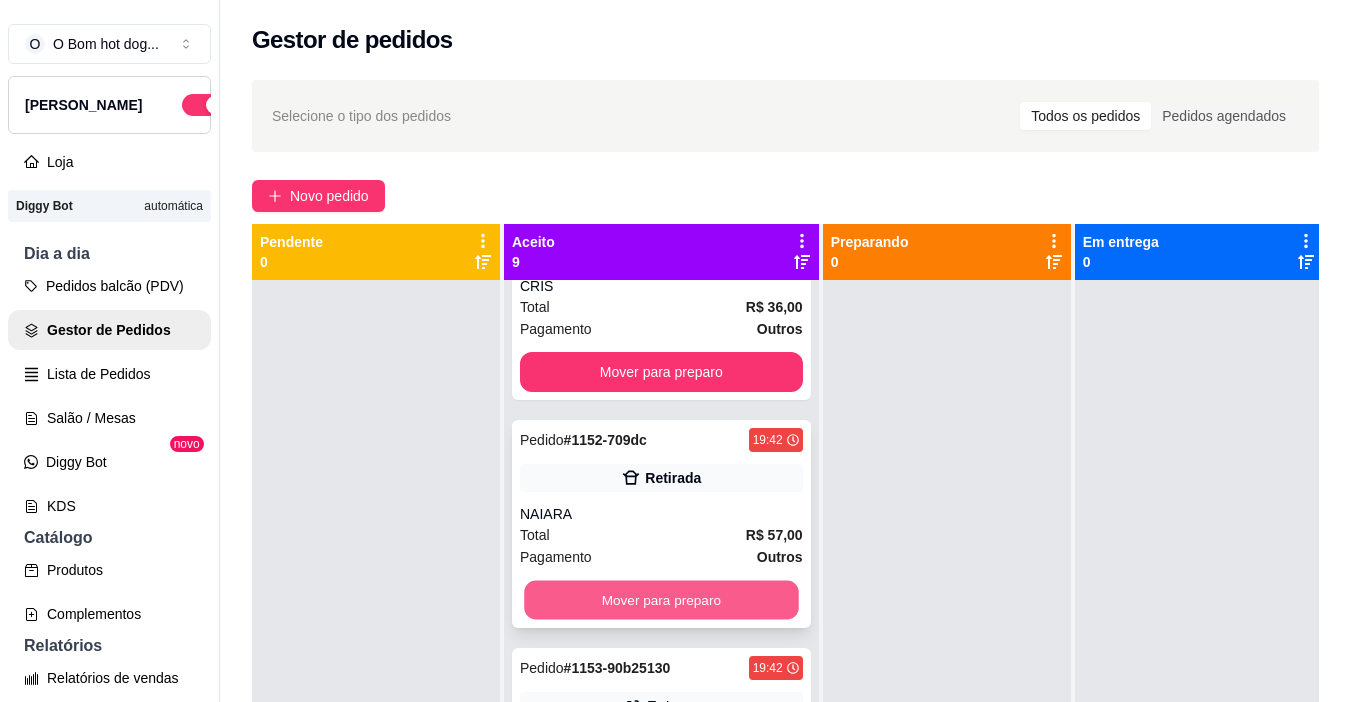 click on "Mover para preparo" at bounding box center [661, 600] 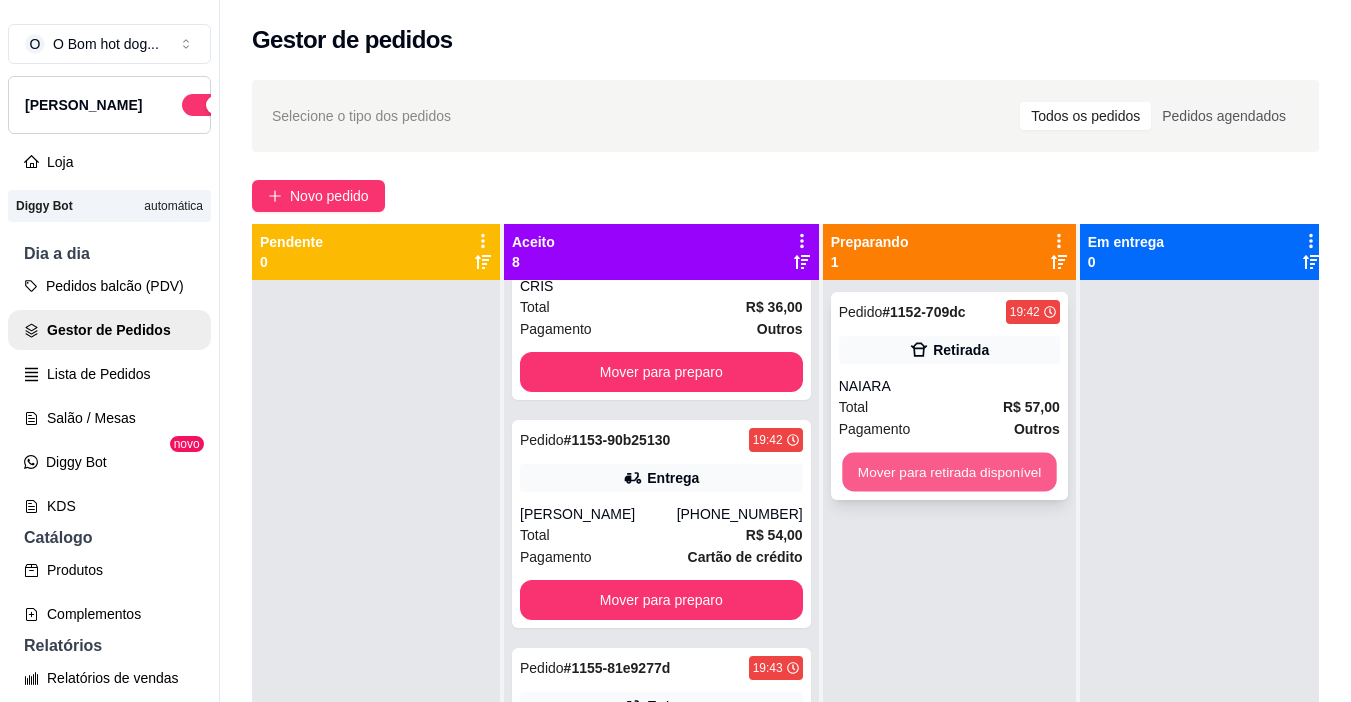 click on "Mover para retirada disponível" at bounding box center (949, 472) 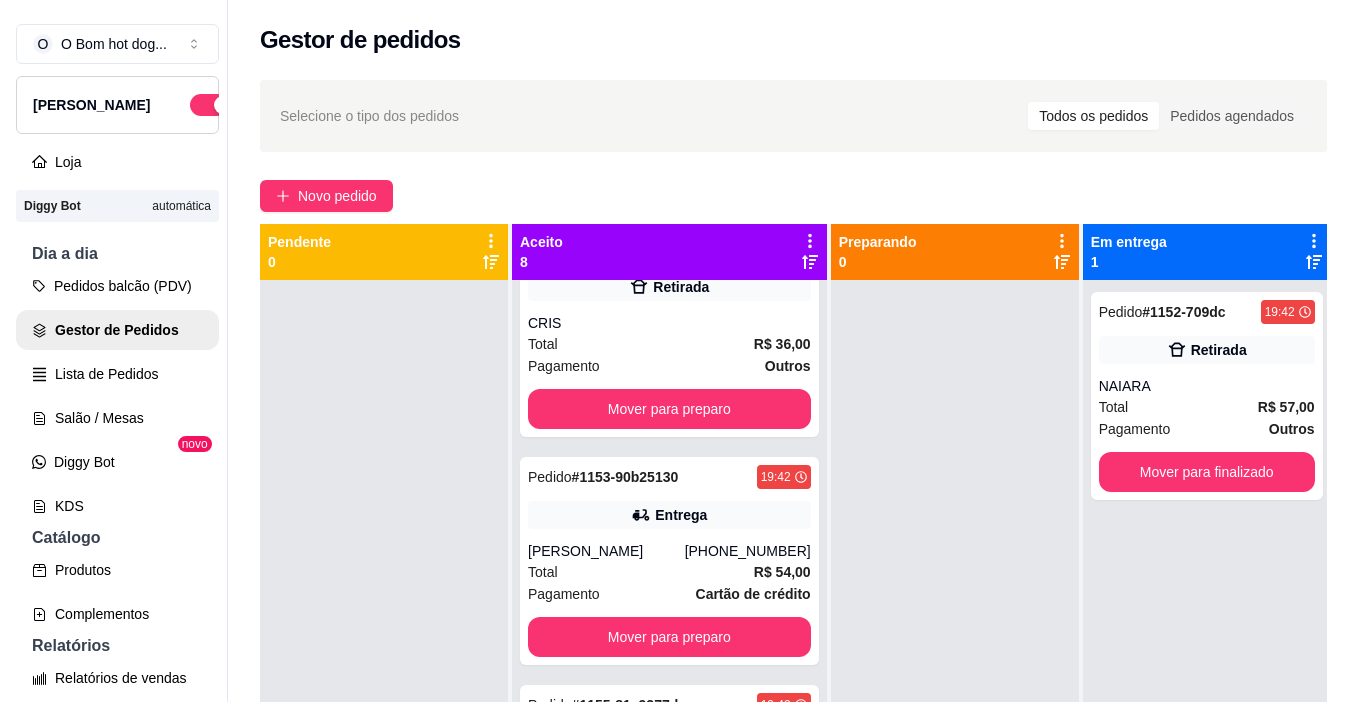 scroll, scrollTop: 0, scrollLeft: 0, axis: both 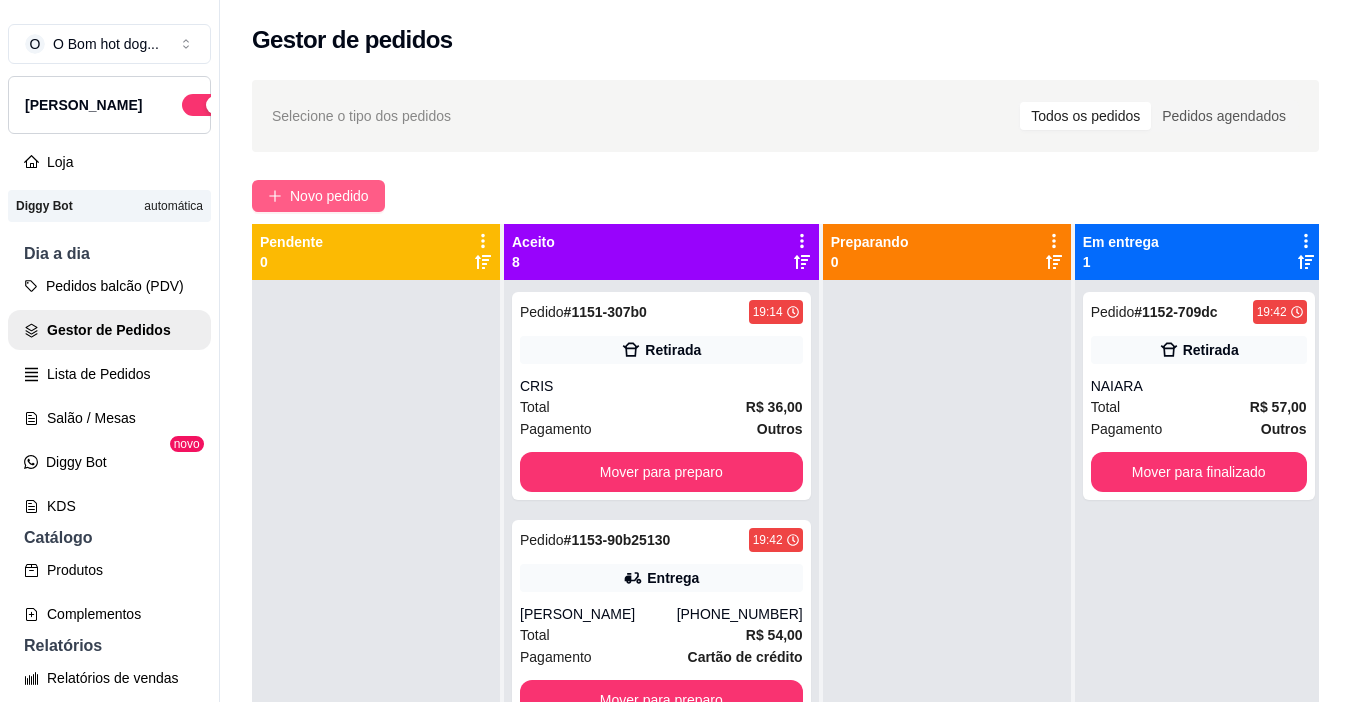 click on "Novo pedido" at bounding box center (329, 196) 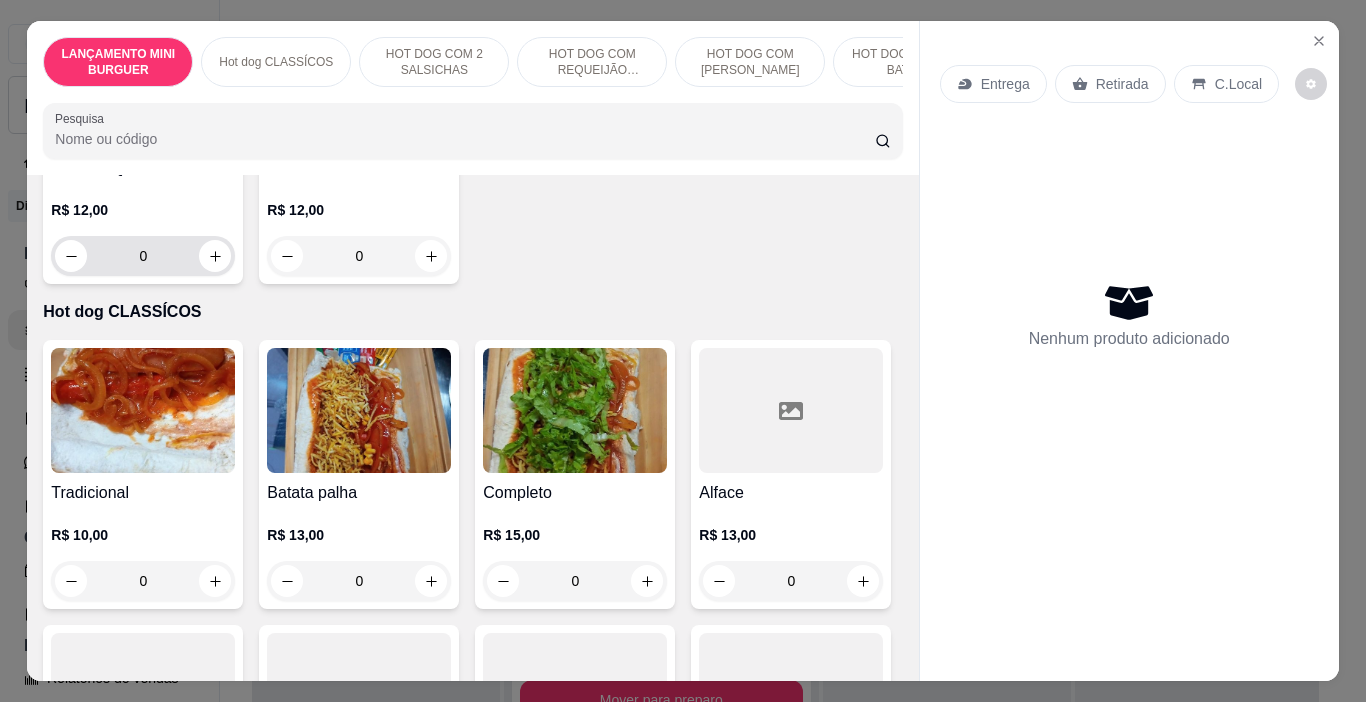 scroll, scrollTop: 600, scrollLeft: 0, axis: vertical 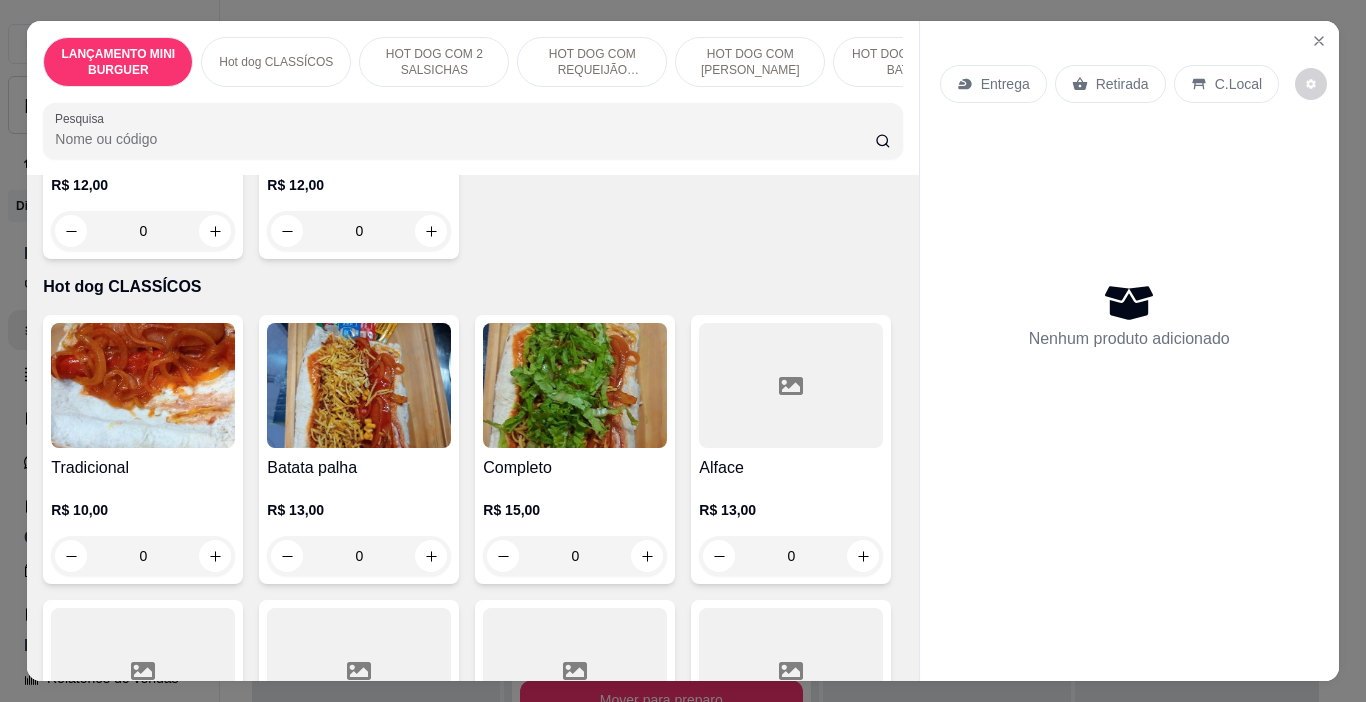 click on "0" at bounding box center (359, 556) 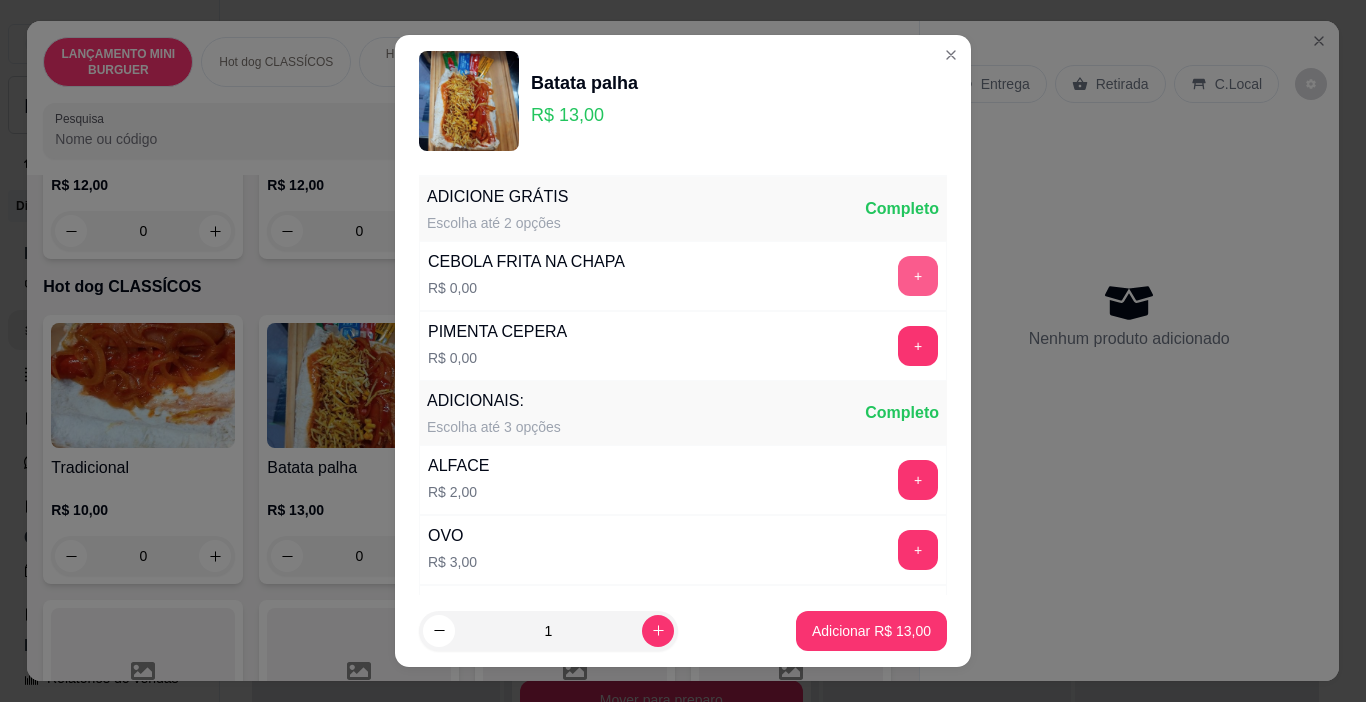 click on "+" at bounding box center (918, 276) 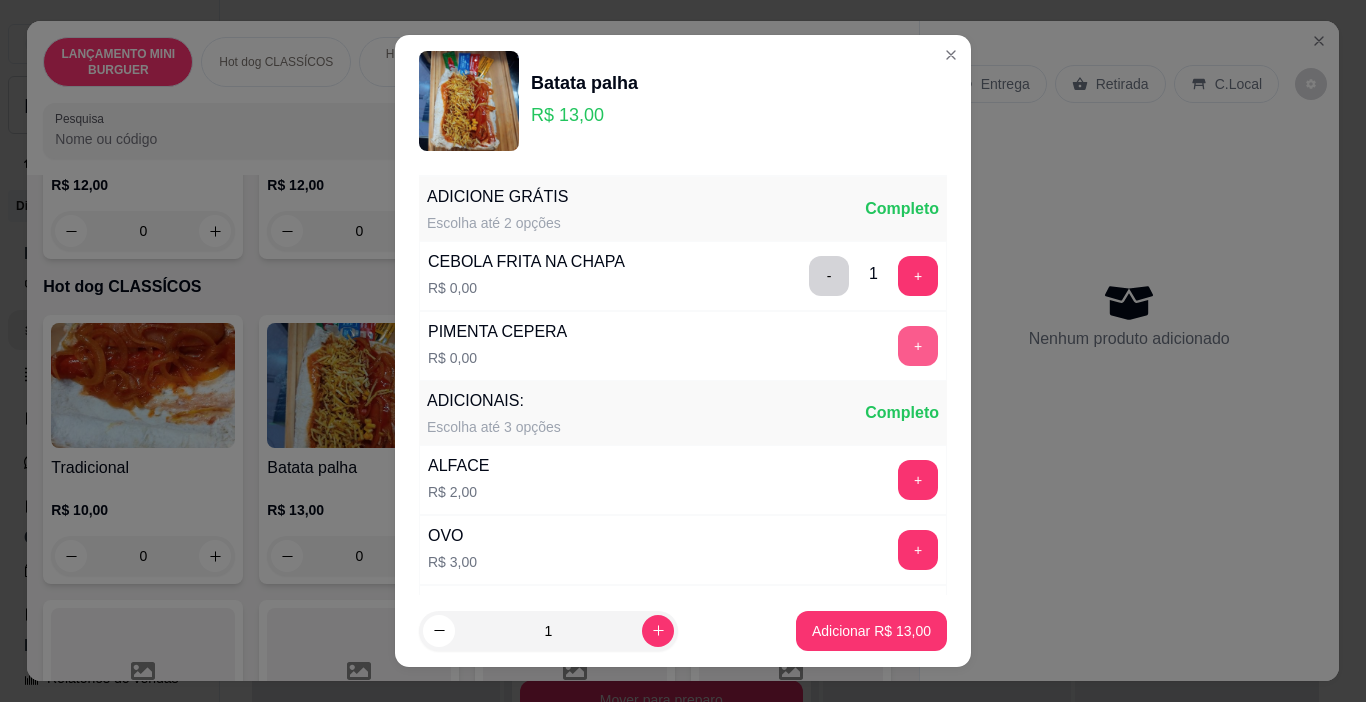 click on "+" at bounding box center (918, 346) 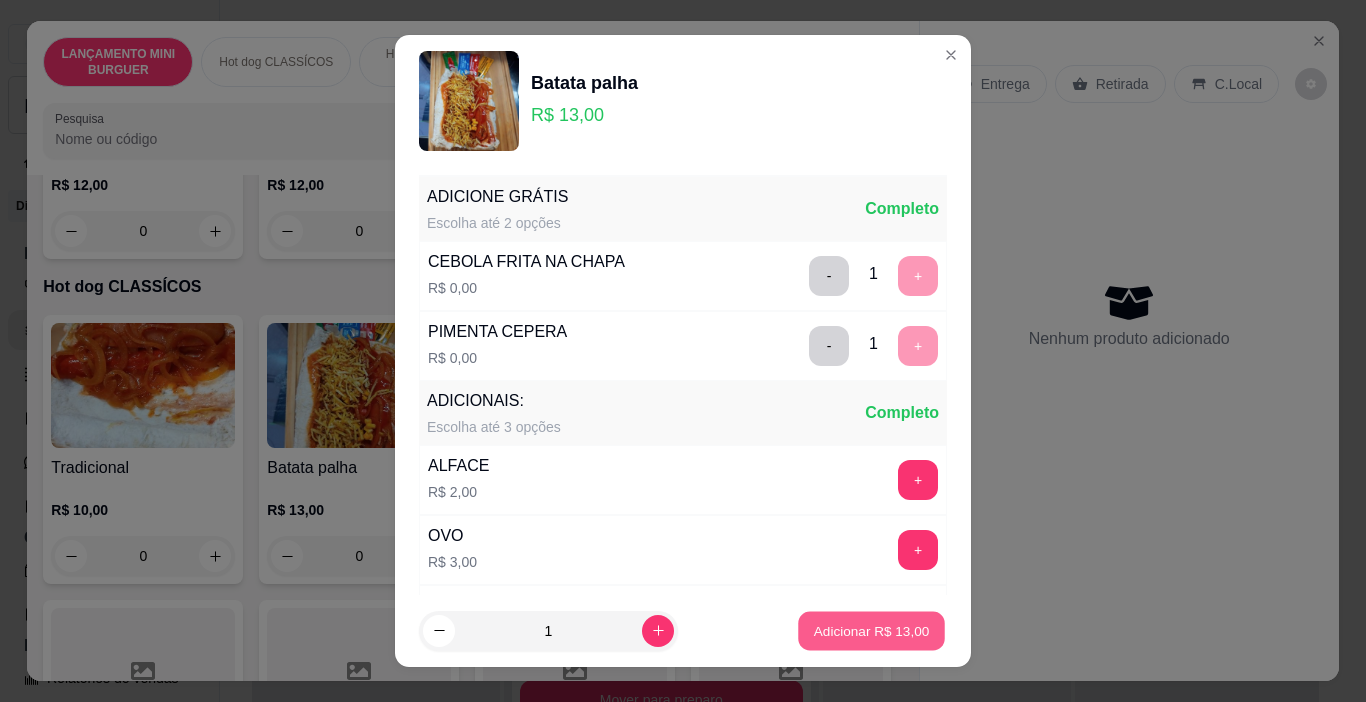 click on "Adicionar   R$ 13,00" at bounding box center [872, 630] 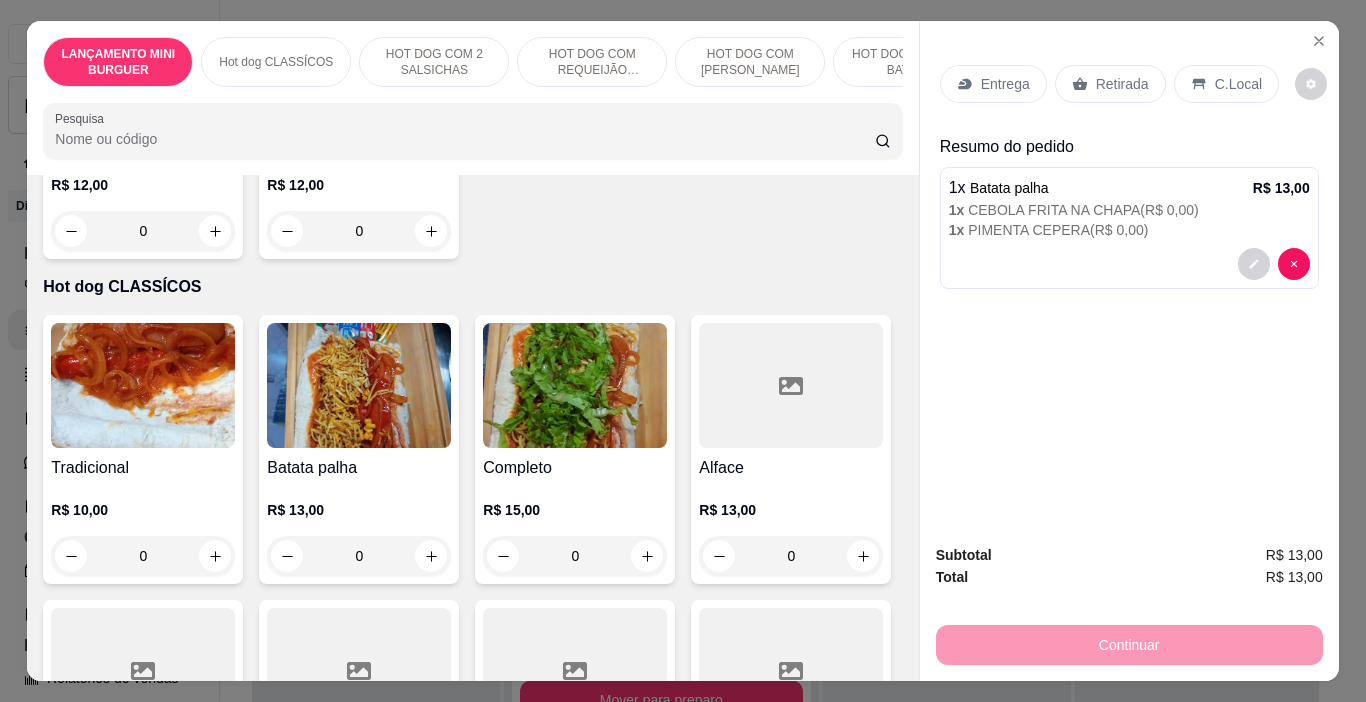 click on "0" at bounding box center [143, 556] 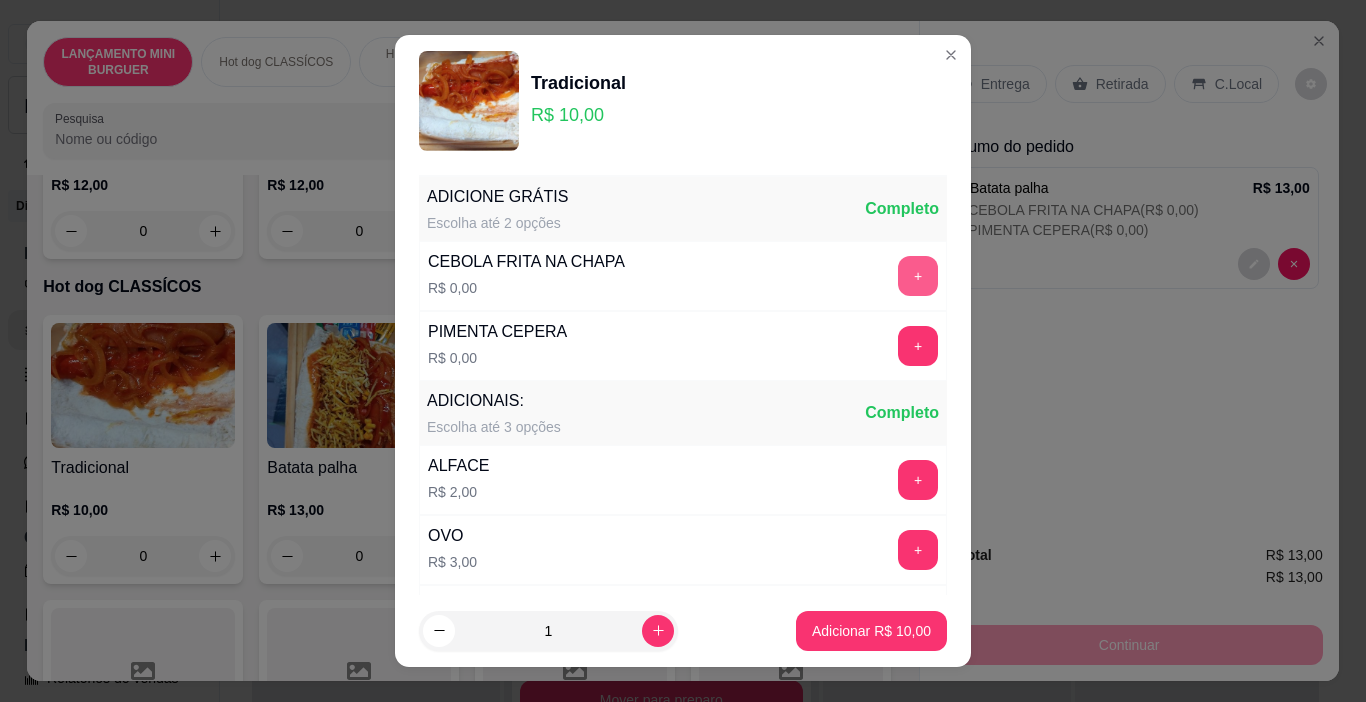 click on "+" at bounding box center (918, 276) 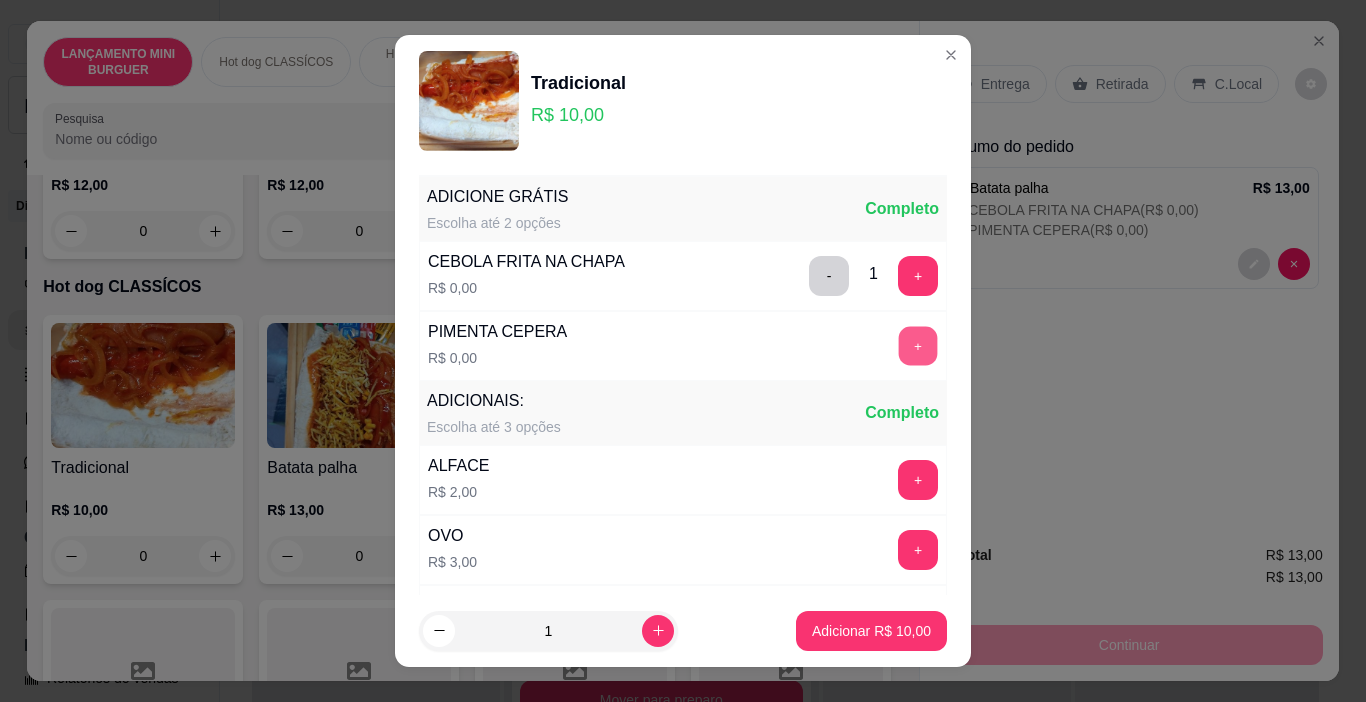 click on "+" at bounding box center [918, 346] 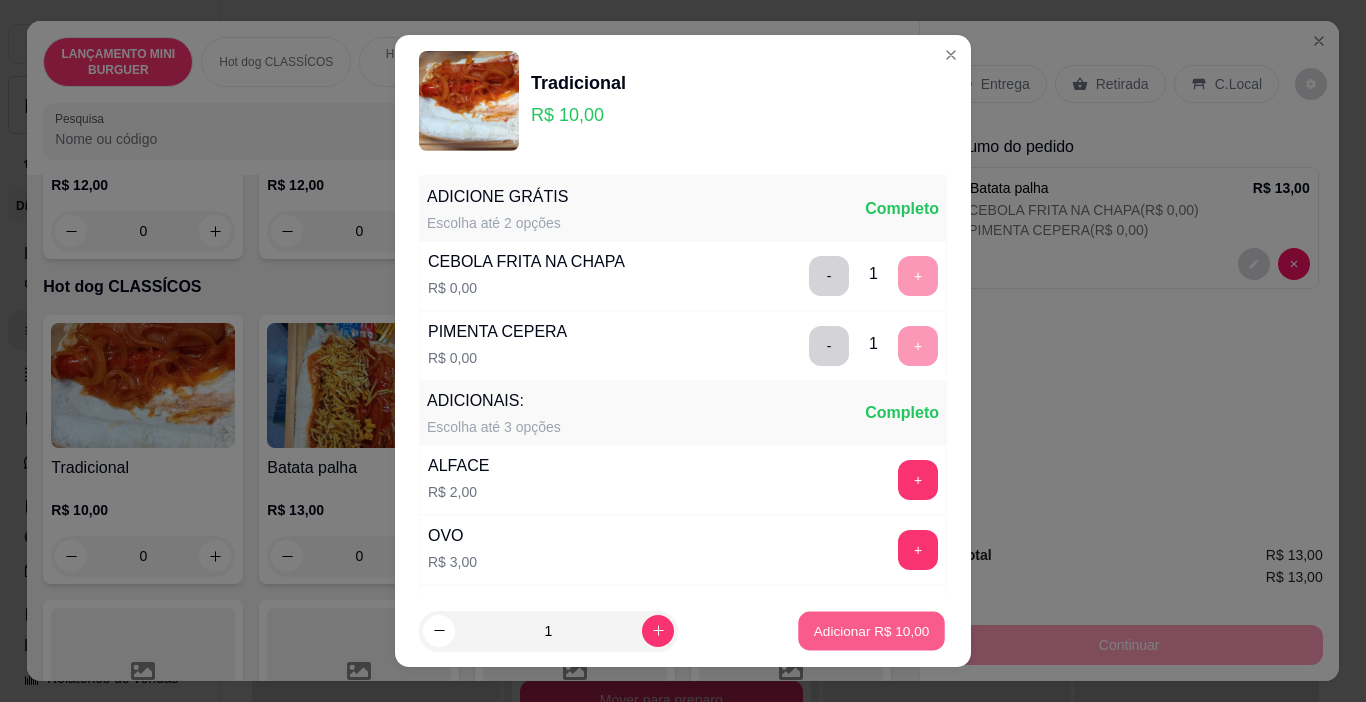 click on "Adicionar   R$ 10,00" at bounding box center (872, 630) 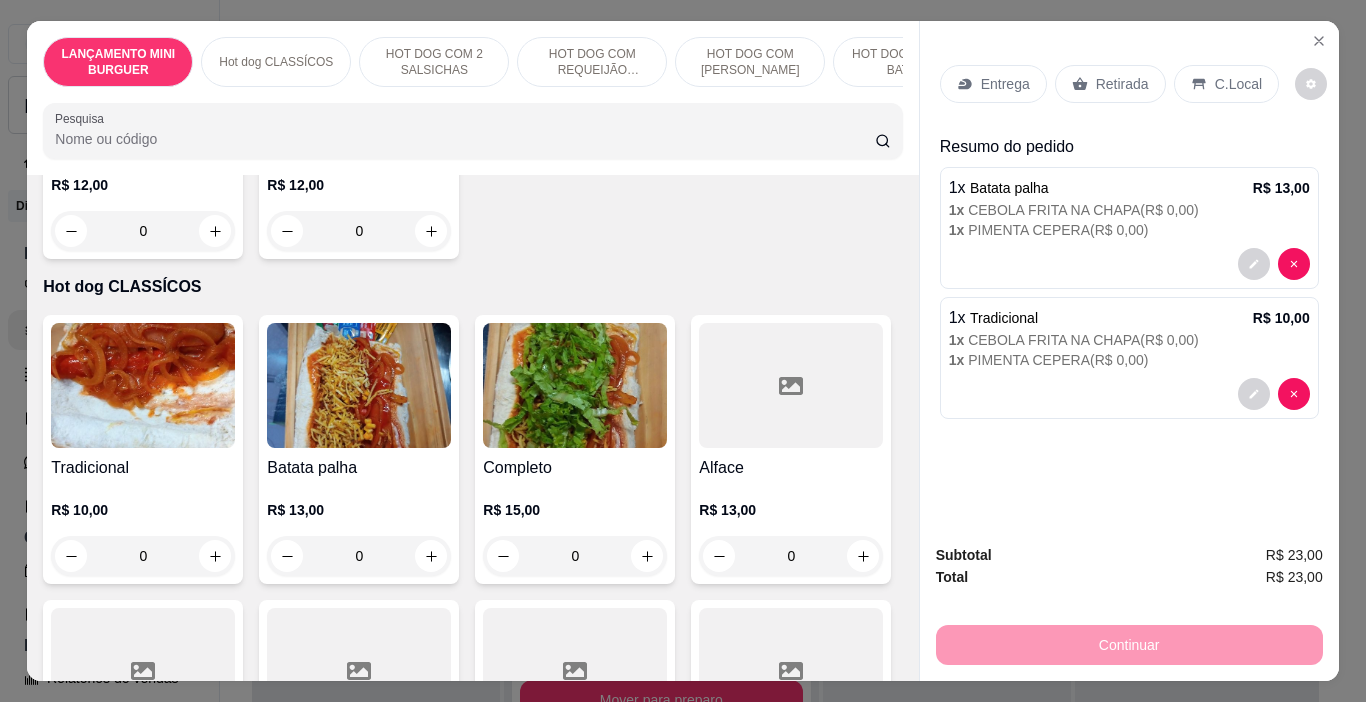 click on "Pesquisa" at bounding box center [465, 139] 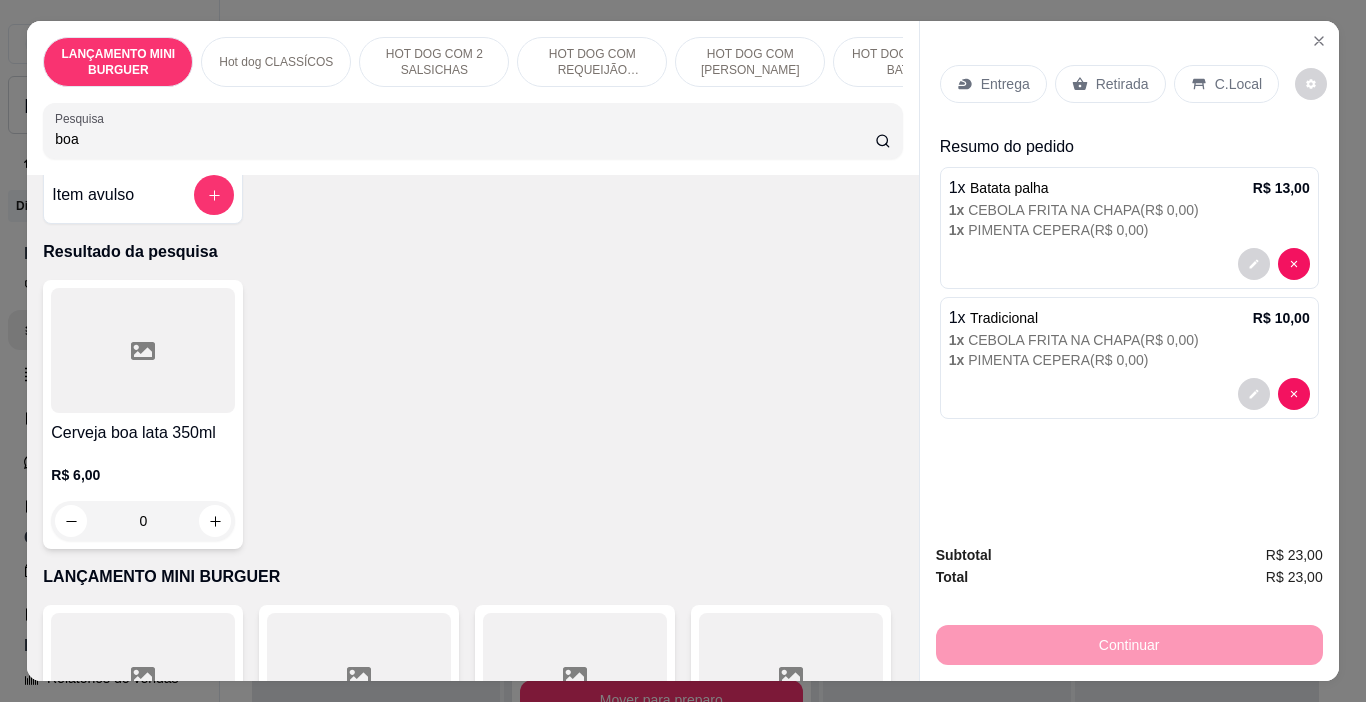 scroll, scrollTop: 0, scrollLeft: 0, axis: both 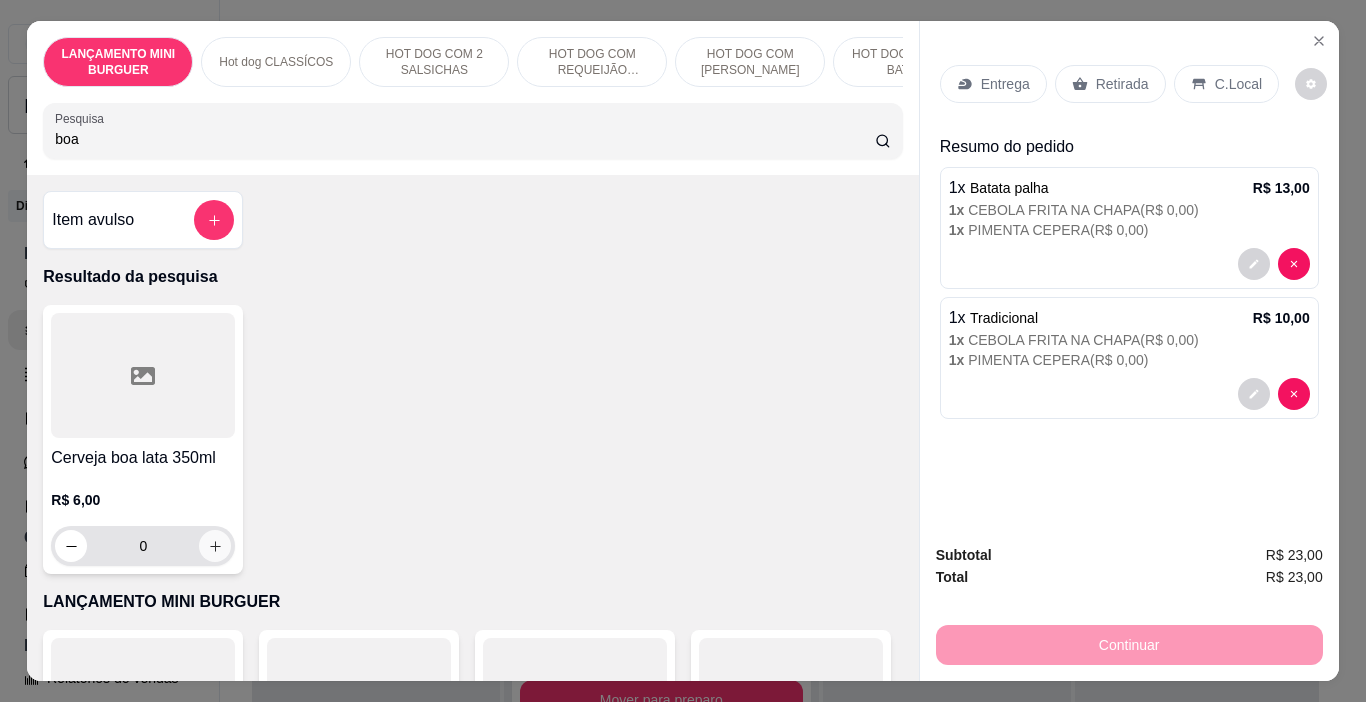 type on "boa" 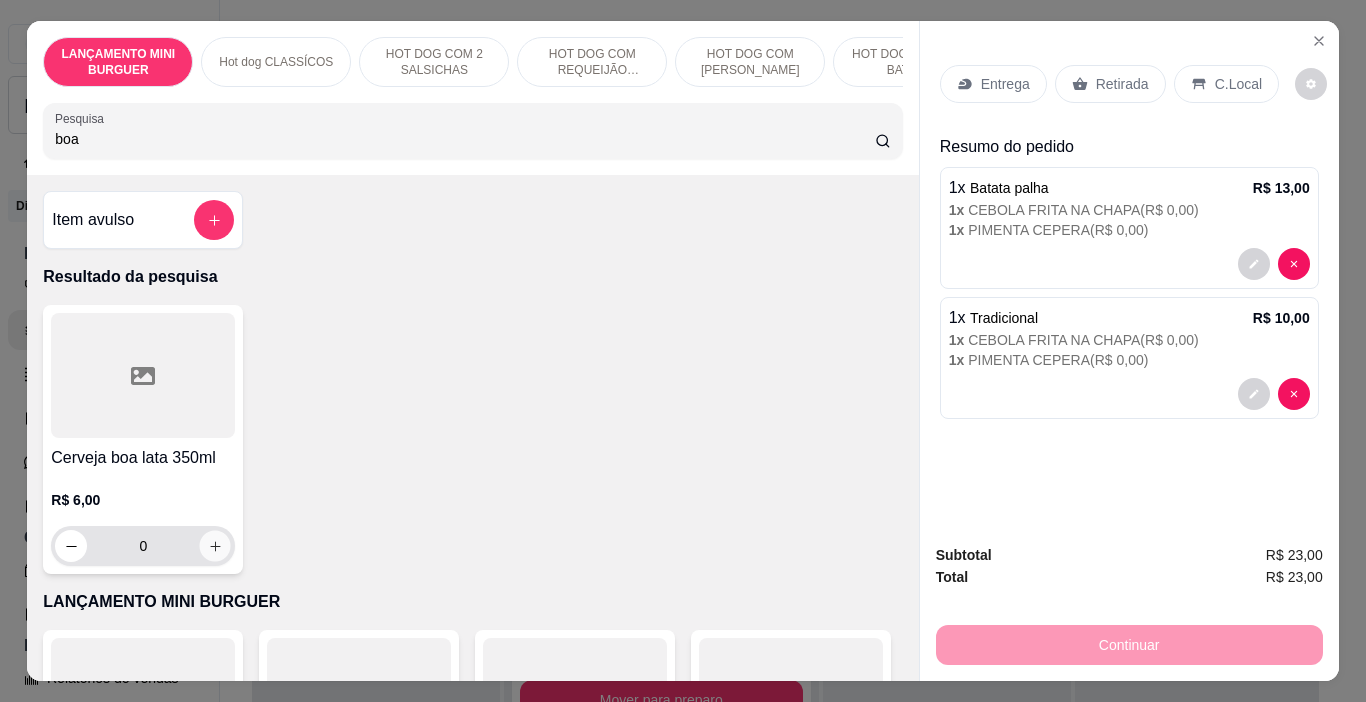 click 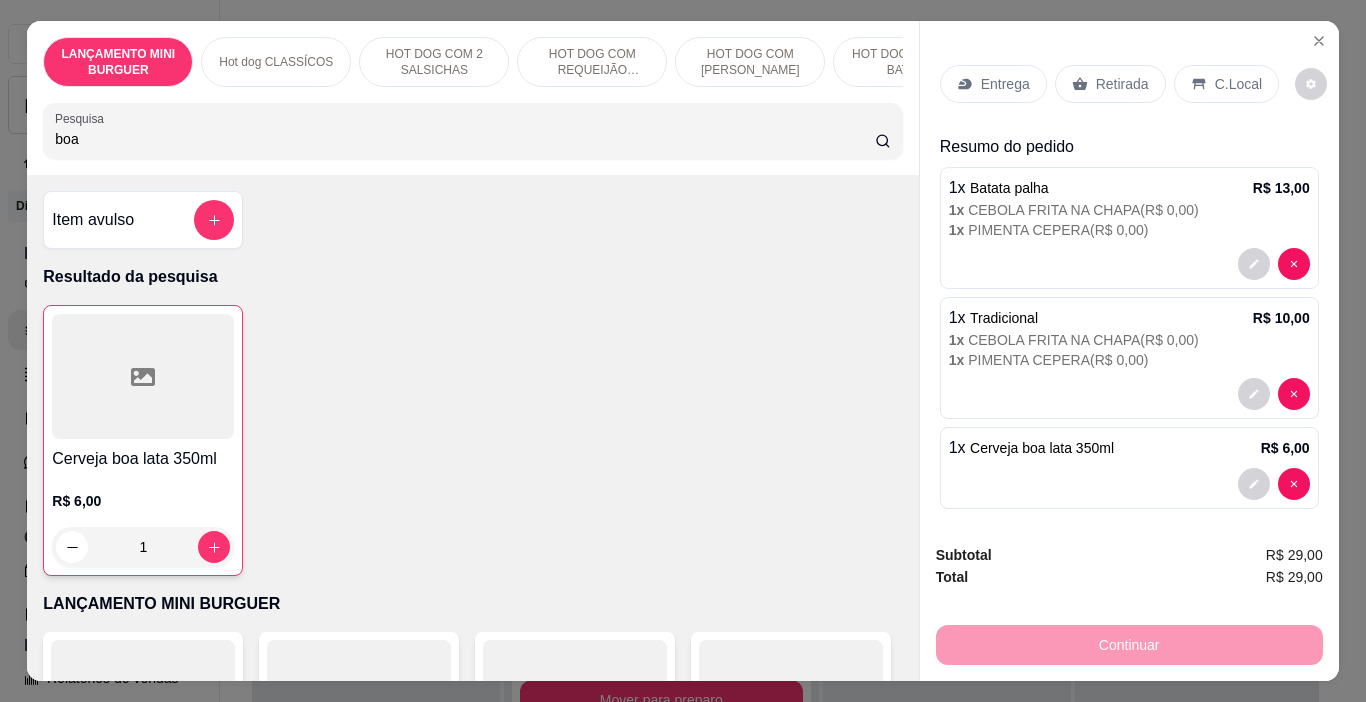 drag, startPoint x: 90, startPoint y: 143, endPoint x: 98, endPoint y: 154, distance: 13.601471 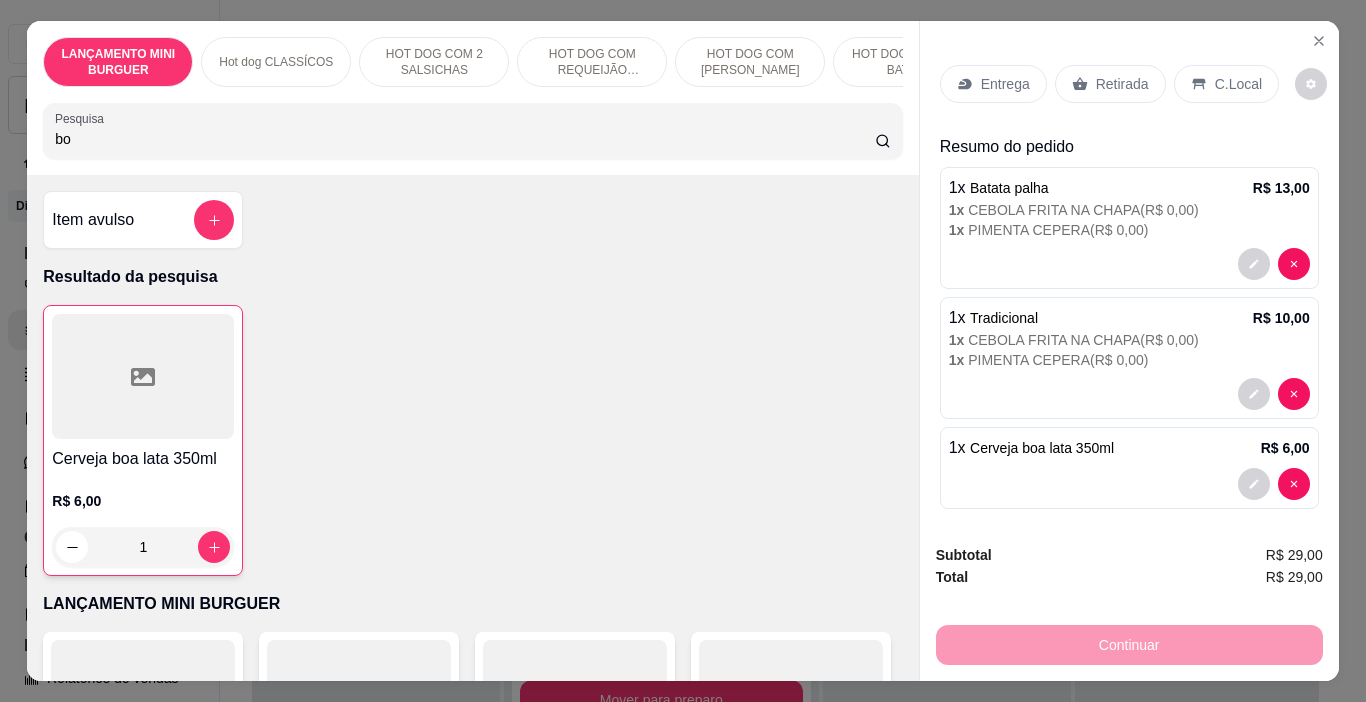 type on "b" 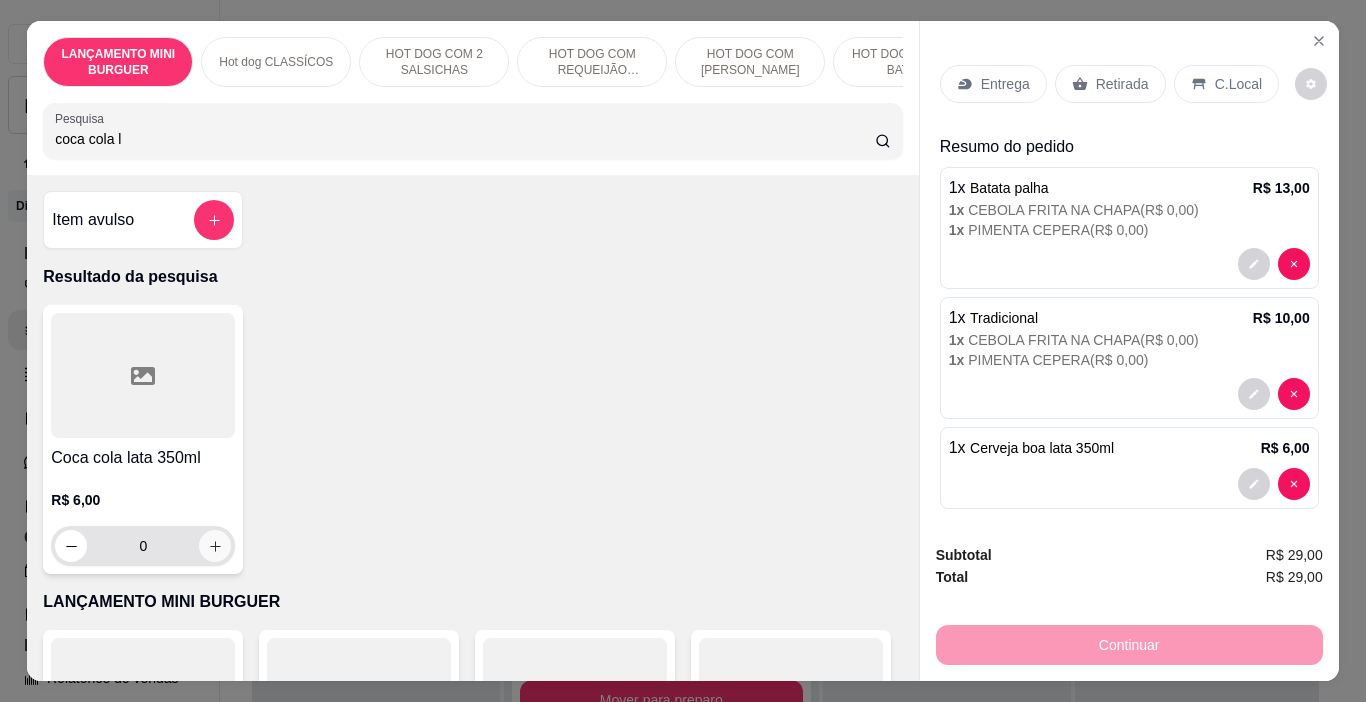 type on "coca cola l" 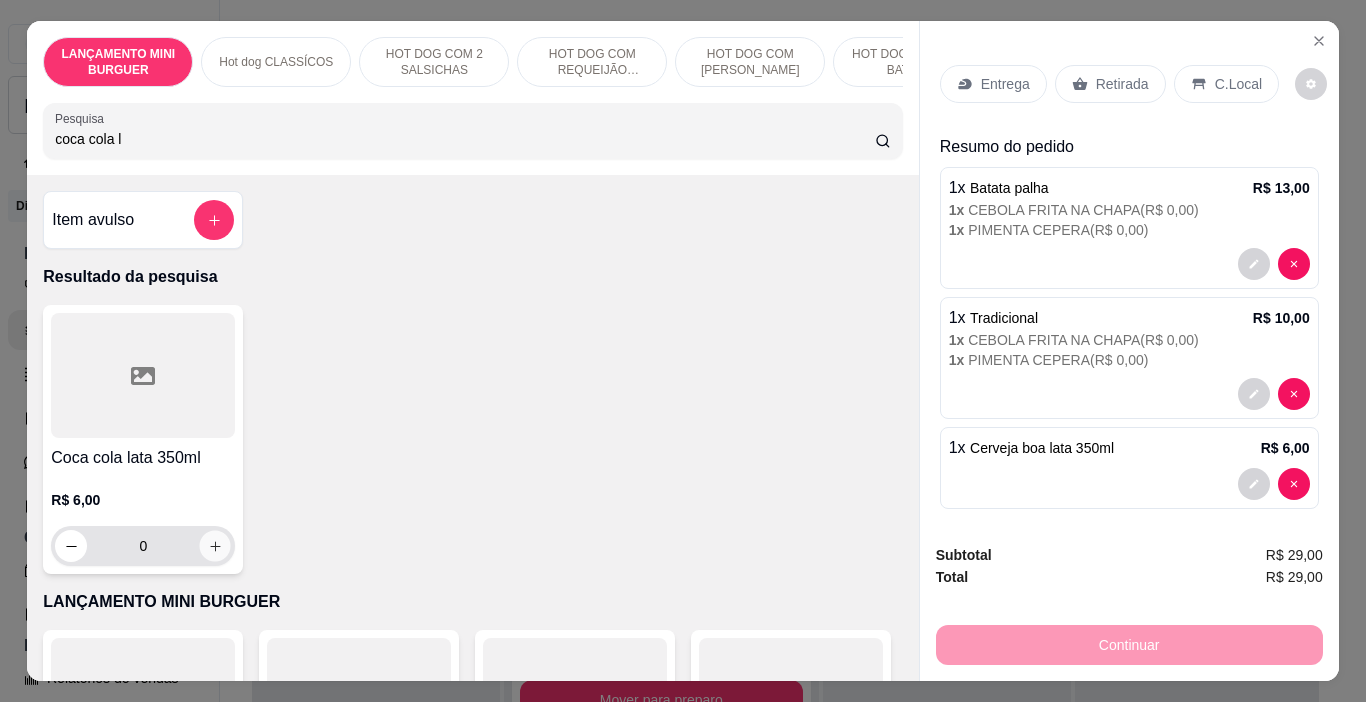 click 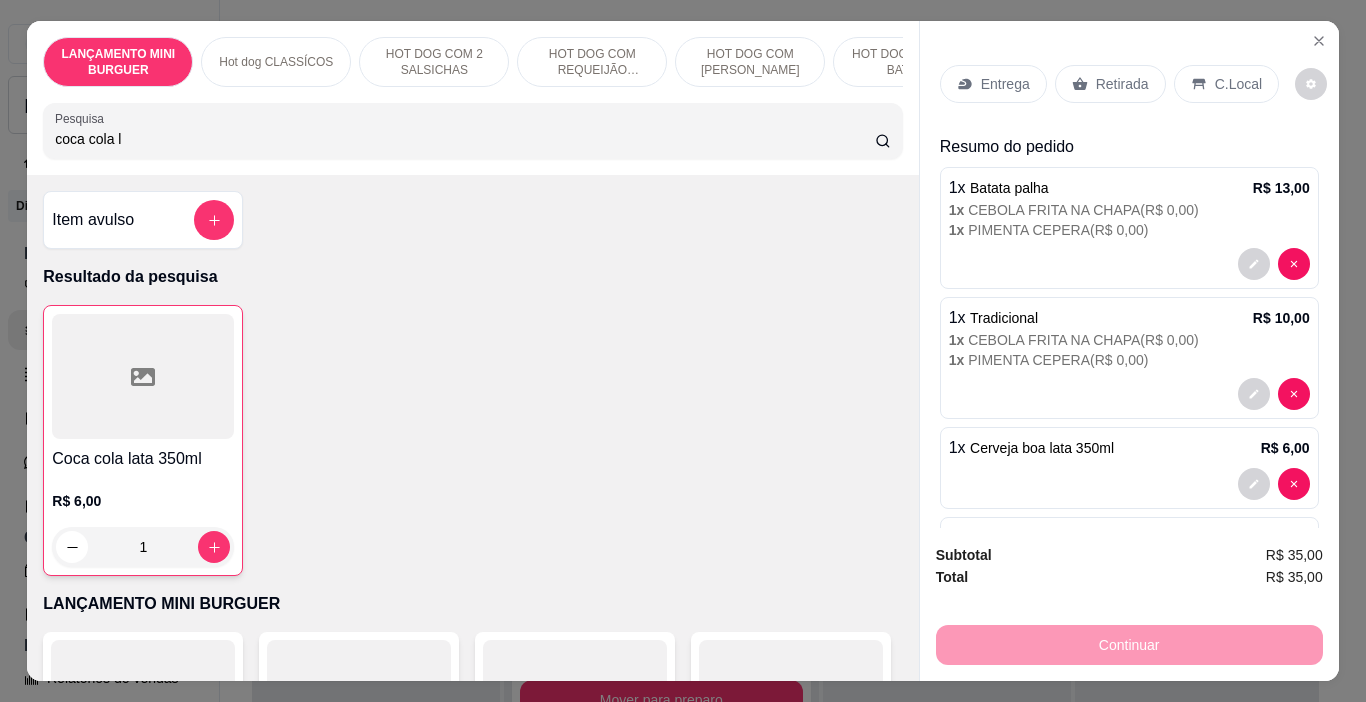 click on "C.Local" at bounding box center (1226, 84) 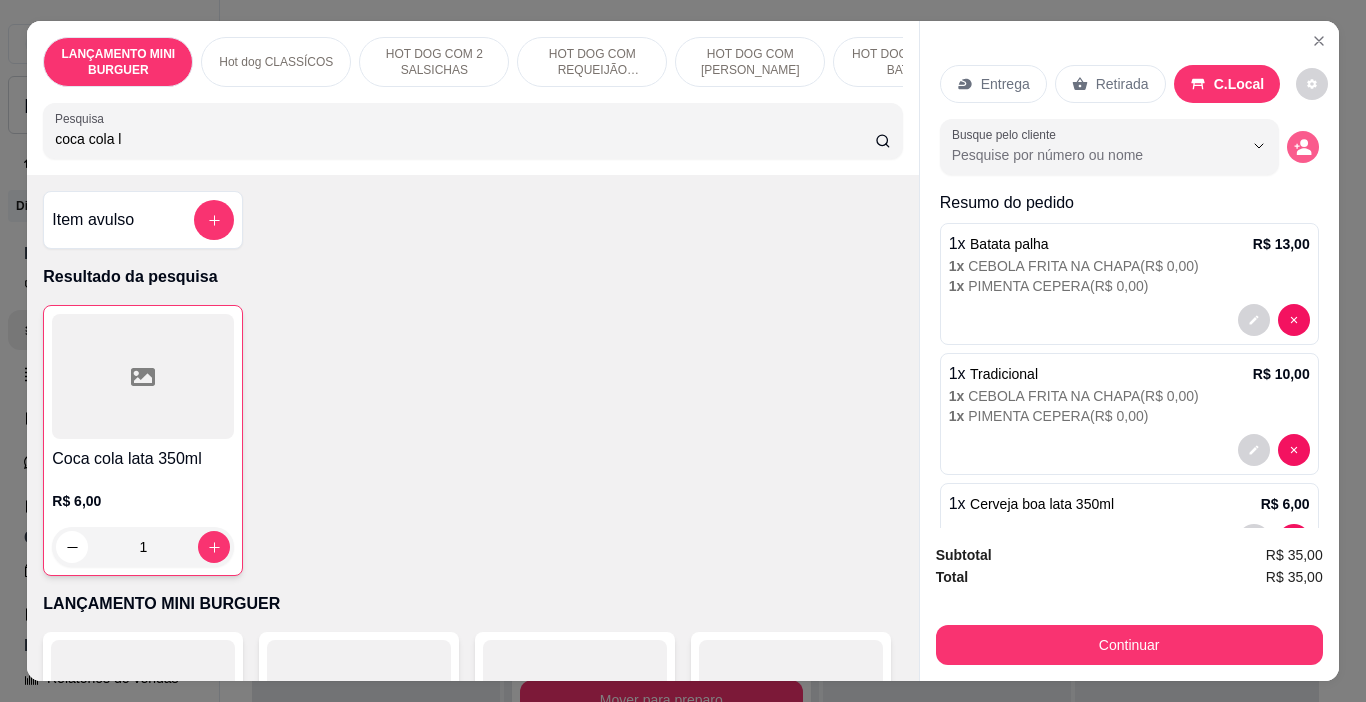 click at bounding box center (1303, 147) 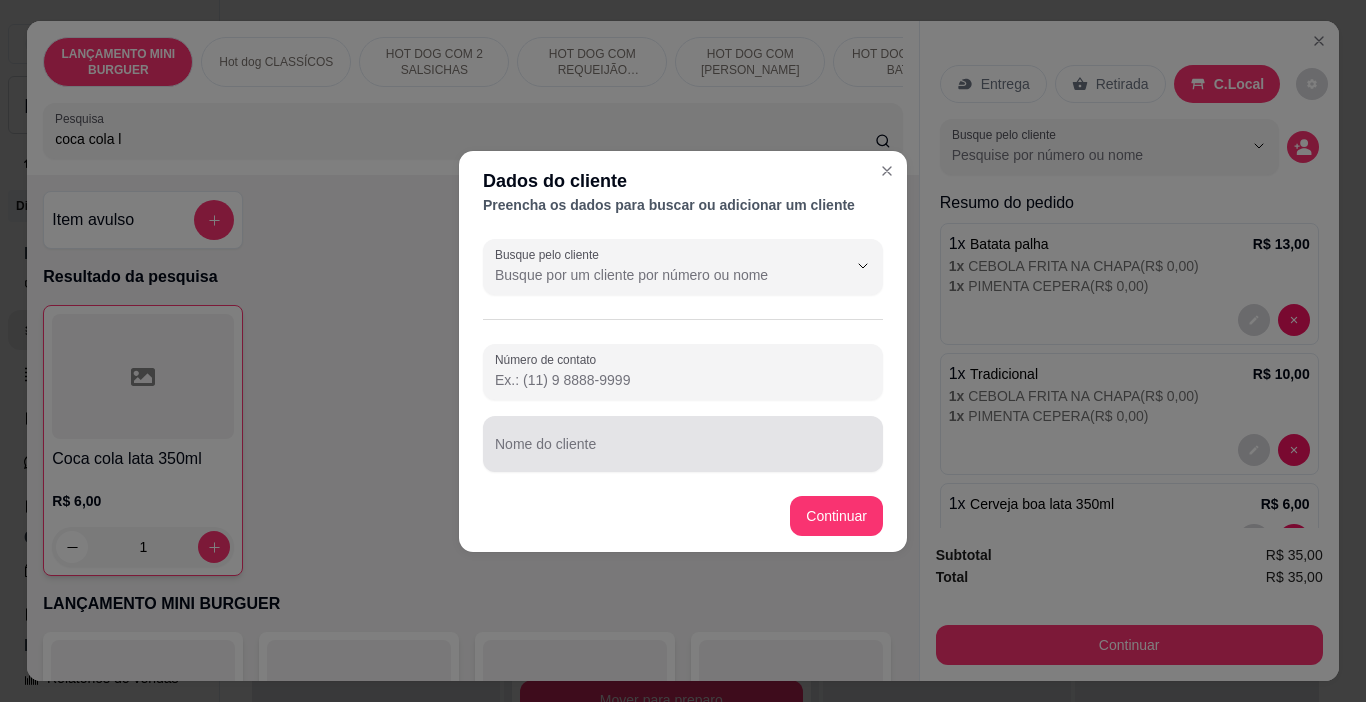 click at bounding box center (683, 444) 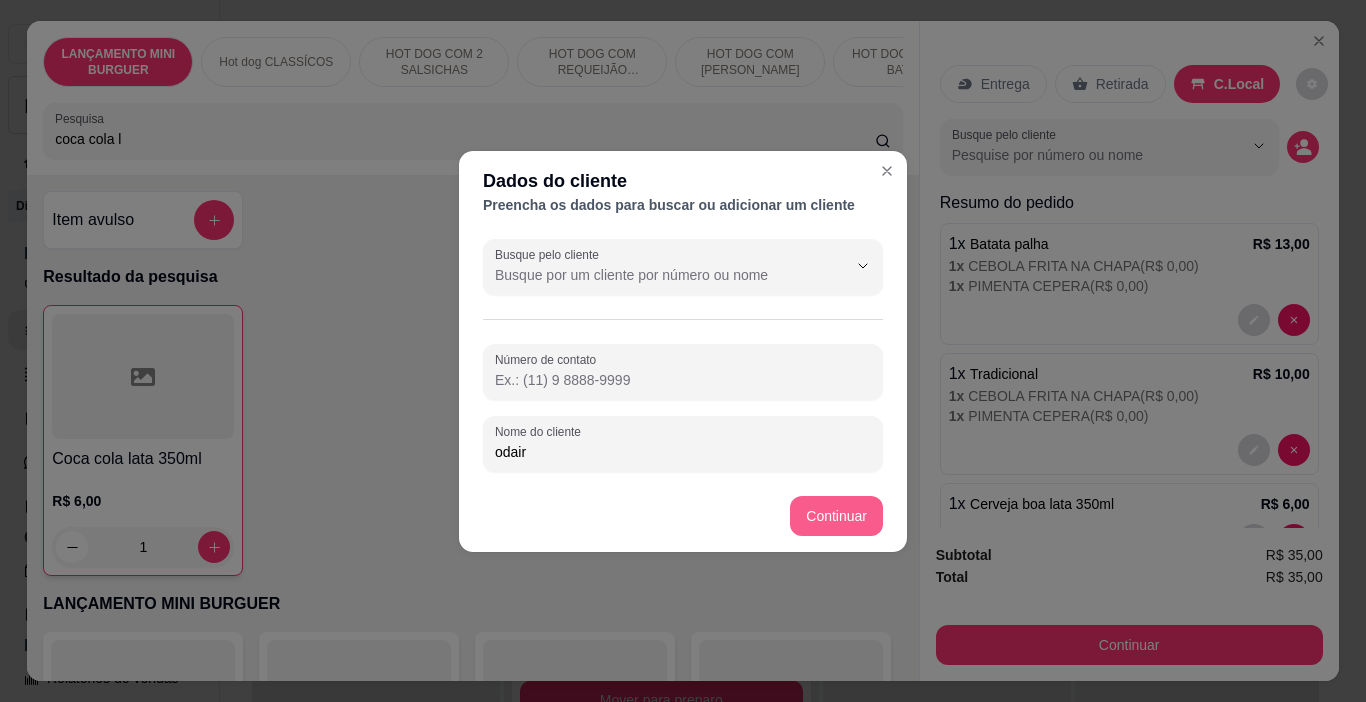 type on "odair" 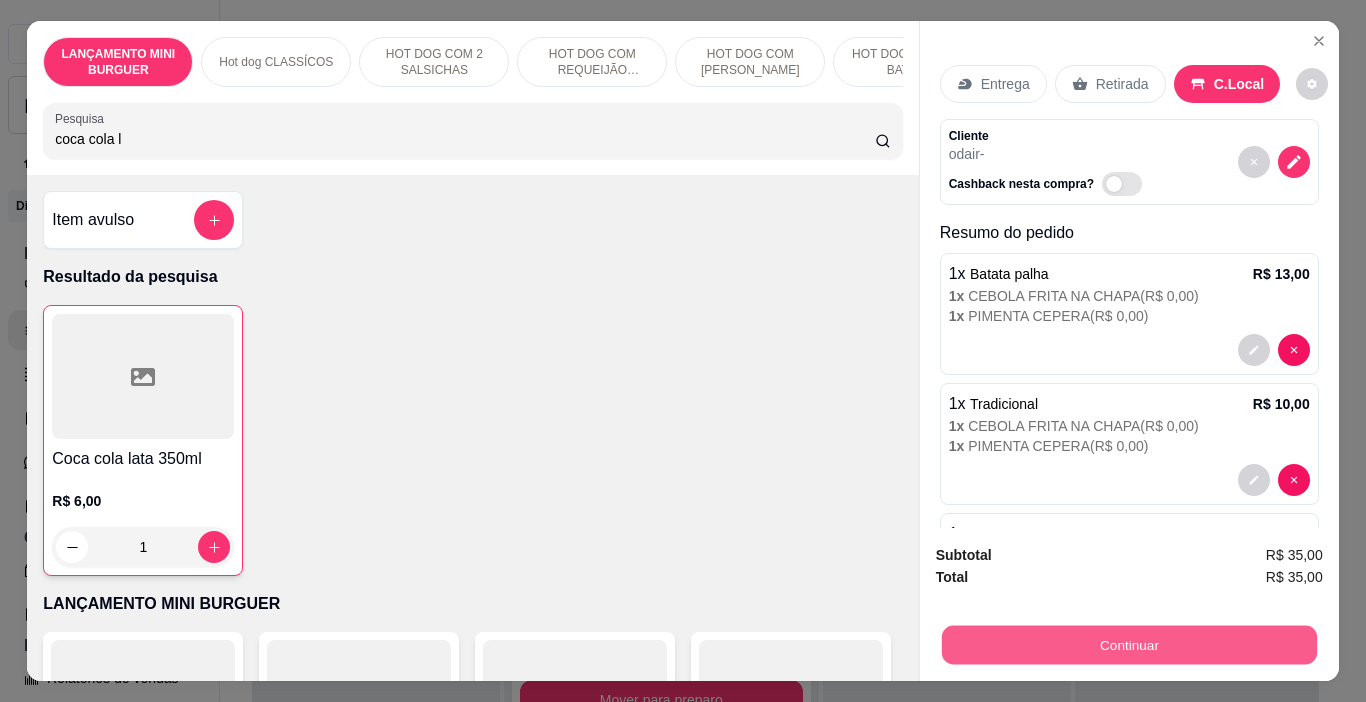 click on "Continuar" at bounding box center [1128, 645] 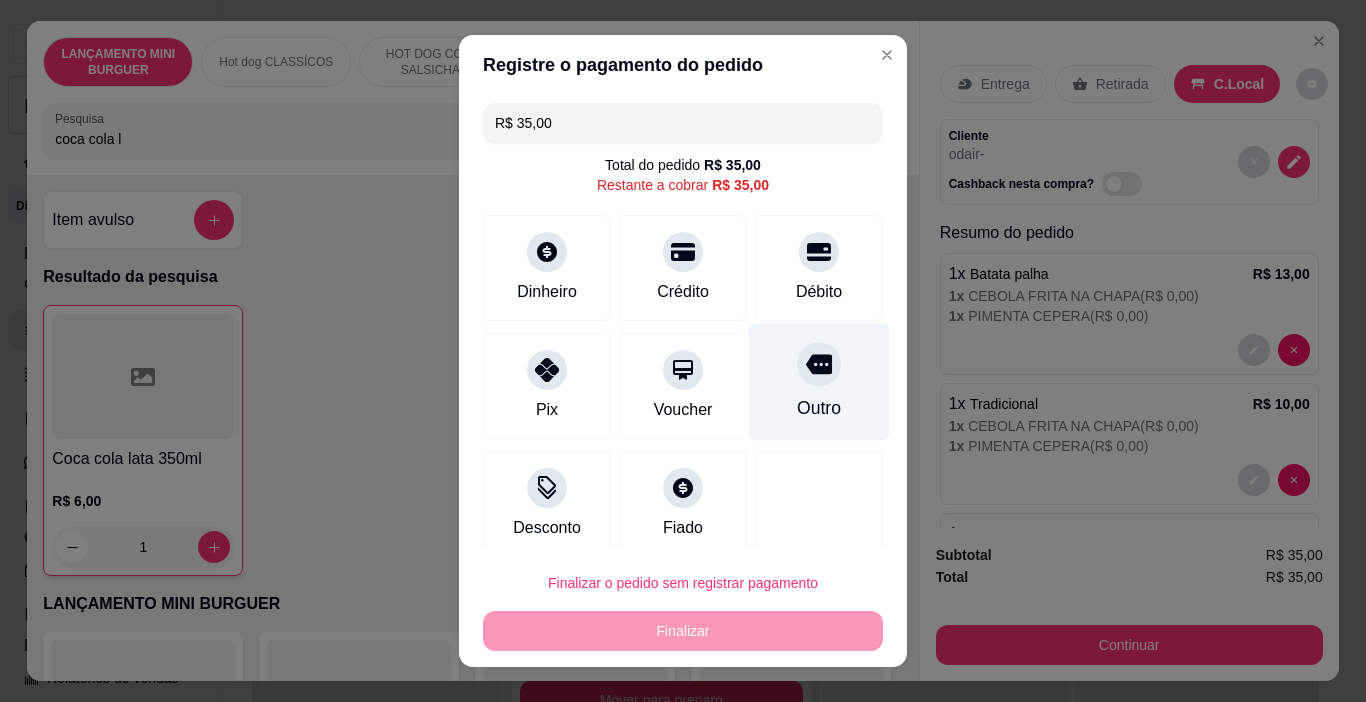 click at bounding box center [819, 365] 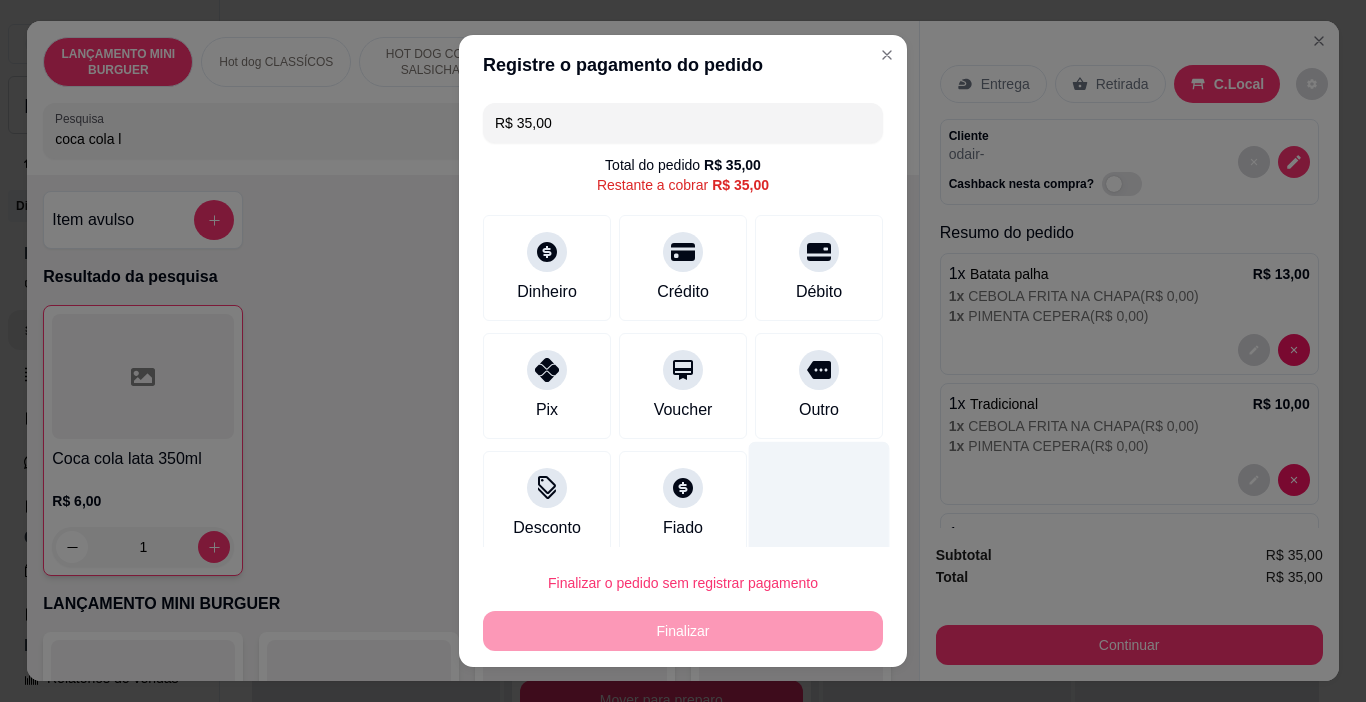 type on "R$ 0,00" 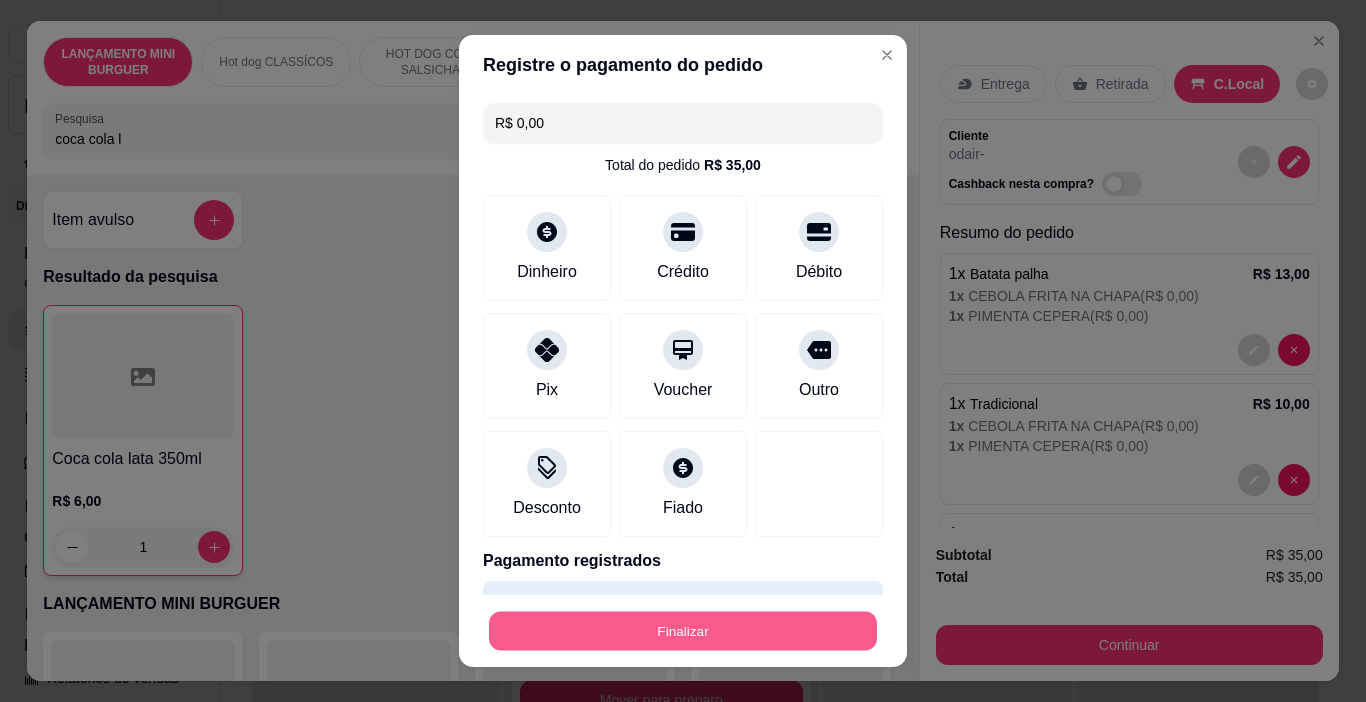 click on "Finalizar" at bounding box center [683, 631] 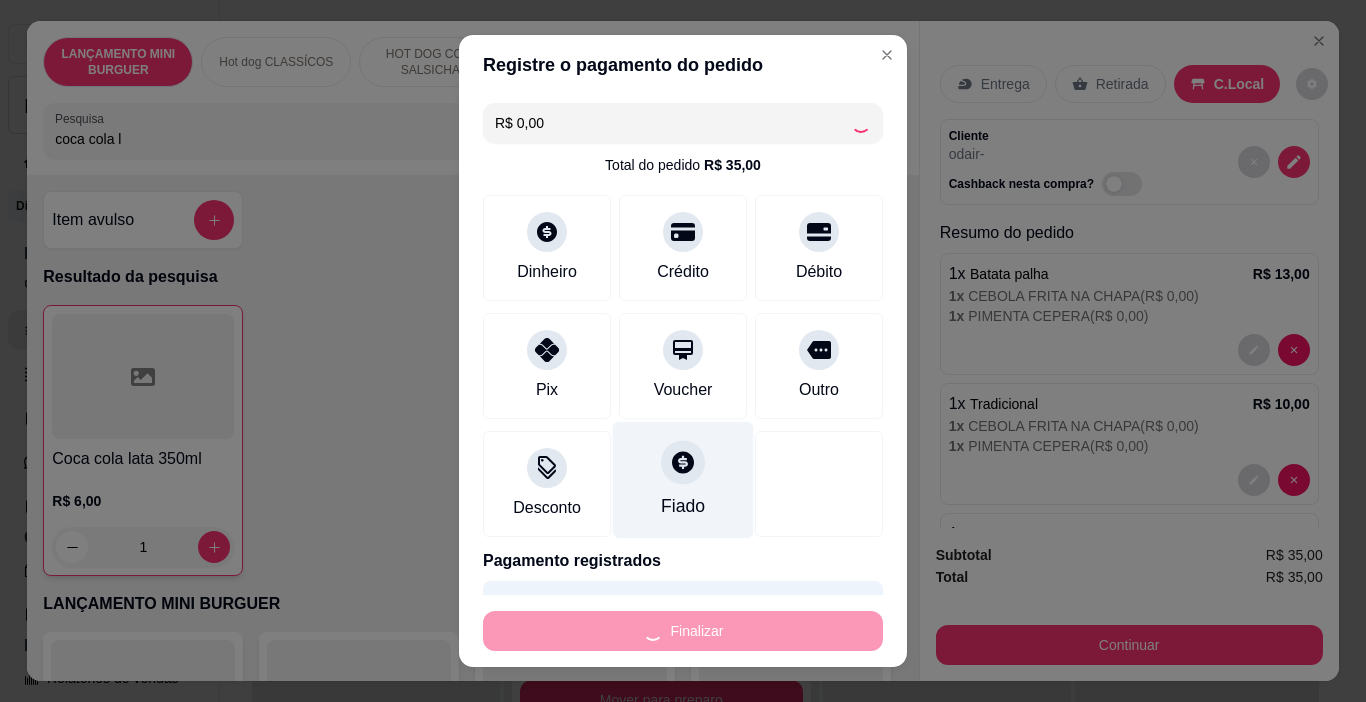 type on "0" 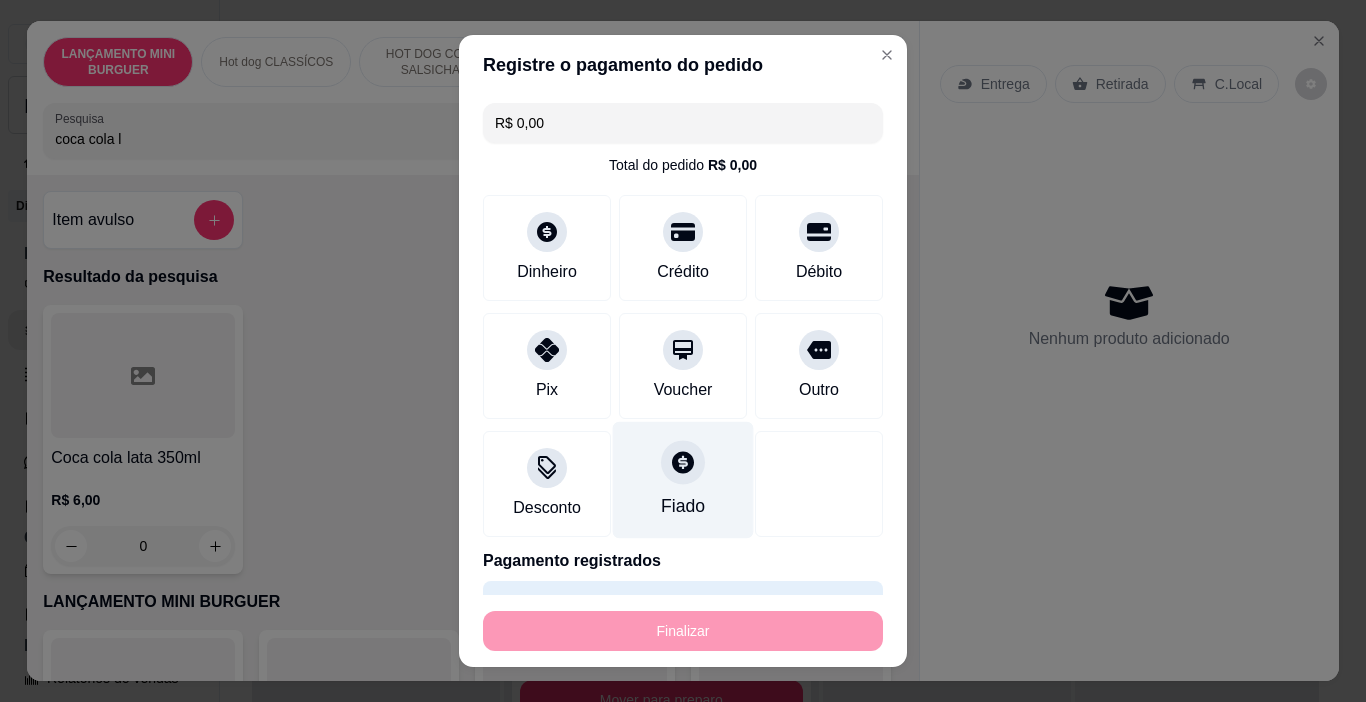 type on "-R$ 35,00" 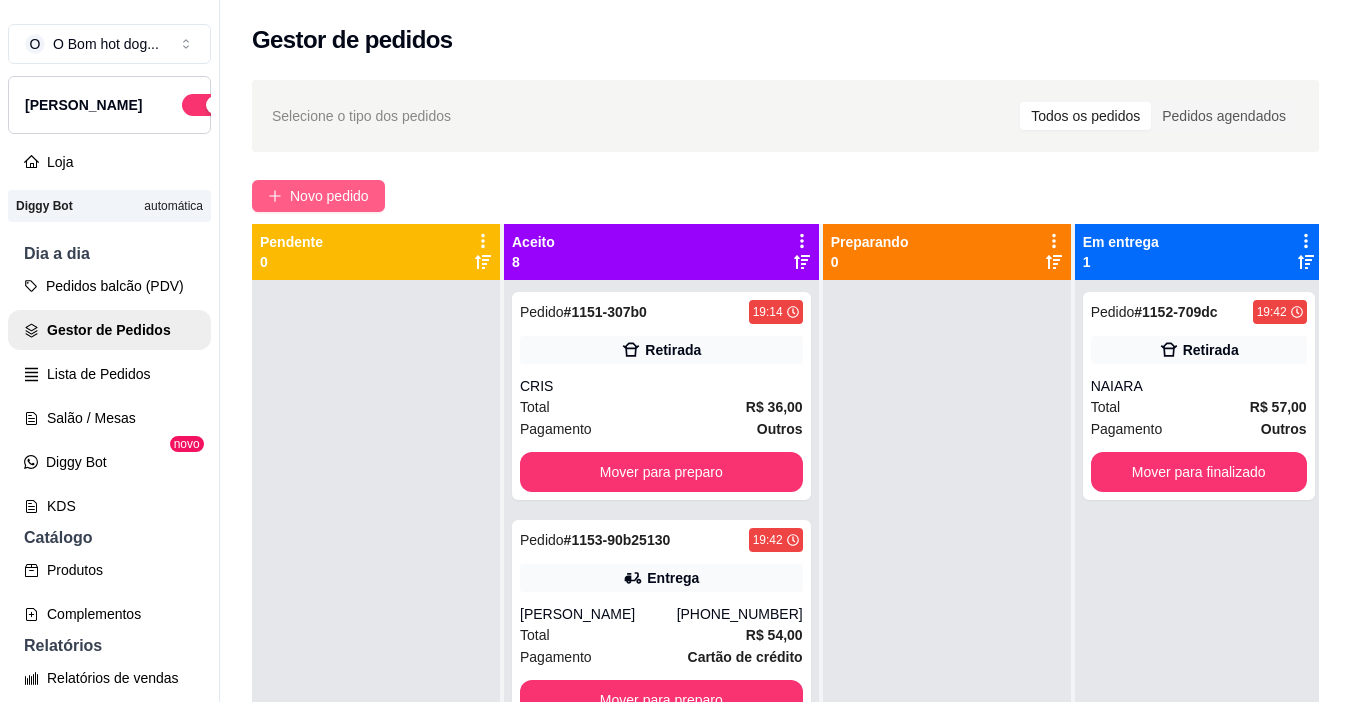 click on "Novo pedido" at bounding box center [329, 196] 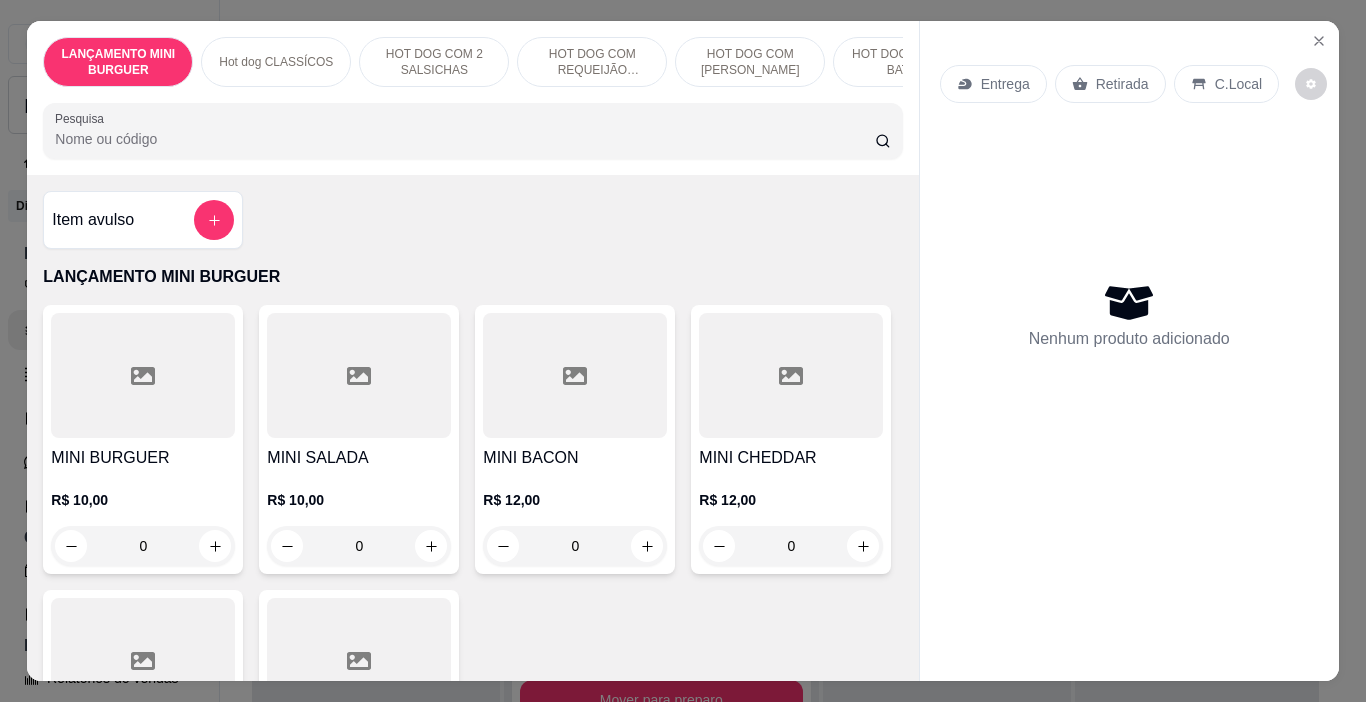 click on "0" at bounding box center (575, 546) 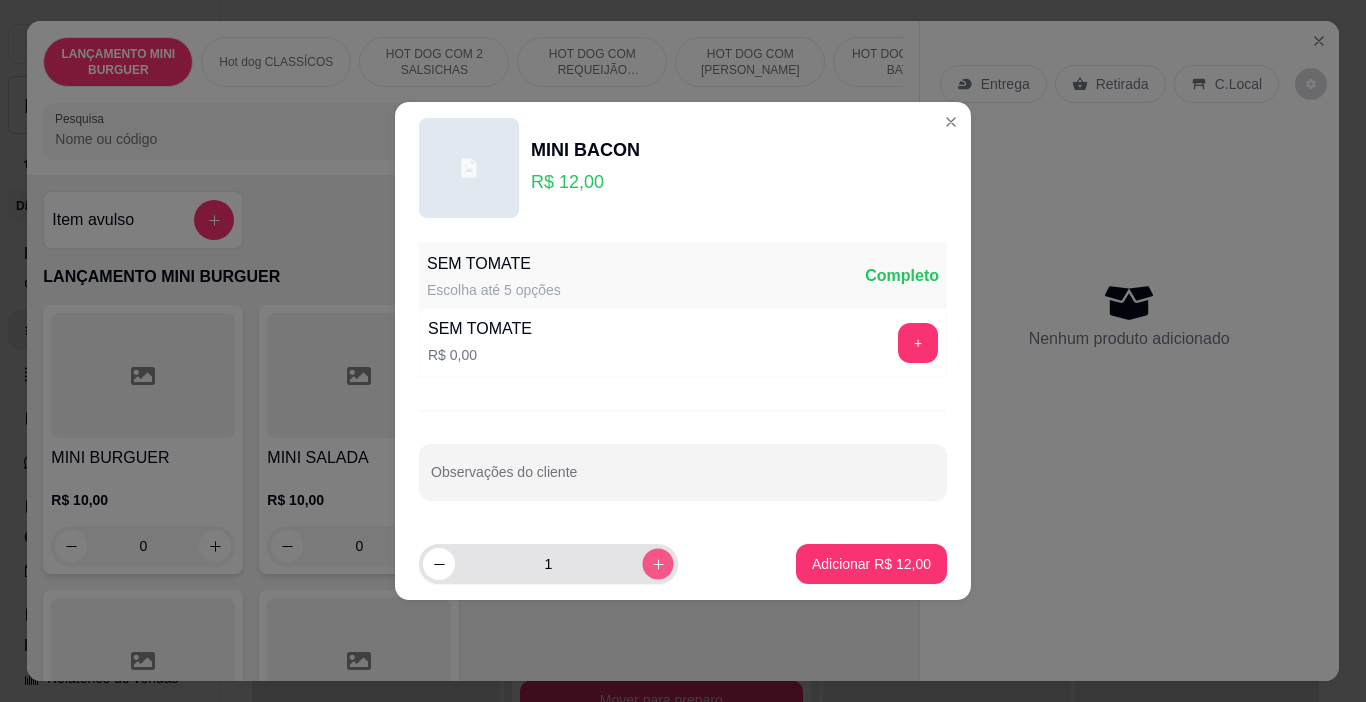 click at bounding box center (657, 563) 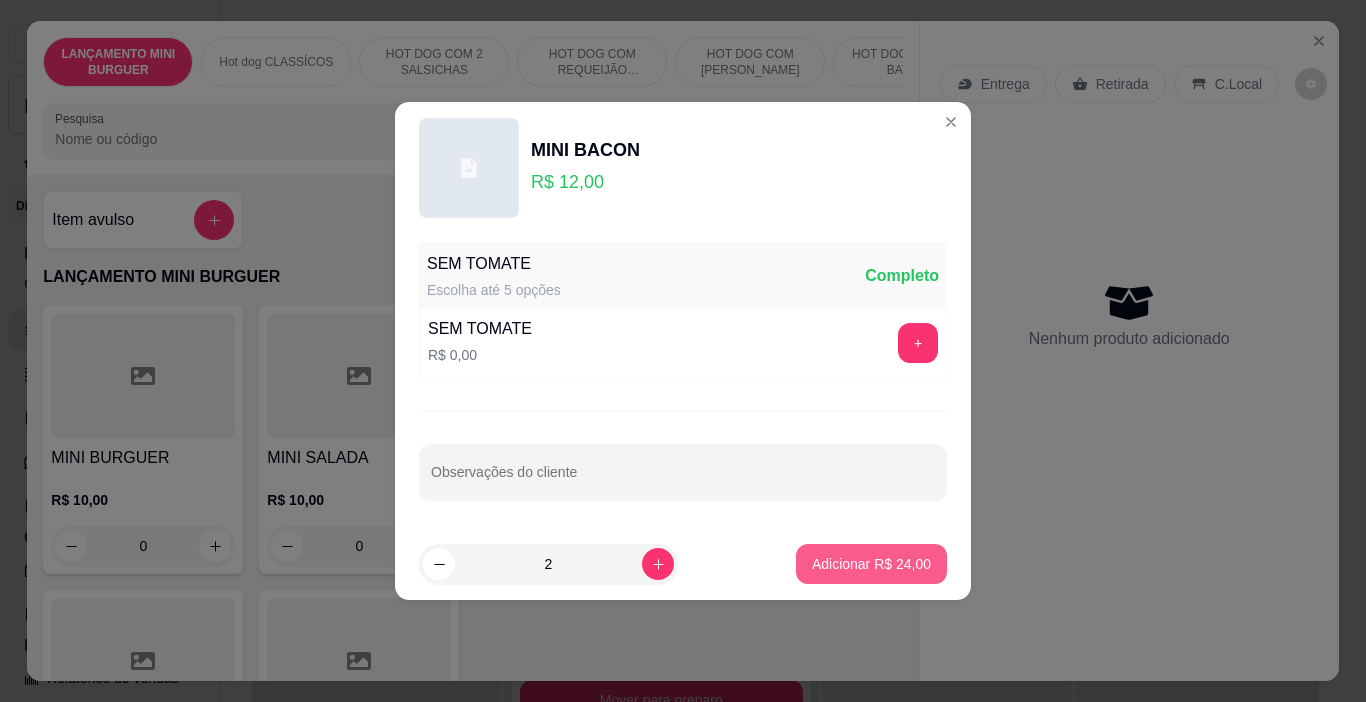 click on "Adicionar   R$ 24,00" at bounding box center [871, 564] 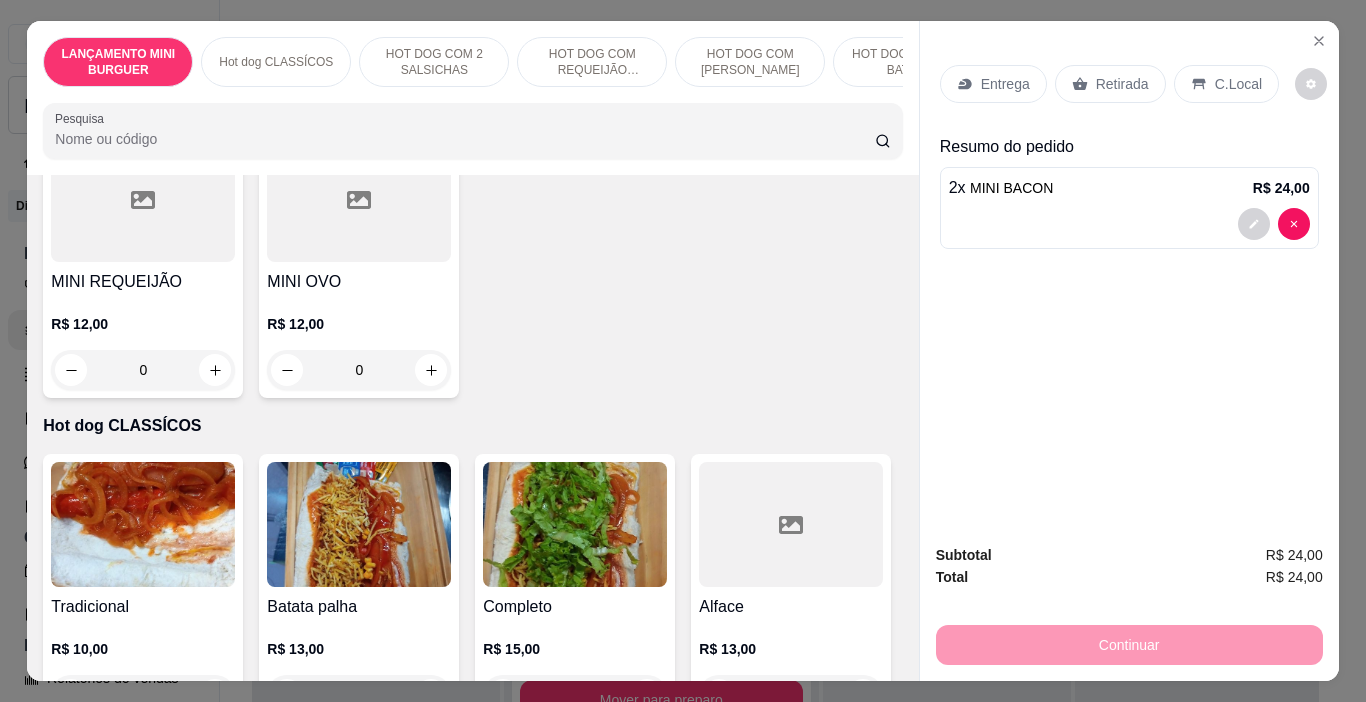 scroll, scrollTop: 300, scrollLeft: 0, axis: vertical 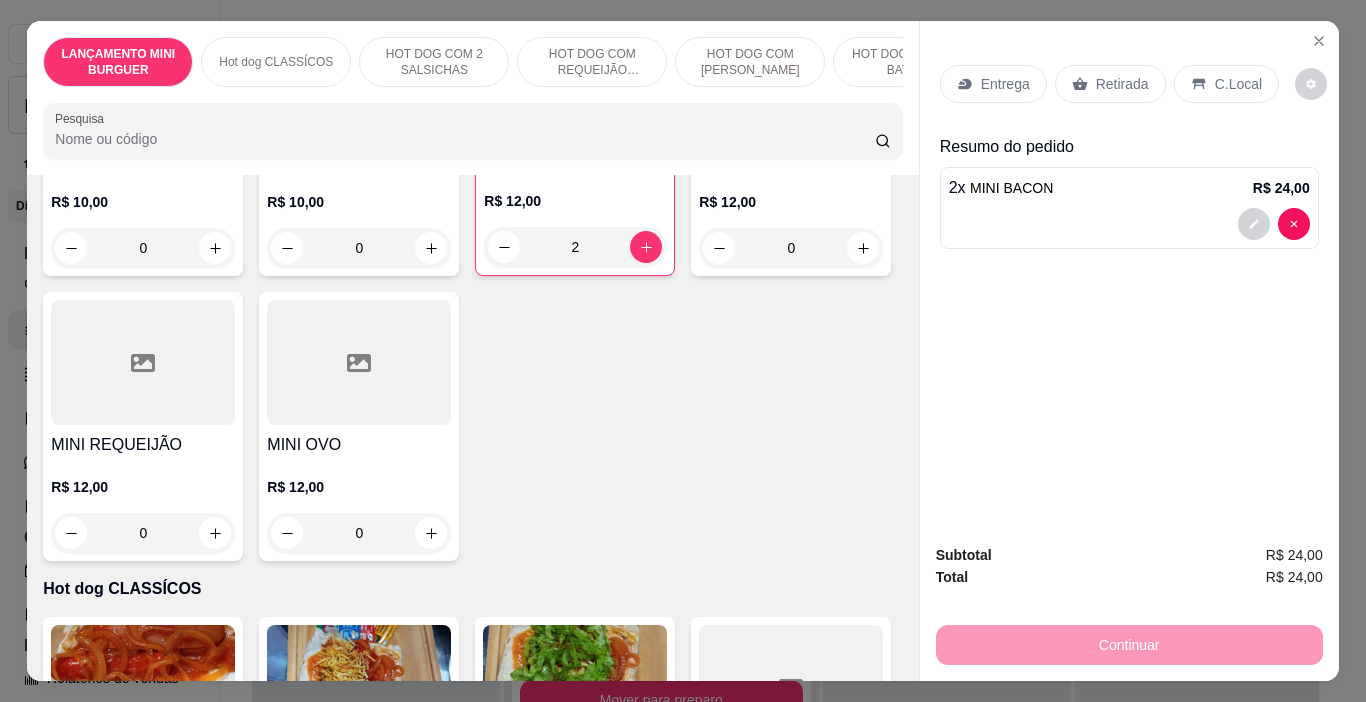 click on "Pesquisa" at bounding box center [465, 139] 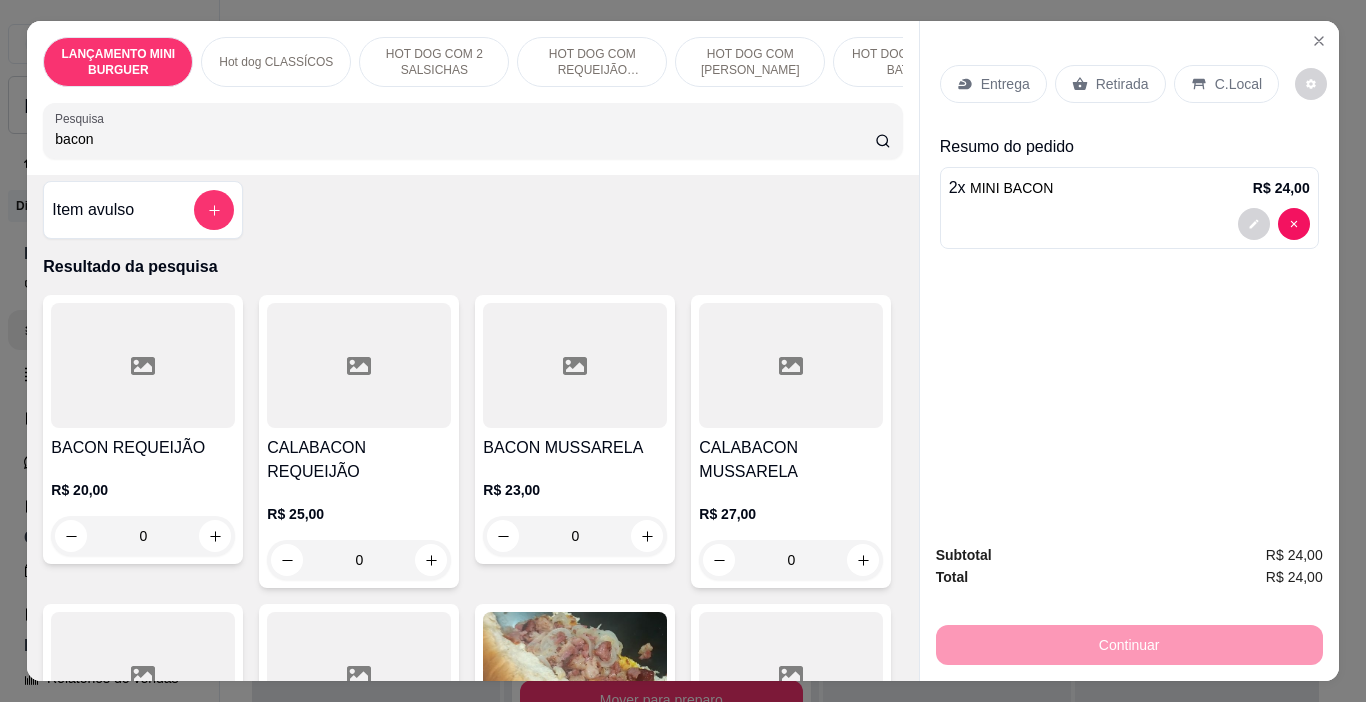 scroll, scrollTop: 0, scrollLeft: 0, axis: both 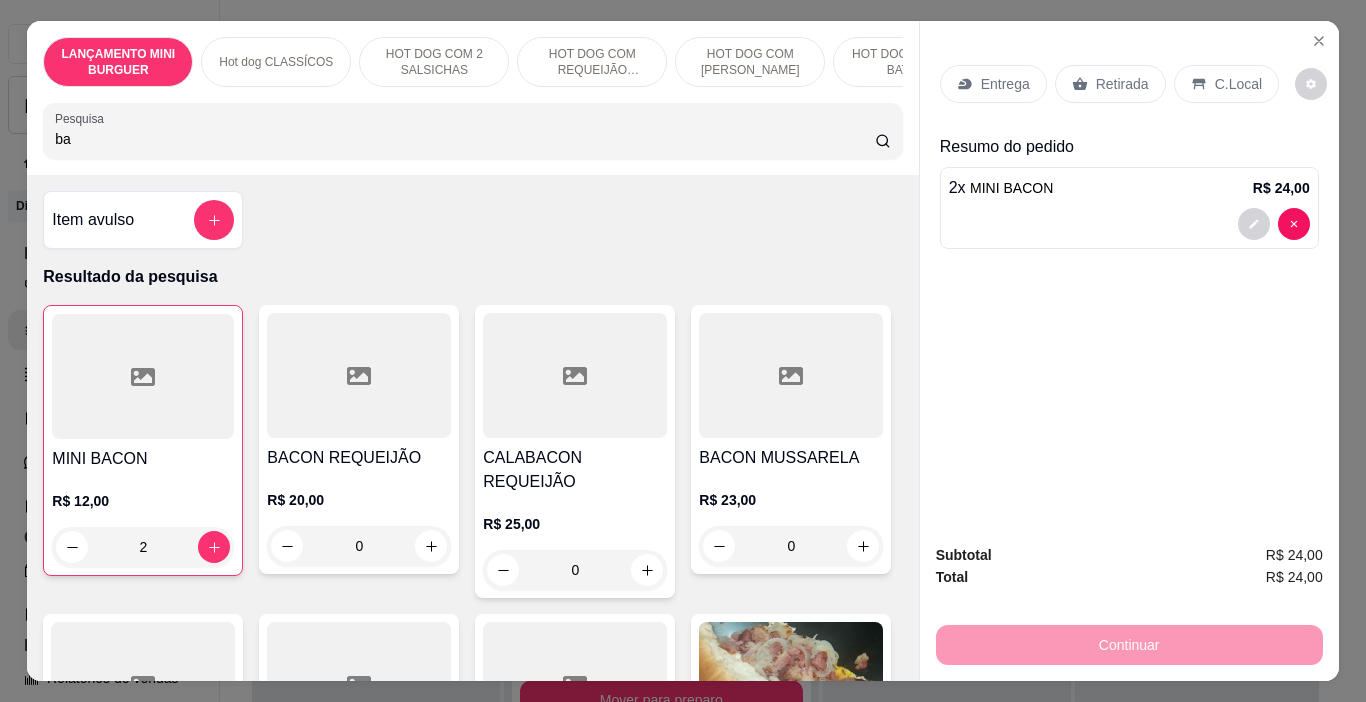 type on "b" 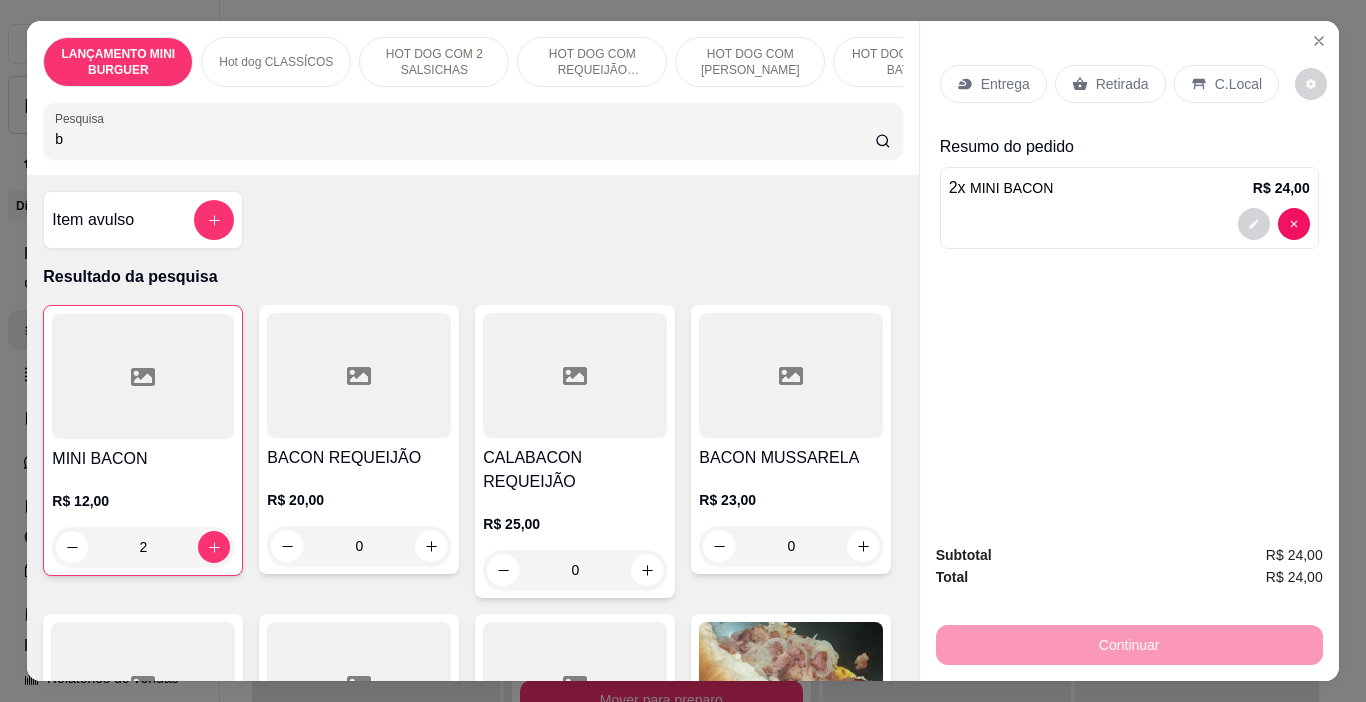 type 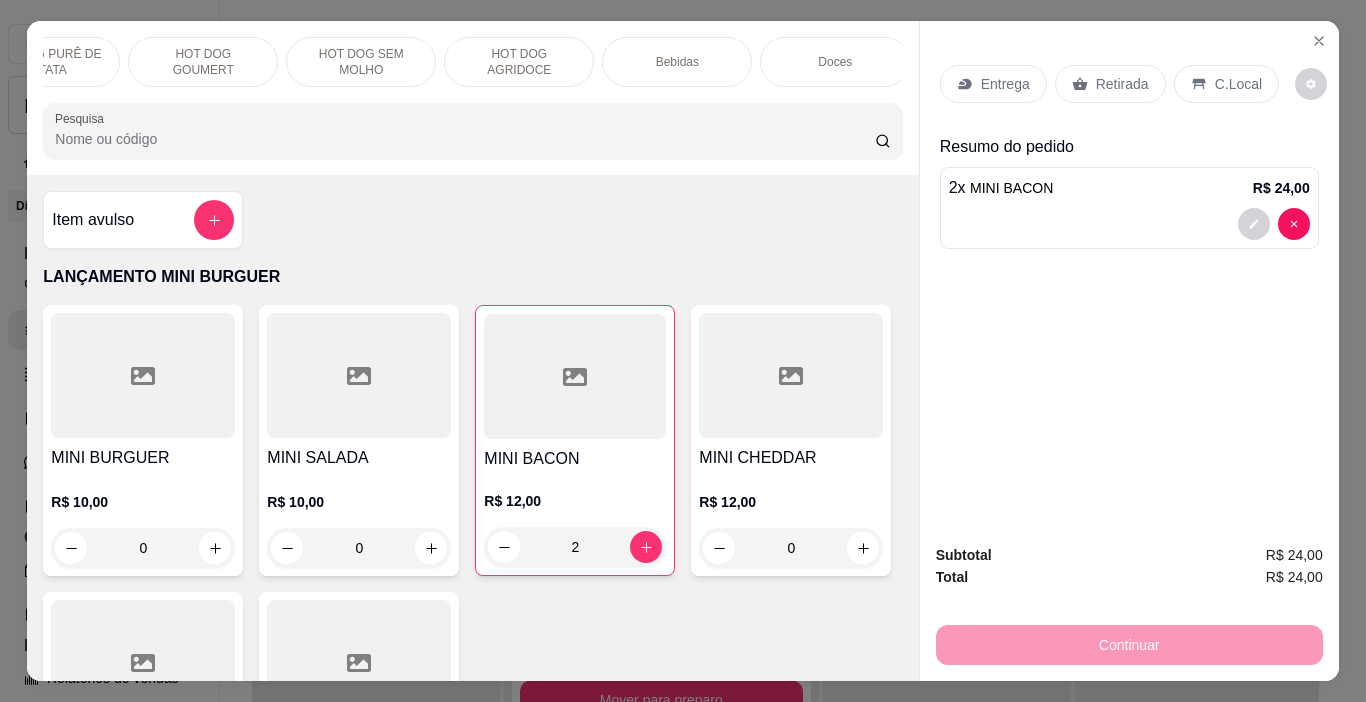 scroll, scrollTop: 0, scrollLeft: 871, axis: horizontal 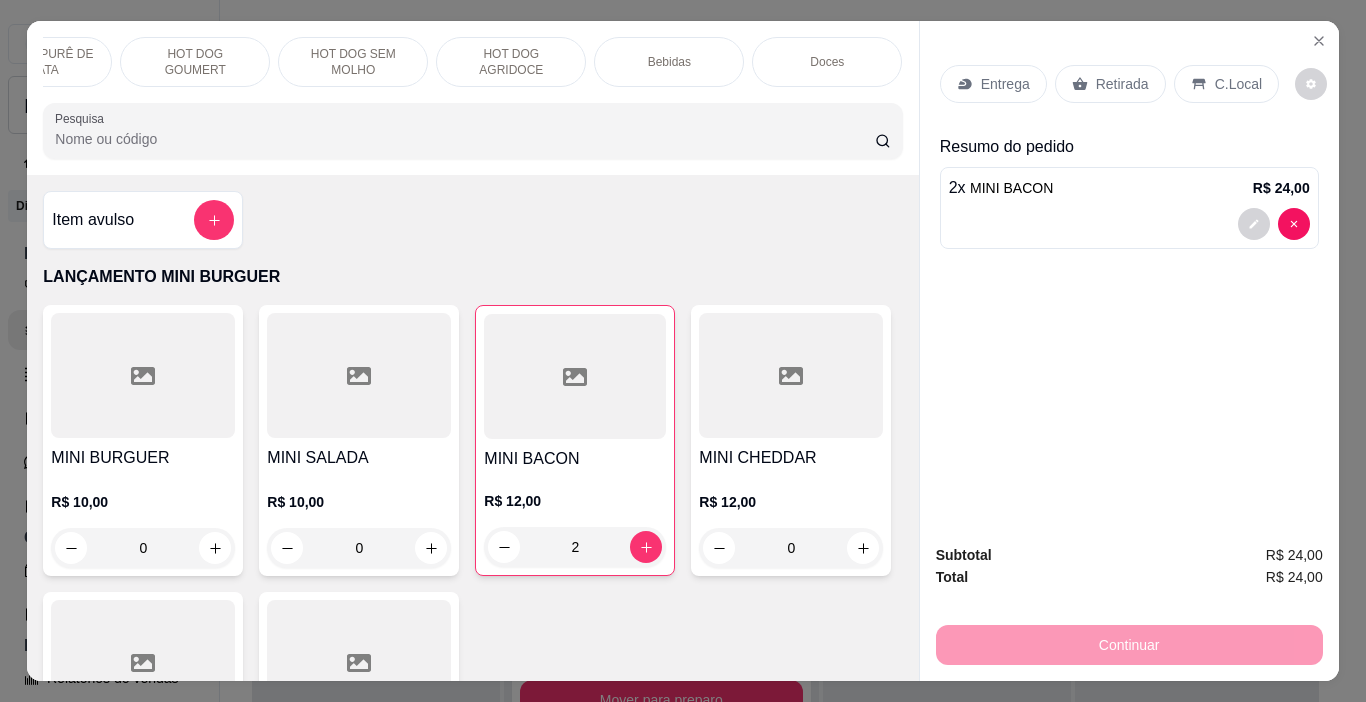 drag, startPoint x: 142, startPoint y: 45, endPoint x: 218, endPoint y: 144, distance: 124.80785 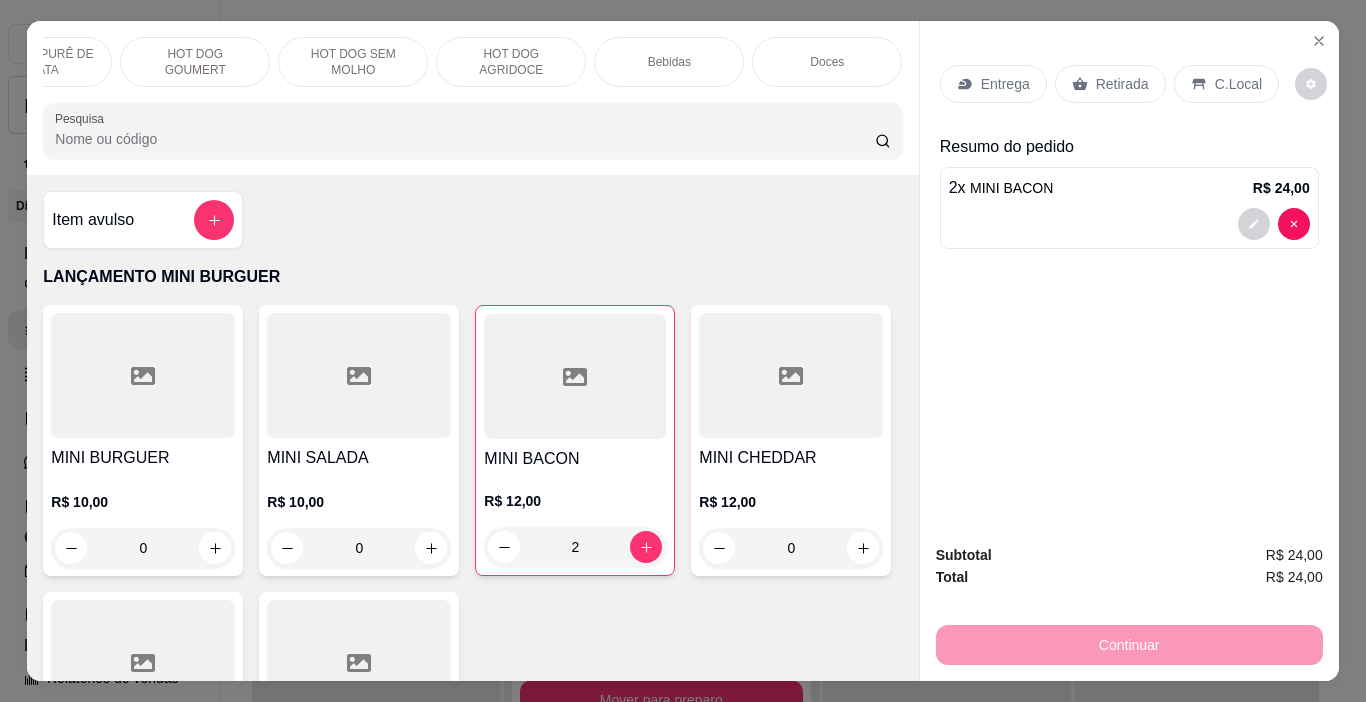 click on "HOT DOG GOUMERT" at bounding box center [195, 62] 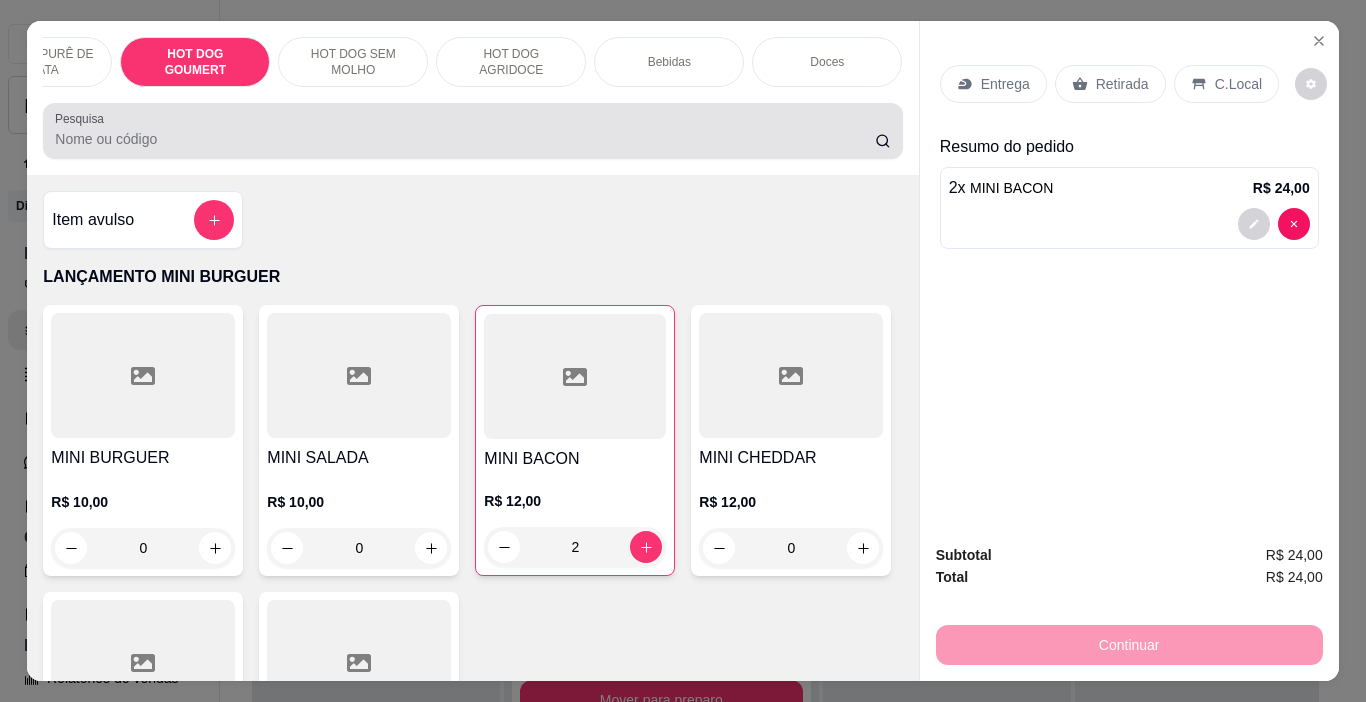 scroll, scrollTop: 6224, scrollLeft: 0, axis: vertical 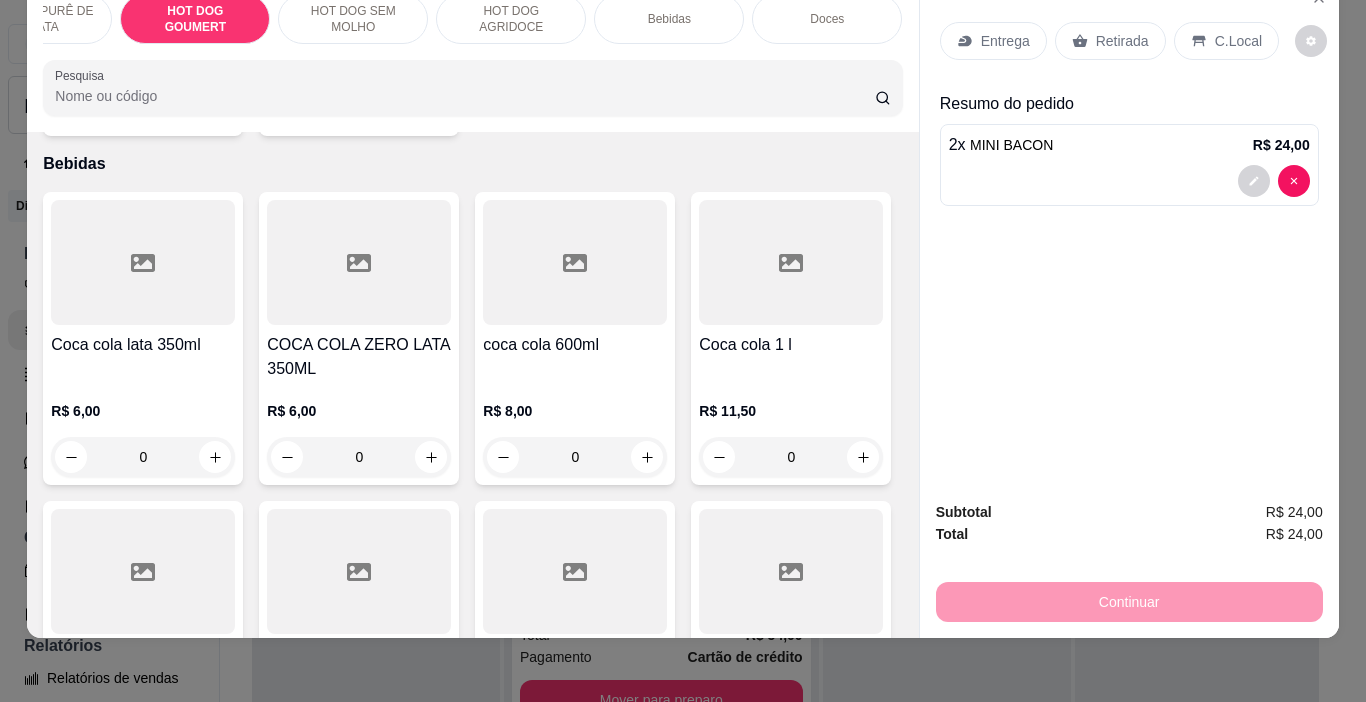 click on "0" at bounding box center (575, -1136) 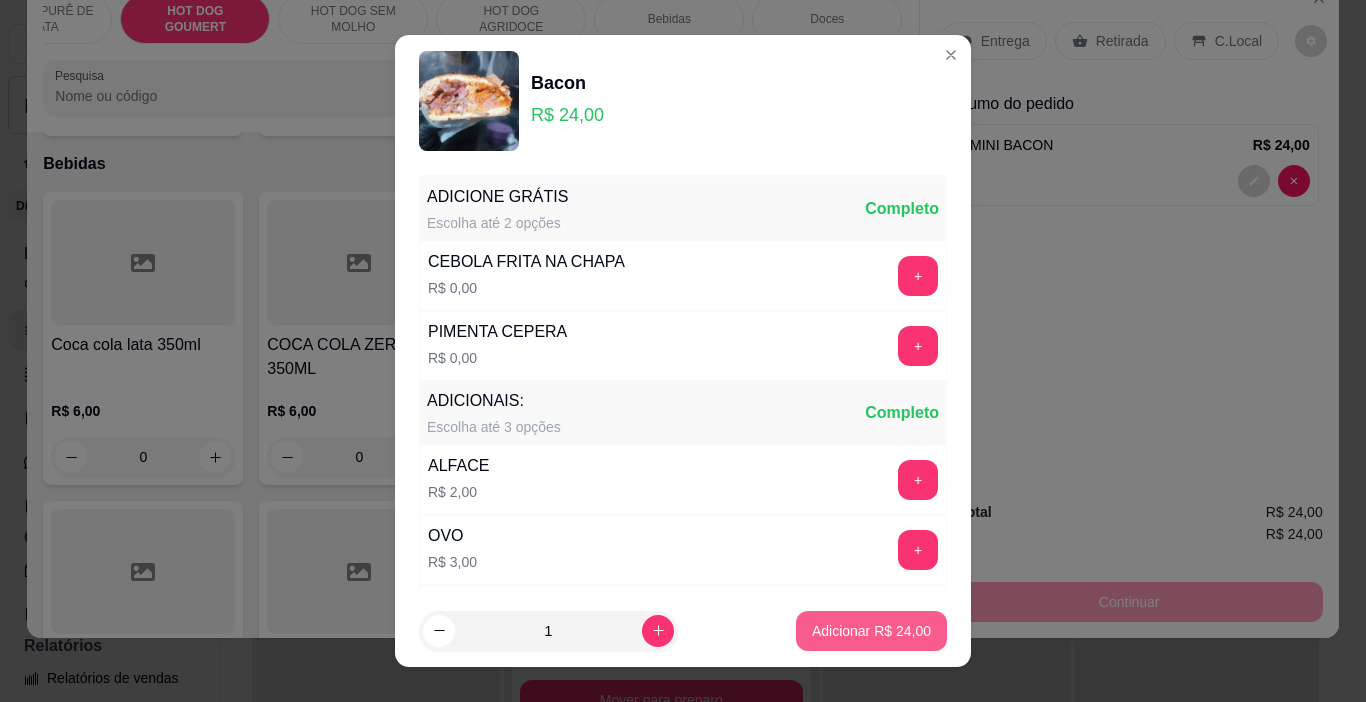 click on "Adicionar   R$ 24,00" at bounding box center [871, 631] 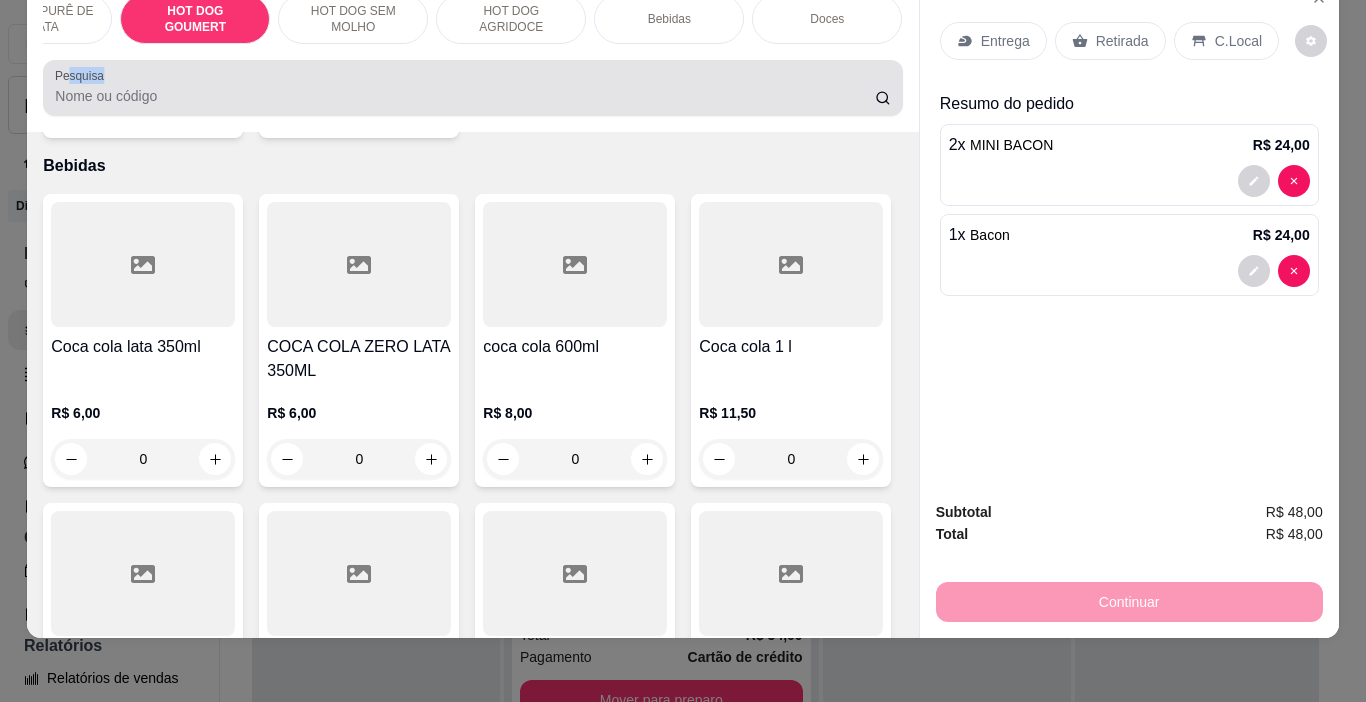 drag, startPoint x: 58, startPoint y: 79, endPoint x: 61, endPoint y: 94, distance: 15.297058 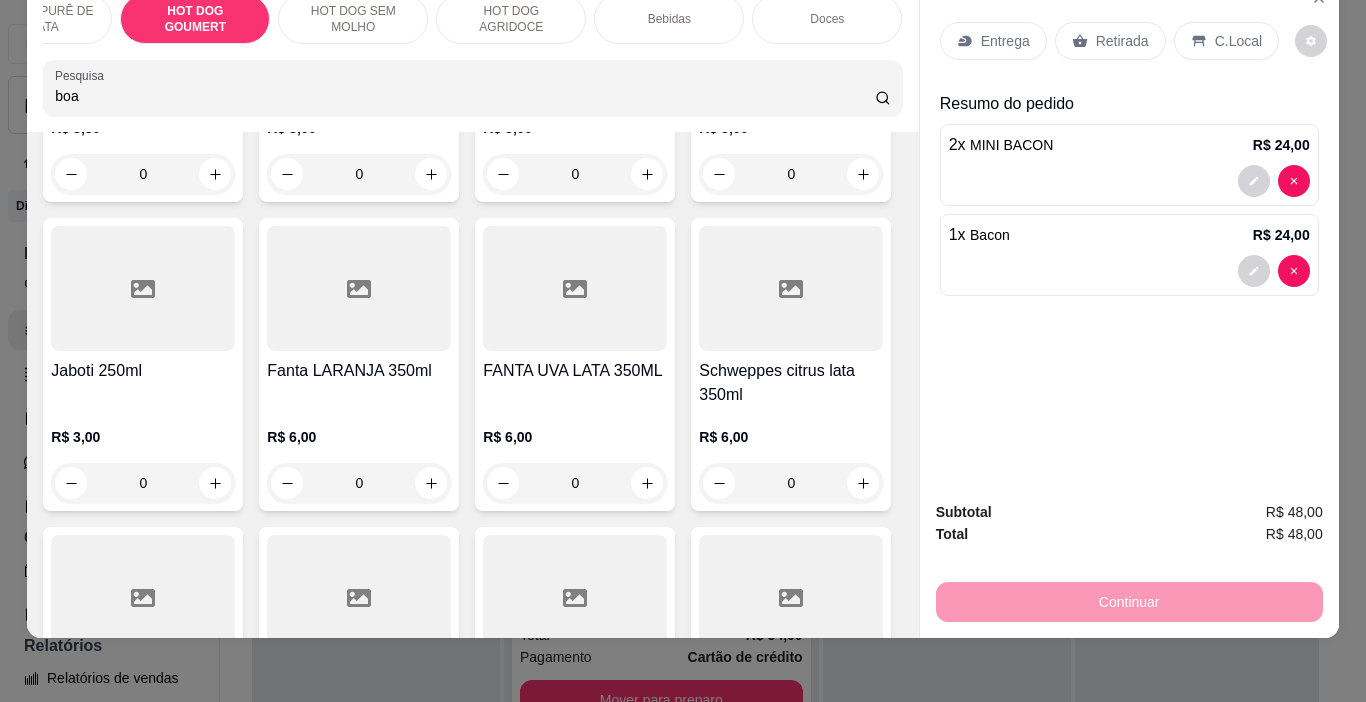 scroll, scrollTop: 6649, scrollLeft: 0, axis: vertical 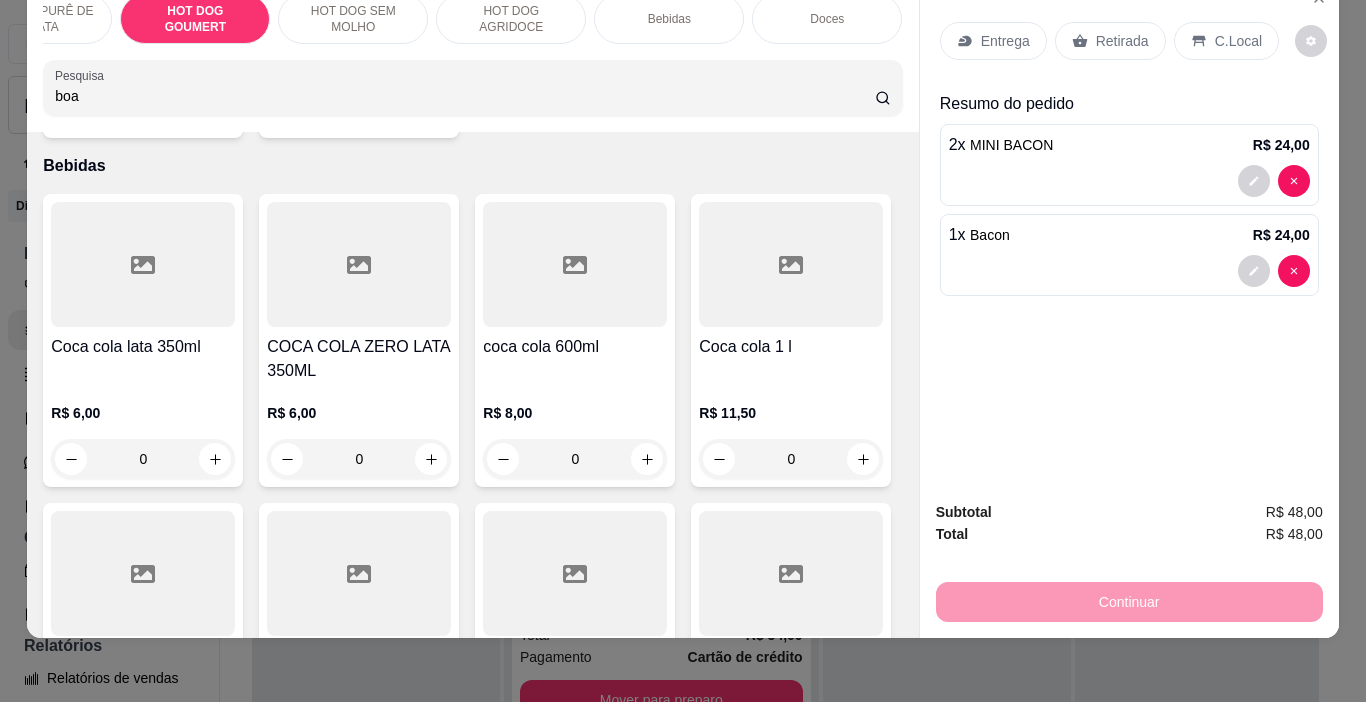 click on "1" at bounding box center [575, -1135] 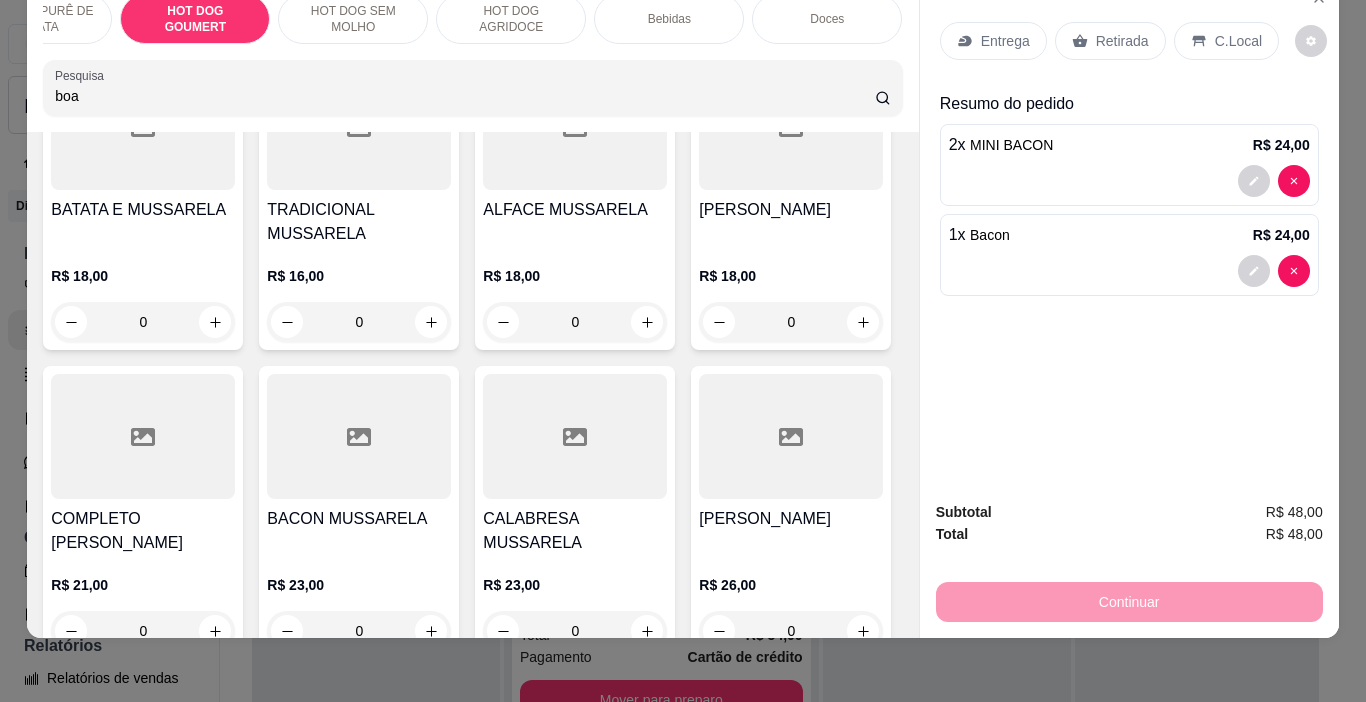 scroll, scrollTop: 2949, scrollLeft: 0, axis: vertical 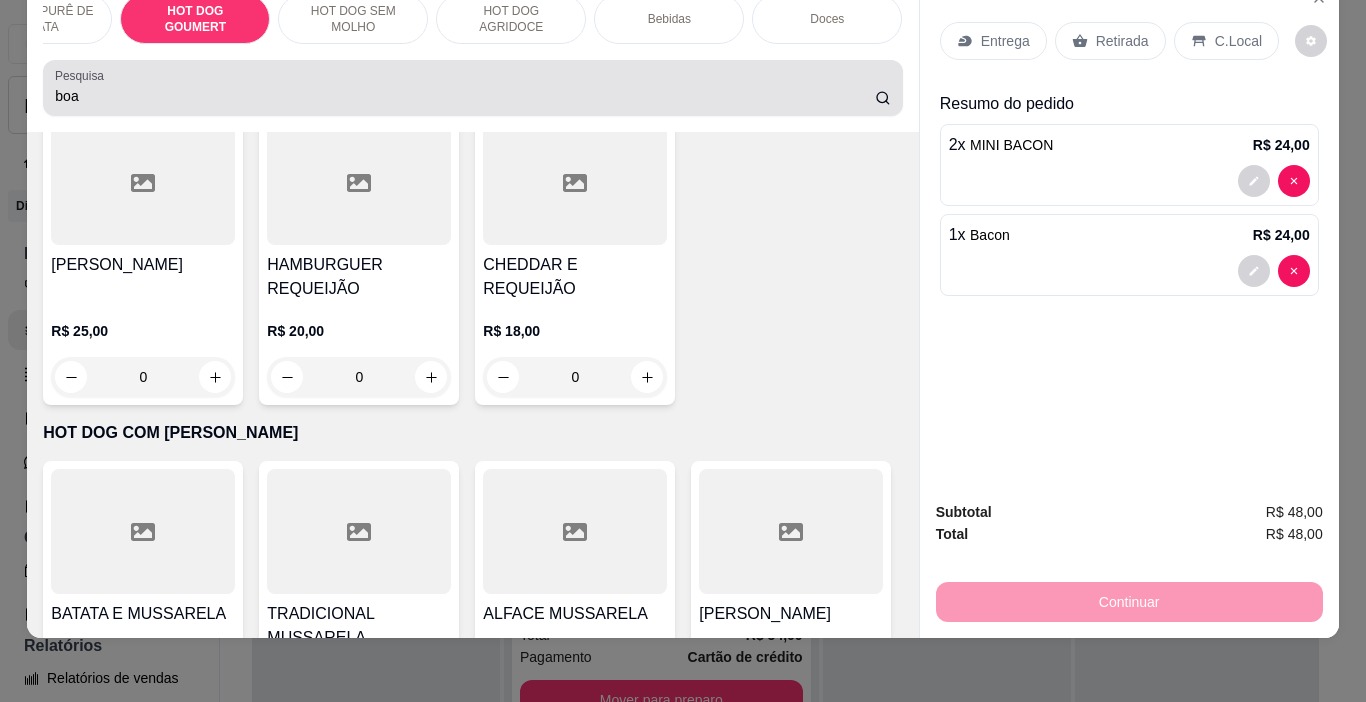 click on "boa" at bounding box center (465, 96) 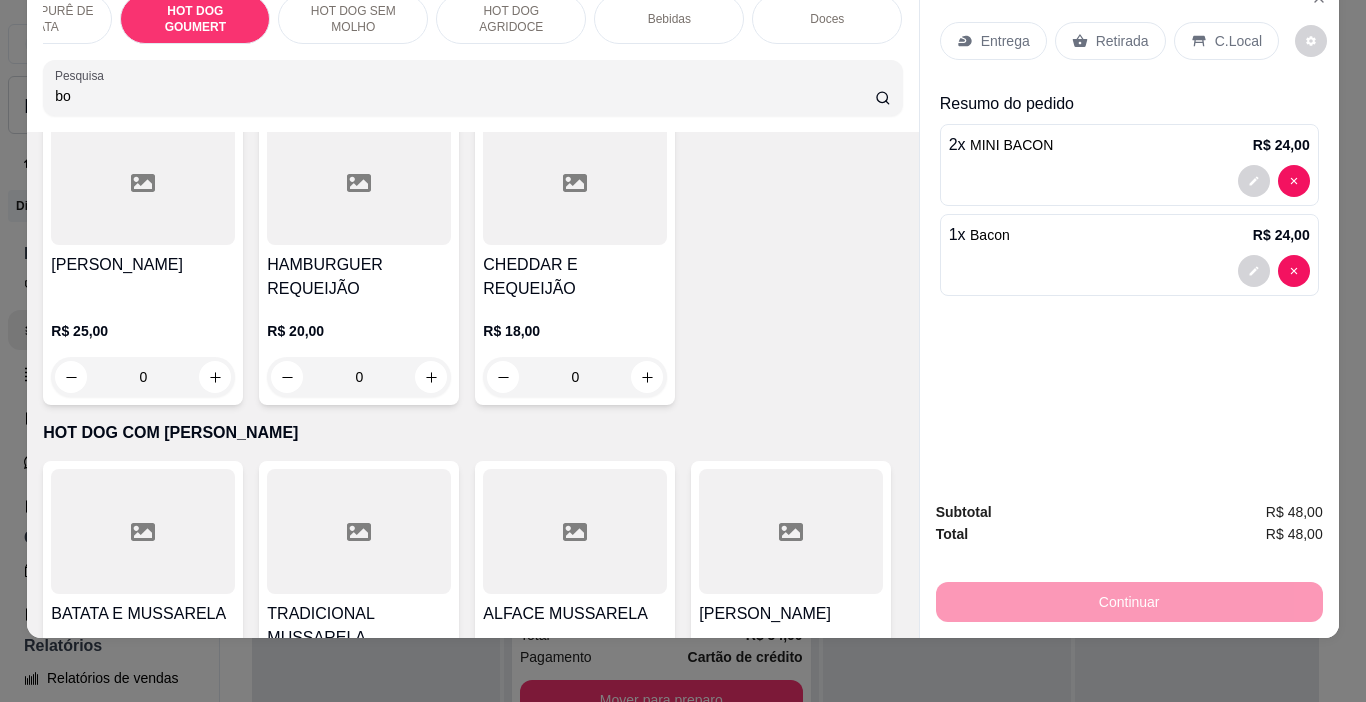 type on "b" 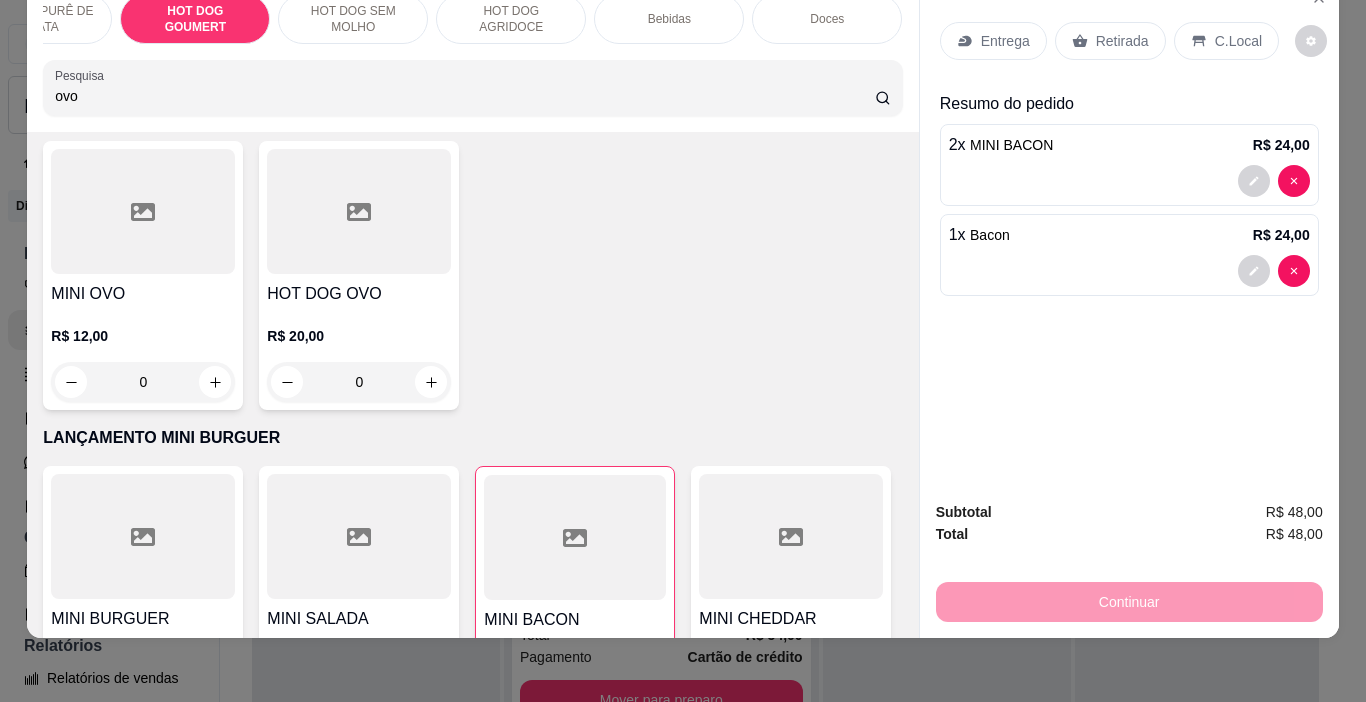 scroll, scrollTop: 0, scrollLeft: 0, axis: both 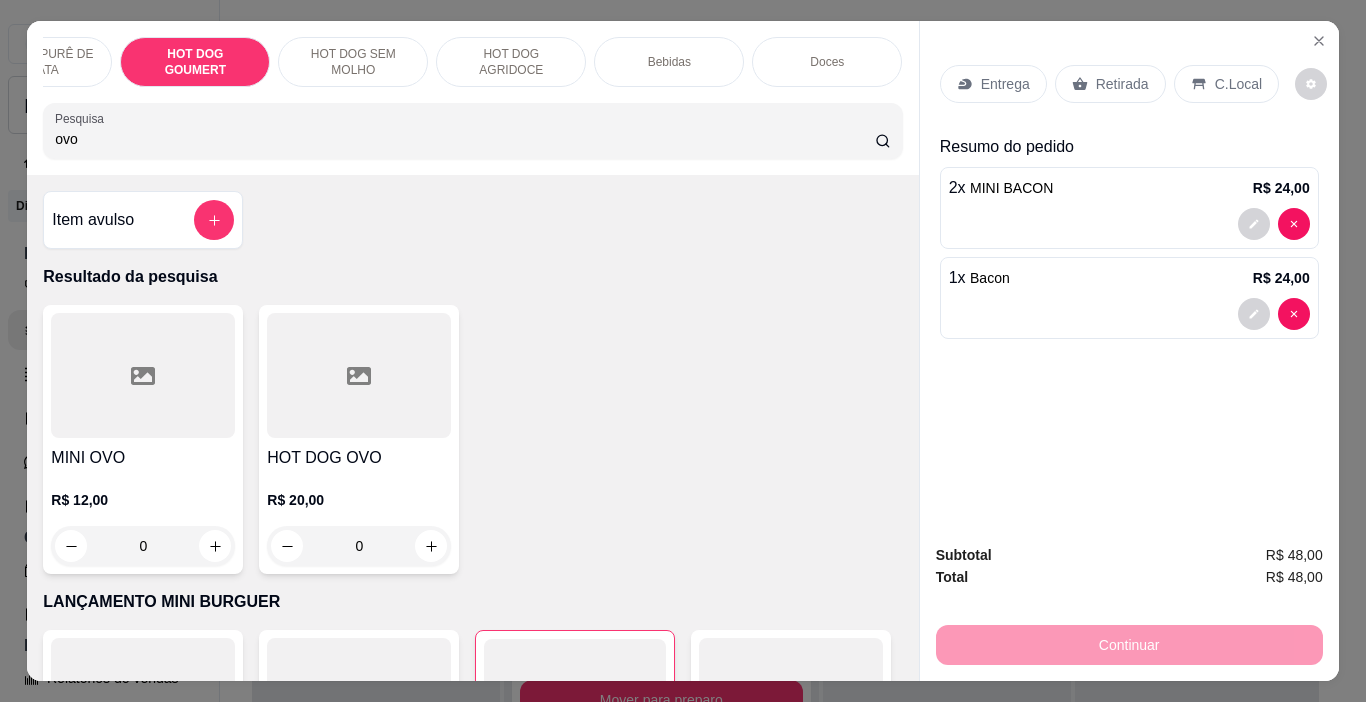 type on "ovo" 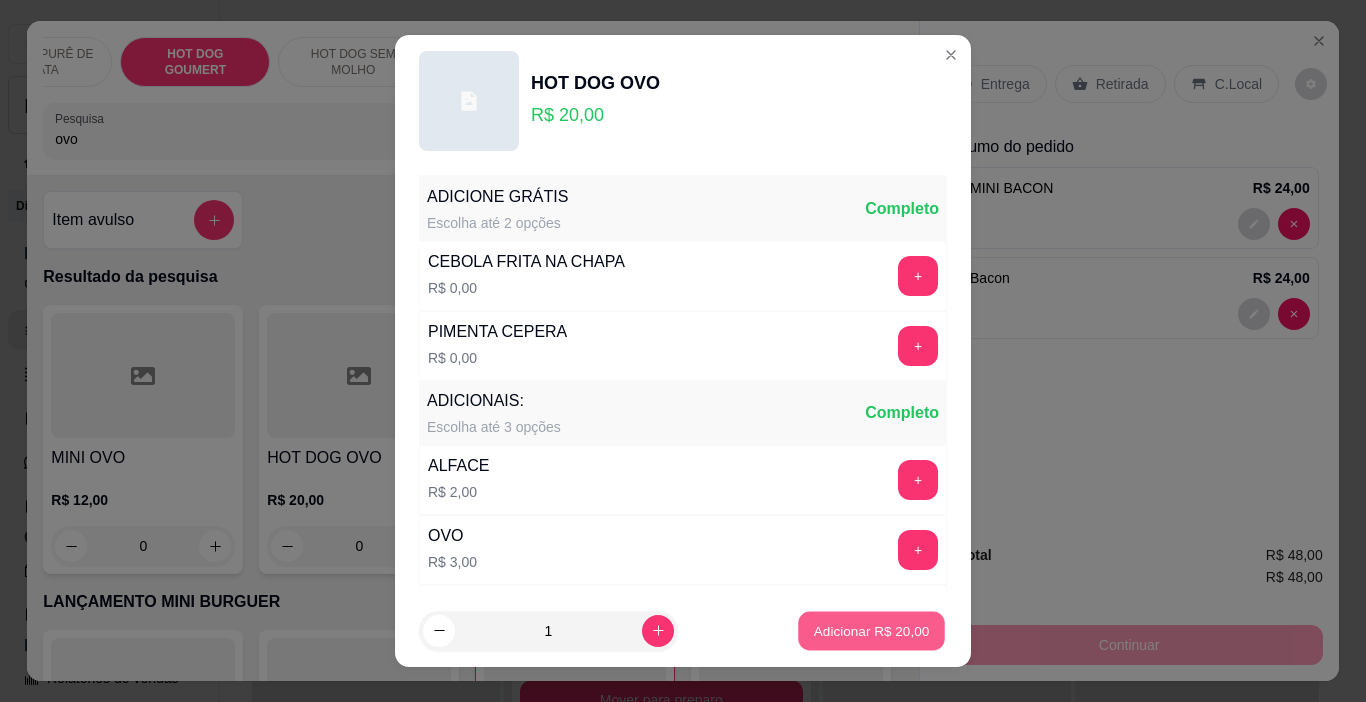 click on "Adicionar   R$ 20,00" at bounding box center [872, 630] 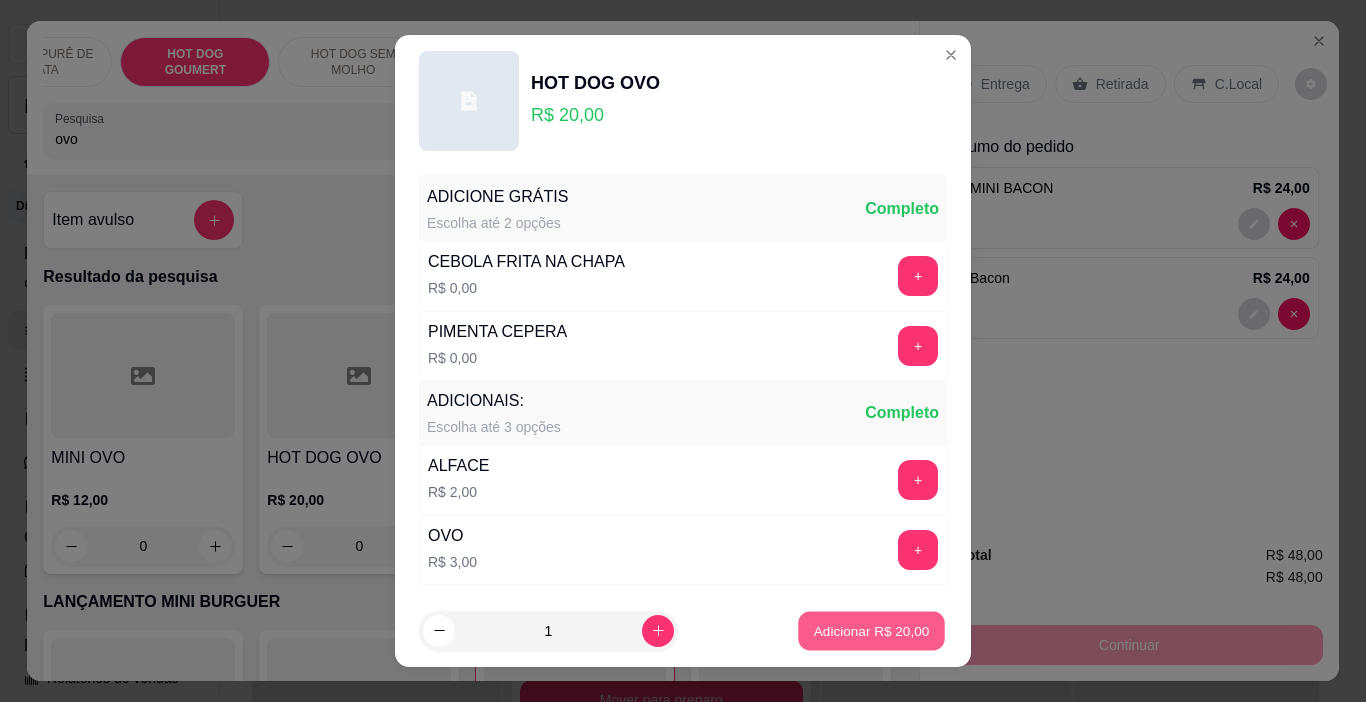 type on "1" 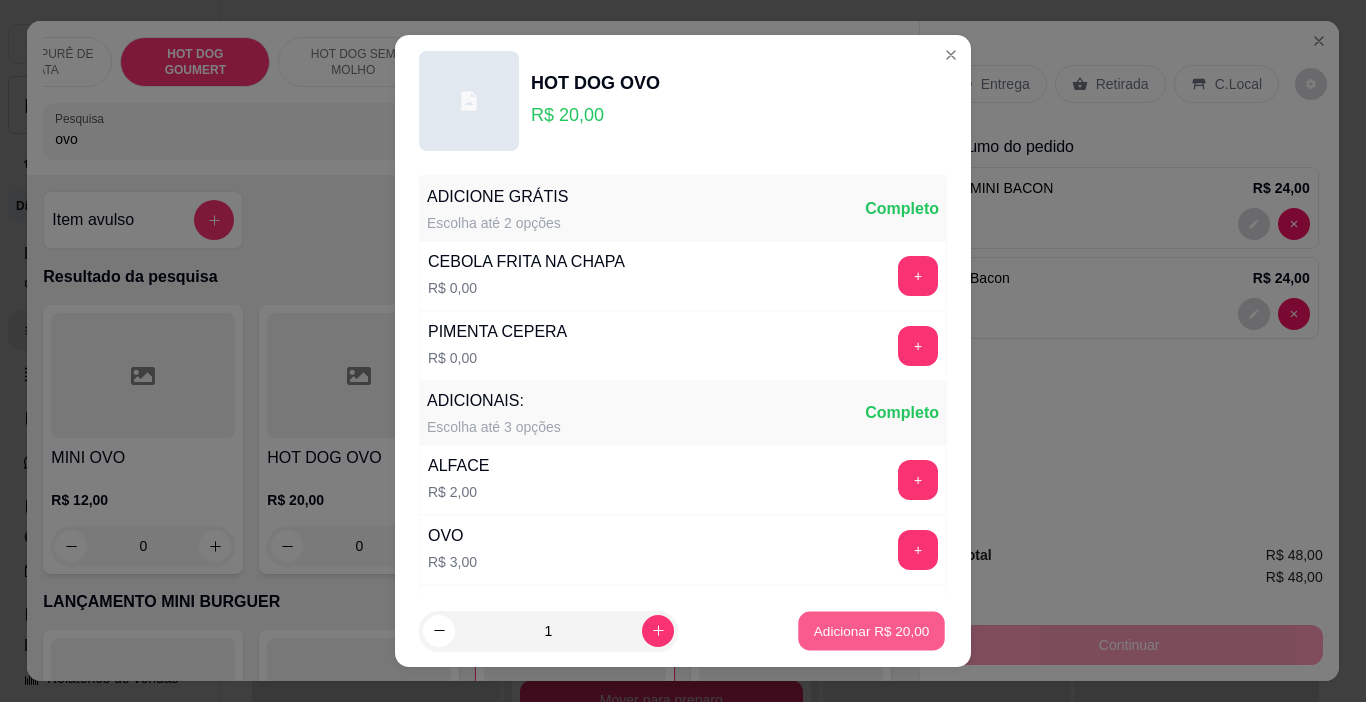 type on "1" 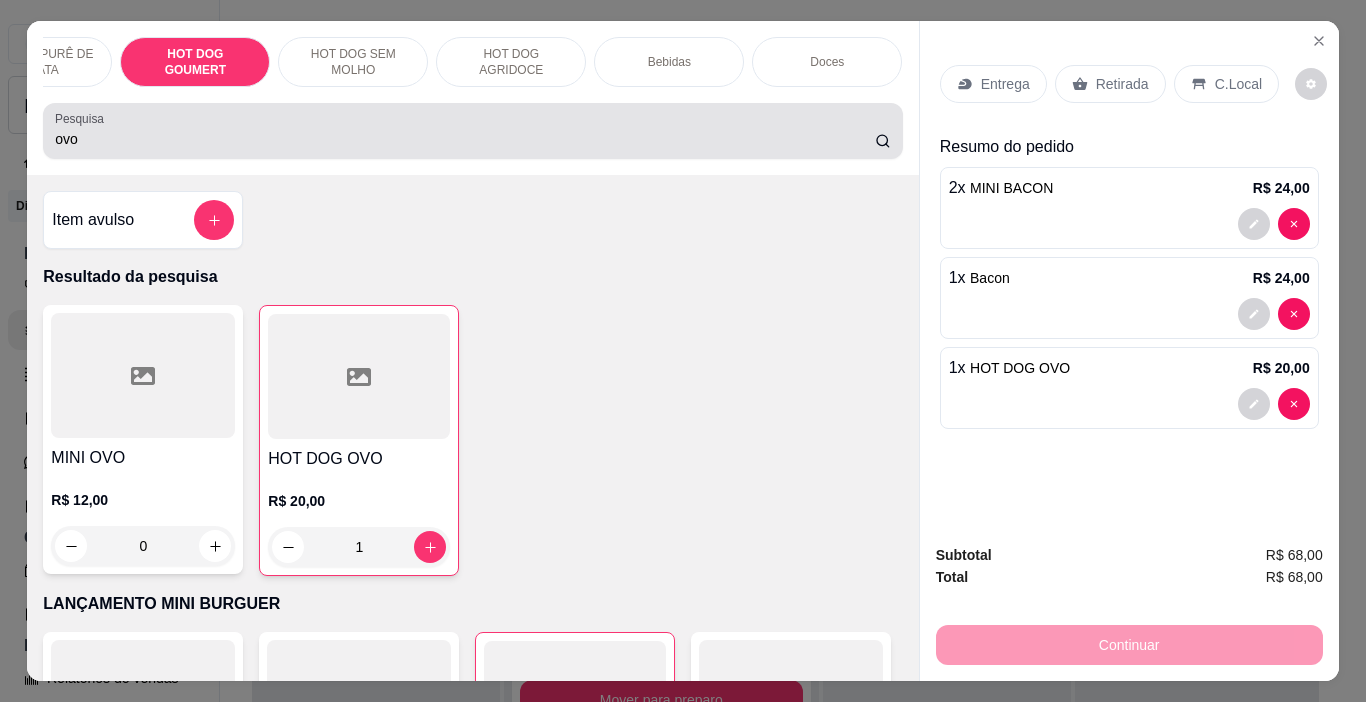 drag, startPoint x: 185, startPoint y: 161, endPoint x: 197, endPoint y: 155, distance: 13.416408 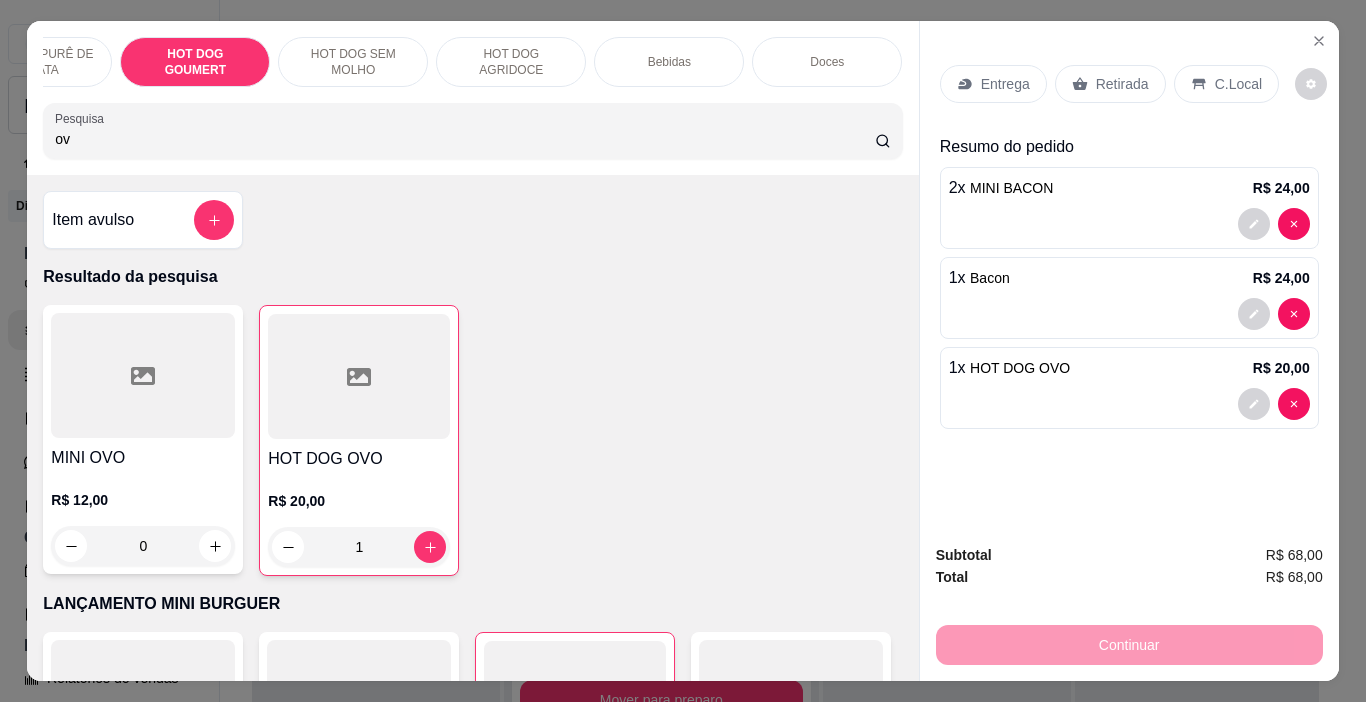 type on "o" 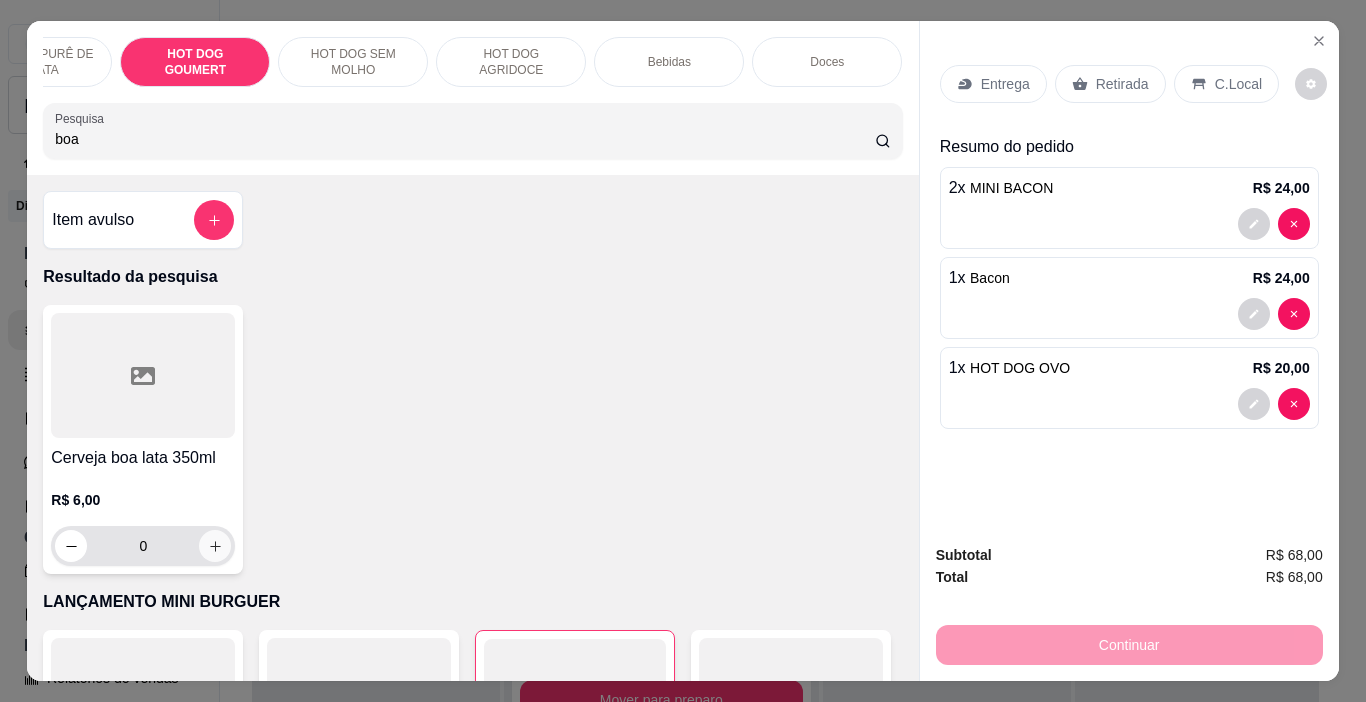 type on "boa" 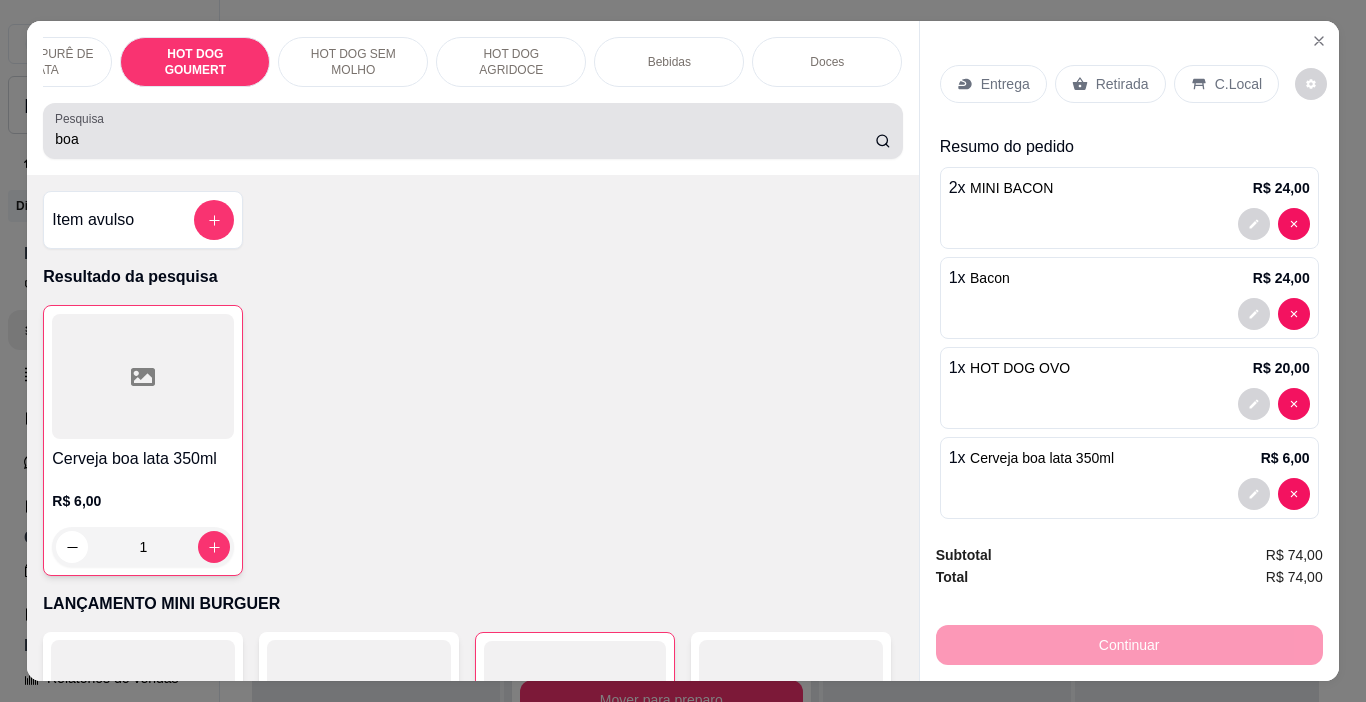 click on "Pesquisa boa" at bounding box center [472, 131] 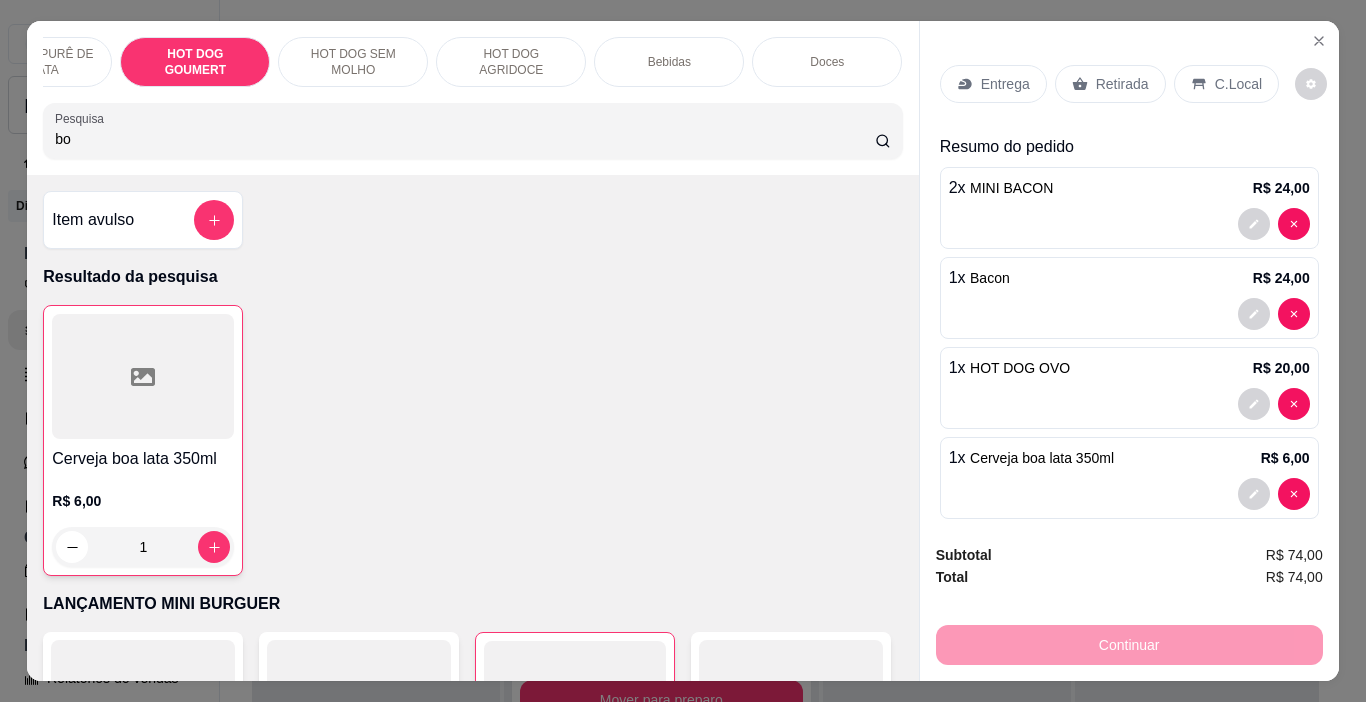 type on "b" 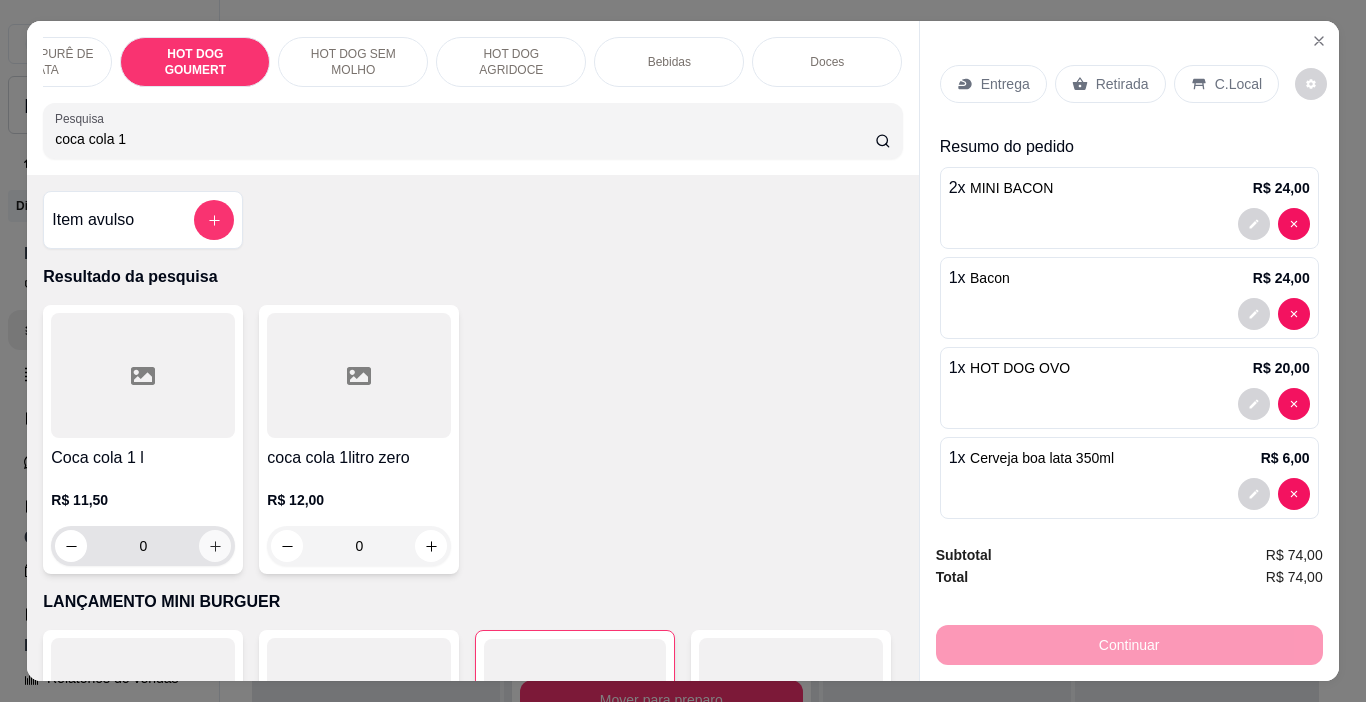 type on "coca cola 1" 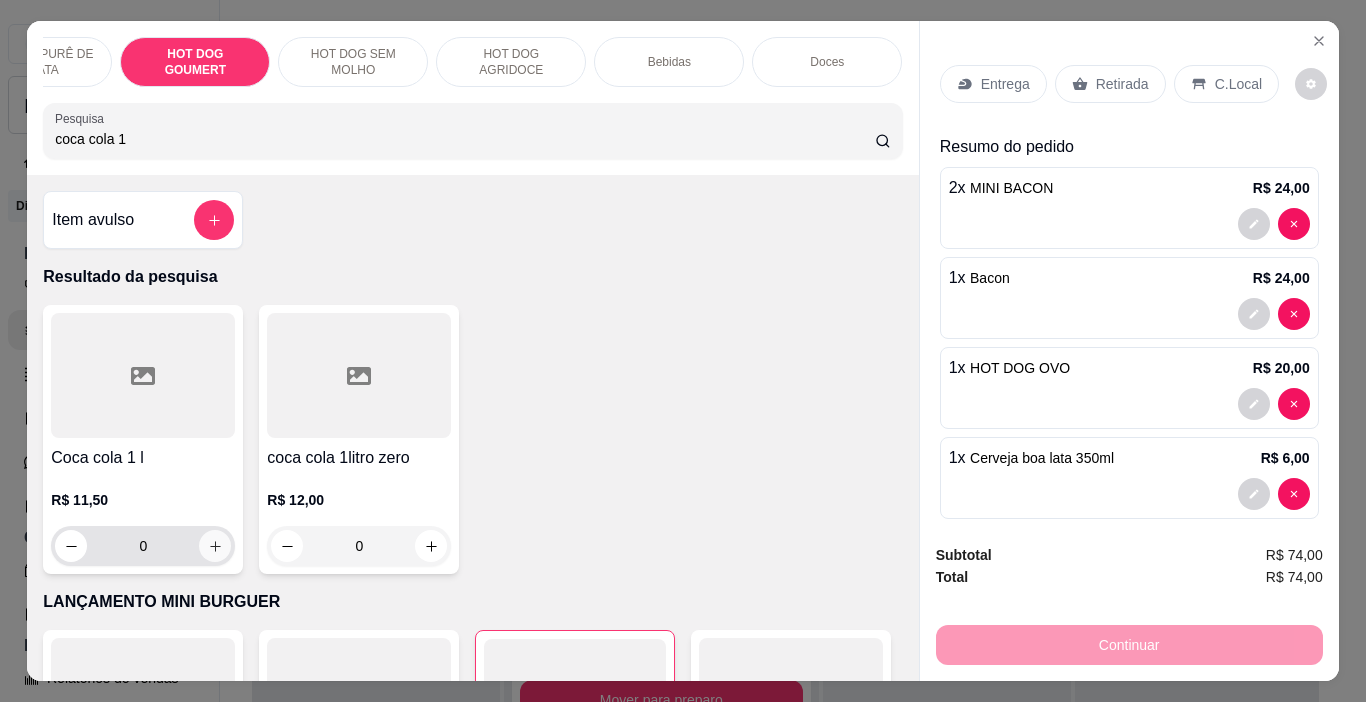 click 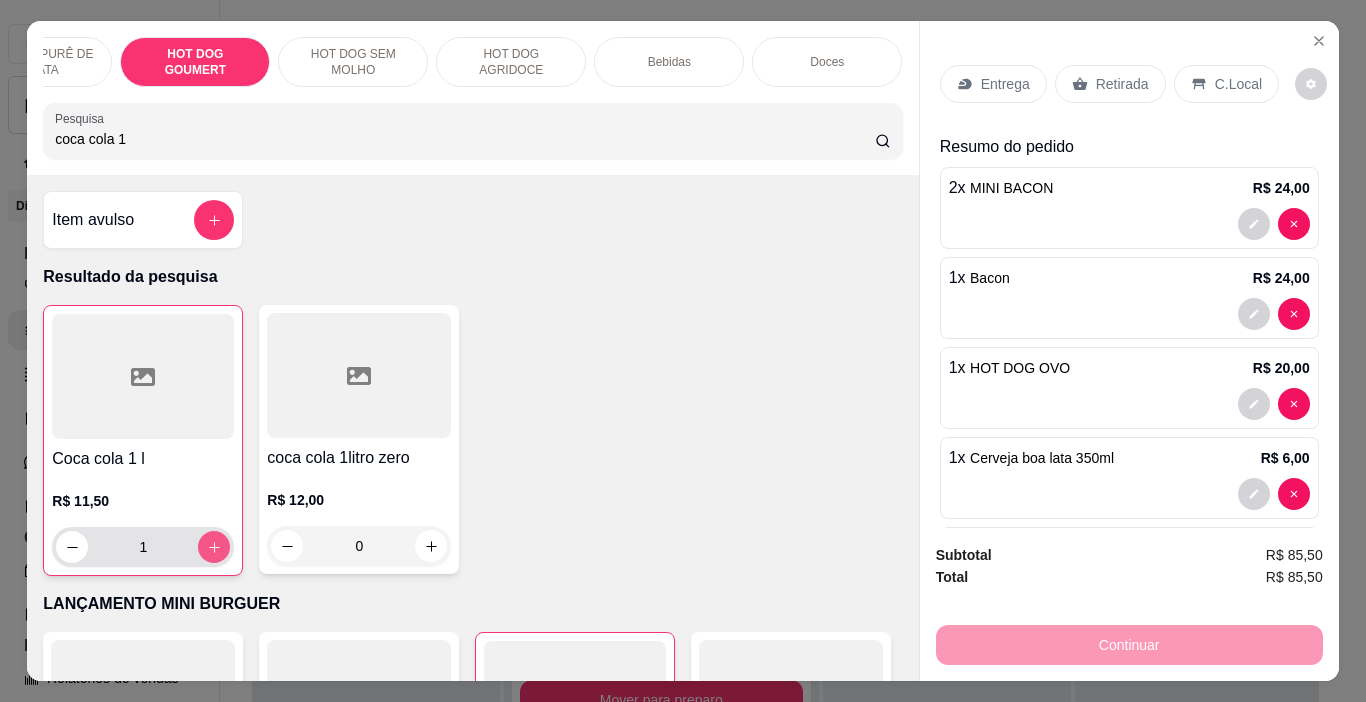 type on "1" 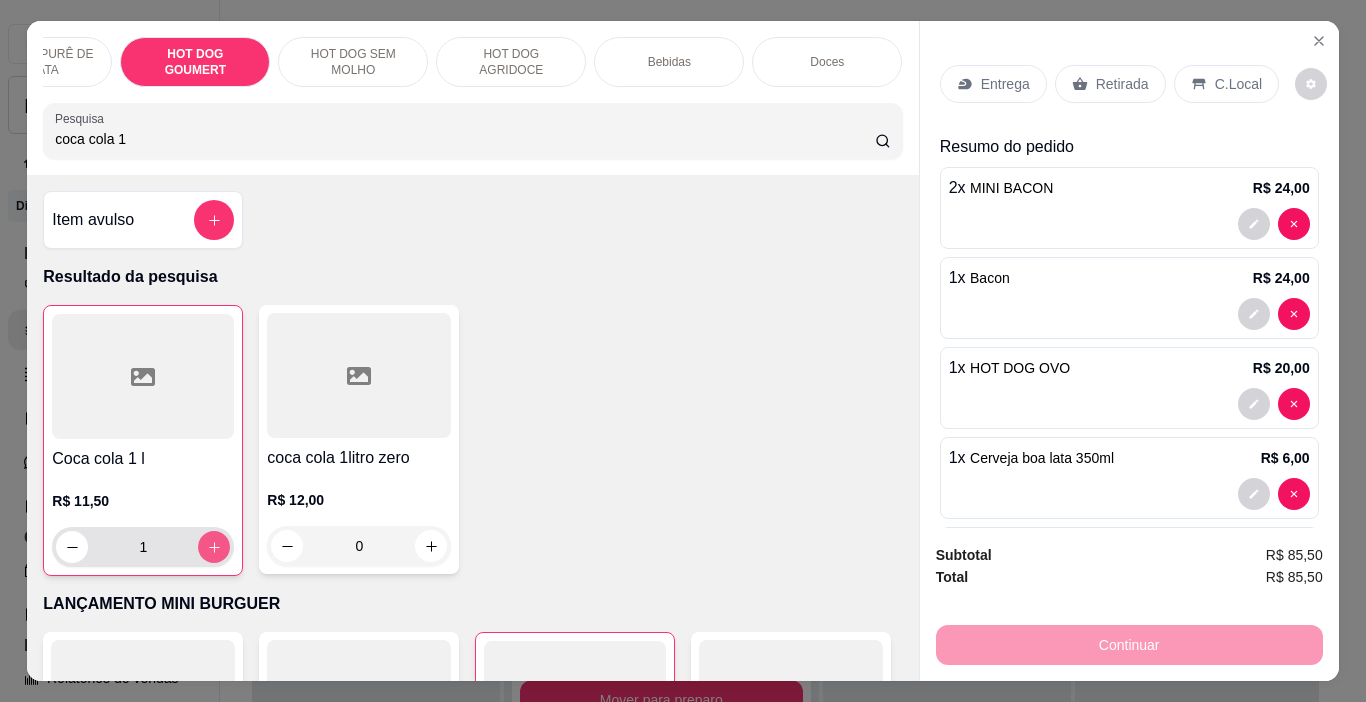 type on "1" 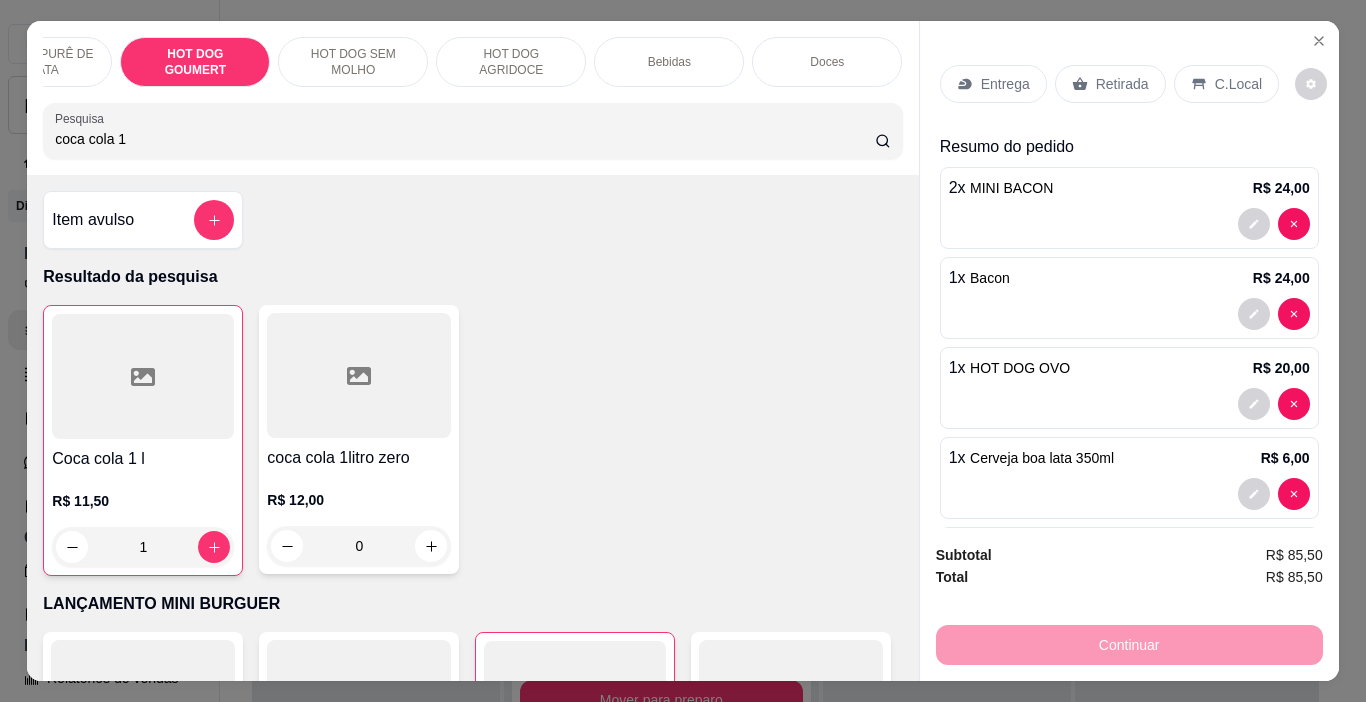 click on "C.Local" at bounding box center [1226, 84] 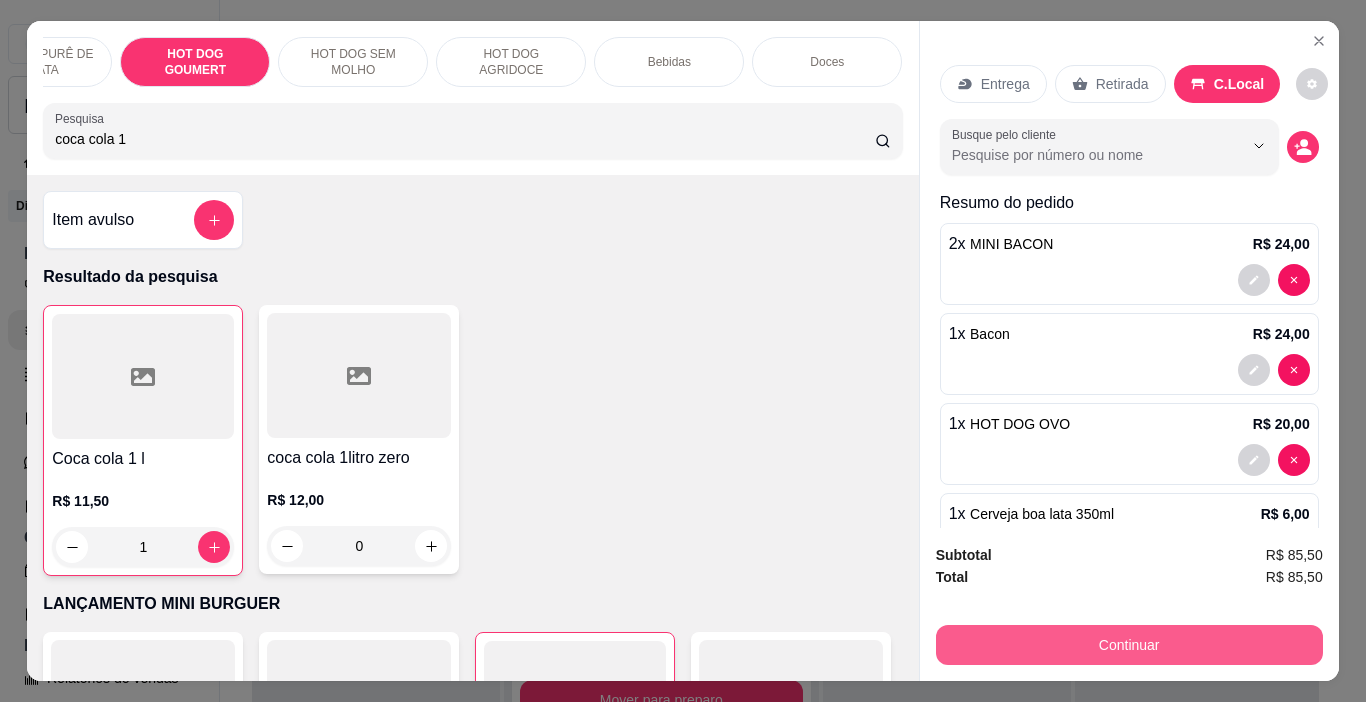 click on "Continuar" at bounding box center (1129, 645) 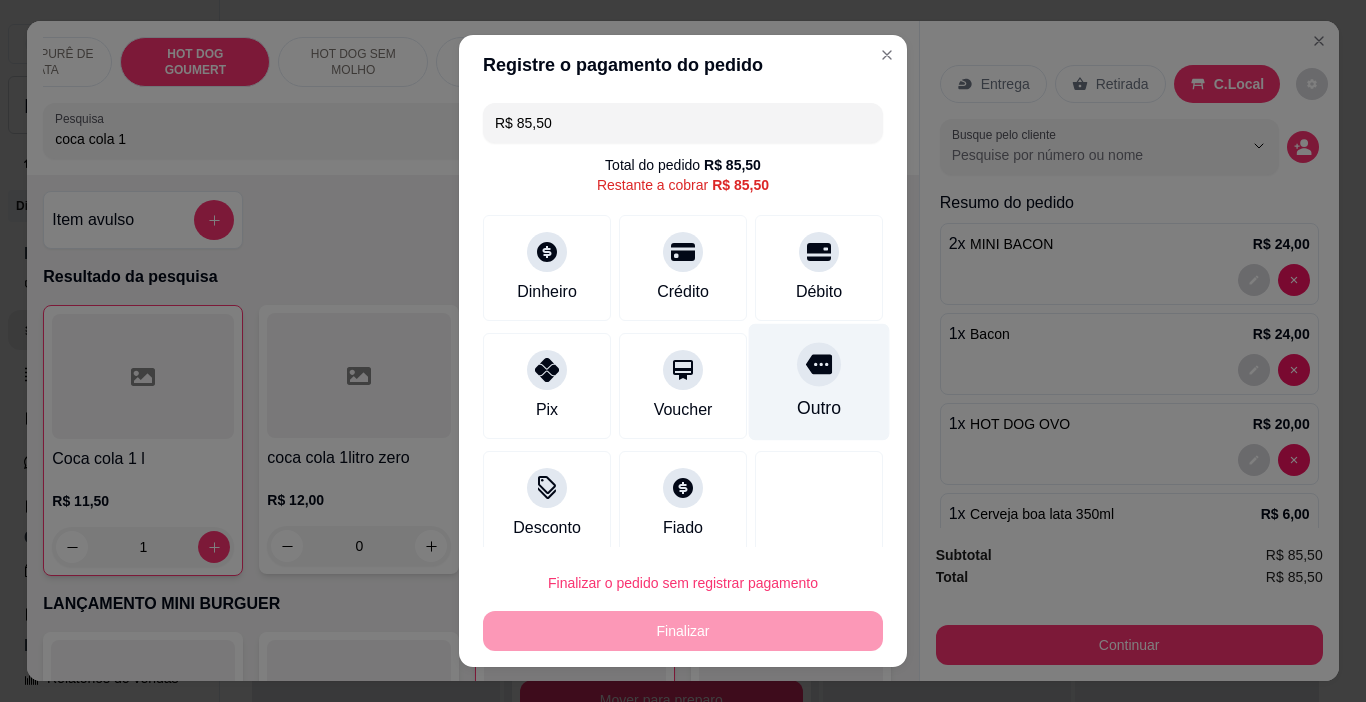 click 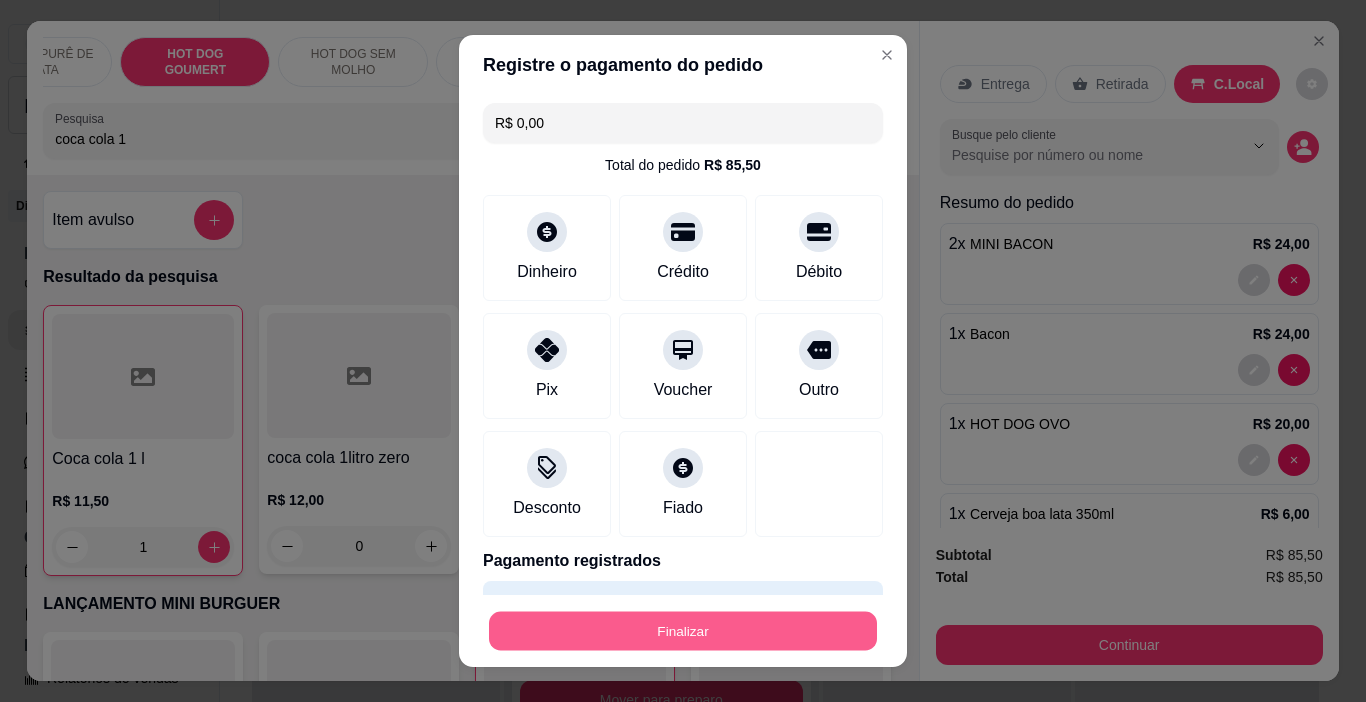 click on "Finalizar" at bounding box center (683, 631) 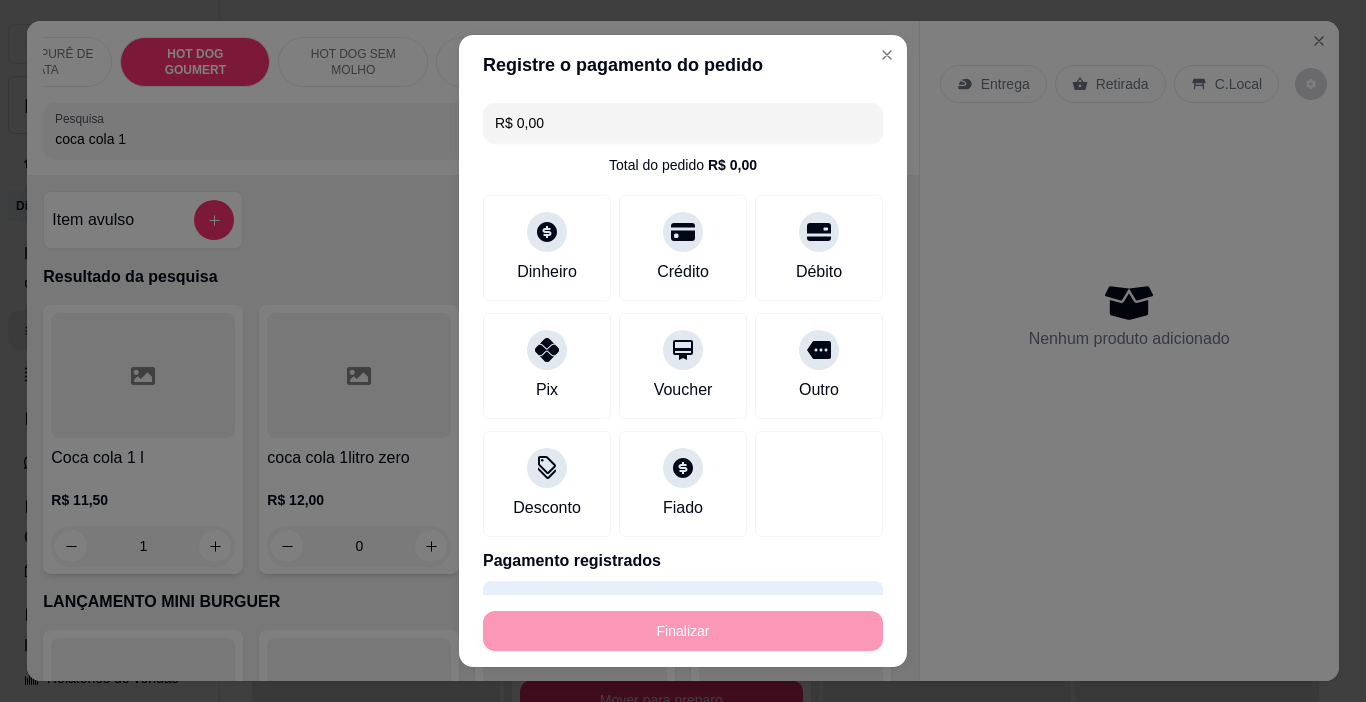 type on "0" 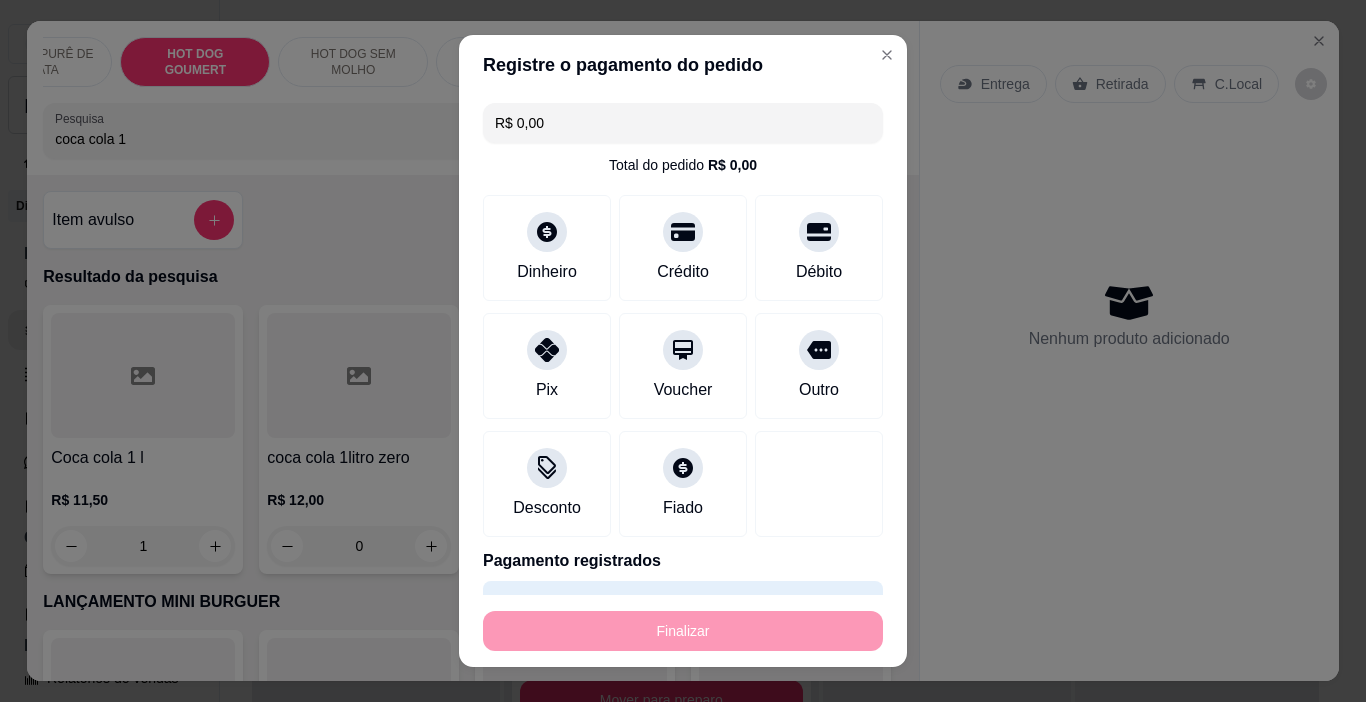 type on "0" 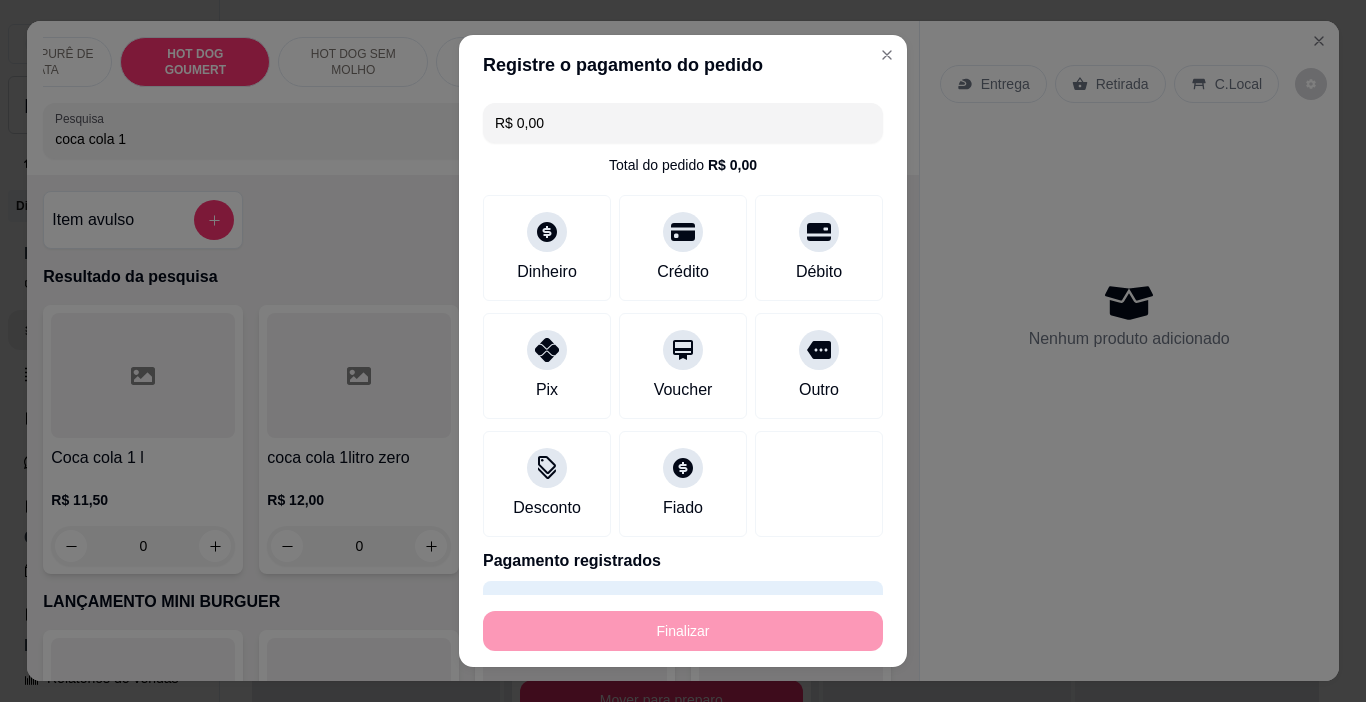 type on "-R$ 85,50" 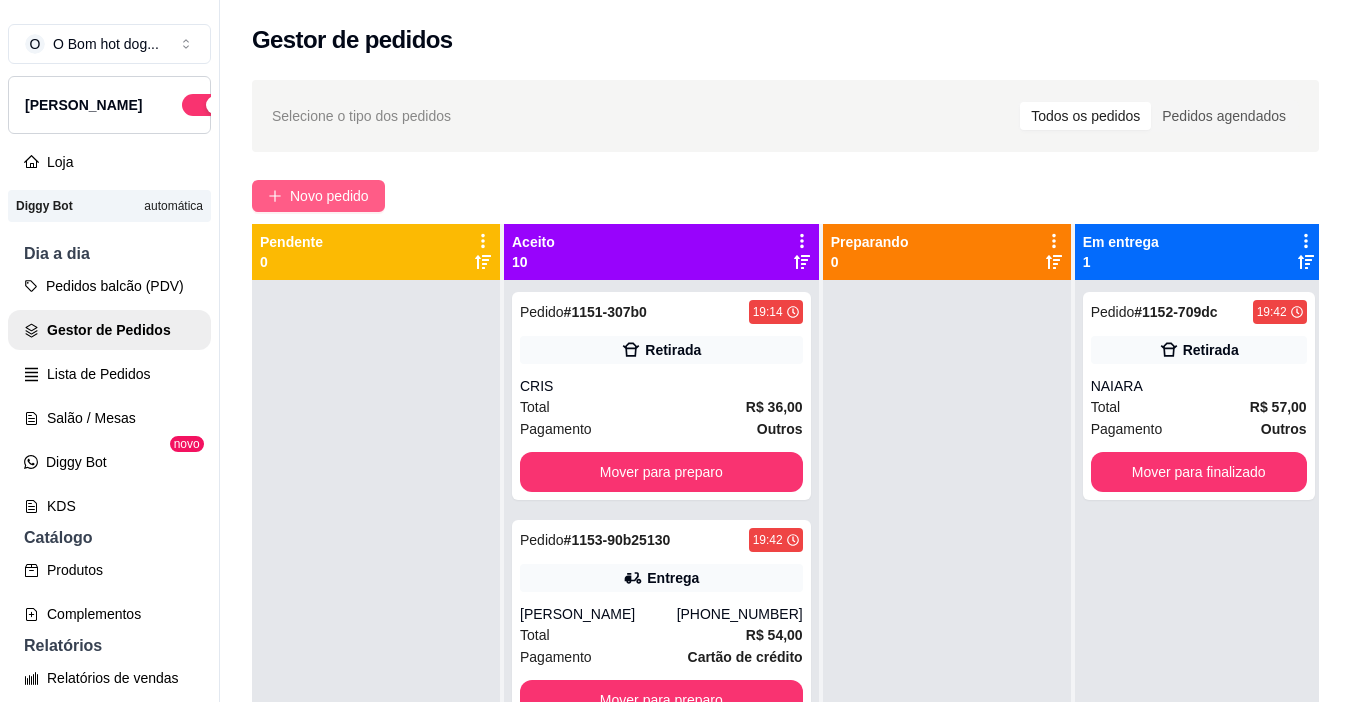 click on "Novo pedido" at bounding box center (329, 196) 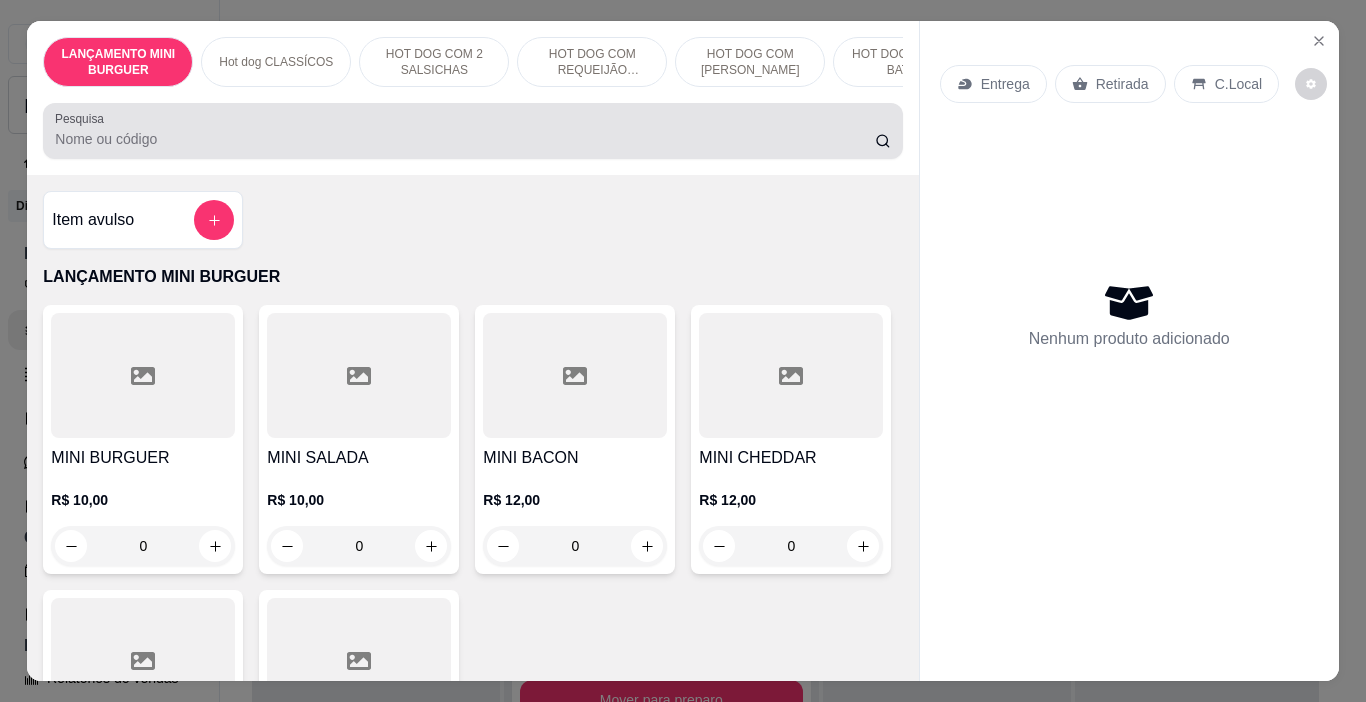 click on "Pesquisa" at bounding box center [465, 139] 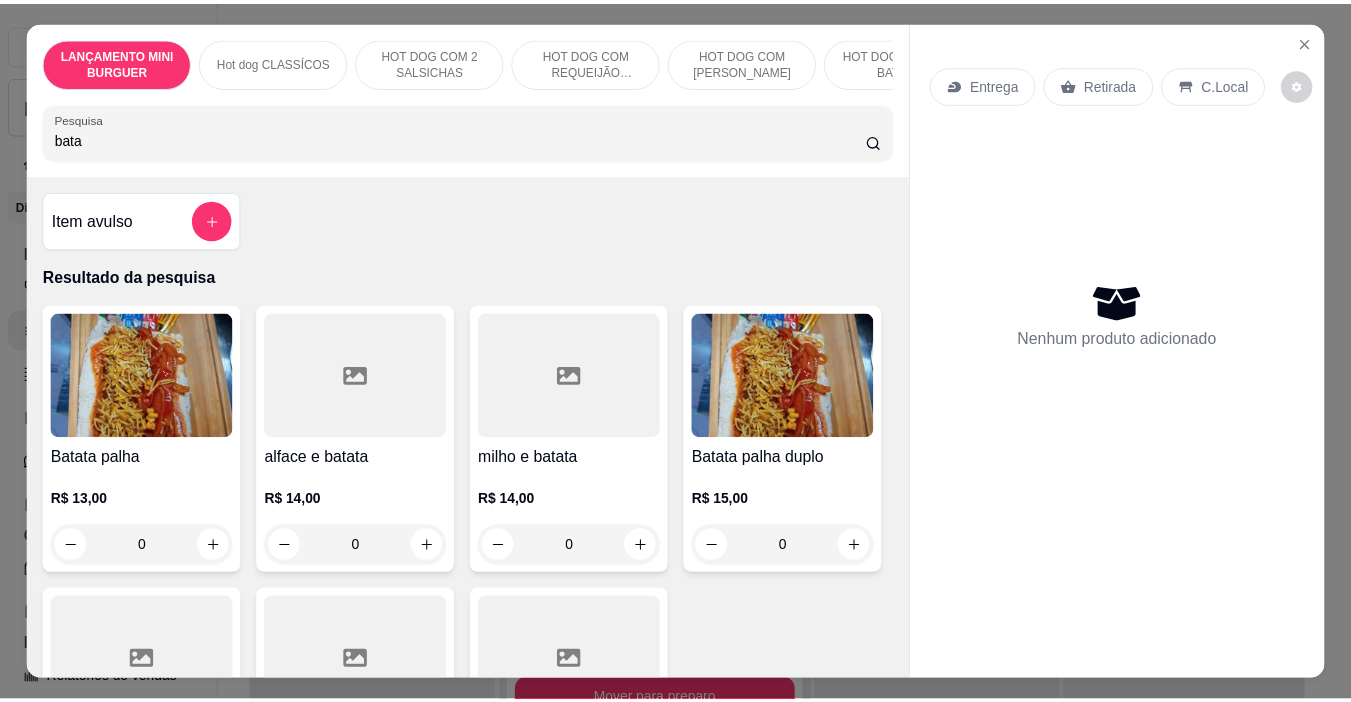 scroll, scrollTop: 300, scrollLeft: 0, axis: vertical 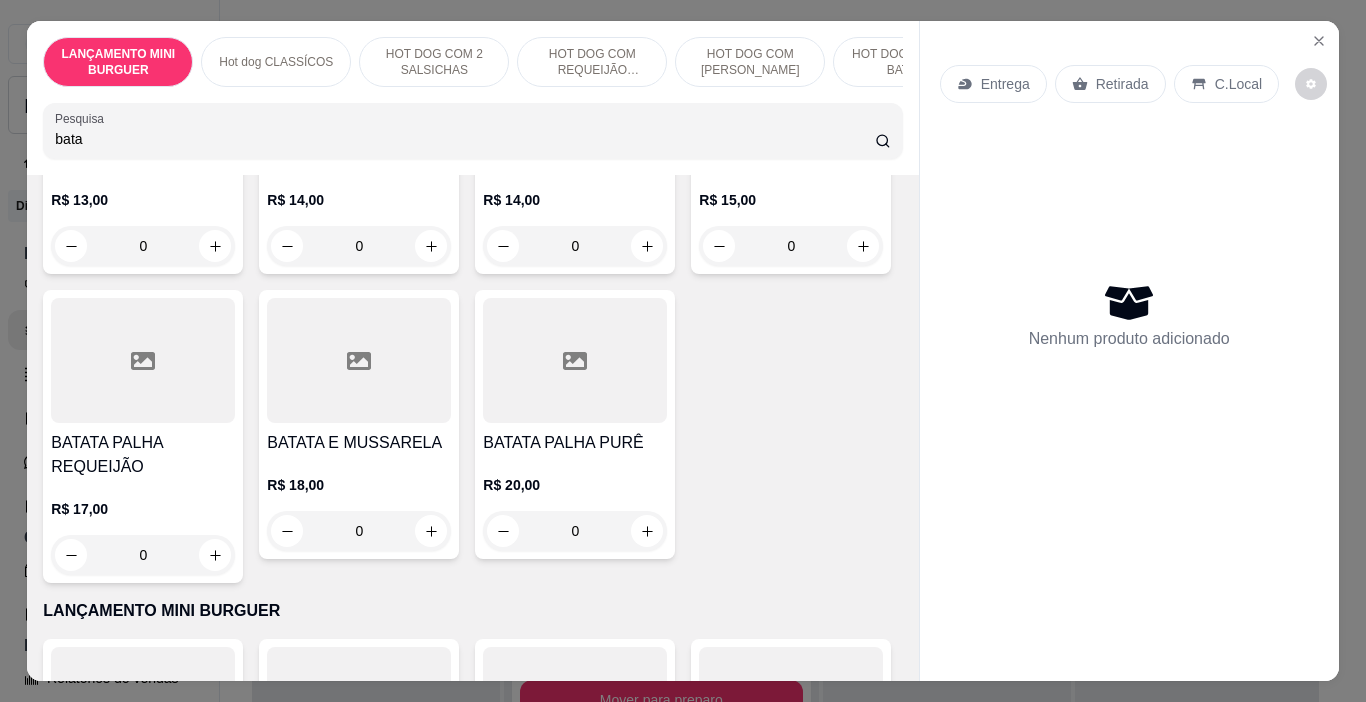 type on "bata" 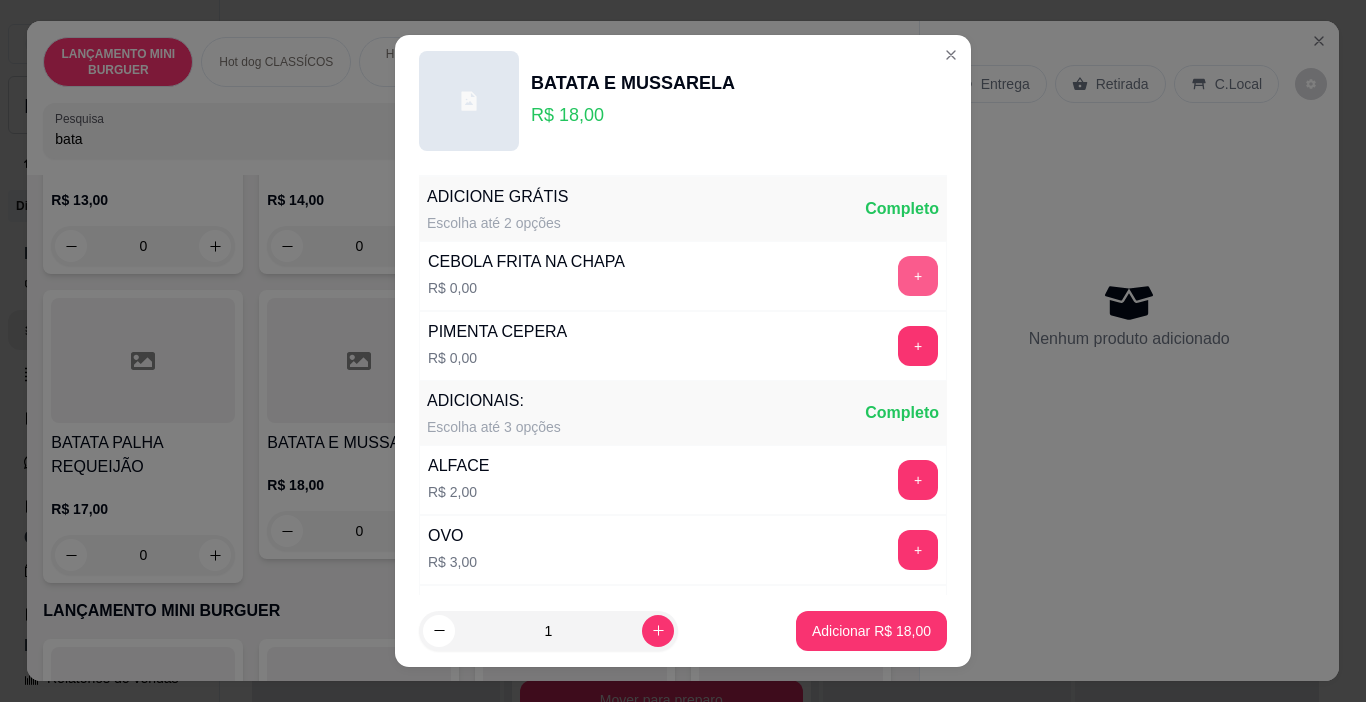 click on "+" at bounding box center [918, 276] 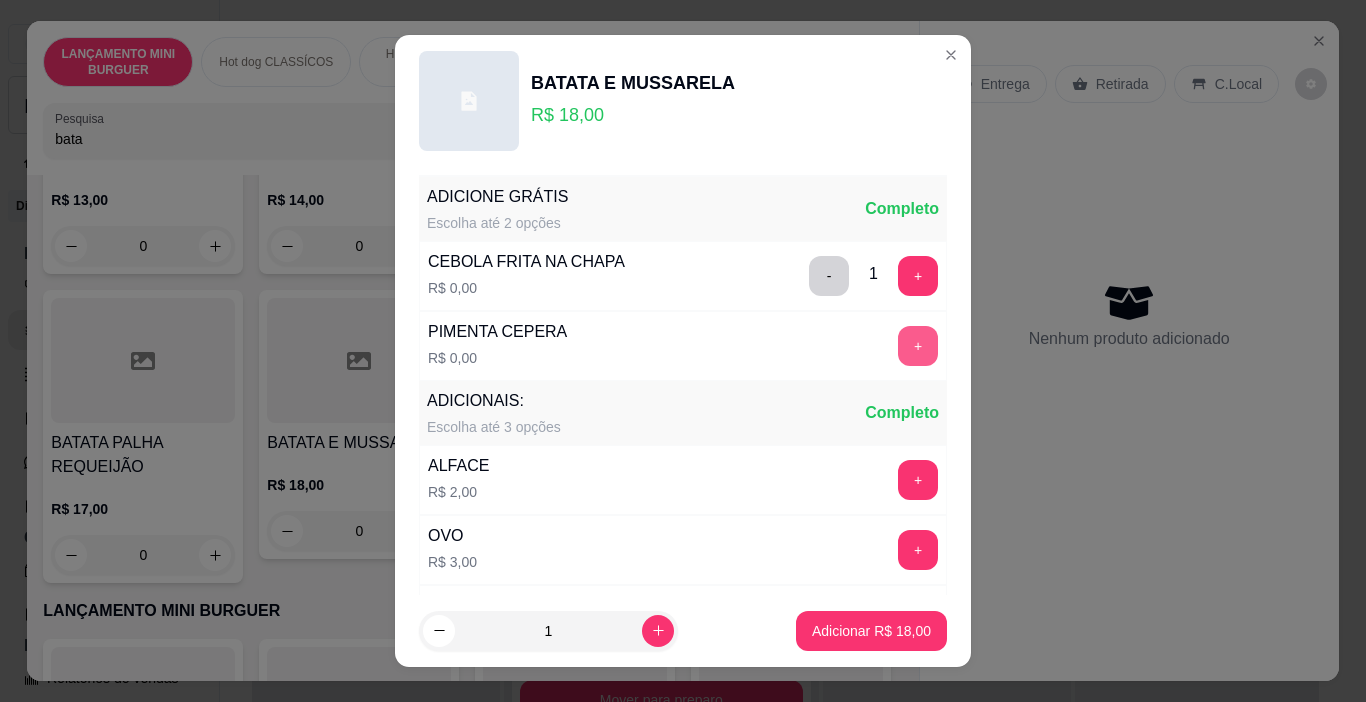 click on "+" at bounding box center (918, 346) 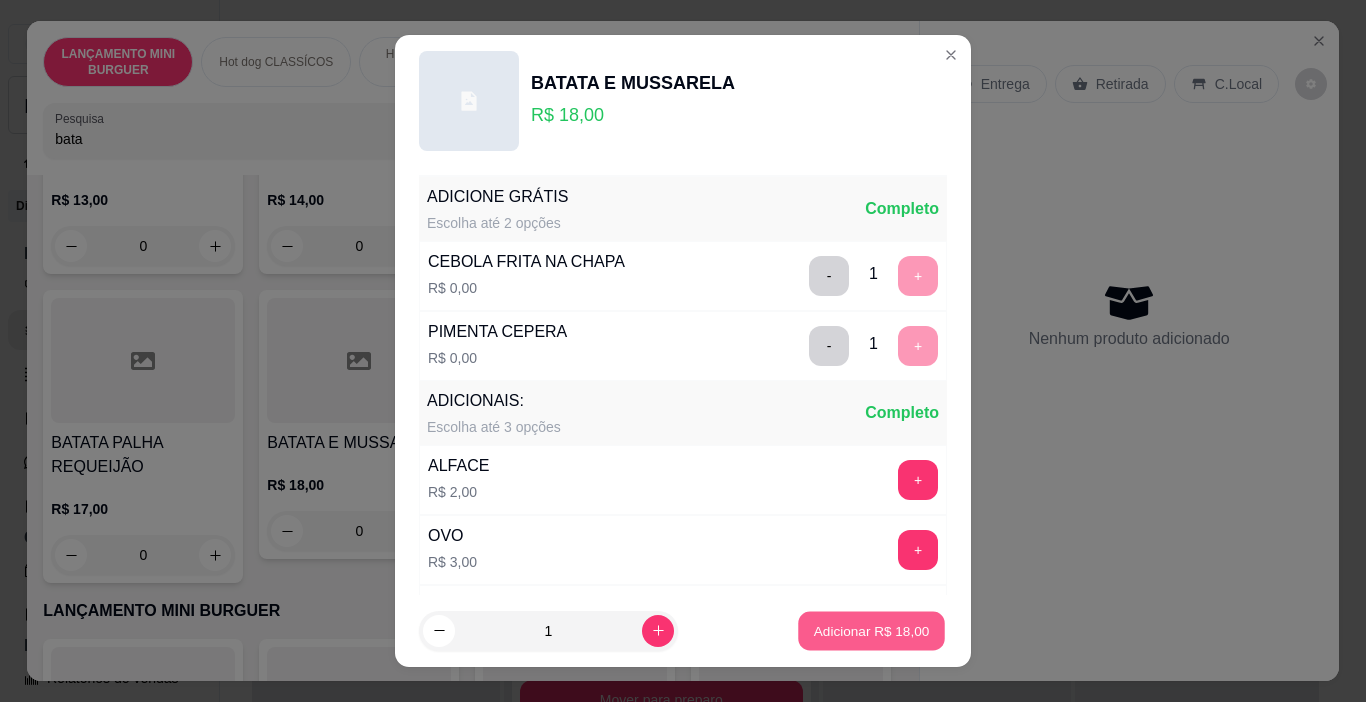 click on "Adicionar   R$ 18,00" at bounding box center (872, 630) 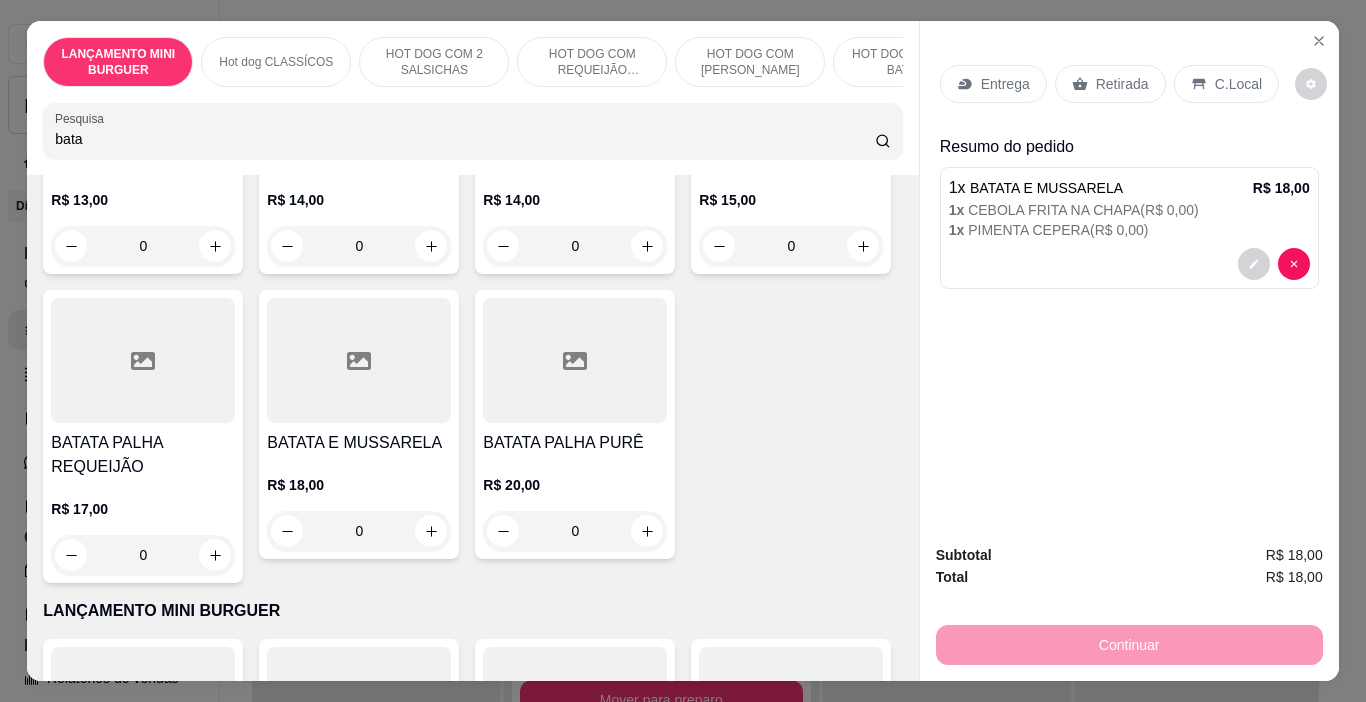 click on "C.Local" at bounding box center (1238, 84) 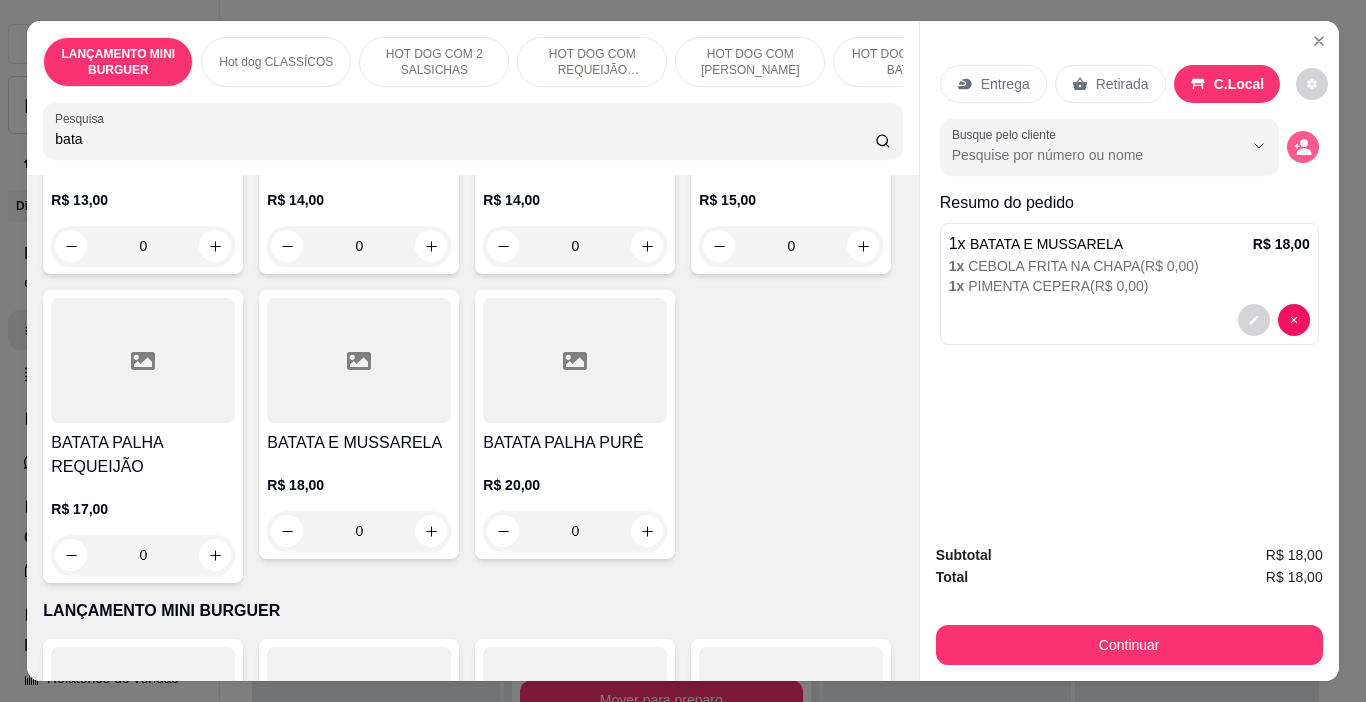 click 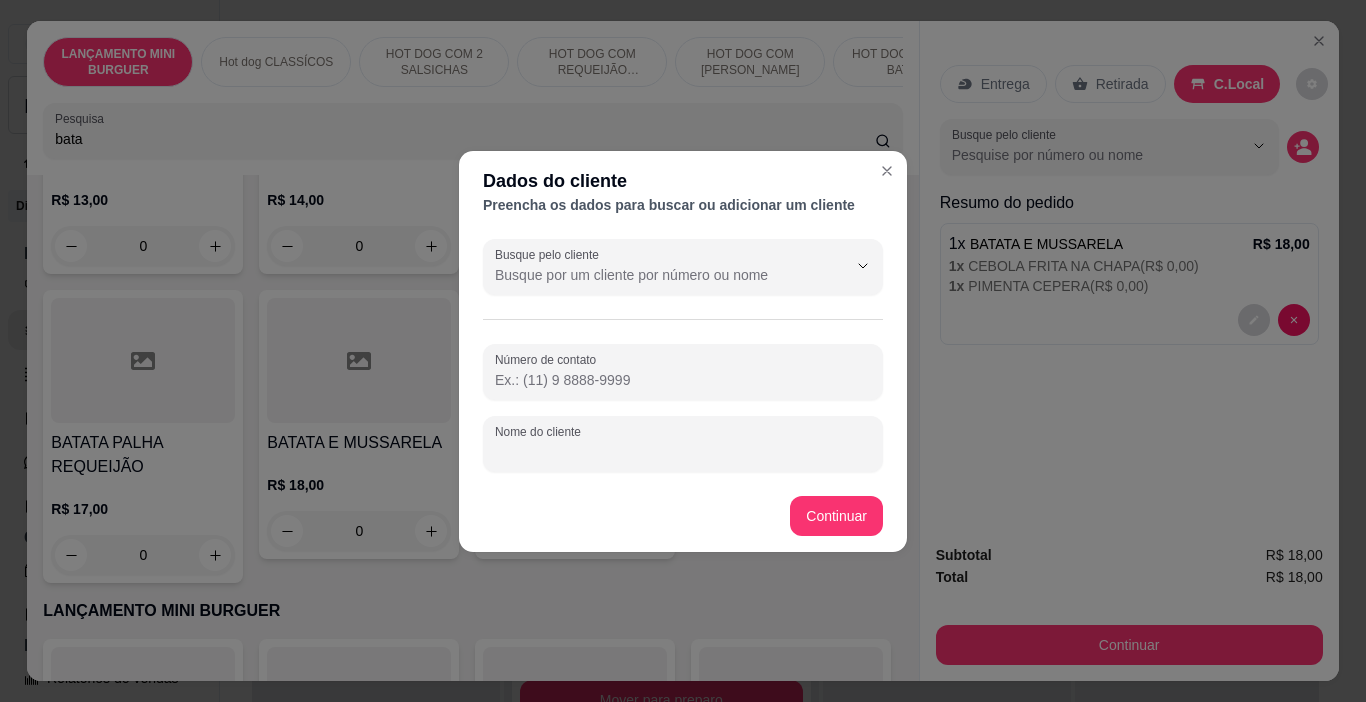 click on "Nome do cliente" at bounding box center [683, 452] 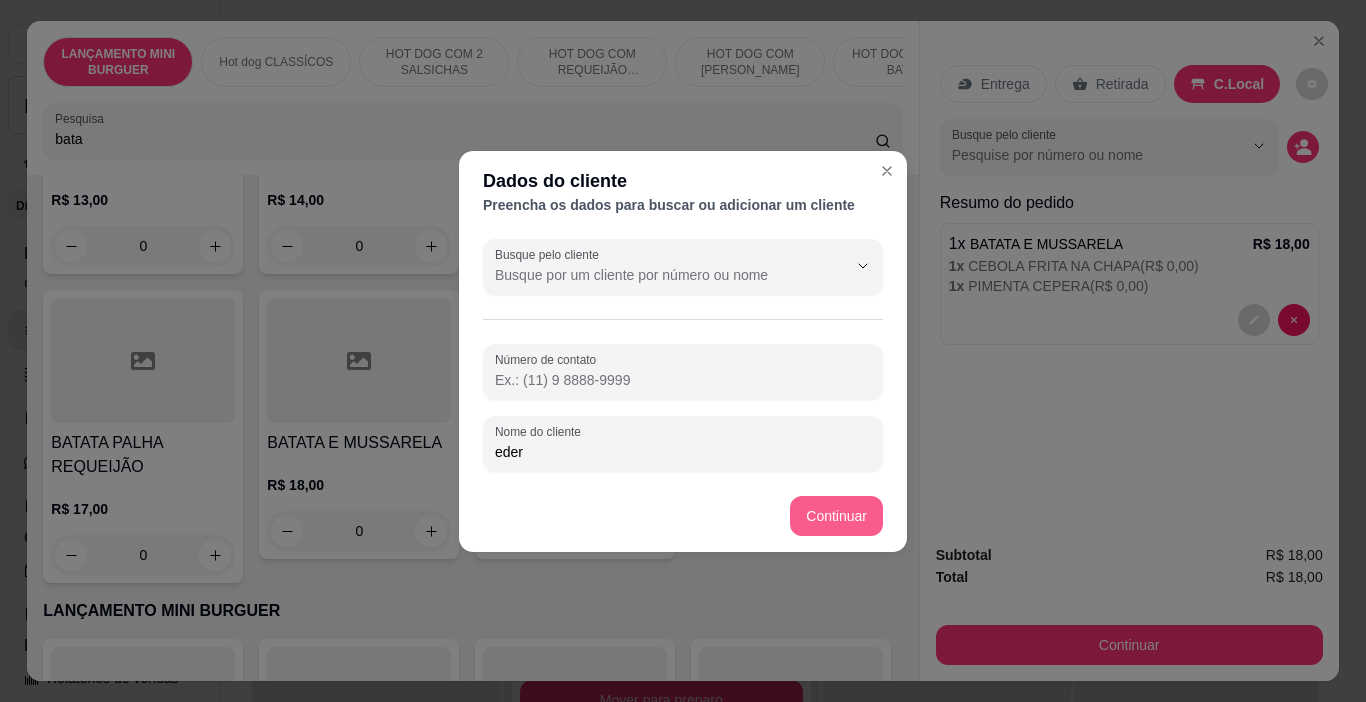 type on "eder" 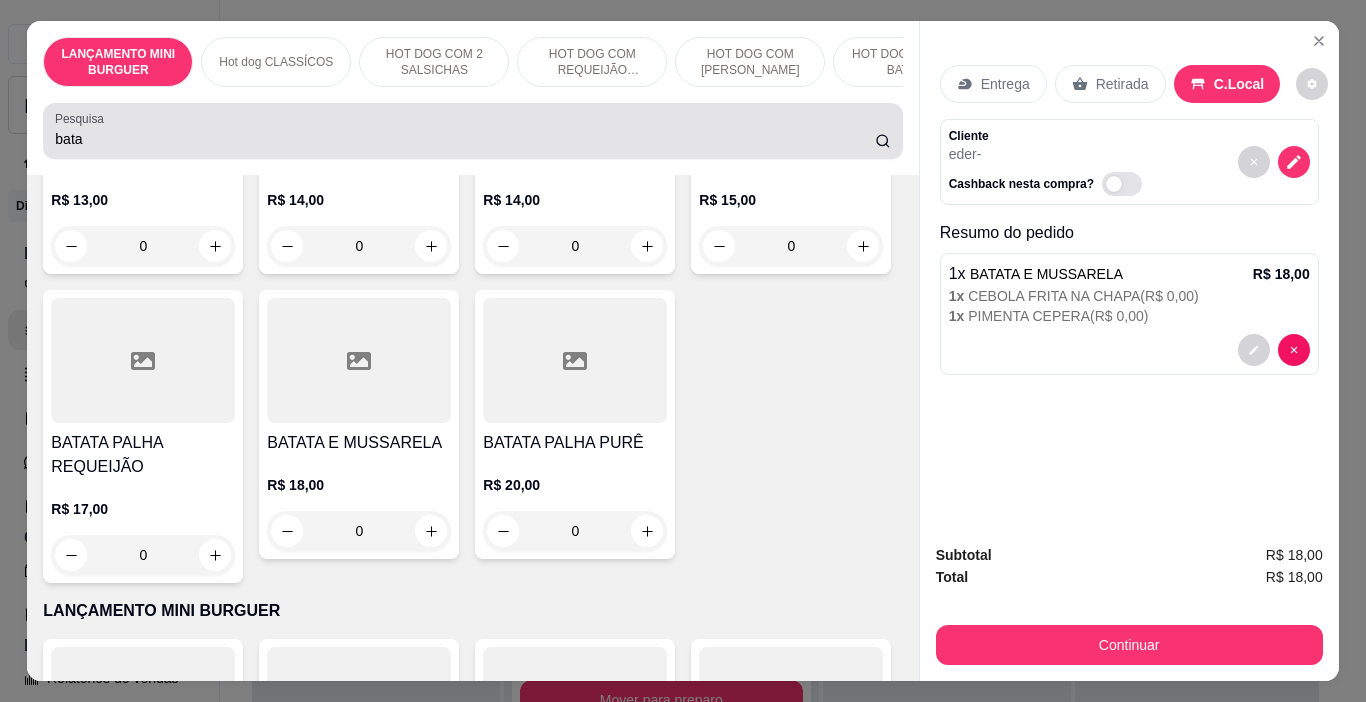 click on "bata" at bounding box center [465, 139] 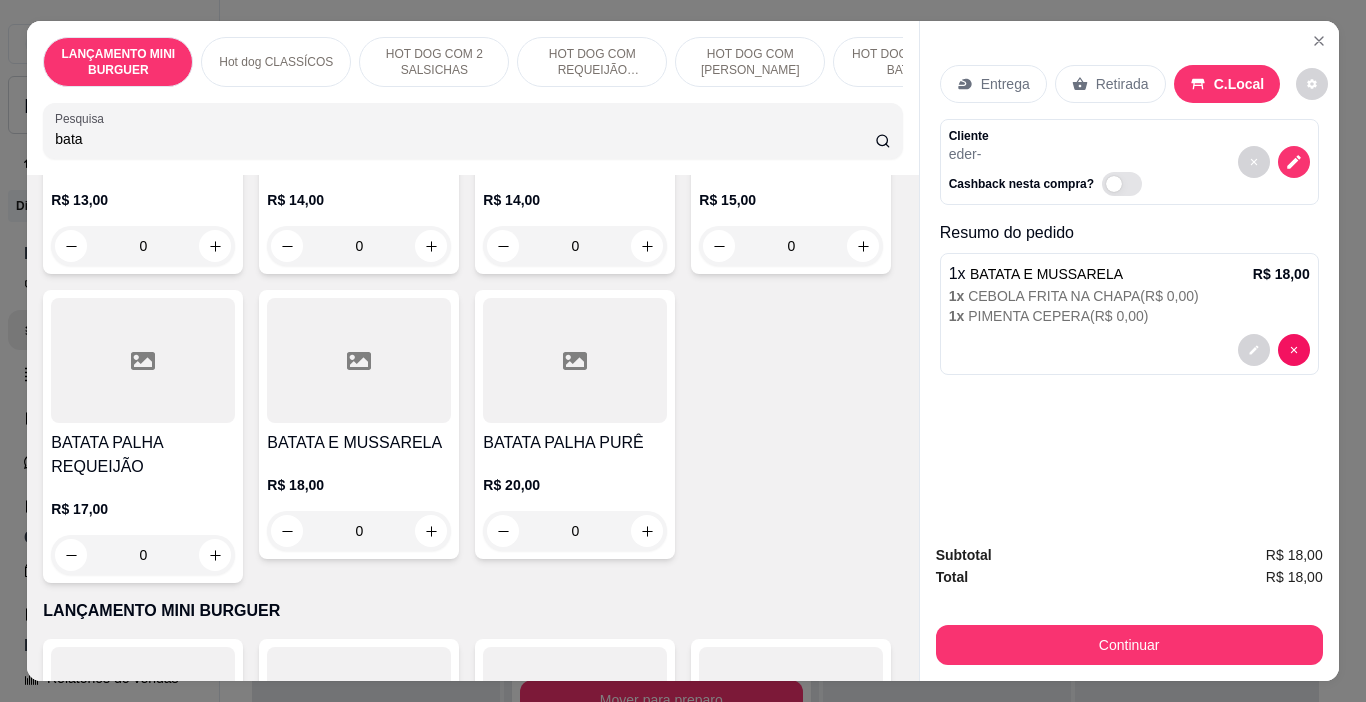 click on "bata" at bounding box center [465, 139] 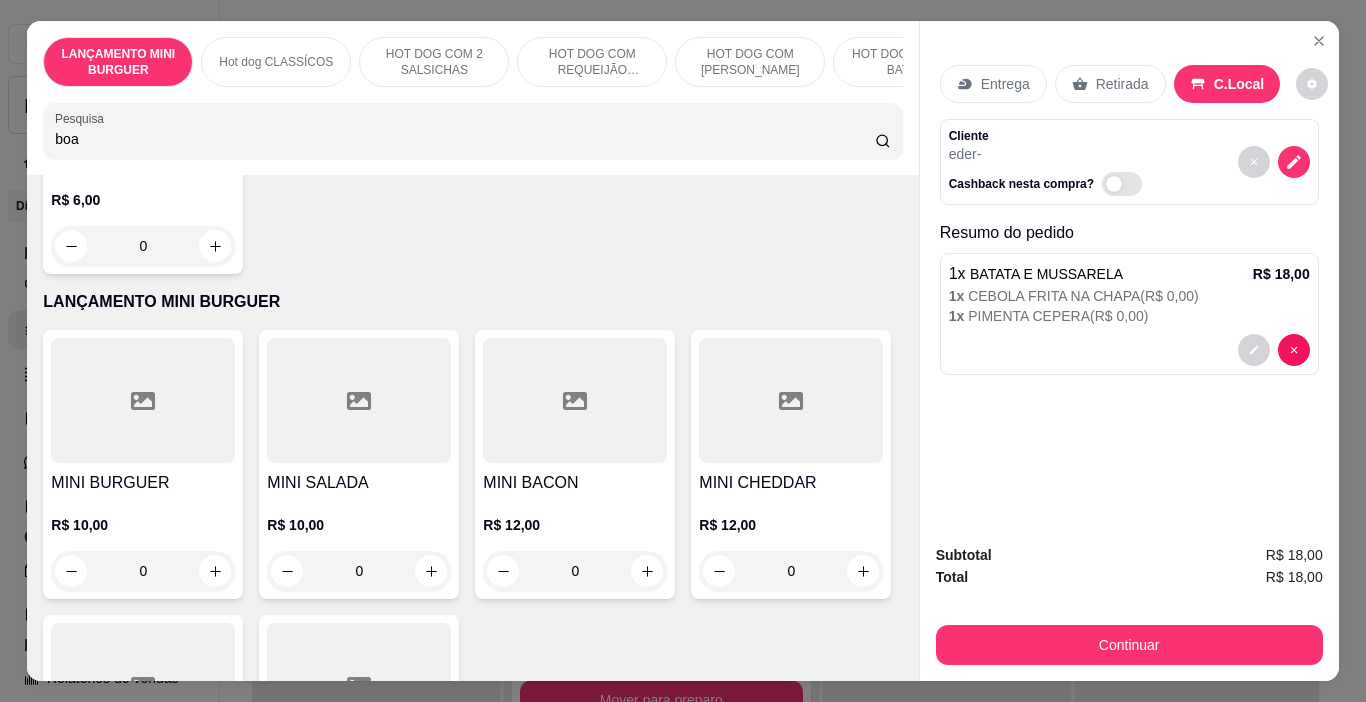 type on "boa" 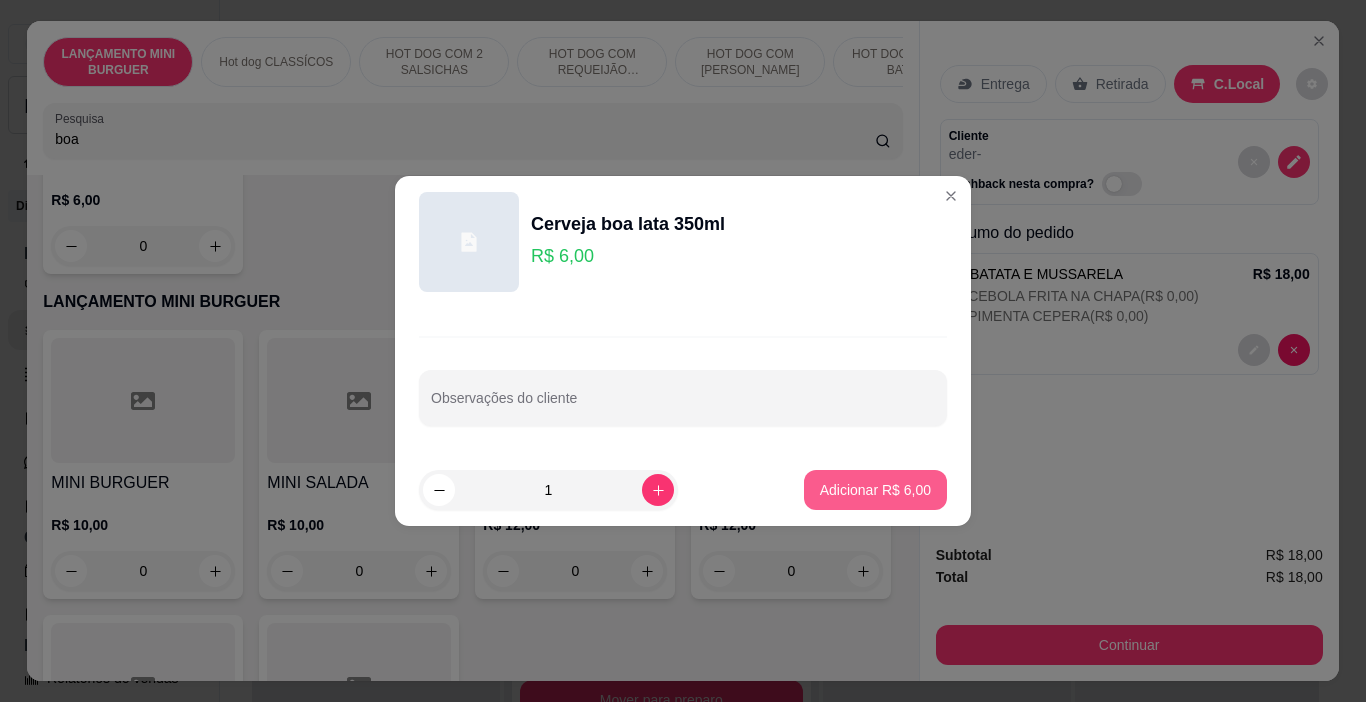 click on "Adicionar   R$ 6,00" at bounding box center (875, 490) 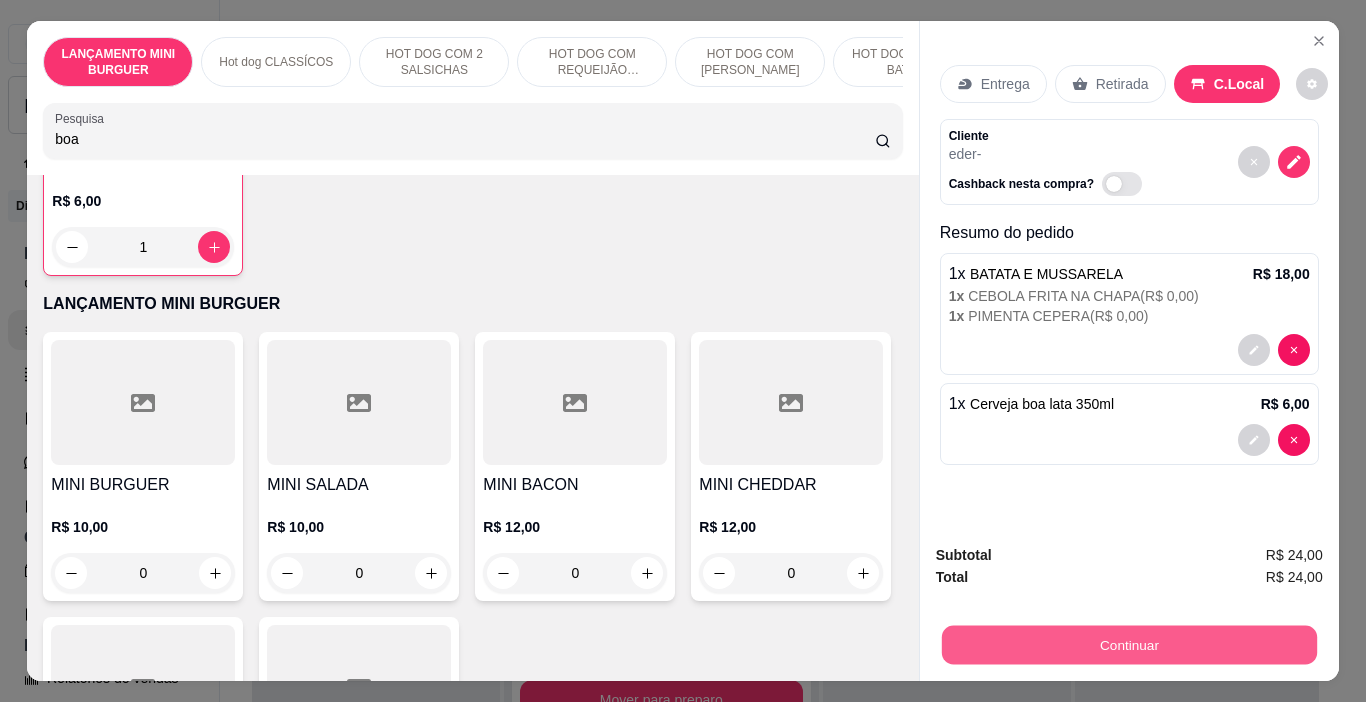 click on "Continuar" at bounding box center [1128, 645] 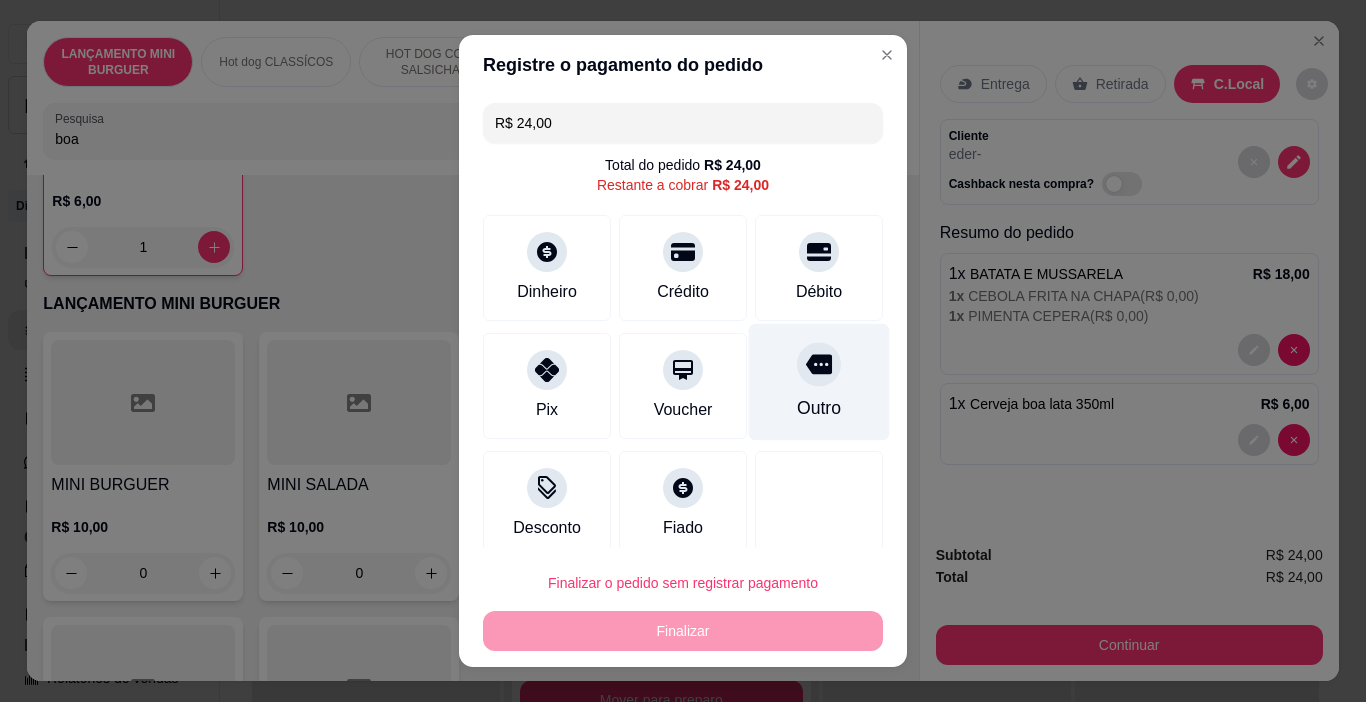 drag, startPoint x: 783, startPoint y: 405, endPoint x: 776, endPoint y: 416, distance: 13.038404 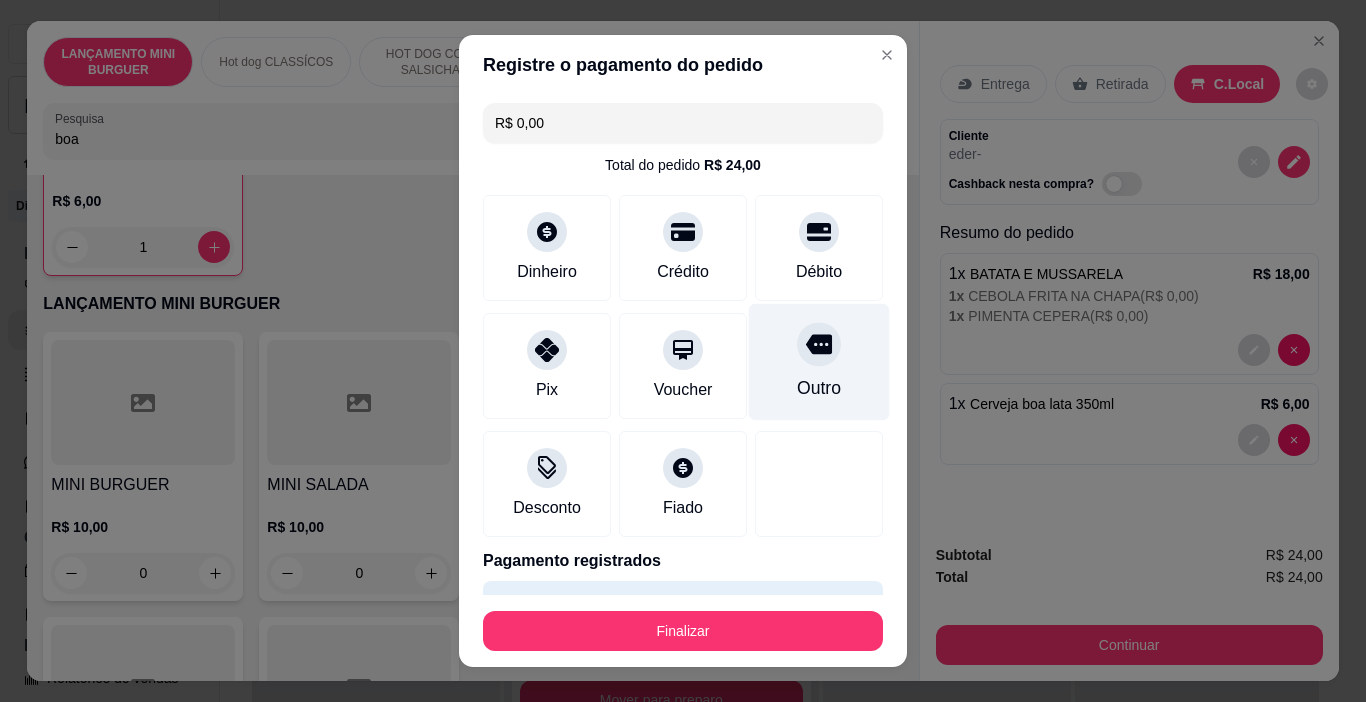 type on "R$ 0,00" 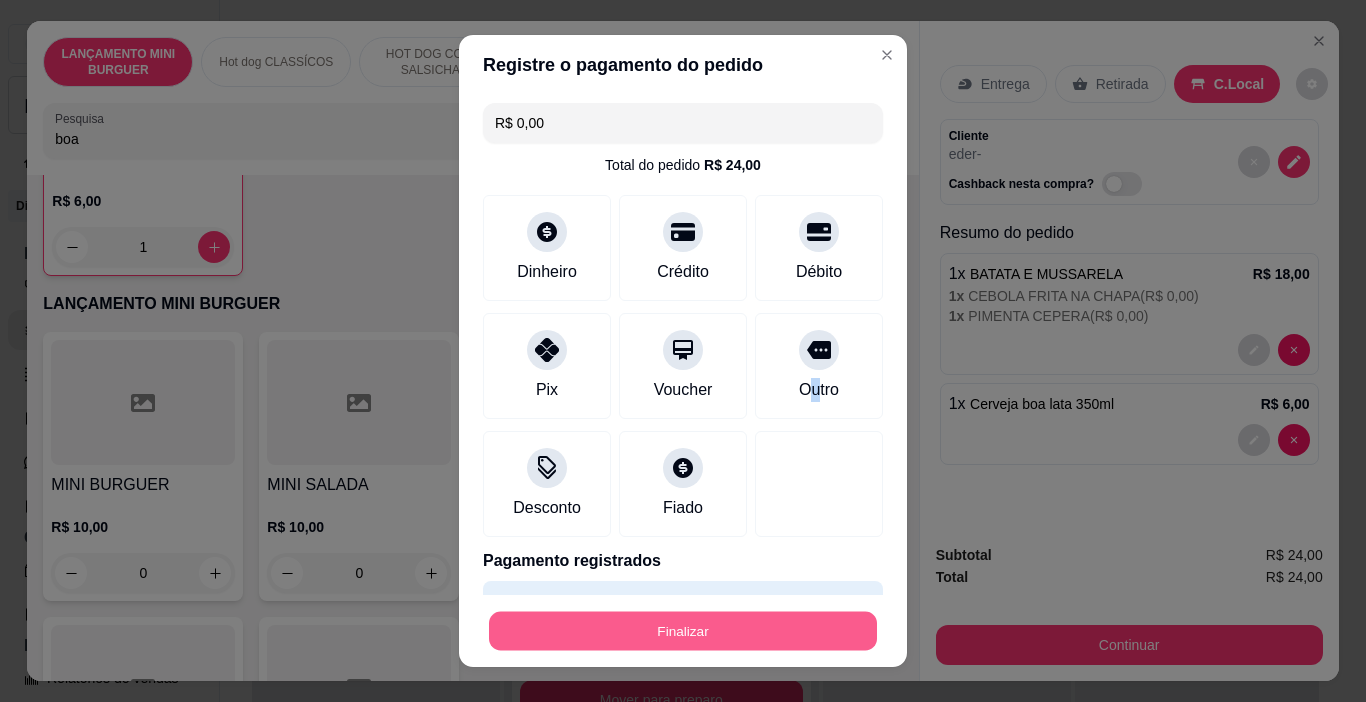 click on "Finalizar" at bounding box center (683, 631) 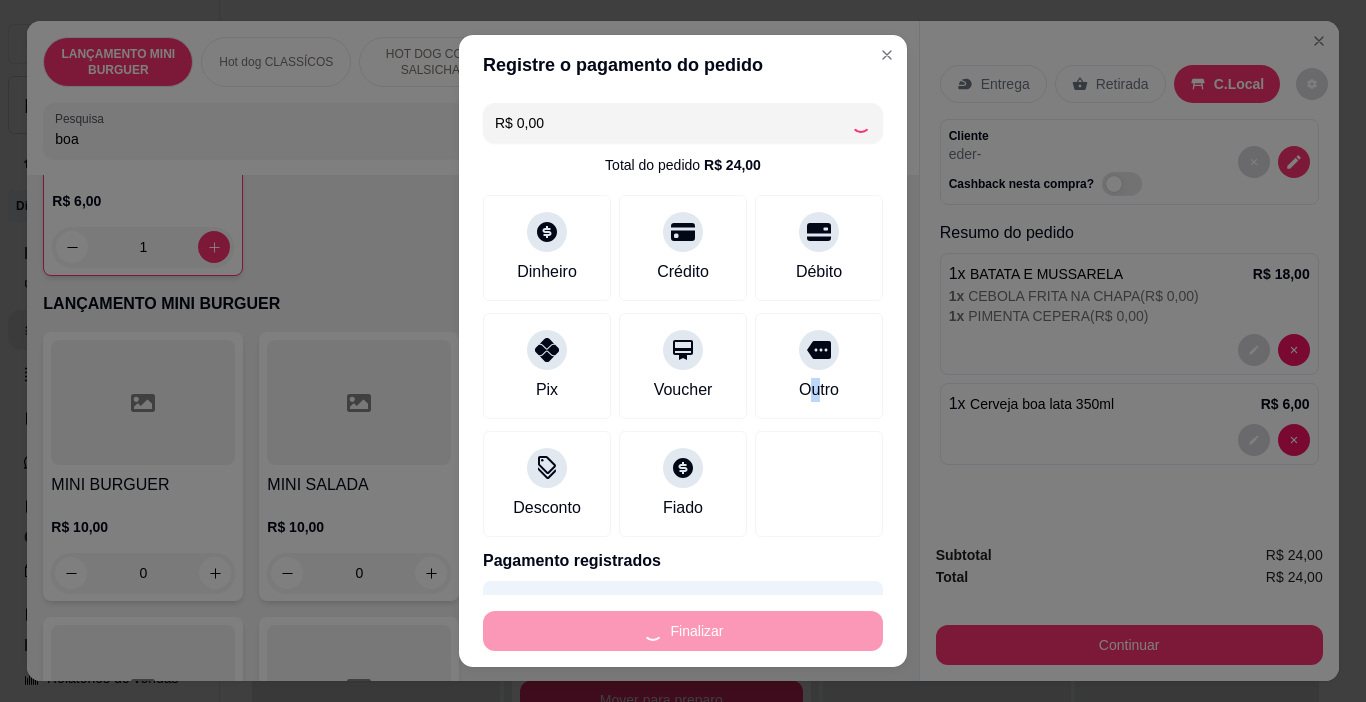 type on "0" 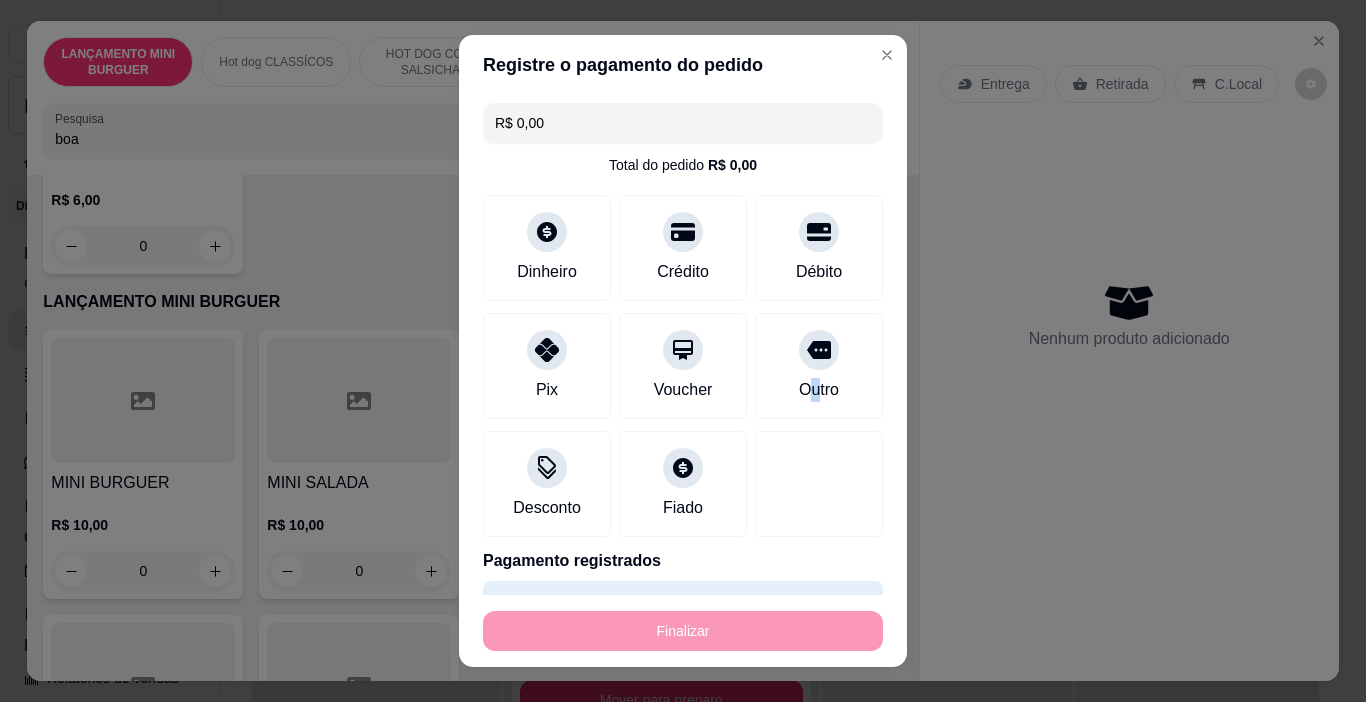type on "-R$ 24,00" 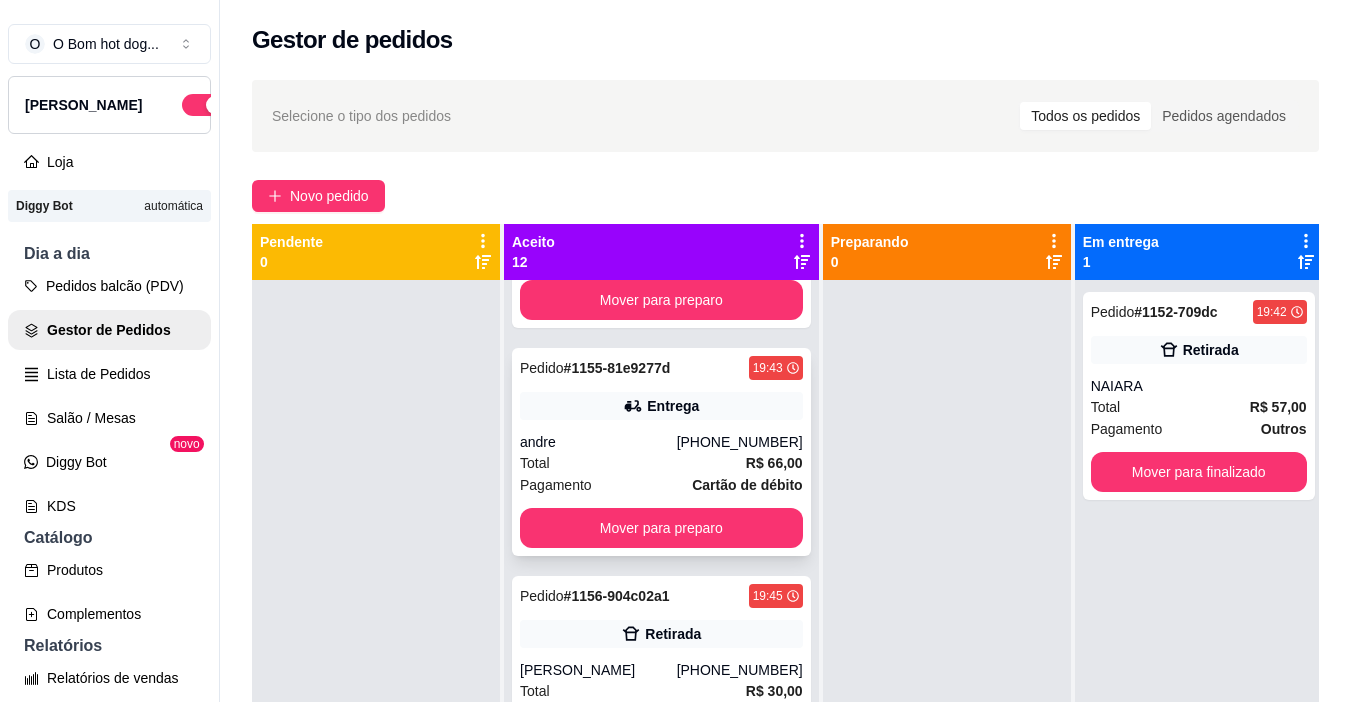 scroll, scrollTop: 300, scrollLeft: 0, axis: vertical 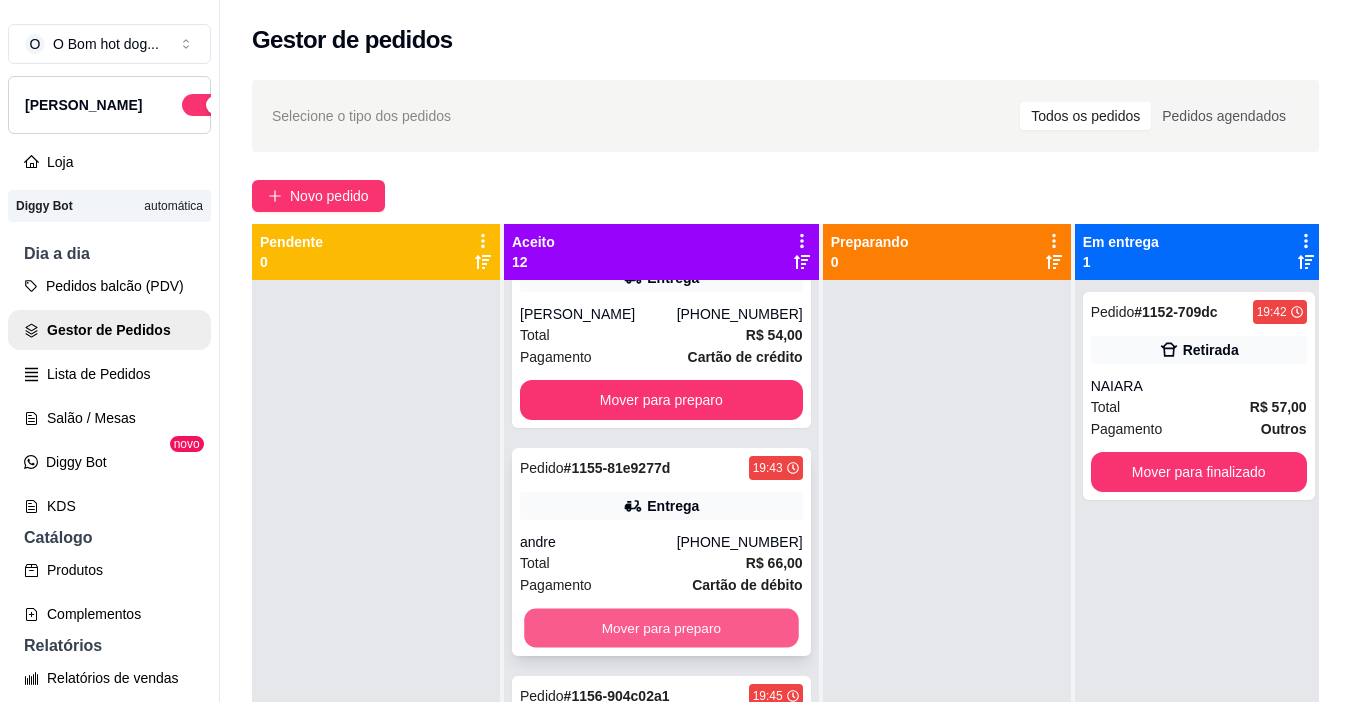 click on "Mover para preparo" at bounding box center [661, 628] 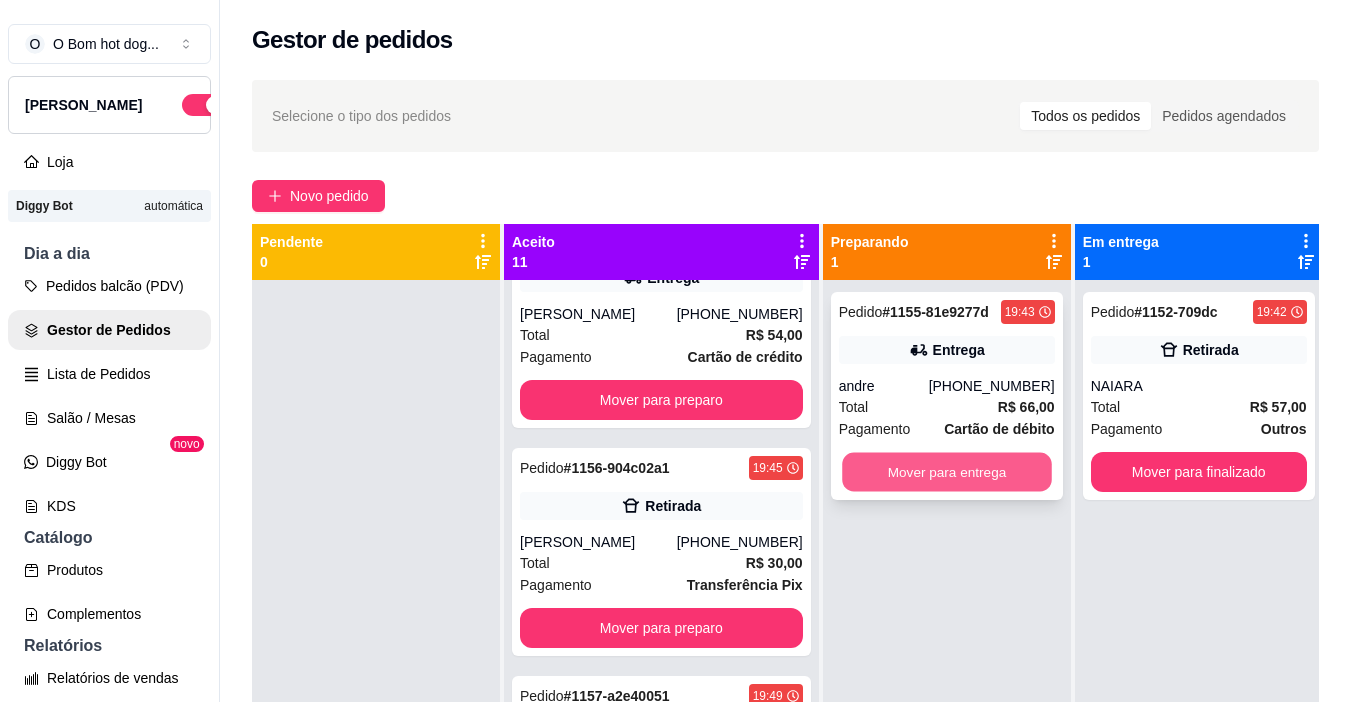 click on "Mover para entrega" at bounding box center (947, 472) 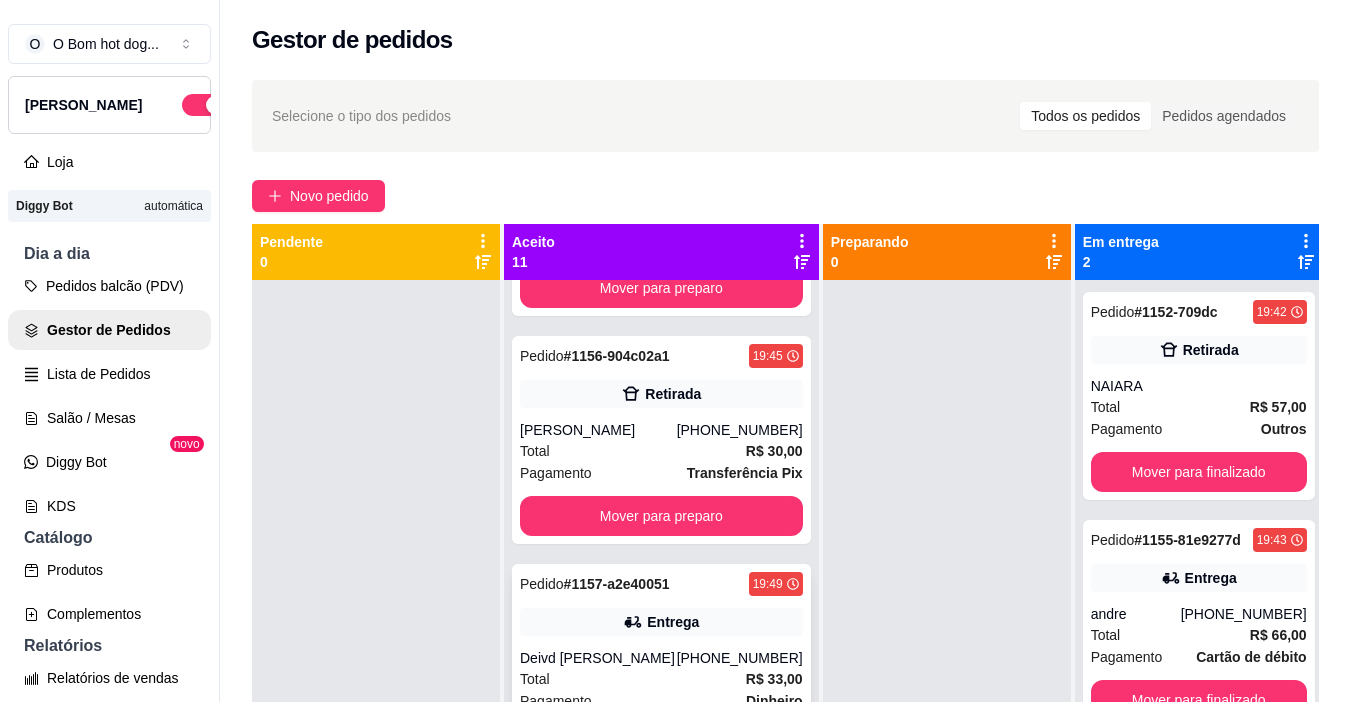 scroll, scrollTop: 500, scrollLeft: 0, axis: vertical 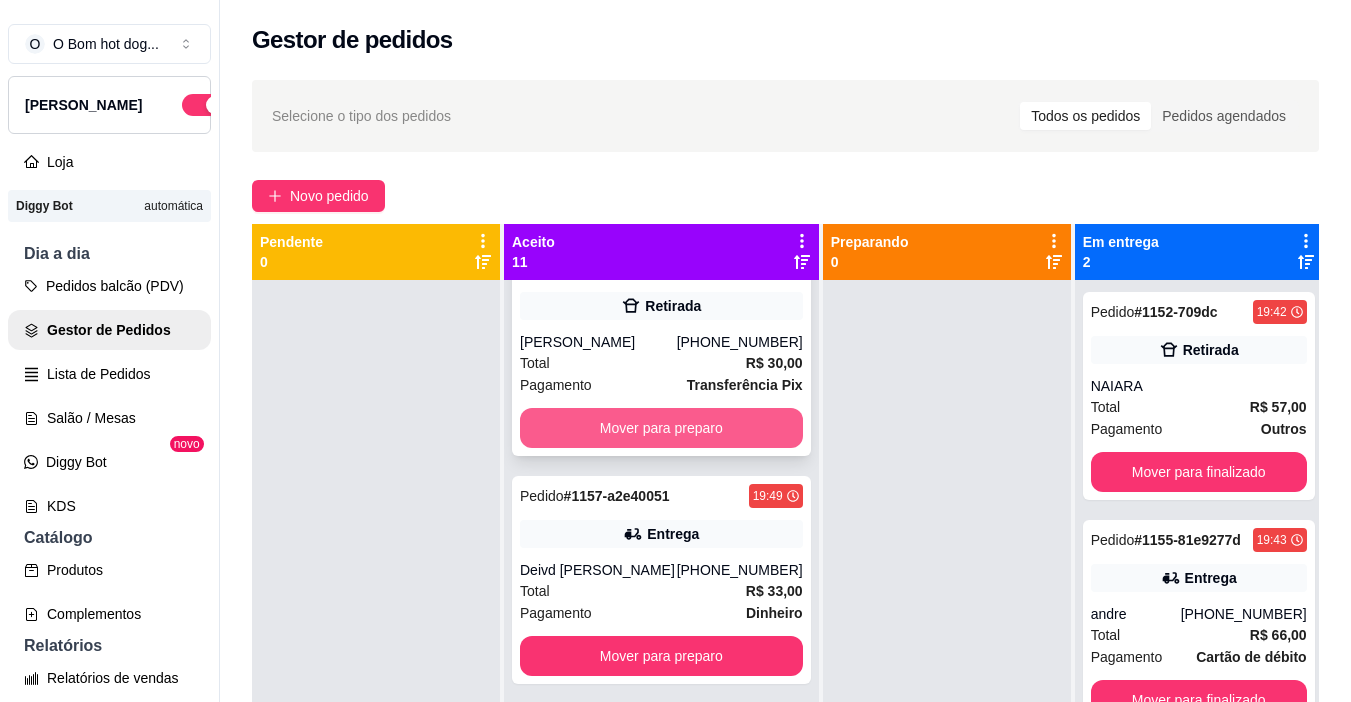 click on "Mover para preparo" at bounding box center [661, 428] 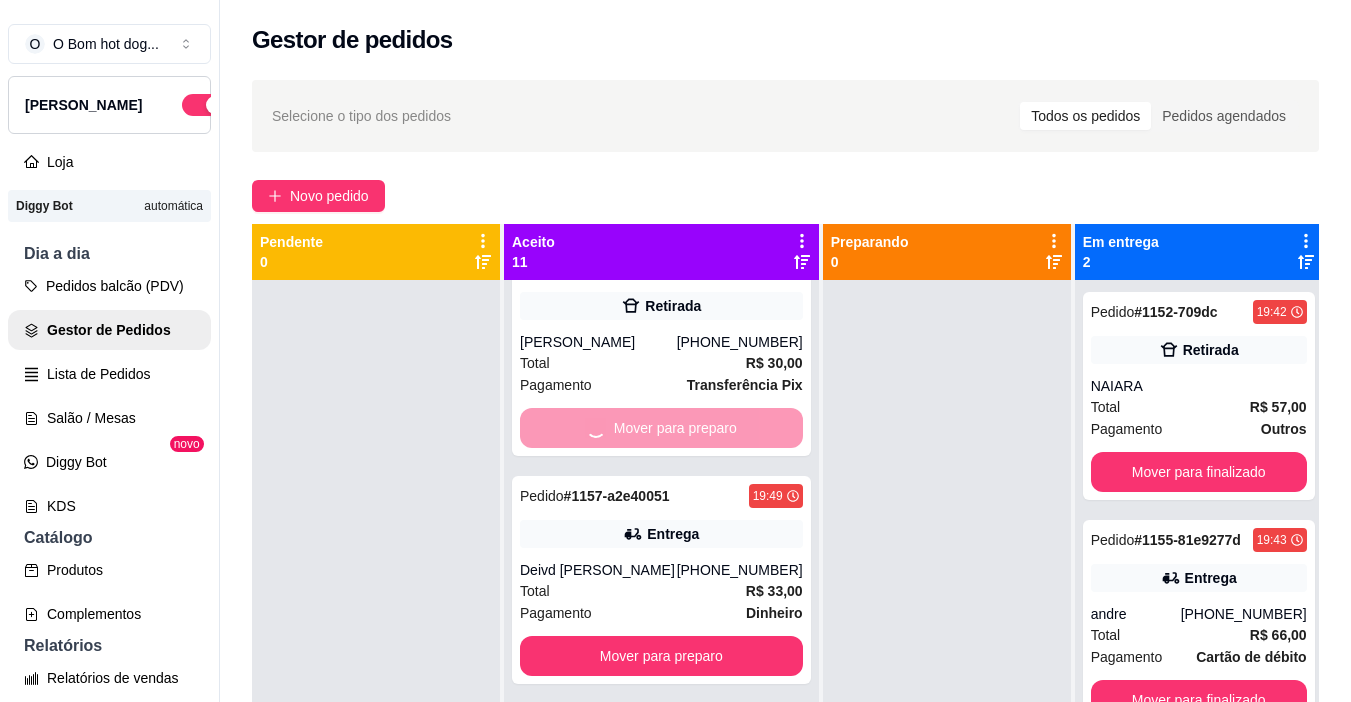 scroll, scrollTop: 232, scrollLeft: 0, axis: vertical 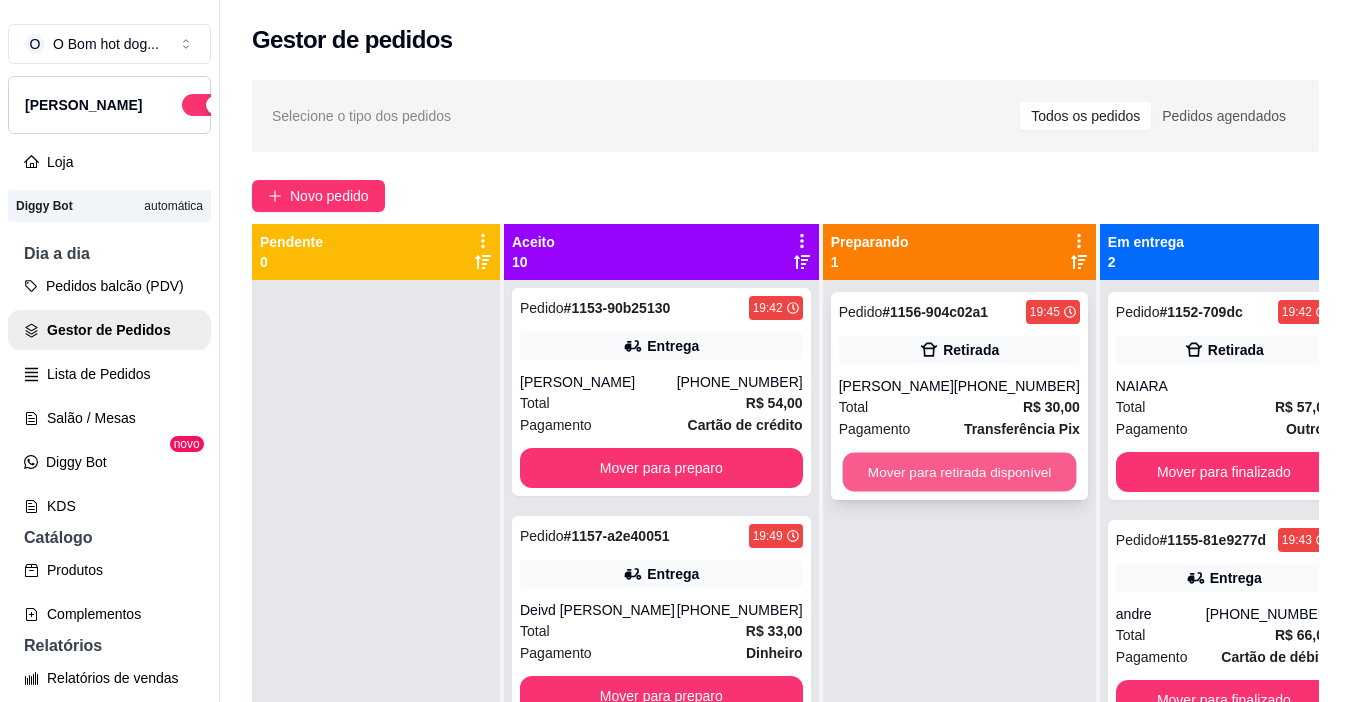click on "Mover para retirada disponível" at bounding box center (959, 472) 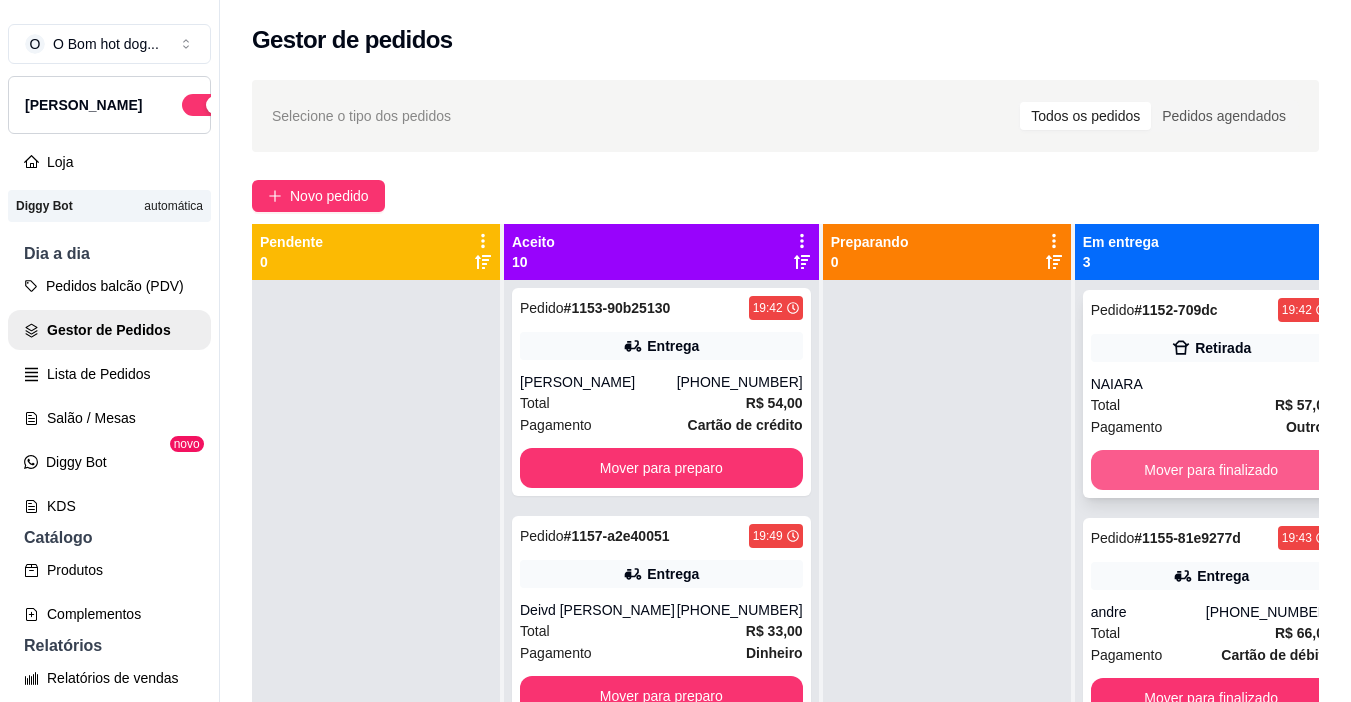 scroll, scrollTop: 0, scrollLeft: 0, axis: both 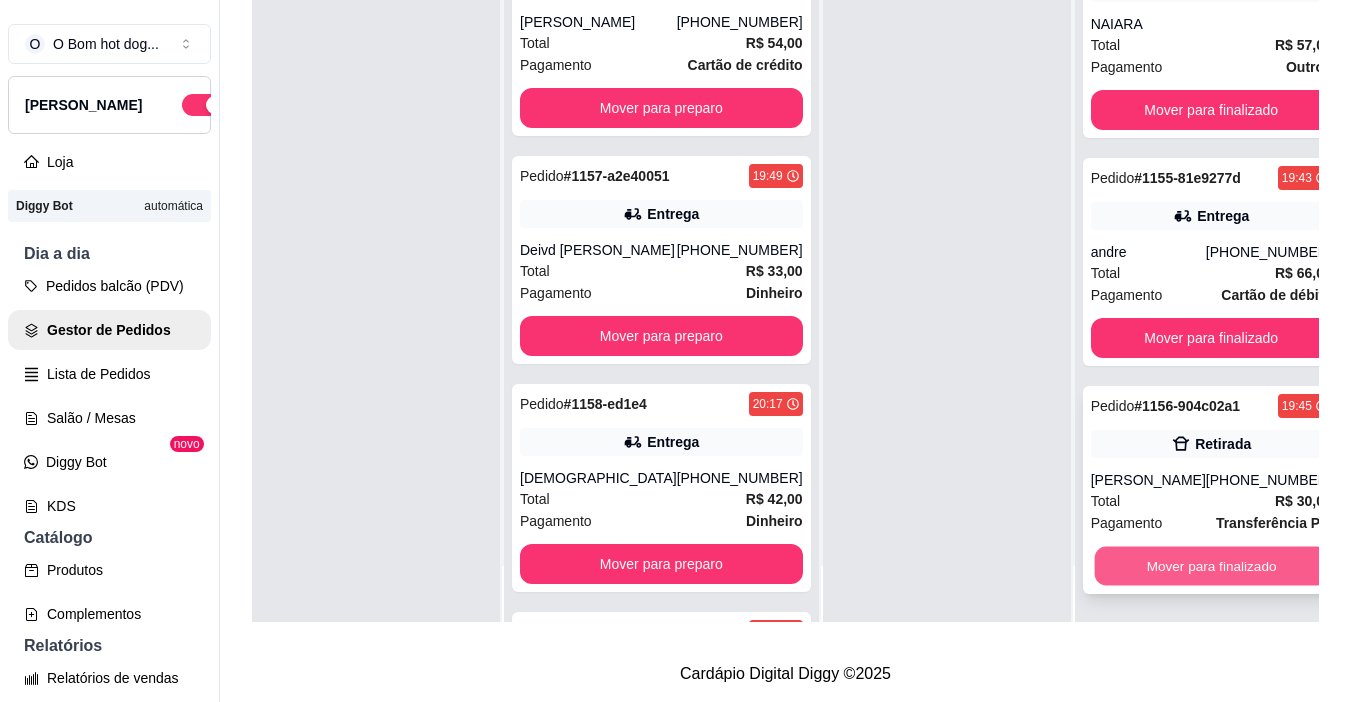 click on "Mover para finalizado" at bounding box center (1211, 566) 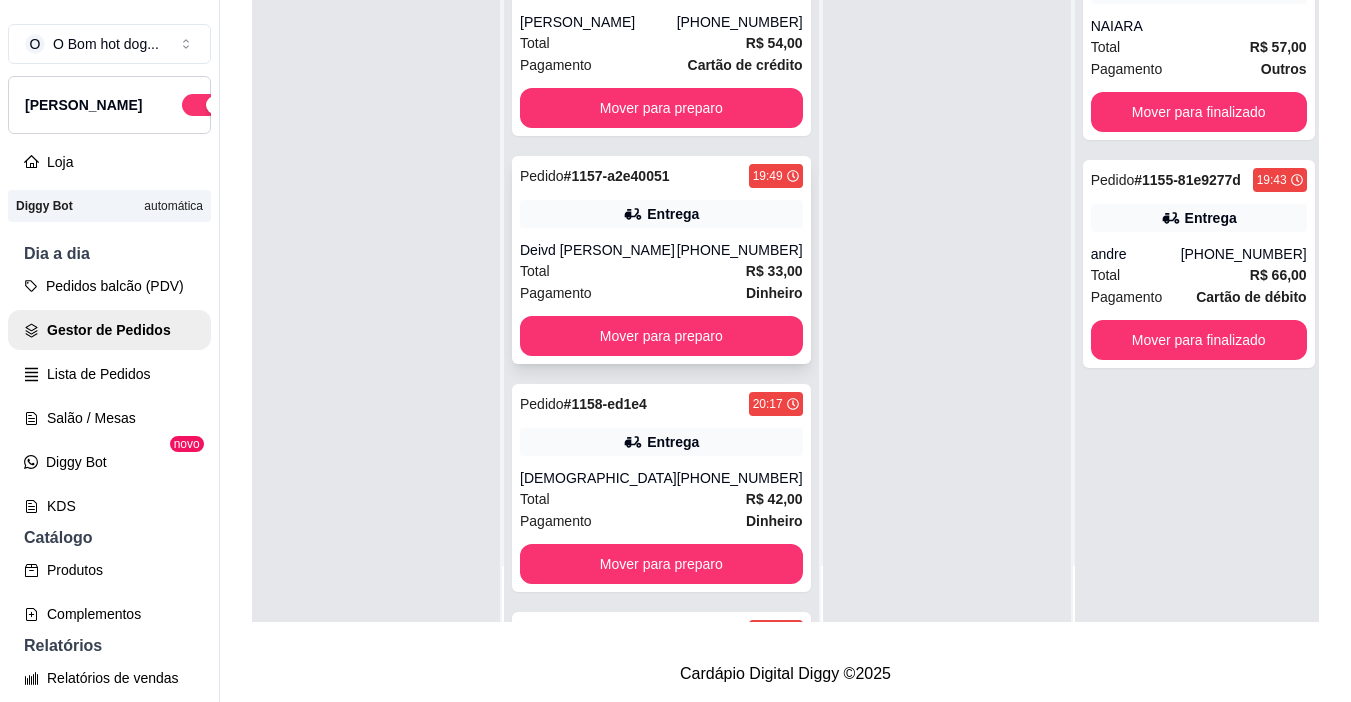 scroll, scrollTop: 0, scrollLeft: 0, axis: both 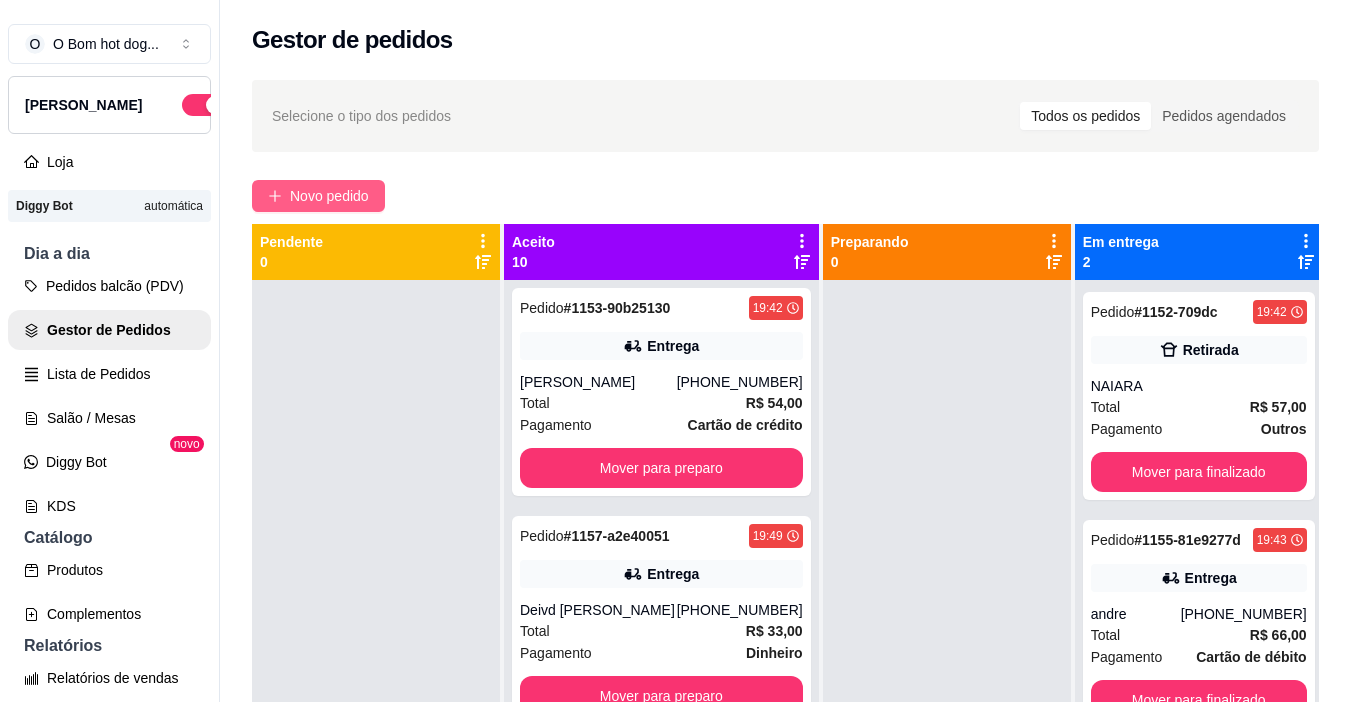 click on "Novo pedido" at bounding box center [329, 196] 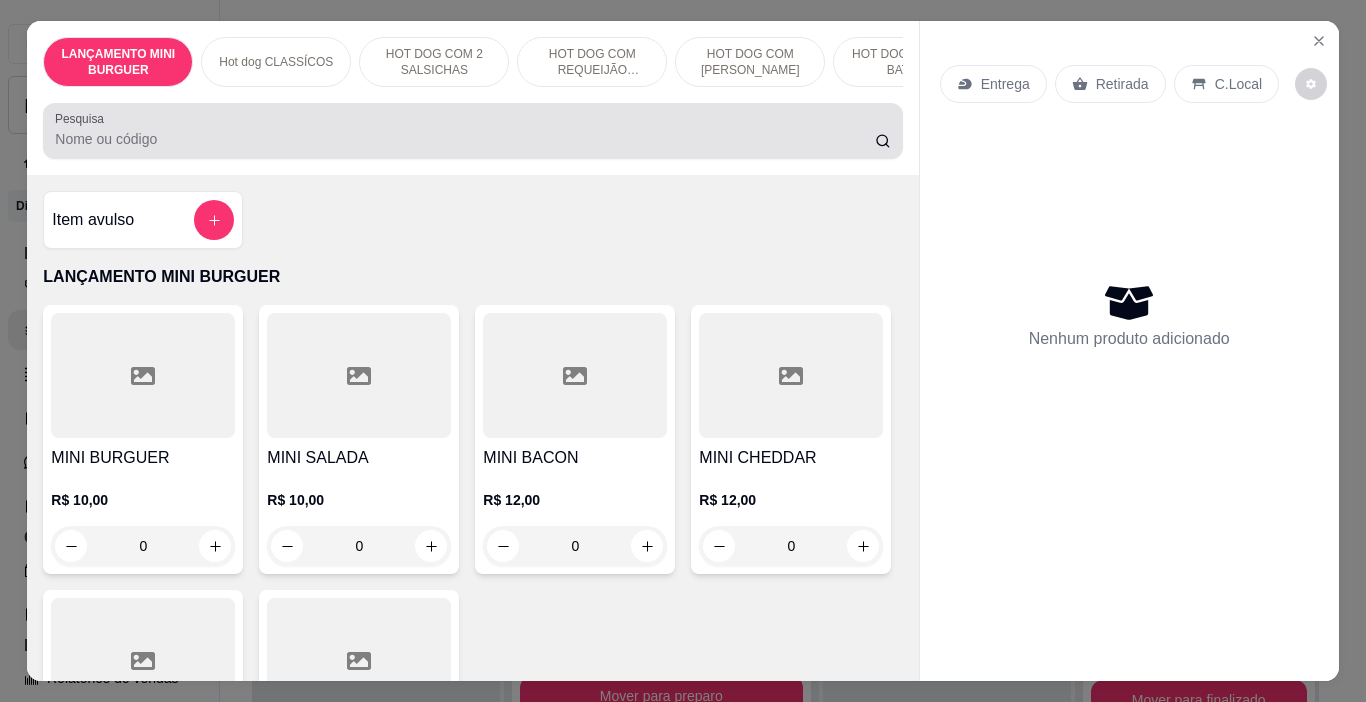 click on "Pesquisa" at bounding box center [472, 131] 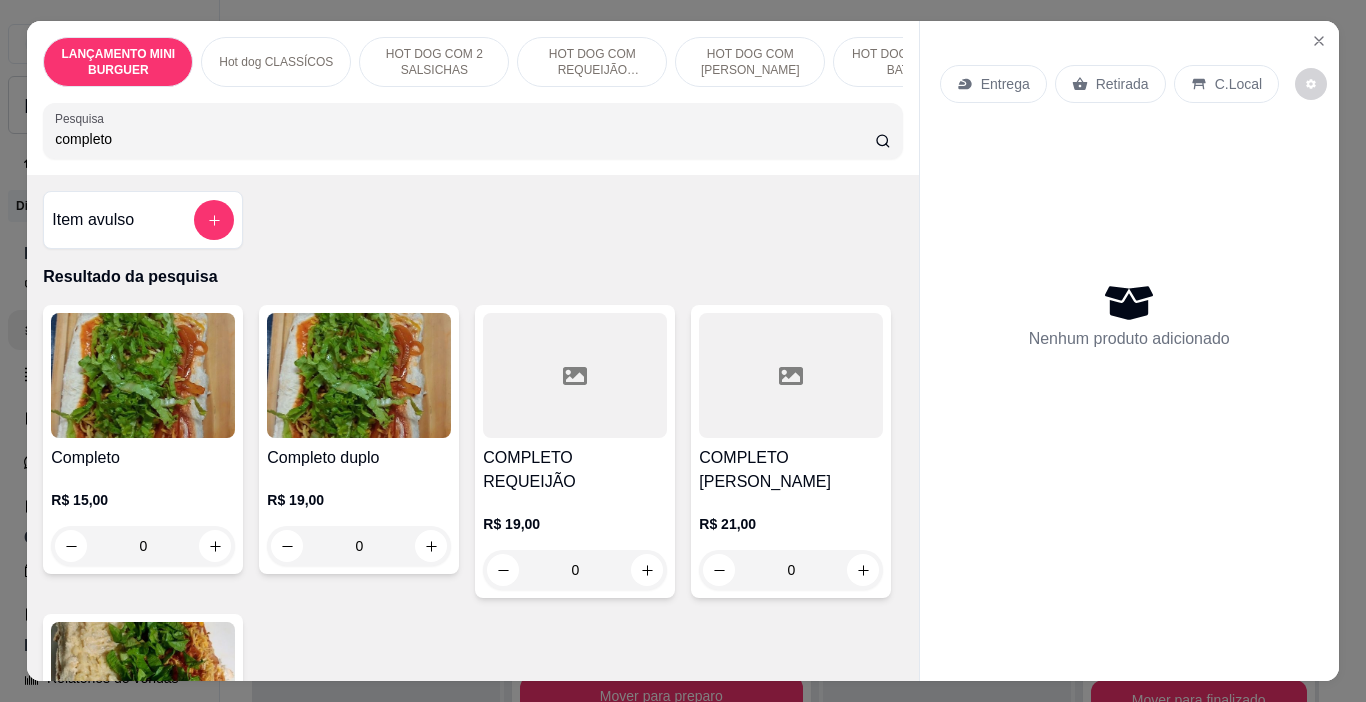 type on "completo" 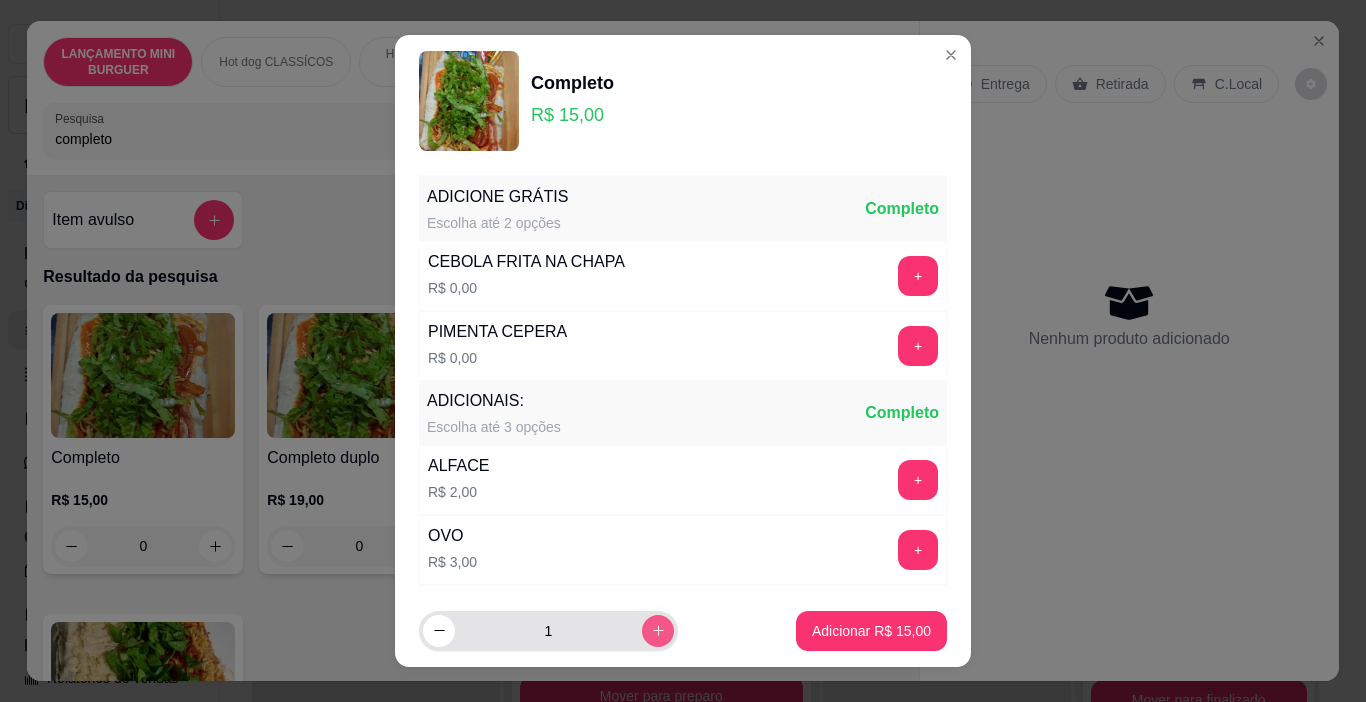 click at bounding box center (658, 631) 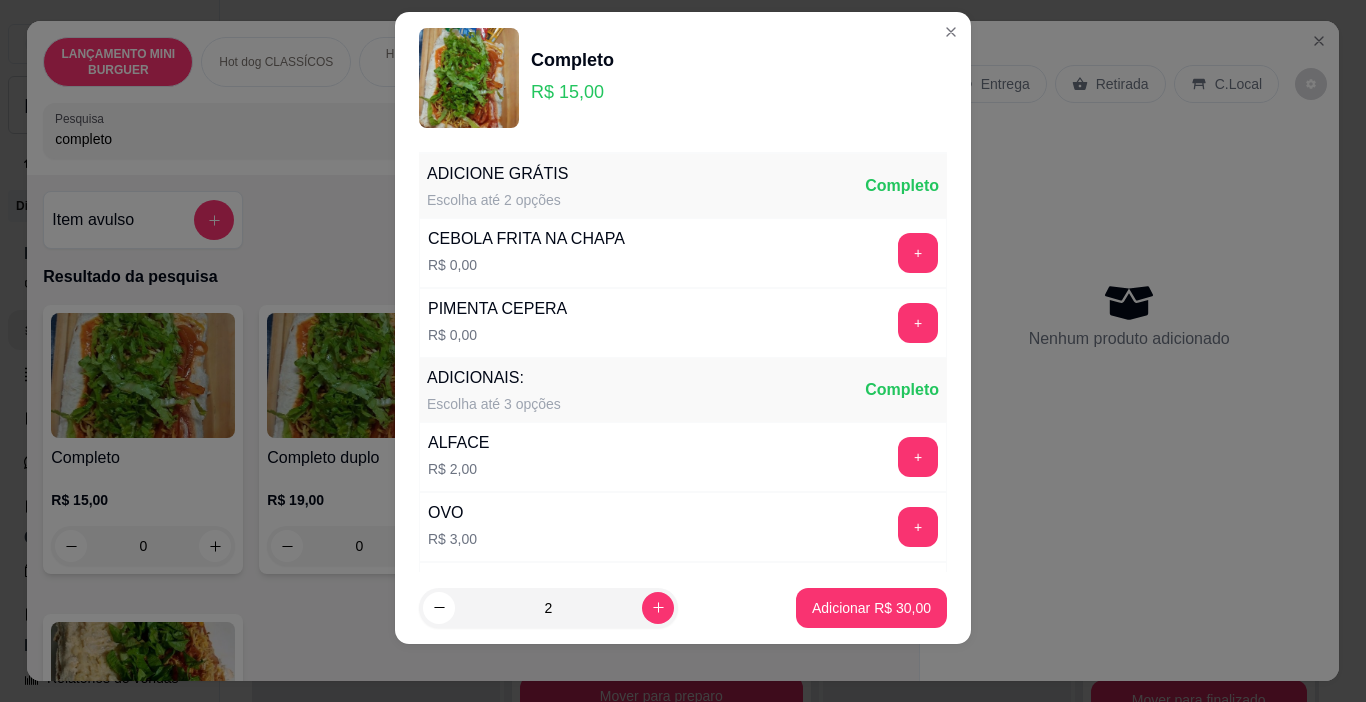 scroll, scrollTop: 29, scrollLeft: 0, axis: vertical 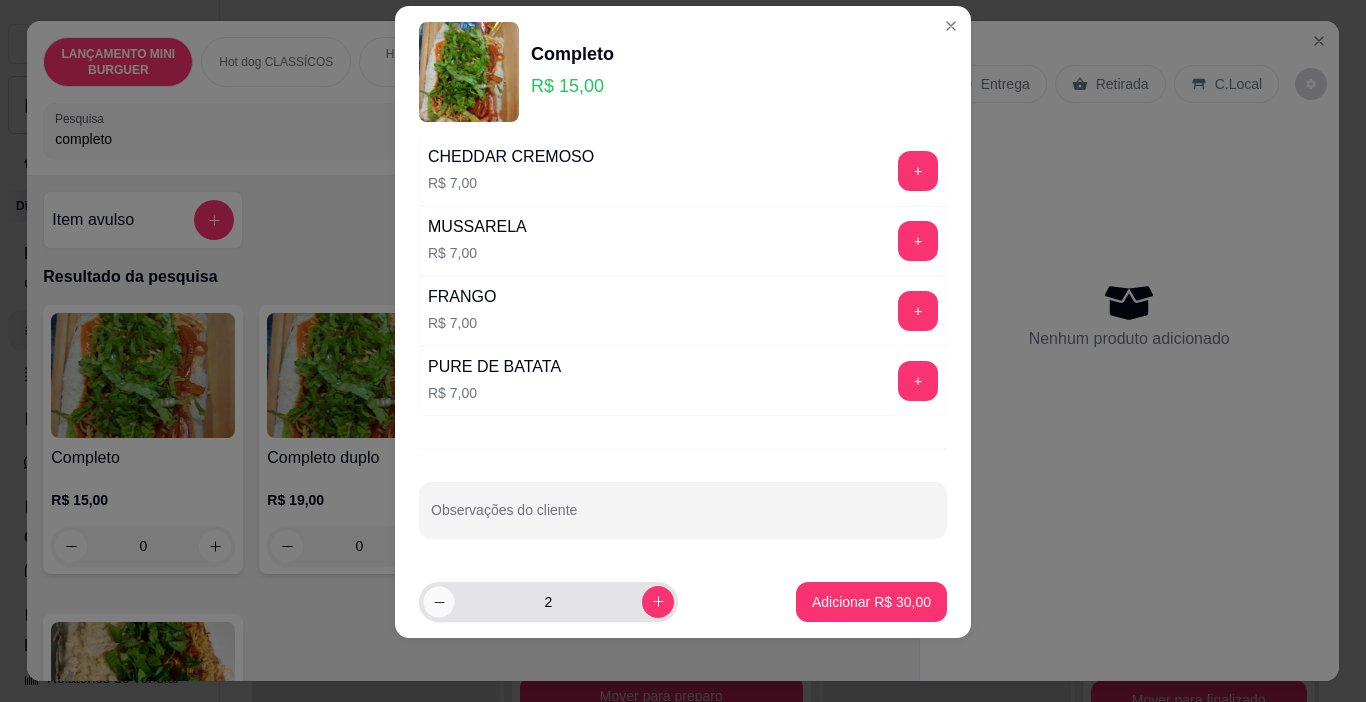 click 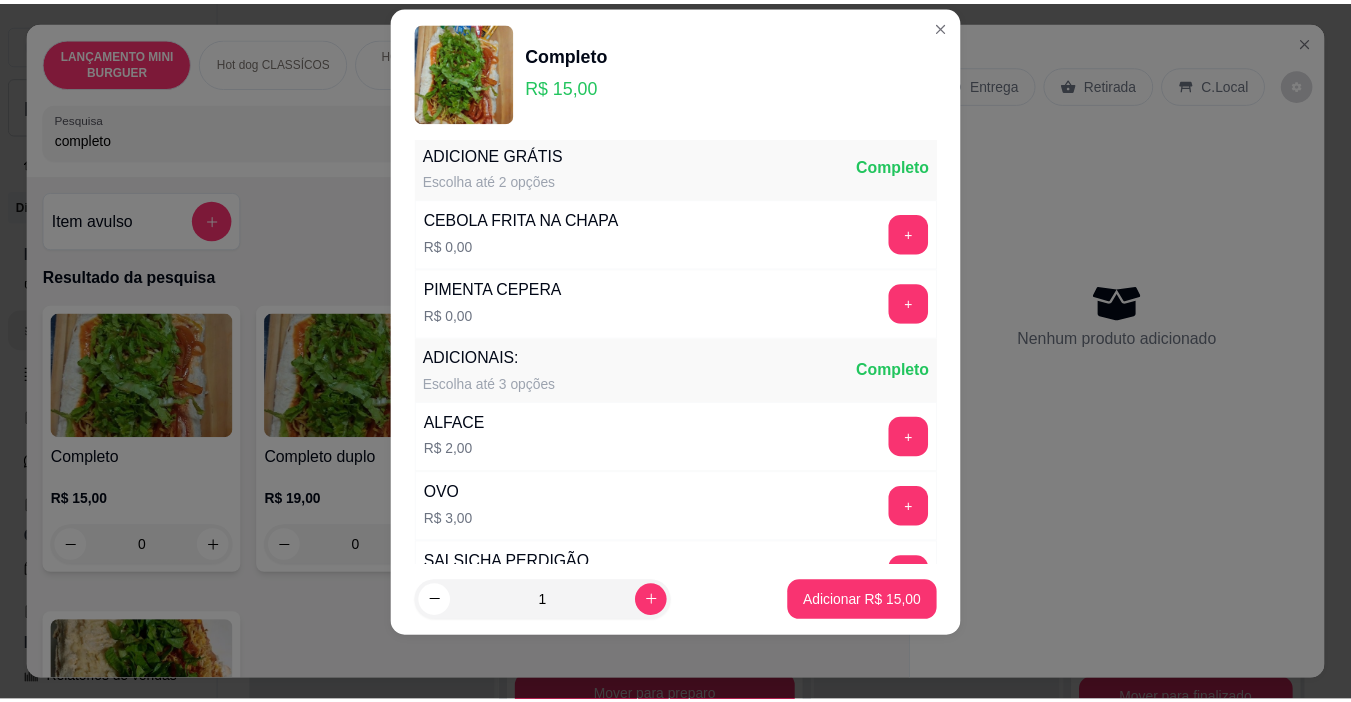 scroll, scrollTop: 0, scrollLeft: 0, axis: both 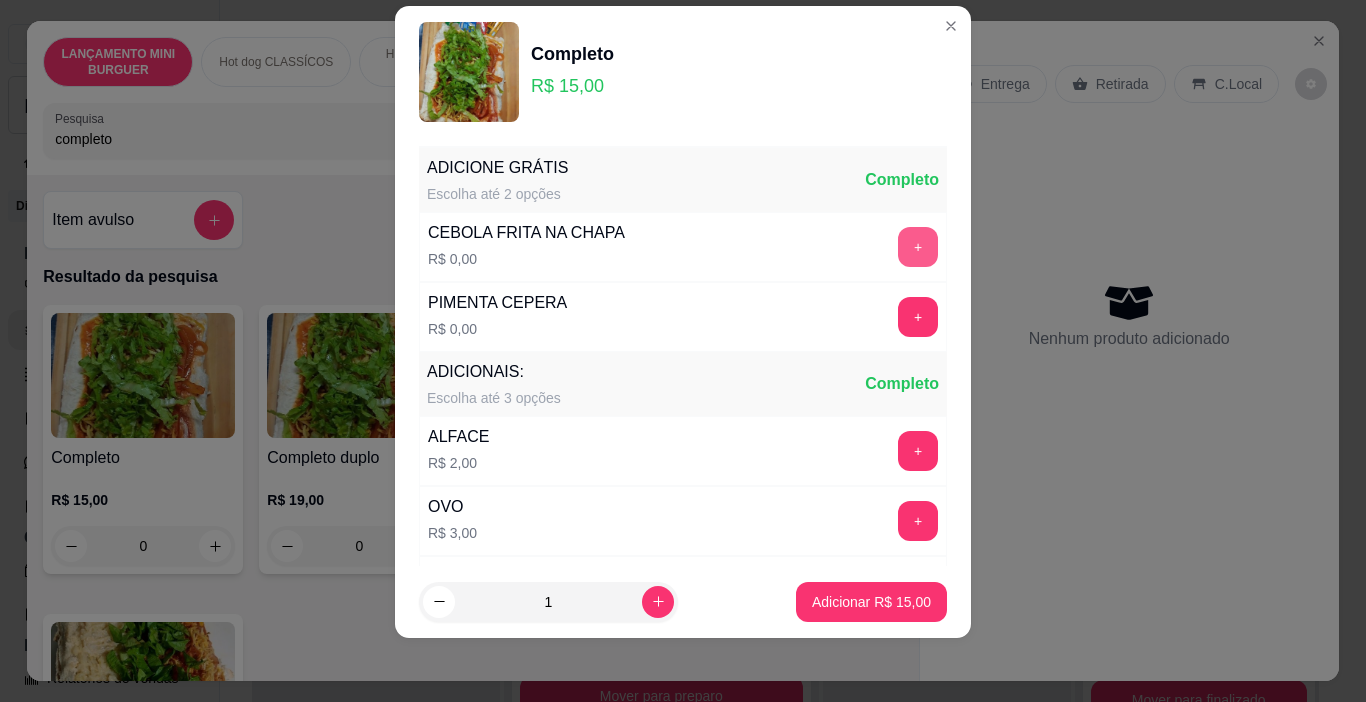 click on "+" at bounding box center (918, 247) 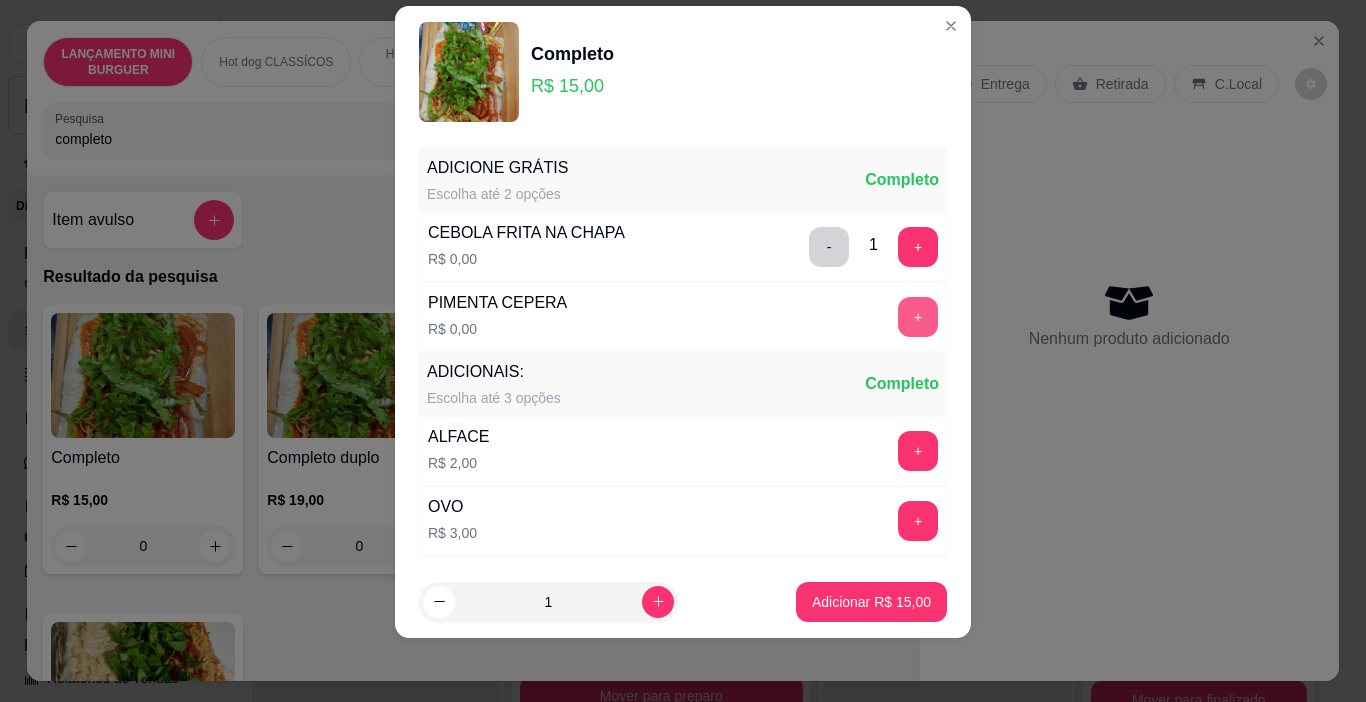 click on "+" at bounding box center (918, 317) 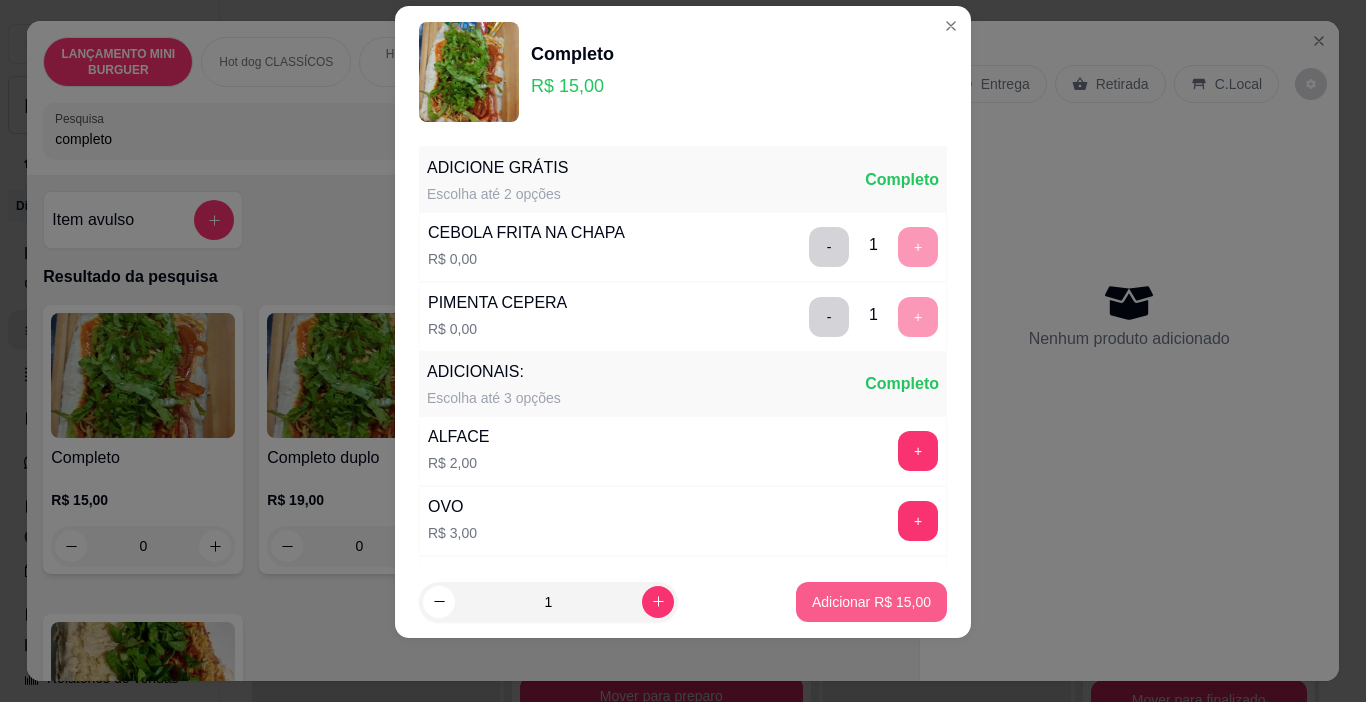 click on "Adicionar   R$ 15,00" at bounding box center [871, 602] 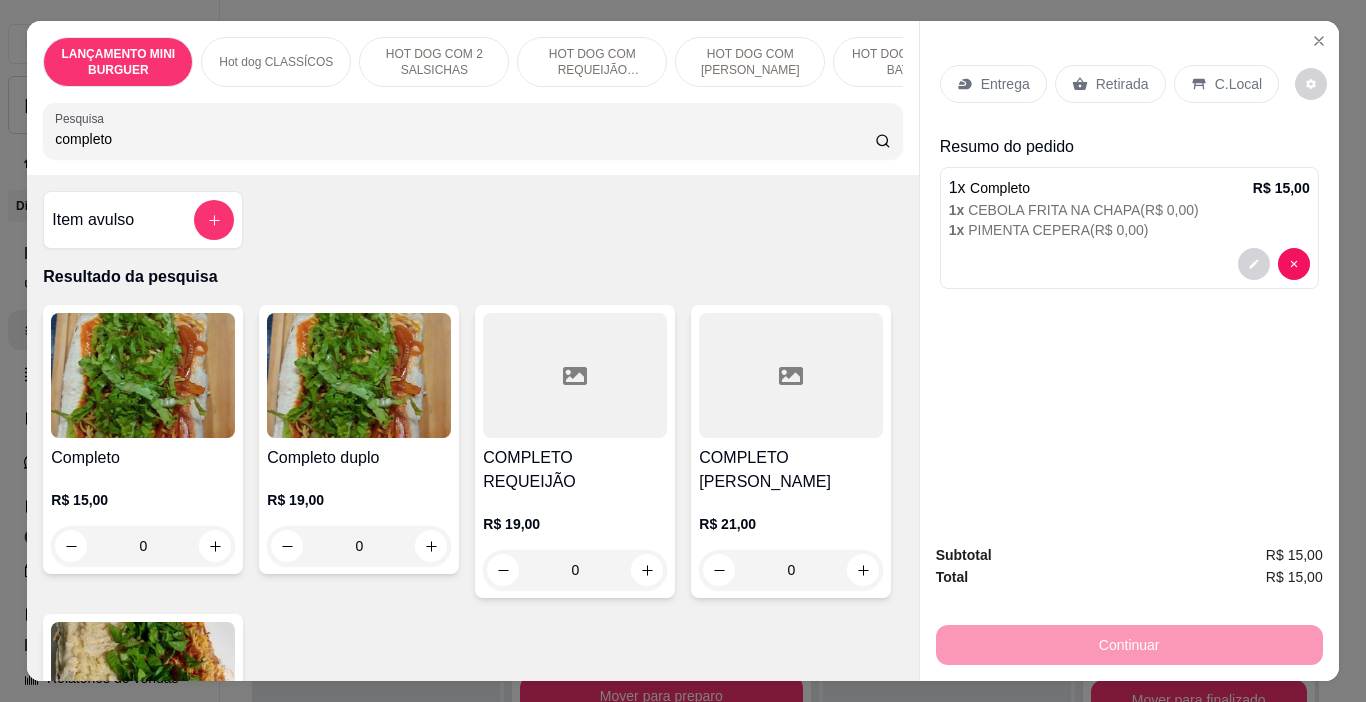 click on "0" at bounding box center [143, 546] 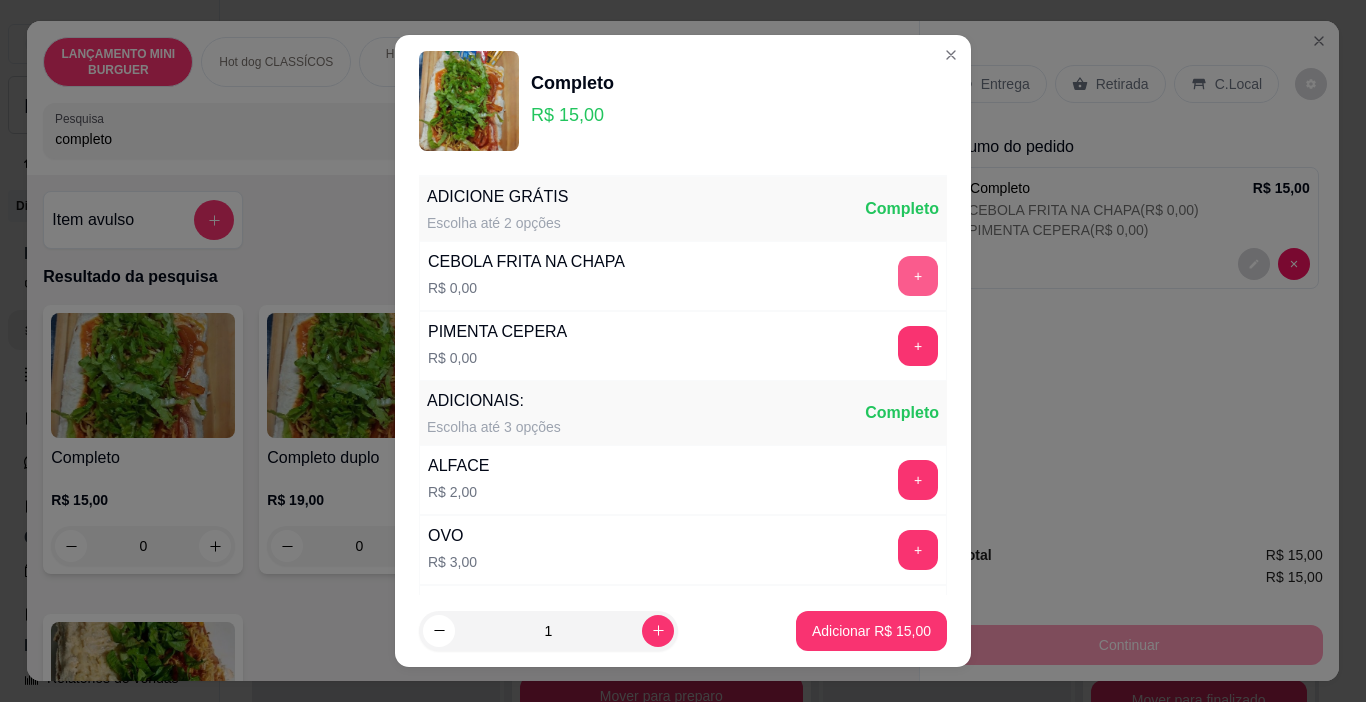 click on "+" at bounding box center (918, 276) 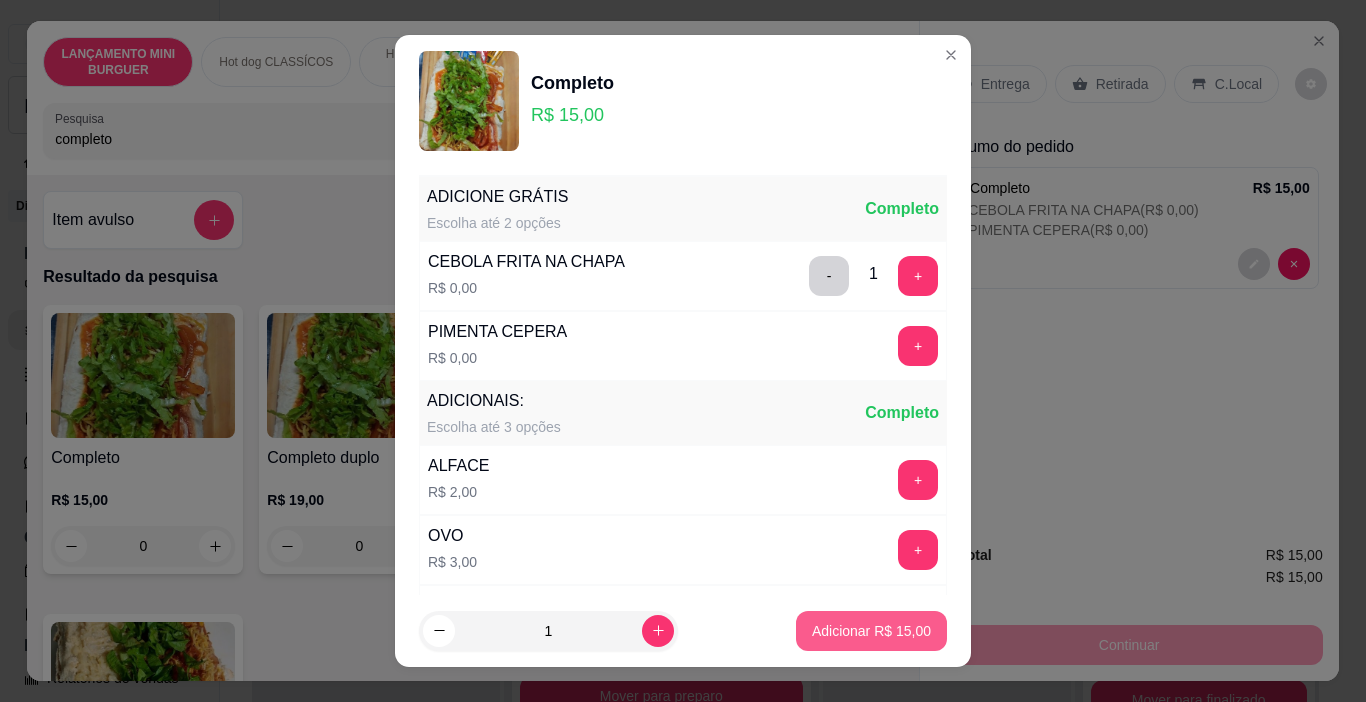 click on "Adicionar   R$ 15,00" at bounding box center [871, 631] 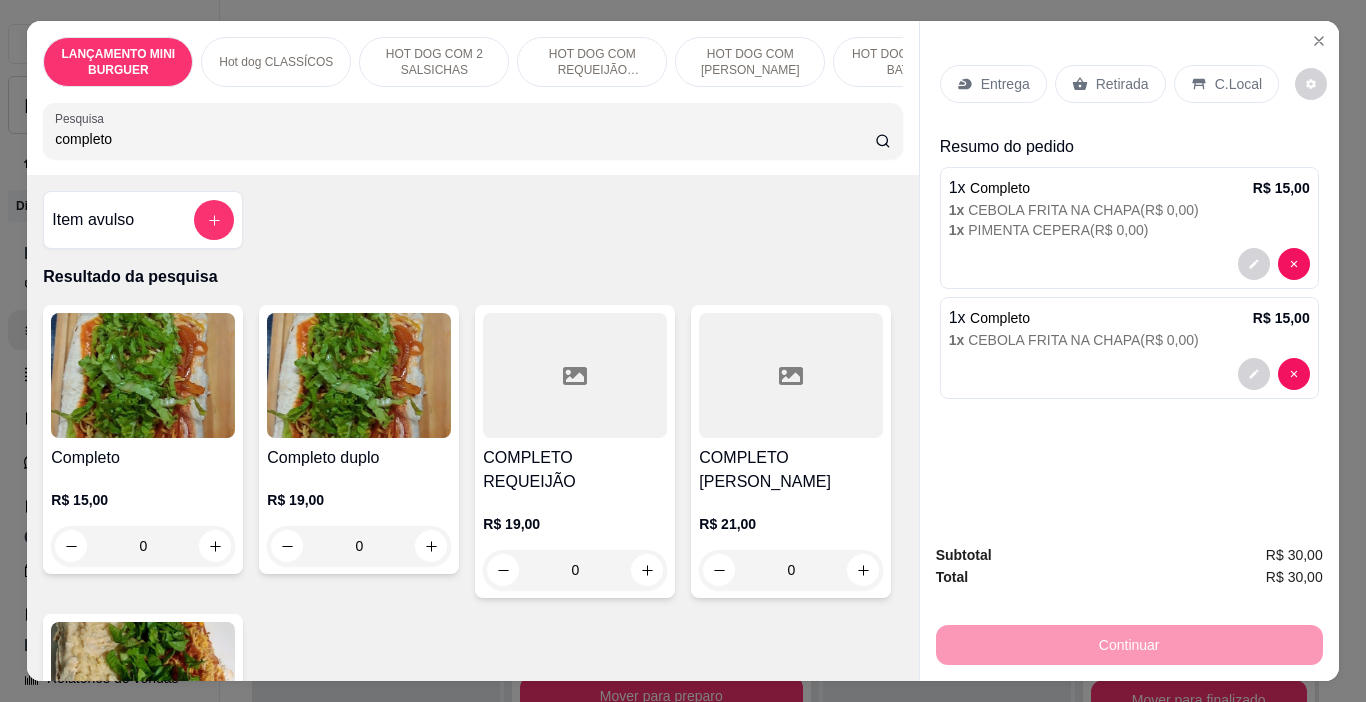 click on "Retirada" at bounding box center (1122, 84) 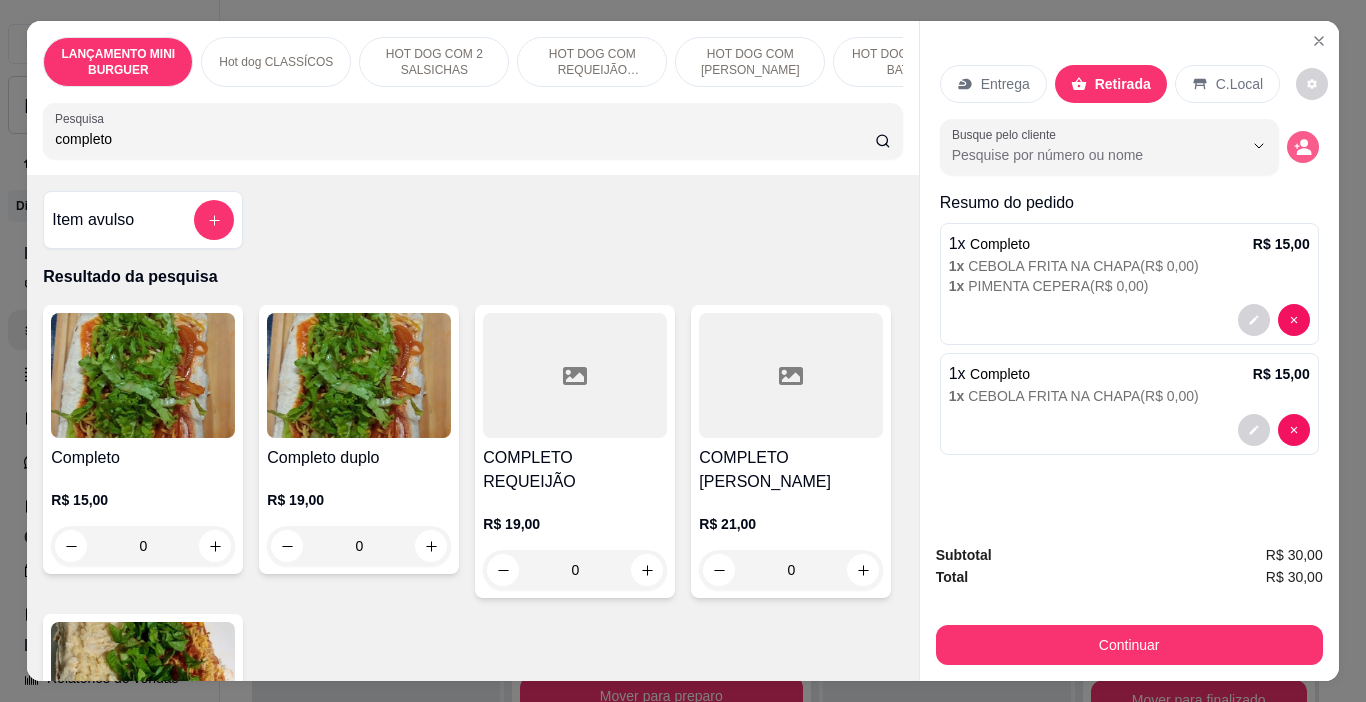 click on "Busque pelo cliente" at bounding box center [1129, 147] 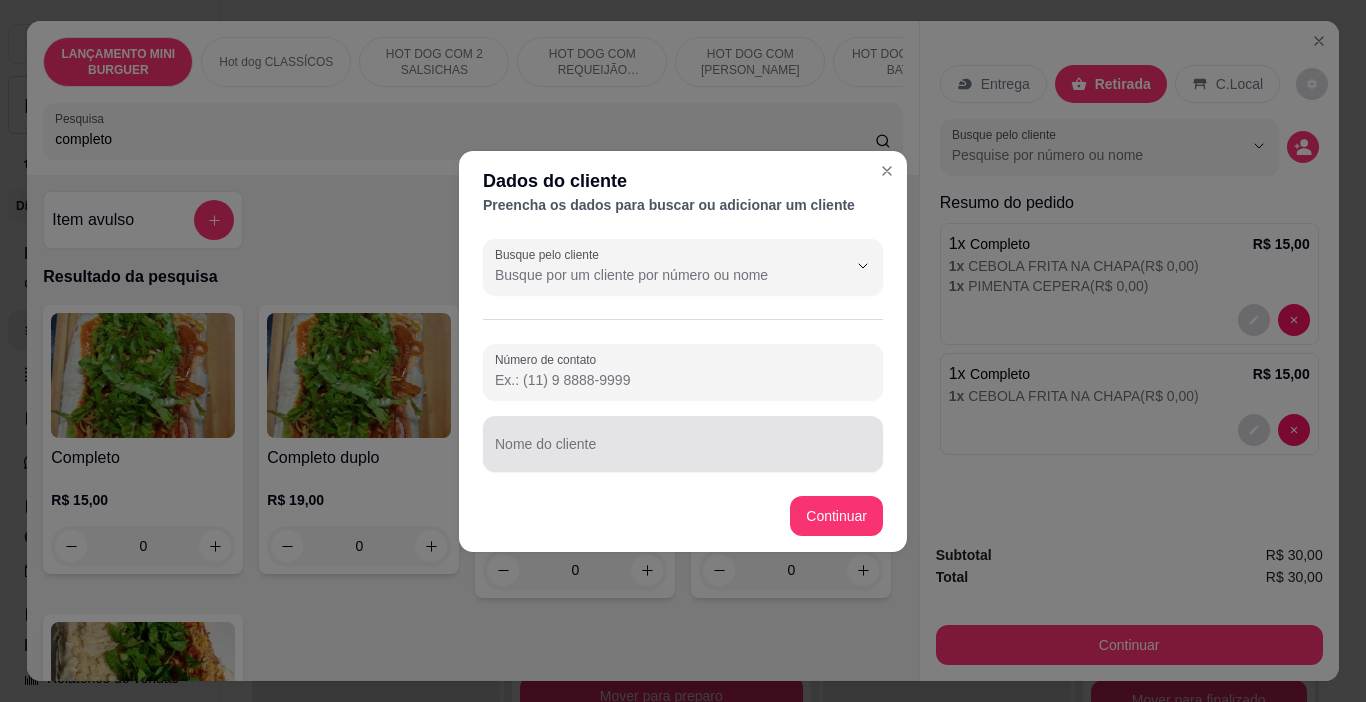 click on "Nome do cliente" at bounding box center (683, 452) 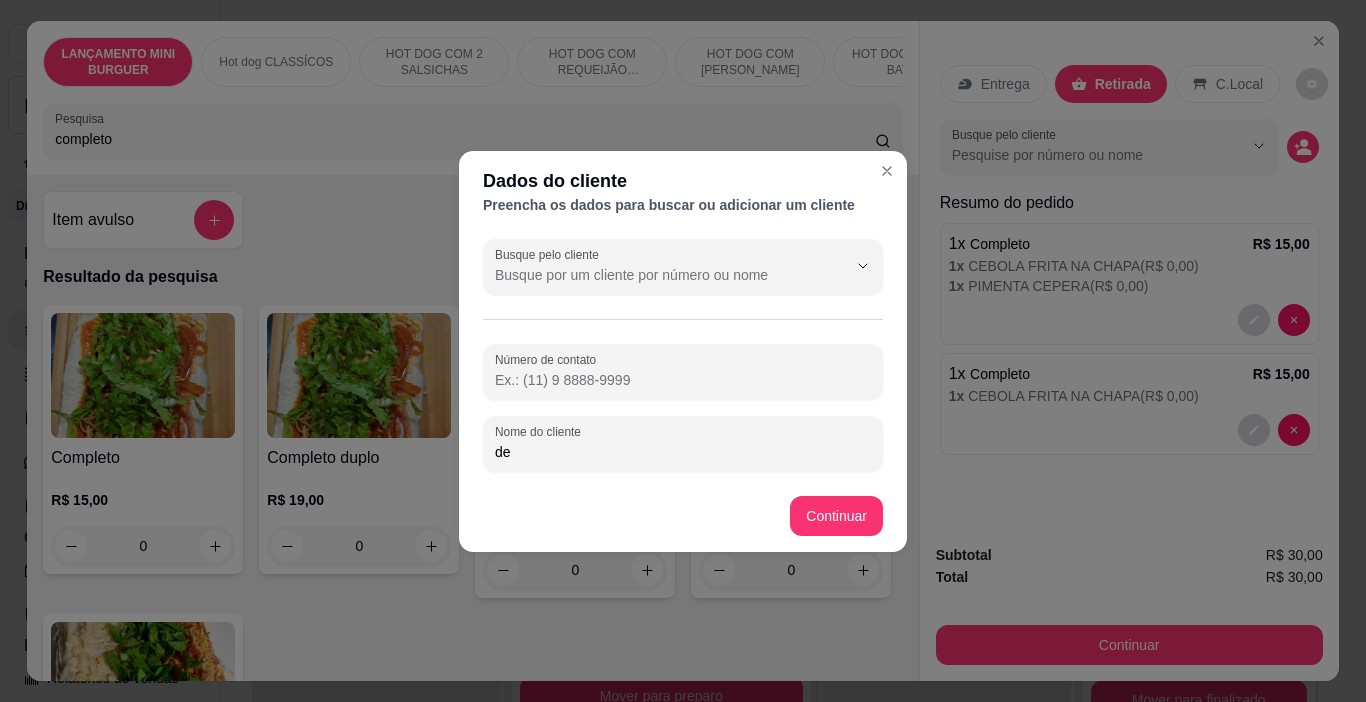 type on "d" 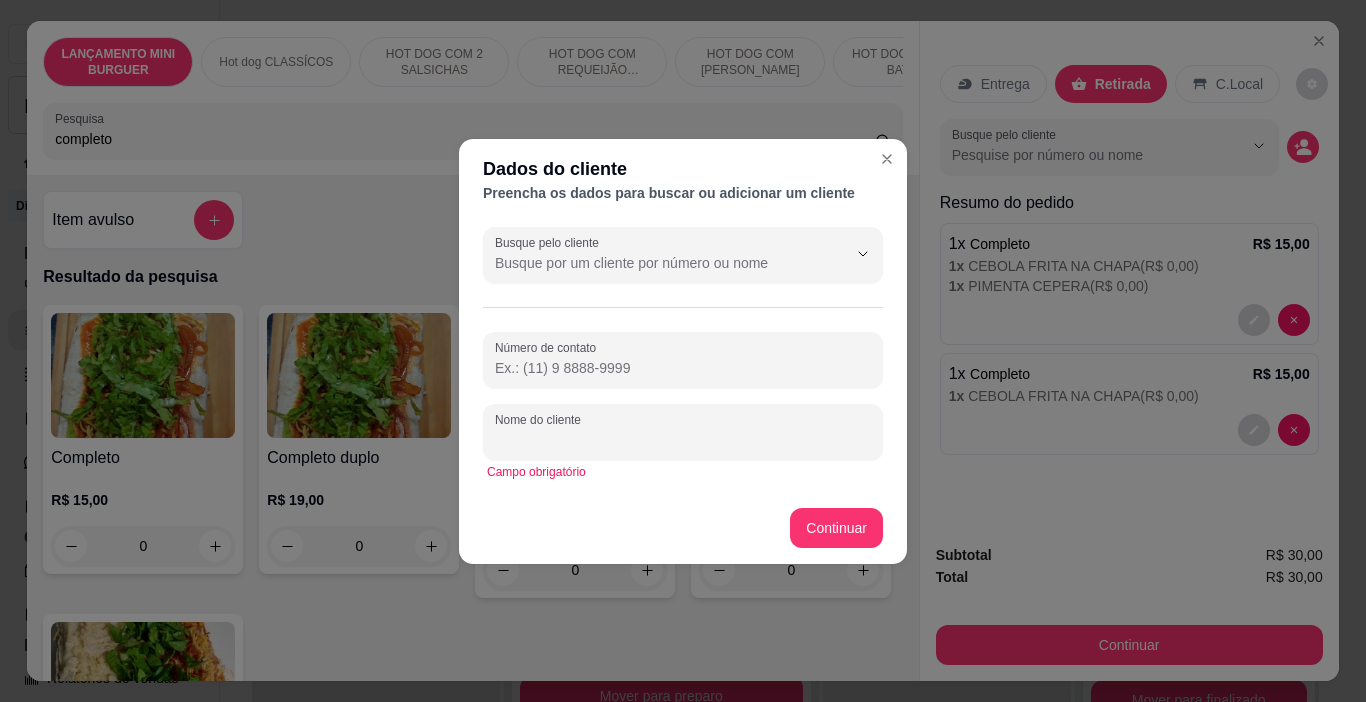 click on "Nome do cliente" at bounding box center [683, 440] 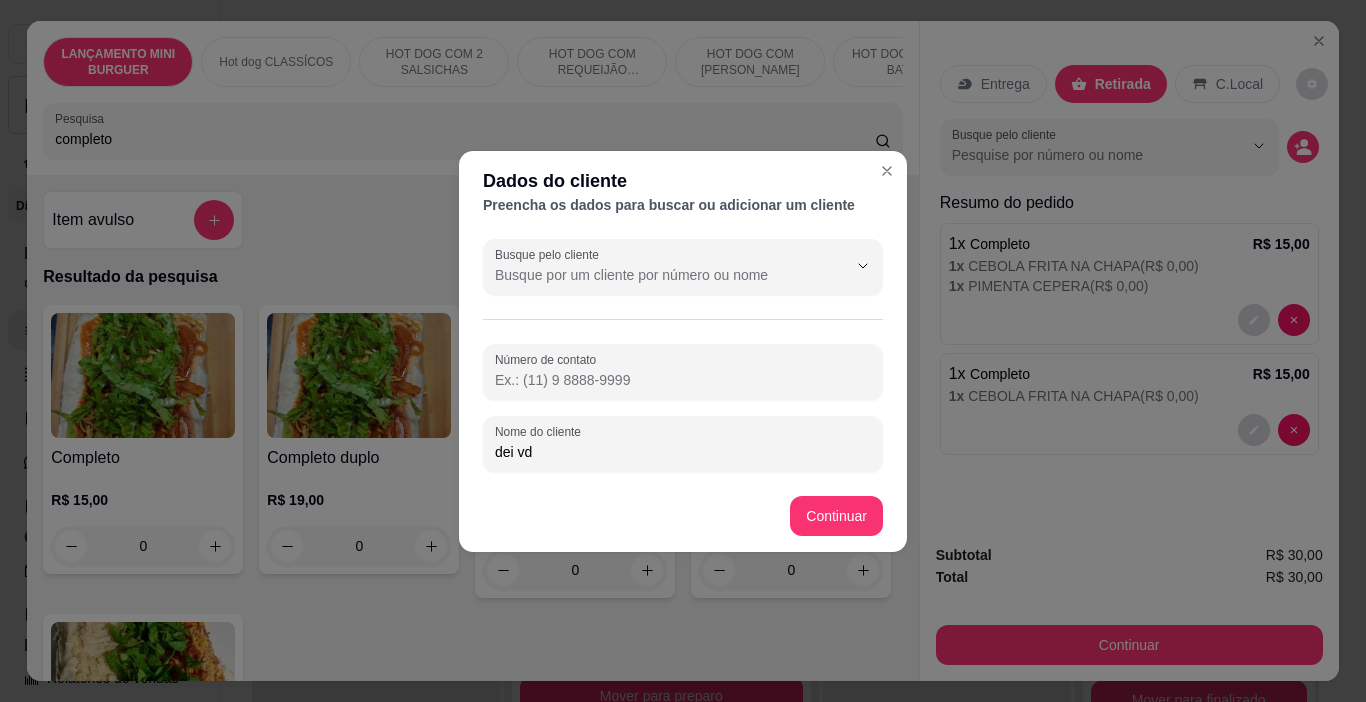 drag, startPoint x: 550, startPoint y: 456, endPoint x: 593, endPoint y: 464, distance: 43.737854 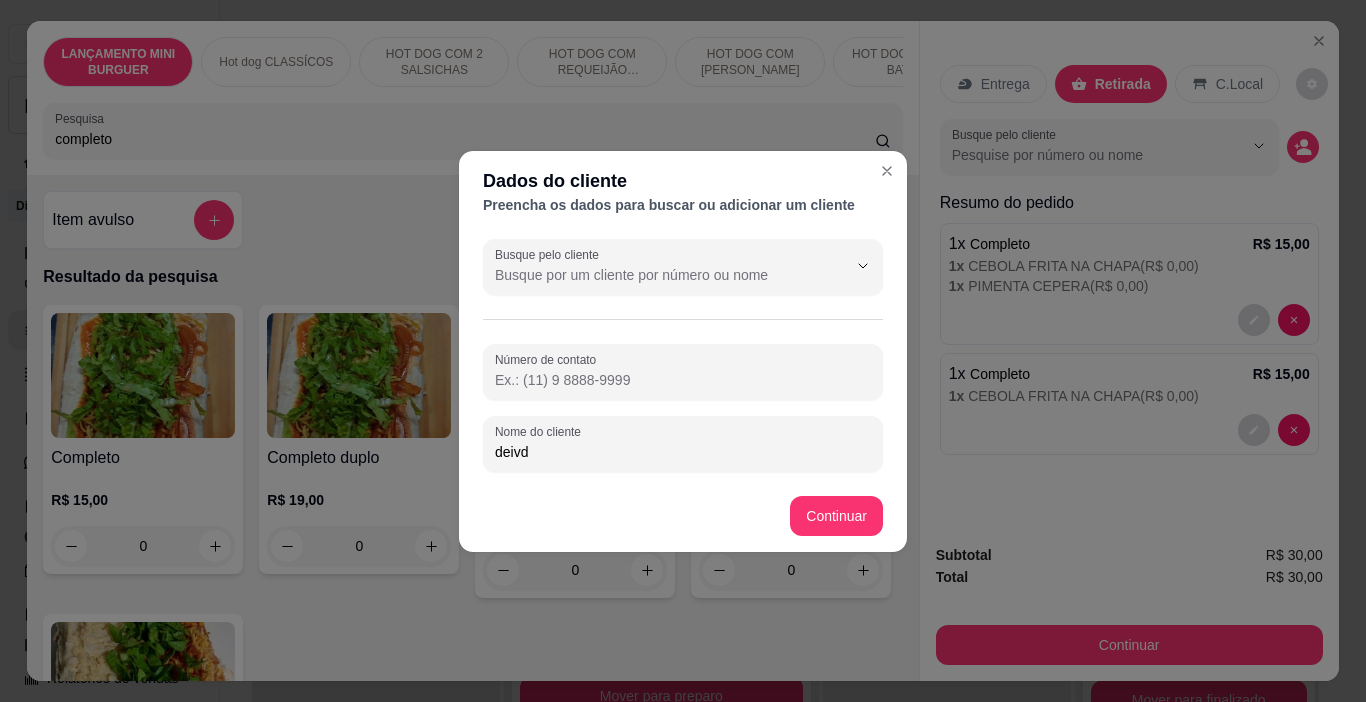 type on "deivd" 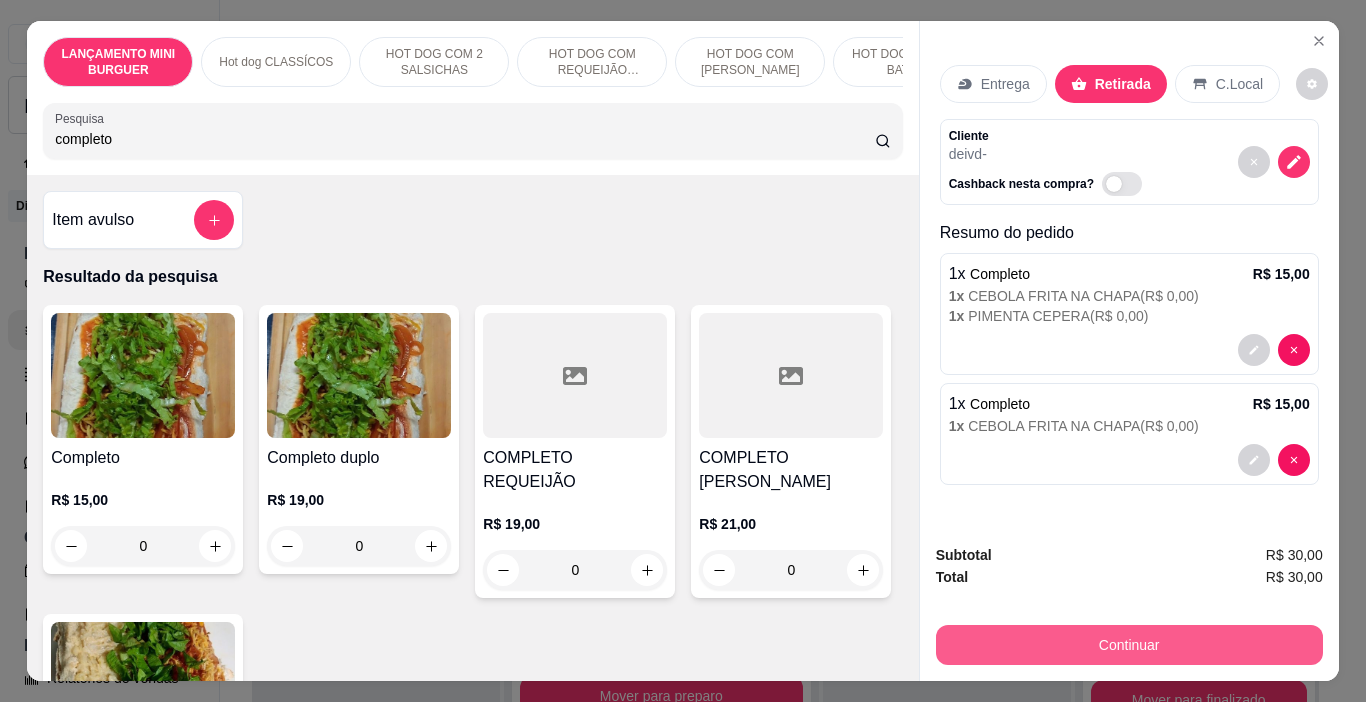 click on "Continuar" at bounding box center (1129, 645) 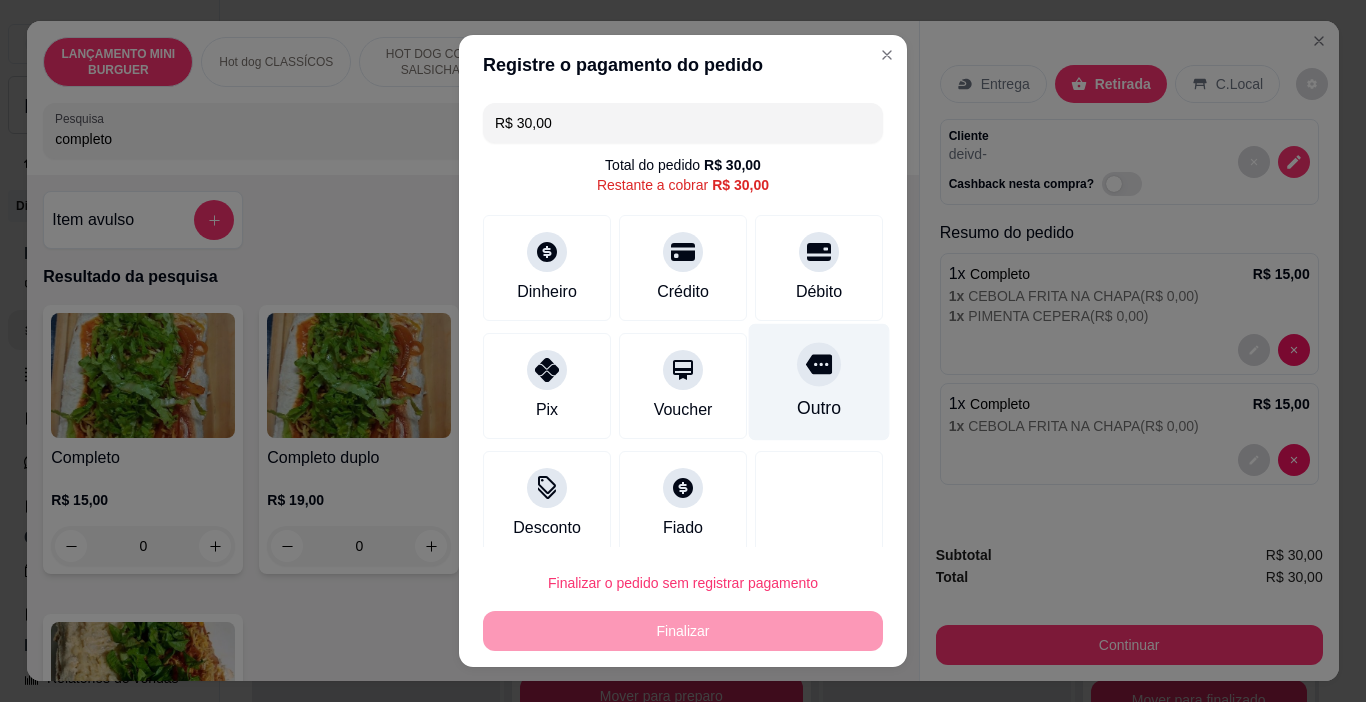 click at bounding box center (819, 365) 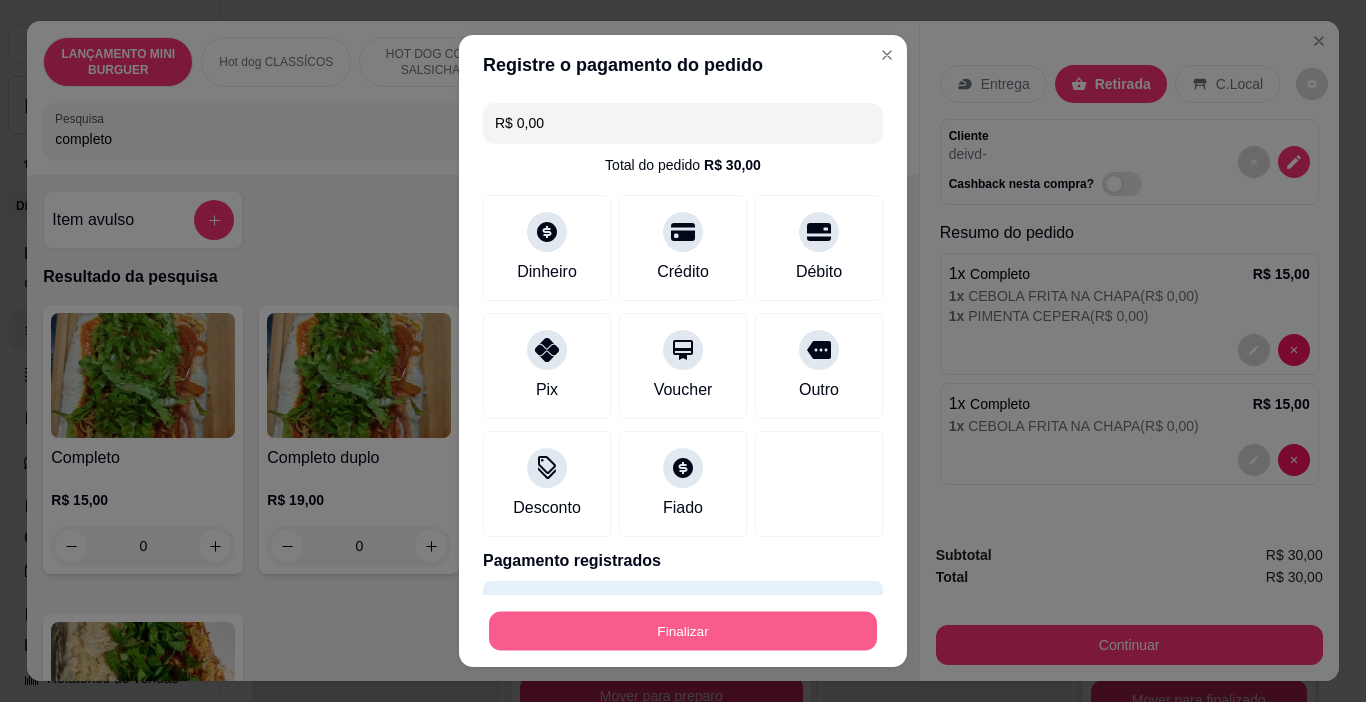click on "Finalizar" at bounding box center (683, 631) 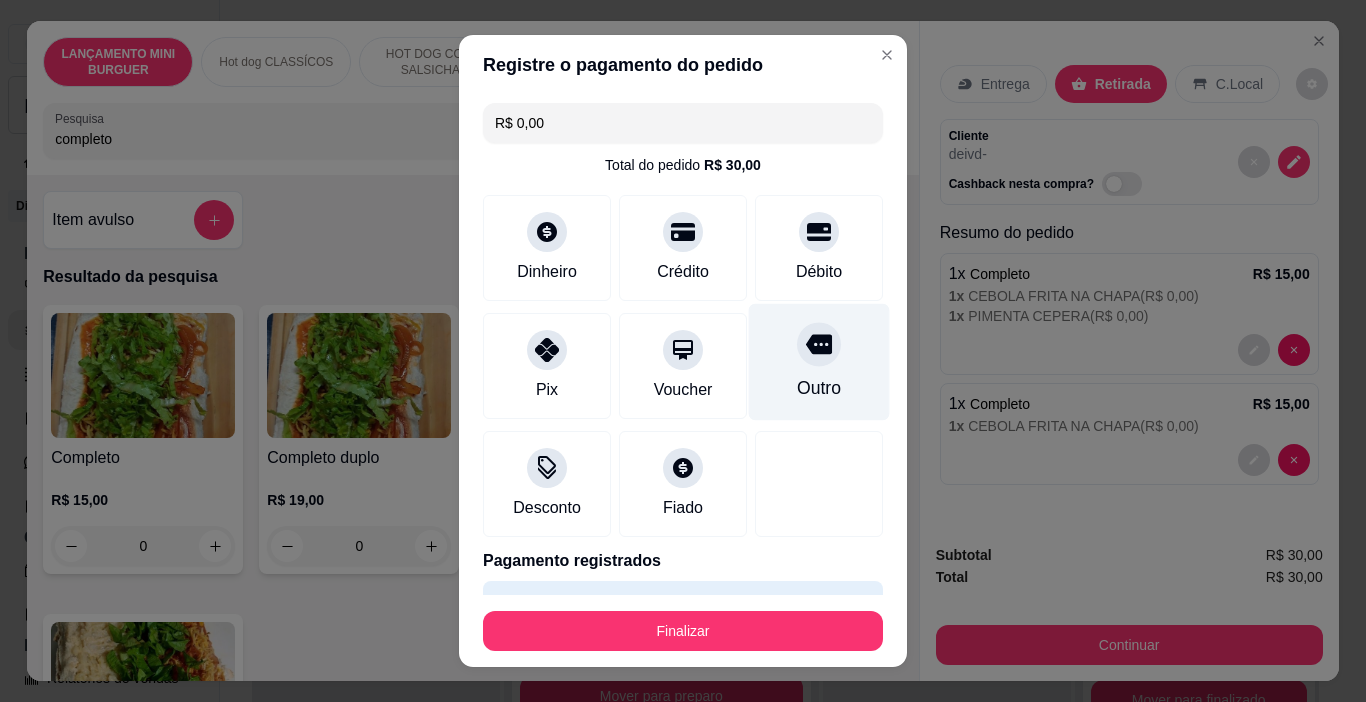 drag, startPoint x: 798, startPoint y: 370, endPoint x: 788, endPoint y: 381, distance: 14.866069 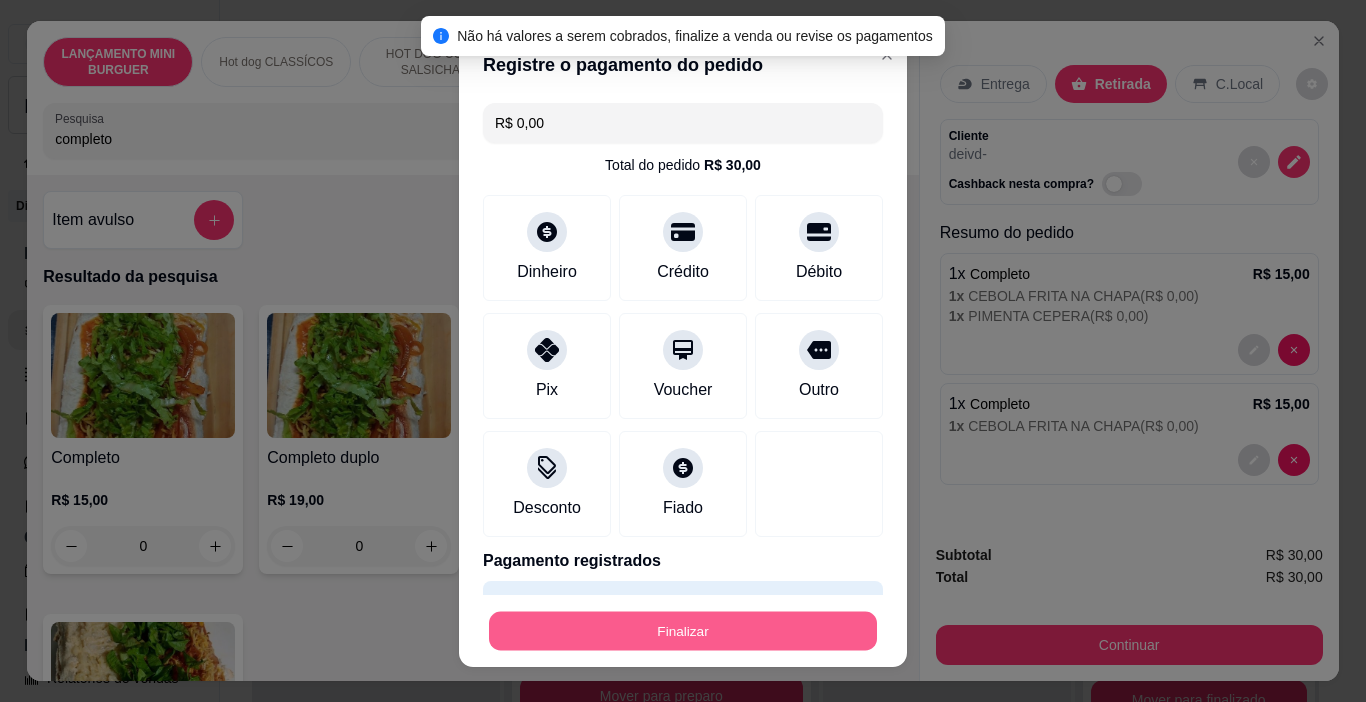 click on "Finalizar" at bounding box center [683, 631] 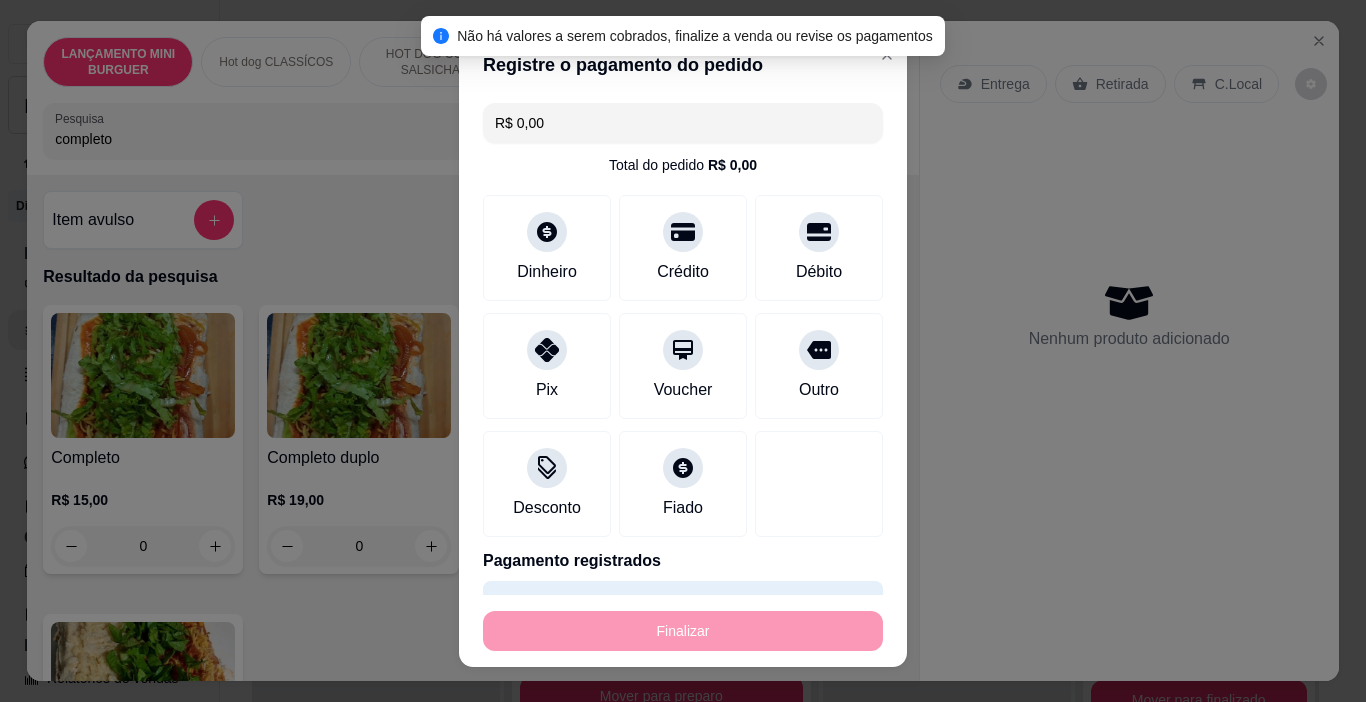 type on "-R$ 30,00" 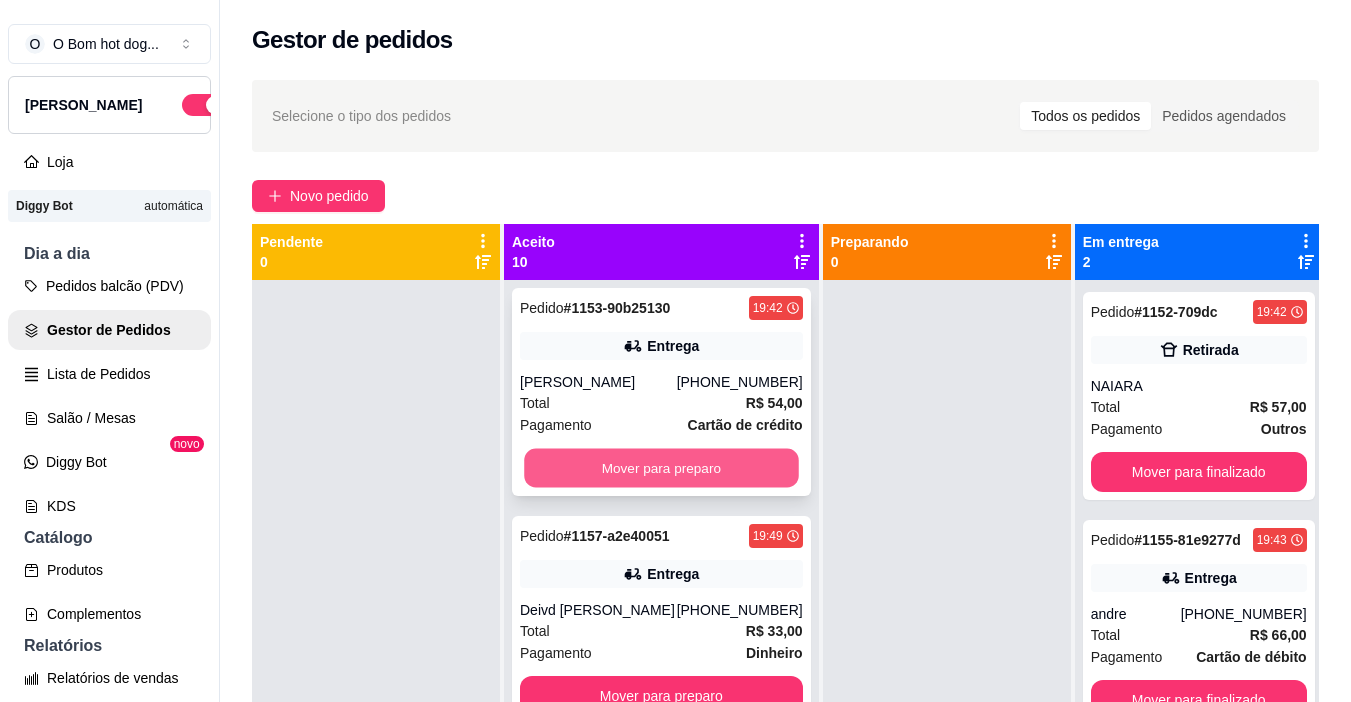 click on "Mover para preparo" at bounding box center (661, 468) 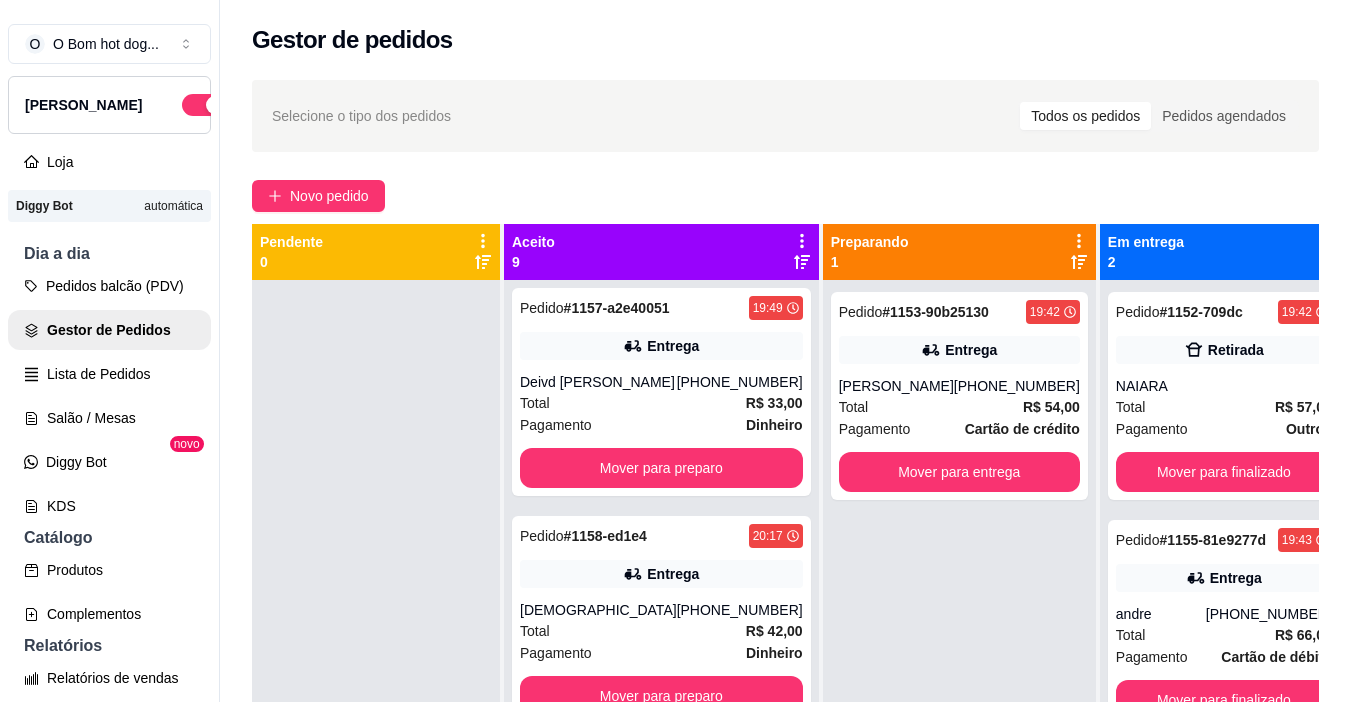scroll, scrollTop: 0, scrollLeft: 0, axis: both 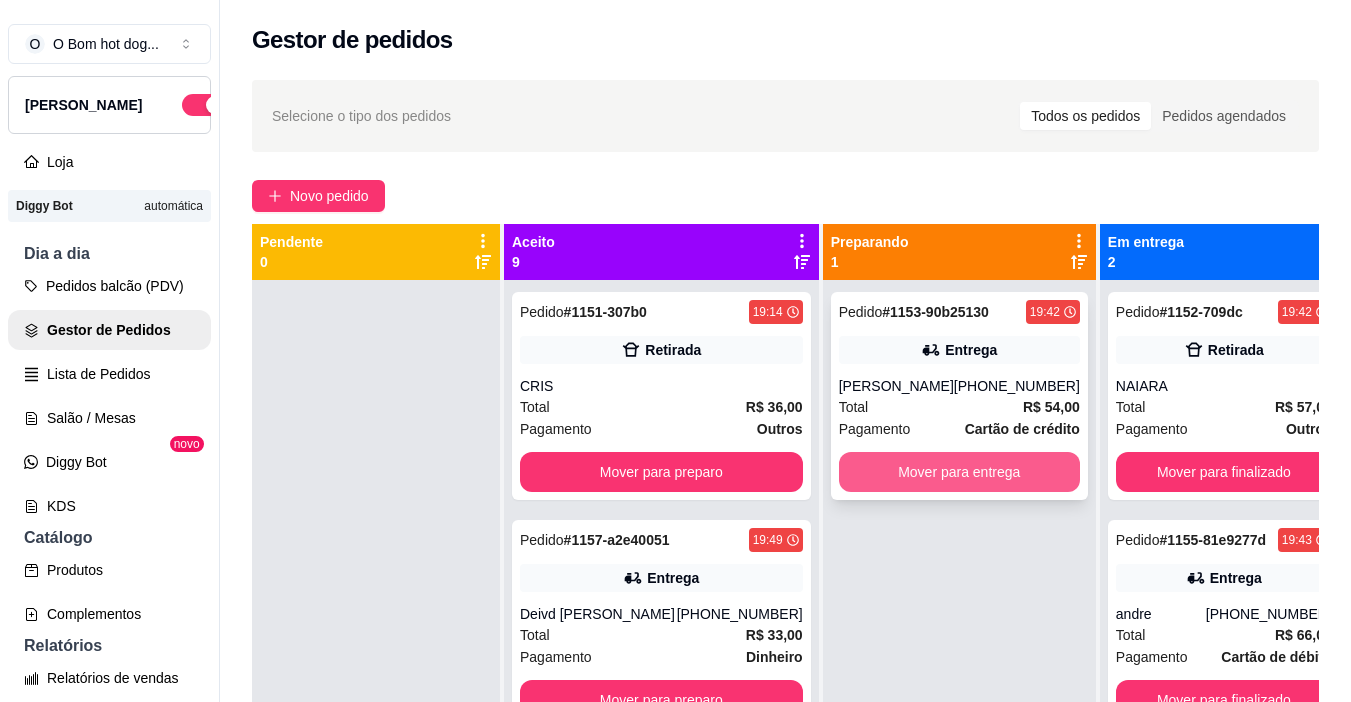 click on "Mover para entrega" at bounding box center (959, 472) 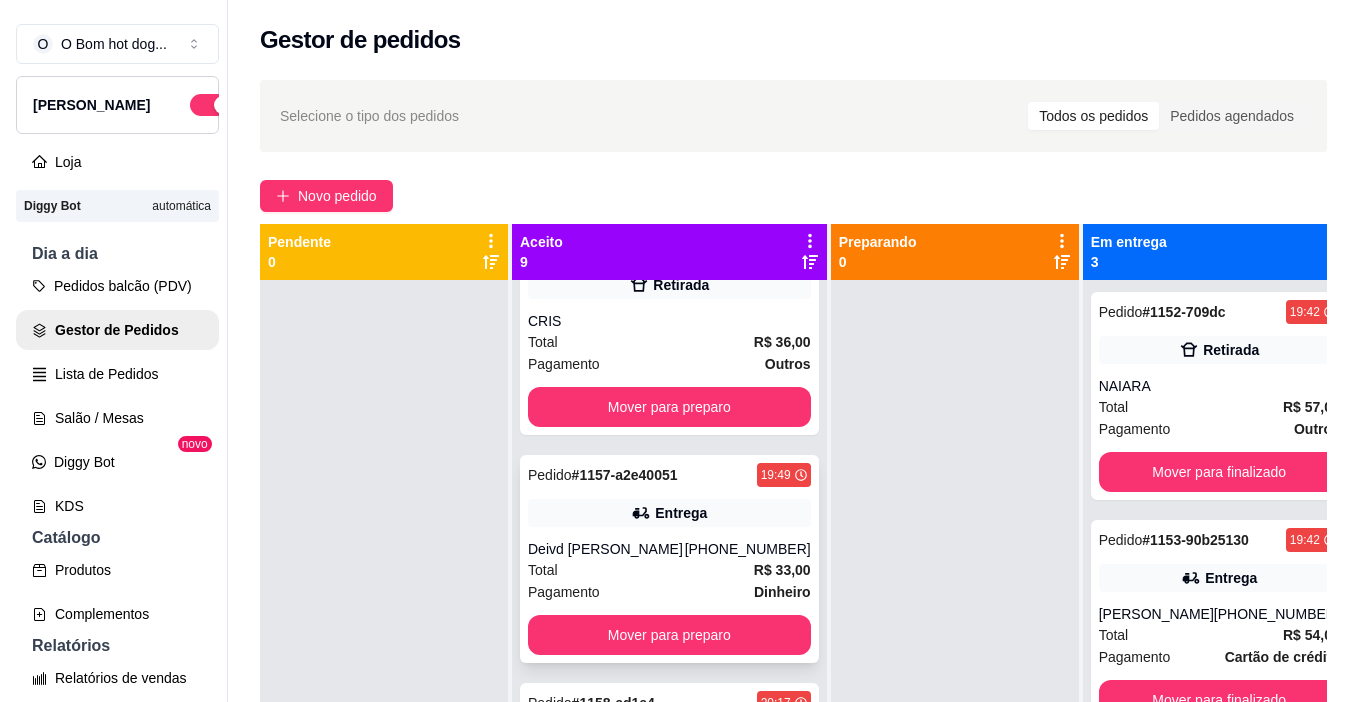 scroll, scrollTop: 100, scrollLeft: 0, axis: vertical 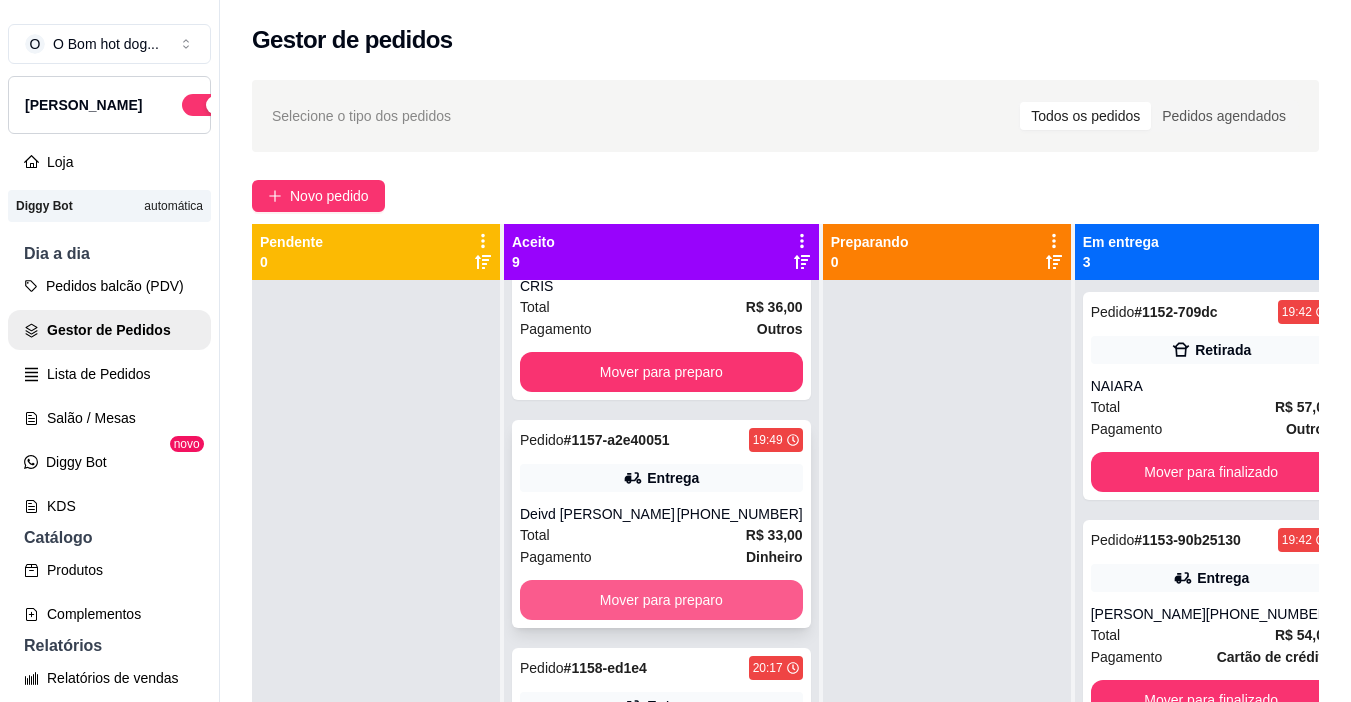click on "Mover para preparo" at bounding box center (661, 600) 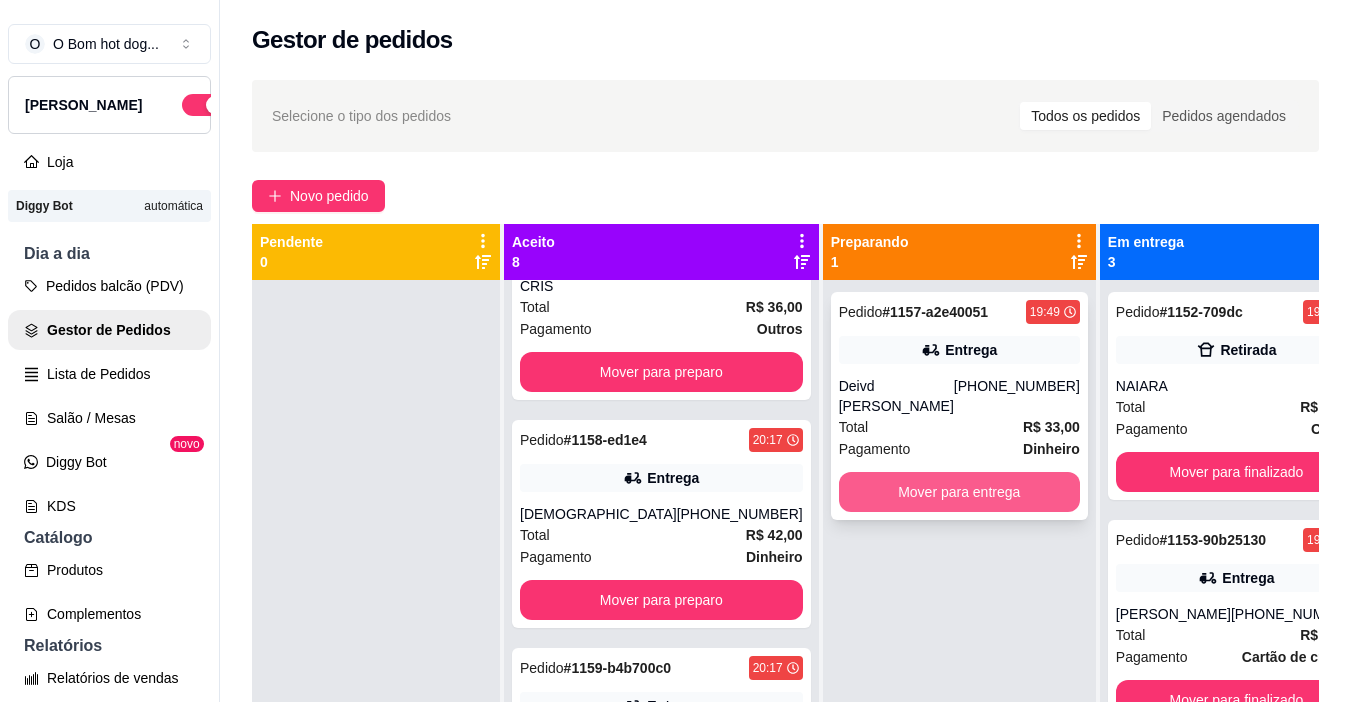click on "Mover para entrega" at bounding box center [959, 492] 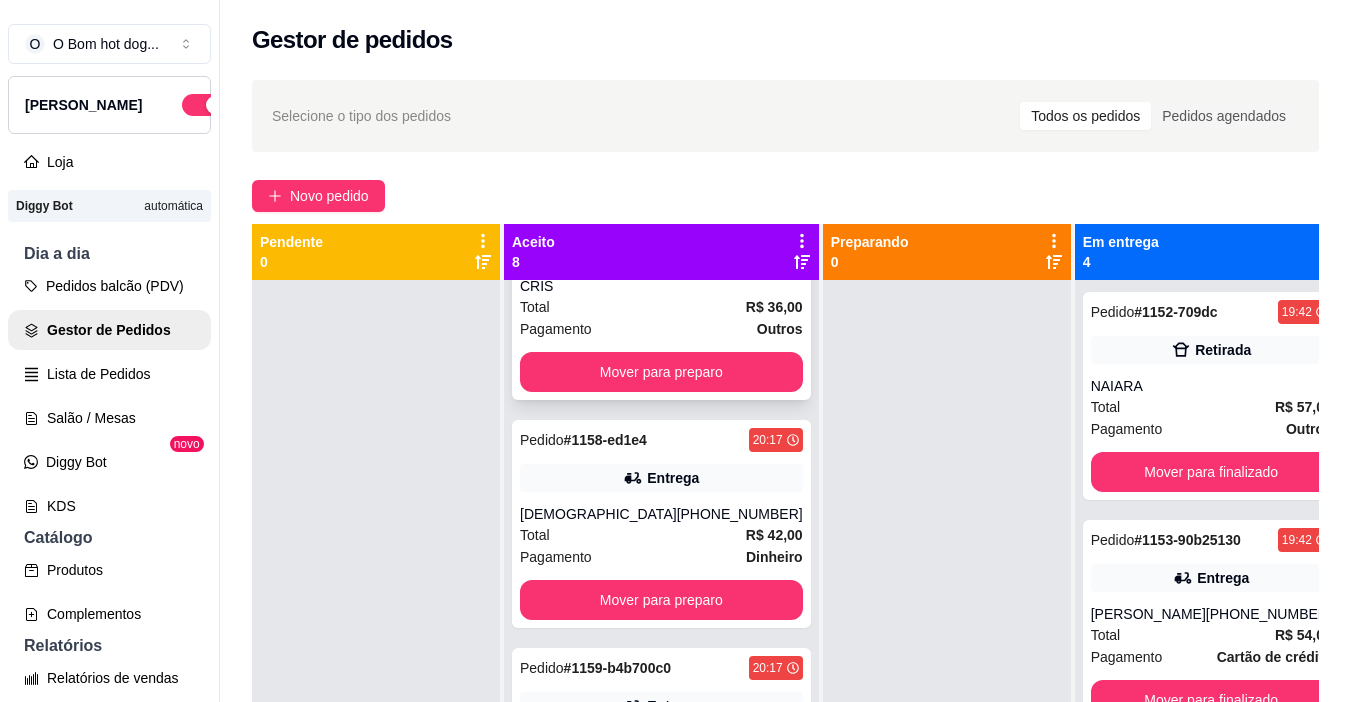 click on "Total R$ 36,00" at bounding box center (661, 307) 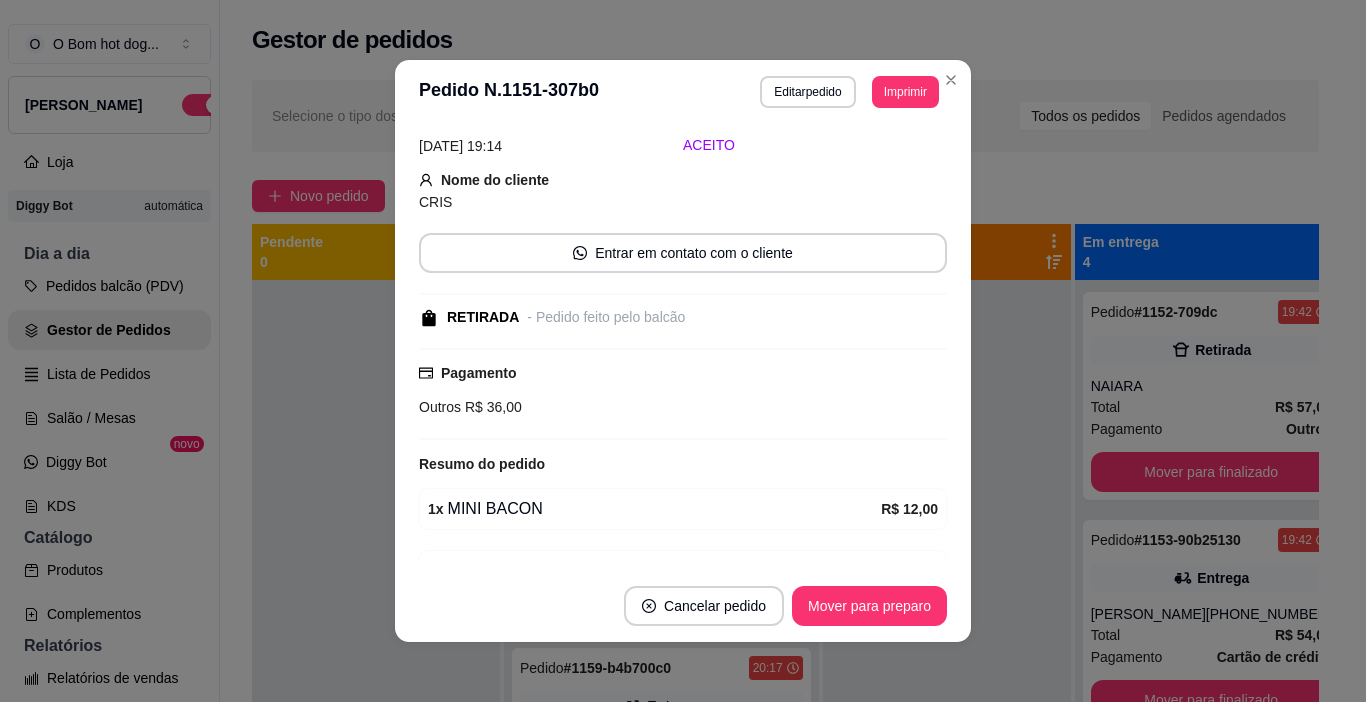 scroll, scrollTop: 255, scrollLeft: 0, axis: vertical 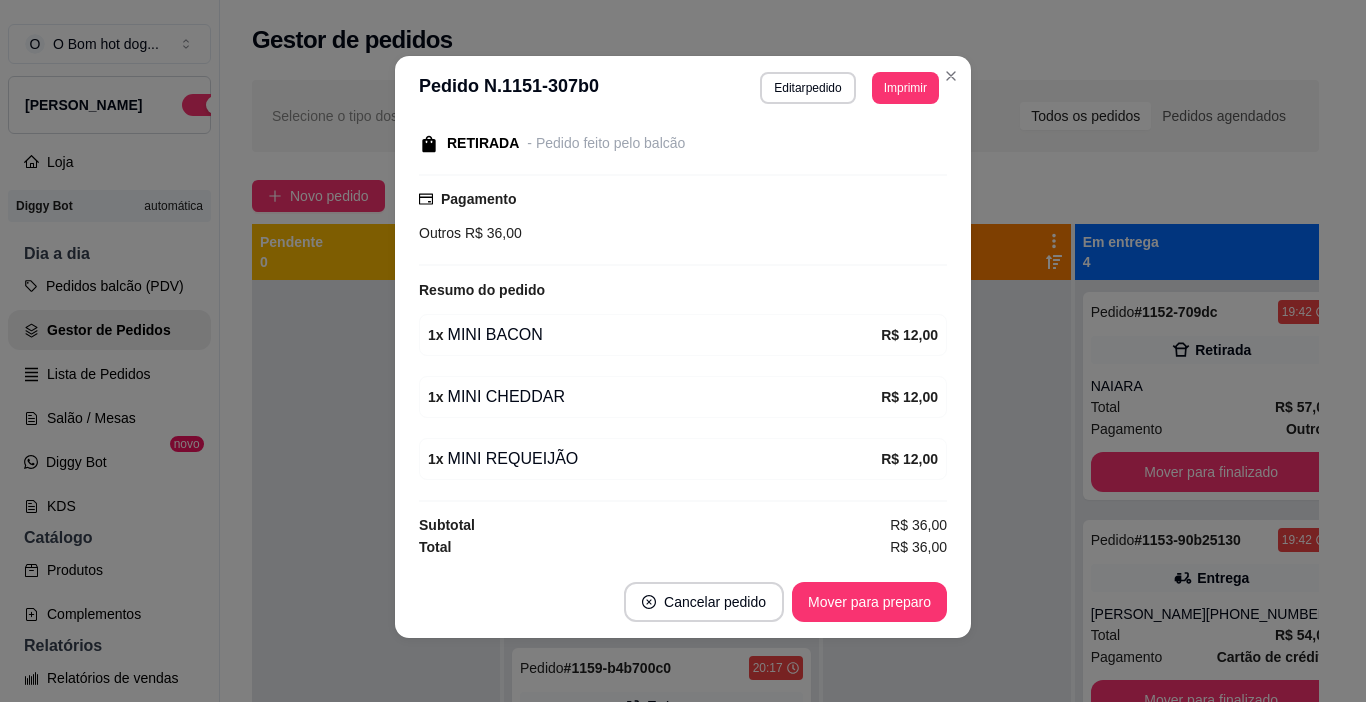 drag, startPoint x: 819, startPoint y: 629, endPoint x: 831, endPoint y: 627, distance: 12.165525 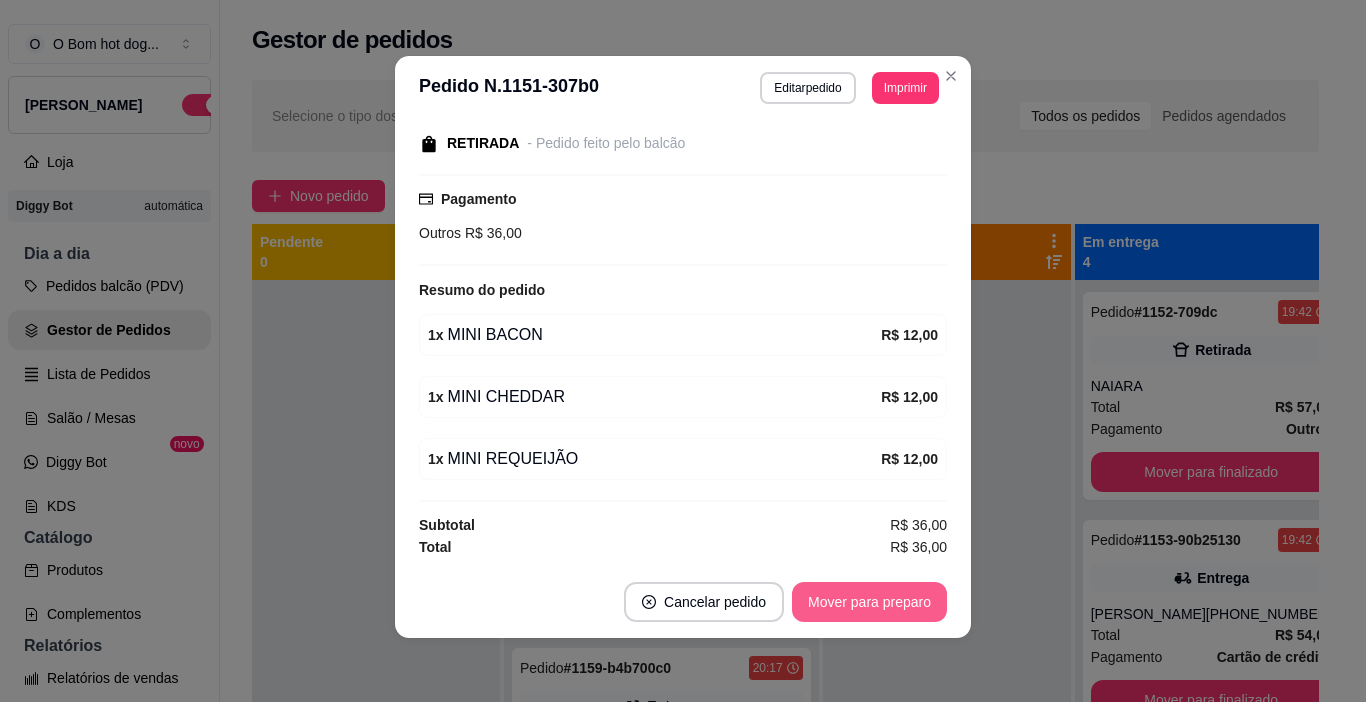 click on "Mover para preparo" at bounding box center [869, 602] 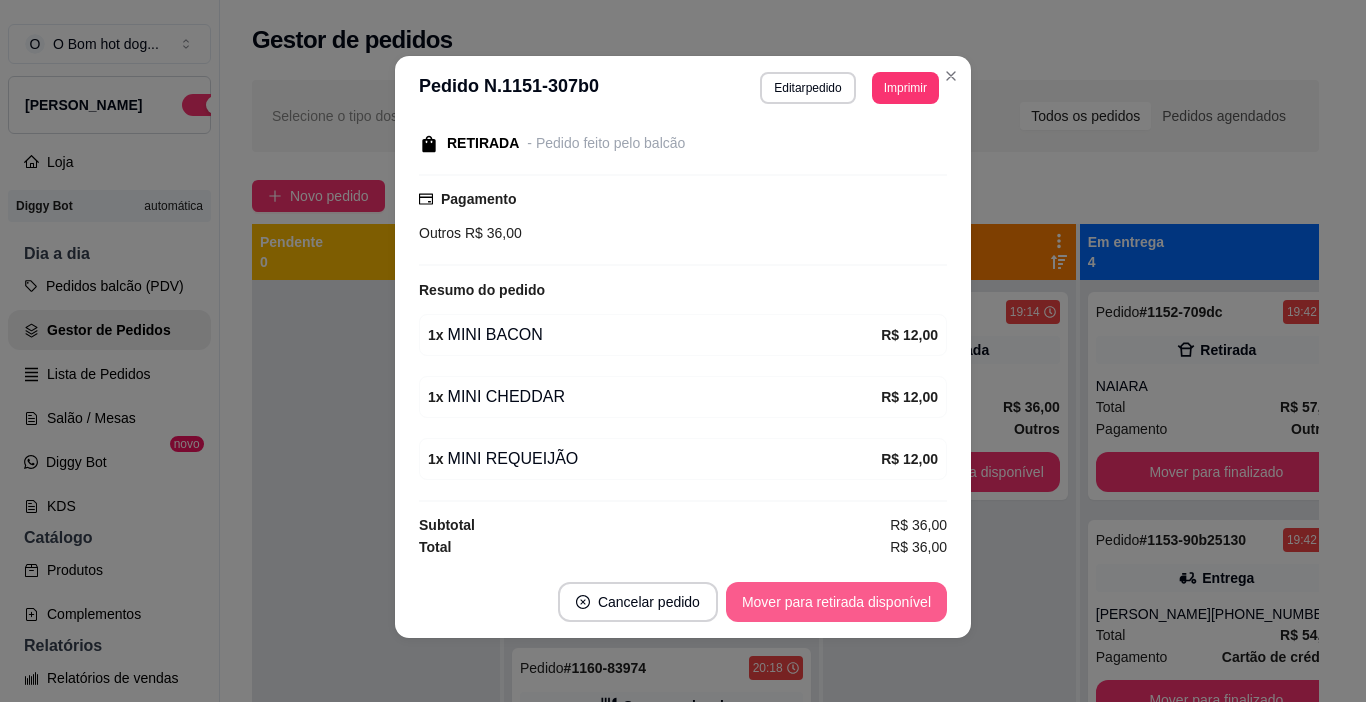 scroll, scrollTop: 0, scrollLeft: 0, axis: both 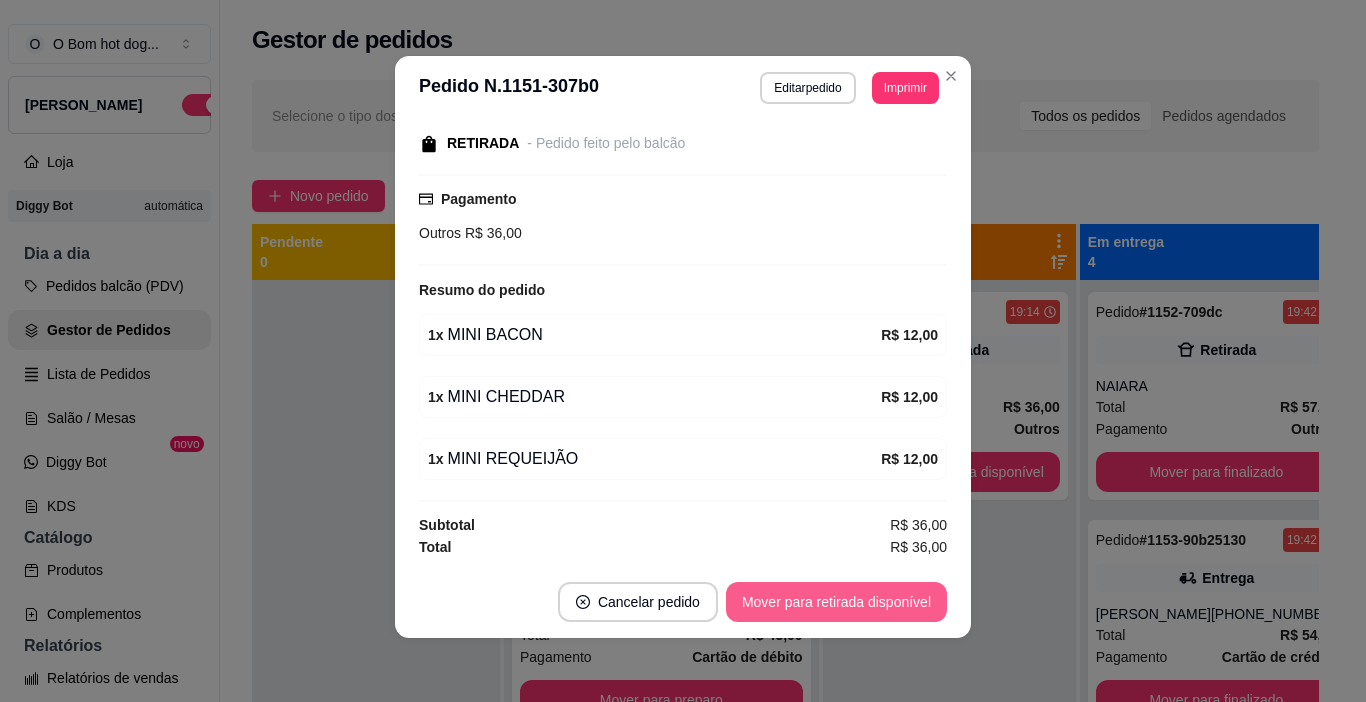 click on "Mover para retirada disponível" at bounding box center [836, 602] 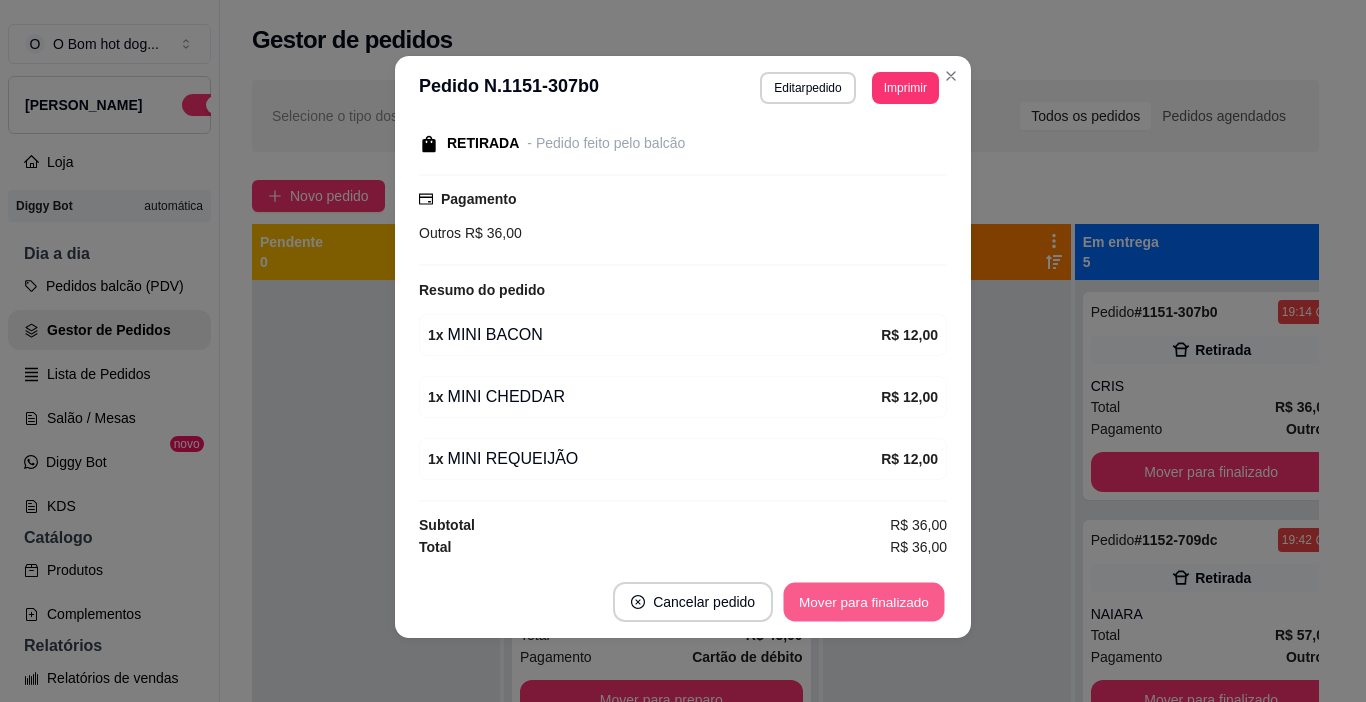 click on "Mover para finalizado" at bounding box center [864, 602] 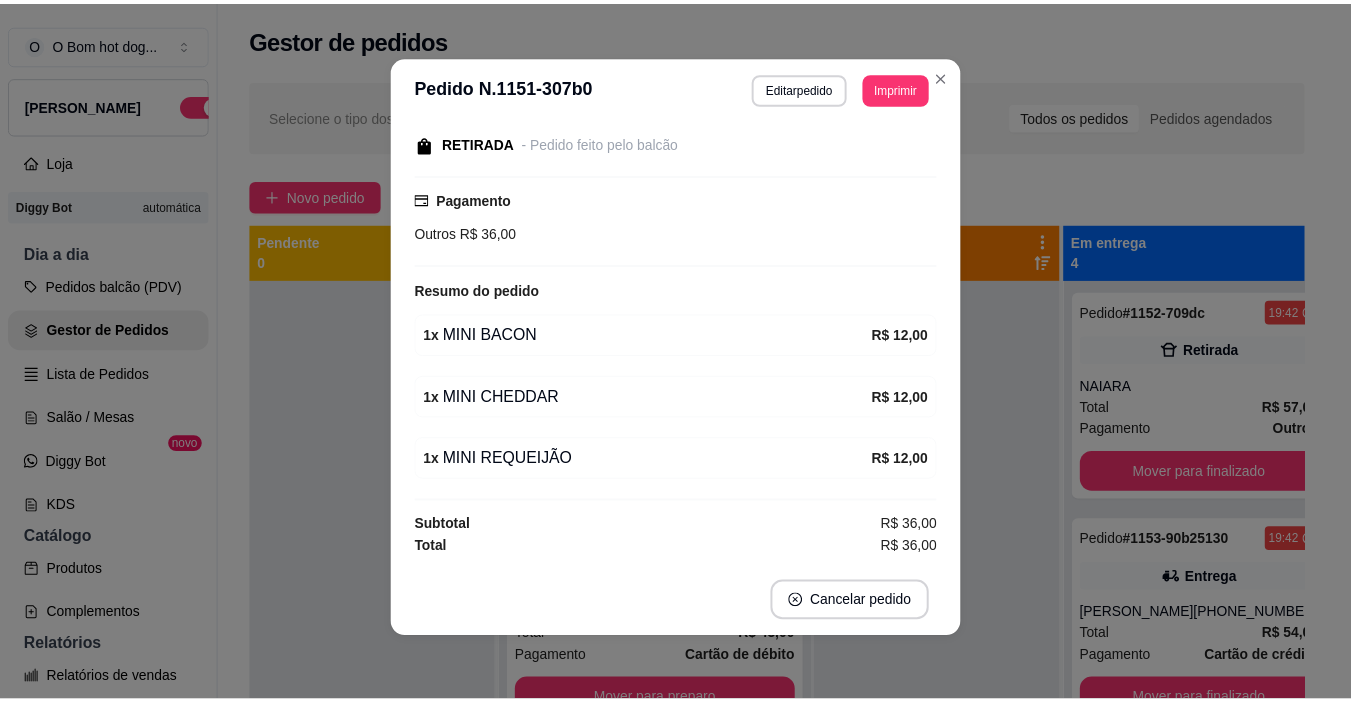 scroll, scrollTop: 169, scrollLeft: 0, axis: vertical 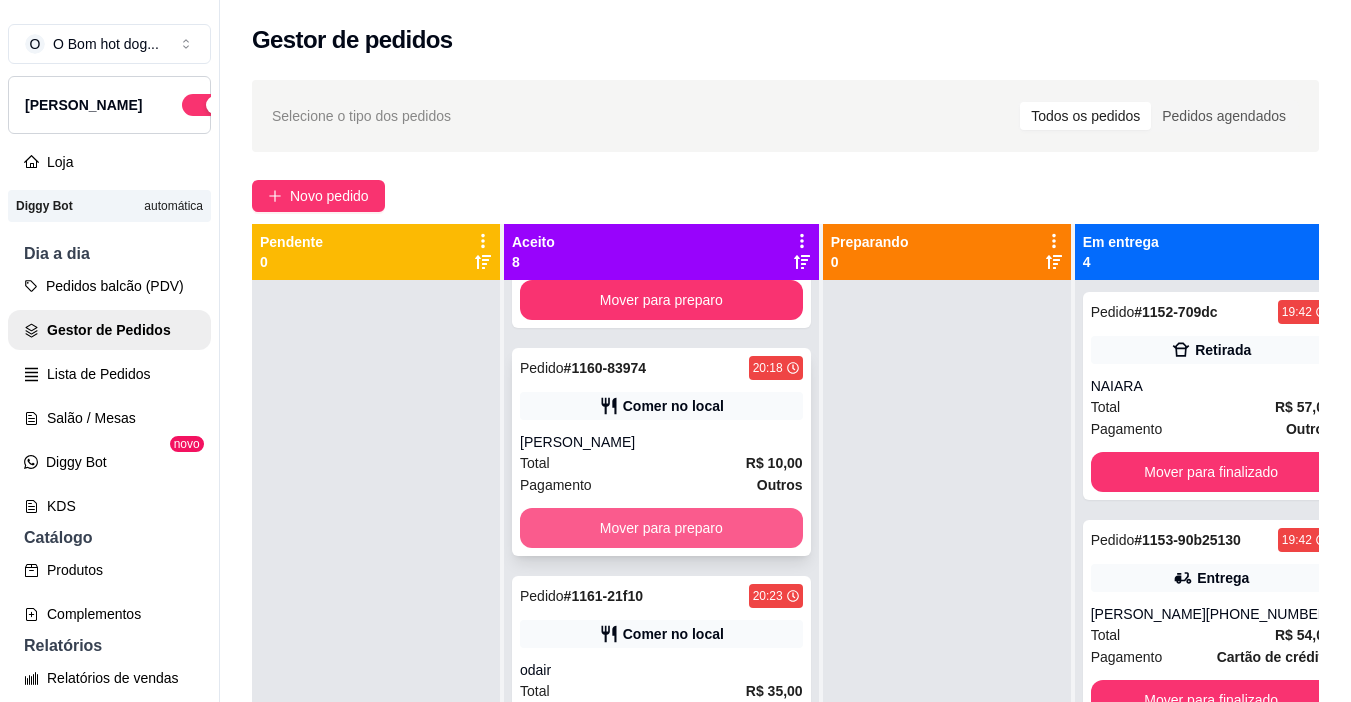 click on "Mover para preparo" at bounding box center (661, 528) 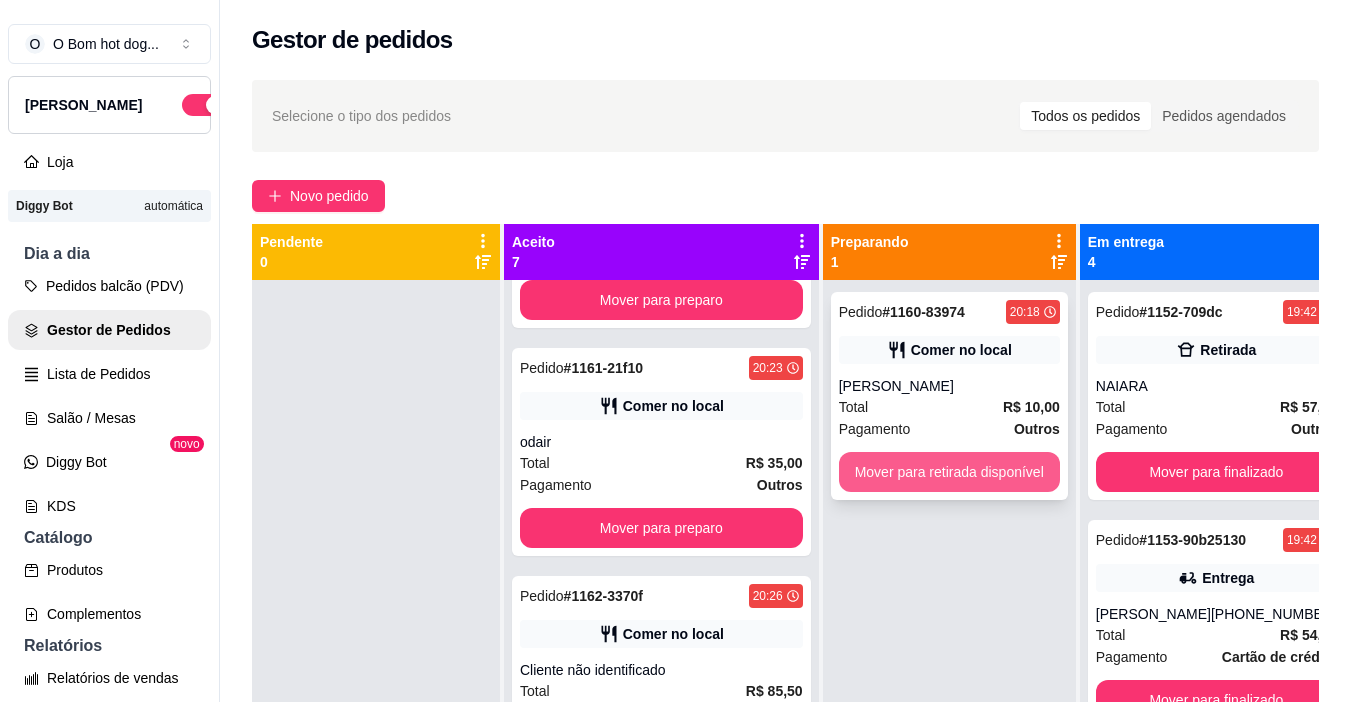 click on "Mover para retirada disponível" at bounding box center [949, 472] 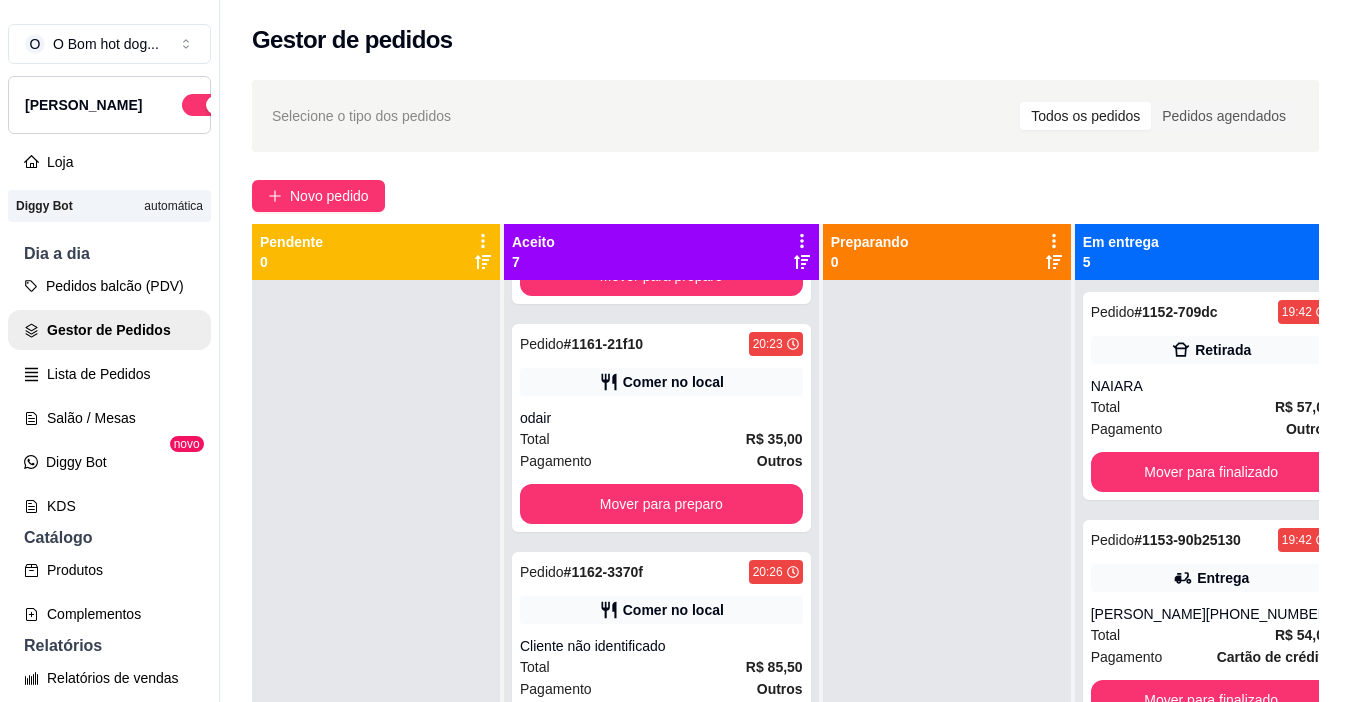 scroll, scrollTop: 400, scrollLeft: 0, axis: vertical 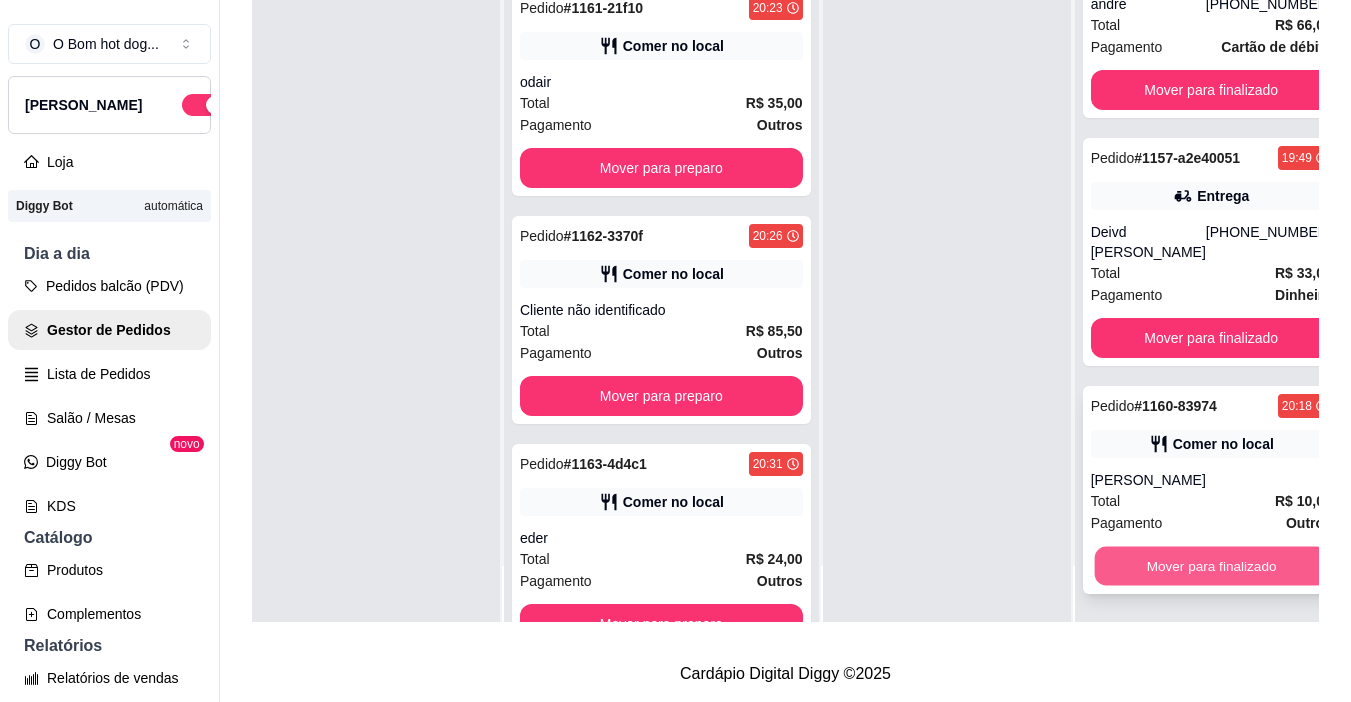 click on "Mover para finalizado" at bounding box center (1211, 566) 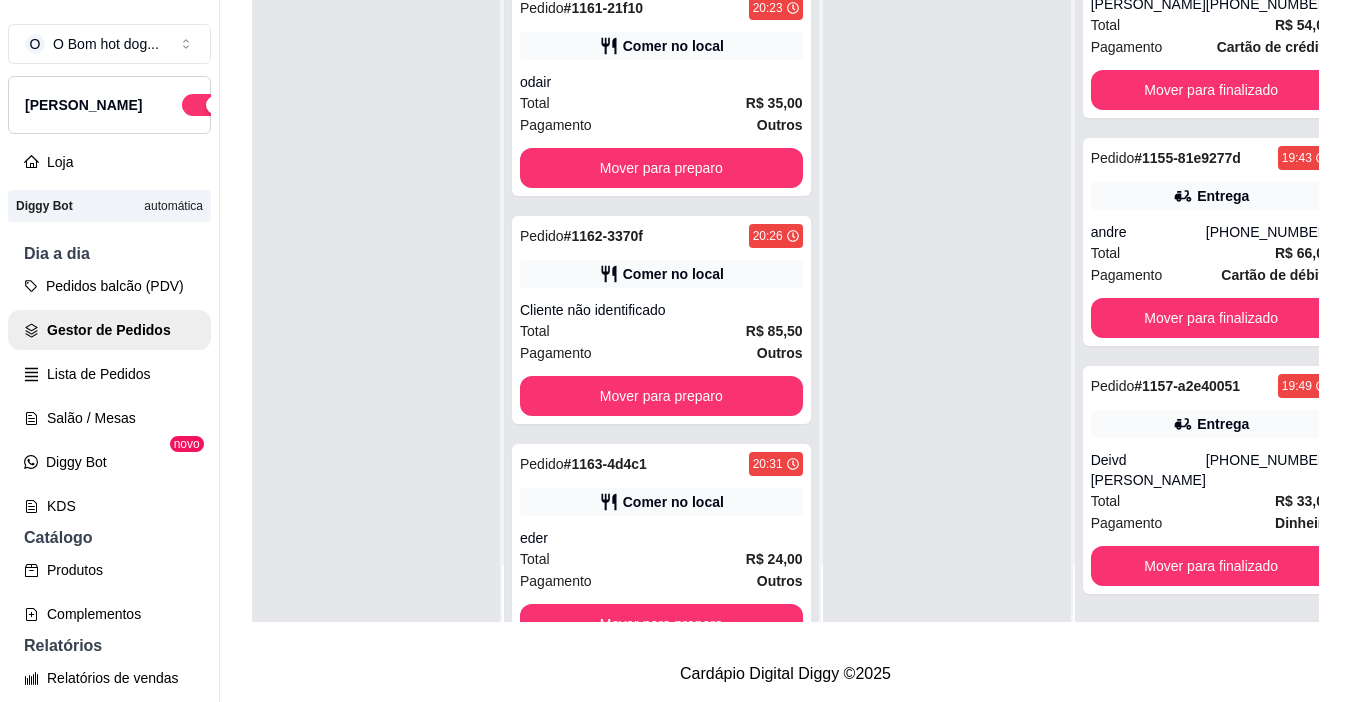 scroll, scrollTop: 270, scrollLeft: 0, axis: vertical 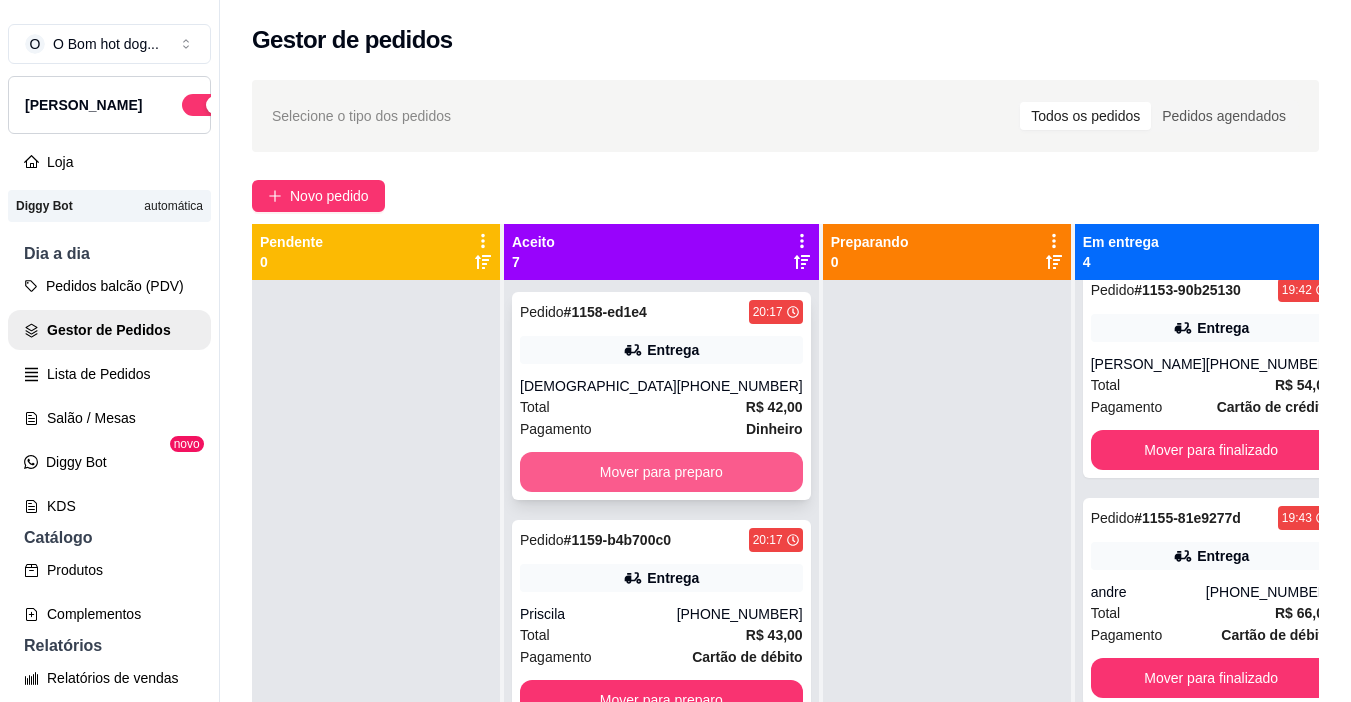 click on "Mover para preparo" at bounding box center (661, 472) 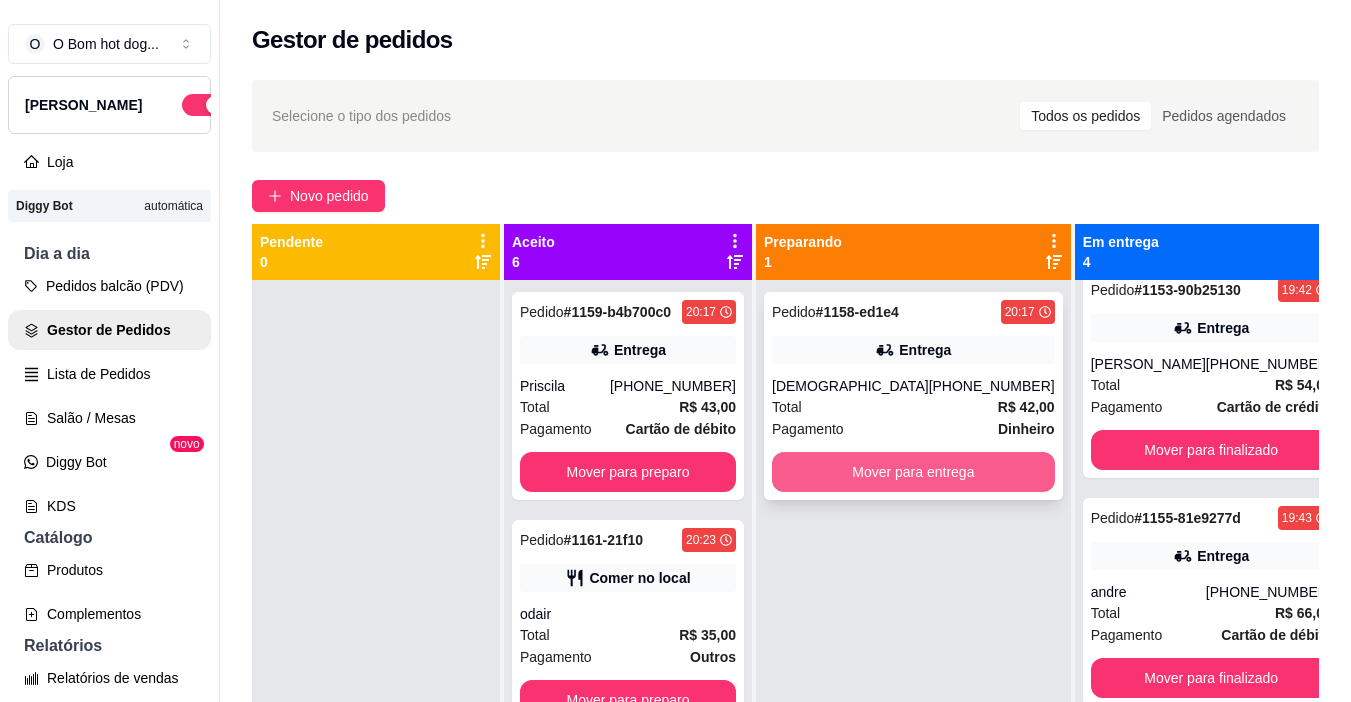 click on "Mover para entrega" at bounding box center (913, 472) 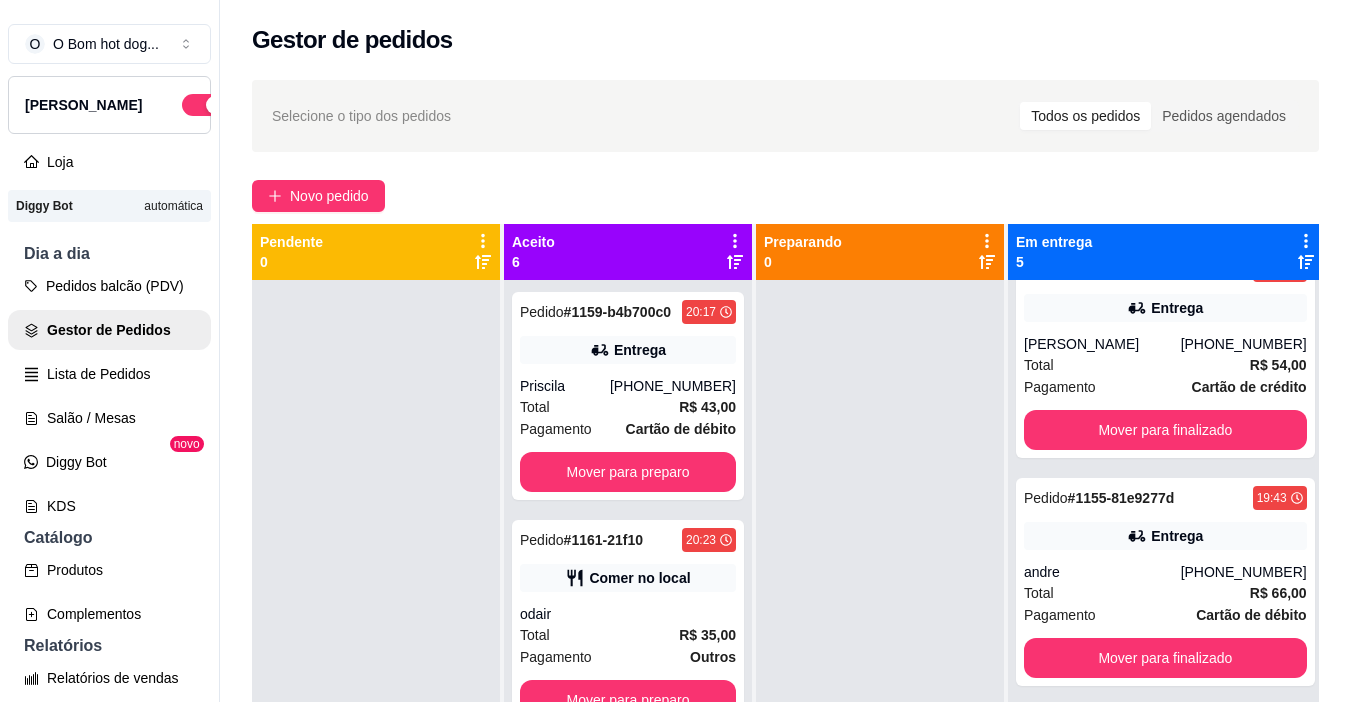 scroll, scrollTop: 498, scrollLeft: 0, axis: vertical 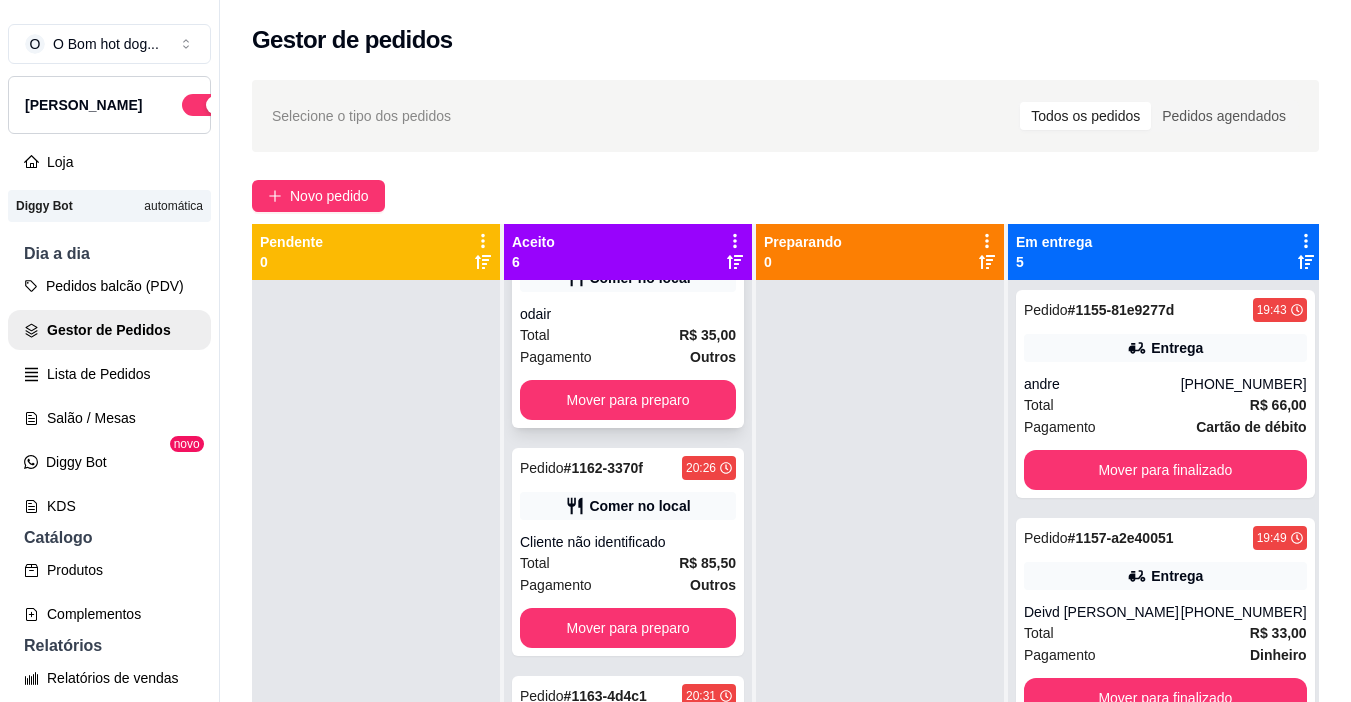 click on "odair" at bounding box center [628, 314] 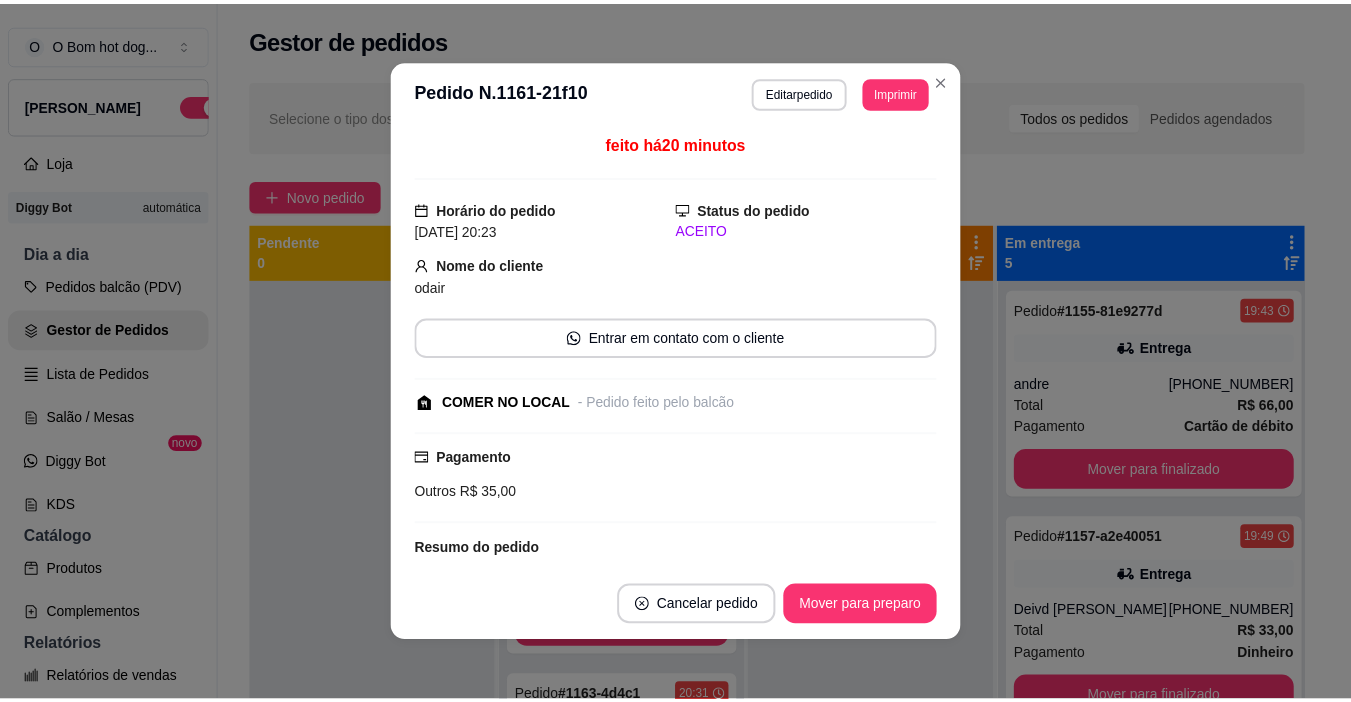 scroll, scrollTop: 376, scrollLeft: 0, axis: vertical 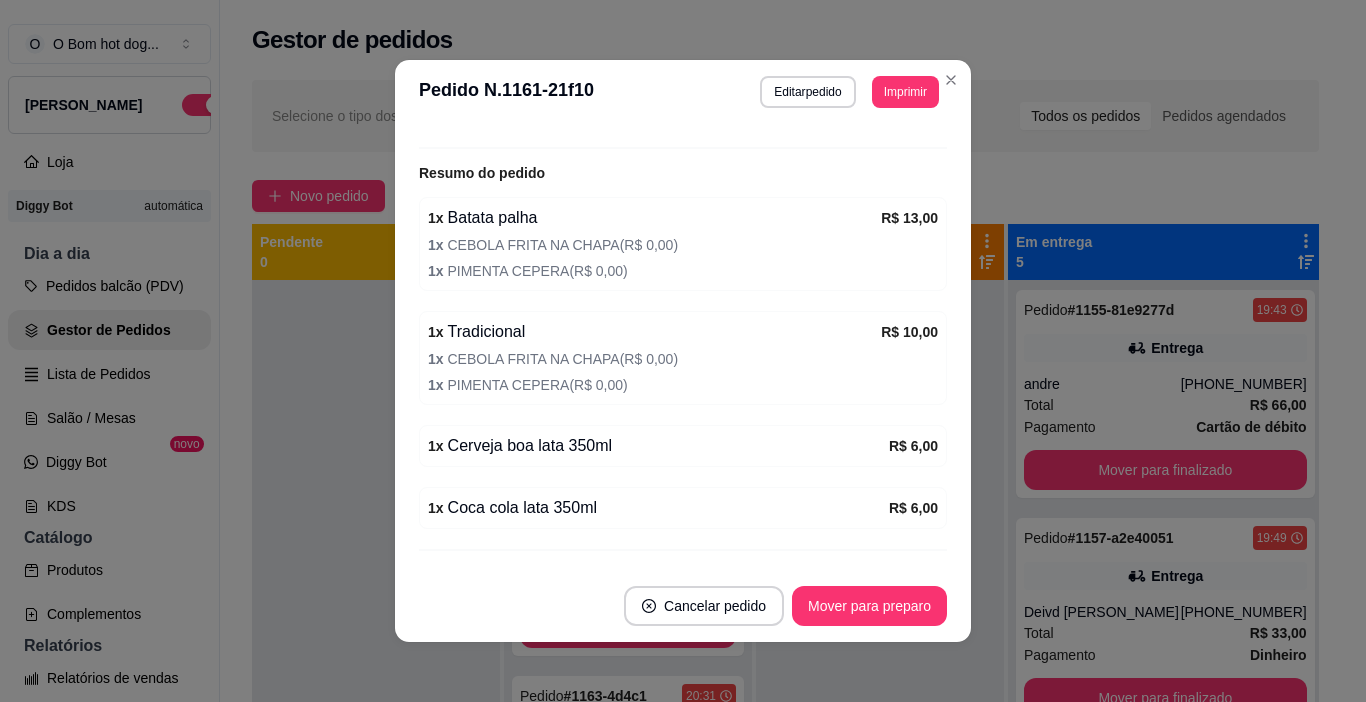 click on "**********" at bounding box center [683, 351] 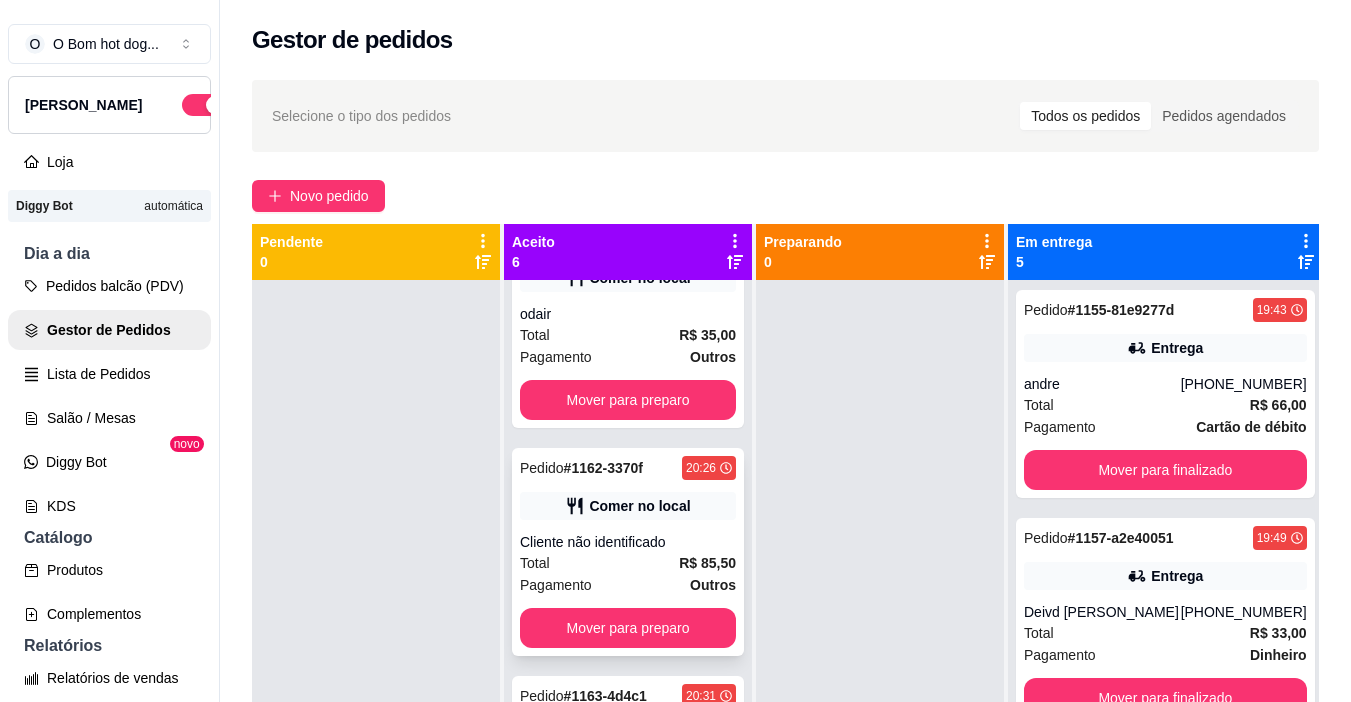 click on "Pagamento Outros" at bounding box center (628, 585) 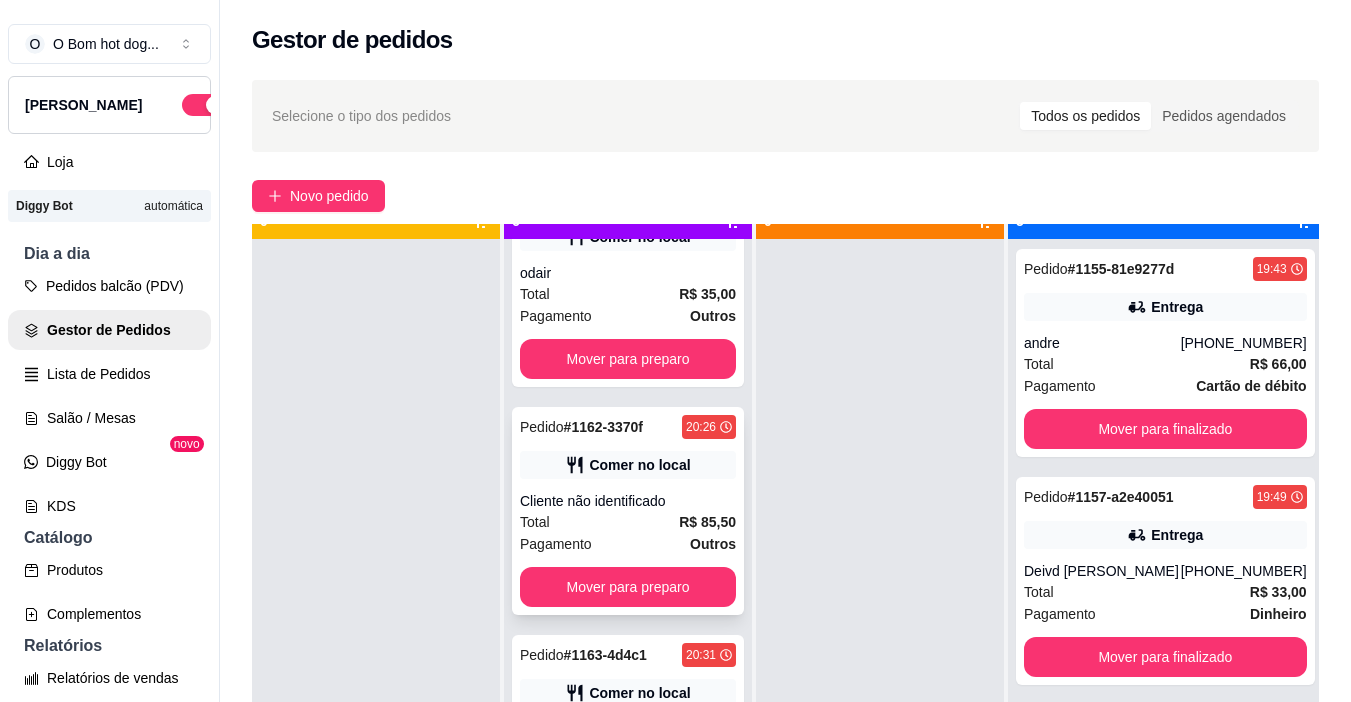 scroll, scrollTop: 0, scrollLeft: 0, axis: both 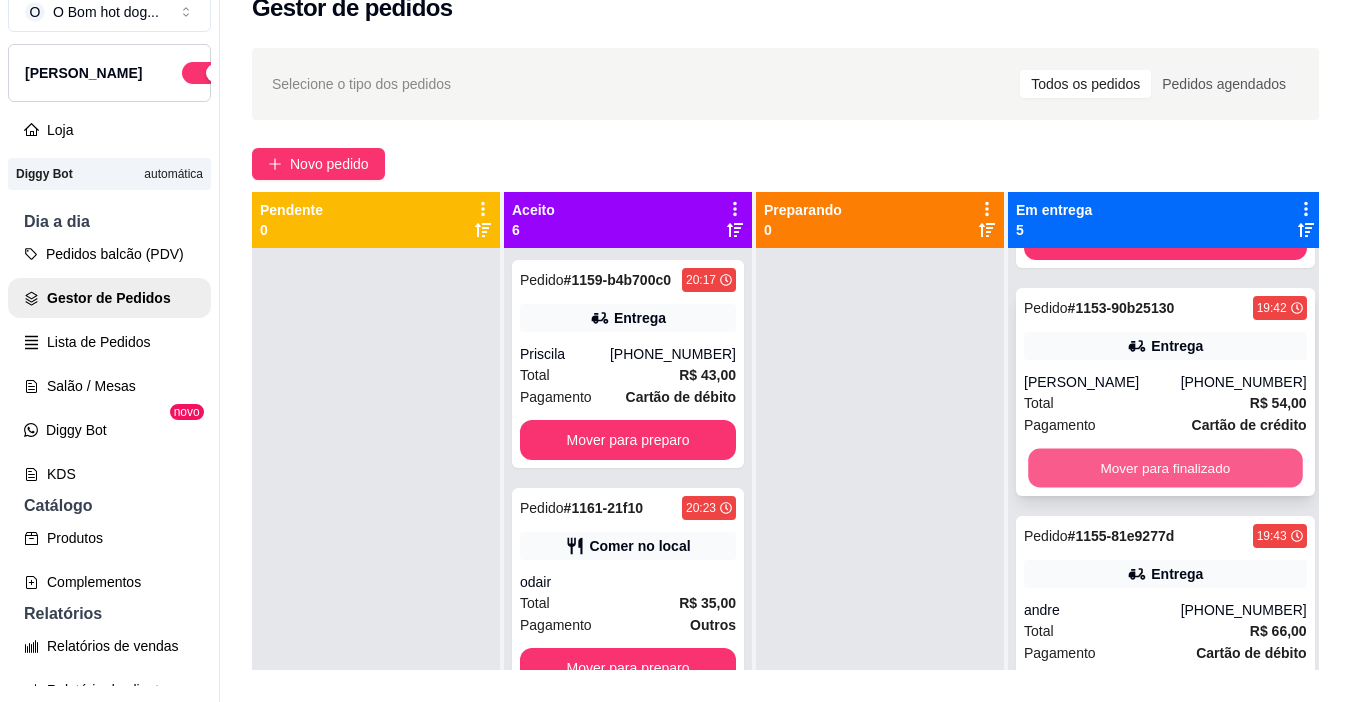click on "Mover para finalizado" at bounding box center (1165, 468) 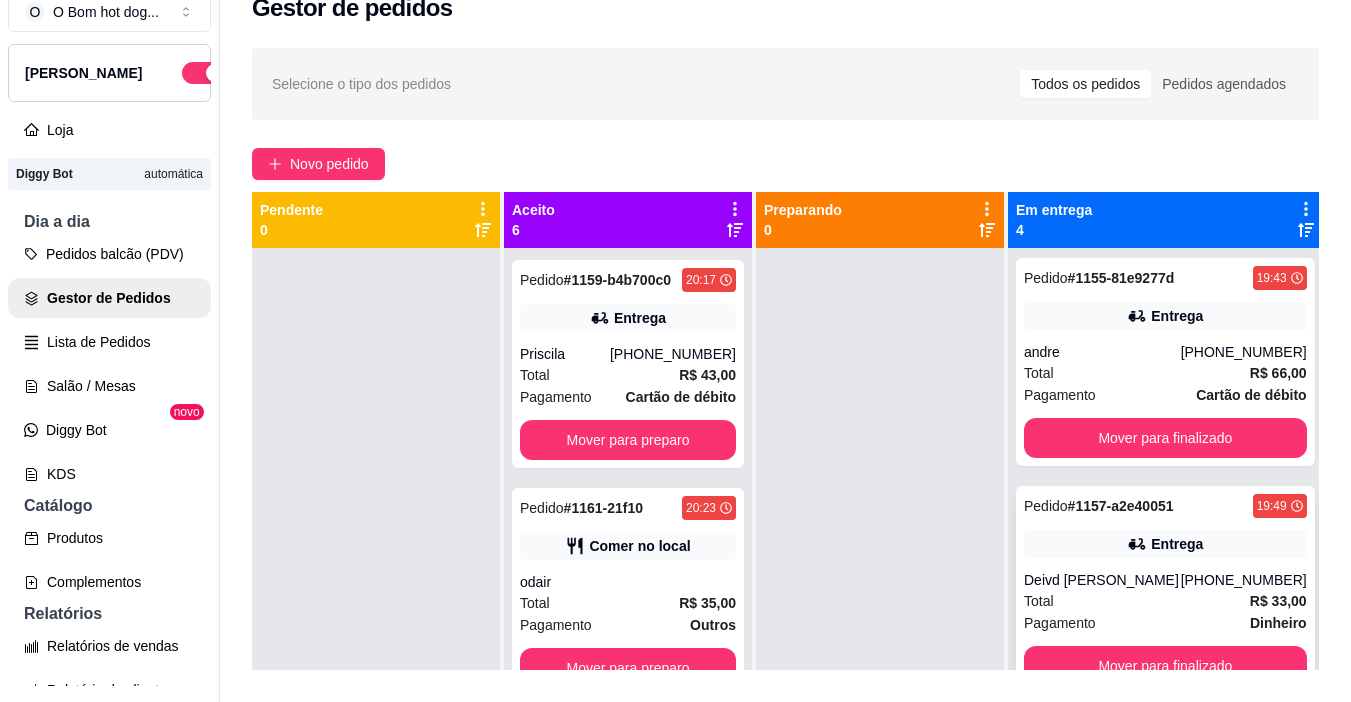 scroll, scrollTop: 250, scrollLeft: 0, axis: vertical 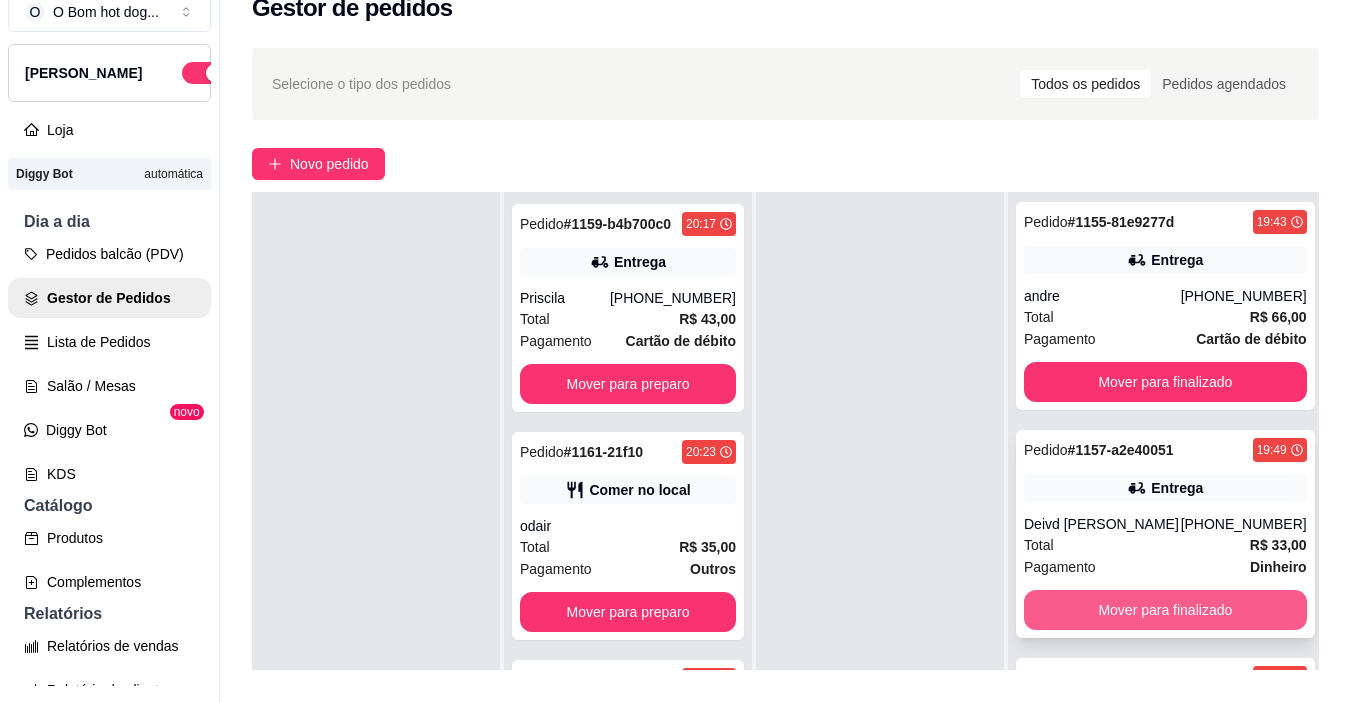 click on "Mover para finalizado" at bounding box center [1165, 610] 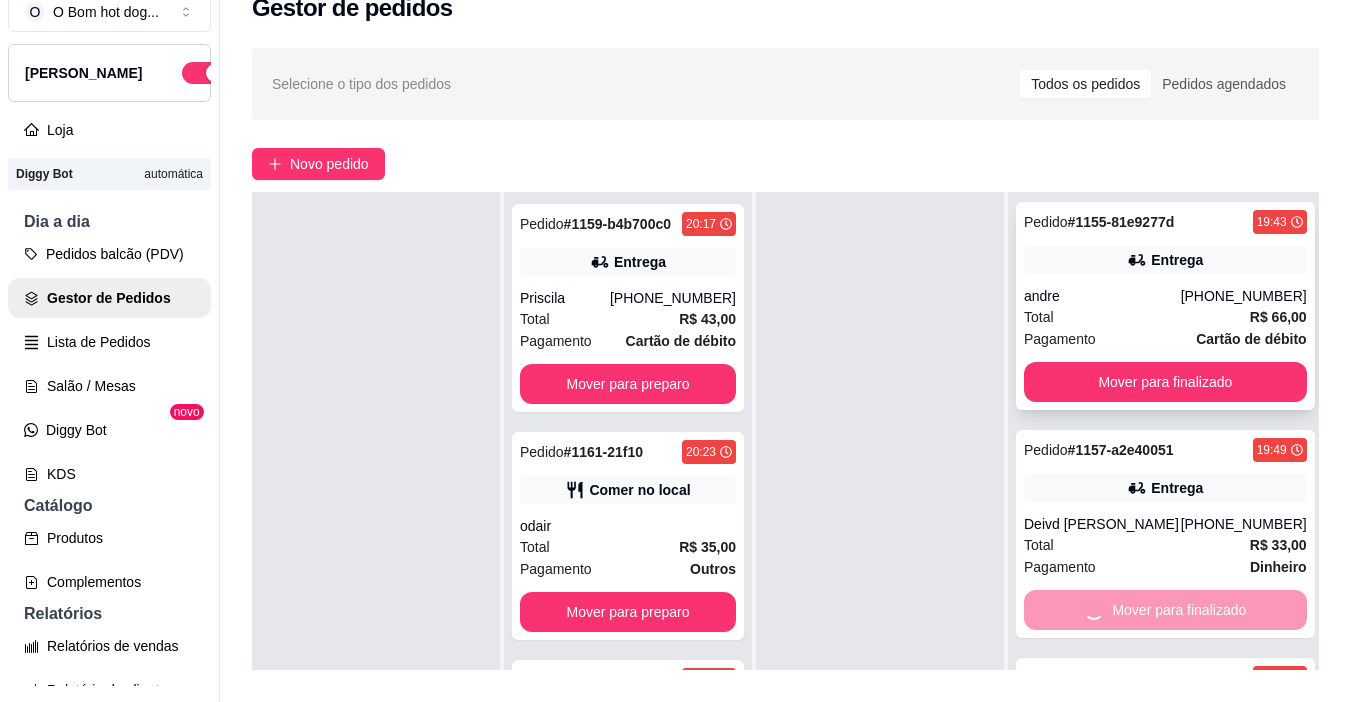scroll, scrollTop: 2, scrollLeft: 0, axis: vertical 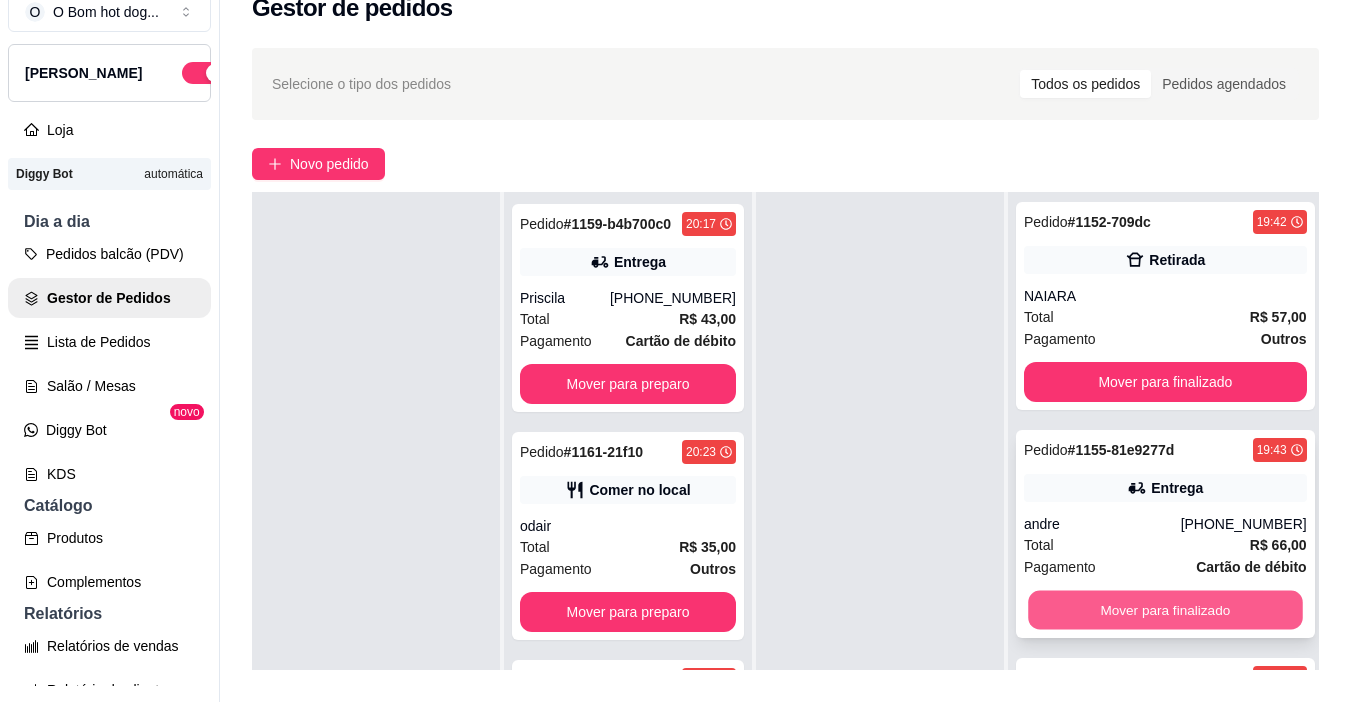 click on "Mover para finalizado" at bounding box center [1165, 610] 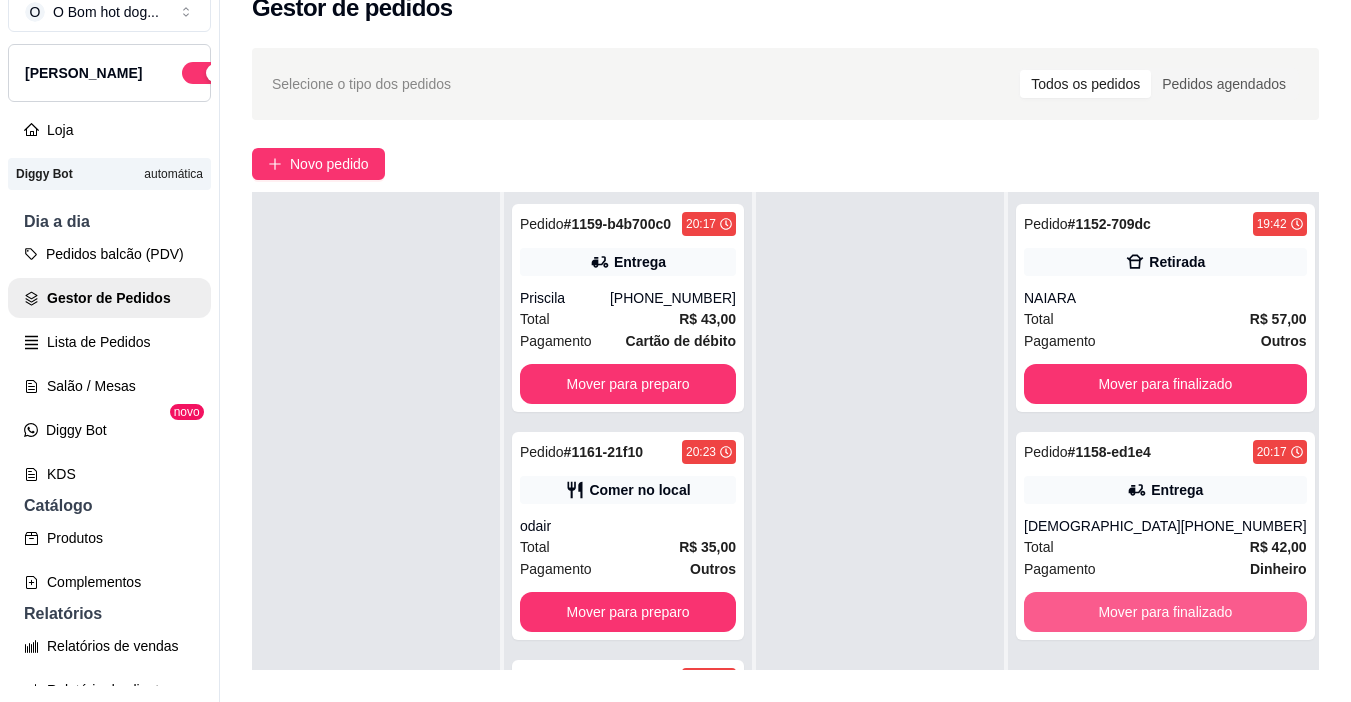 scroll, scrollTop: 0, scrollLeft: 0, axis: both 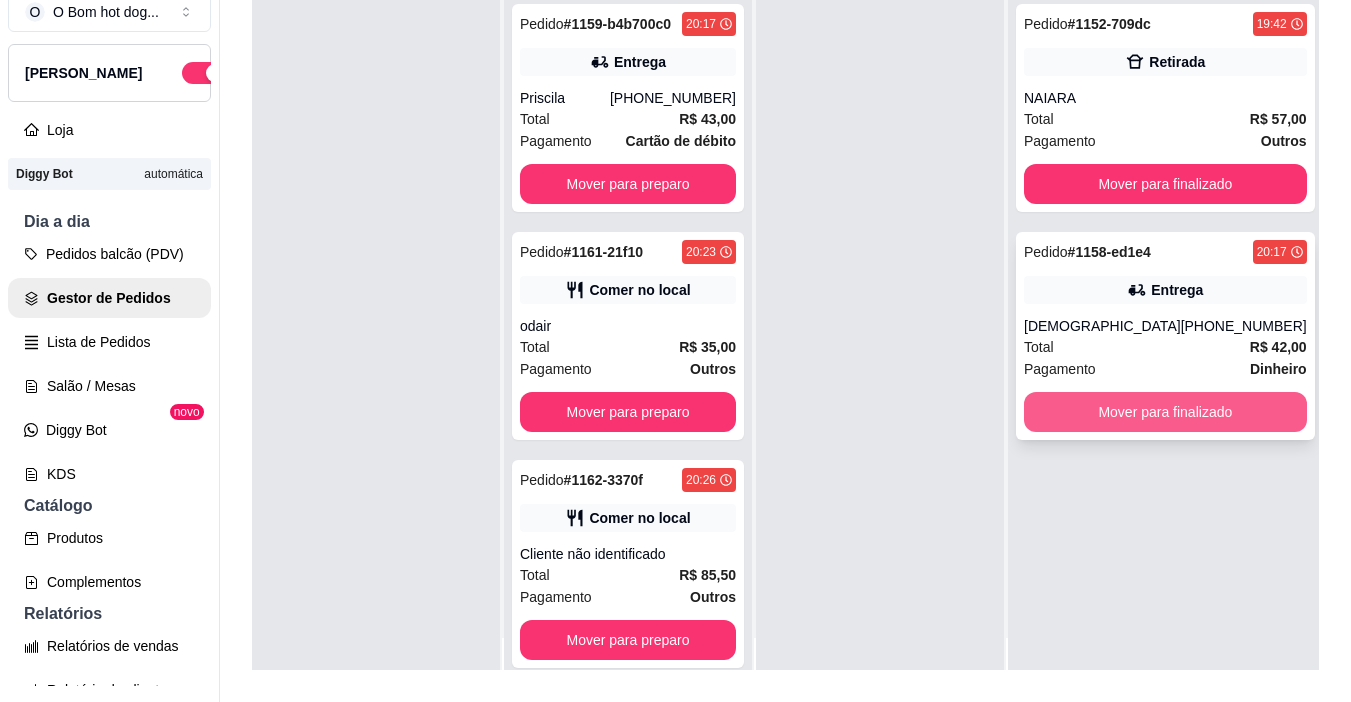 click on "Mover para finalizado" at bounding box center [1165, 412] 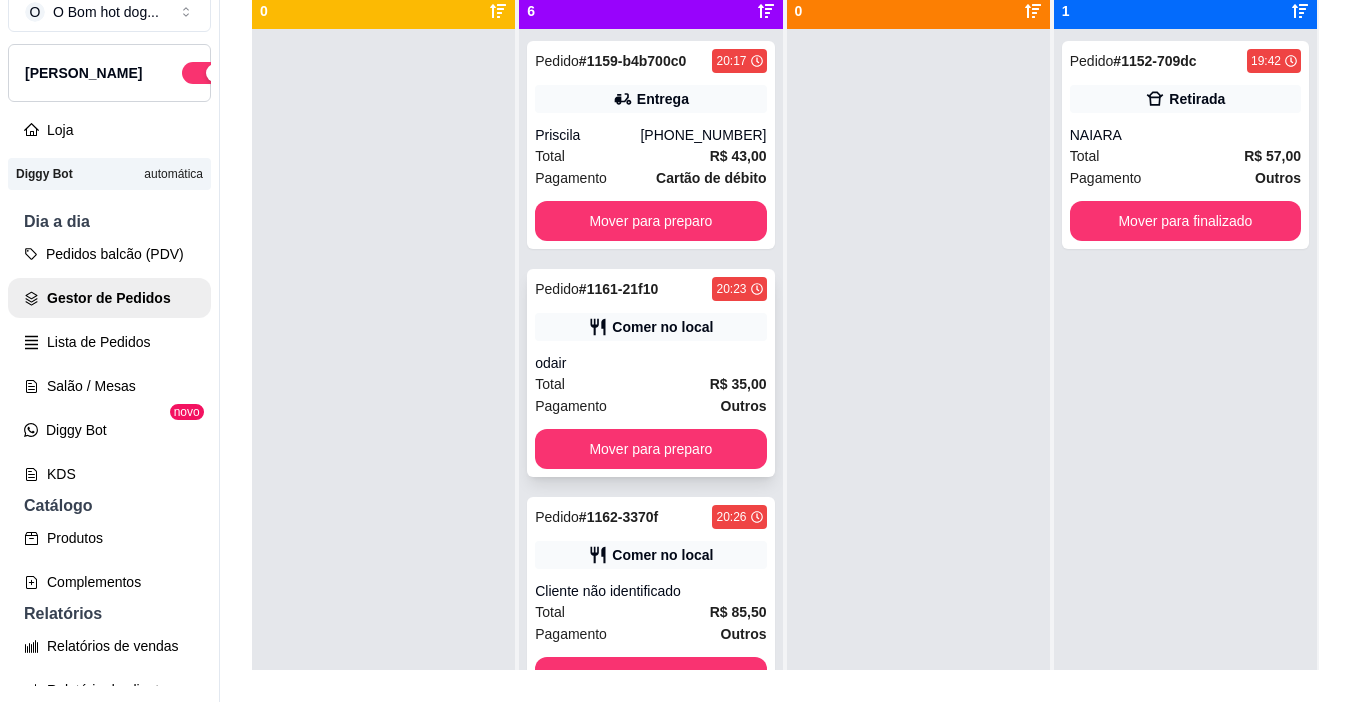 scroll, scrollTop: 0, scrollLeft: 0, axis: both 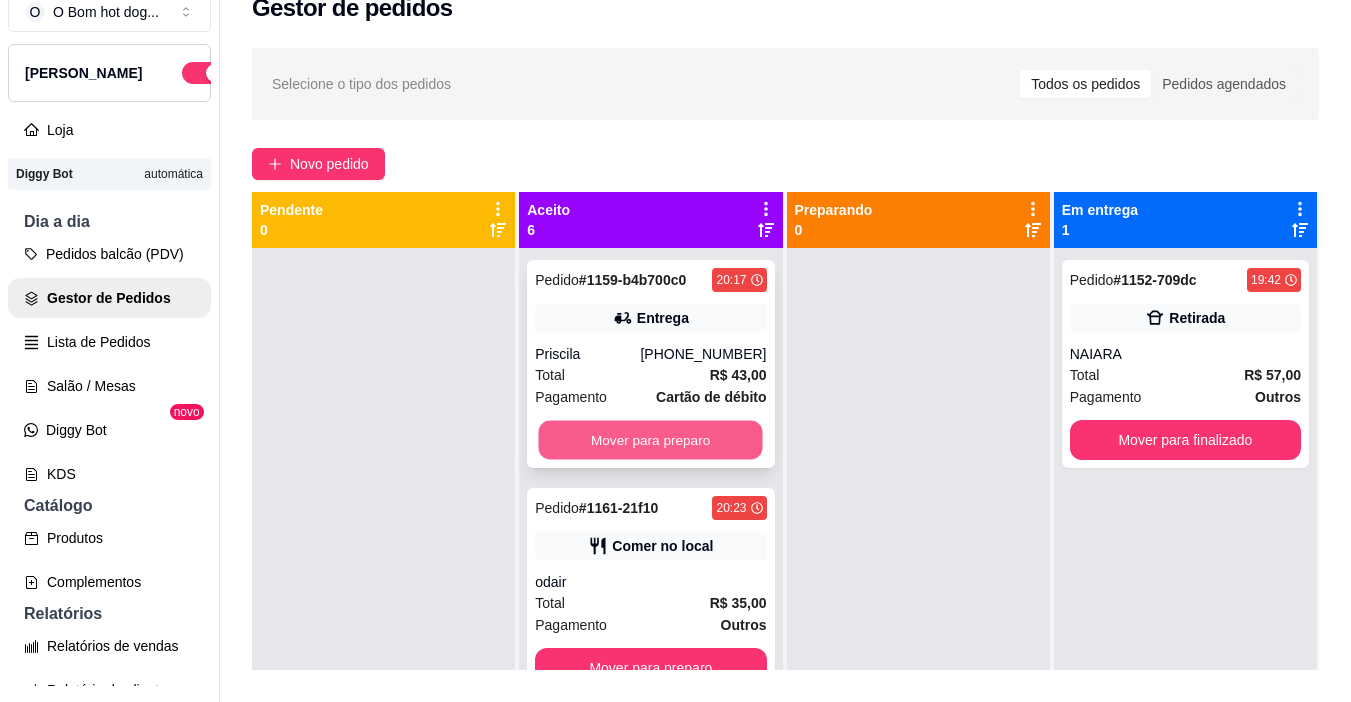 click on "Mover para preparo" at bounding box center (651, 440) 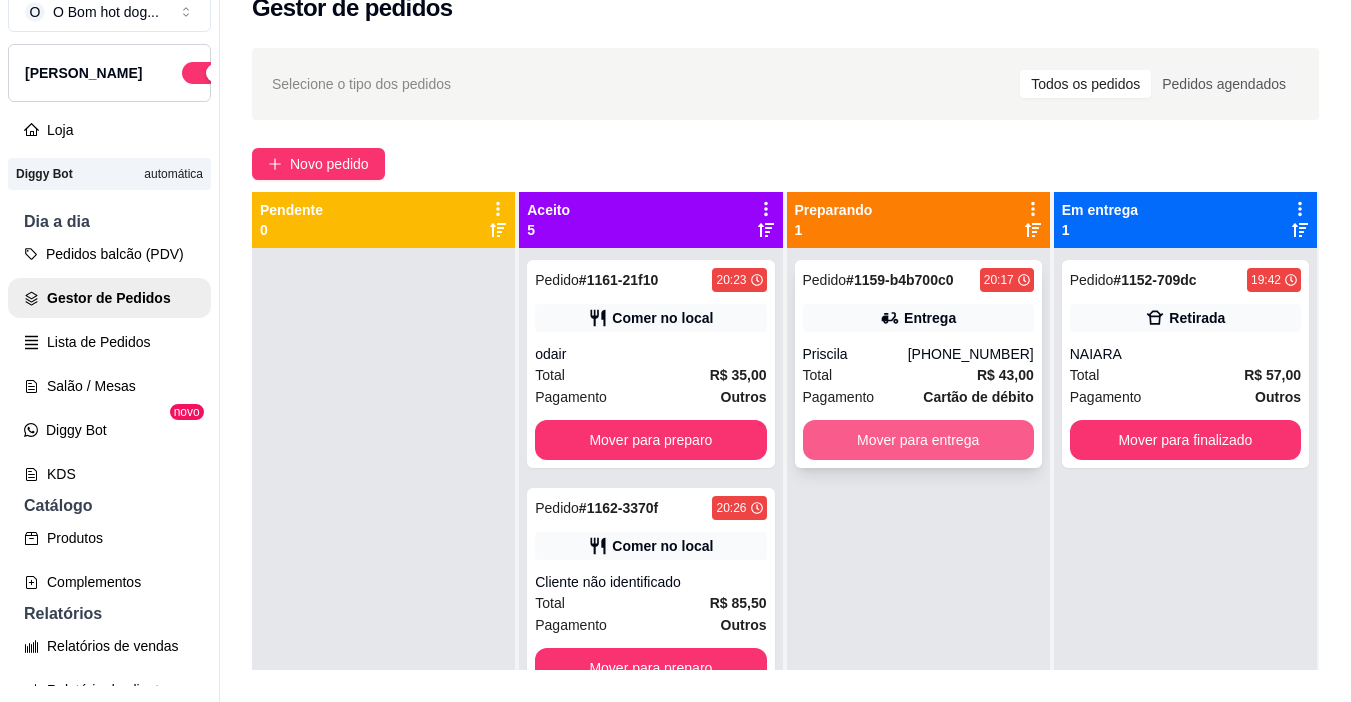 click on "Mover para entrega" at bounding box center [918, 440] 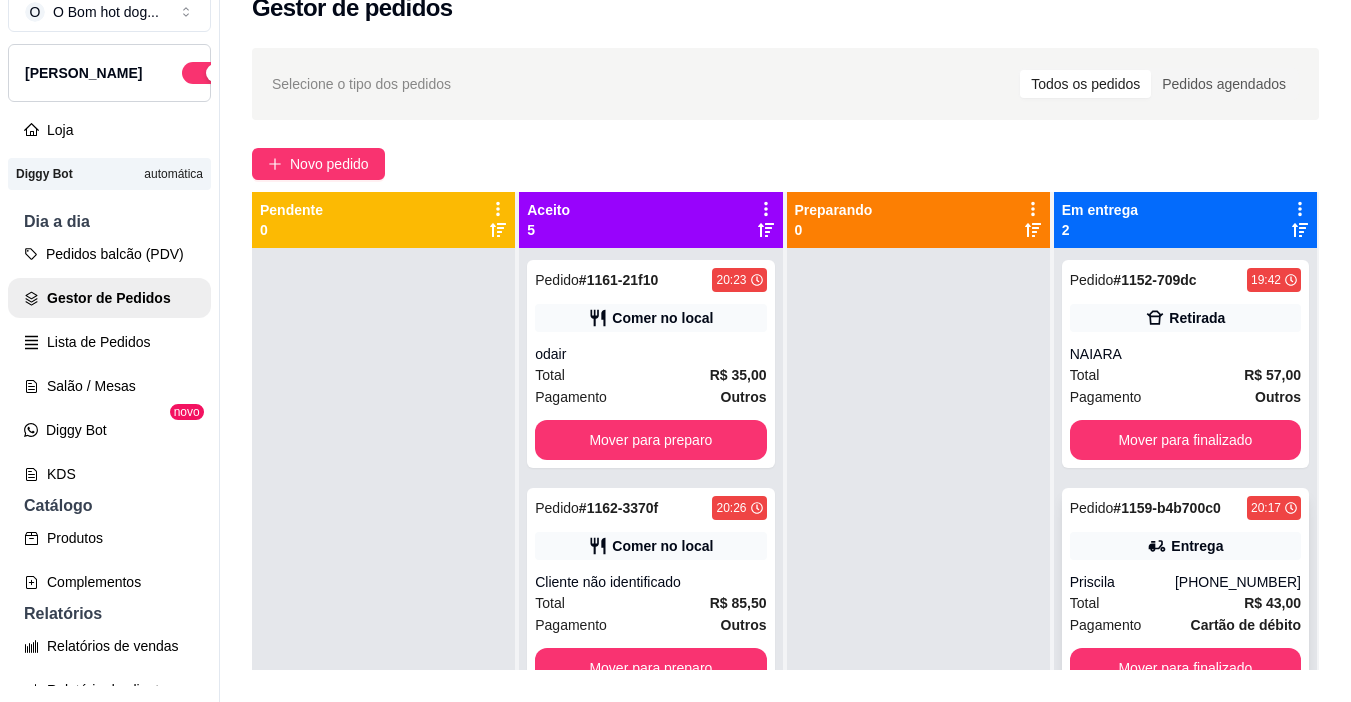 scroll, scrollTop: 56, scrollLeft: 0, axis: vertical 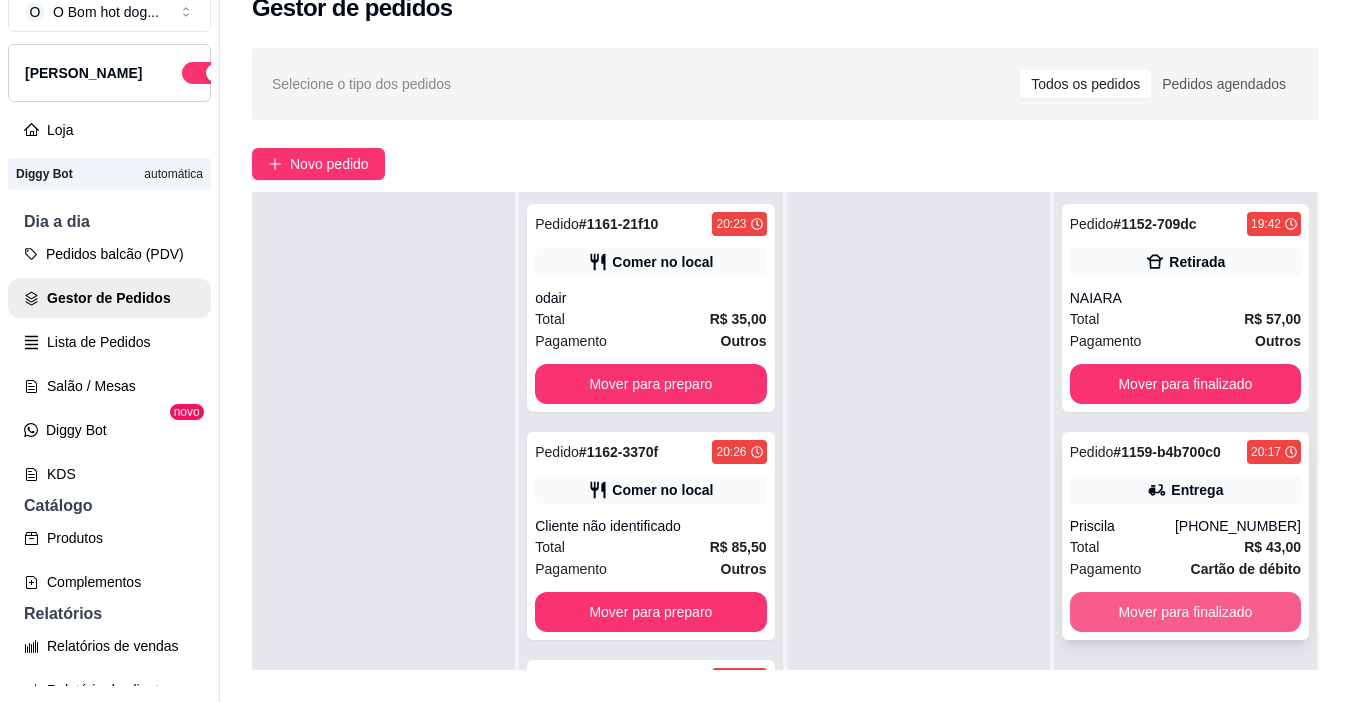 click on "Mover para finalizado" at bounding box center [1185, 612] 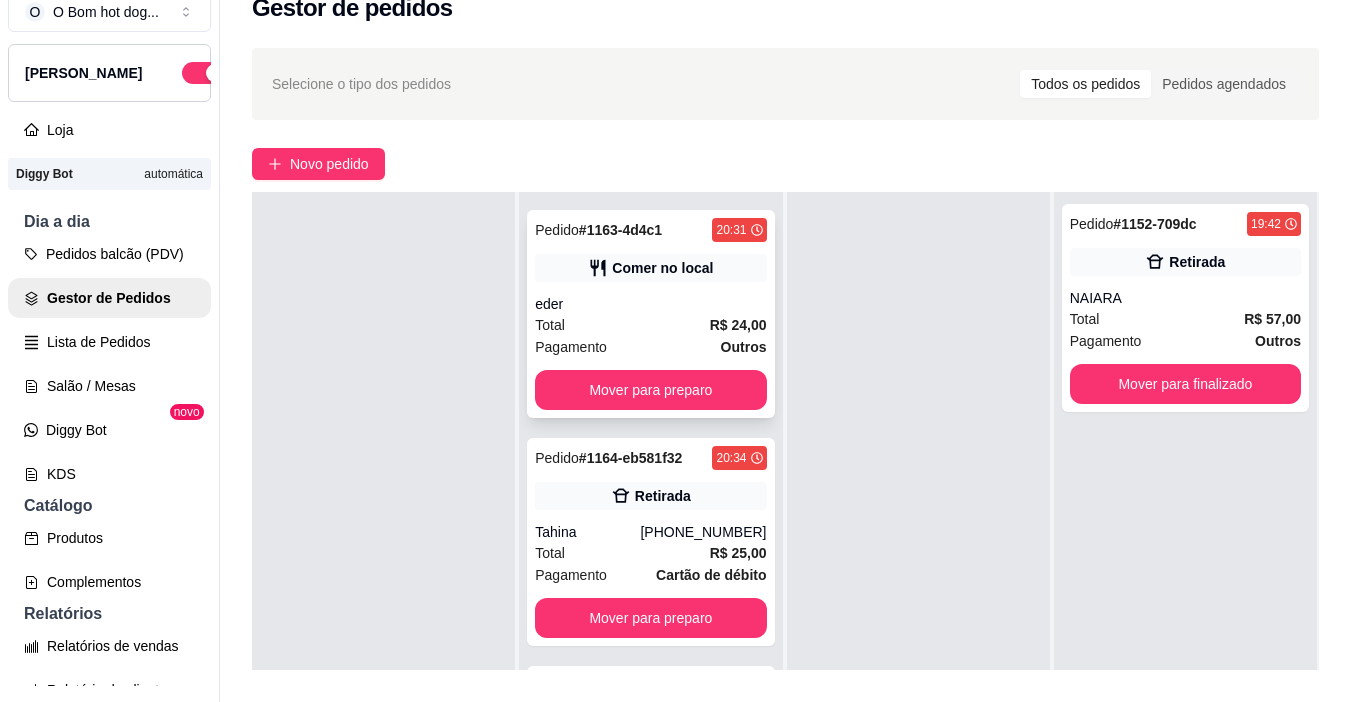 scroll, scrollTop: 458, scrollLeft: 0, axis: vertical 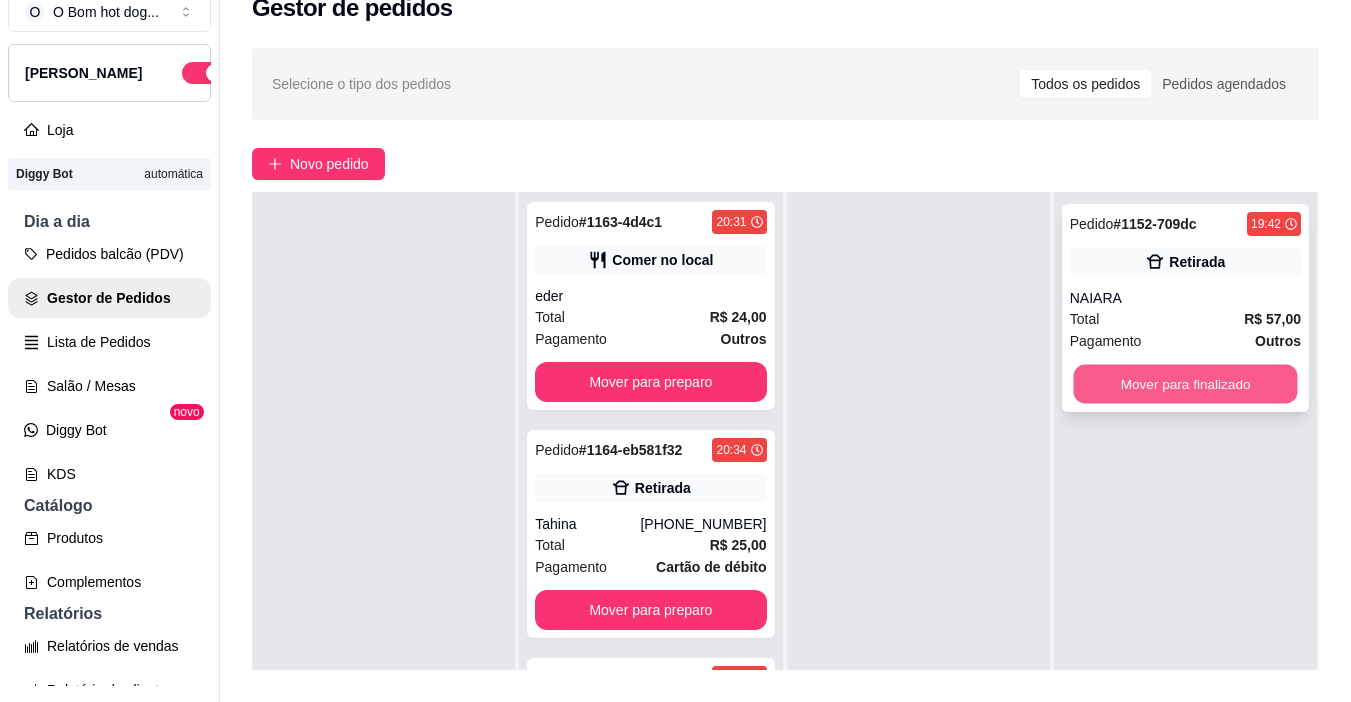 click on "Mover para finalizado" at bounding box center [1185, 384] 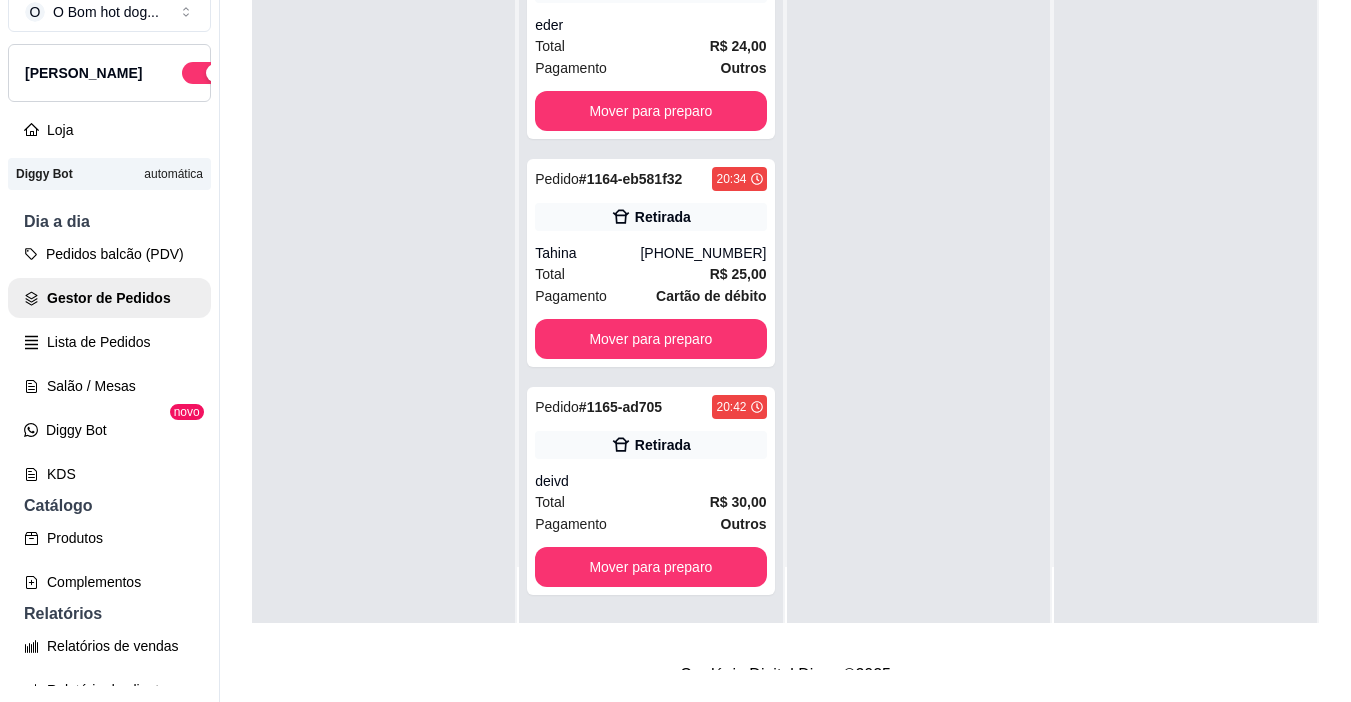 scroll, scrollTop: 319, scrollLeft: 0, axis: vertical 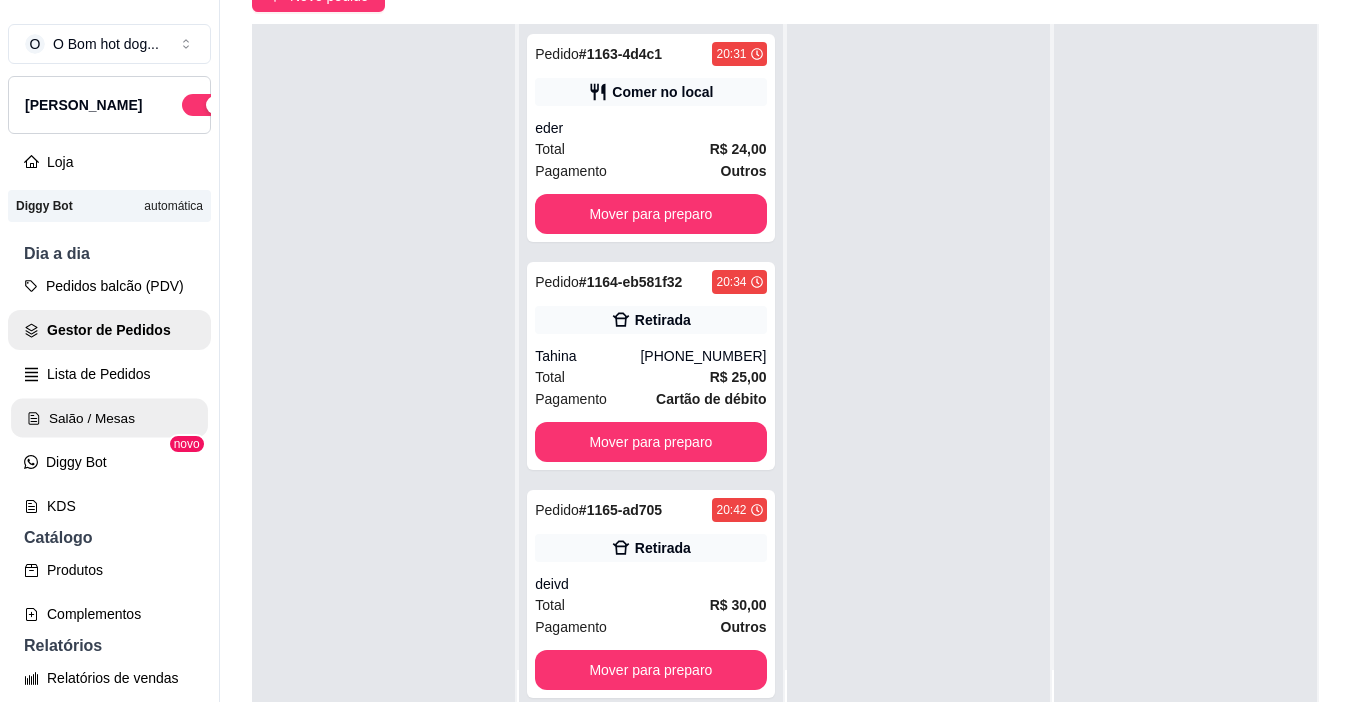 click on "Salão / Mesas" at bounding box center [109, 418] 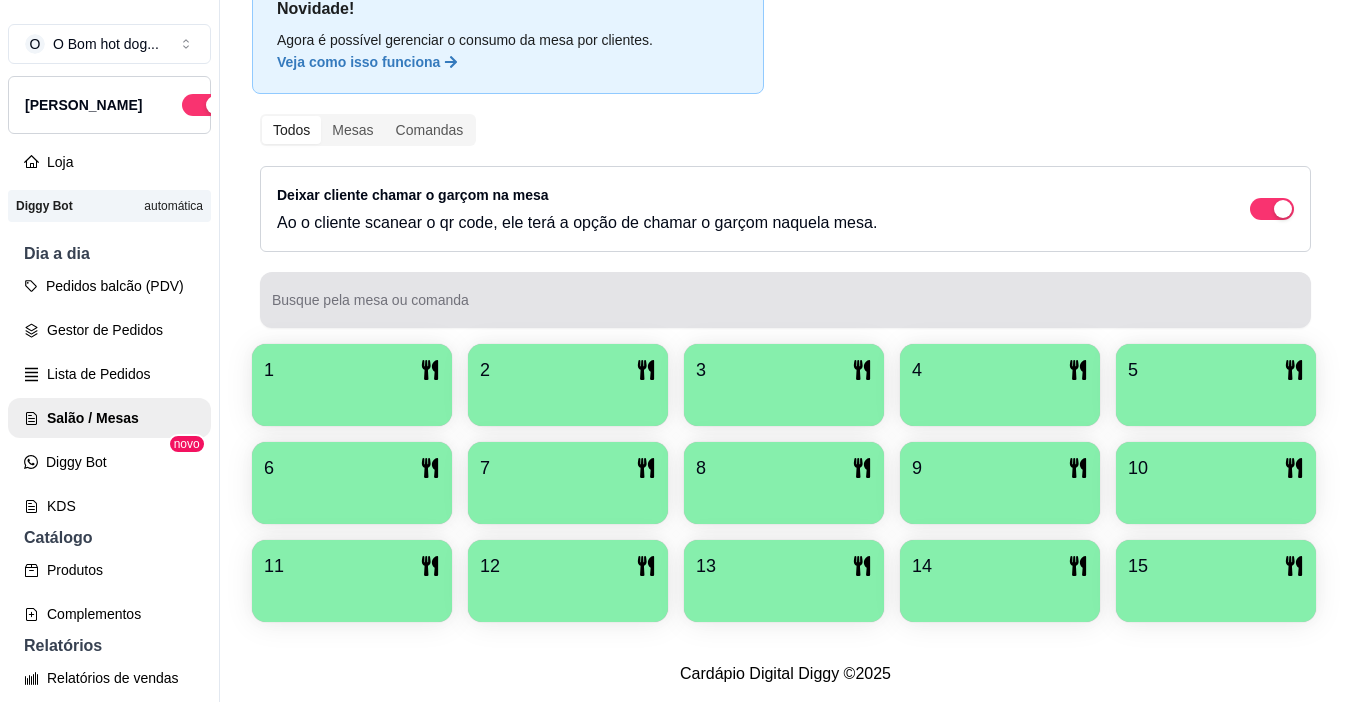 scroll, scrollTop: 258, scrollLeft: 0, axis: vertical 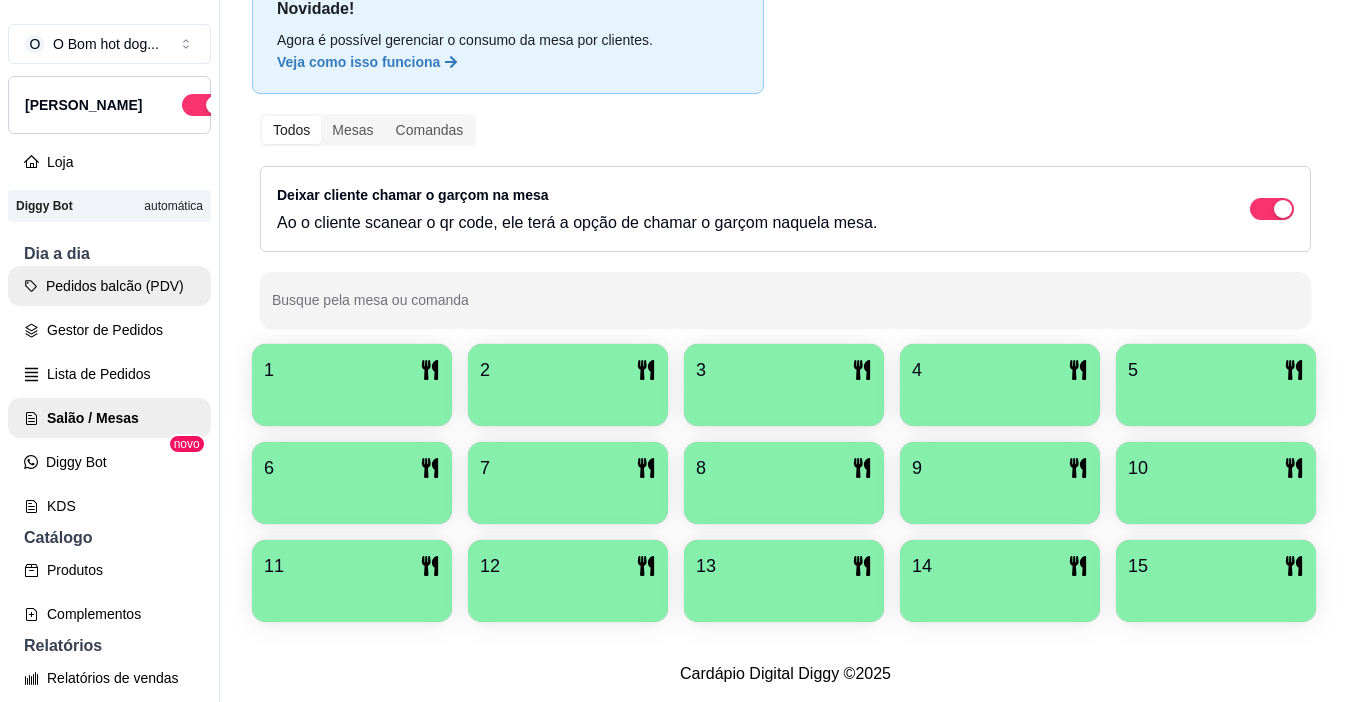click on "Pedidos balcão (PDV)" at bounding box center (109, 286) 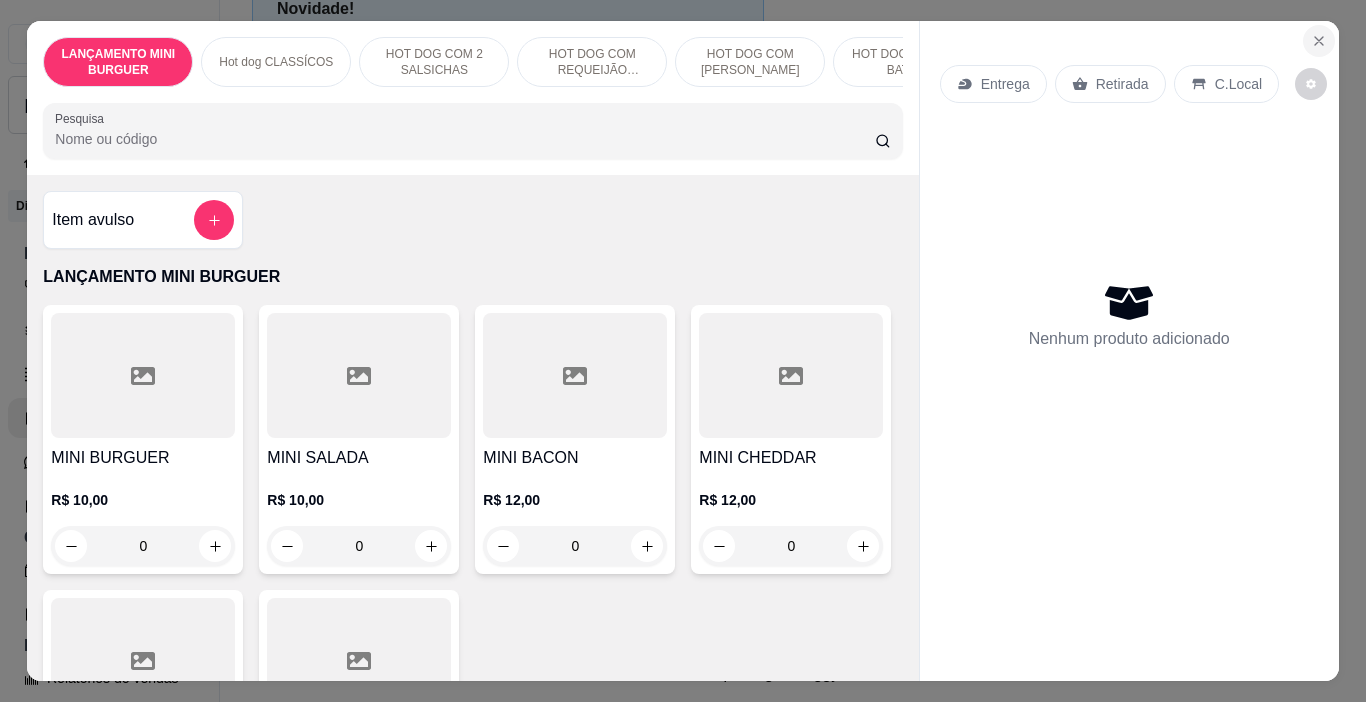 click 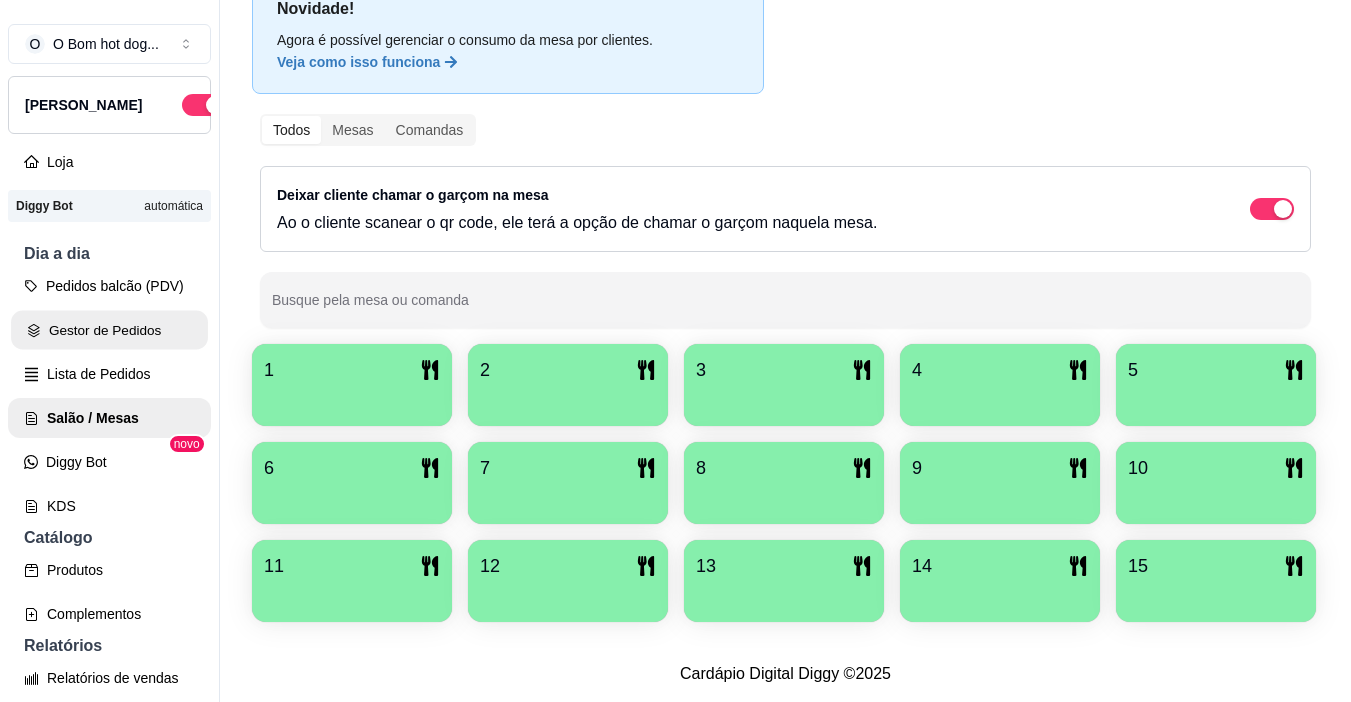click on "Gestor de Pedidos" at bounding box center (109, 330) 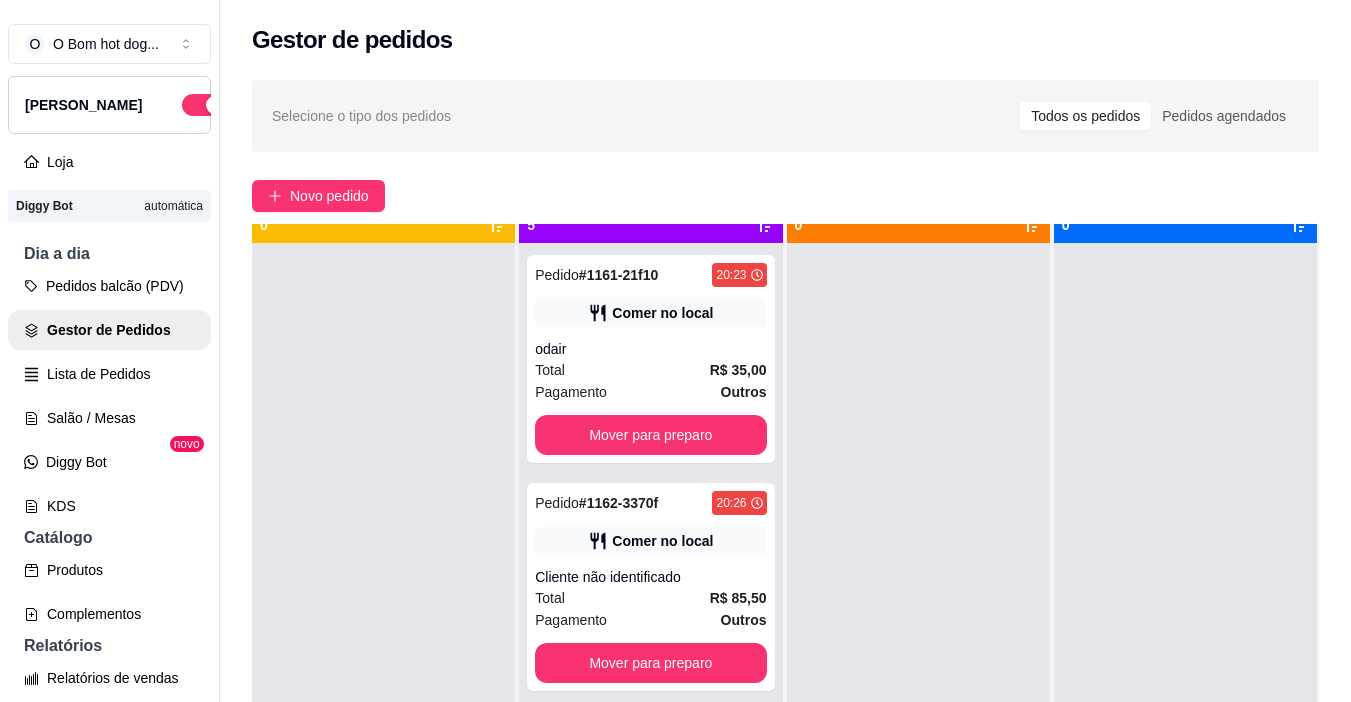 scroll, scrollTop: 56, scrollLeft: 0, axis: vertical 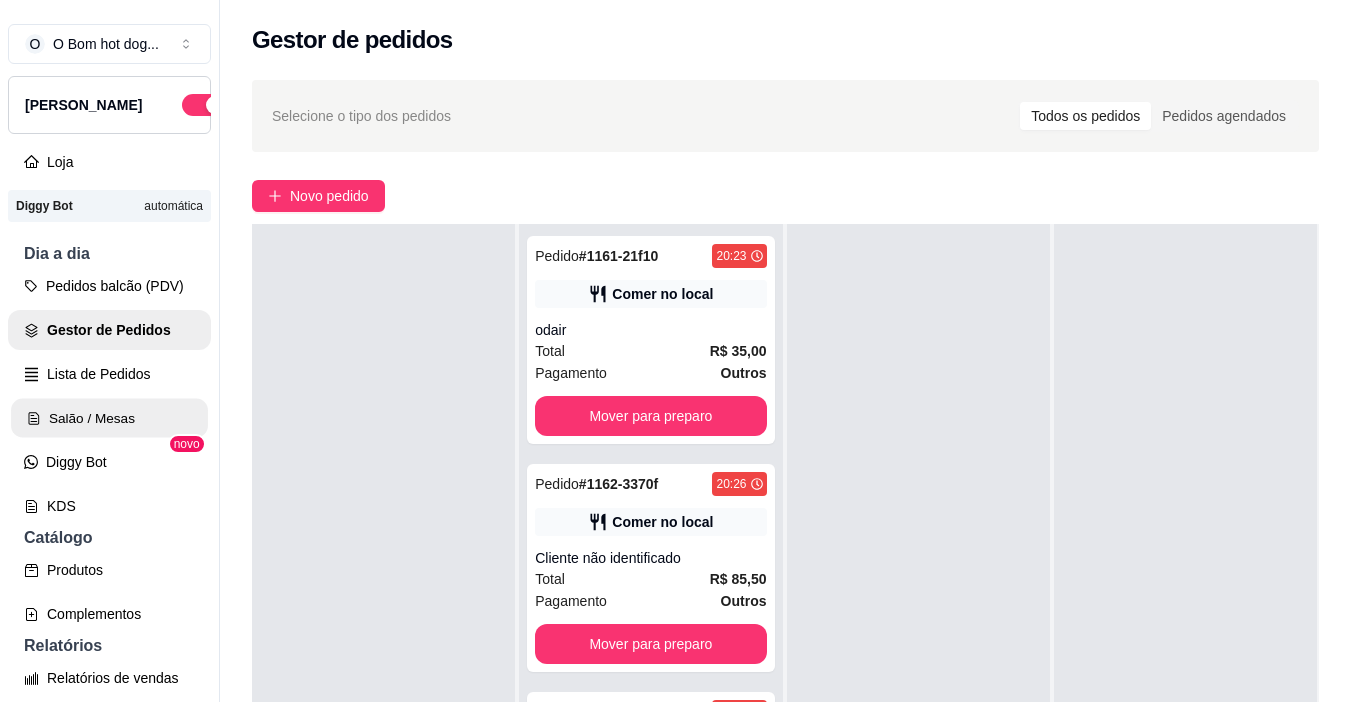click on "Salão / Mesas" at bounding box center (109, 418) 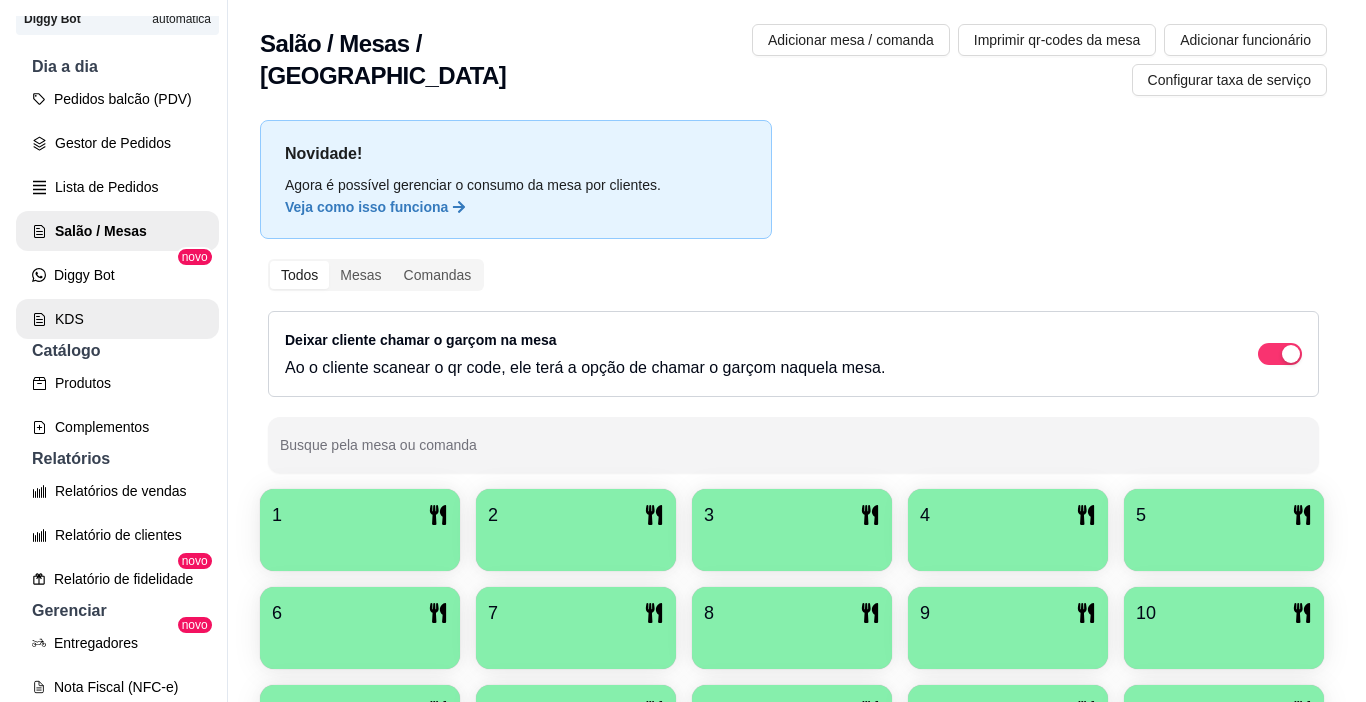 scroll, scrollTop: 200, scrollLeft: 0, axis: vertical 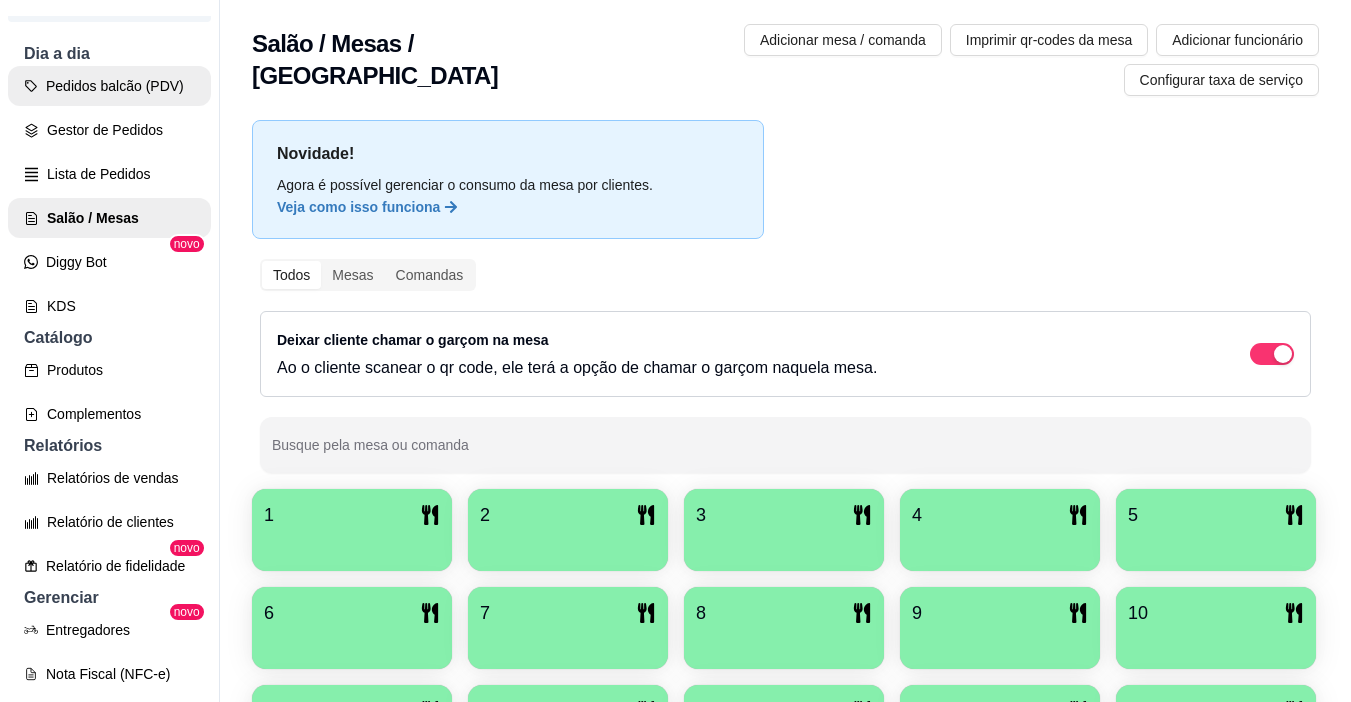 click on "Pedidos balcão (PDV)" at bounding box center [109, 86] 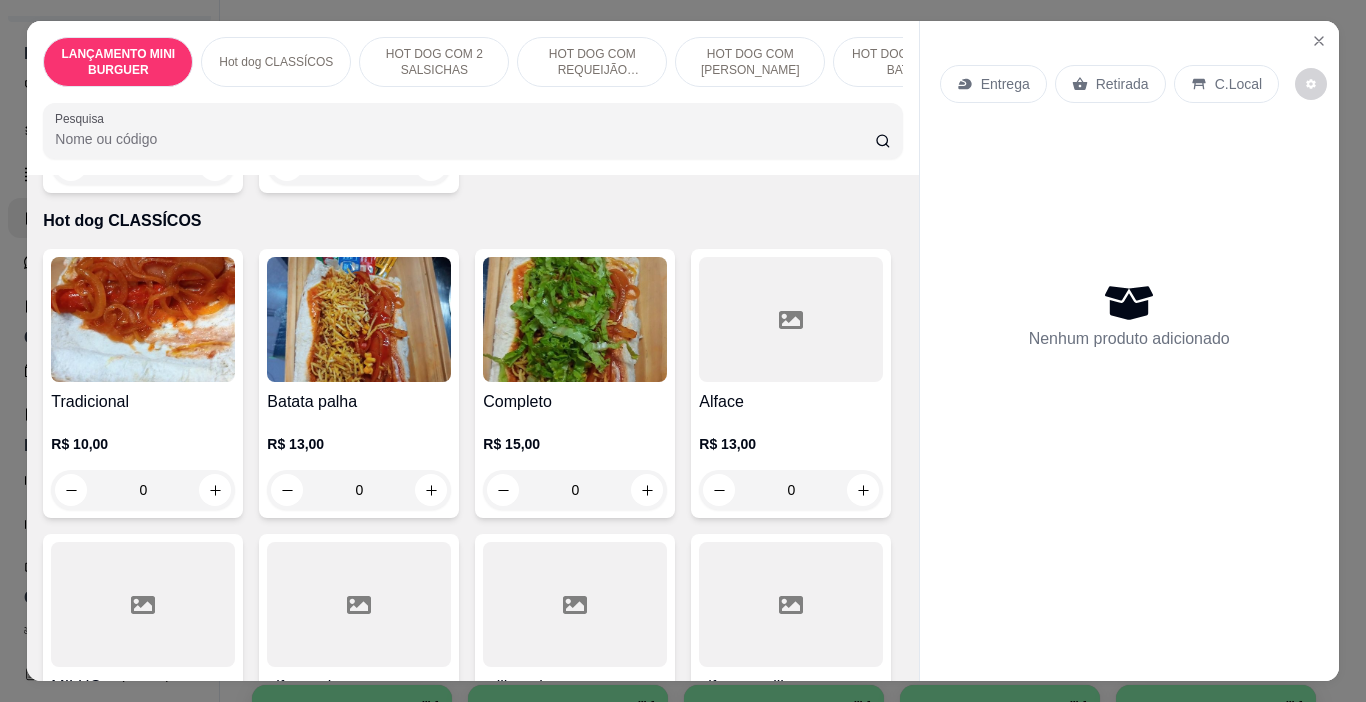 scroll, scrollTop: 700, scrollLeft: 0, axis: vertical 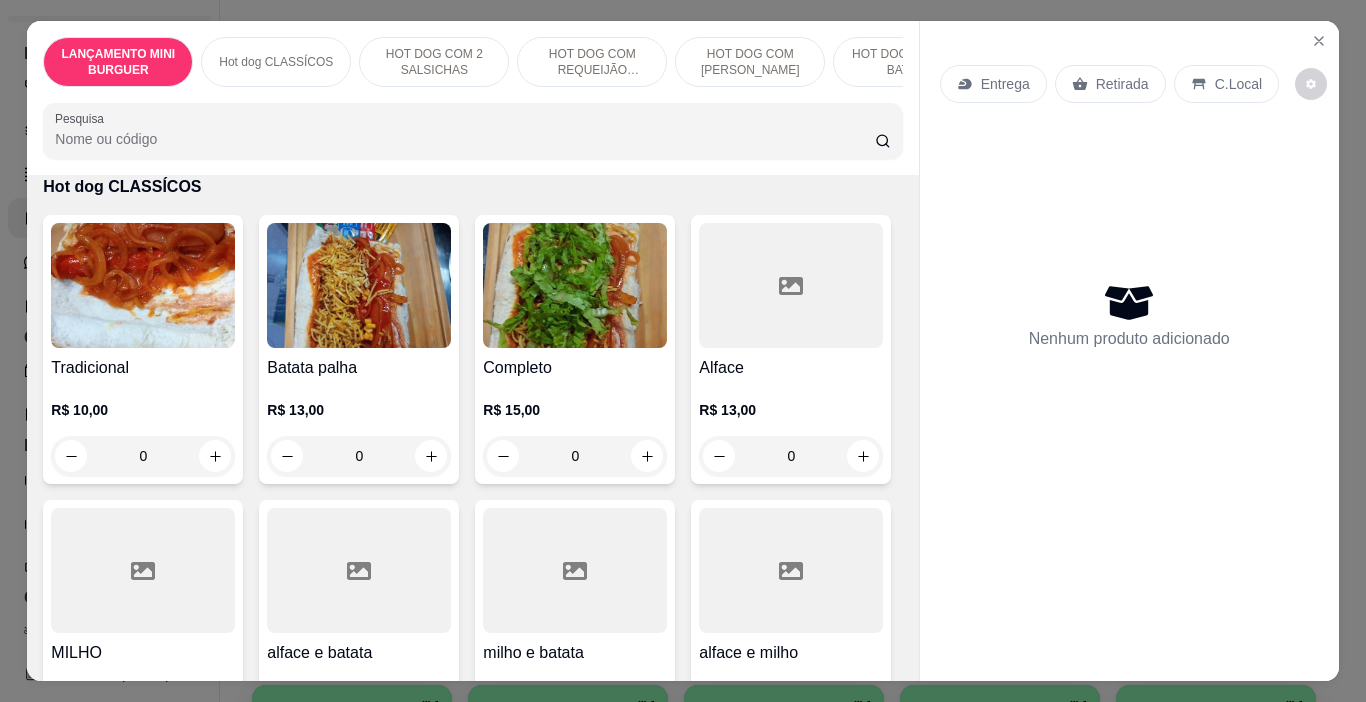click on "0" at bounding box center [359, 456] 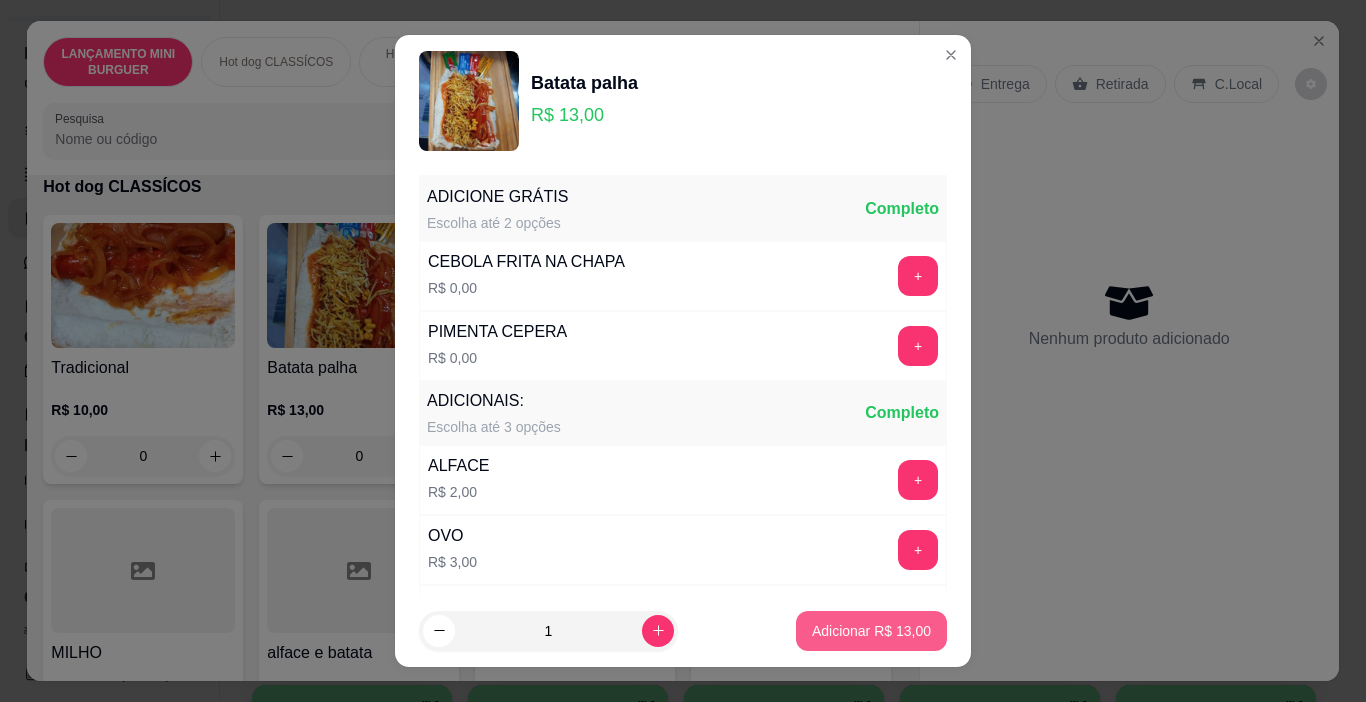 click on "Adicionar   R$ 13,00" at bounding box center [871, 631] 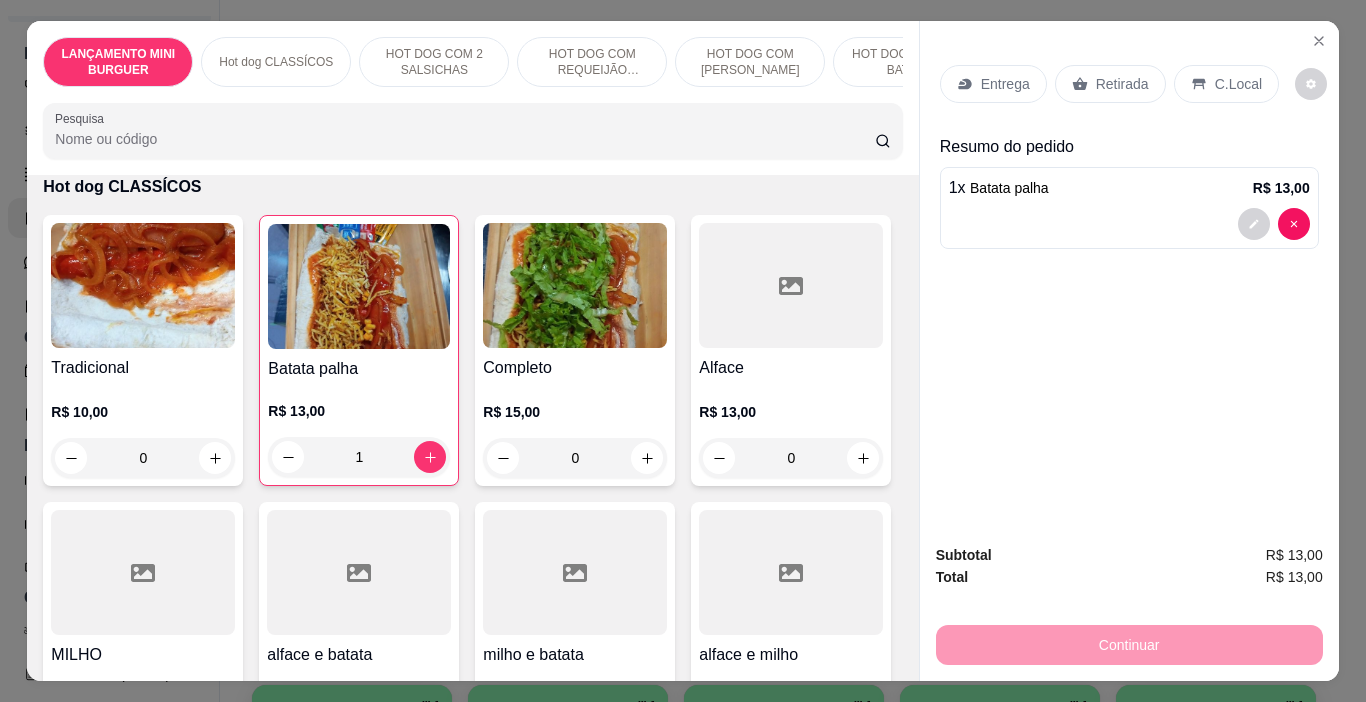 scroll, scrollTop: 600, scrollLeft: 0, axis: vertical 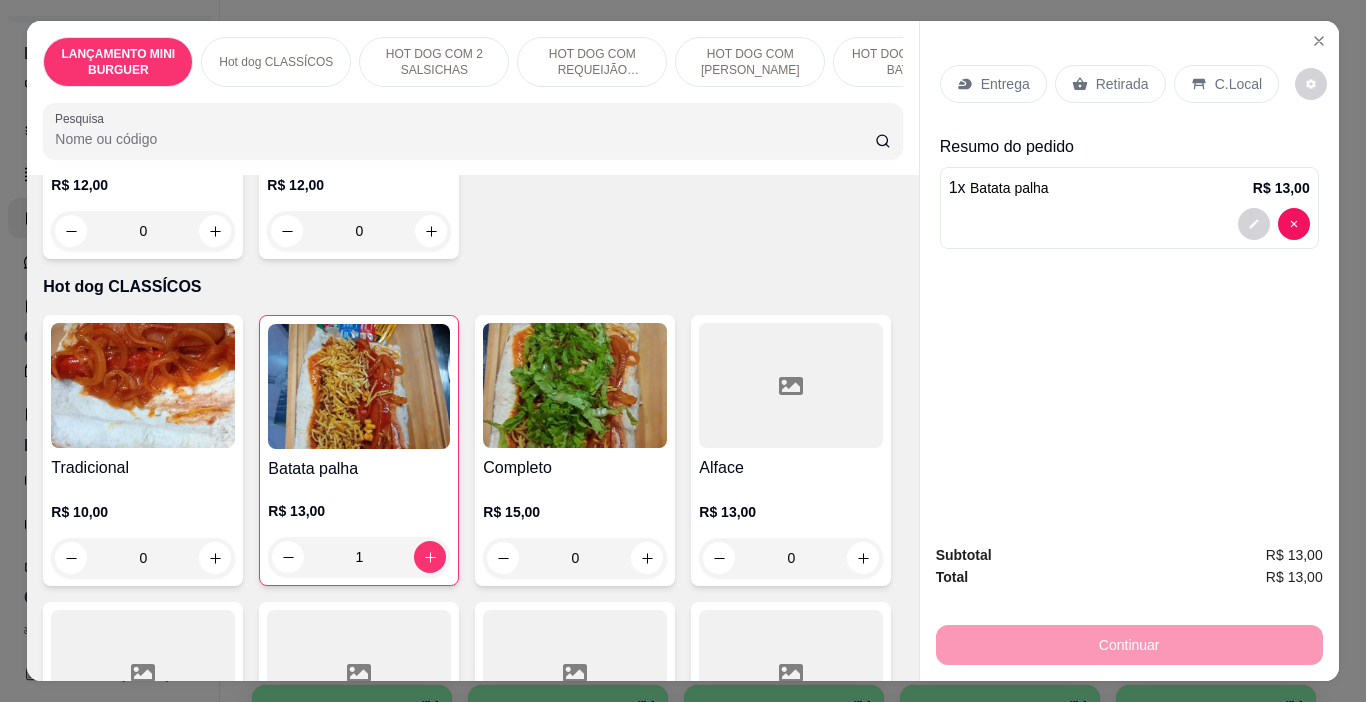 click on "0" at bounding box center (143, 558) 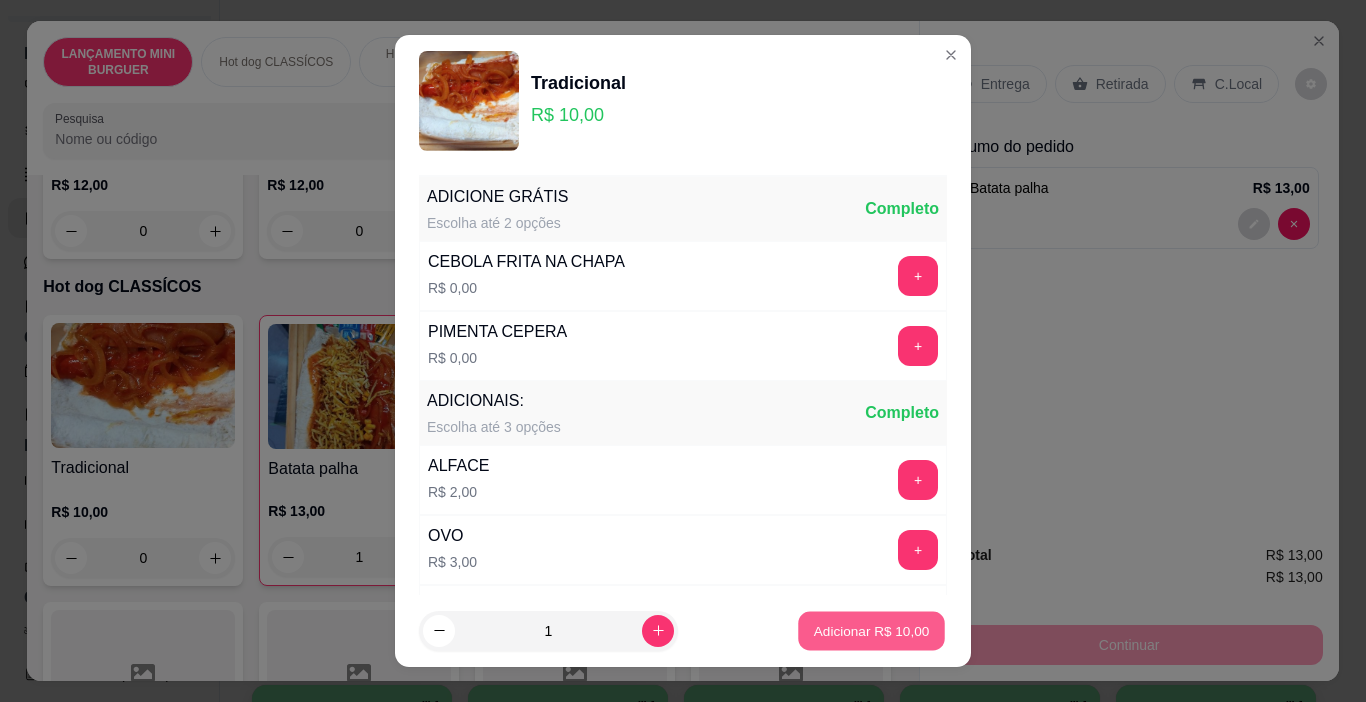 click on "Adicionar   R$ 10,00" at bounding box center [872, 630] 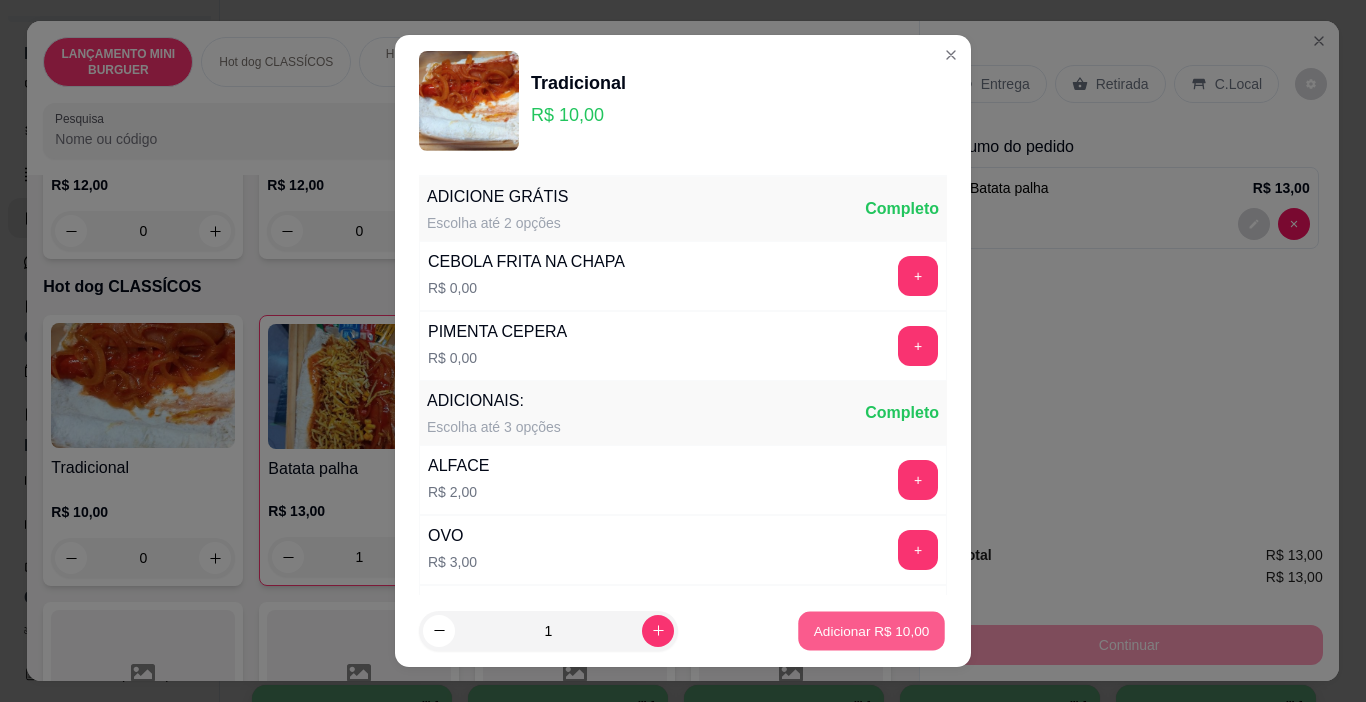 type on "1" 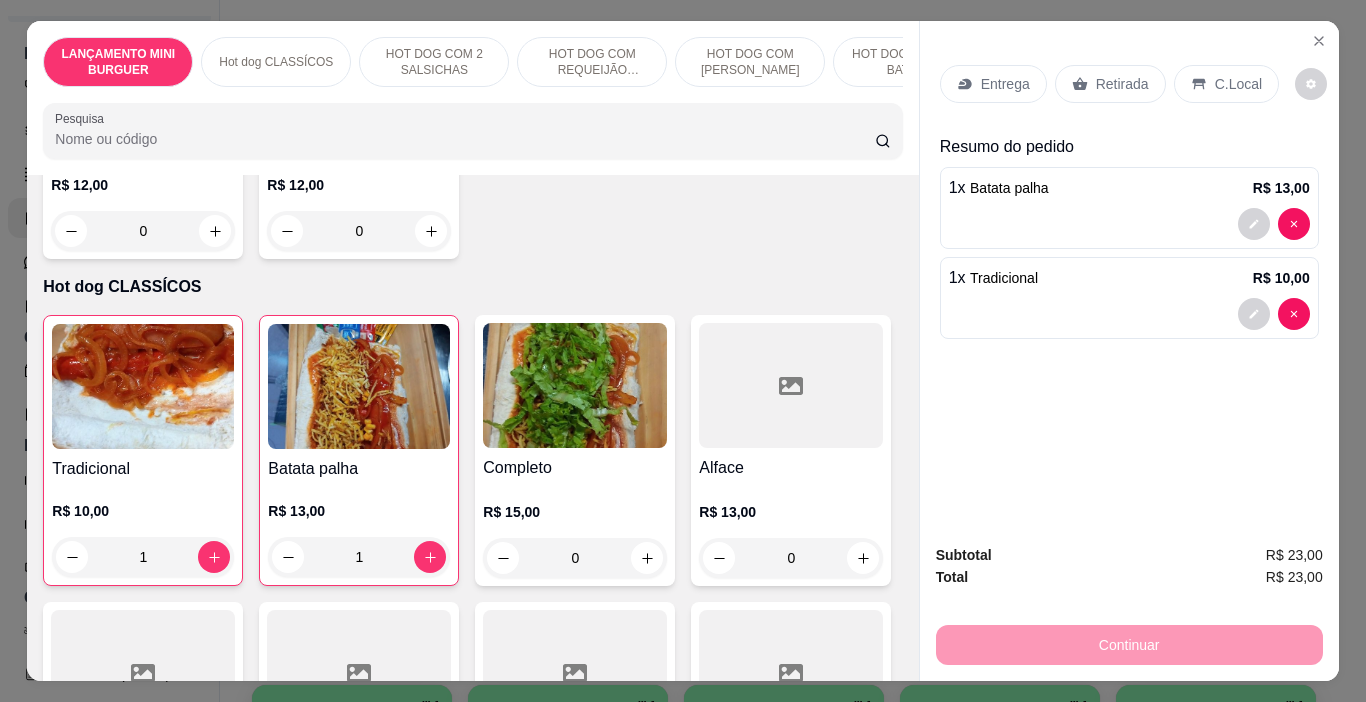 click on "Pesquisa" at bounding box center [465, 139] 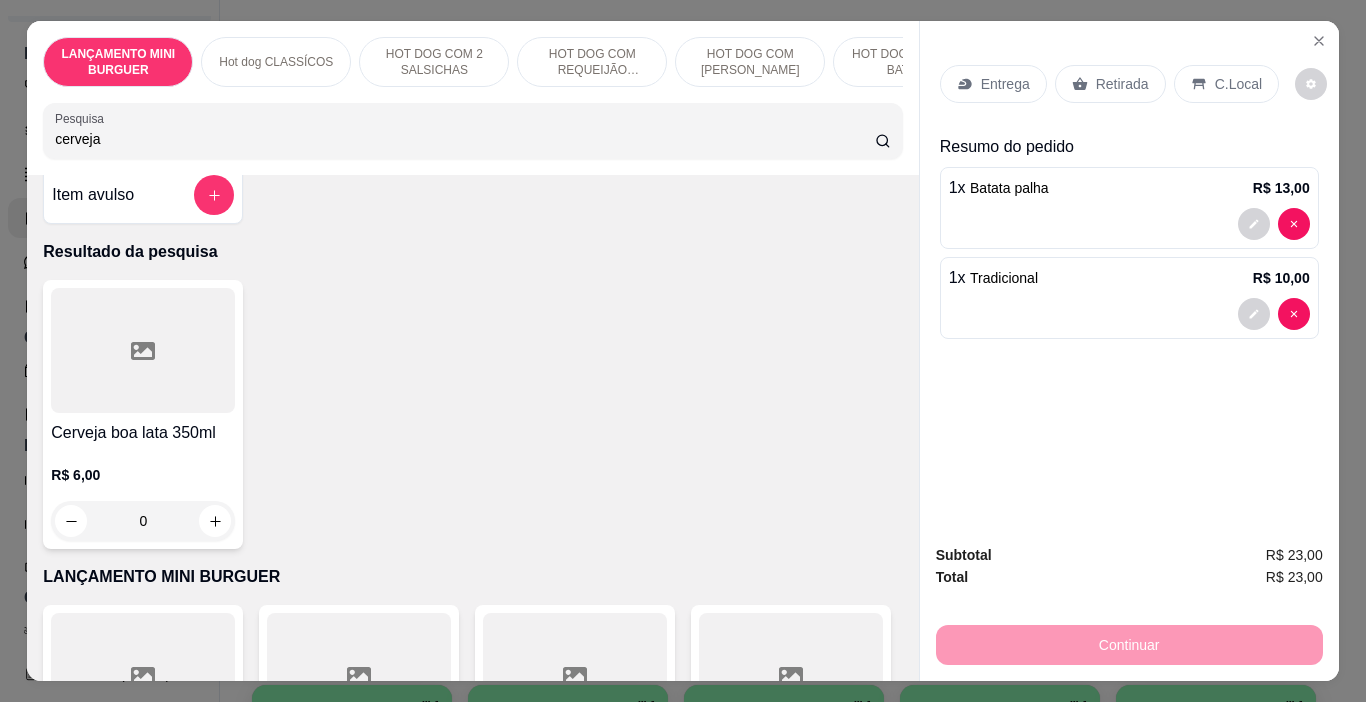 scroll, scrollTop: 0, scrollLeft: 0, axis: both 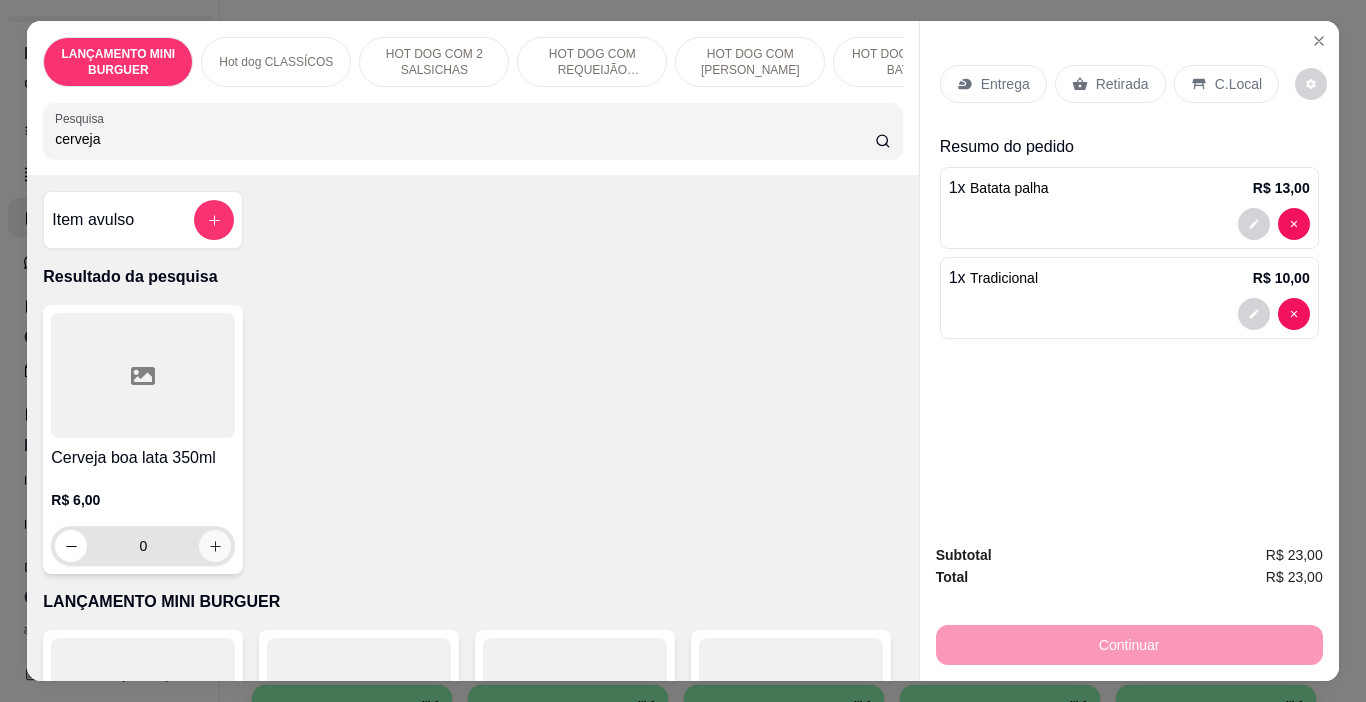 type on "cerveja" 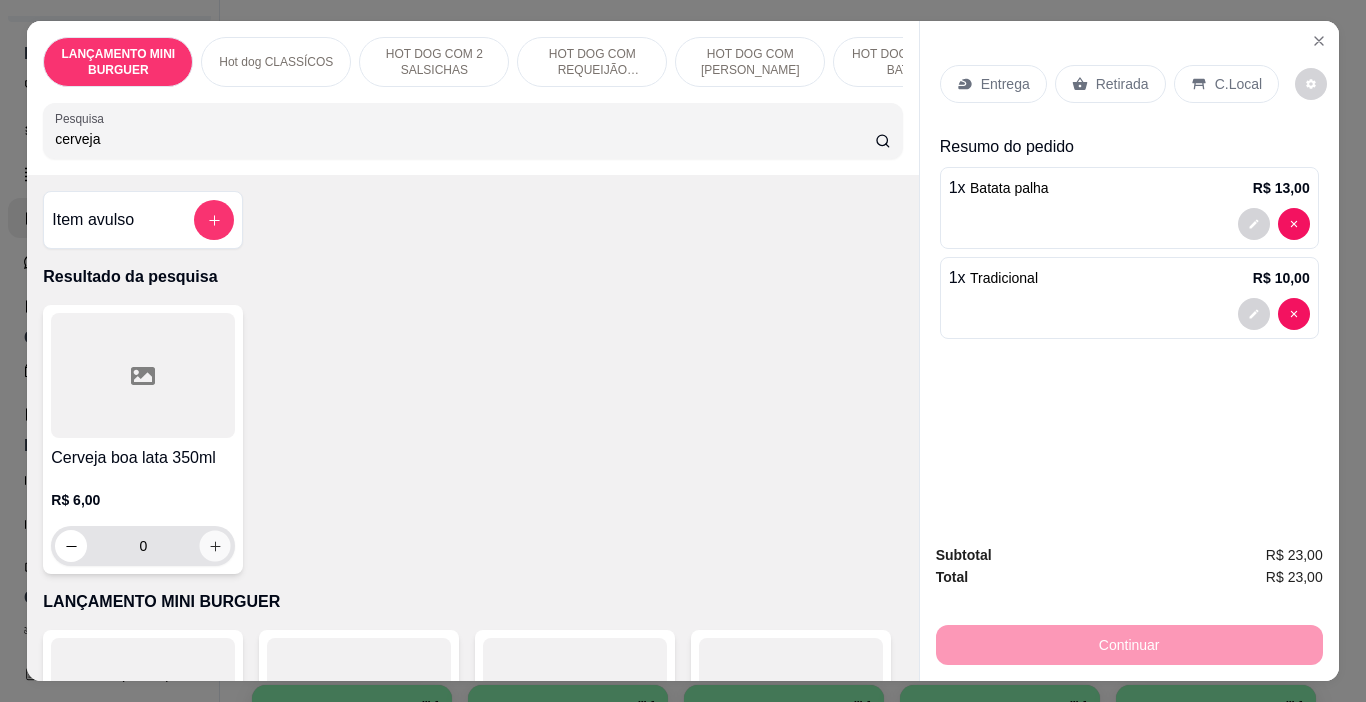 click at bounding box center [215, 546] 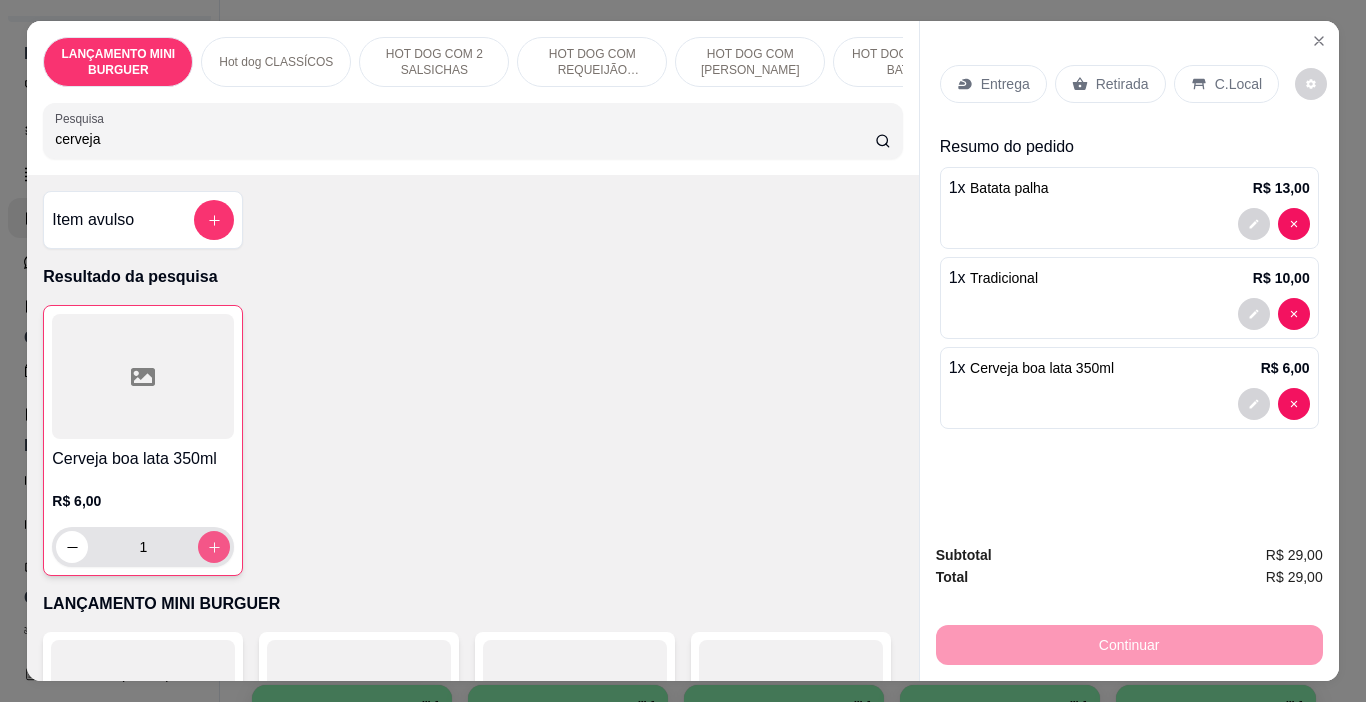 click at bounding box center [214, 547] 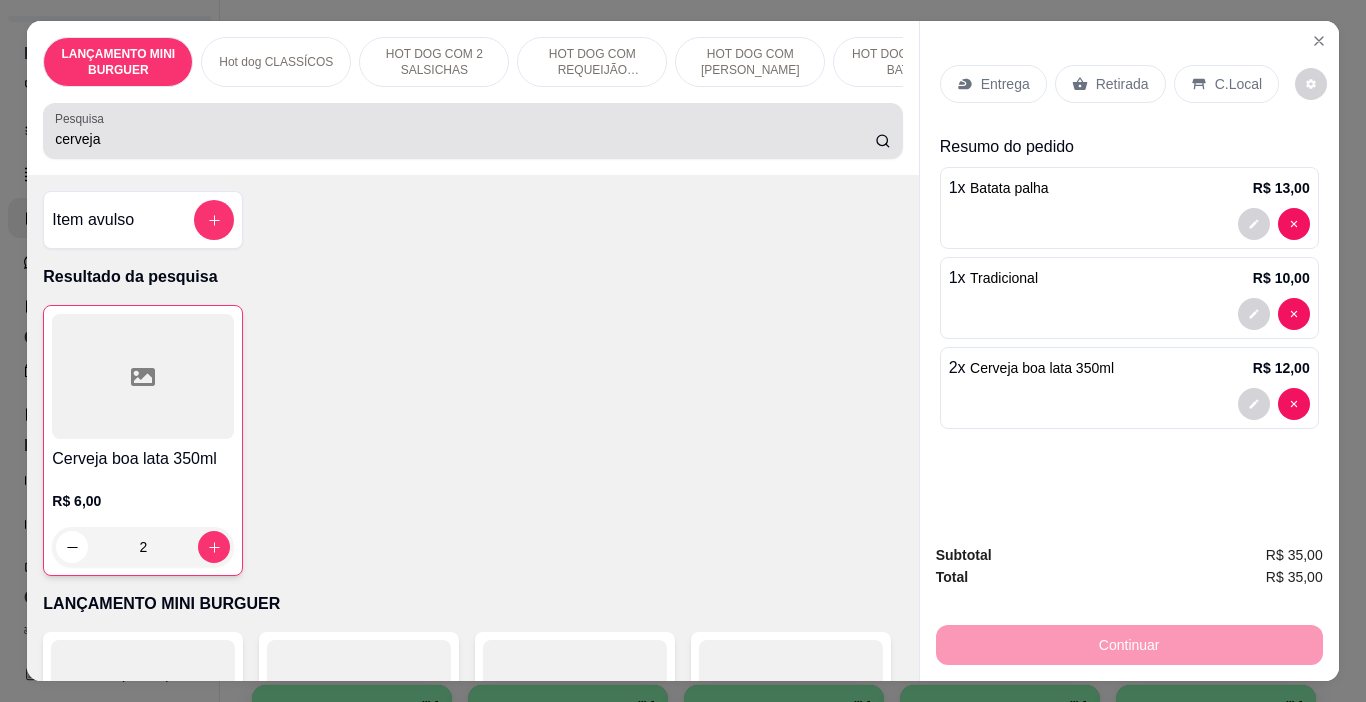 type 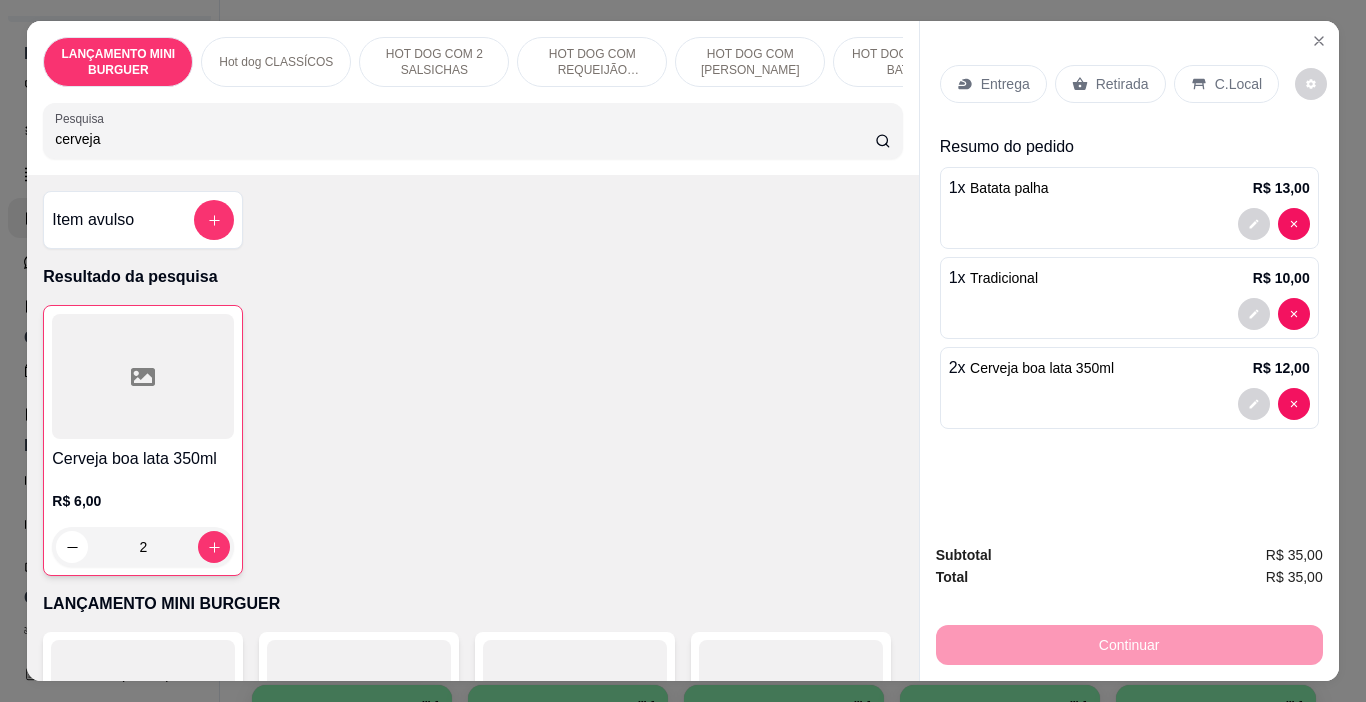 click on "cerveja" at bounding box center [465, 139] 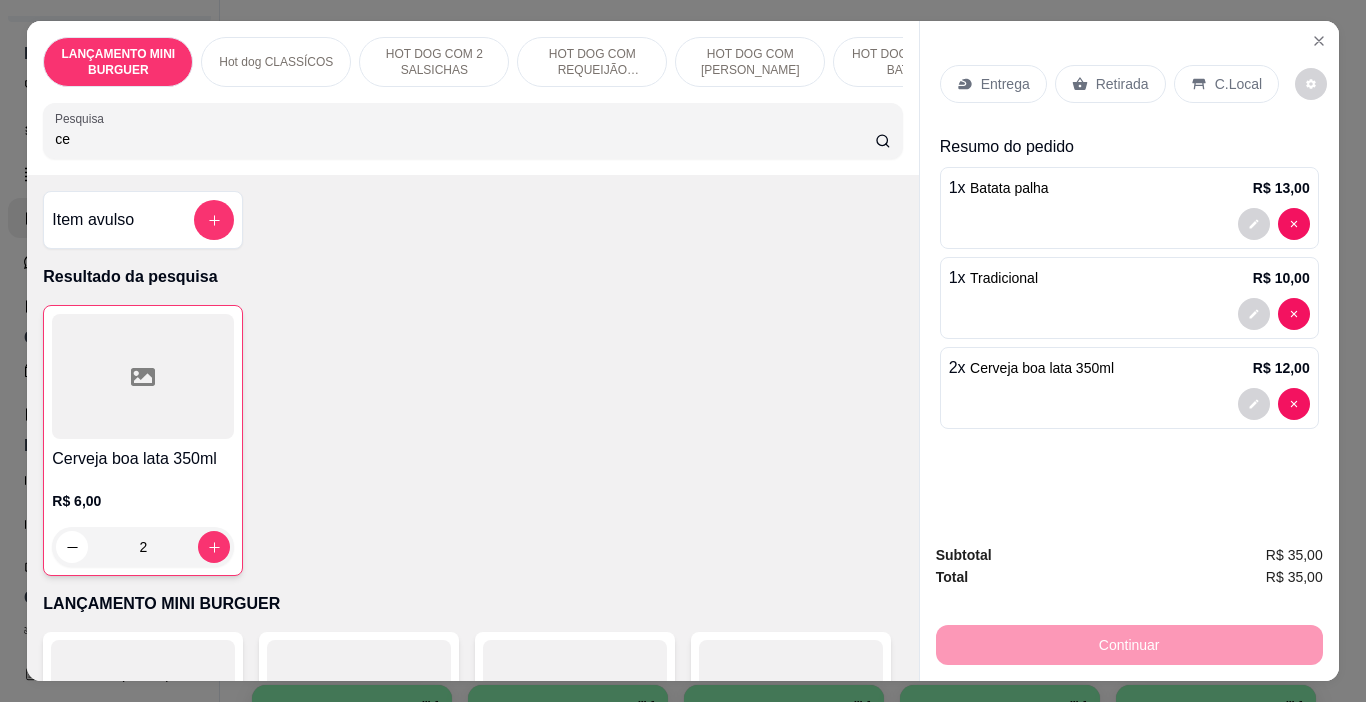 type on "c" 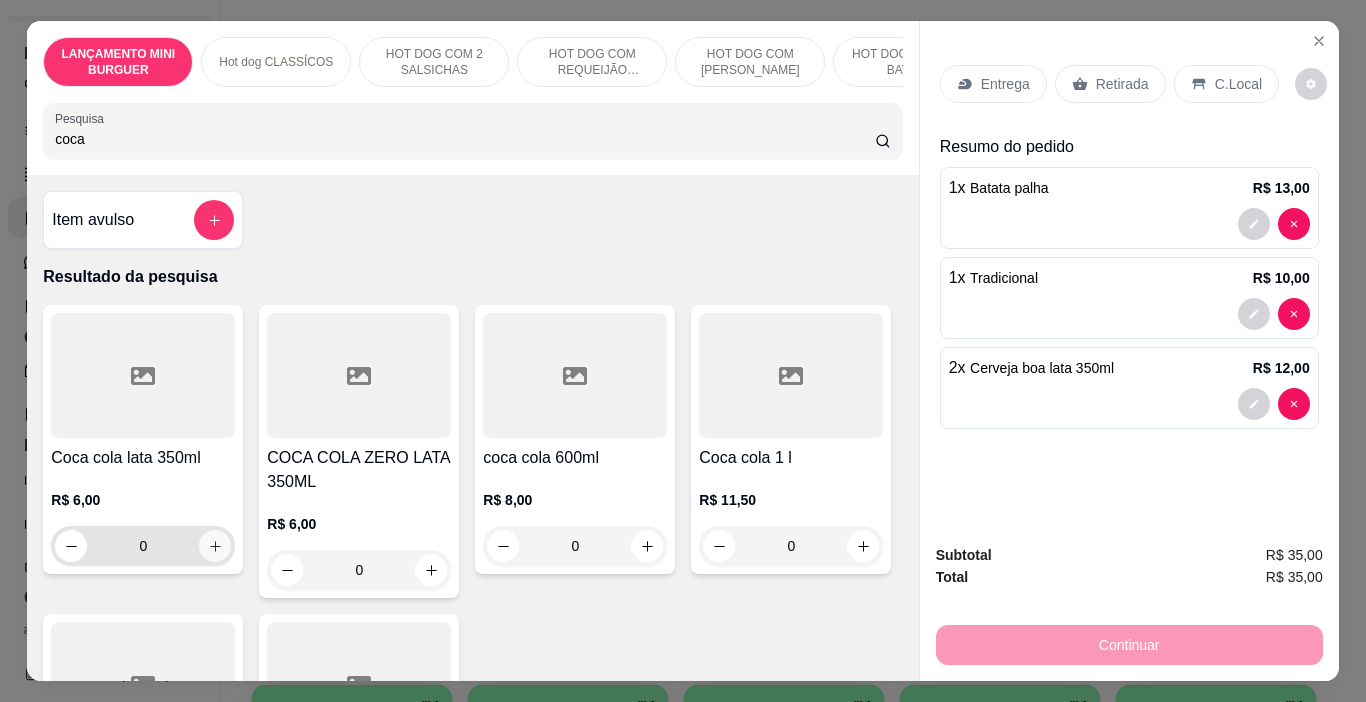 type on "coca" 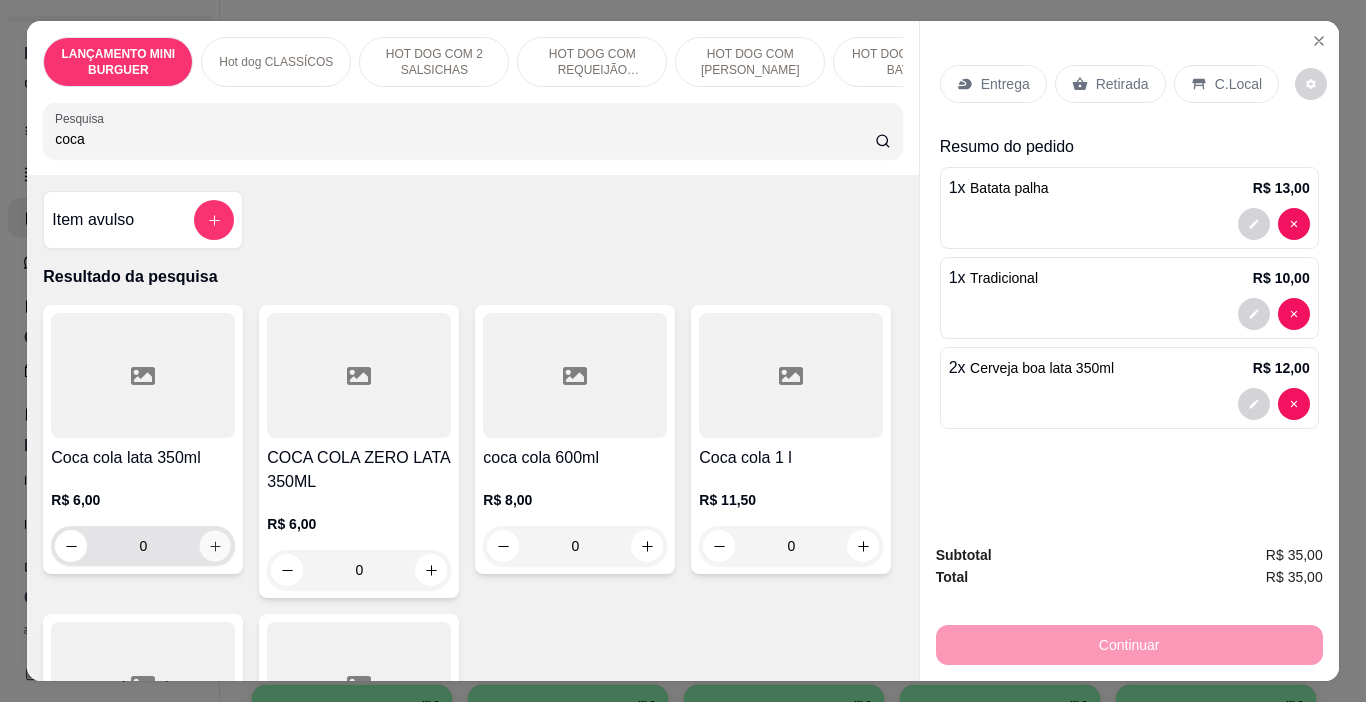click 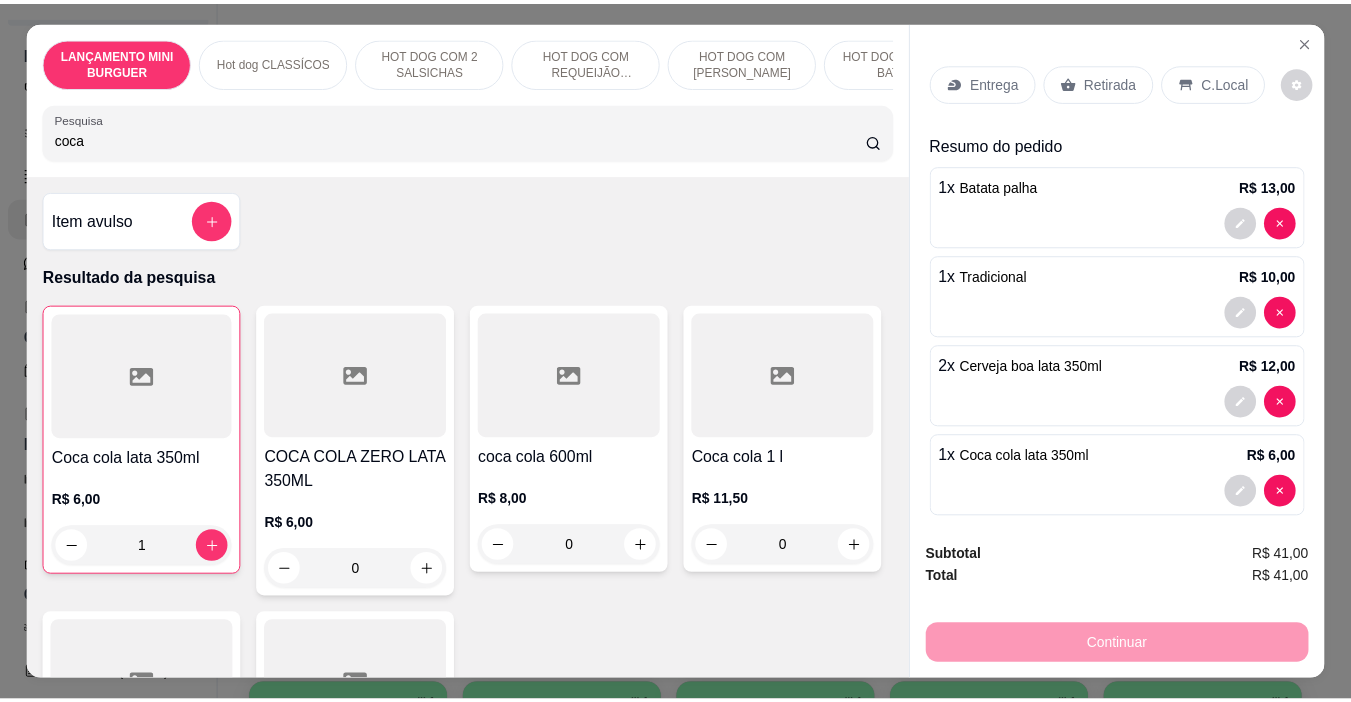 scroll, scrollTop: 0, scrollLeft: 0, axis: both 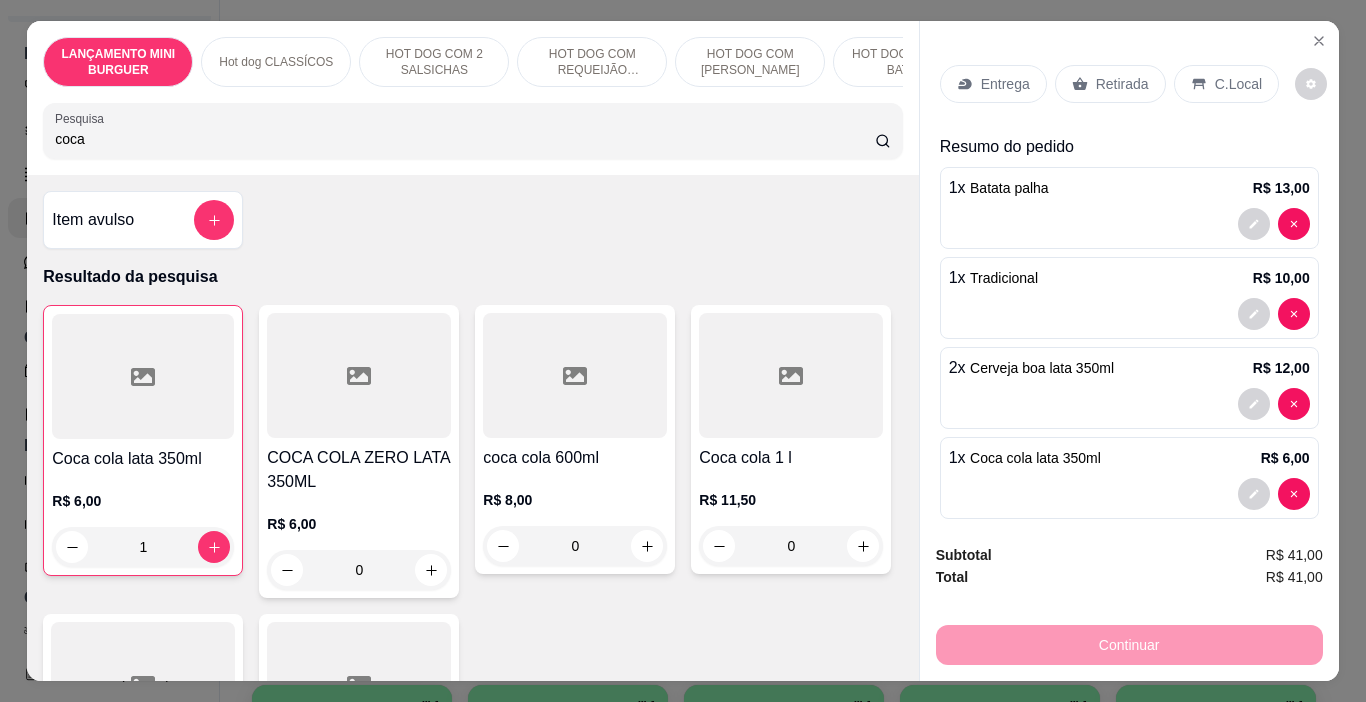 click on "C.Local" at bounding box center [1238, 84] 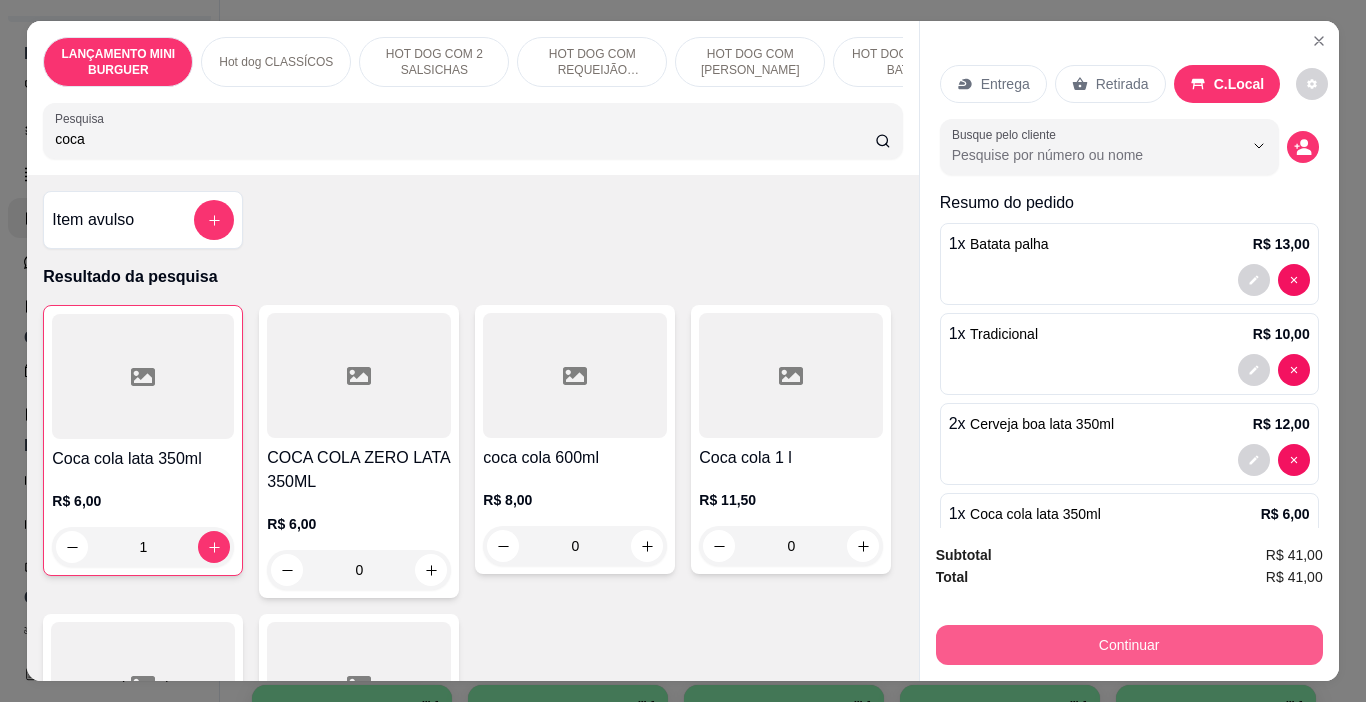 click on "Continuar" at bounding box center [1129, 645] 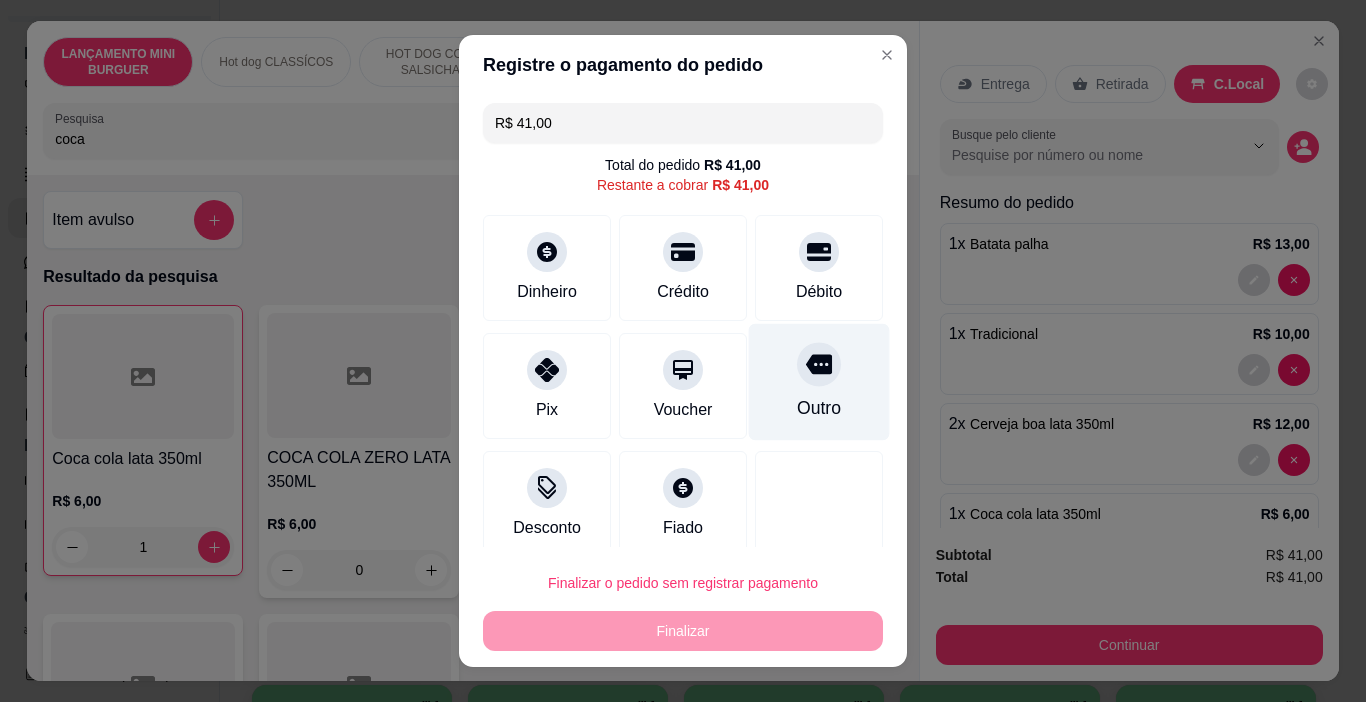 click on "Outro" at bounding box center [819, 382] 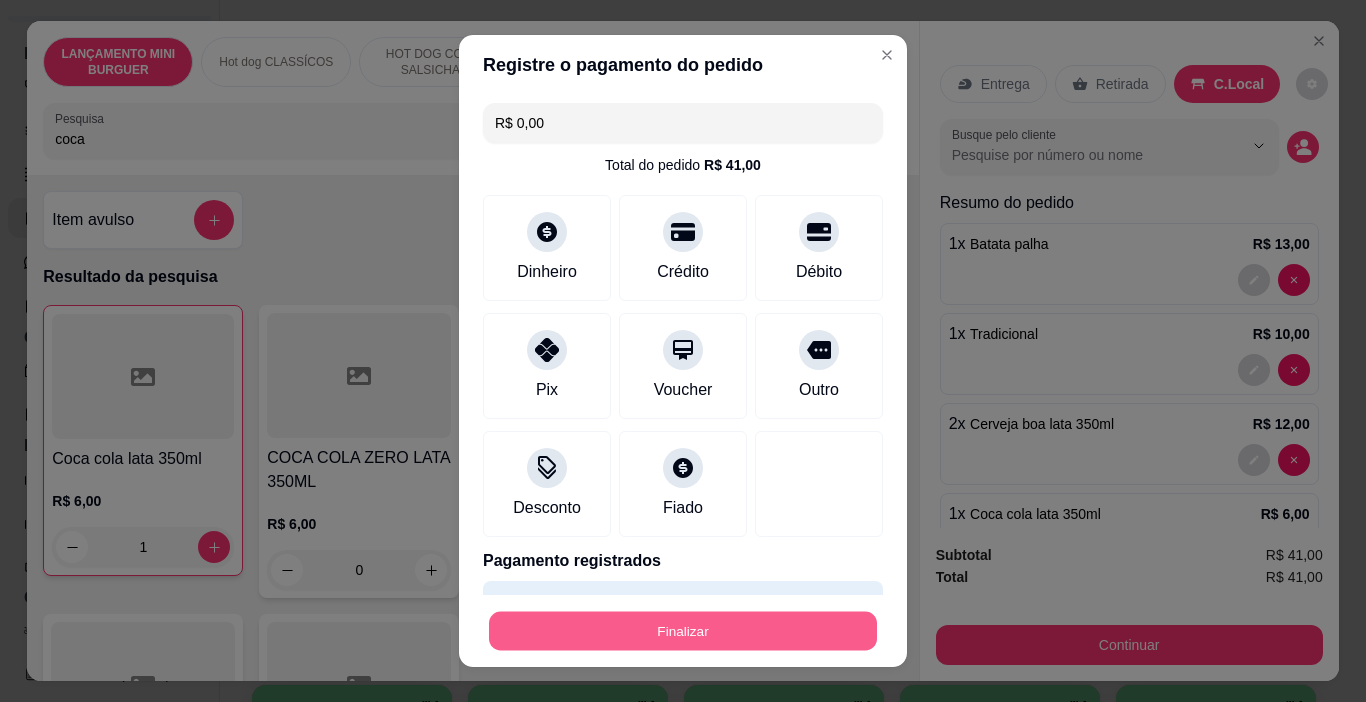 click on "Finalizar" at bounding box center (683, 631) 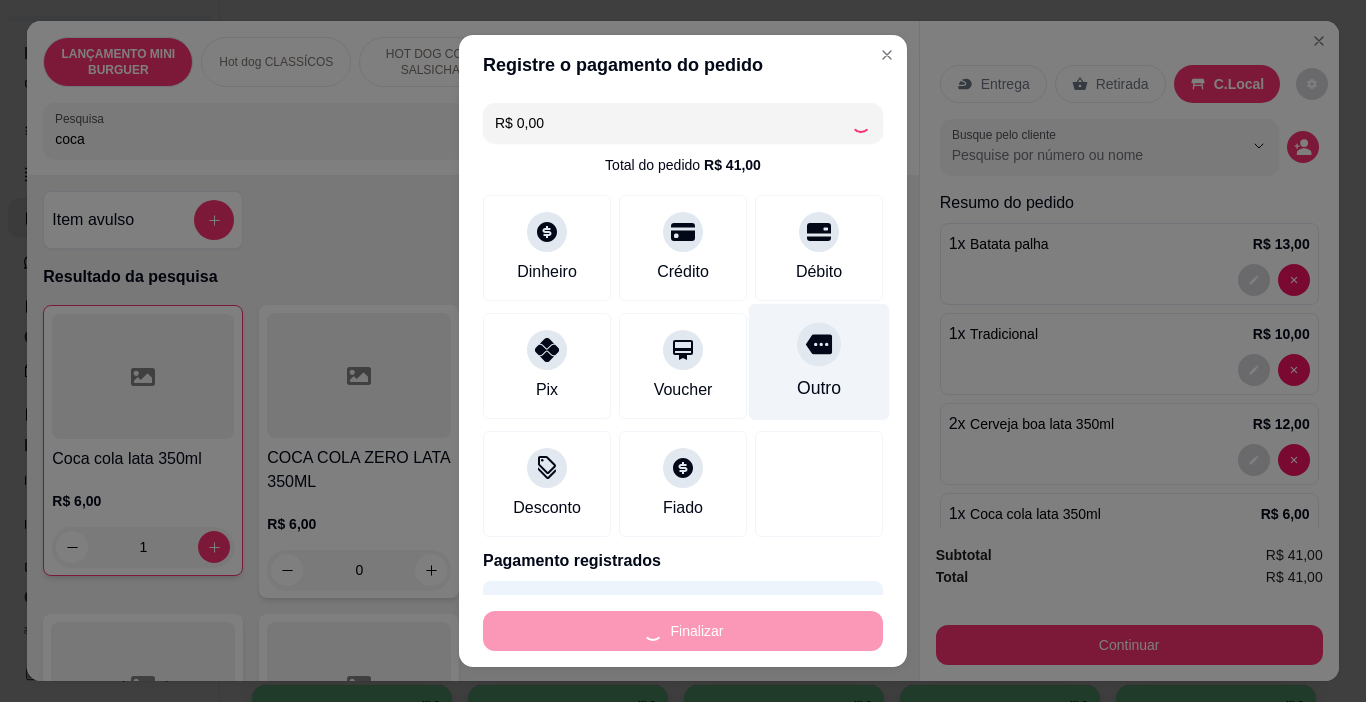 type on "0" 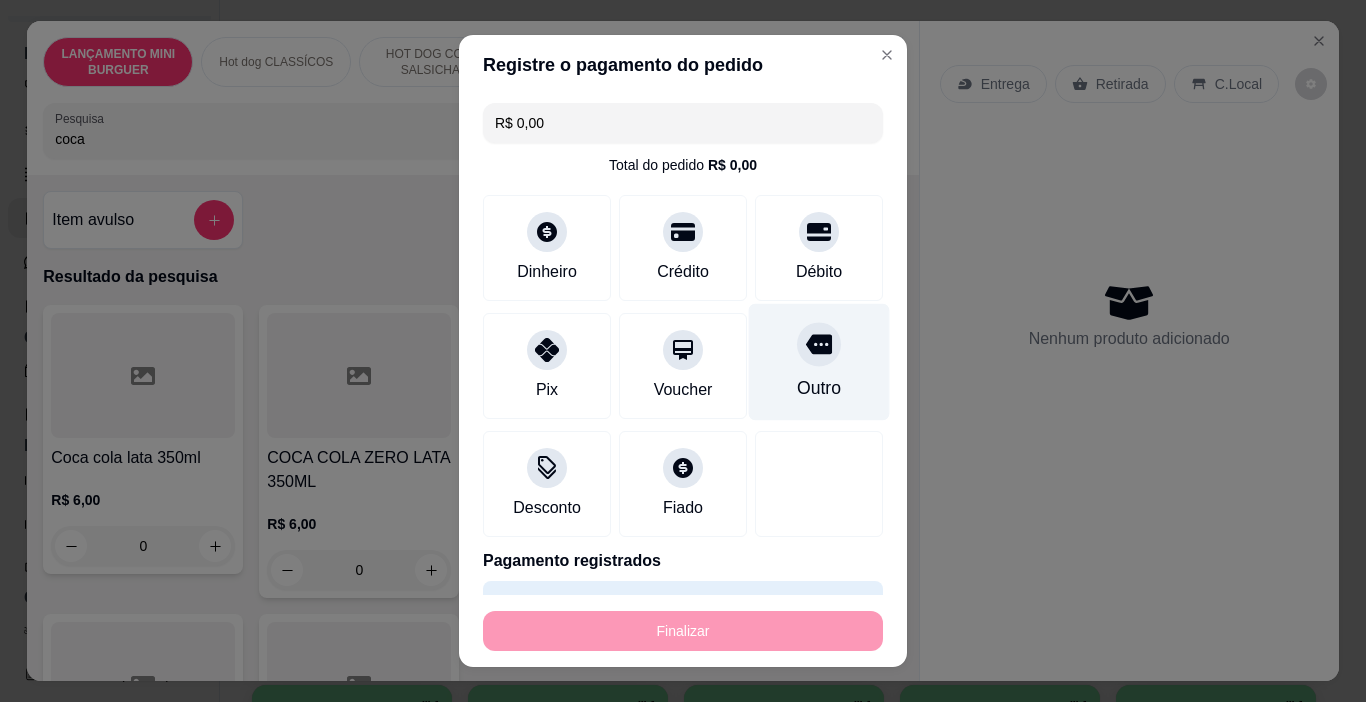 type on "-R$ 41,00" 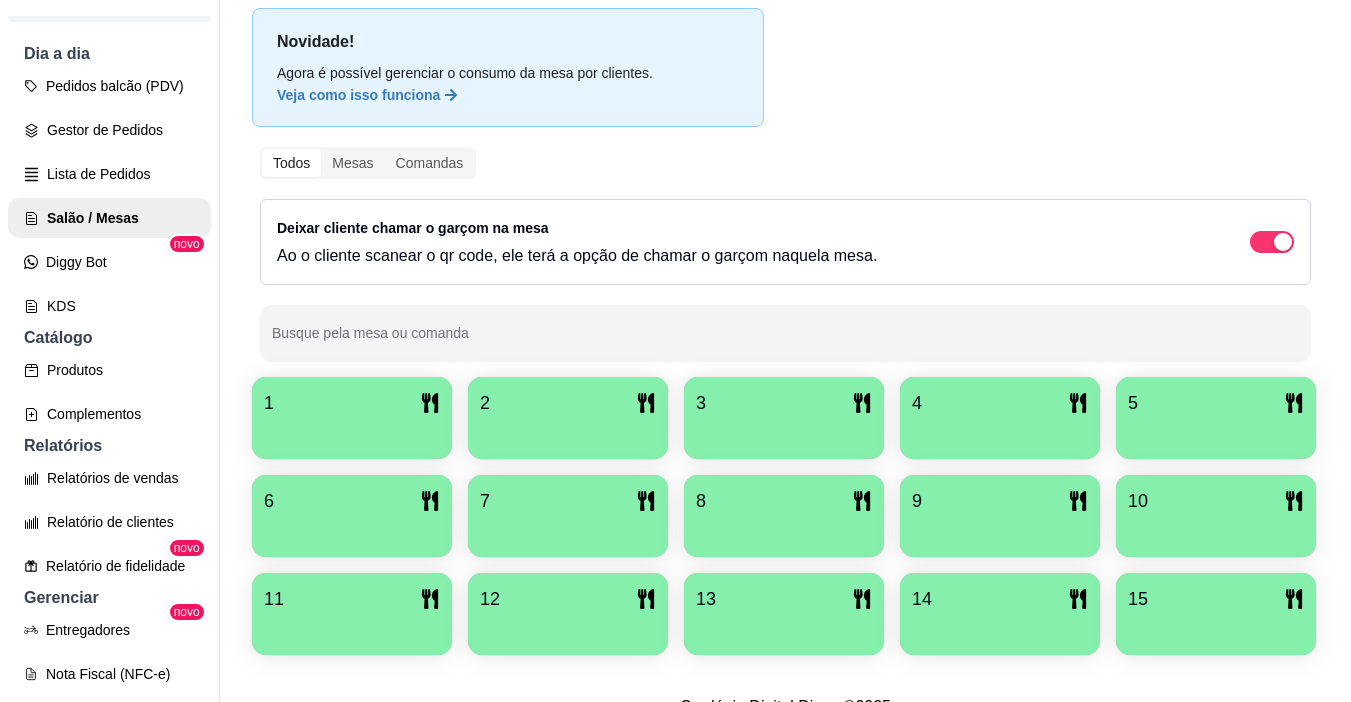 scroll, scrollTop: 0, scrollLeft: 0, axis: both 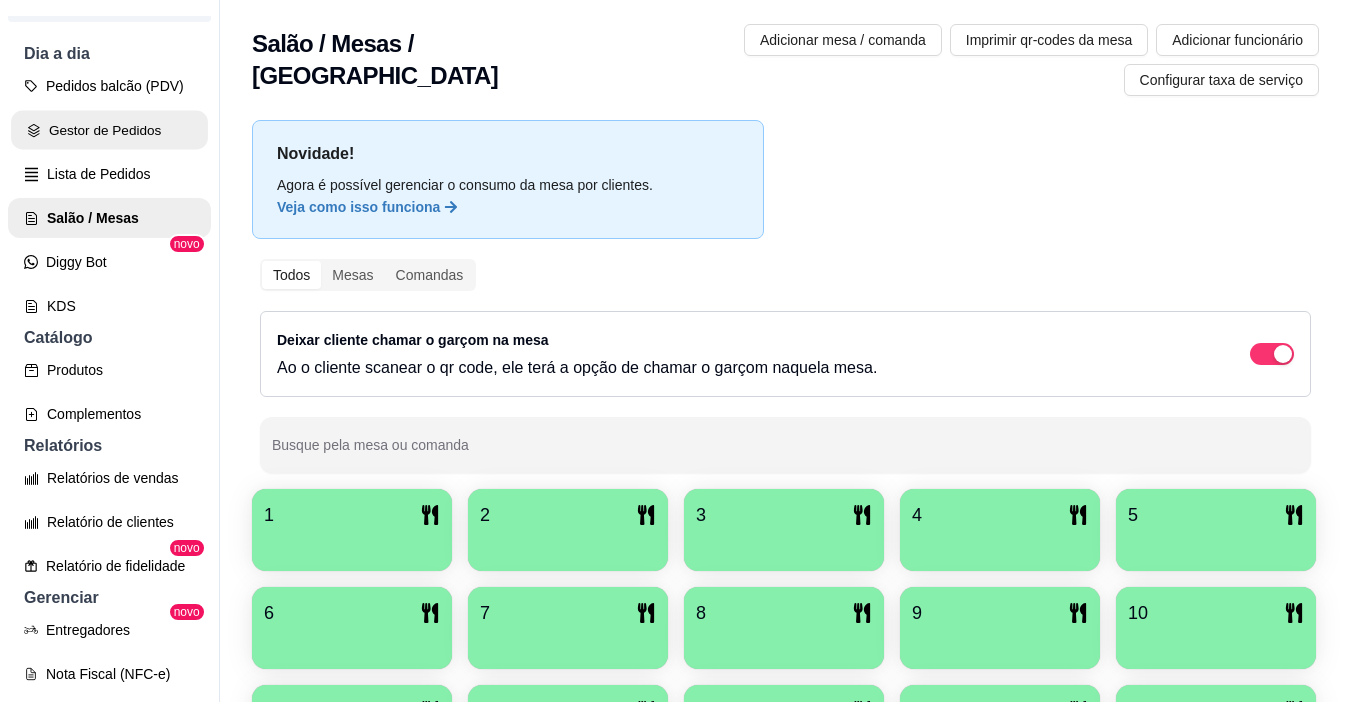 click on "Gestor de Pedidos" at bounding box center [109, 130] 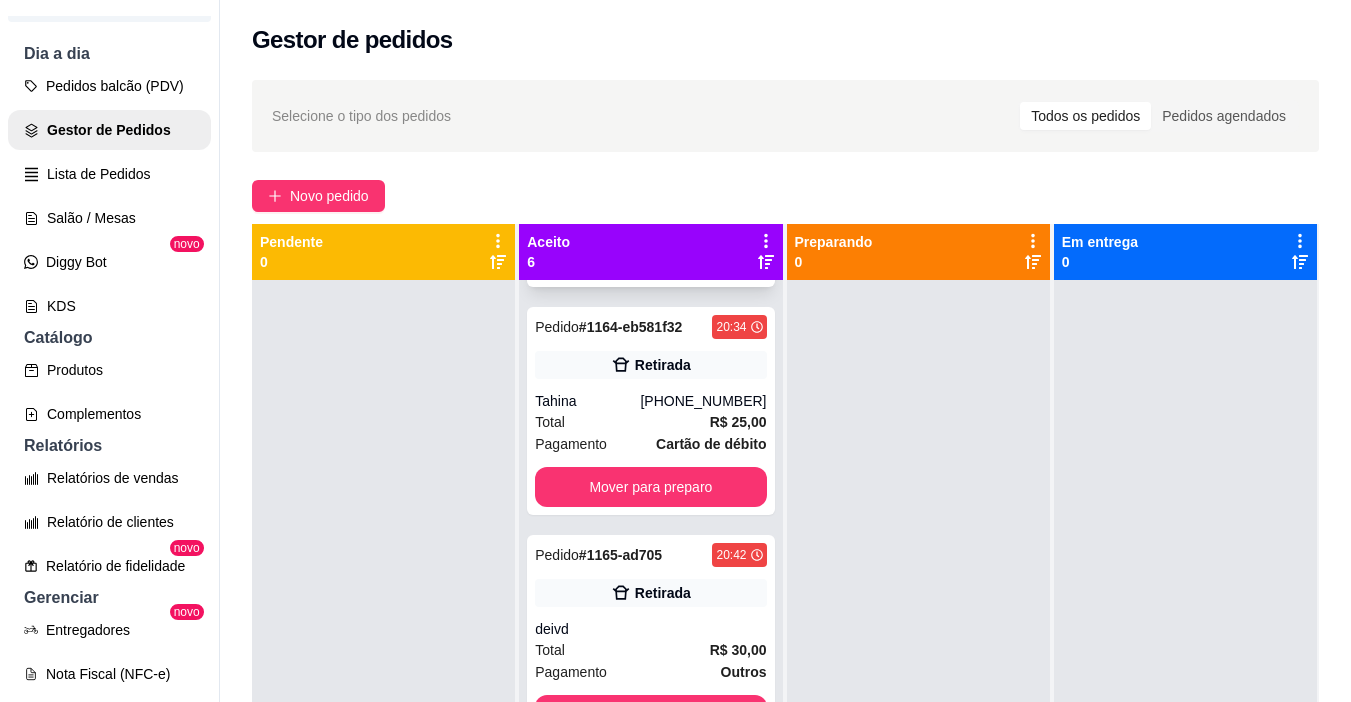 scroll, scrollTop: 686, scrollLeft: 0, axis: vertical 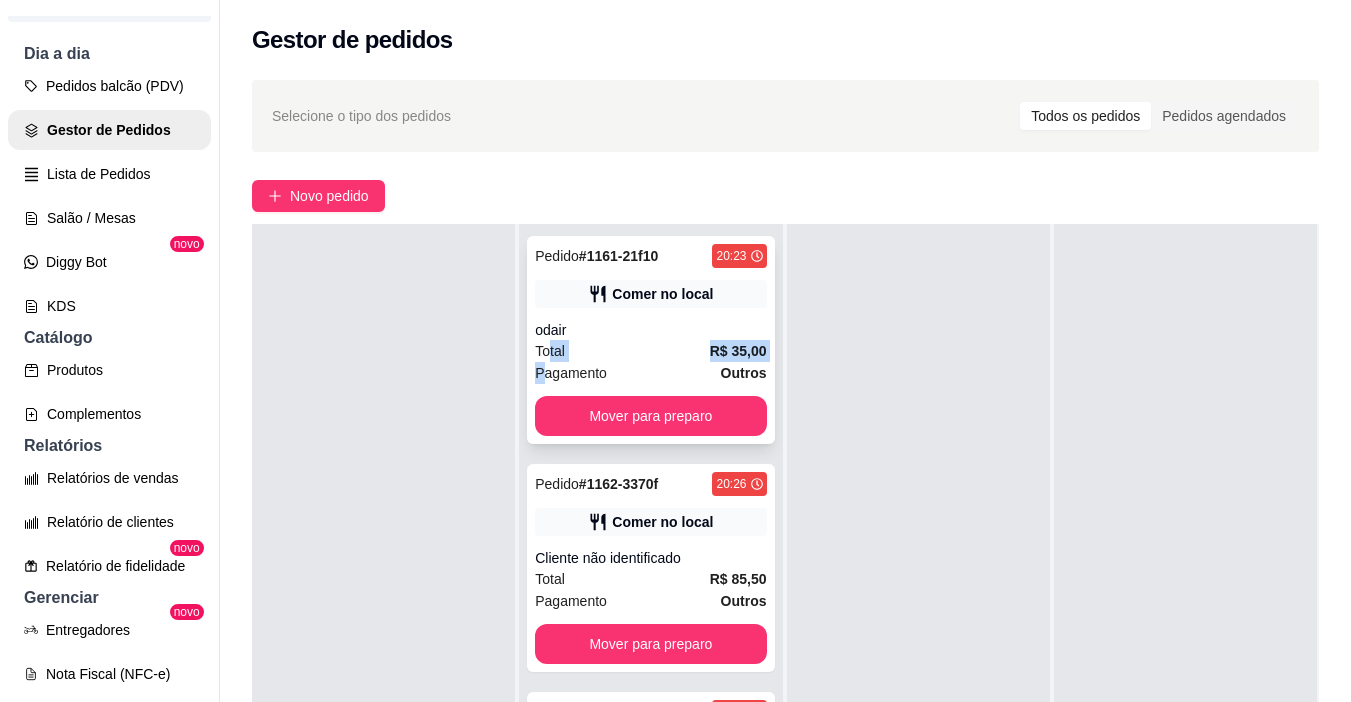 click on "Pedido  # 1161-21f10 20:23 Comer no local odair Total R$ 35,00 Pagamento Outros Mover para preparo" at bounding box center (650, 340) 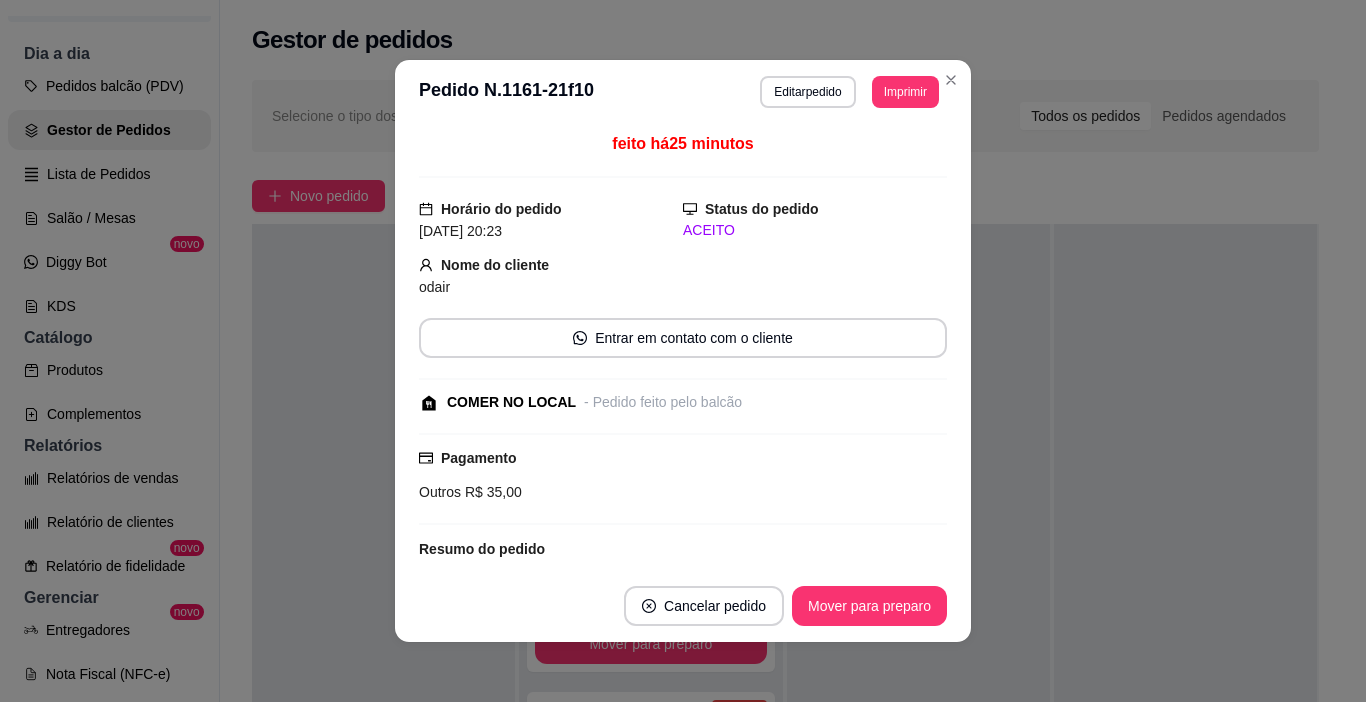 scroll, scrollTop: 4, scrollLeft: 0, axis: vertical 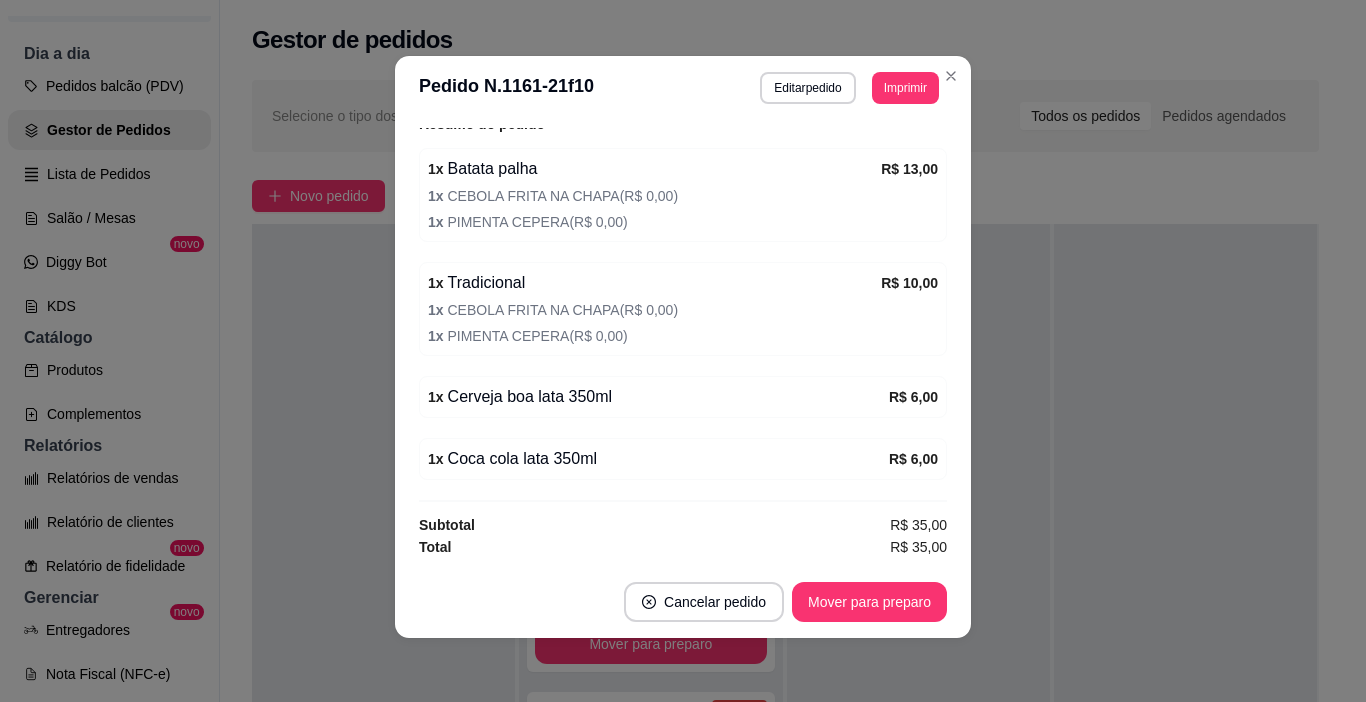 click on "1 x     Cerveja boa lata 350ml" at bounding box center (658, 397) 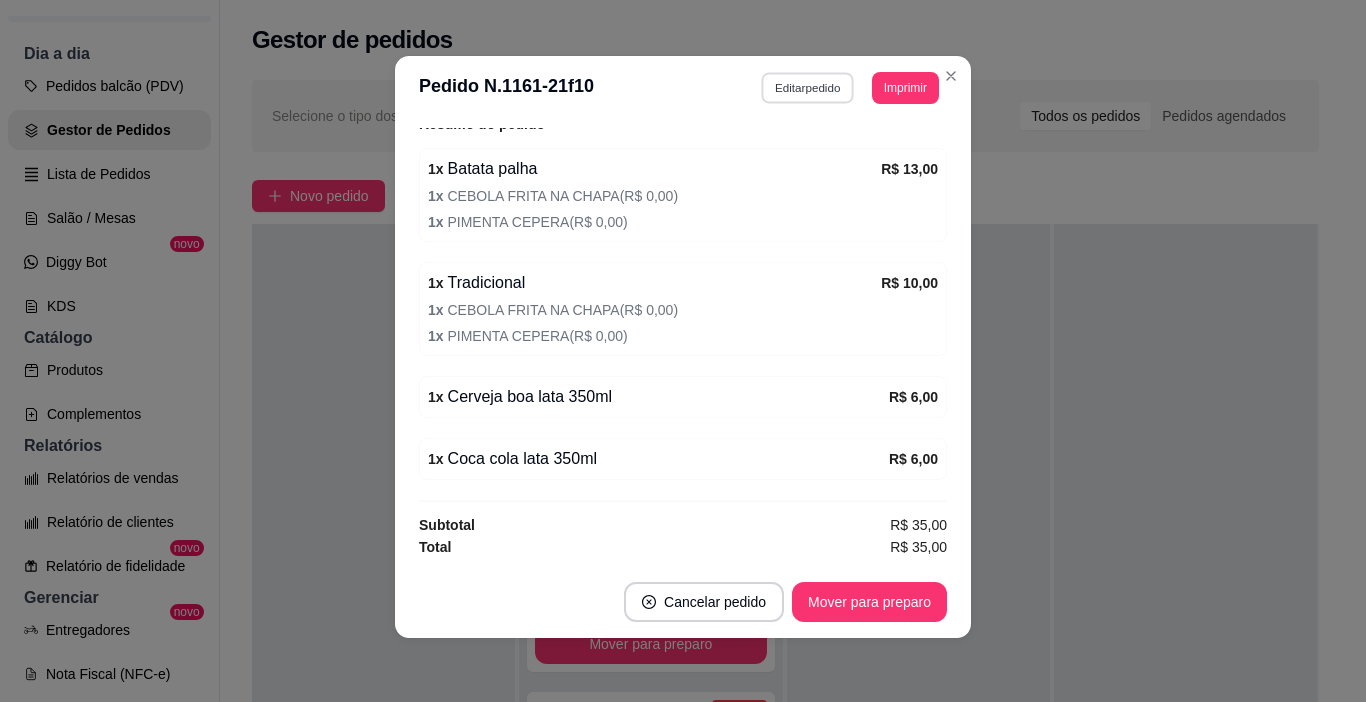 click on "Editar  pedido" at bounding box center (808, 87) 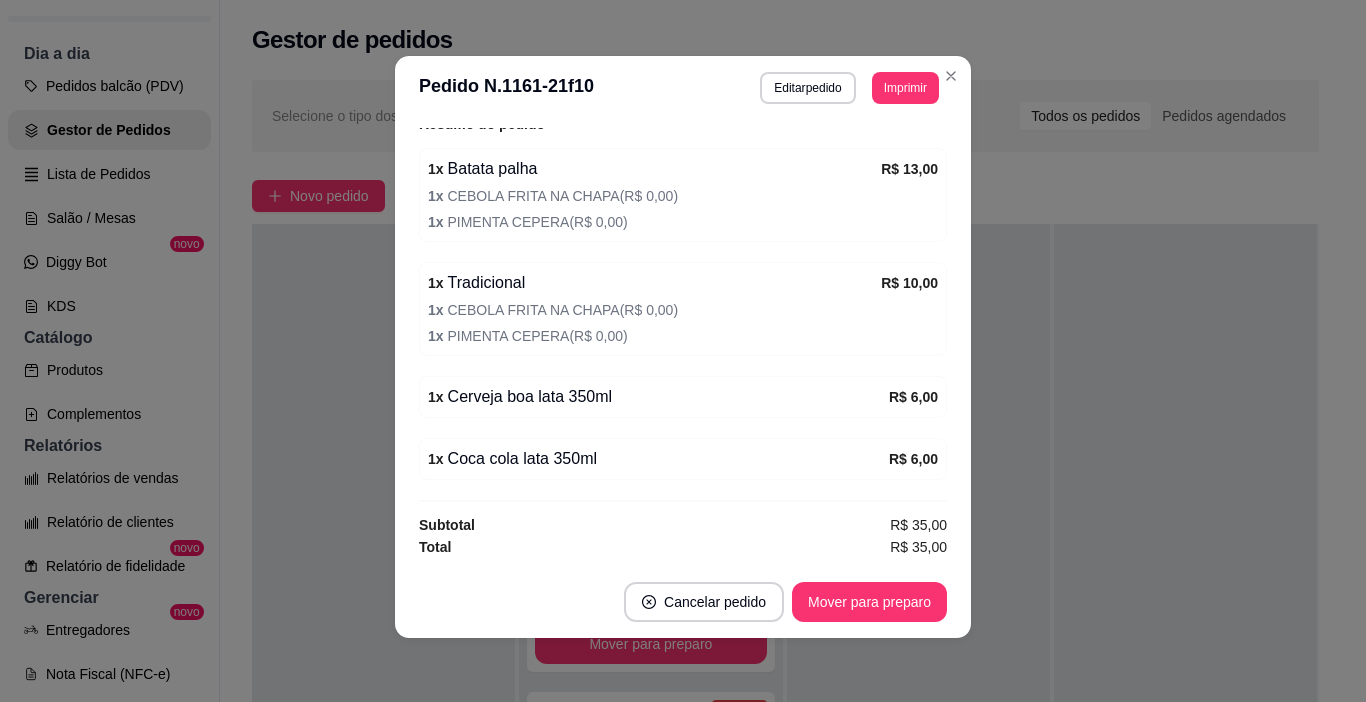 scroll, scrollTop: 0, scrollLeft: 752, axis: horizontal 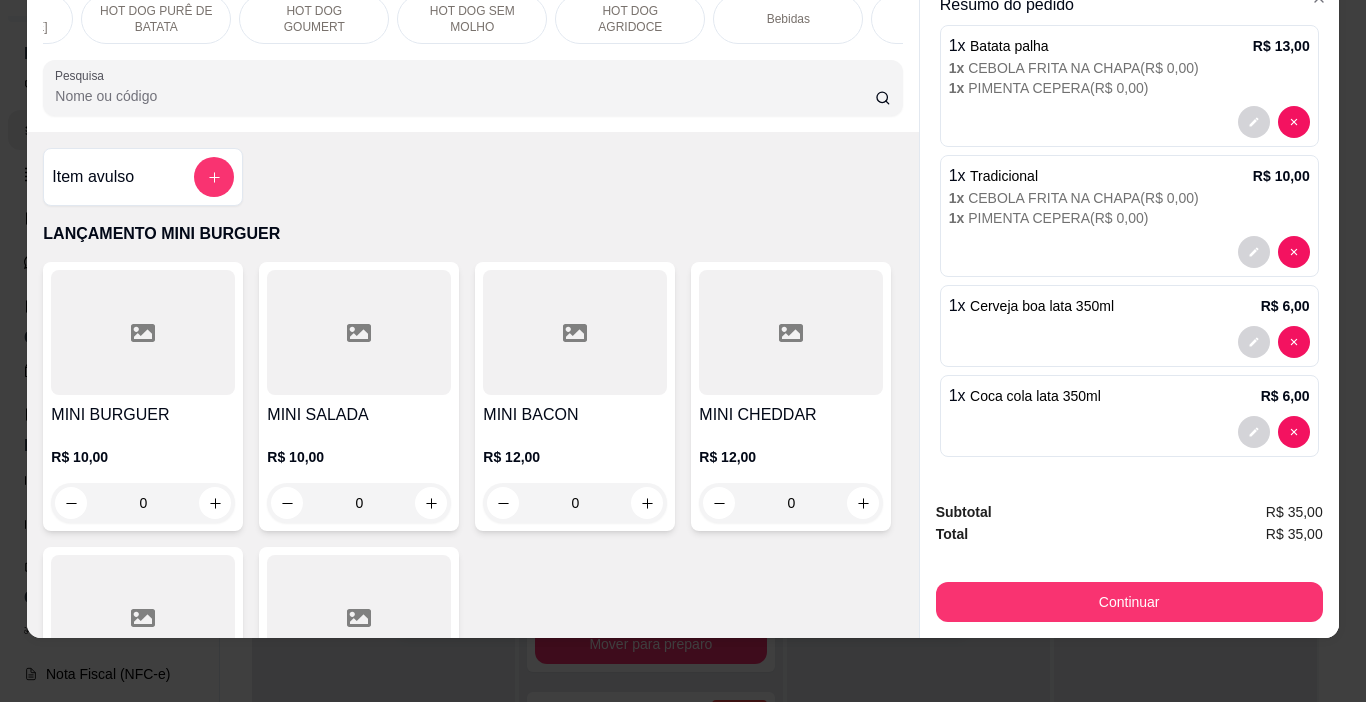 click on "1 x   Cerveja boa lata 350ml R$ 6,00" at bounding box center (1129, 326) 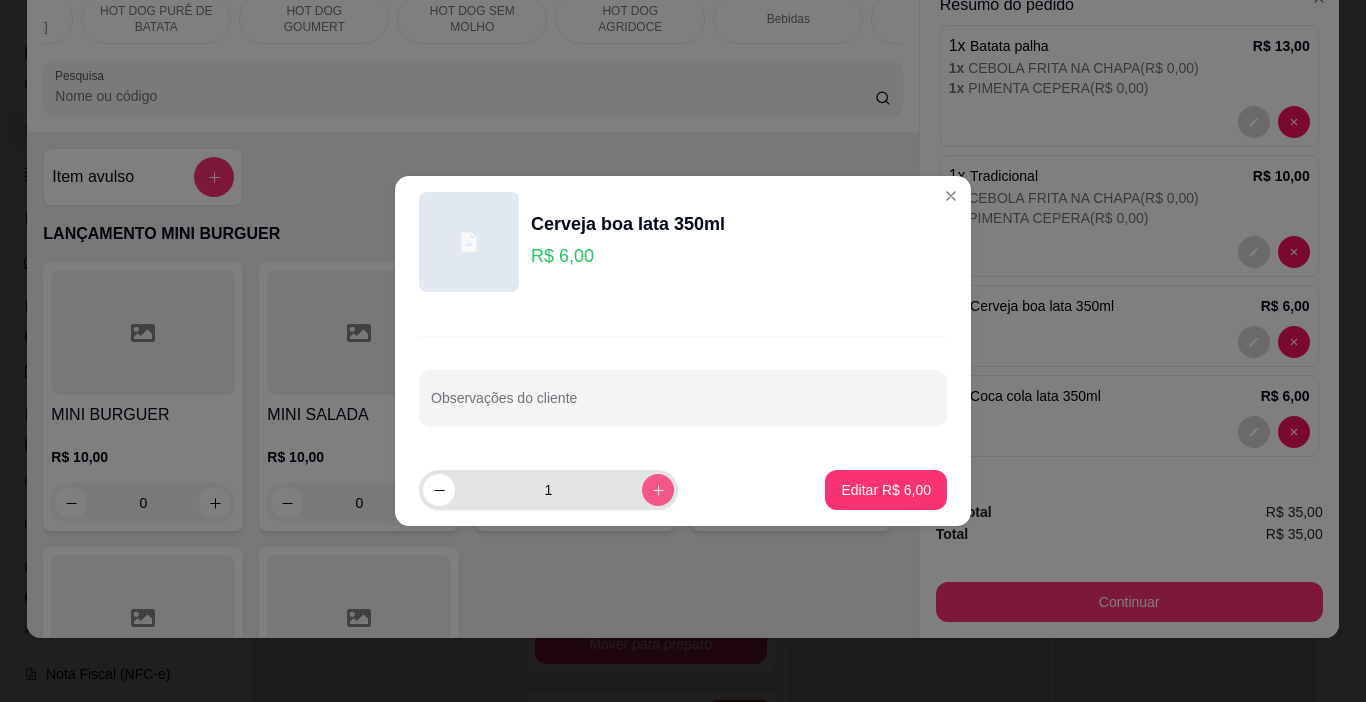 click 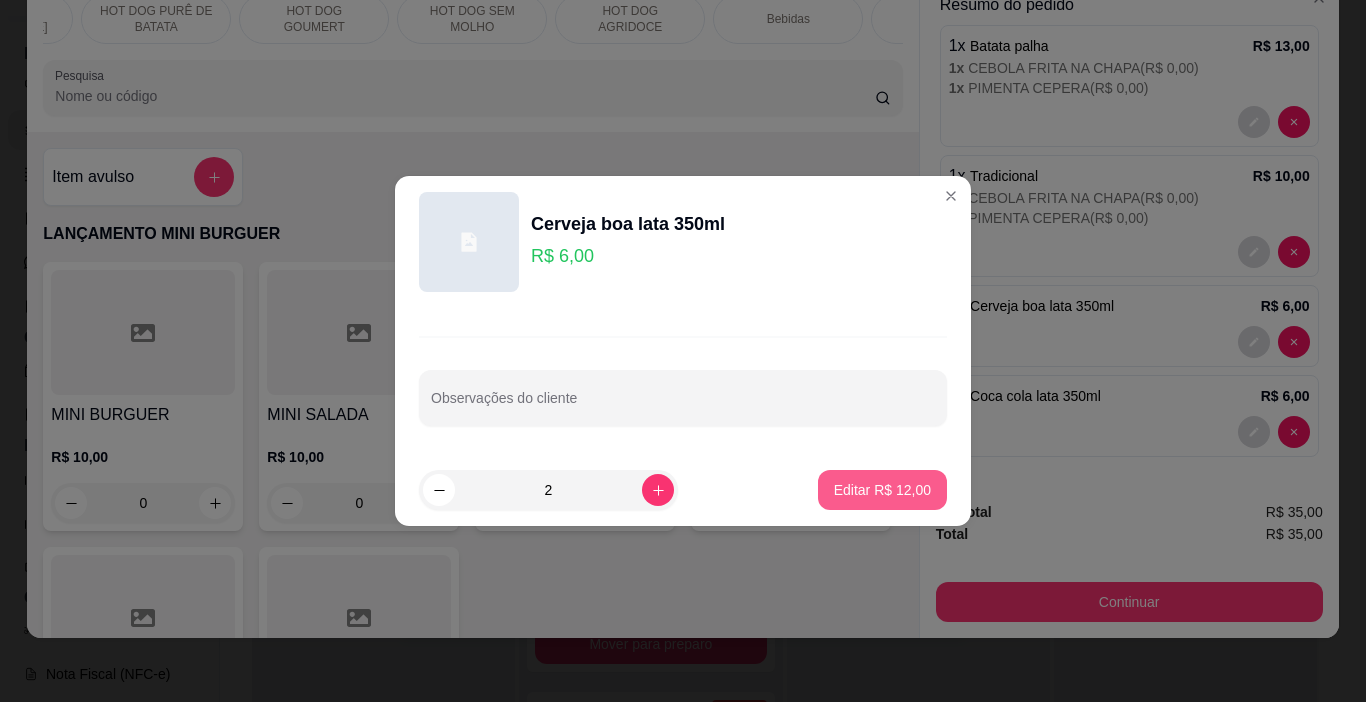 click on "Editar   R$ 12,00" at bounding box center [882, 490] 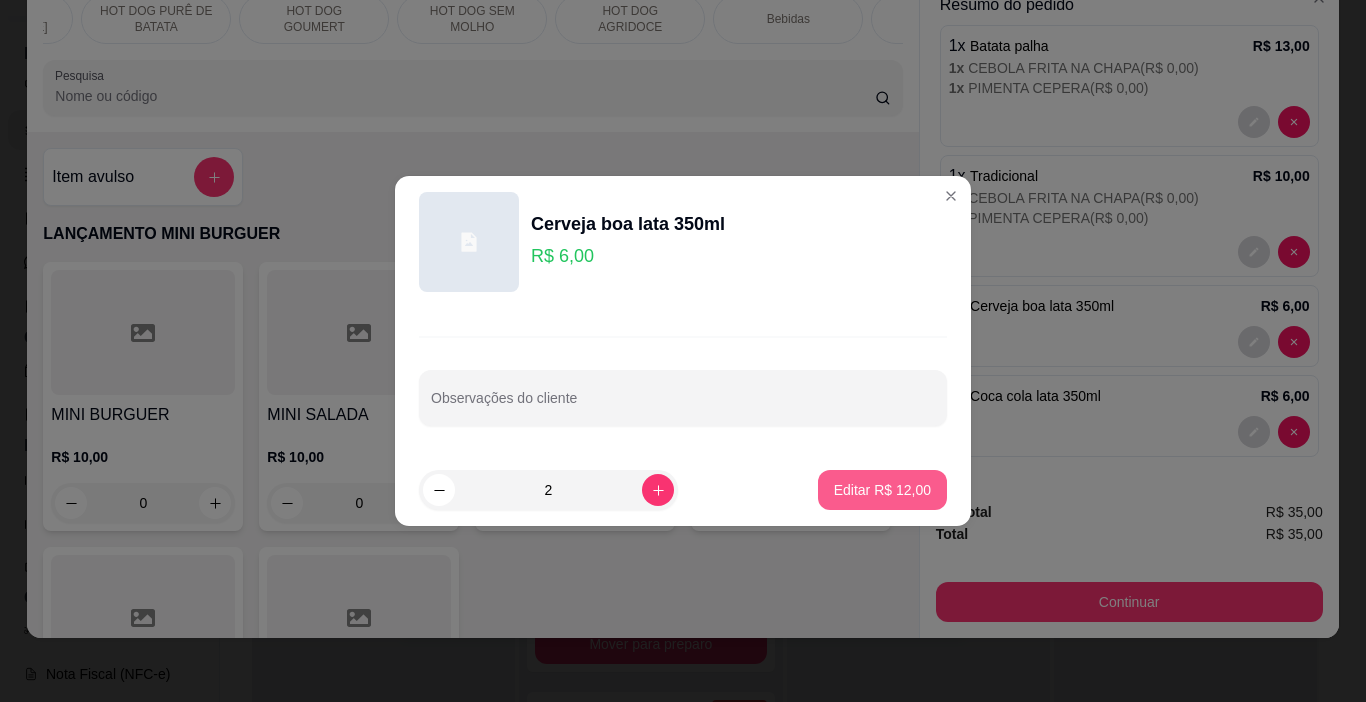 type on "2" 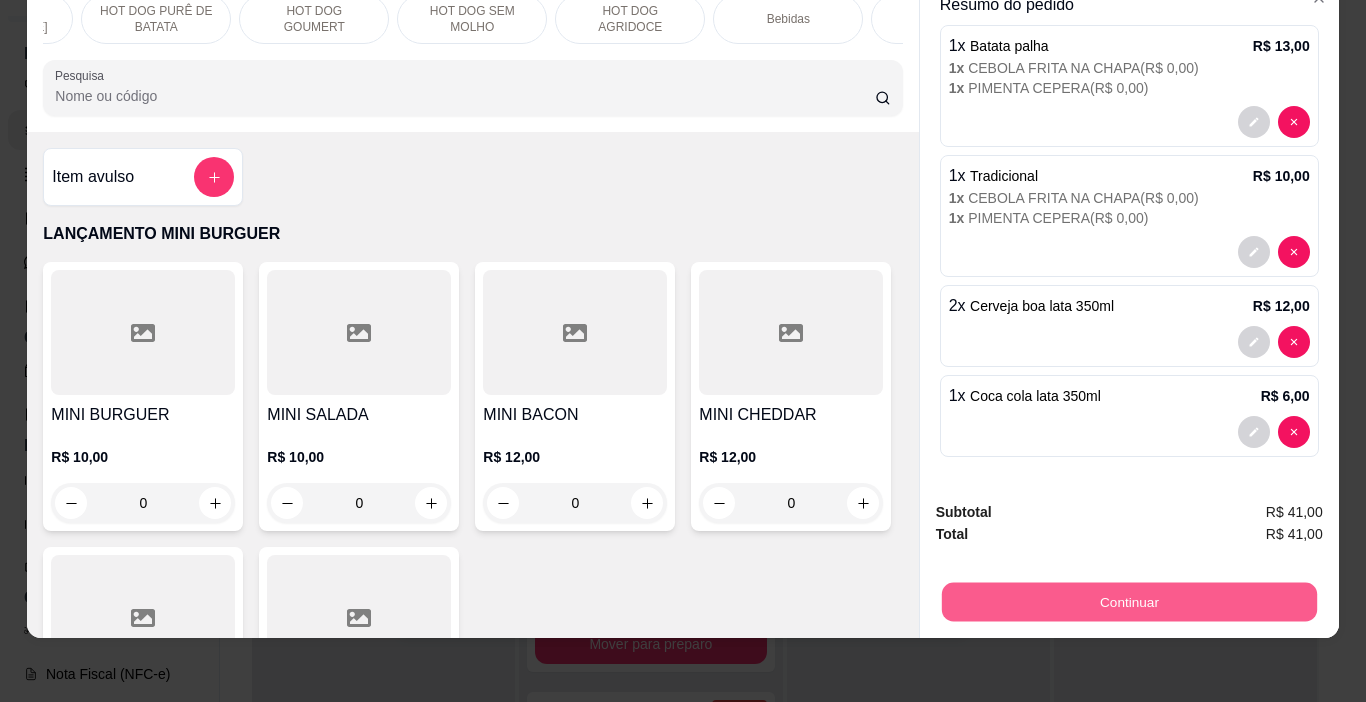 click on "Continuar" at bounding box center (1128, 602) 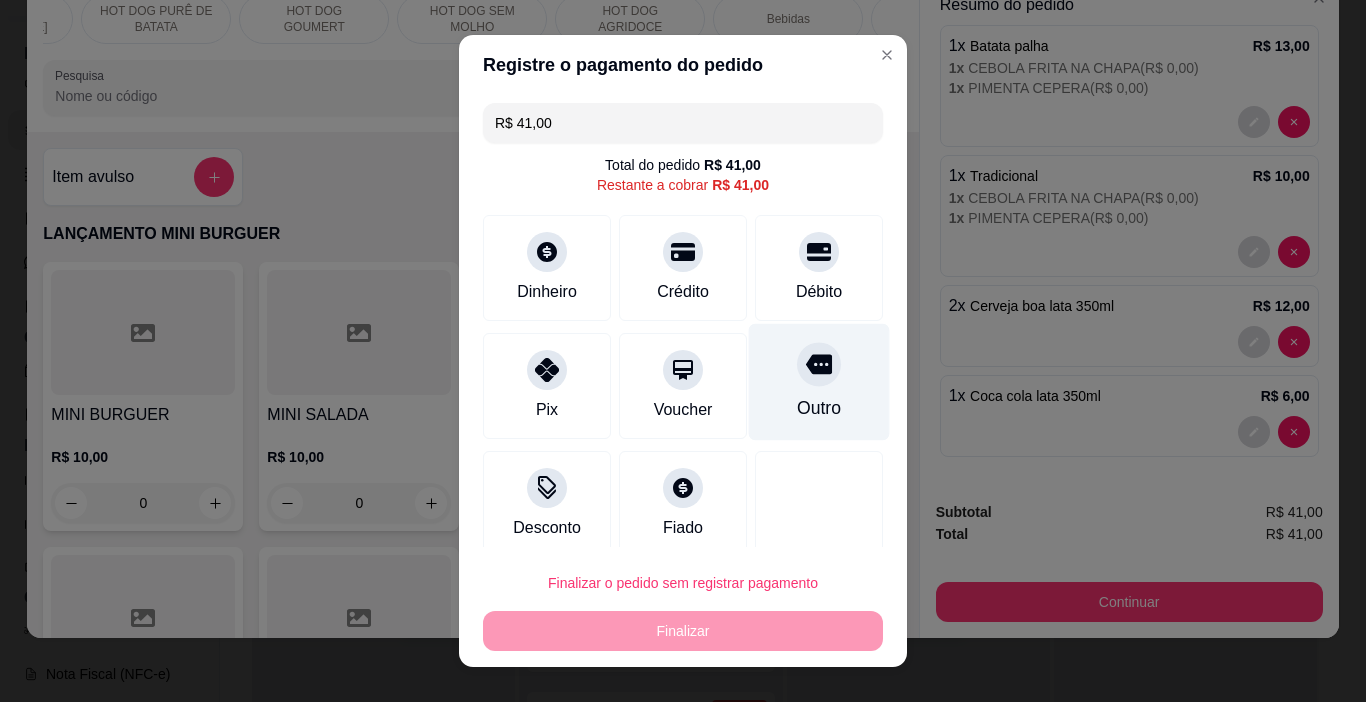 drag, startPoint x: 810, startPoint y: 383, endPoint x: 769, endPoint y: 356, distance: 49.09175 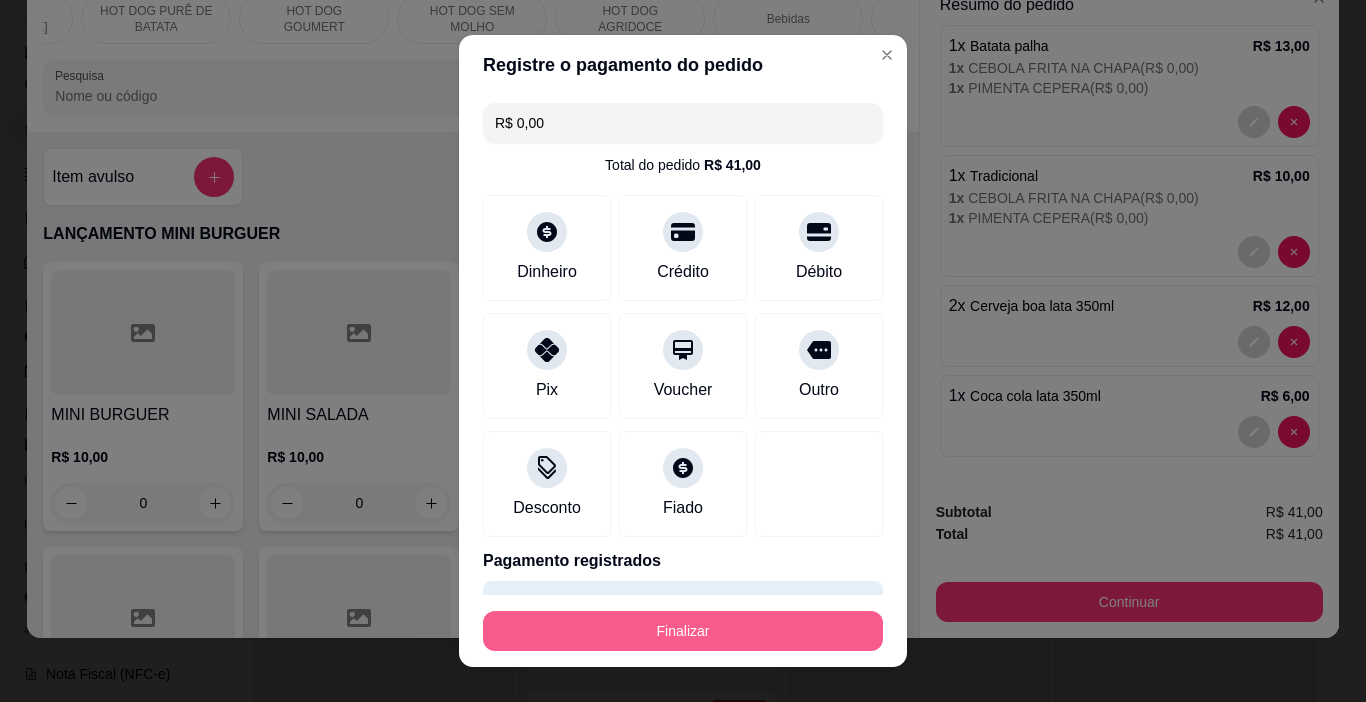 click on "Finalizar" at bounding box center (683, 631) 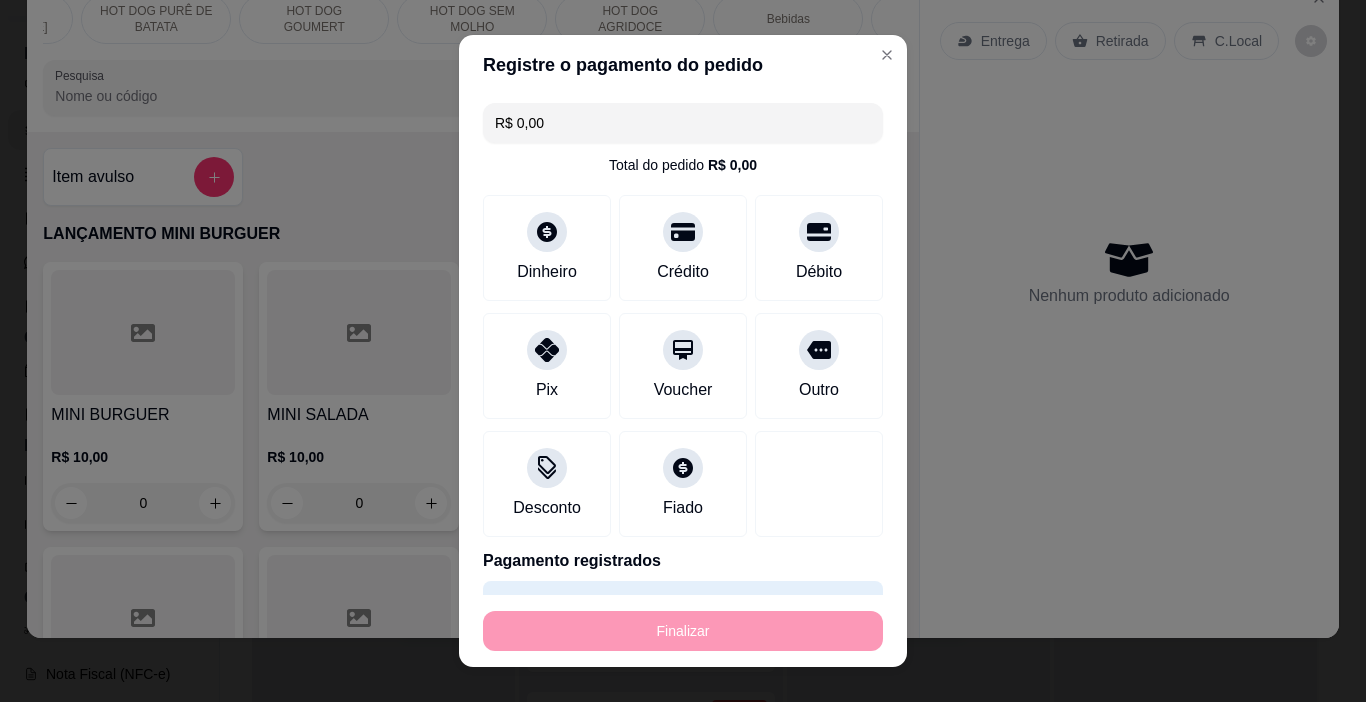 type on "0" 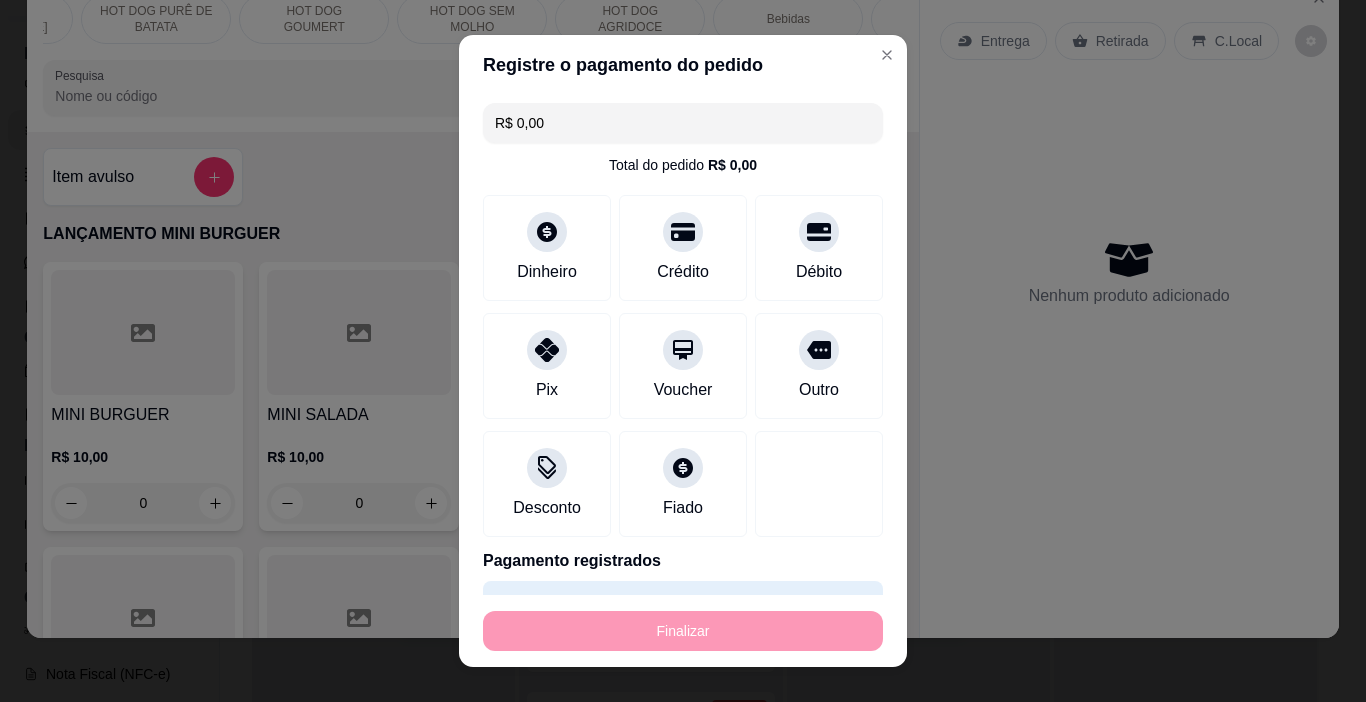 type on "0" 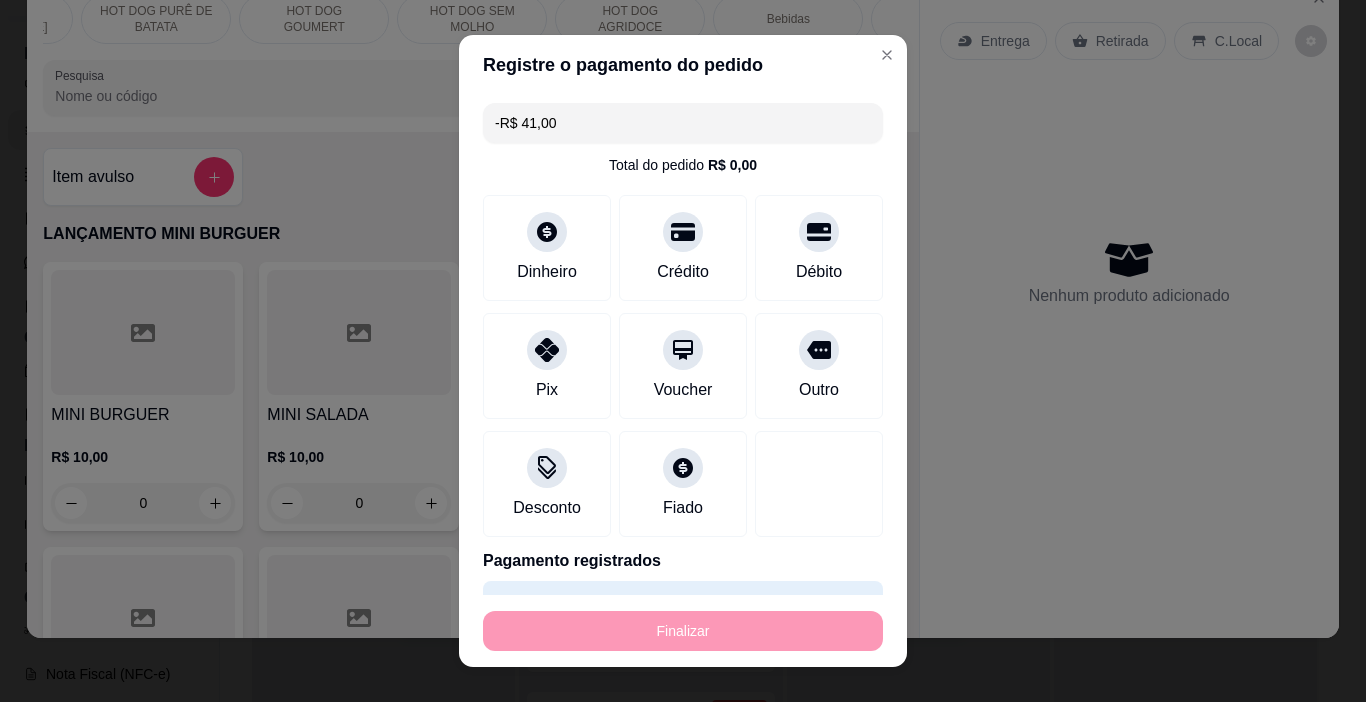 scroll, scrollTop: 0, scrollLeft: 0, axis: both 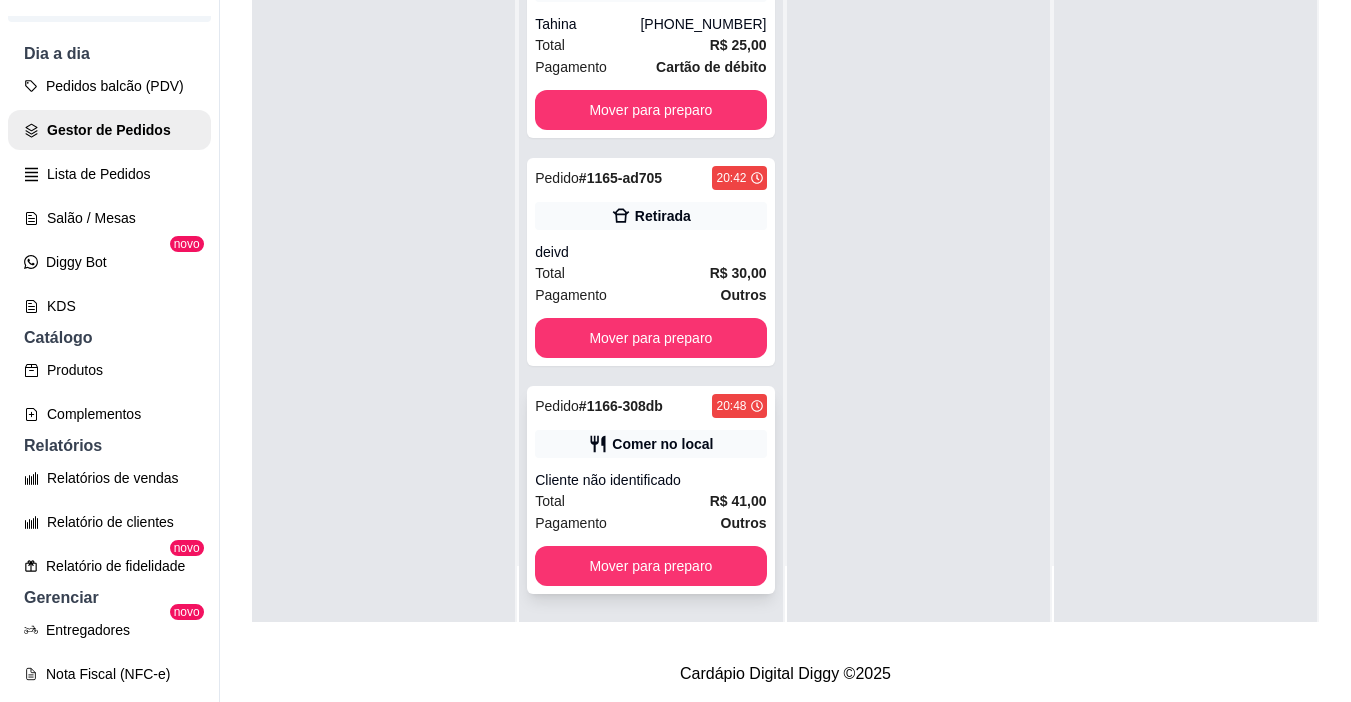 drag, startPoint x: 500, startPoint y: 464, endPoint x: 609, endPoint y: 451, distance: 109.77249 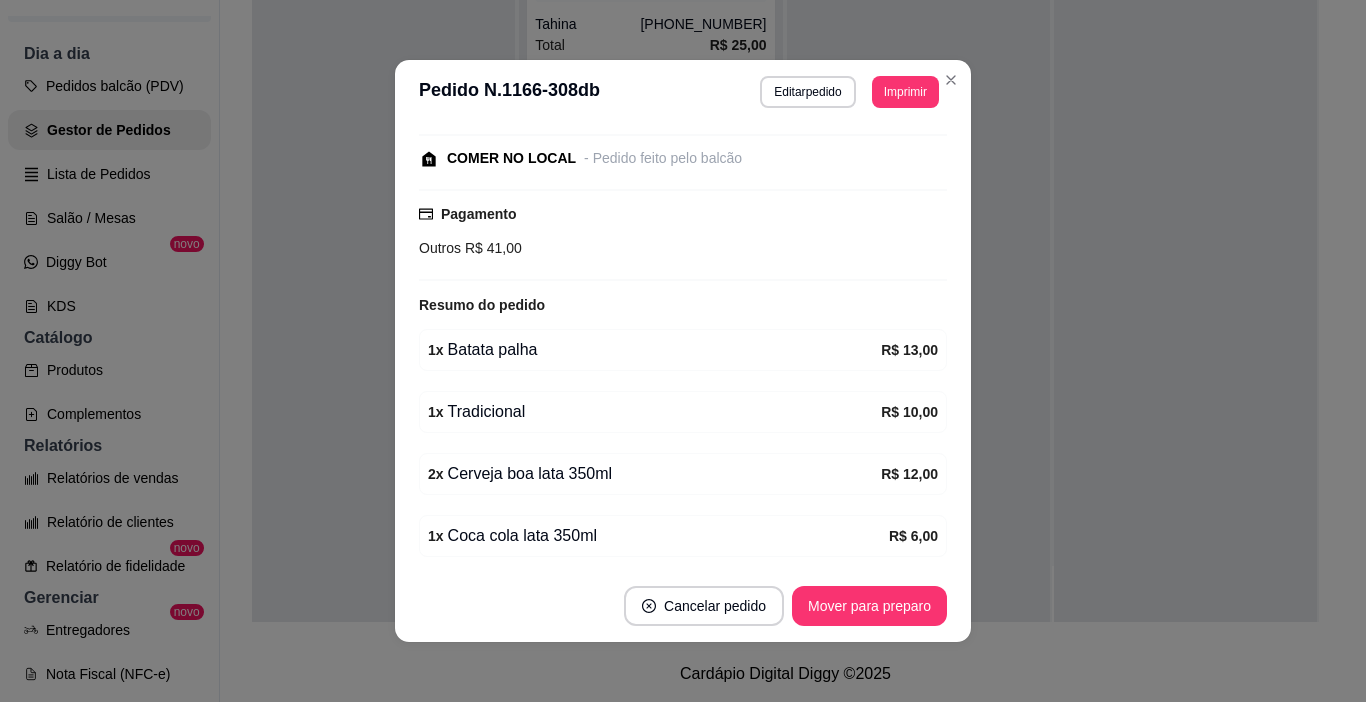 scroll, scrollTop: 273, scrollLeft: 0, axis: vertical 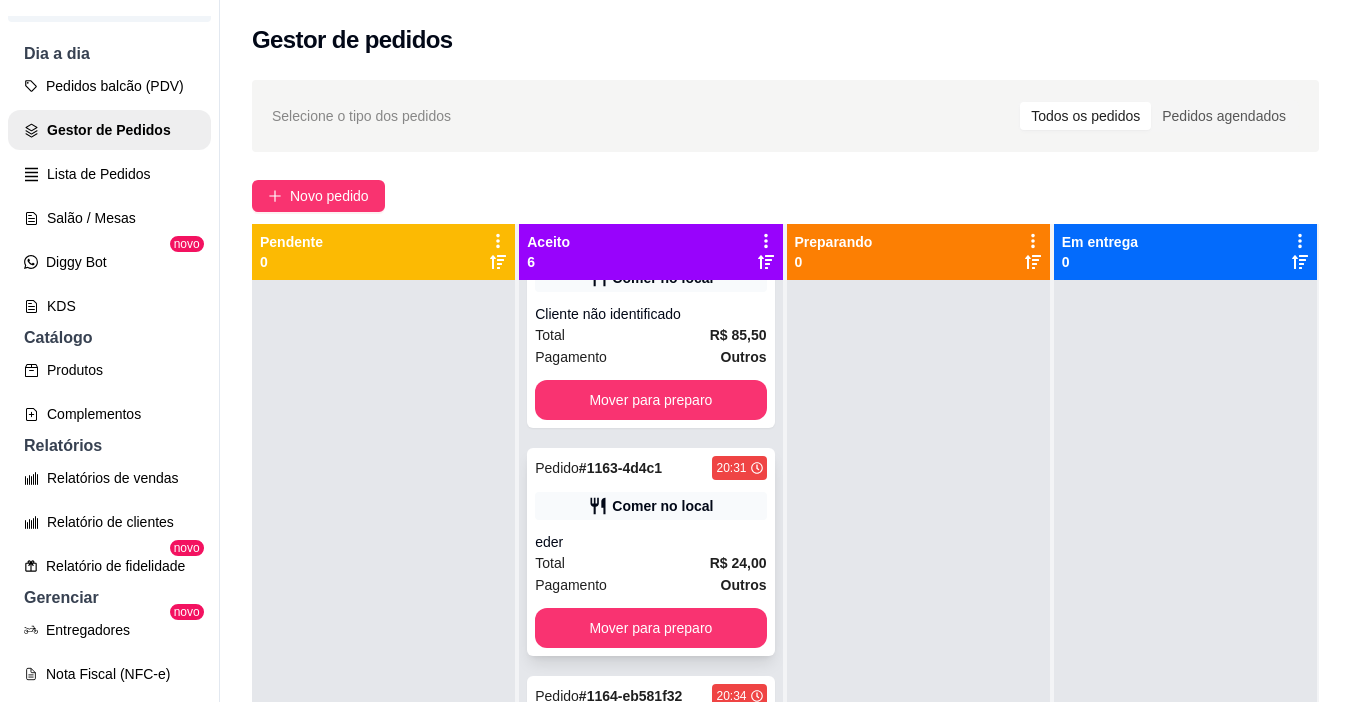 click on "eder" at bounding box center (650, 542) 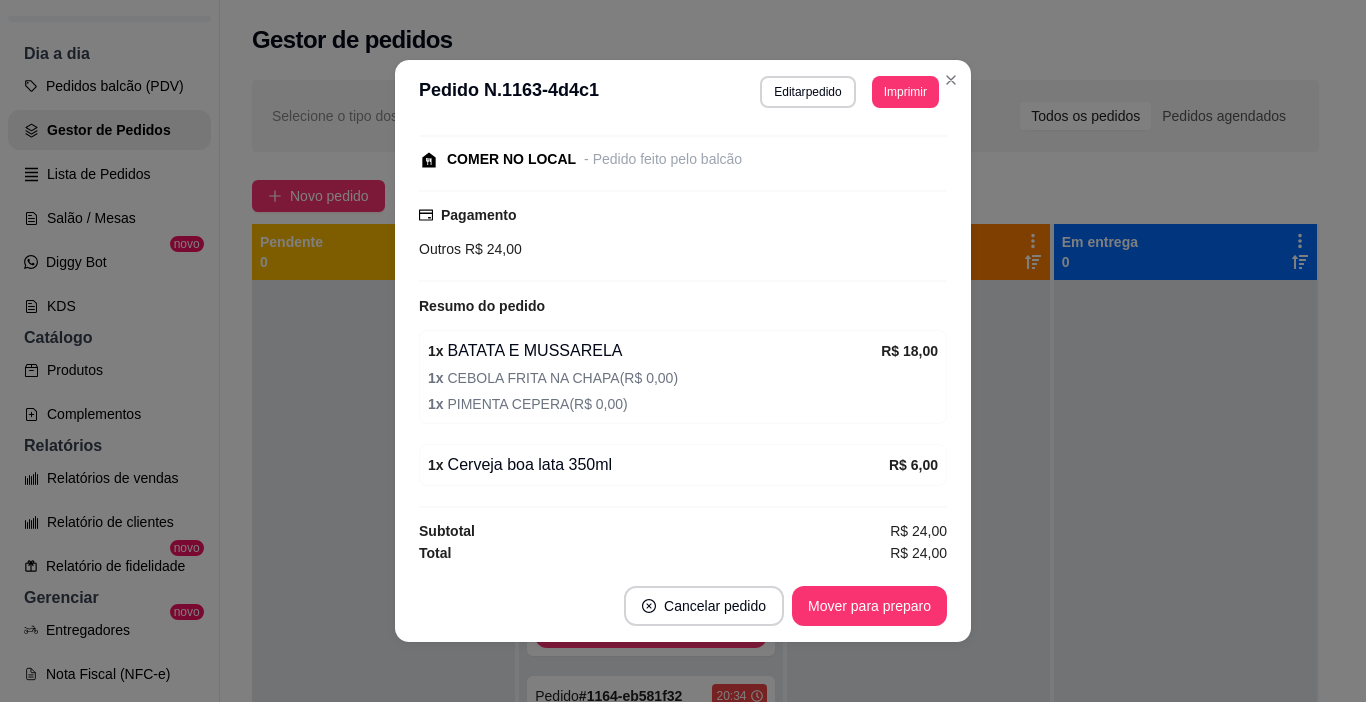 scroll, scrollTop: 245, scrollLeft: 0, axis: vertical 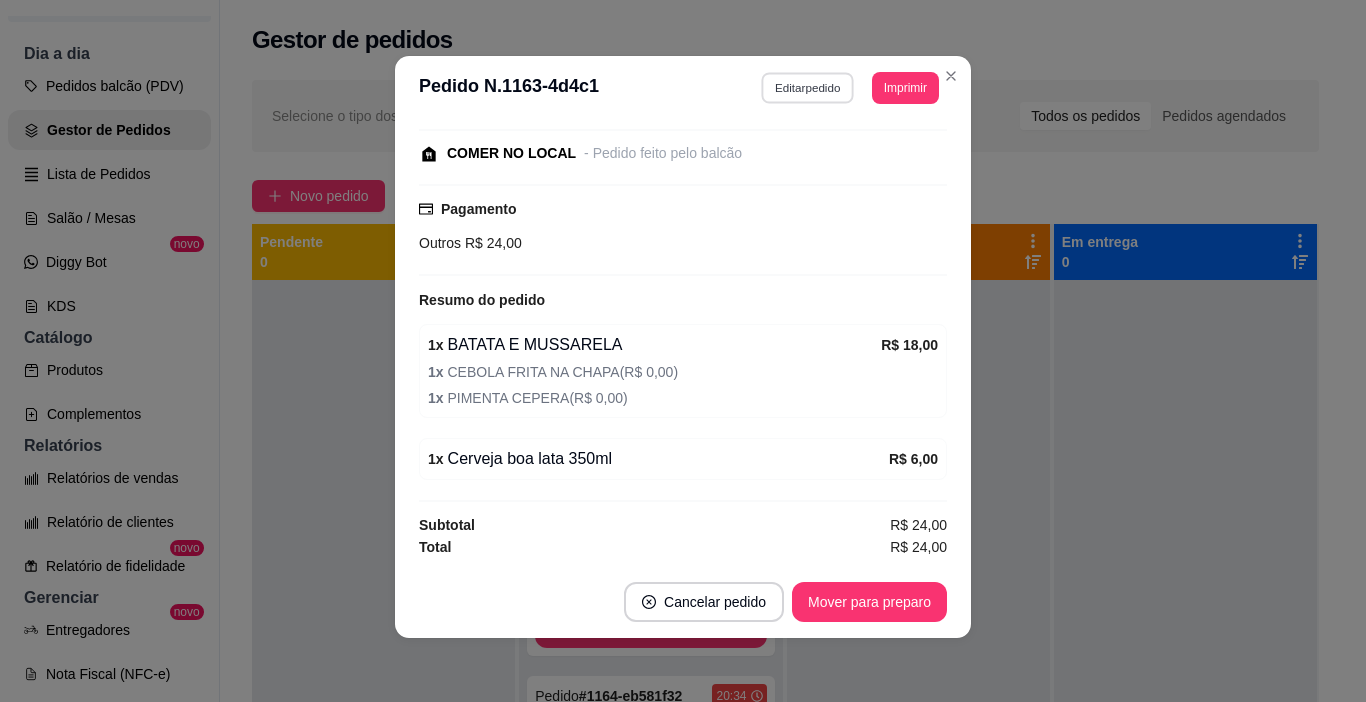 click on "Editar  pedido" at bounding box center (808, 87) 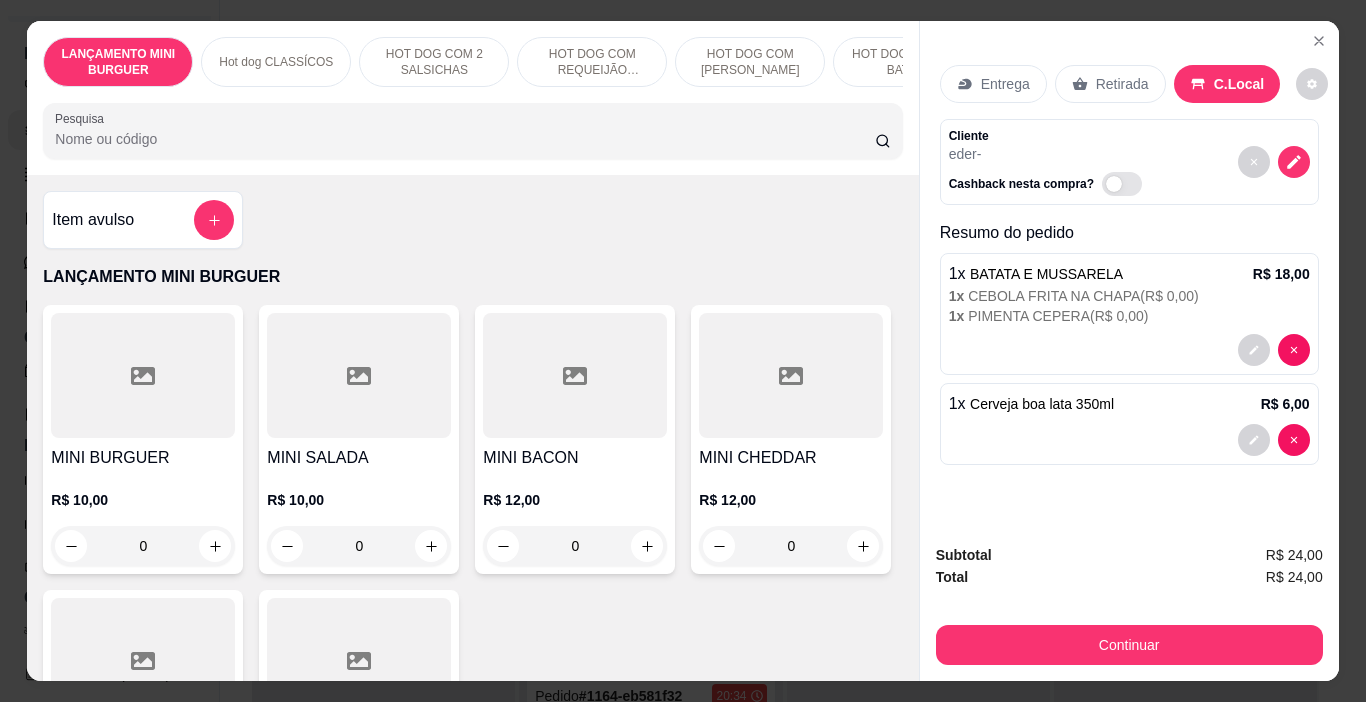 click on "1 x   Cerveja boa lata 350ml R$ 6,00" at bounding box center (1129, 424) 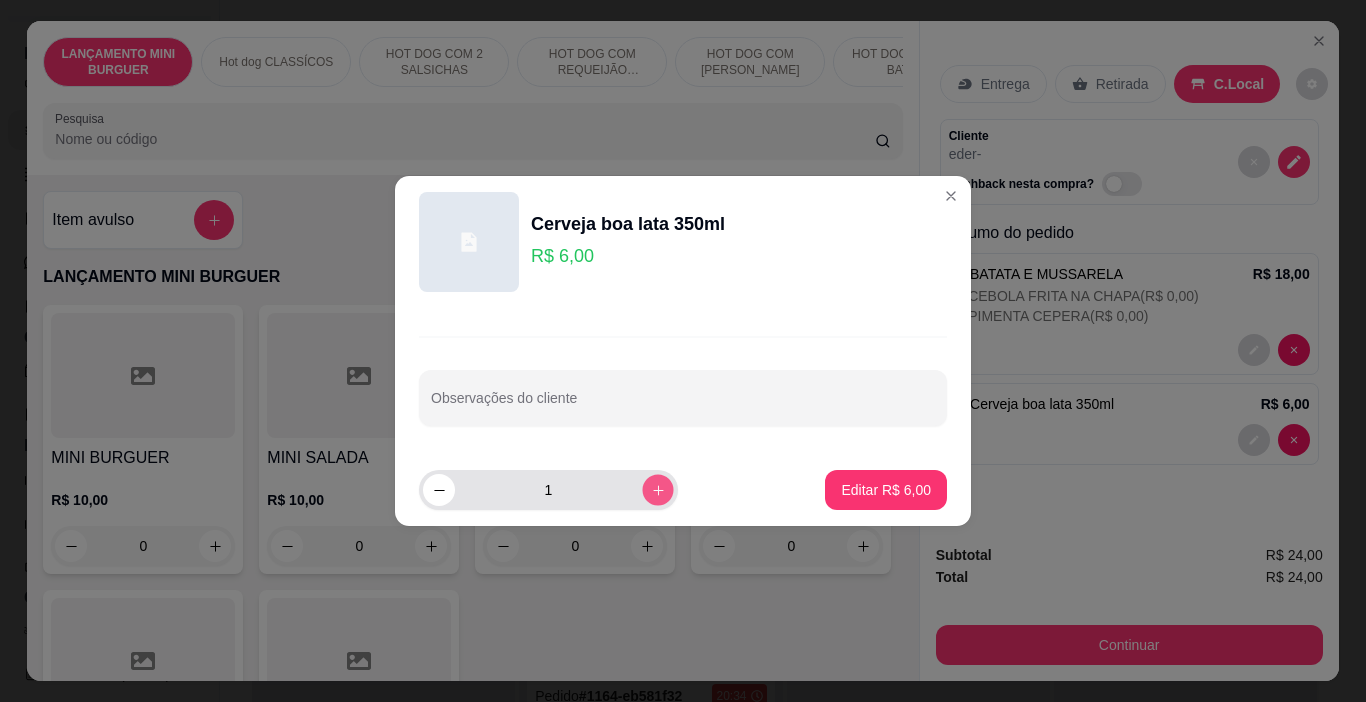 click at bounding box center (657, 489) 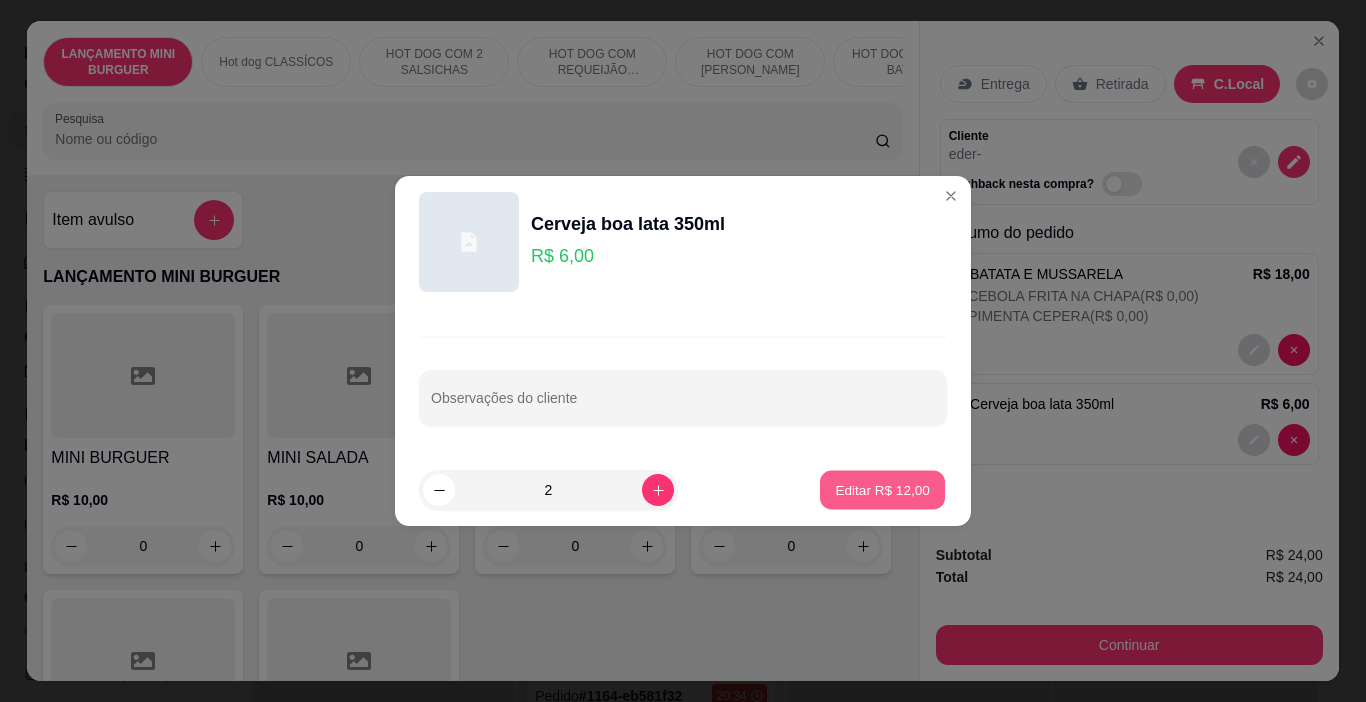 click on "Editar   R$ 12,00" at bounding box center [882, 489] 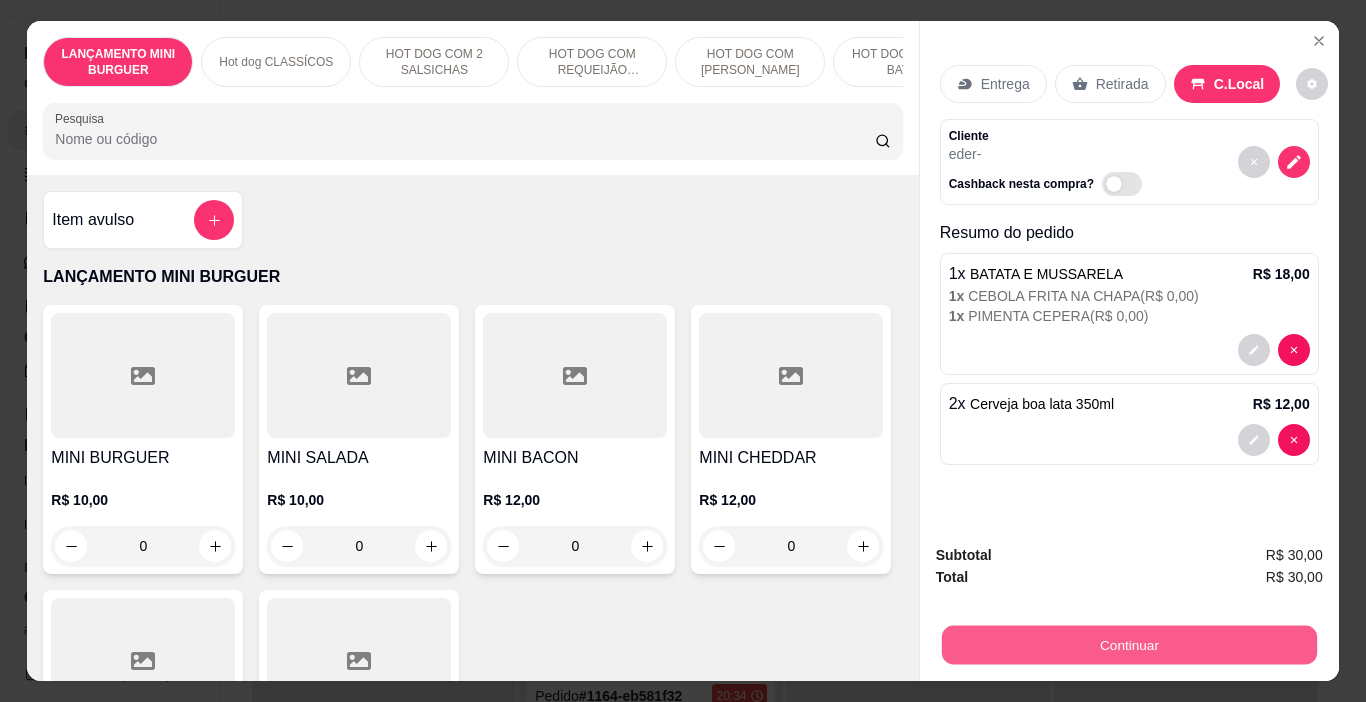 click on "Continuar" at bounding box center [1128, 645] 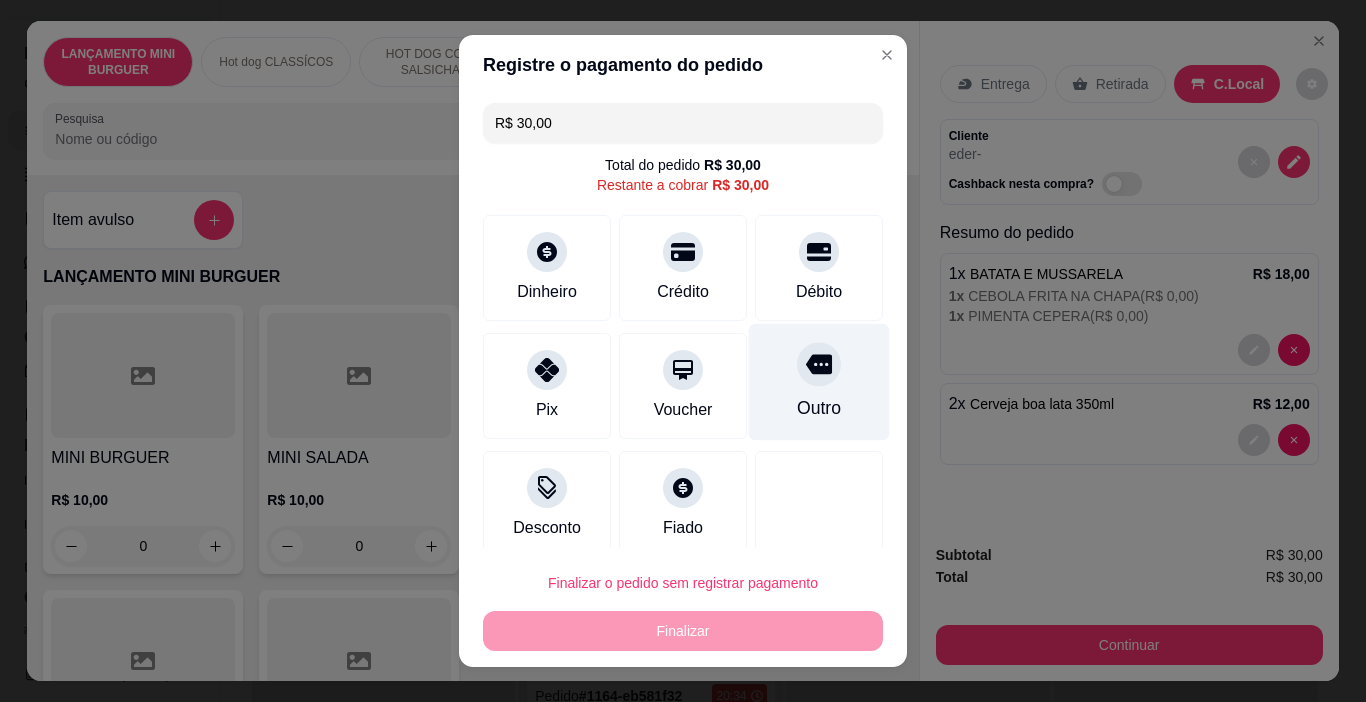 click on "Outro" at bounding box center (819, 382) 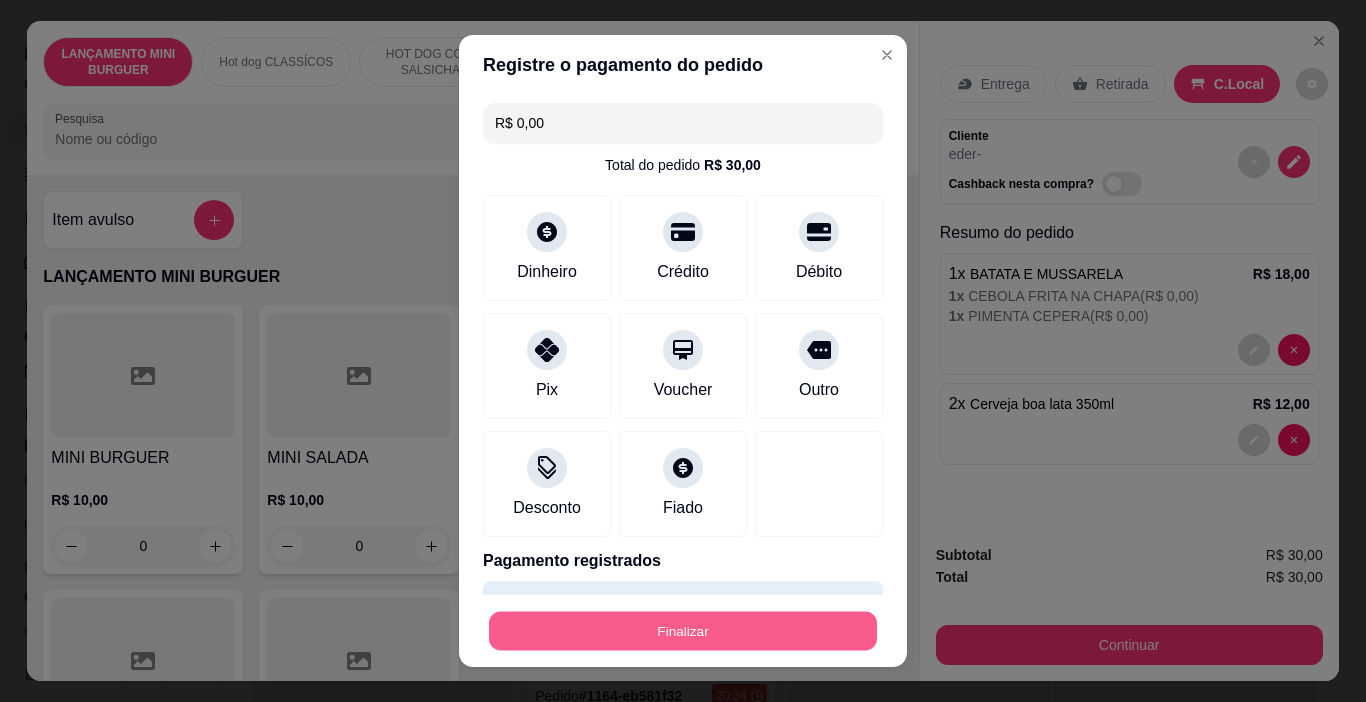 click on "Finalizar" at bounding box center (683, 631) 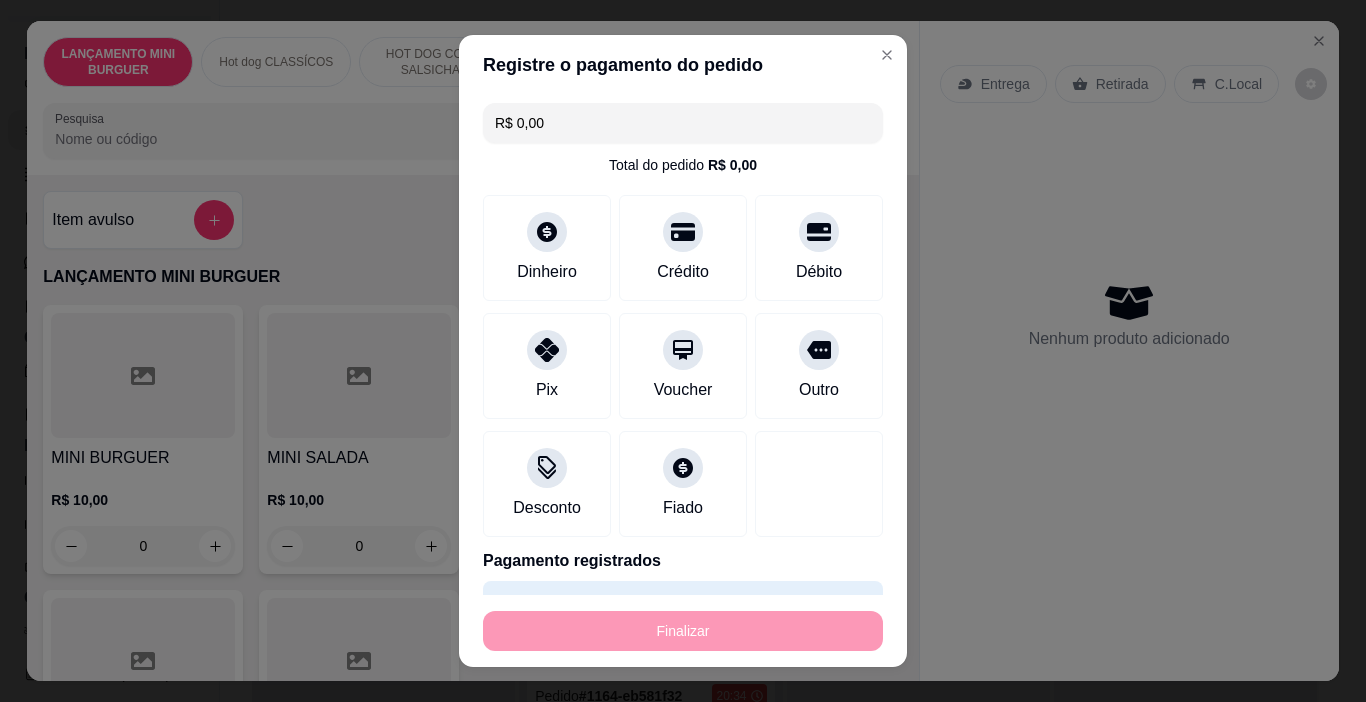 type on "0" 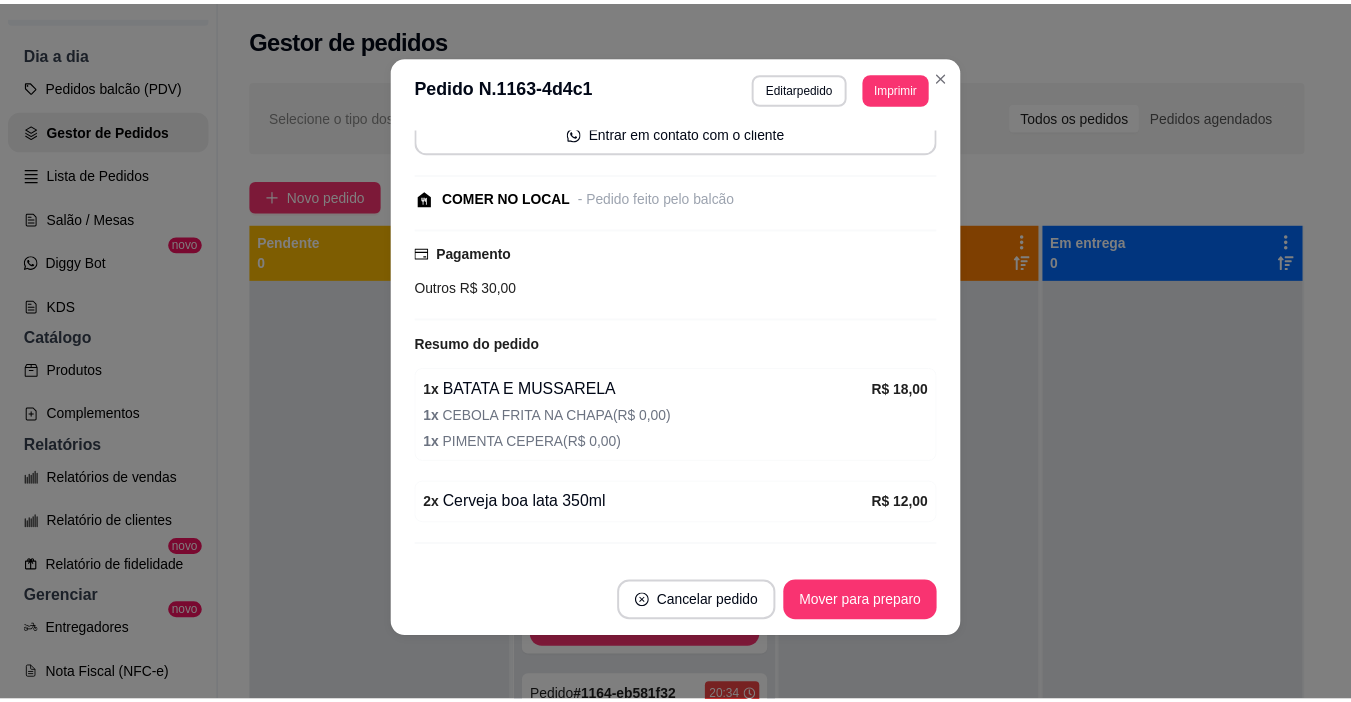 scroll, scrollTop: 289, scrollLeft: 0, axis: vertical 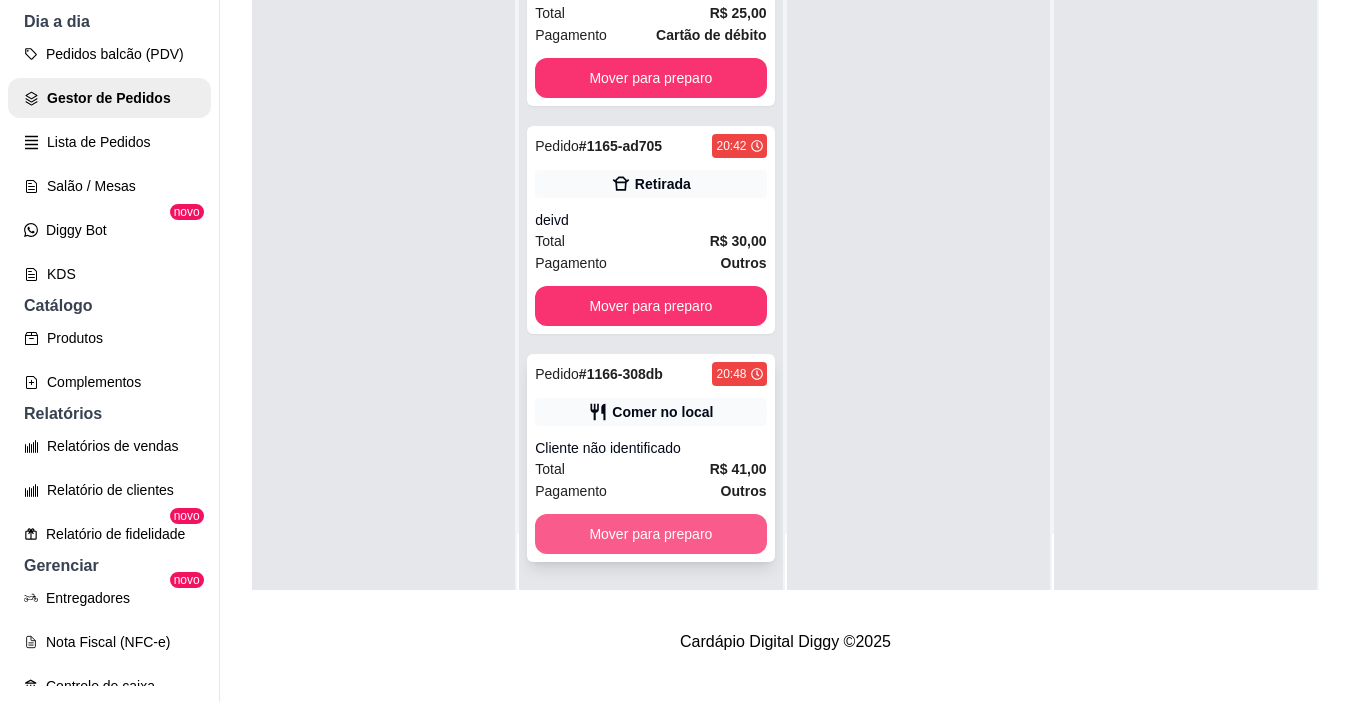 click on "Mover para preparo" at bounding box center (650, 534) 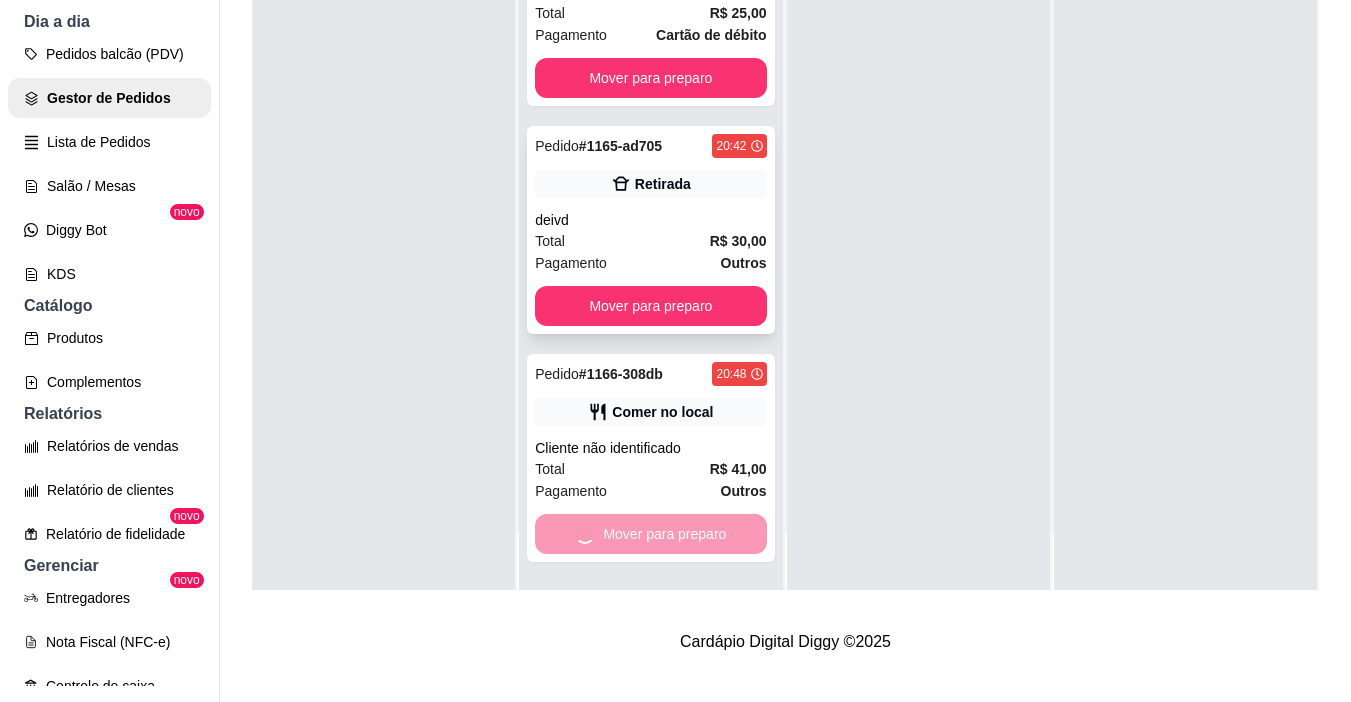 scroll, scrollTop: 458, scrollLeft: 0, axis: vertical 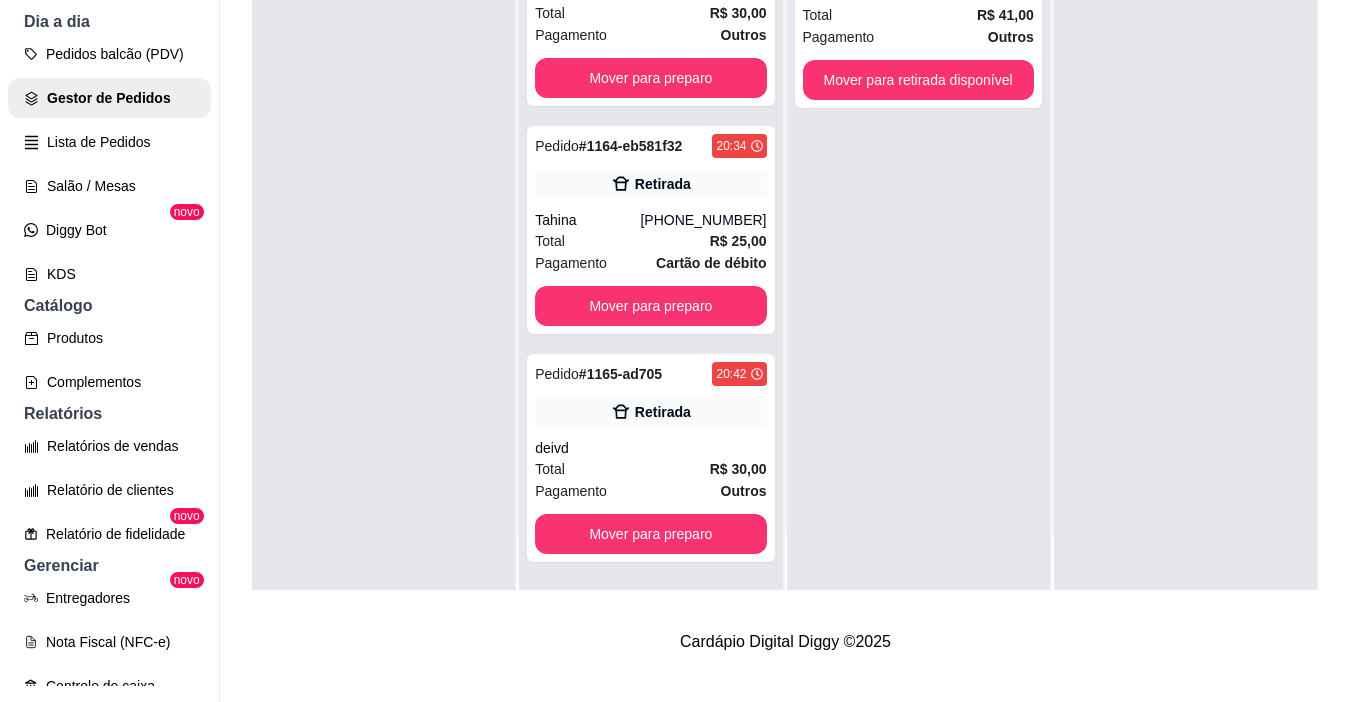 drag, startPoint x: 892, startPoint y: 203, endPoint x: 914, endPoint y: 193, distance: 24.166092 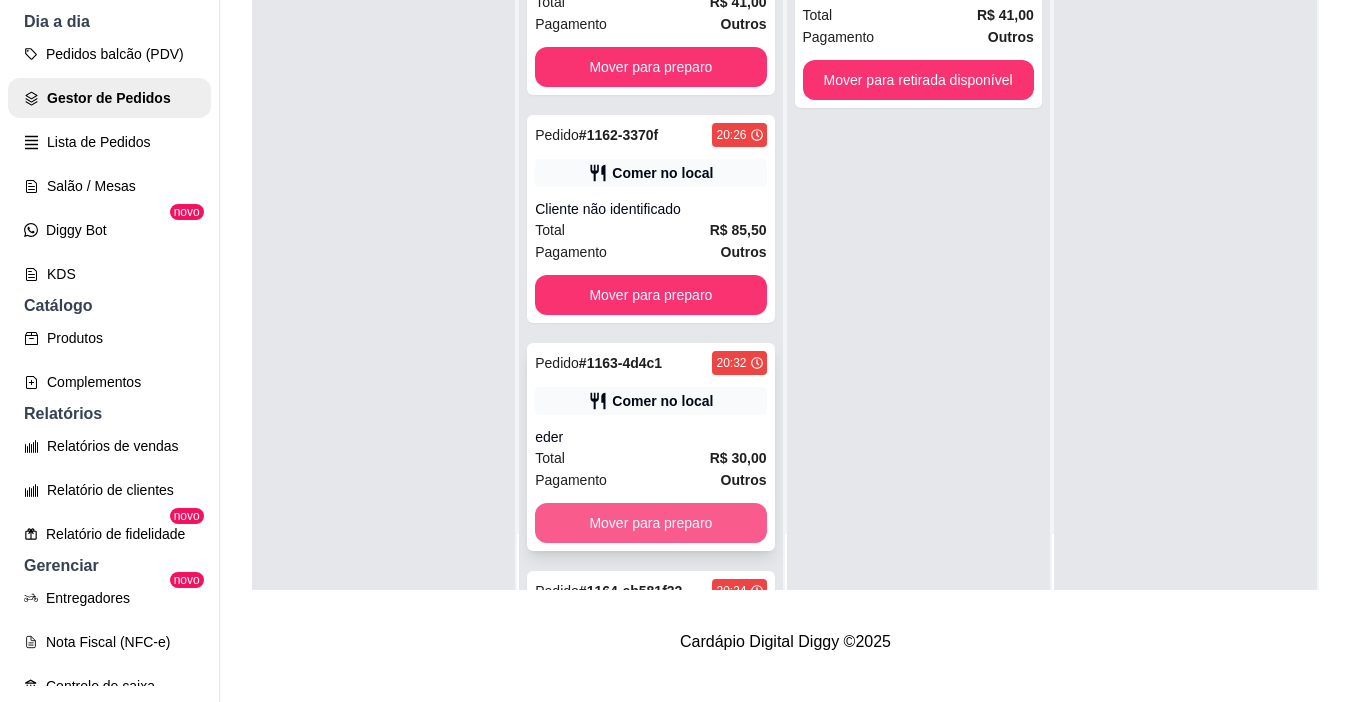 scroll, scrollTop: 0, scrollLeft: 0, axis: both 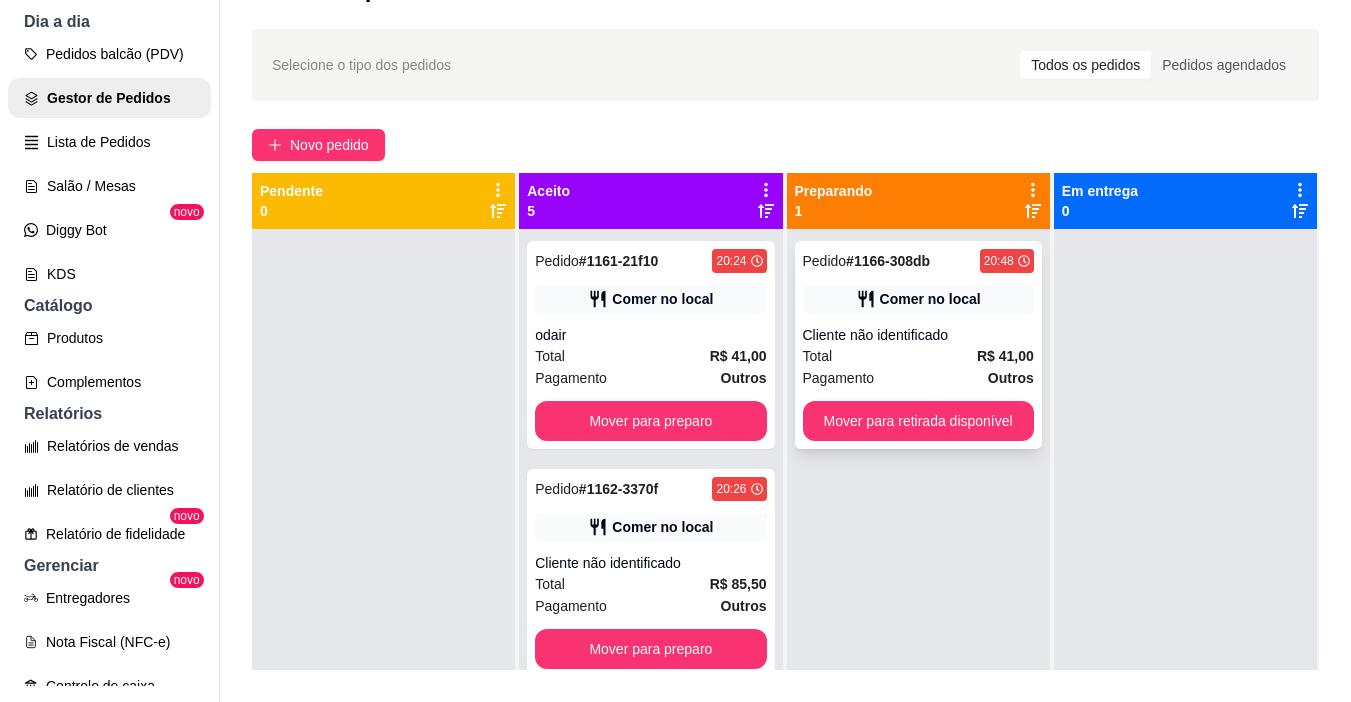 click on "Cliente não identificado" at bounding box center [918, 335] 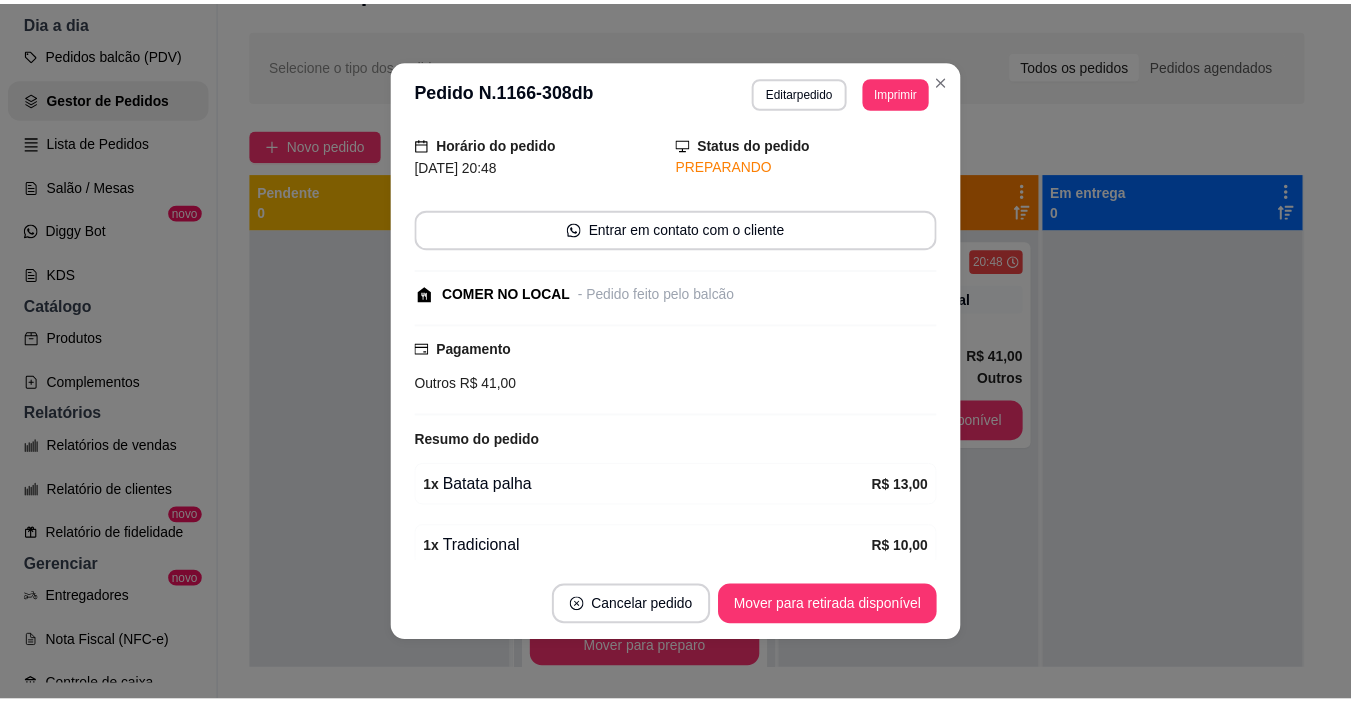 scroll, scrollTop: 100, scrollLeft: 0, axis: vertical 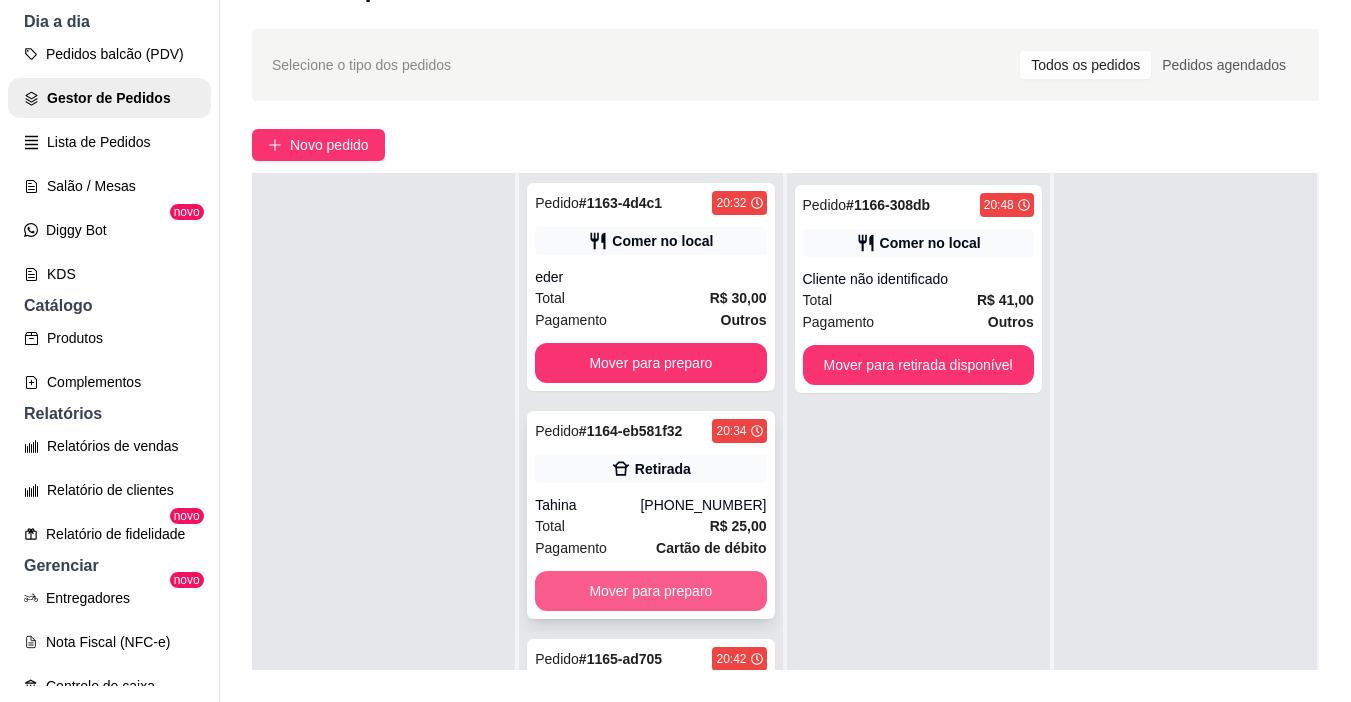click on "Mover para preparo" at bounding box center [650, 591] 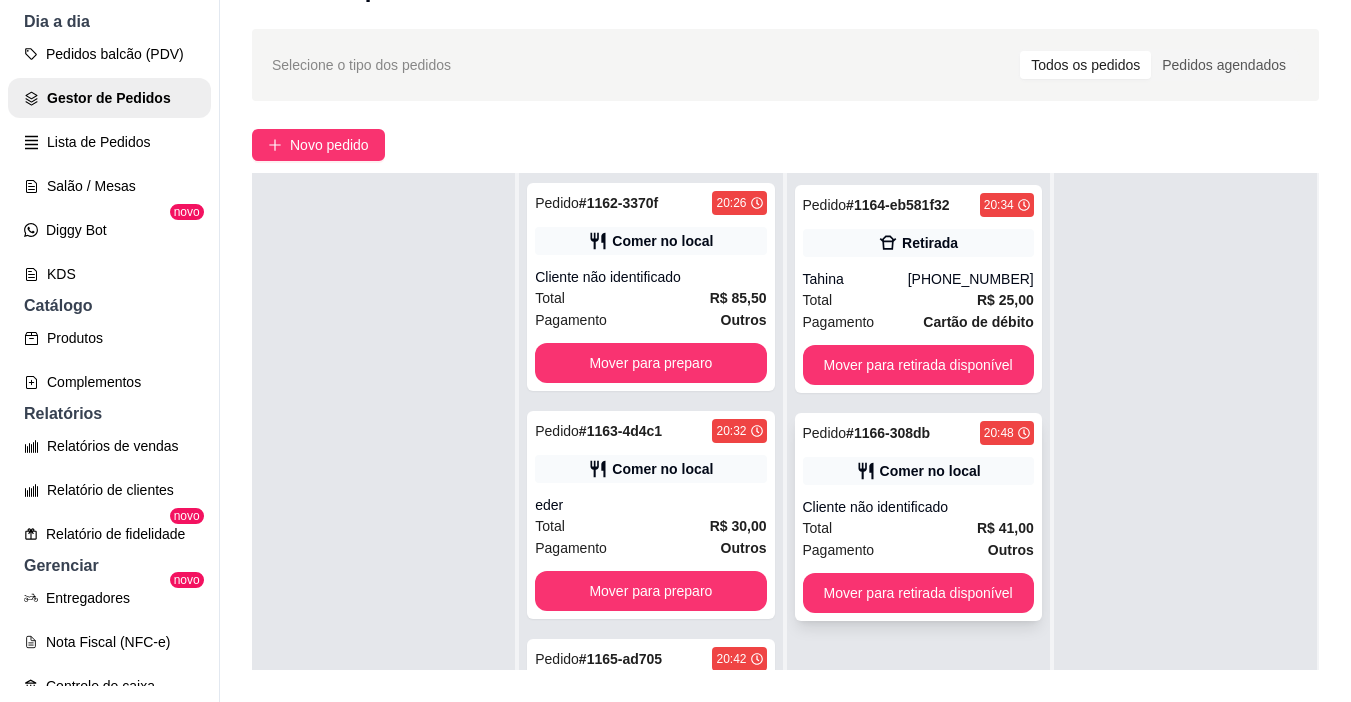 scroll, scrollTop: 230, scrollLeft: 0, axis: vertical 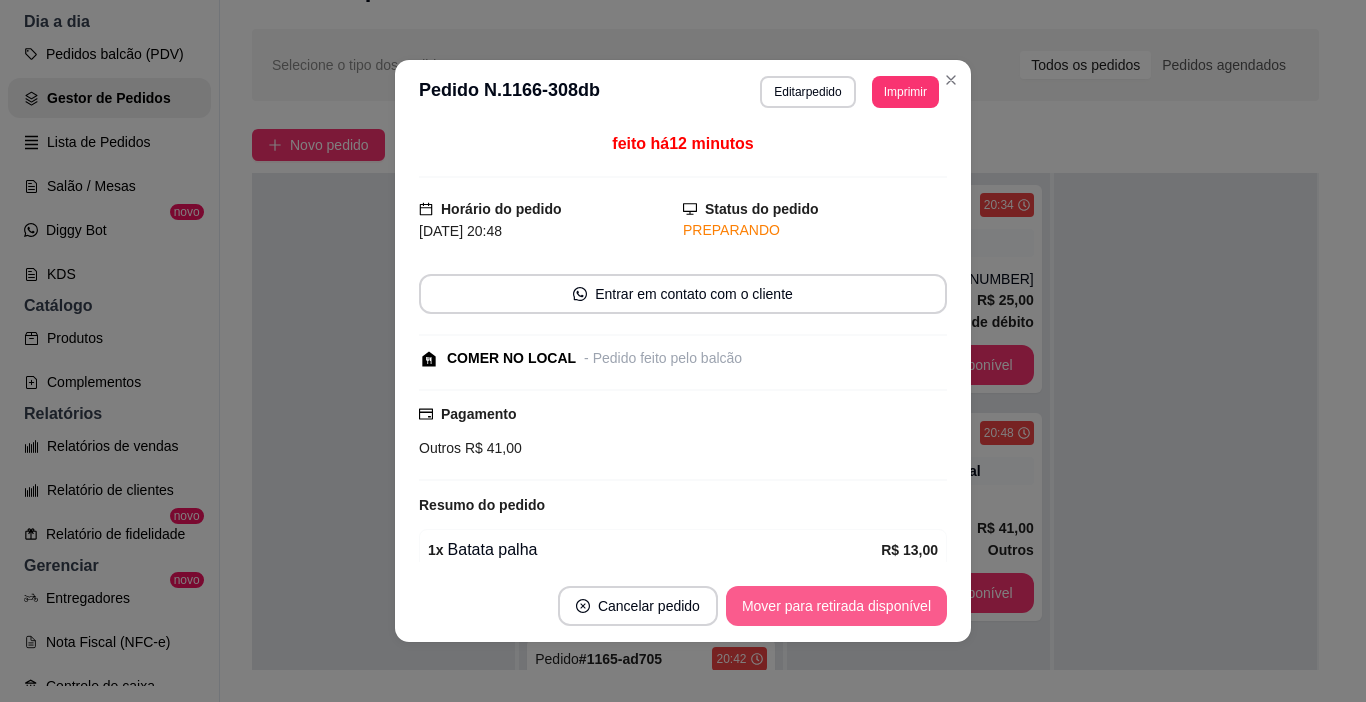 click on "Mover para retirada disponível" at bounding box center [836, 606] 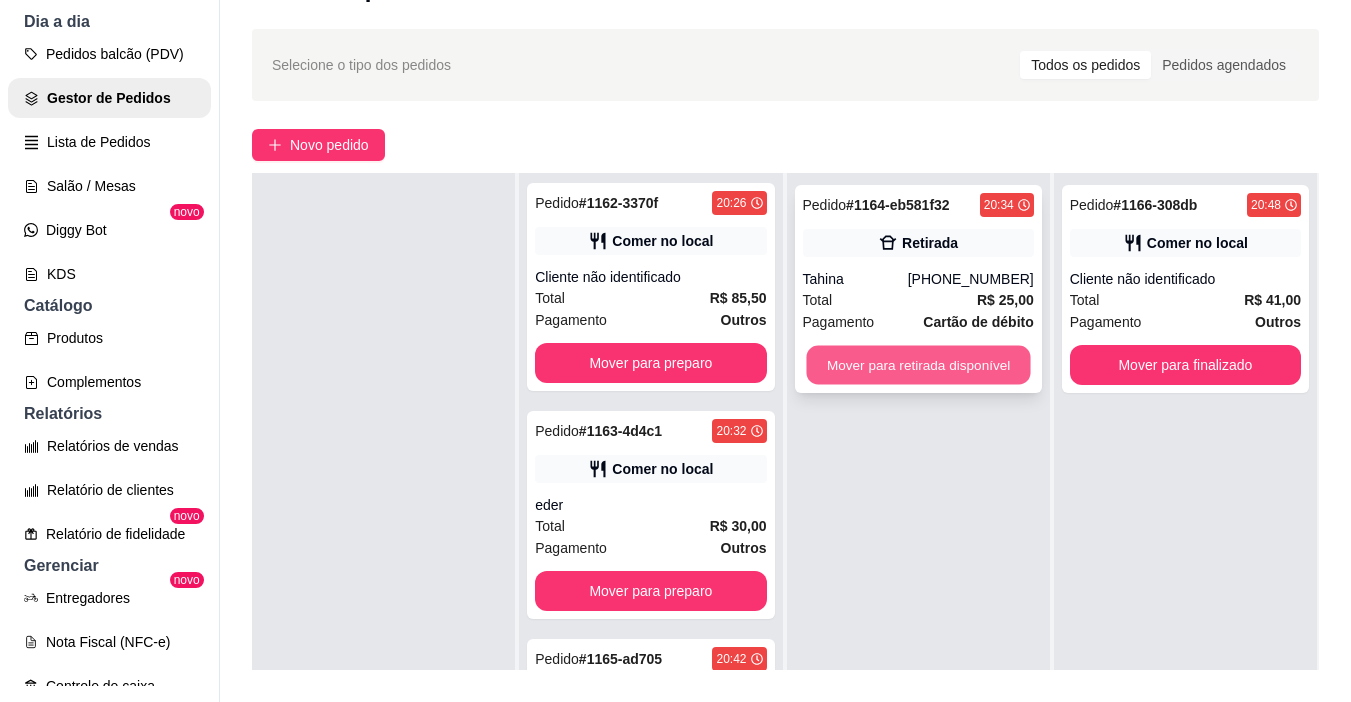 click on "Mover para retirada disponível" at bounding box center (918, 365) 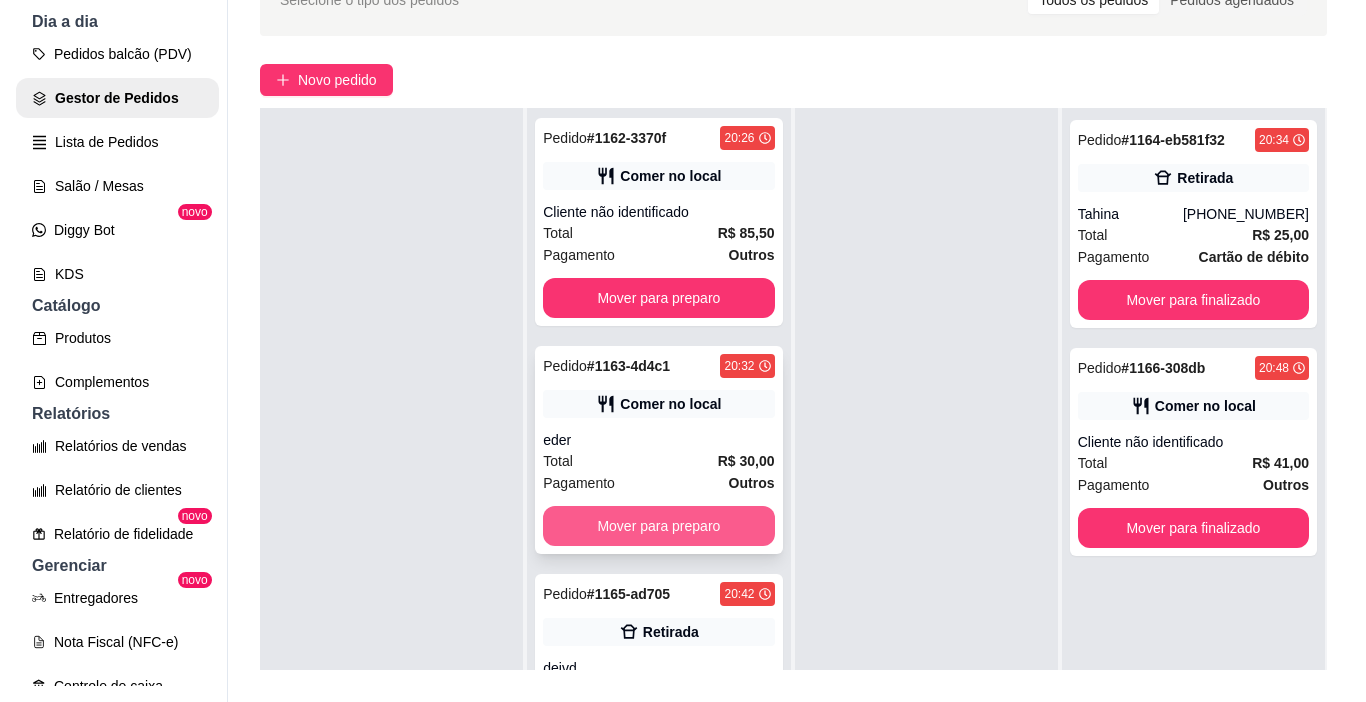 scroll, scrollTop: 119, scrollLeft: 0, axis: vertical 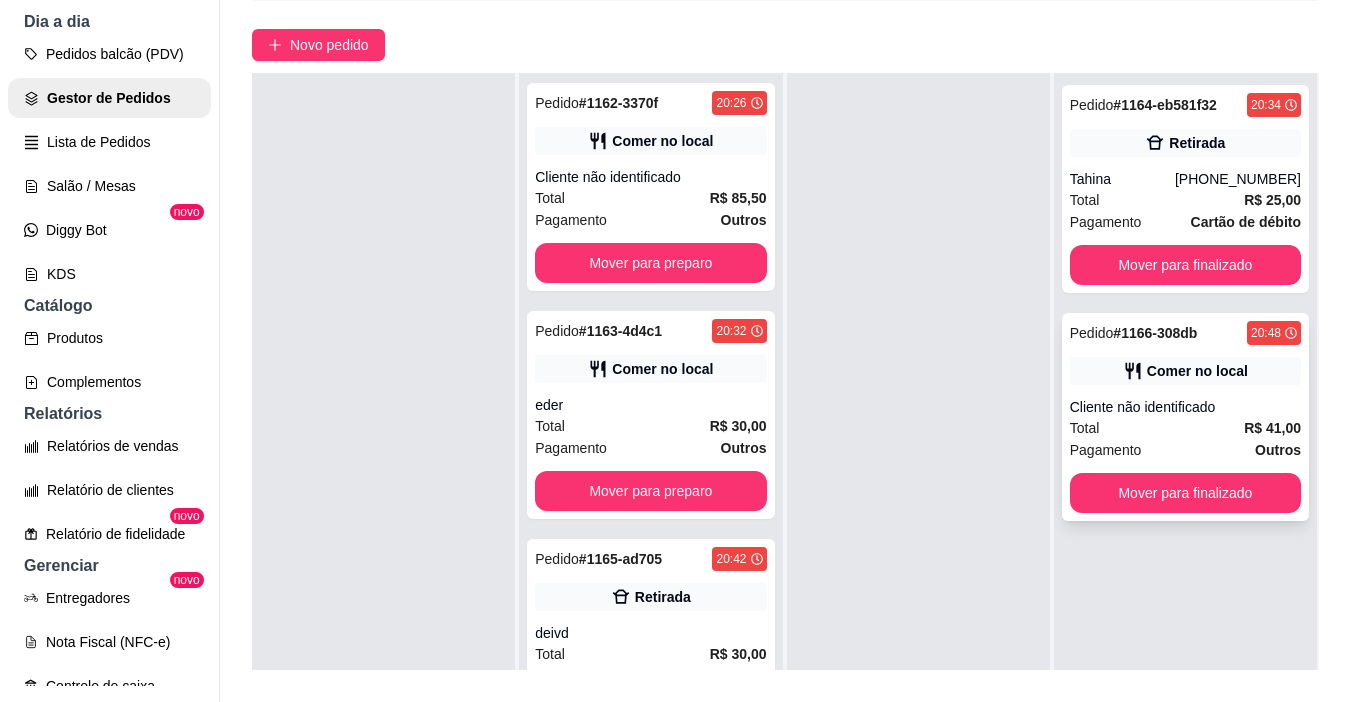click on "Total R$ 41,00" at bounding box center [1185, 428] 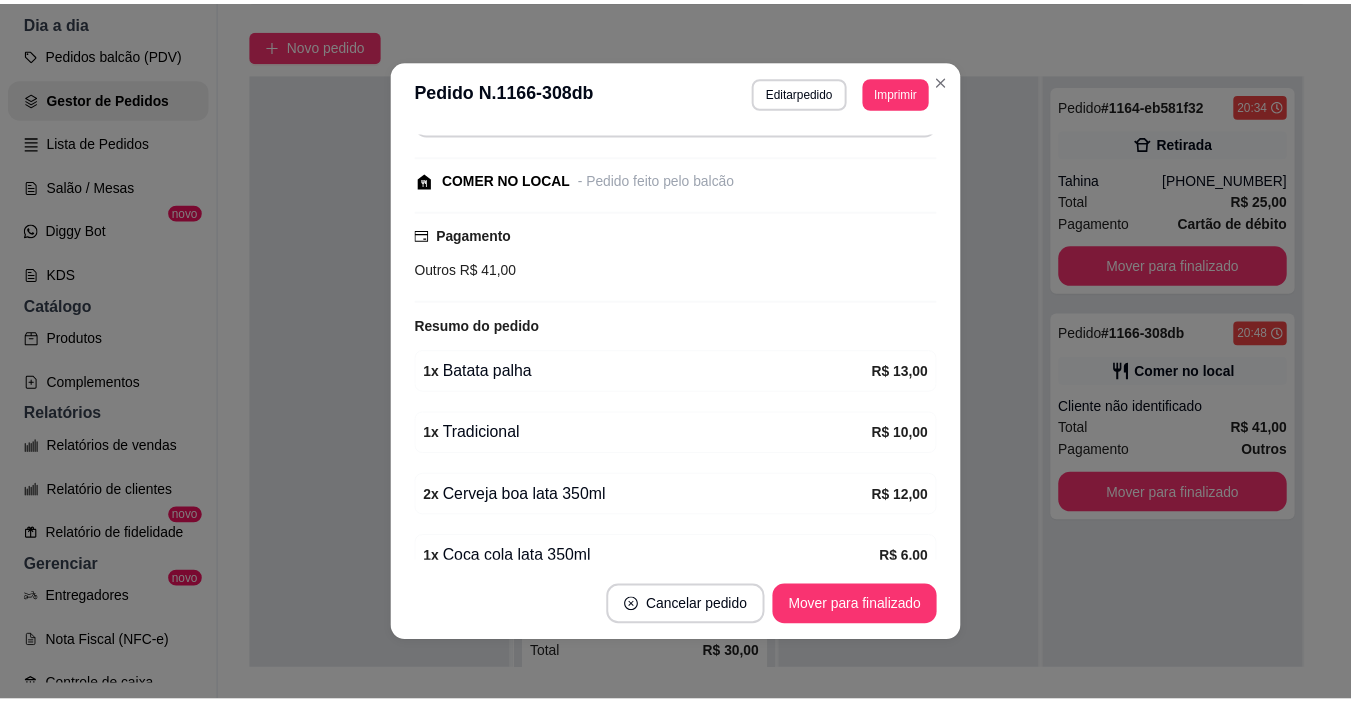 scroll, scrollTop: 273, scrollLeft: 0, axis: vertical 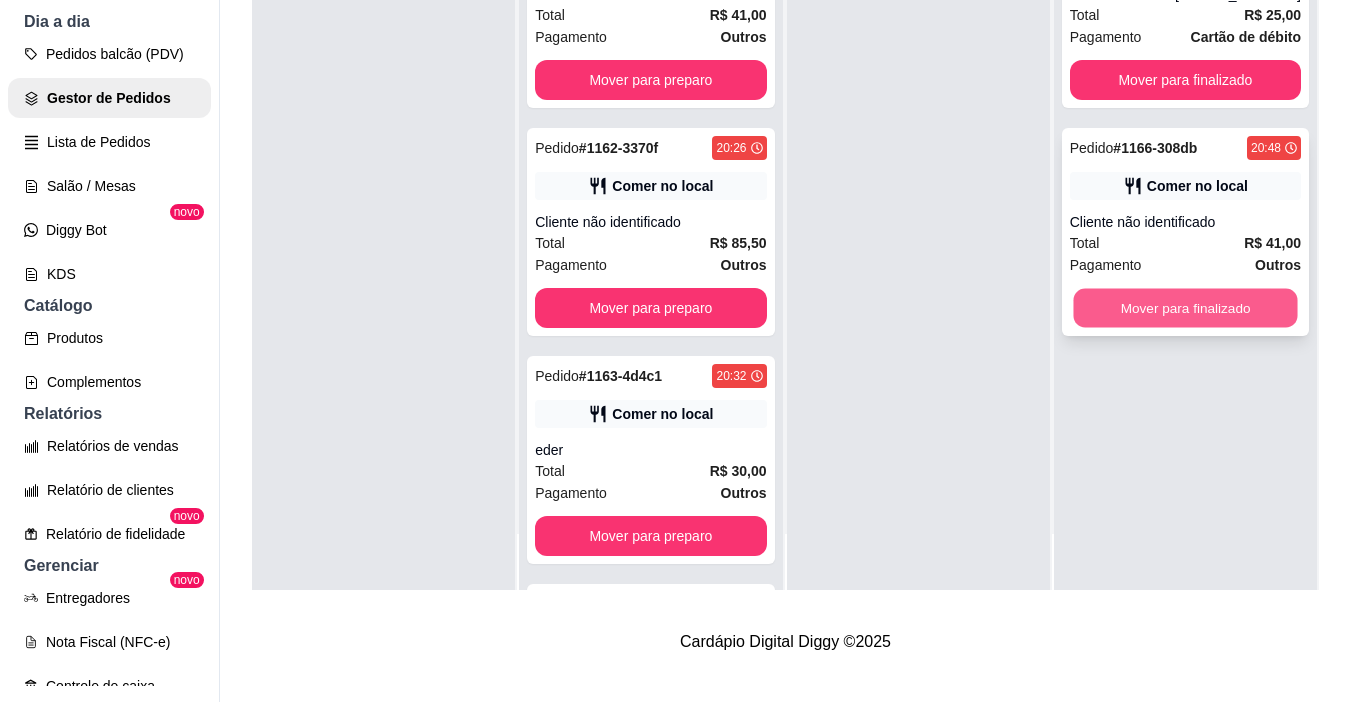 click on "Mover para finalizado" at bounding box center [1185, 308] 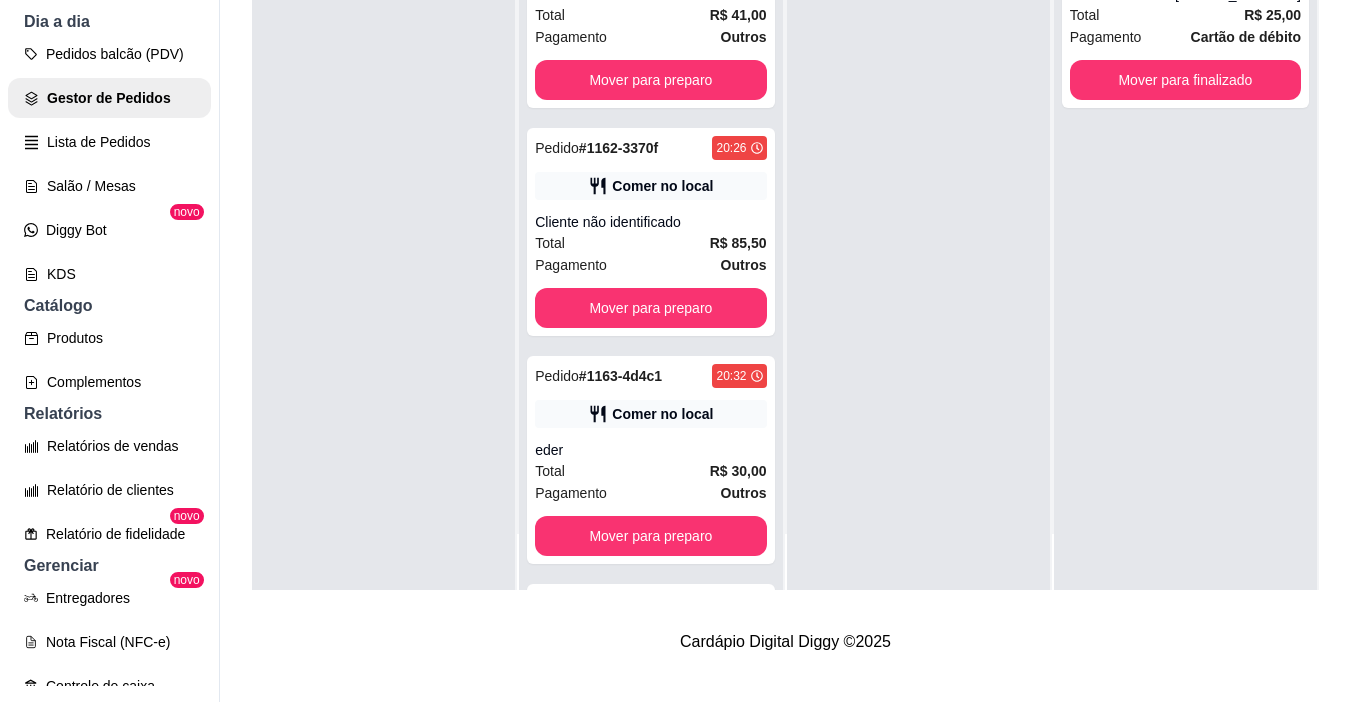 scroll, scrollTop: 0, scrollLeft: 0, axis: both 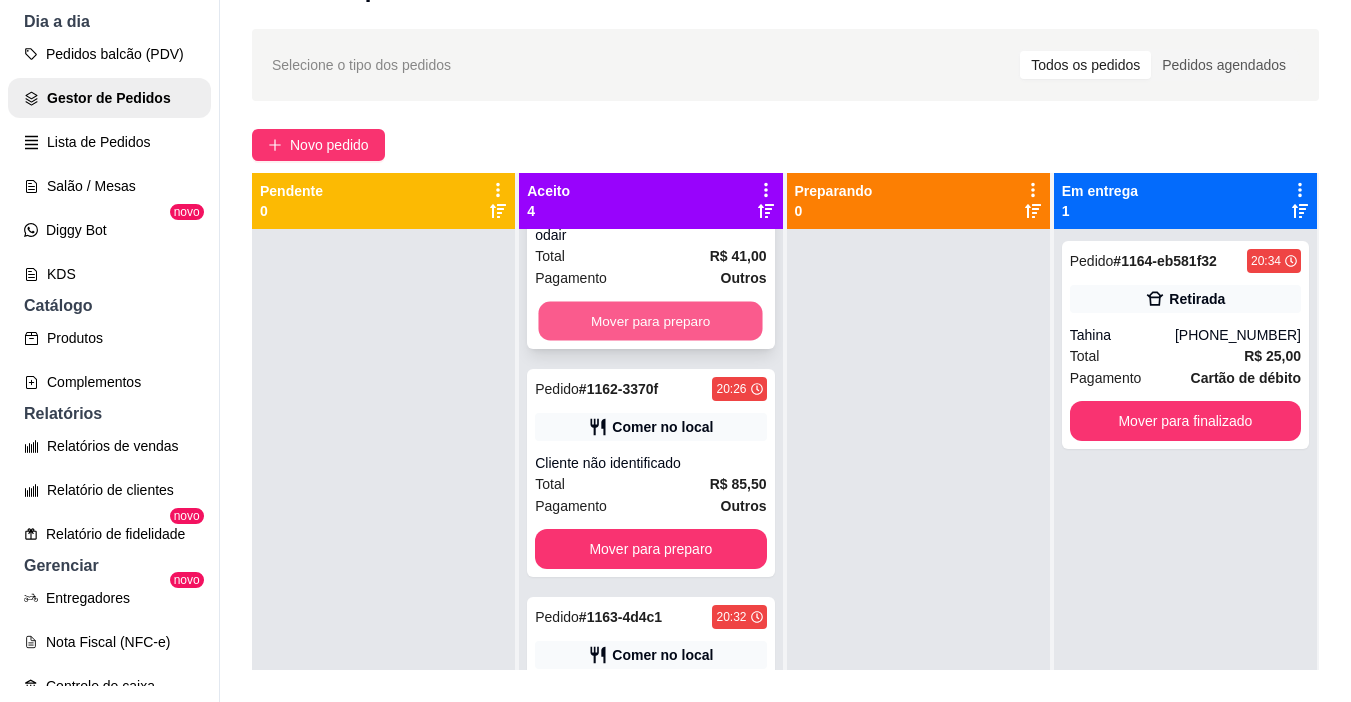 click on "Mover para preparo" at bounding box center [651, 321] 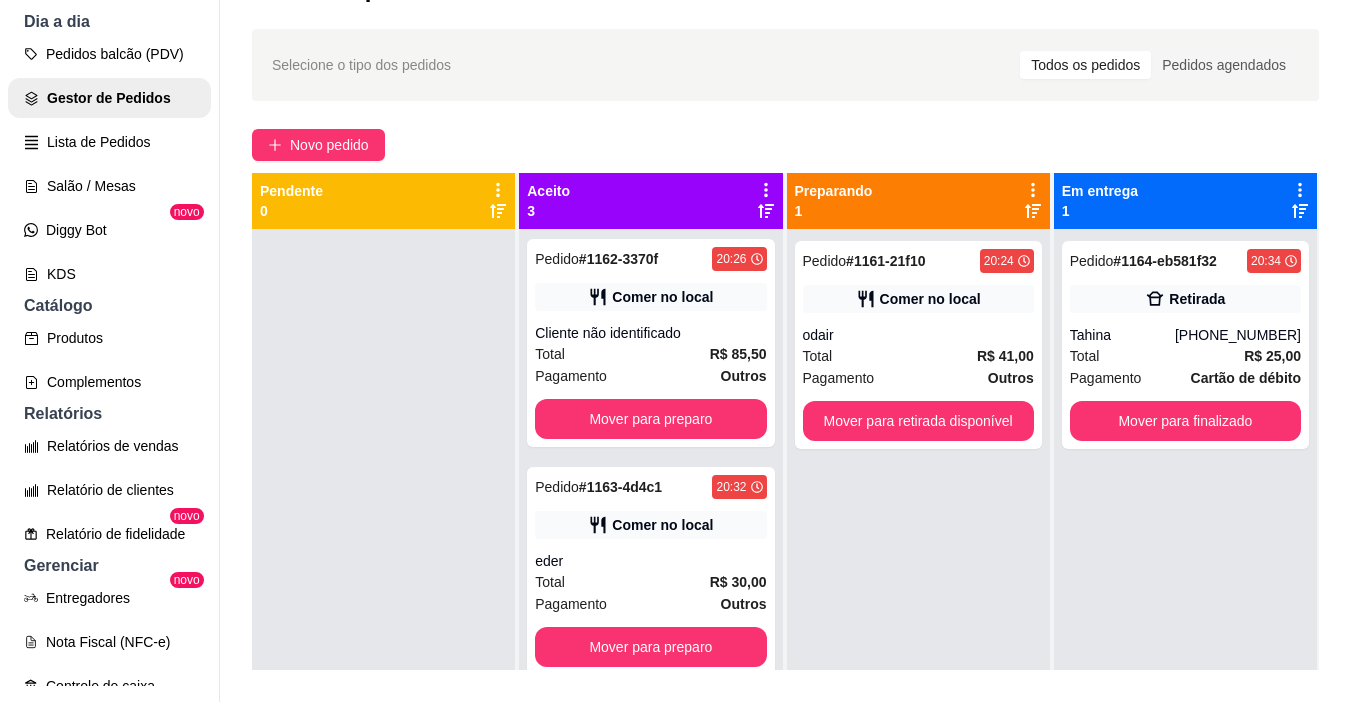 scroll, scrollTop: 0, scrollLeft: 0, axis: both 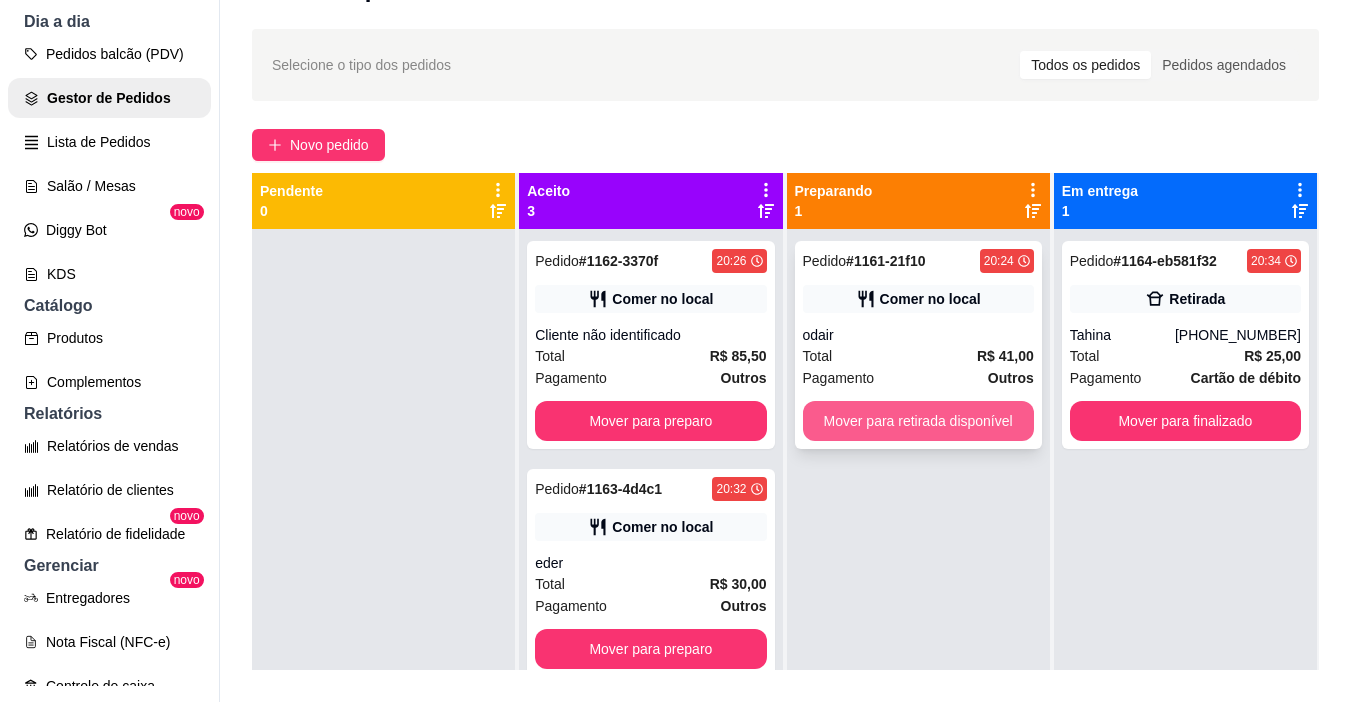 click on "Mover para retirada disponível" at bounding box center [918, 421] 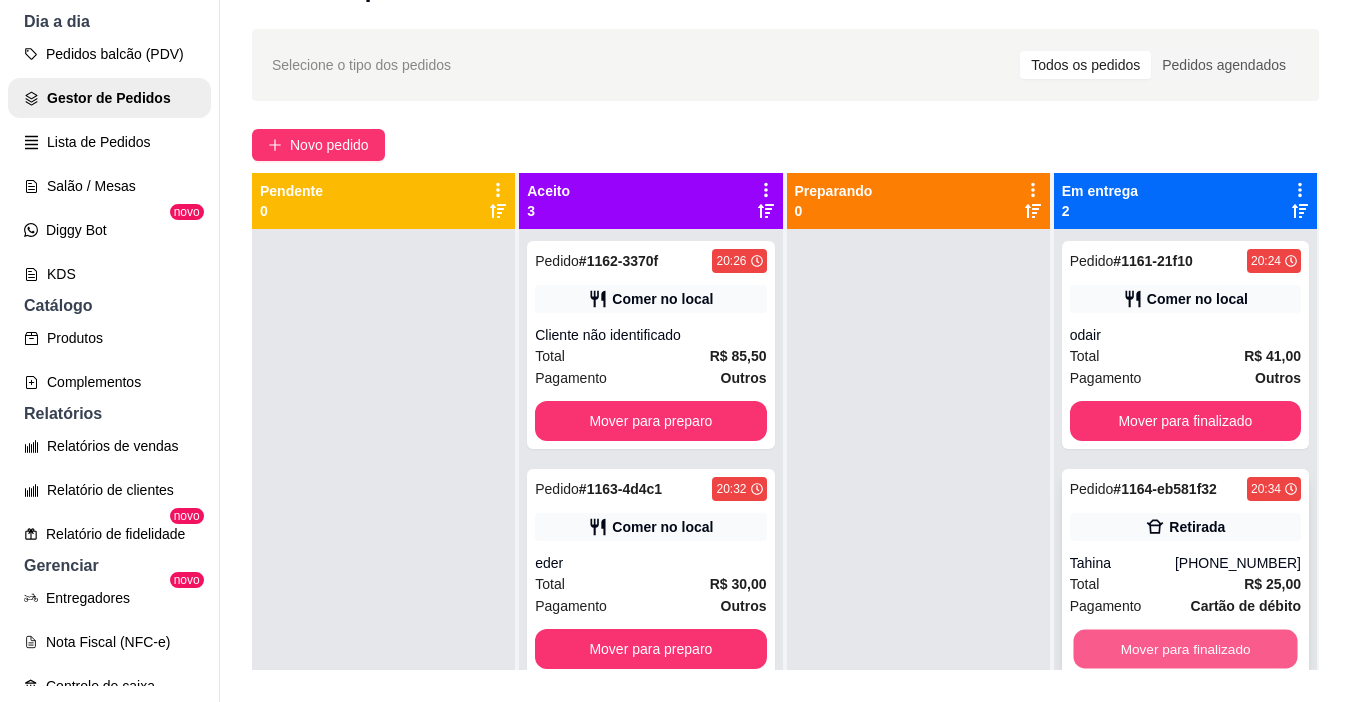 click on "Mover para finalizado" at bounding box center [1185, 649] 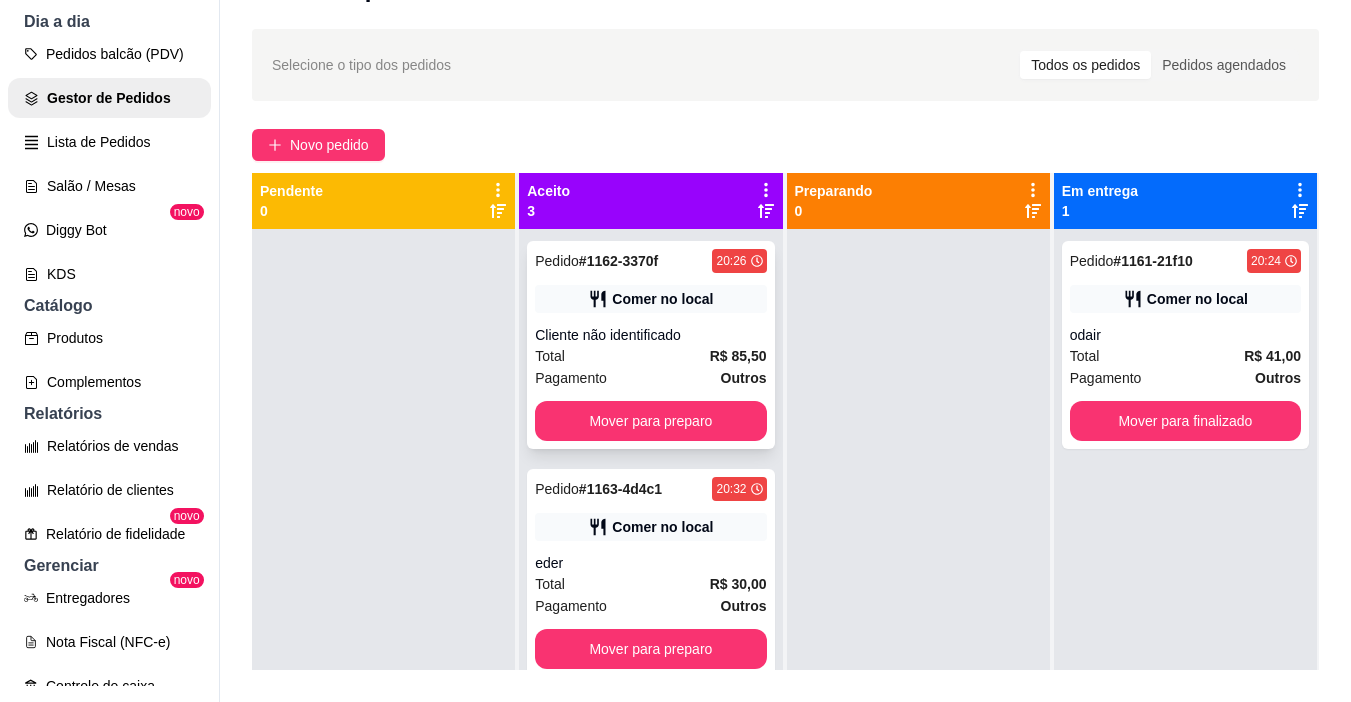 scroll, scrollTop: 2, scrollLeft: 0, axis: vertical 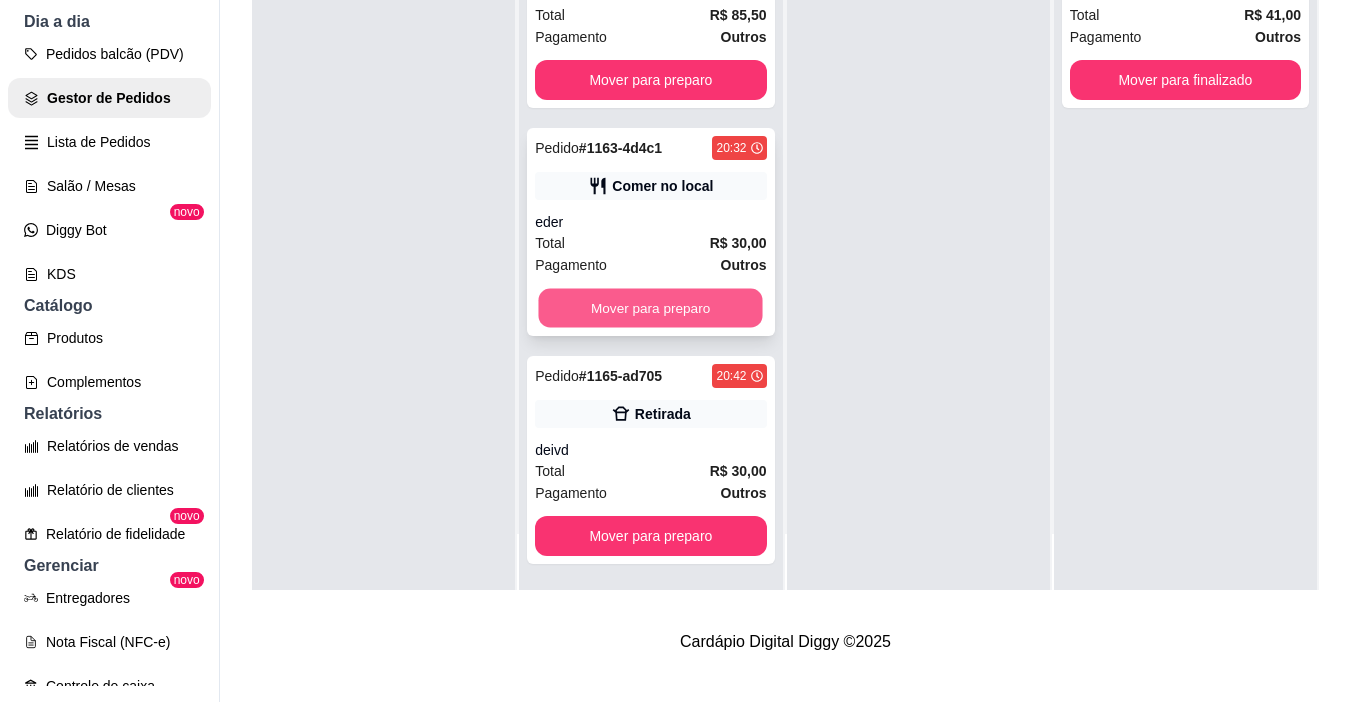 click on "Mover para preparo" at bounding box center [651, 308] 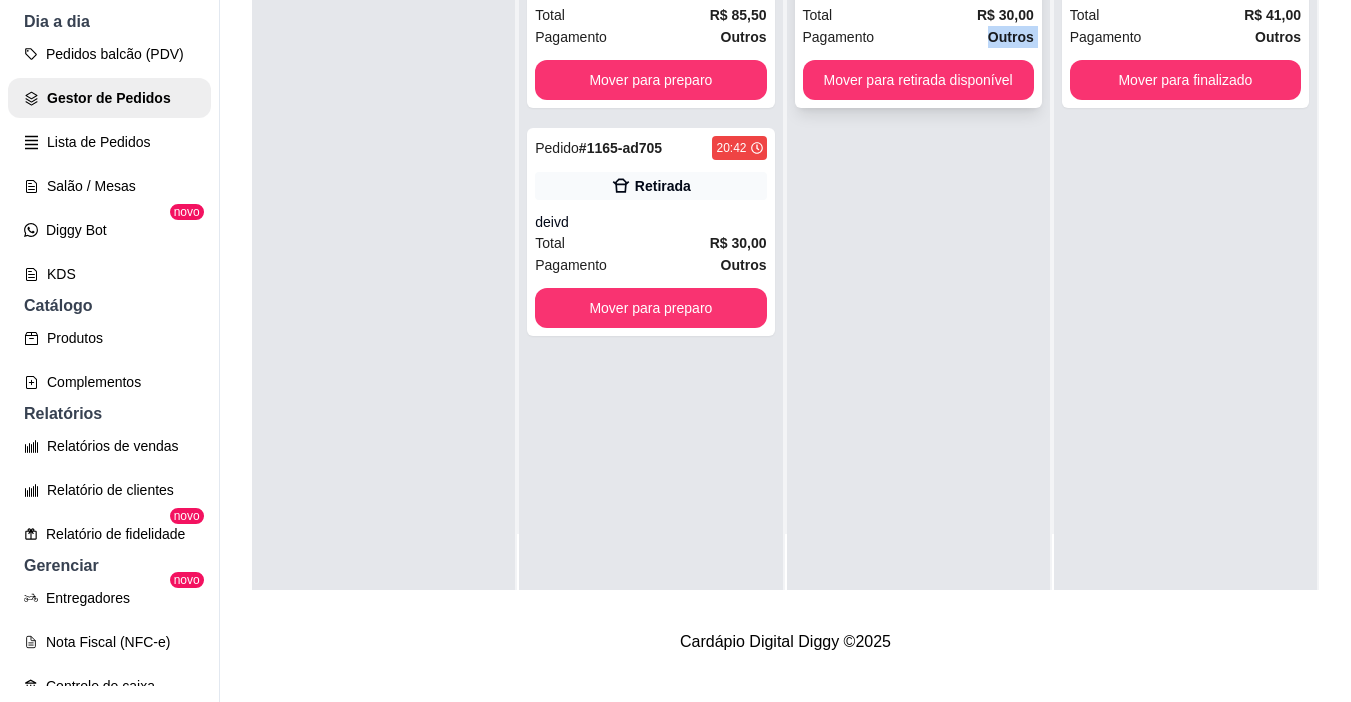 click on "Pedido  # 1163-4d4c1 20:32 Comer no local eder Total R$ 30,00 Pagamento Outros Mover para retirada disponível" at bounding box center (918, 4) 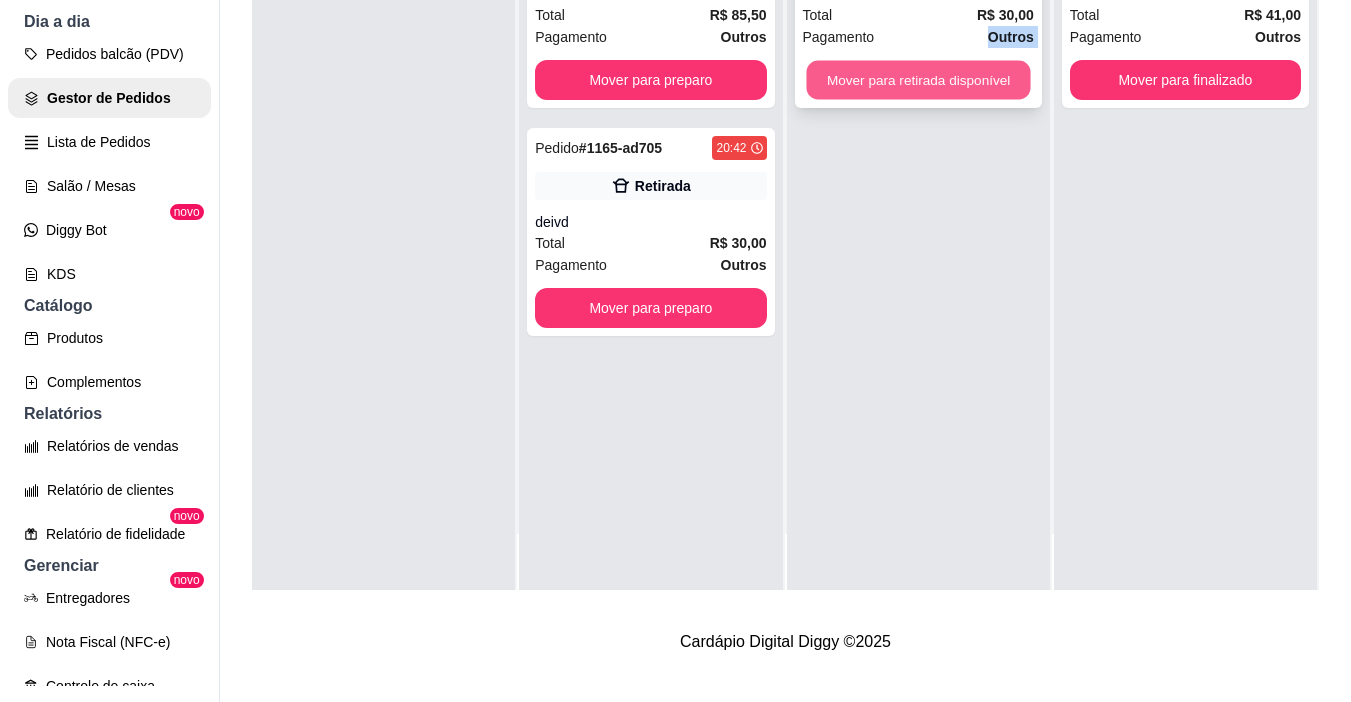 click on "Mover para retirada disponível" at bounding box center [918, 80] 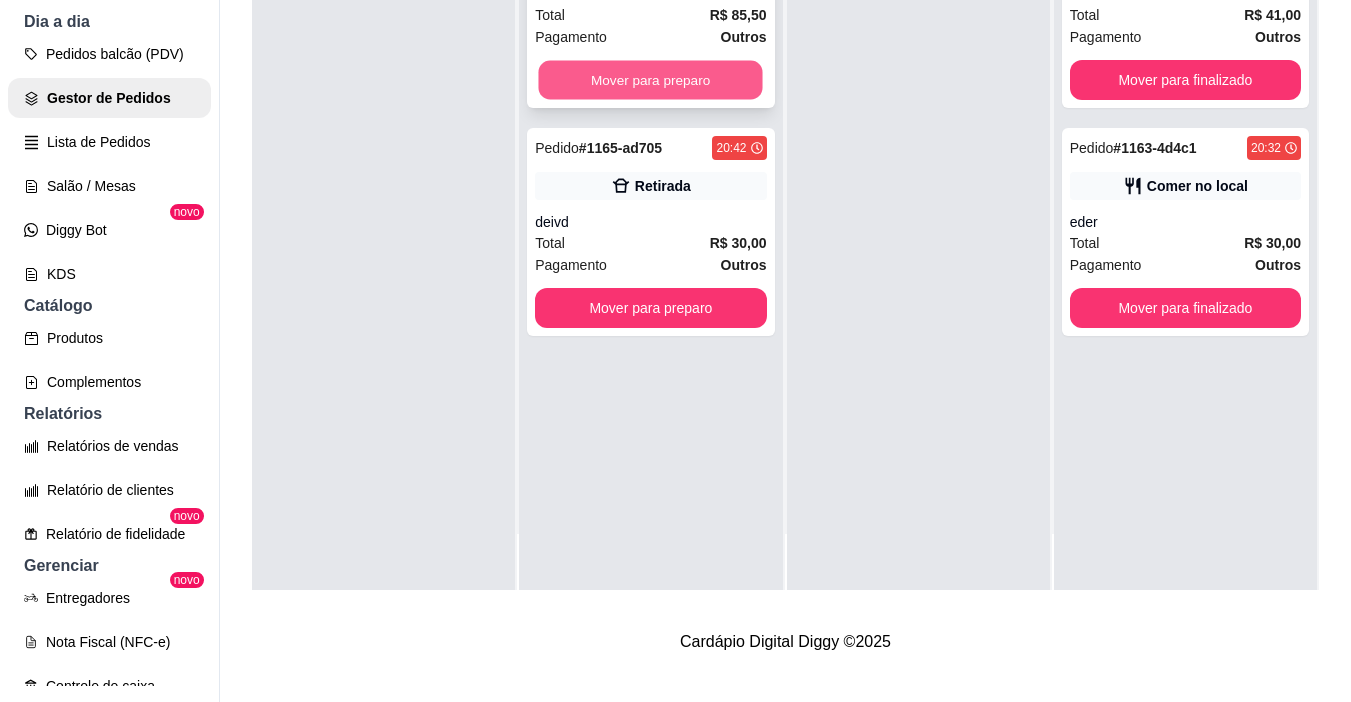click on "Mover para preparo" at bounding box center [651, 80] 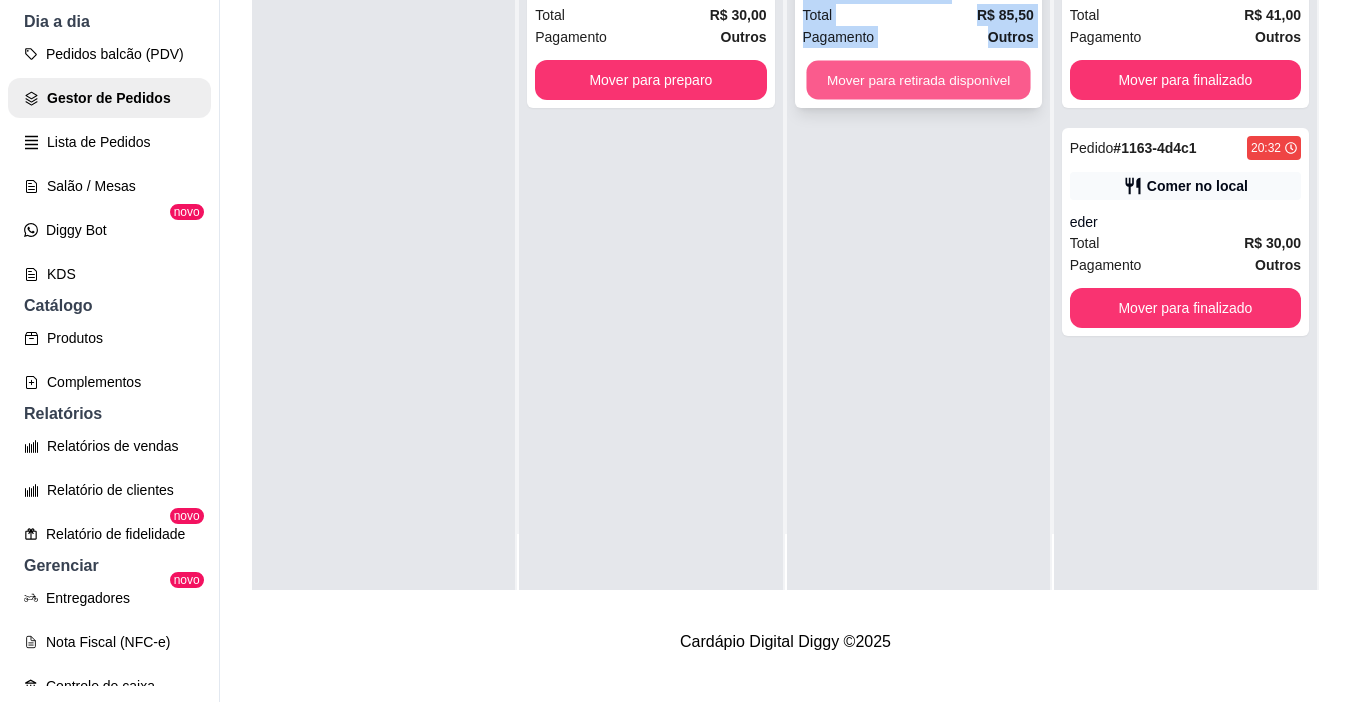 click on "Mover para retirada disponível" at bounding box center (918, 80) 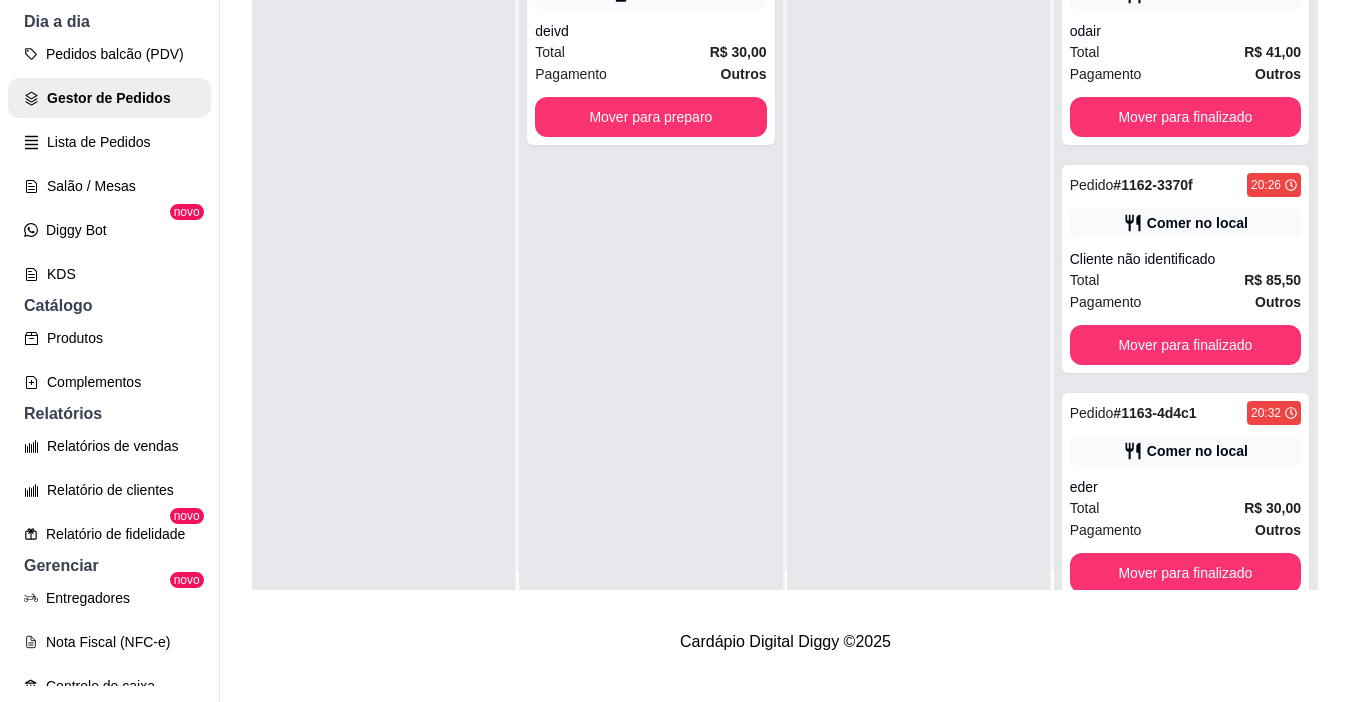 scroll, scrollTop: 0, scrollLeft: 0, axis: both 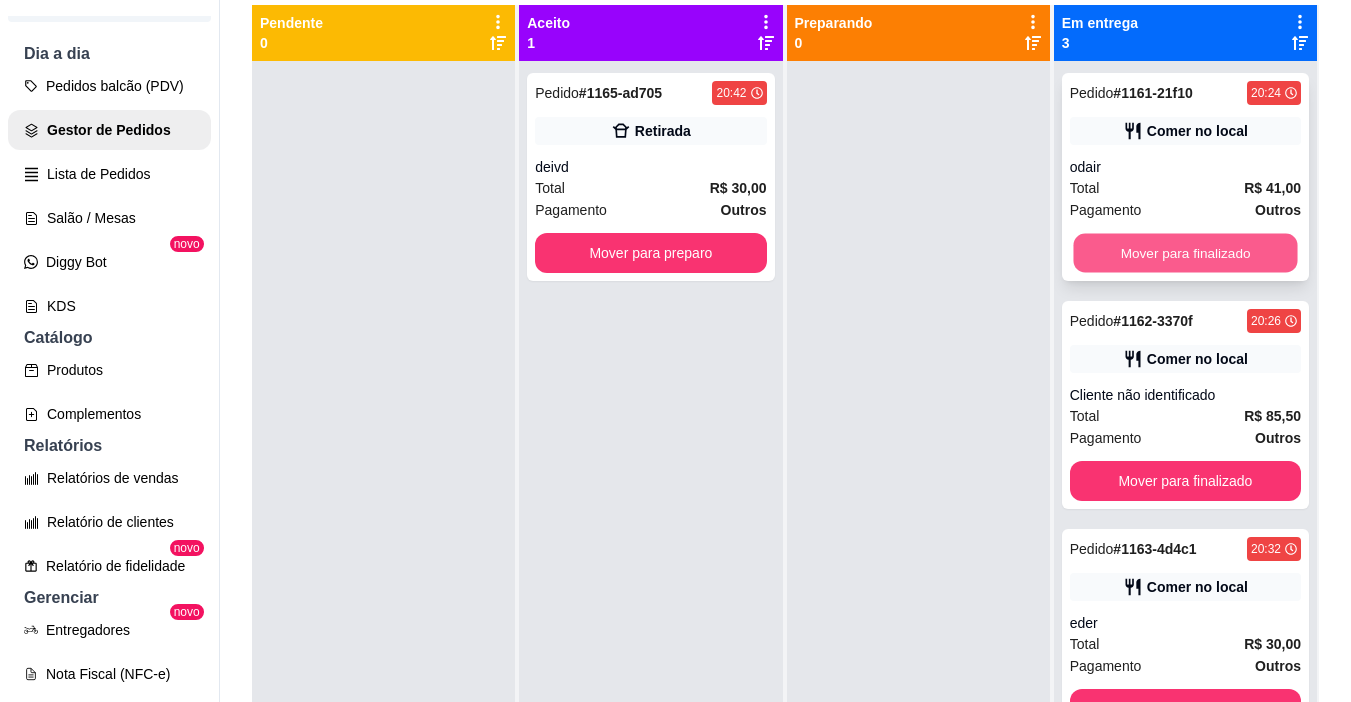click on "Mover para finalizado" at bounding box center (1185, 253) 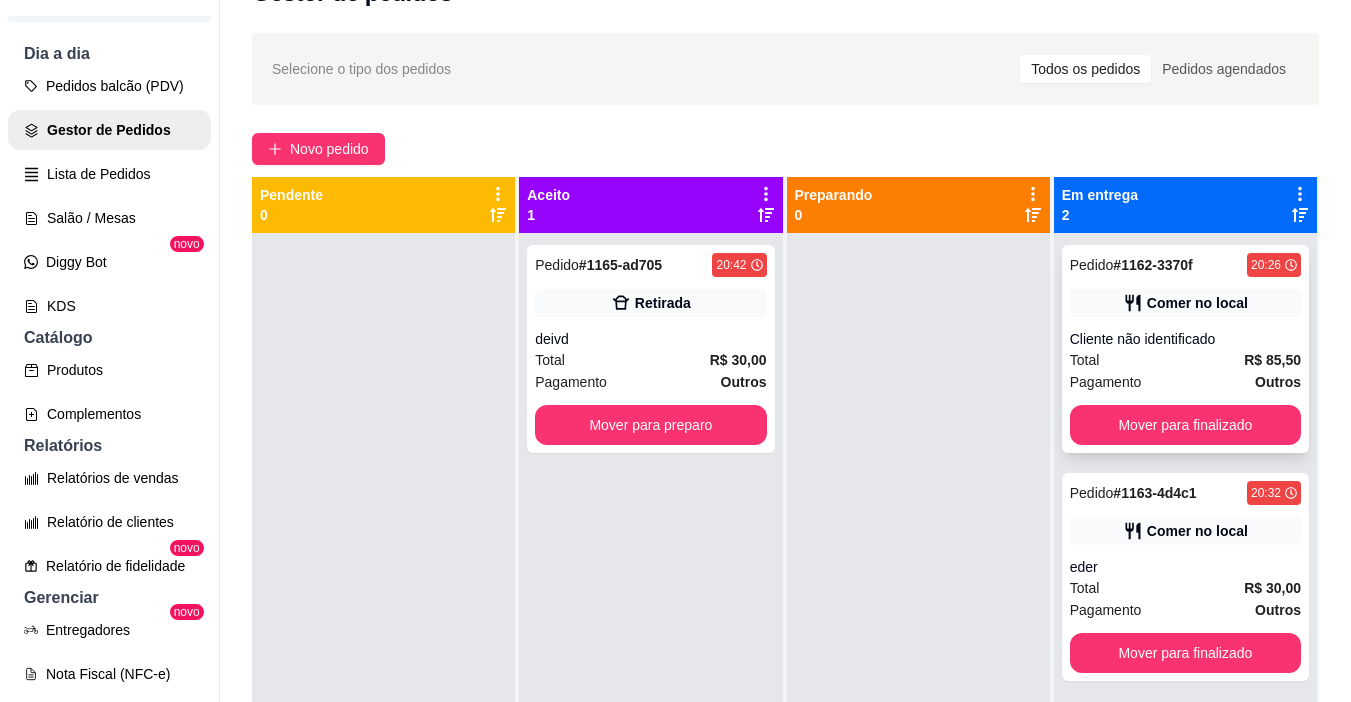 scroll, scrollTop: 0, scrollLeft: 0, axis: both 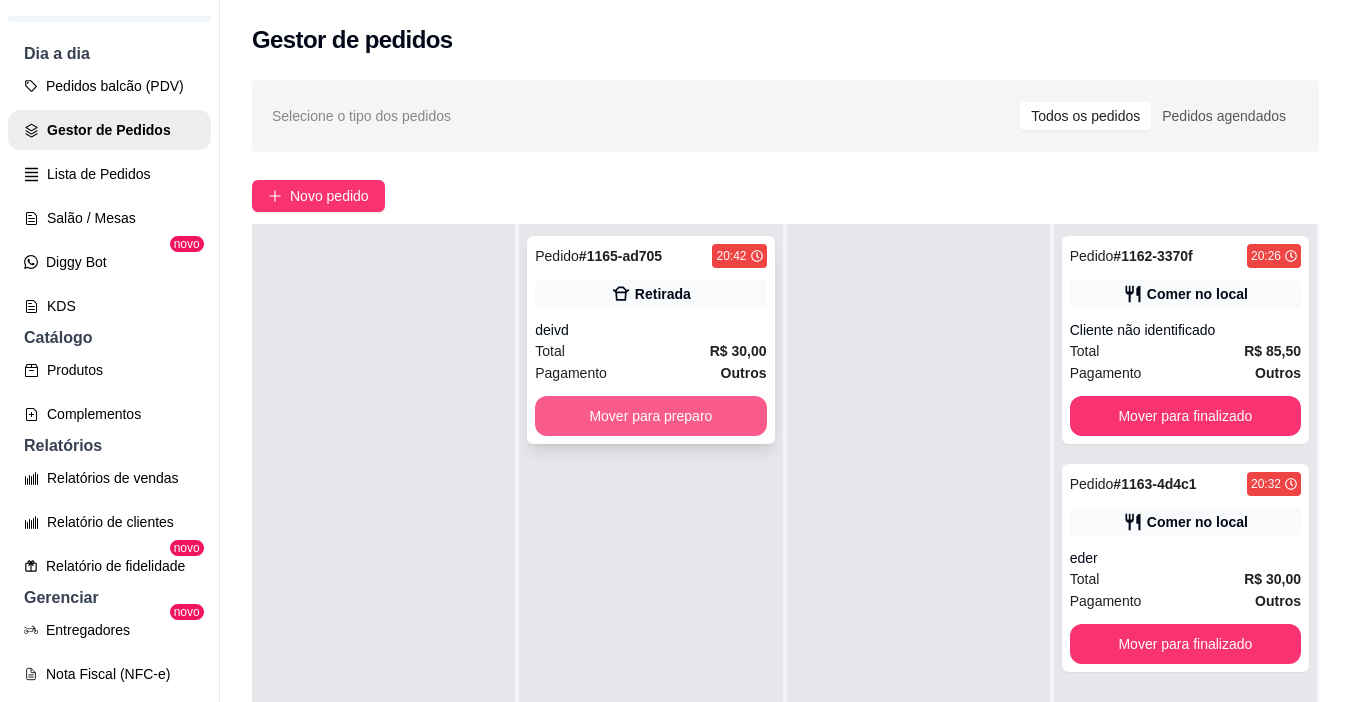 click on "Mover para preparo" at bounding box center (650, 416) 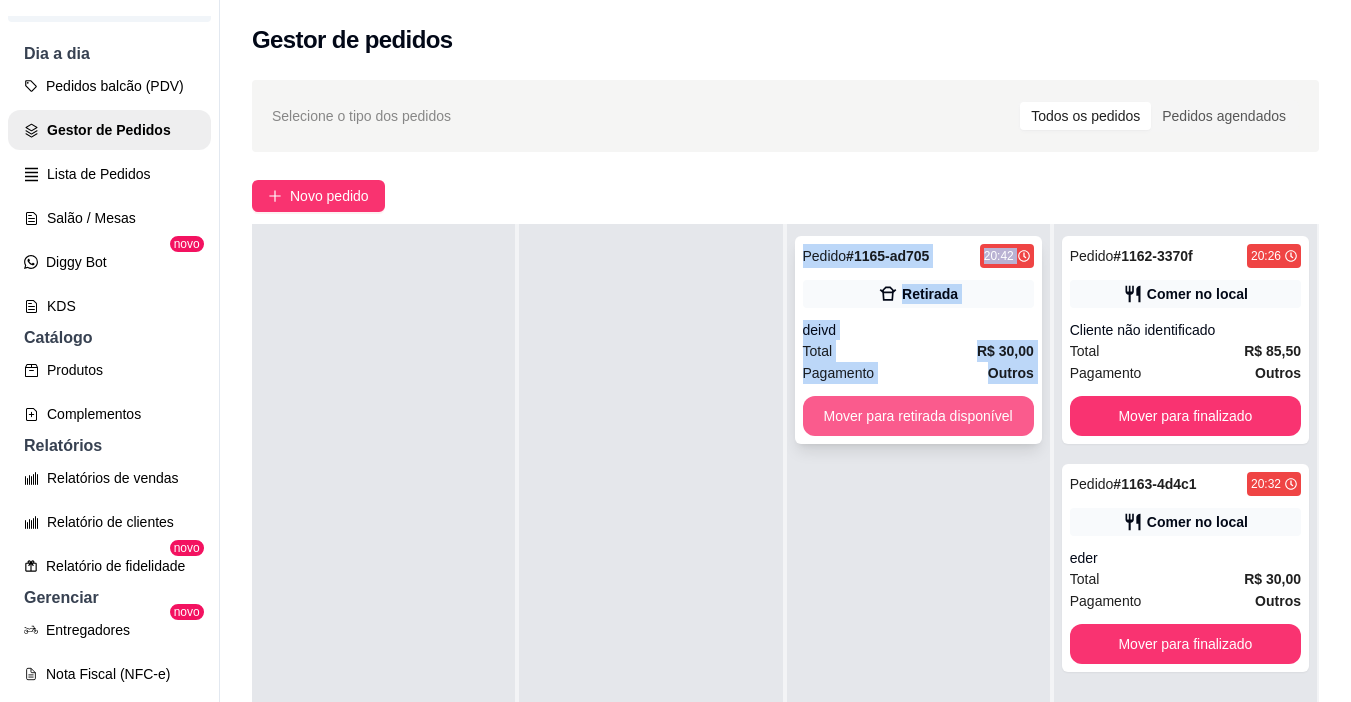 click on "Mover para retirada disponível" at bounding box center (918, 416) 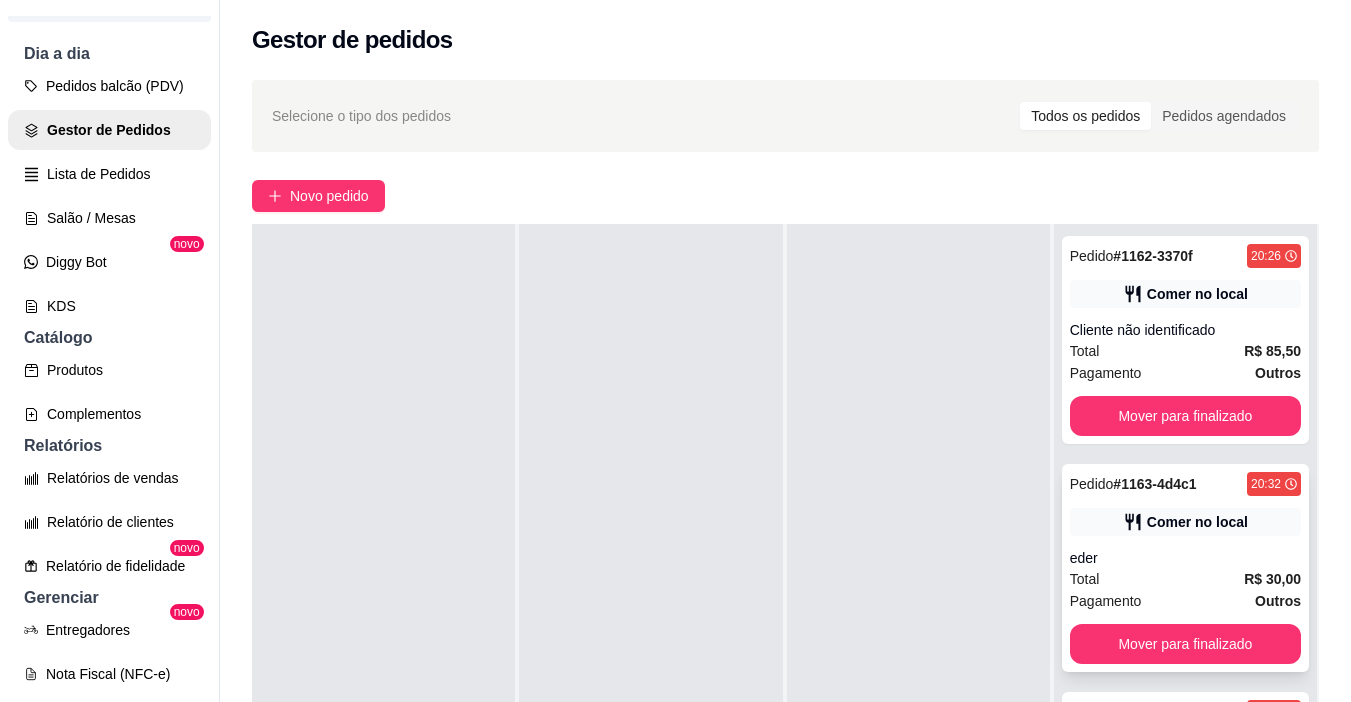 scroll, scrollTop: 2, scrollLeft: 0, axis: vertical 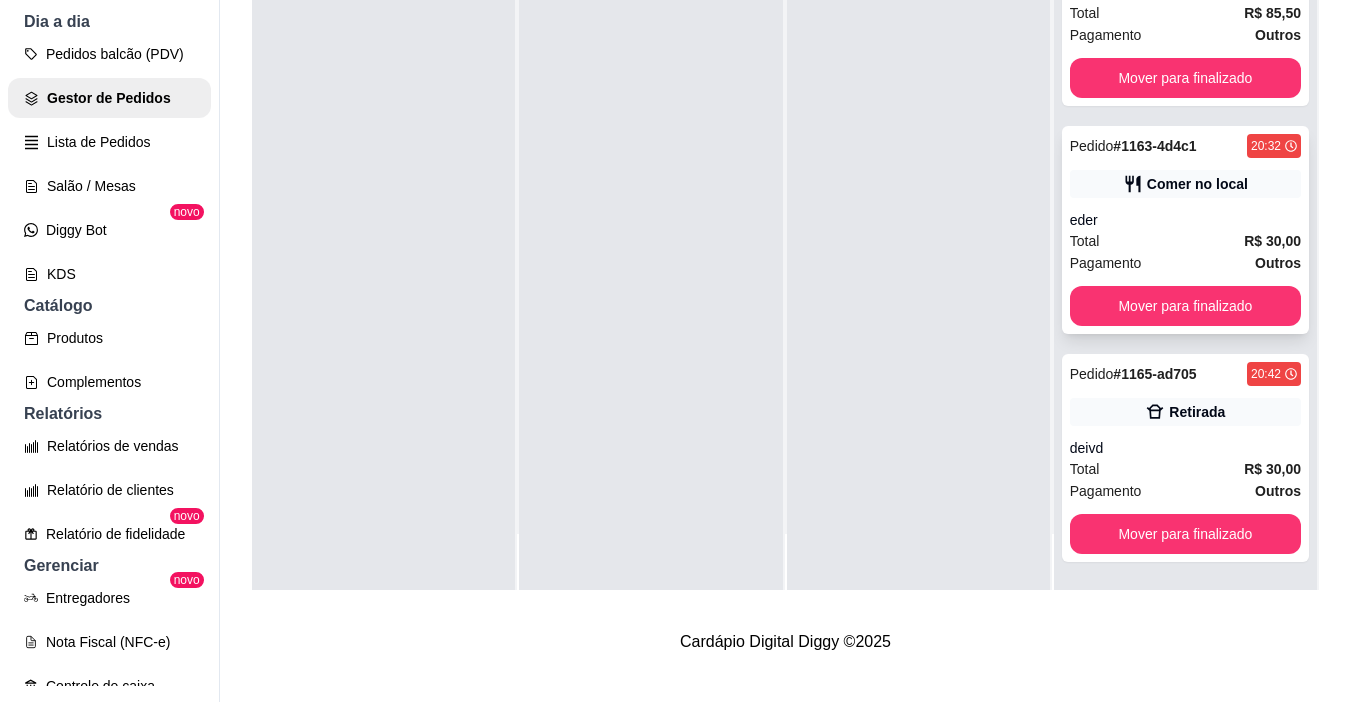 click on "Total R$ 30,00" at bounding box center [1185, 241] 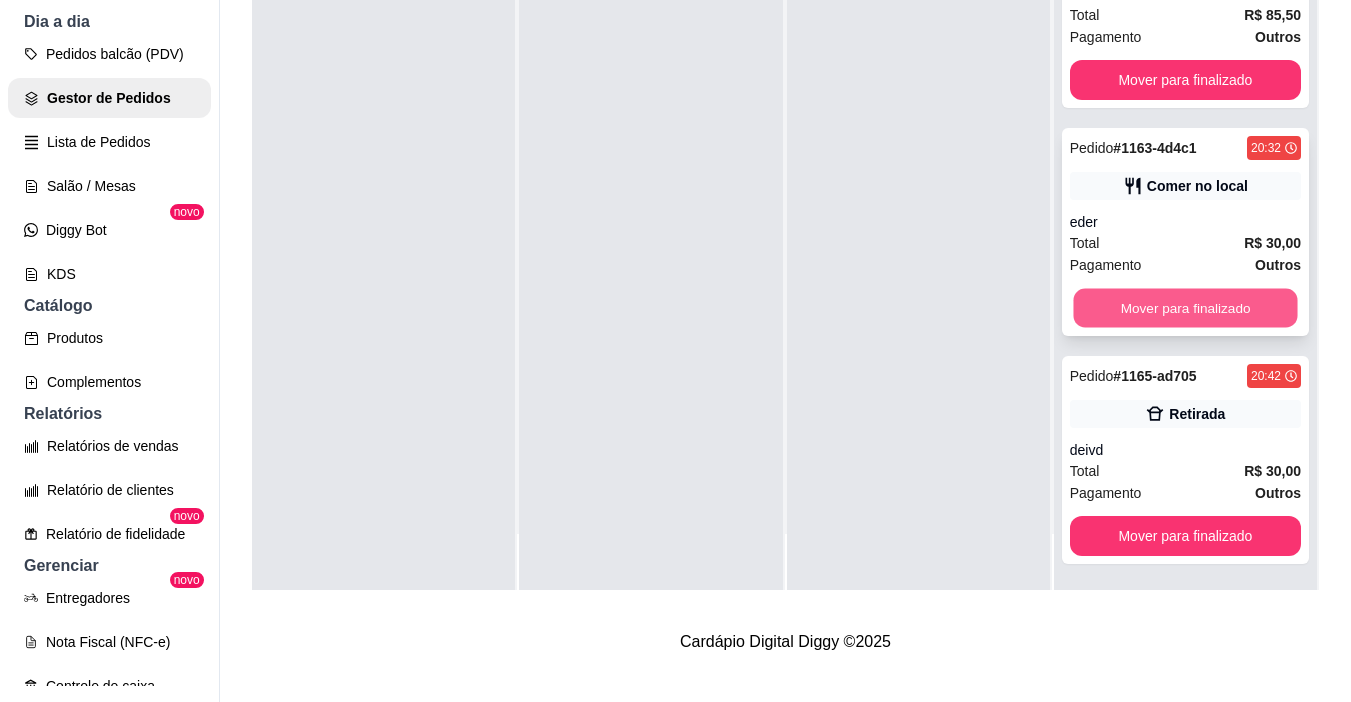 click on "Mover para finalizado" at bounding box center [1185, 308] 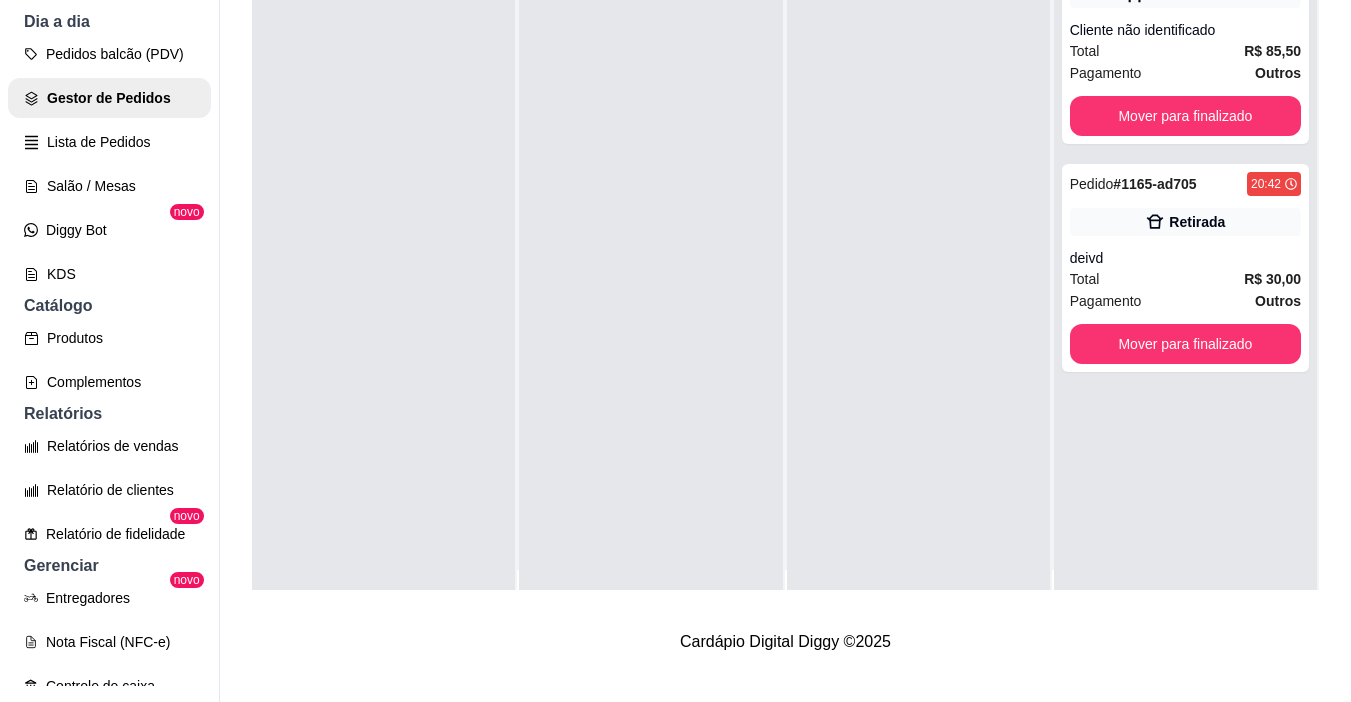 scroll, scrollTop: 0, scrollLeft: 0, axis: both 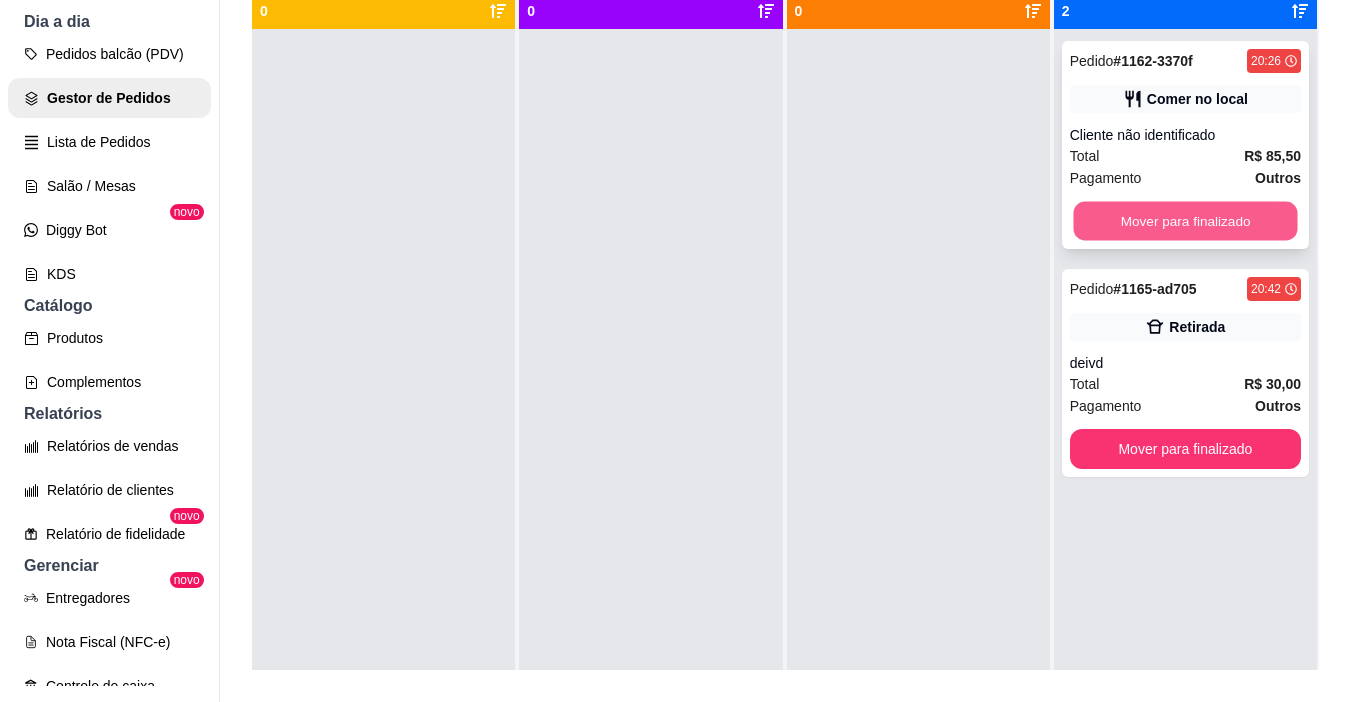 click on "Mover para finalizado" at bounding box center (1185, 221) 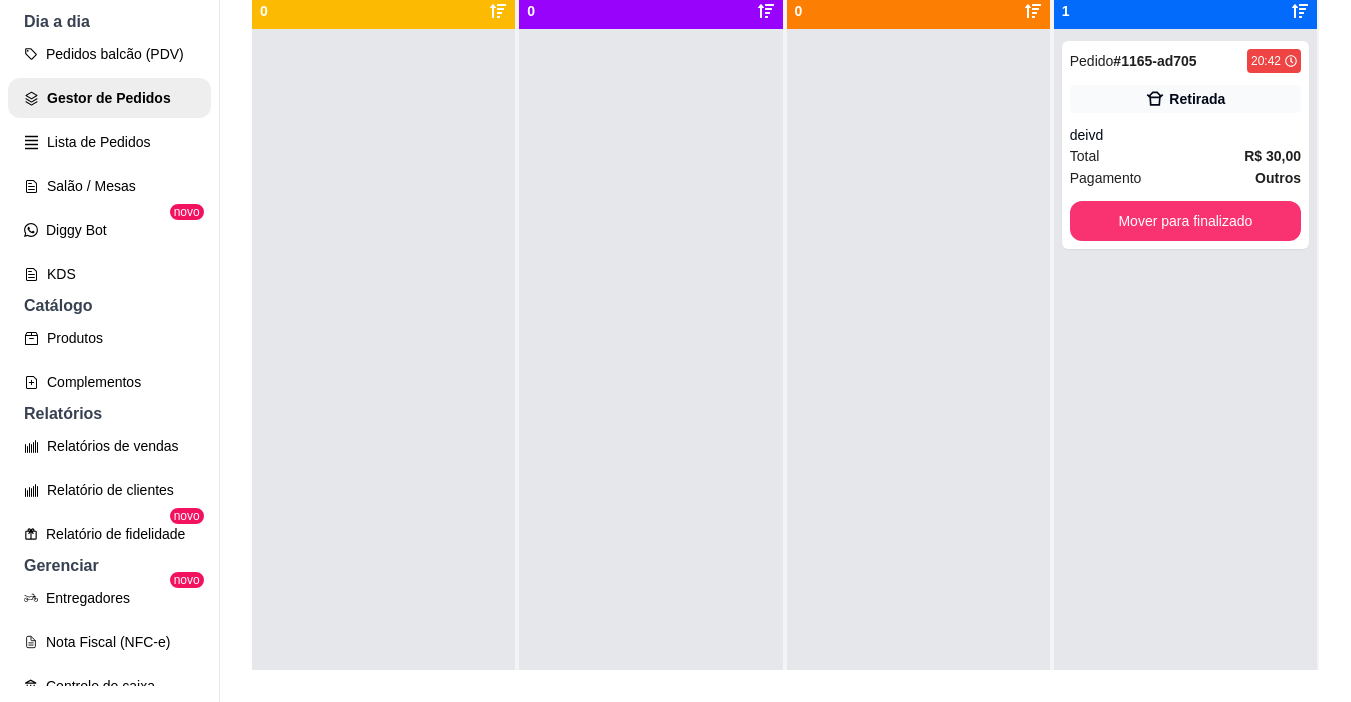 click on "Pedido  # 1165-ad705 20:42 Retirada deivd Total R$ 30,00 Pagamento Outros Mover para finalizado" at bounding box center (1185, 380) 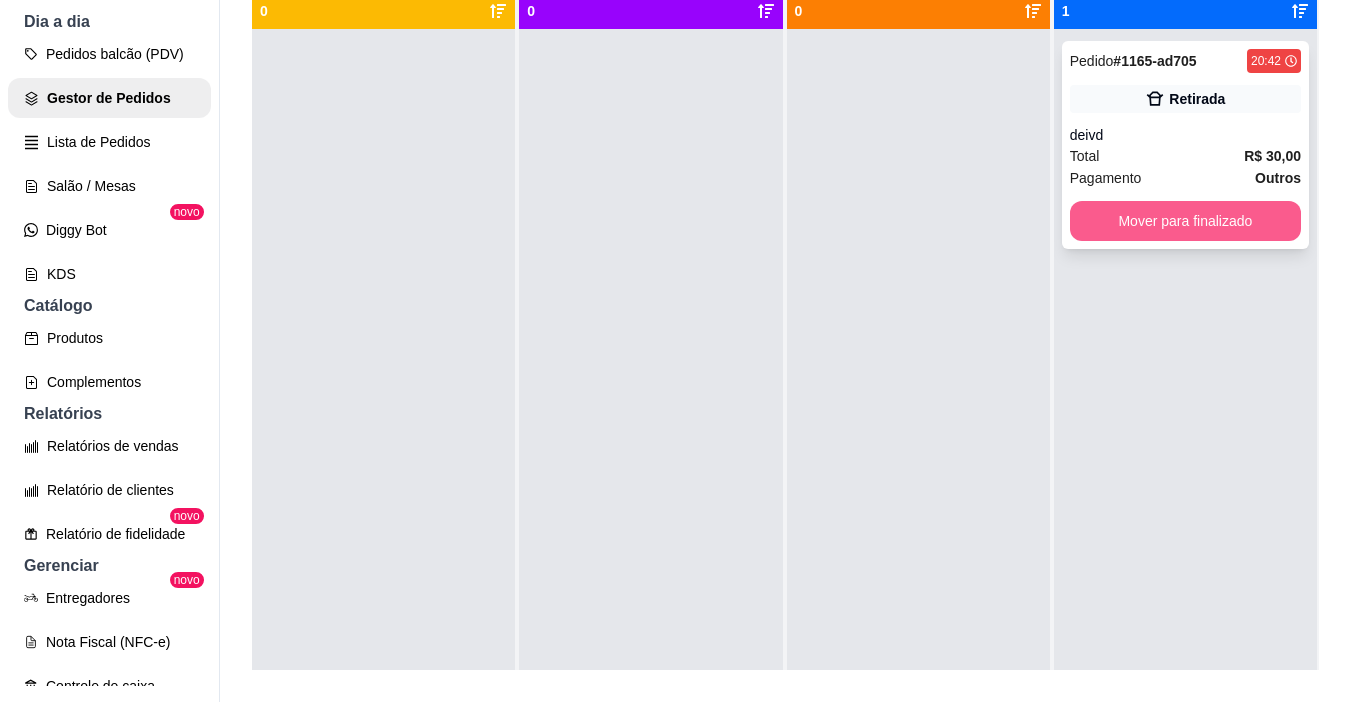 click on "Mover para finalizado" at bounding box center (1185, 221) 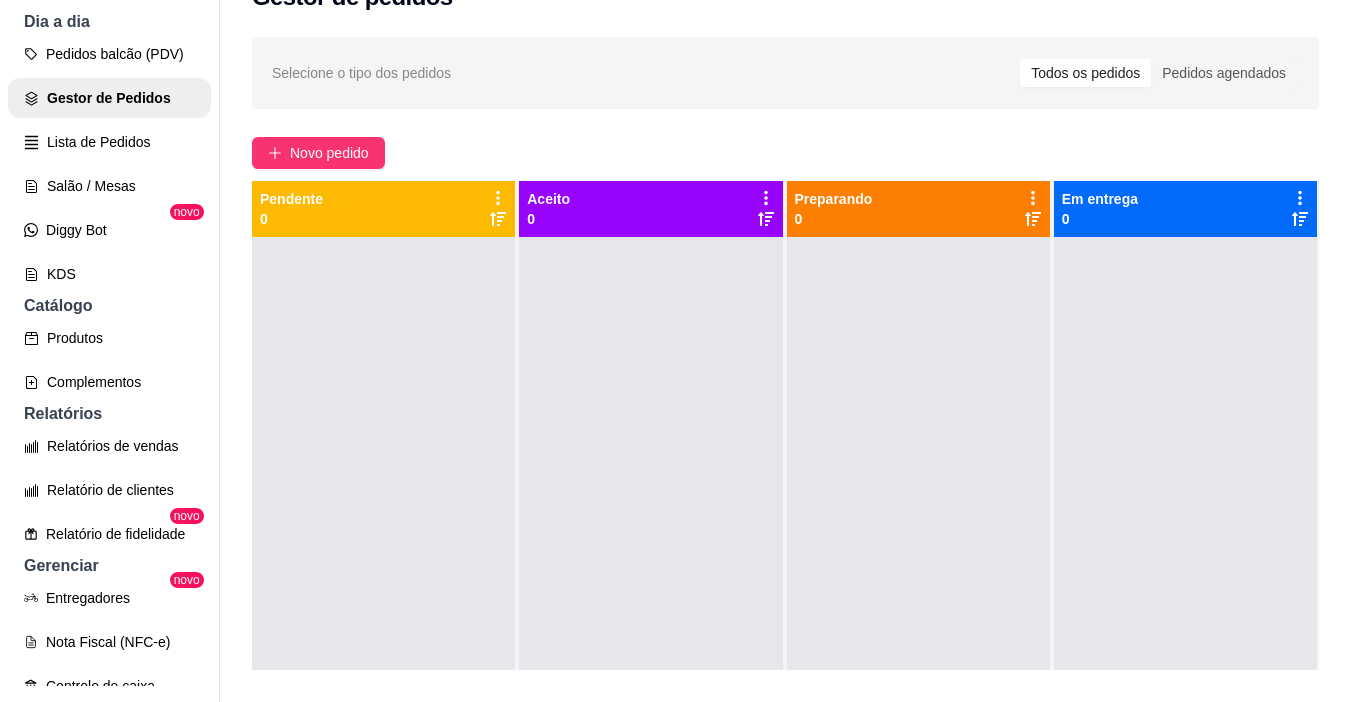scroll, scrollTop: 0, scrollLeft: 0, axis: both 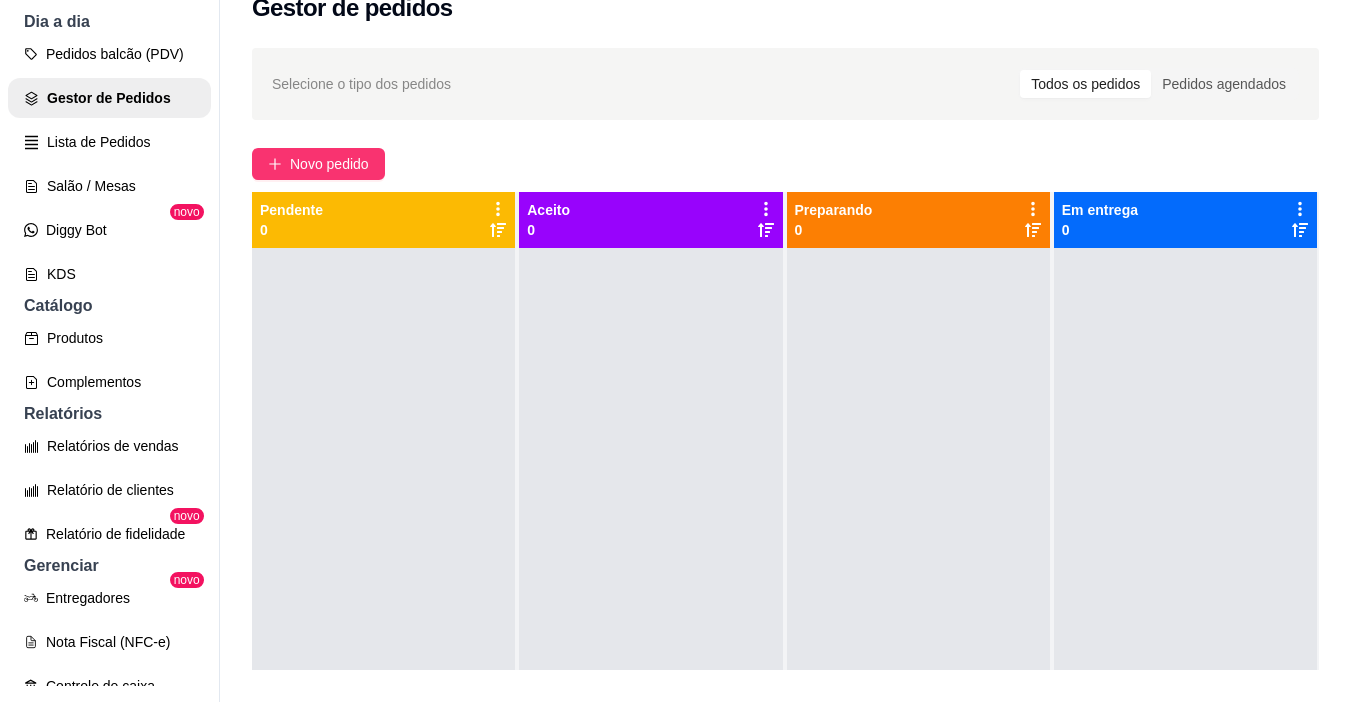 click on "Selecione o tipo dos pedidos Todos os pedidos Pedidos agendados Novo pedido Pendente 0 Aceito 0 Preparando 0 Em entrega 0" at bounding box center (785, 477) 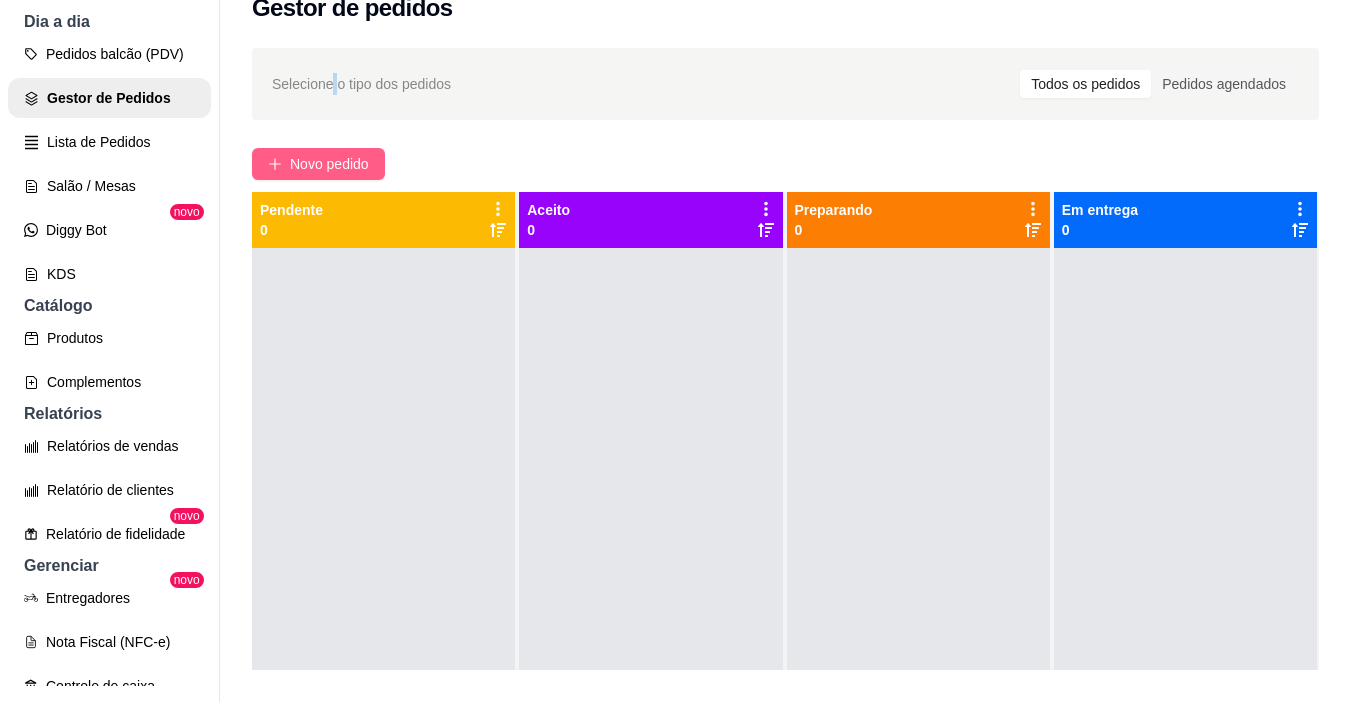 click on "Novo pedido" at bounding box center [329, 164] 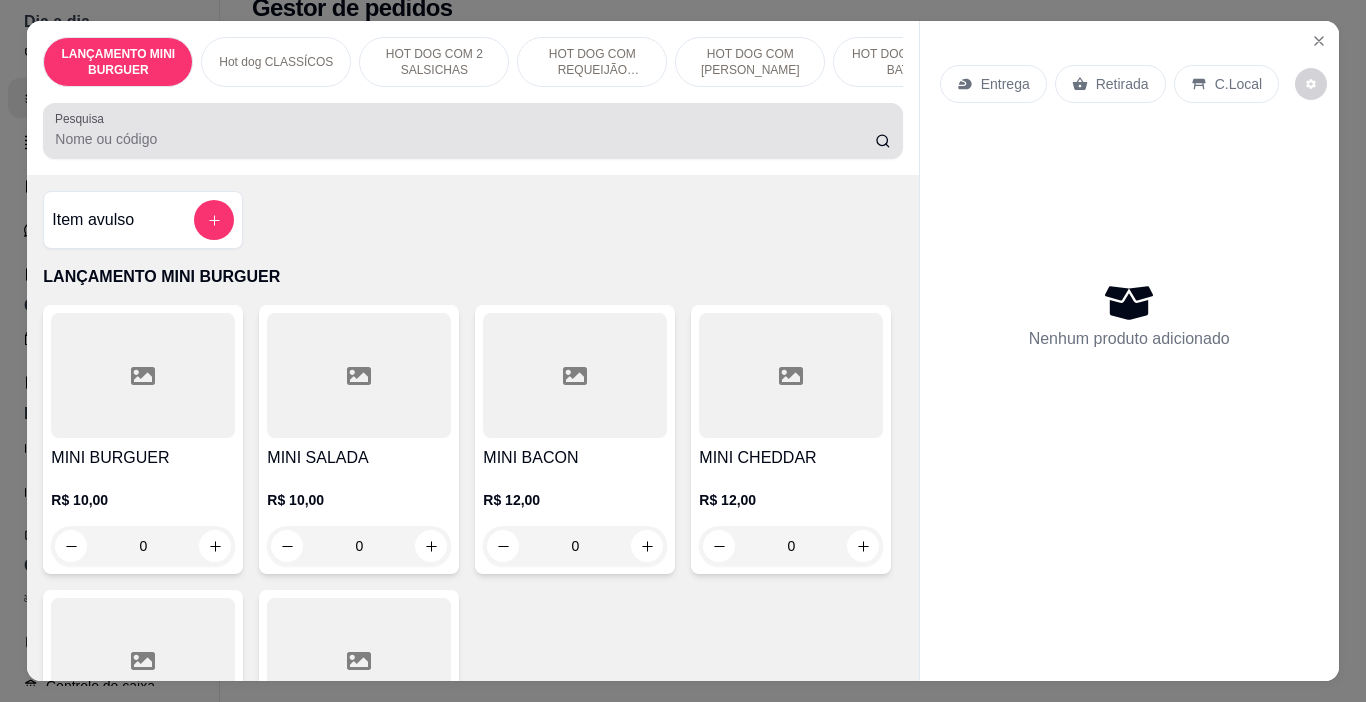 click on "Pesquisa" at bounding box center [465, 139] 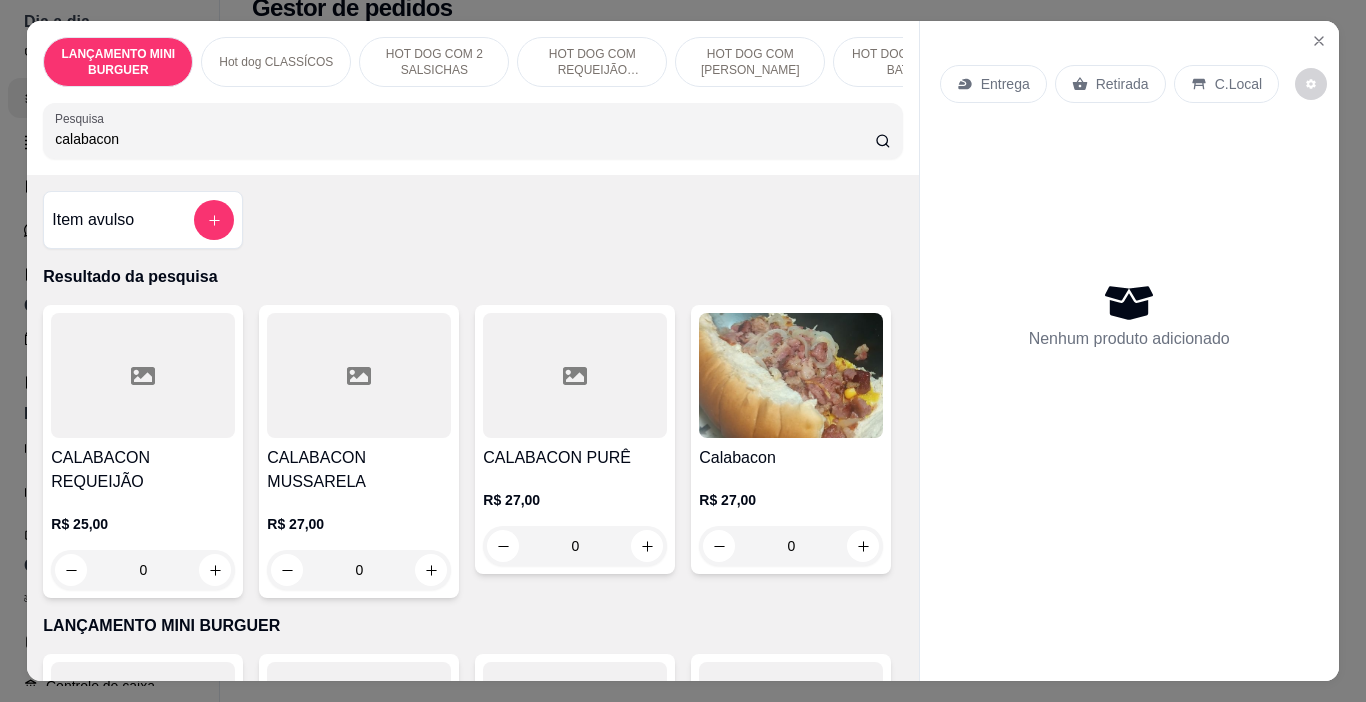 type on "calabacon" 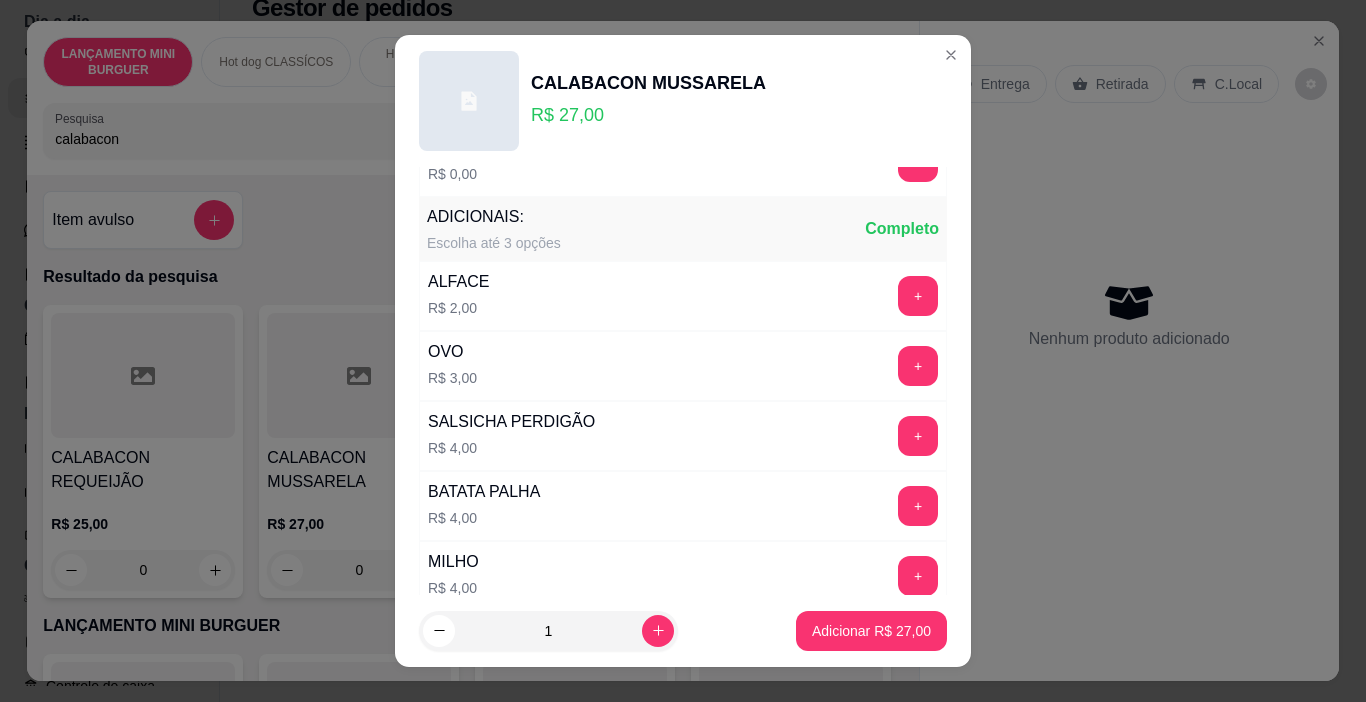scroll, scrollTop: 200, scrollLeft: 0, axis: vertical 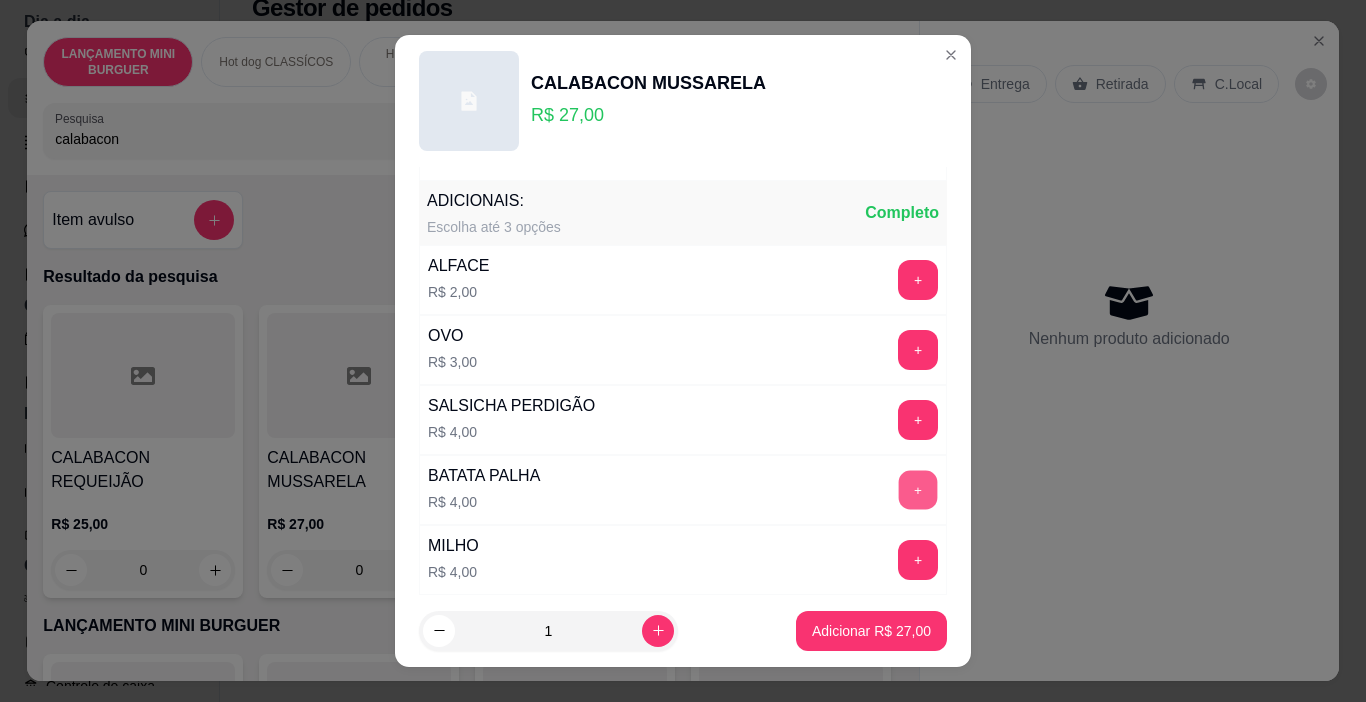 click on "+" at bounding box center [918, 490] 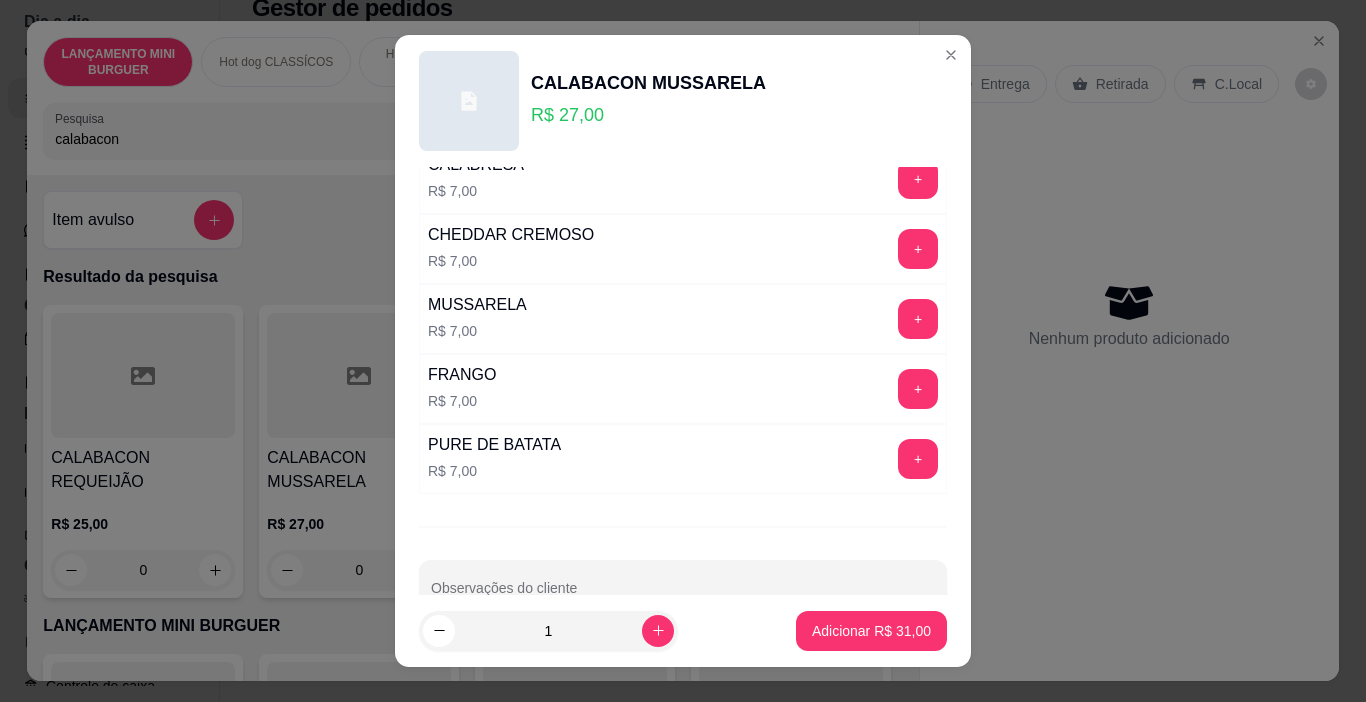 scroll, scrollTop: 910, scrollLeft: 0, axis: vertical 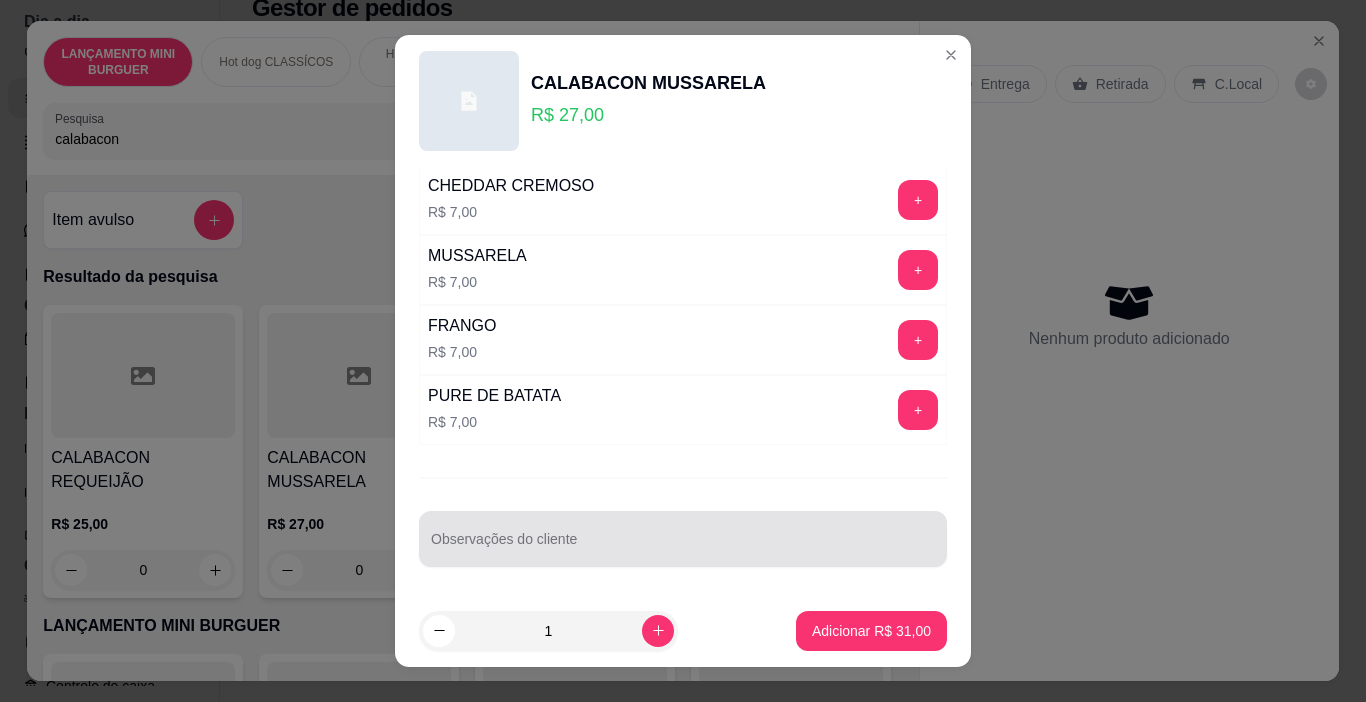 click at bounding box center [683, 539] 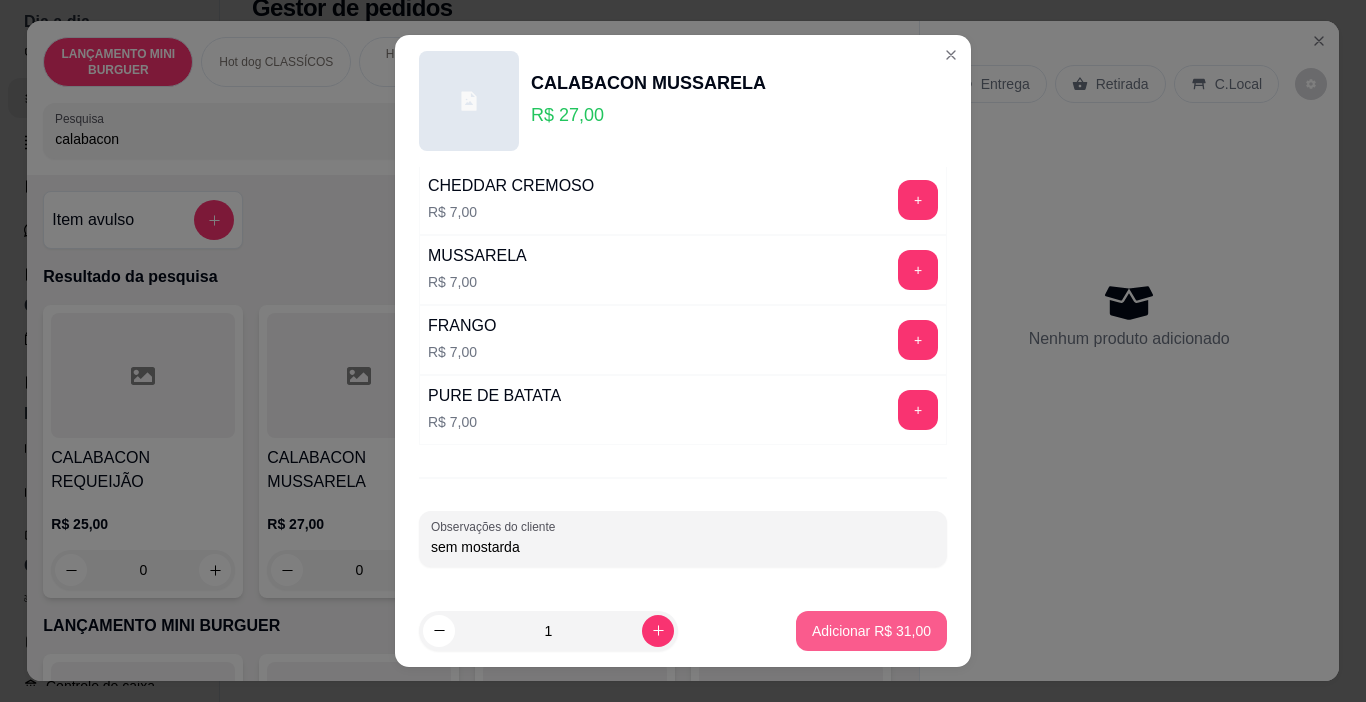 type on "sem mostarda" 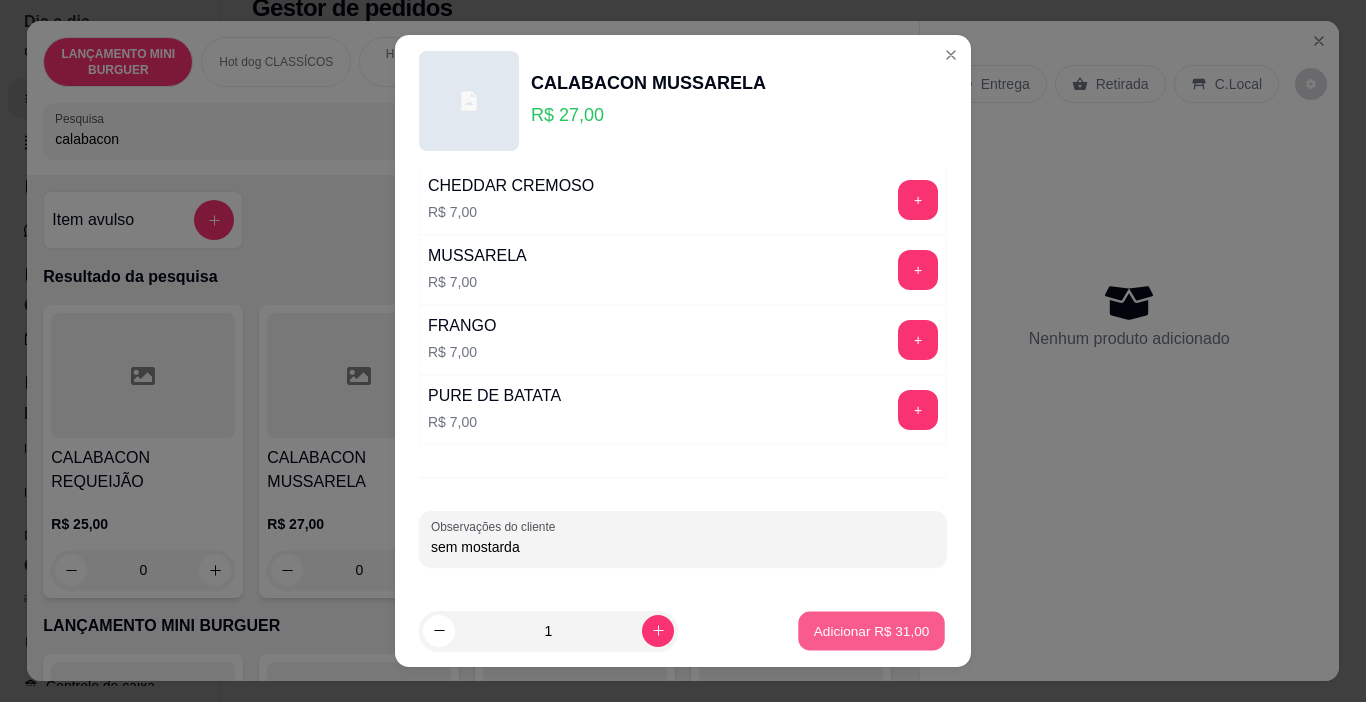 click on "Adicionar   R$ 31,00" at bounding box center [872, 630] 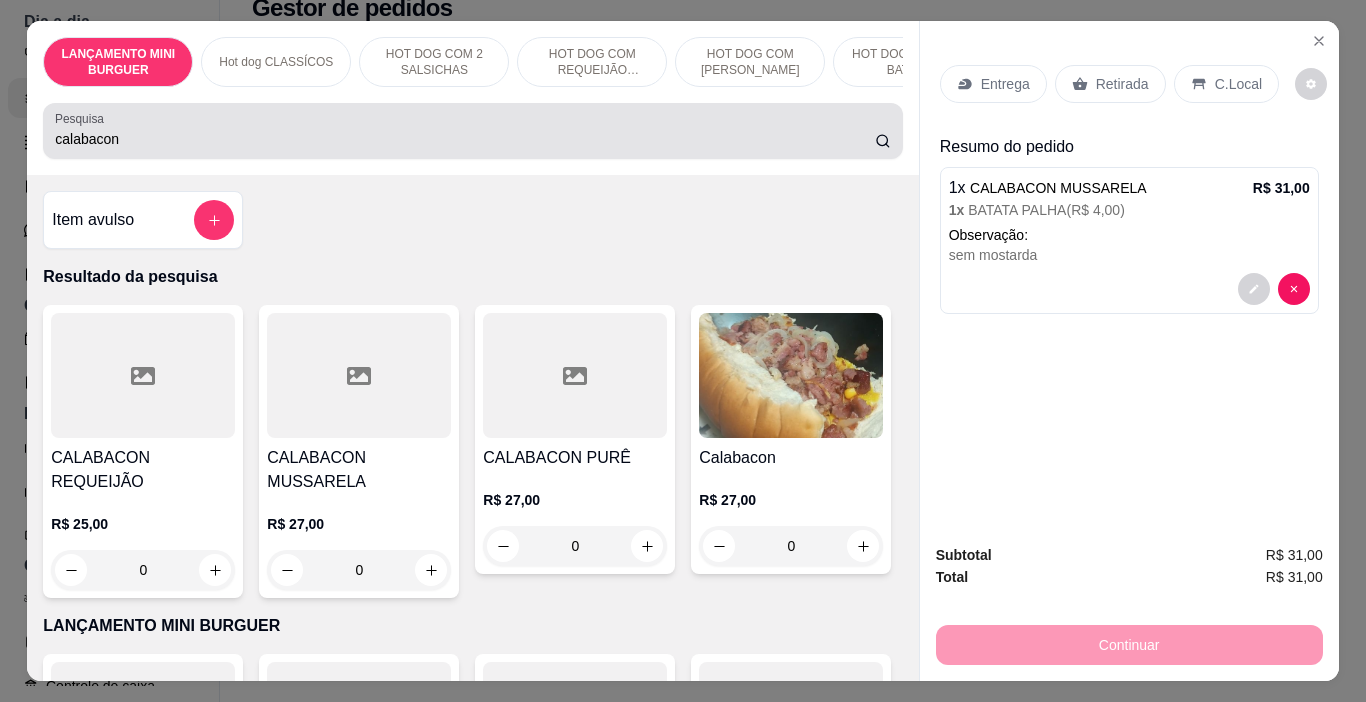 click on "calabacon" at bounding box center [472, 131] 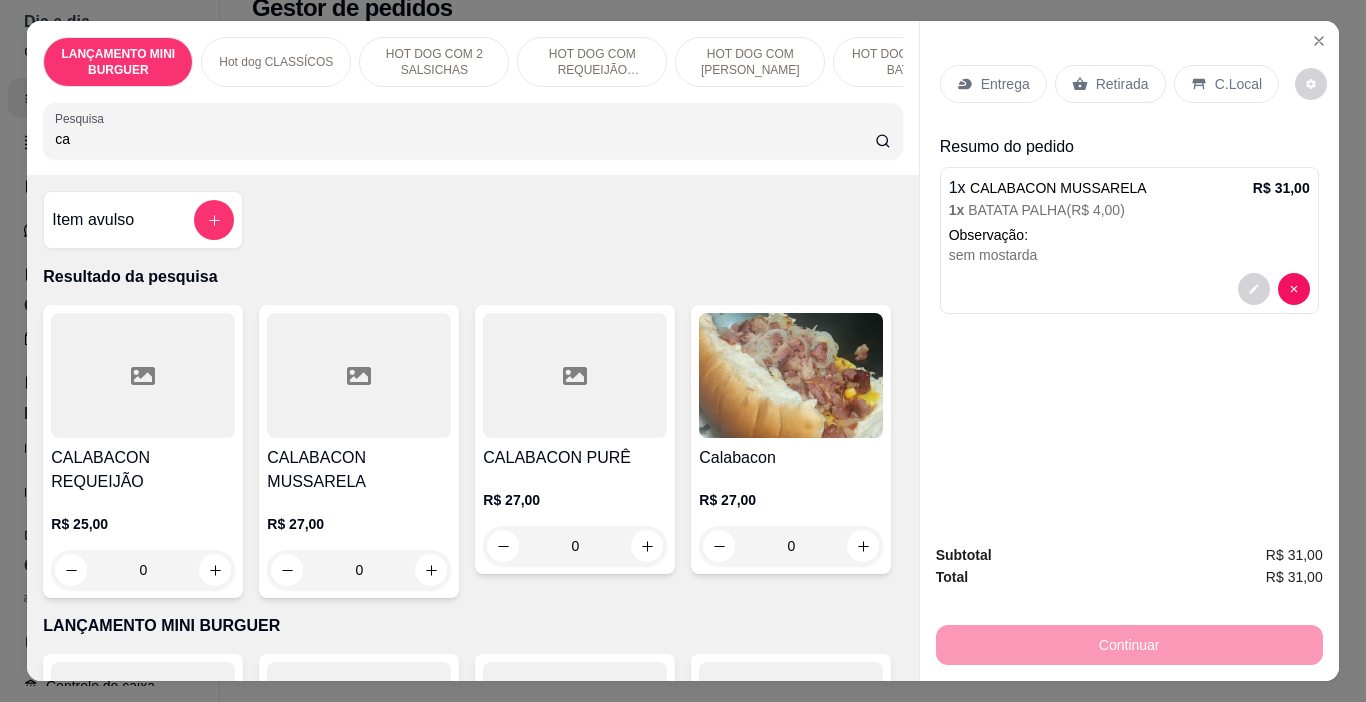 type on "c" 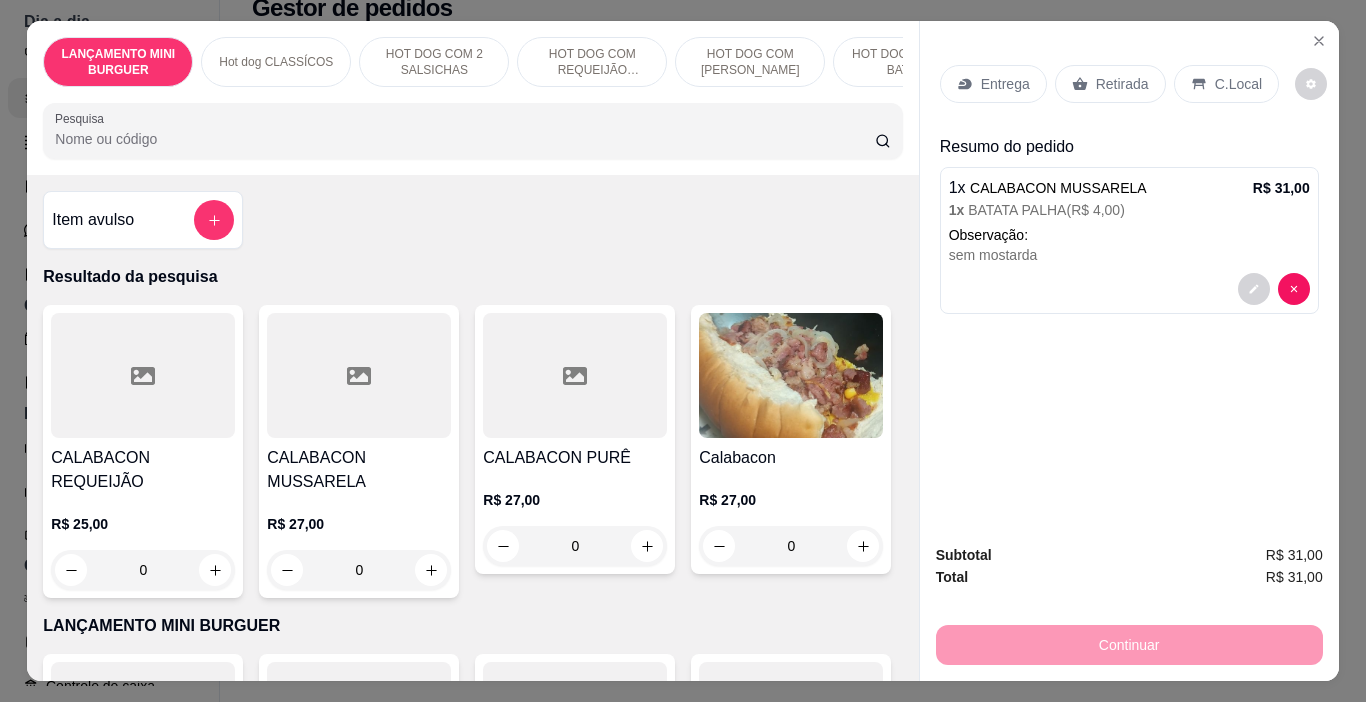 type 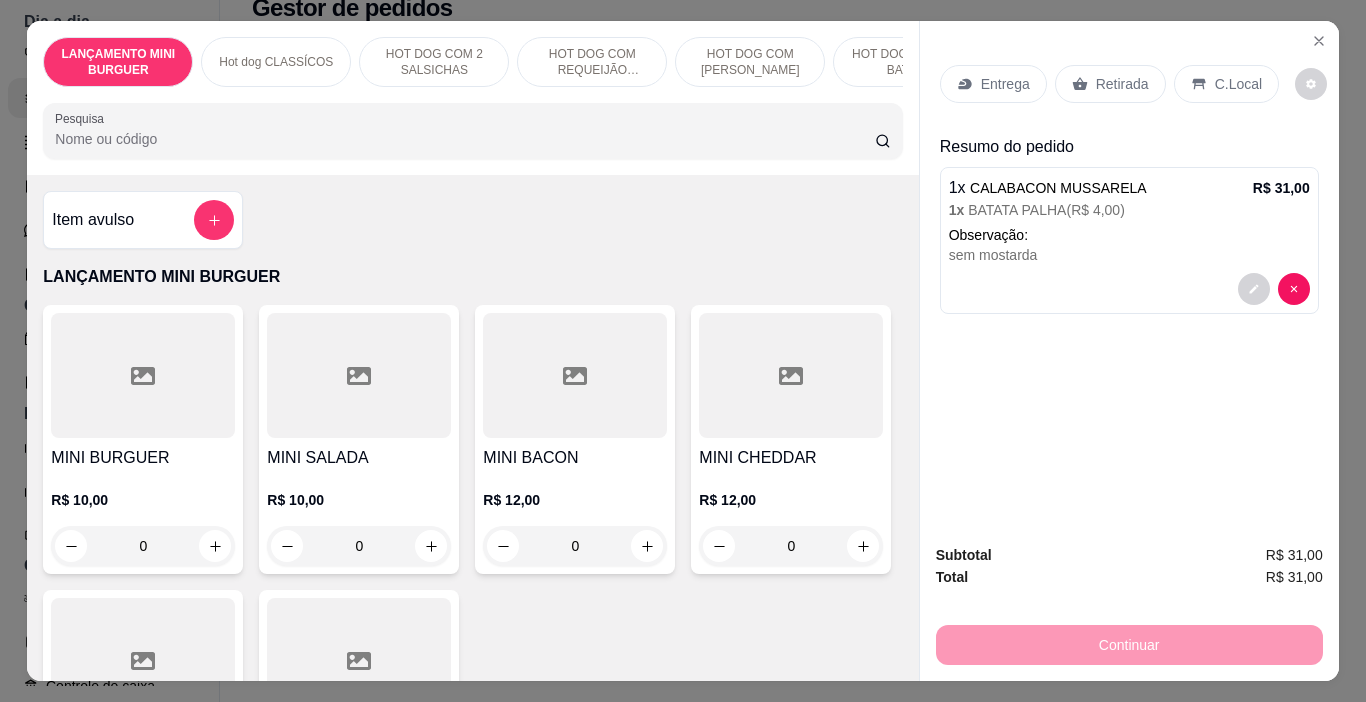 scroll, scrollTop: 200, scrollLeft: 0, axis: vertical 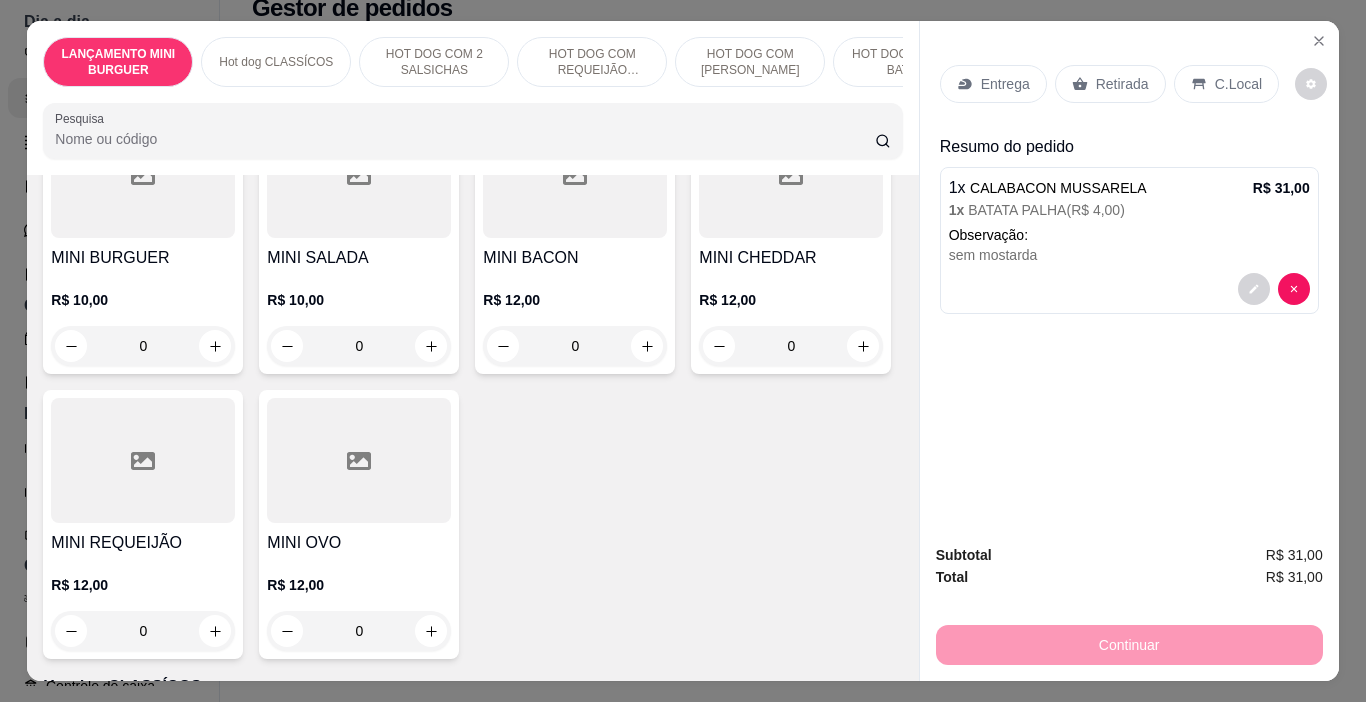 click on "0" at bounding box center [575, 346] 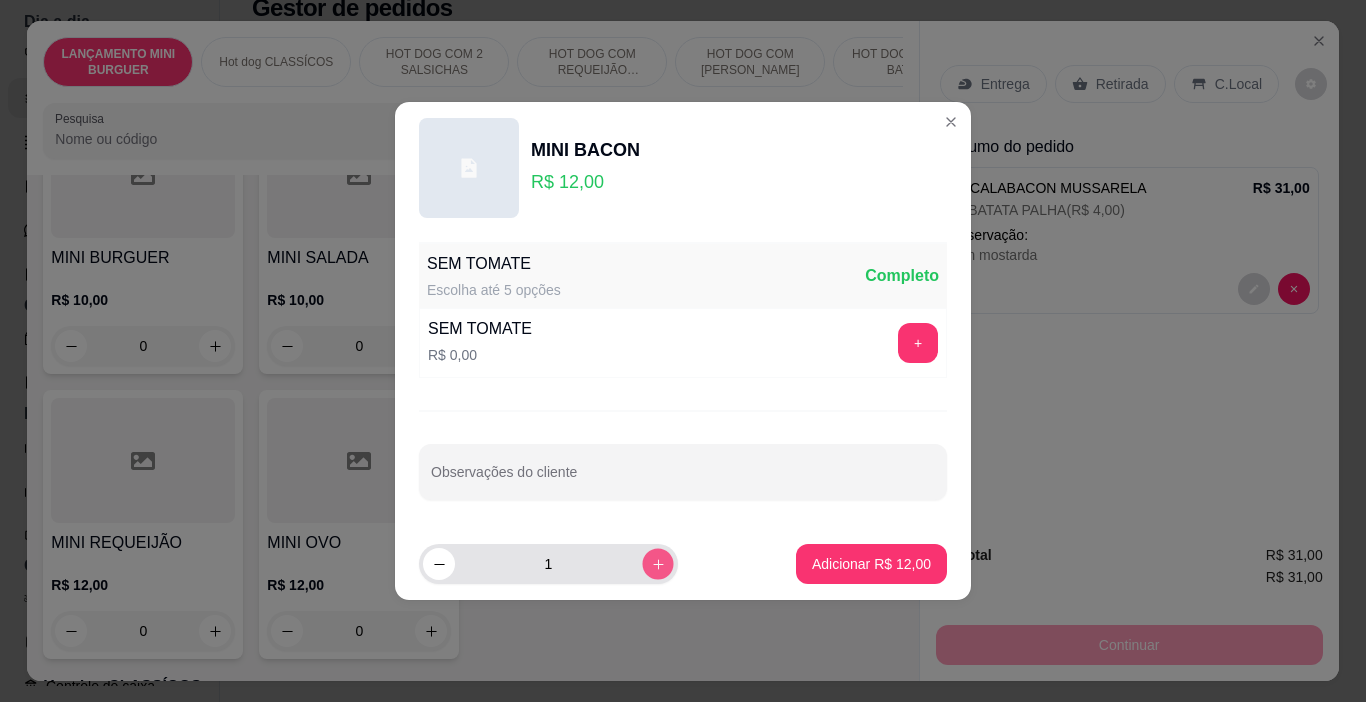click 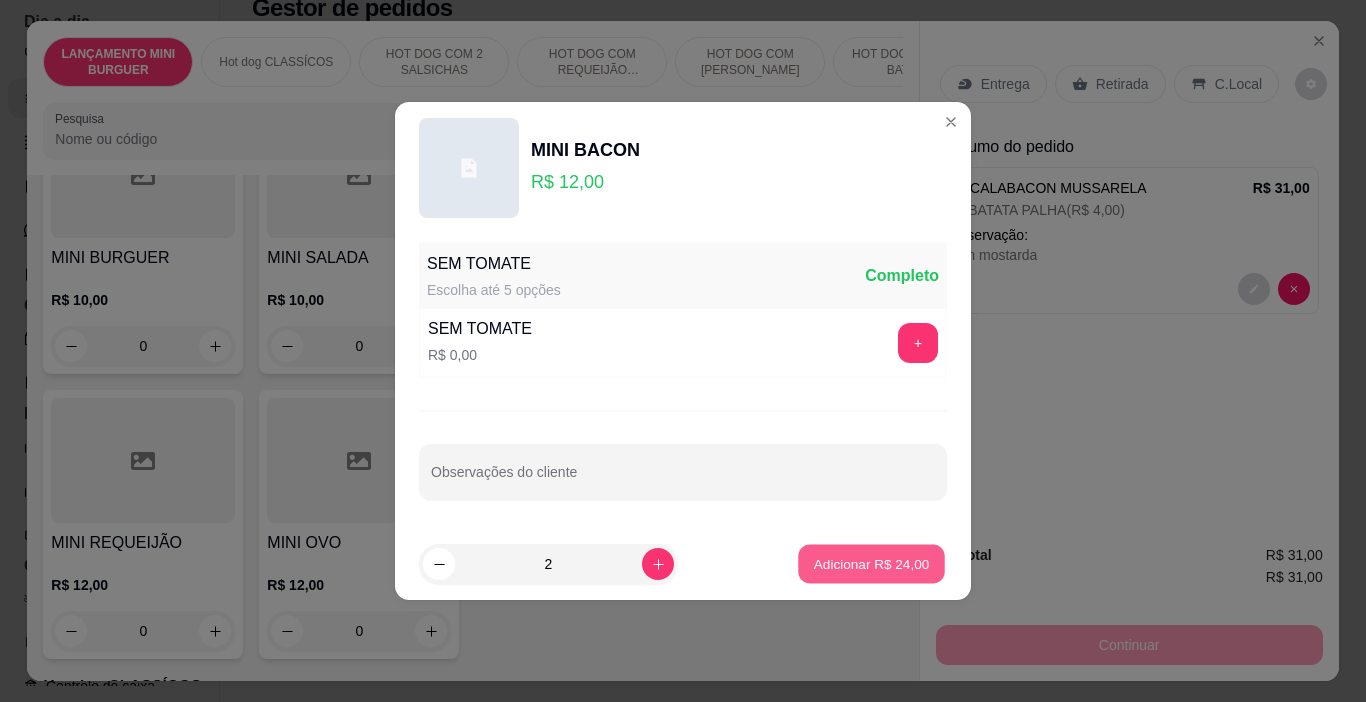 click on "Adicionar   R$ 24,00" at bounding box center [872, 563] 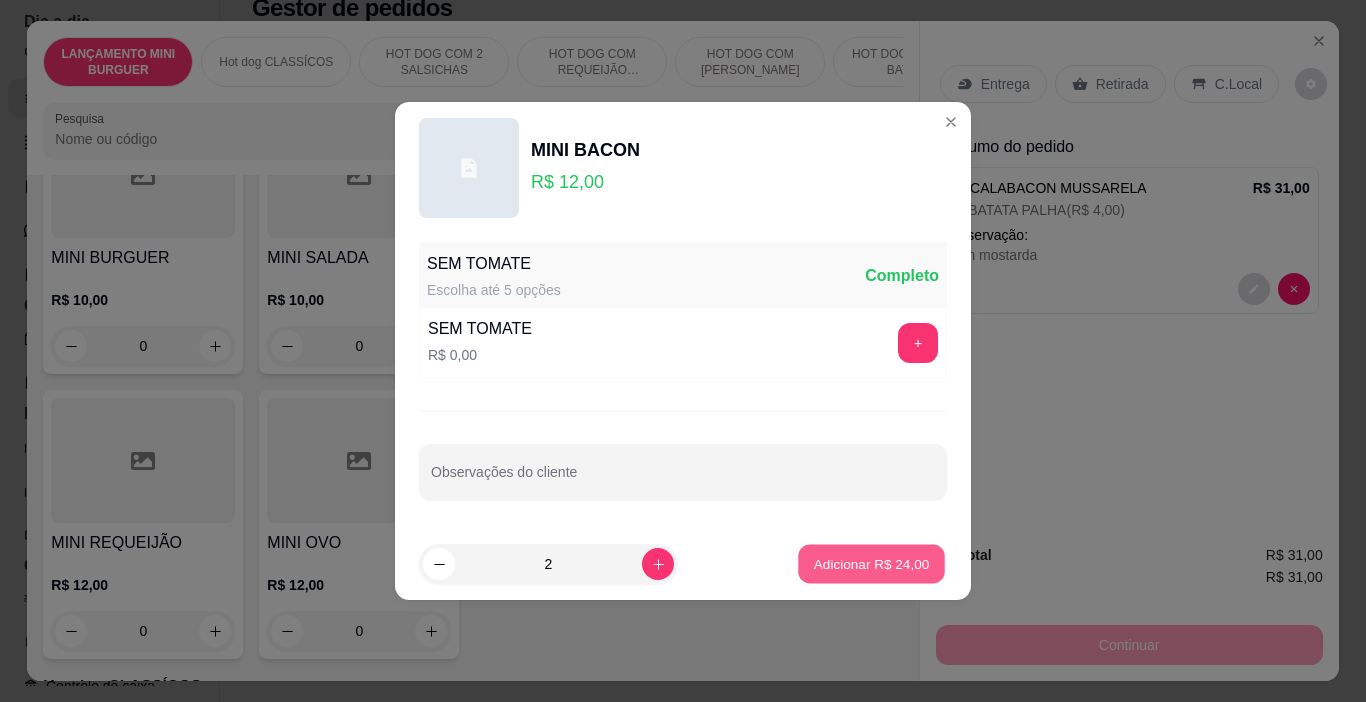 type on "2" 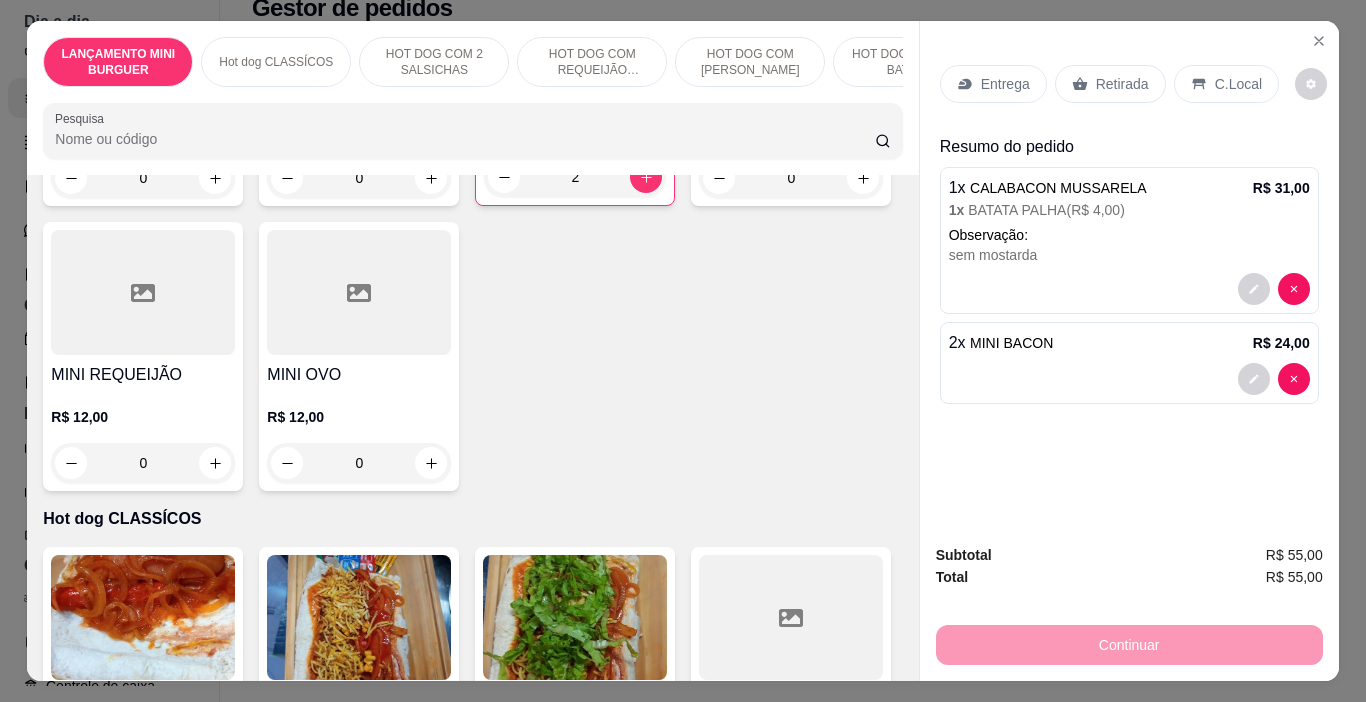 scroll, scrollTop: 400, scrollLeft: 0, axis: vertical 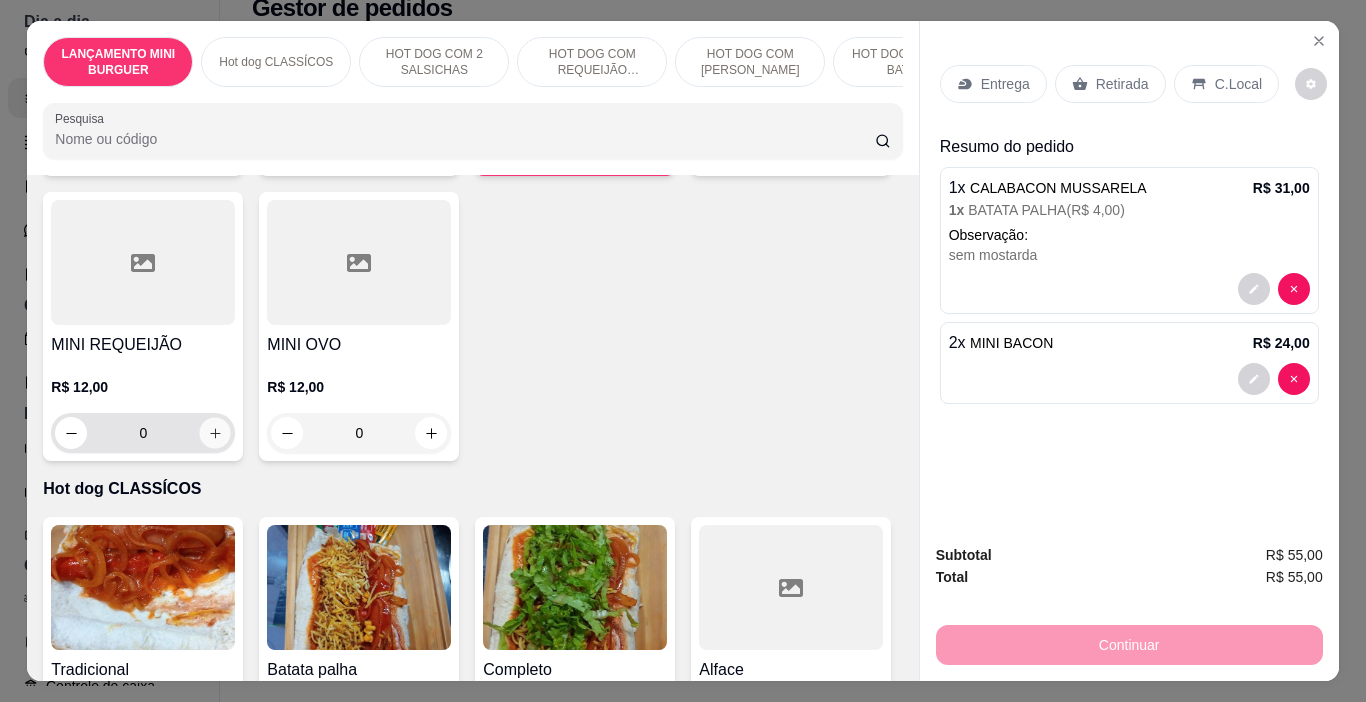 click at bounding box center [215, 433] 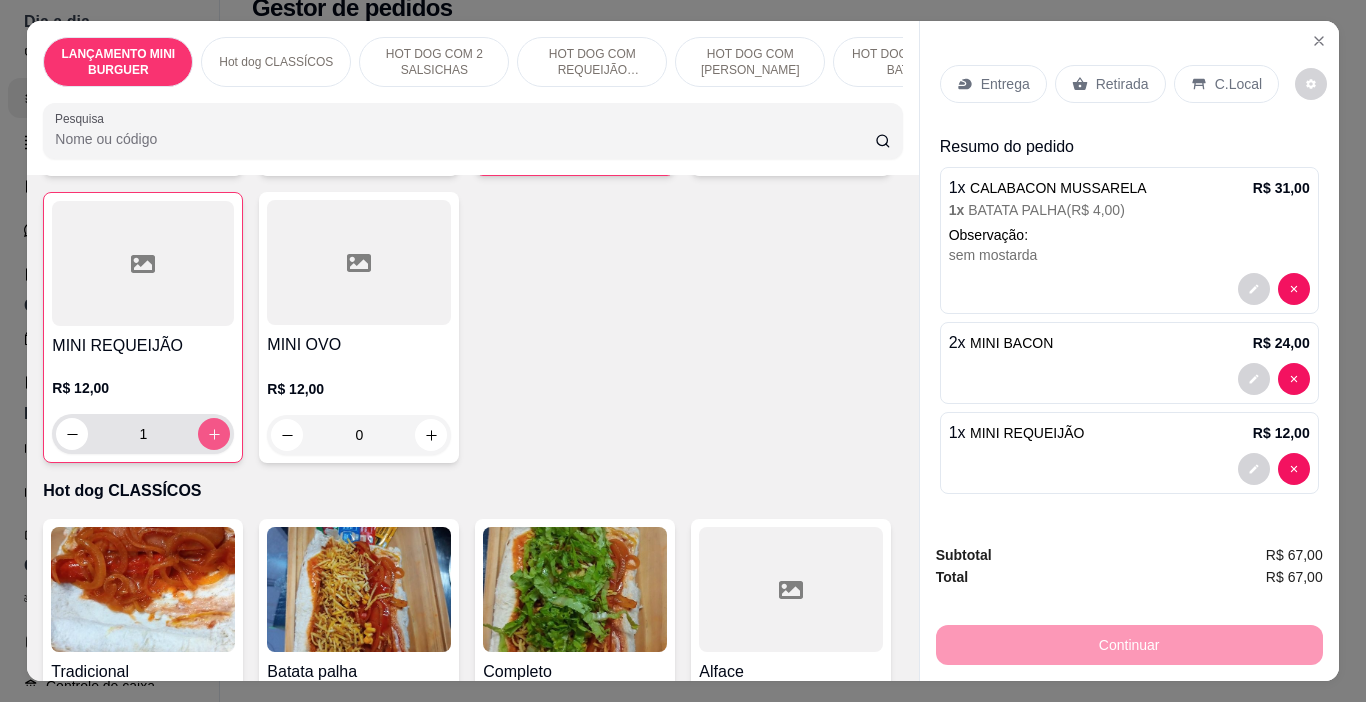 click 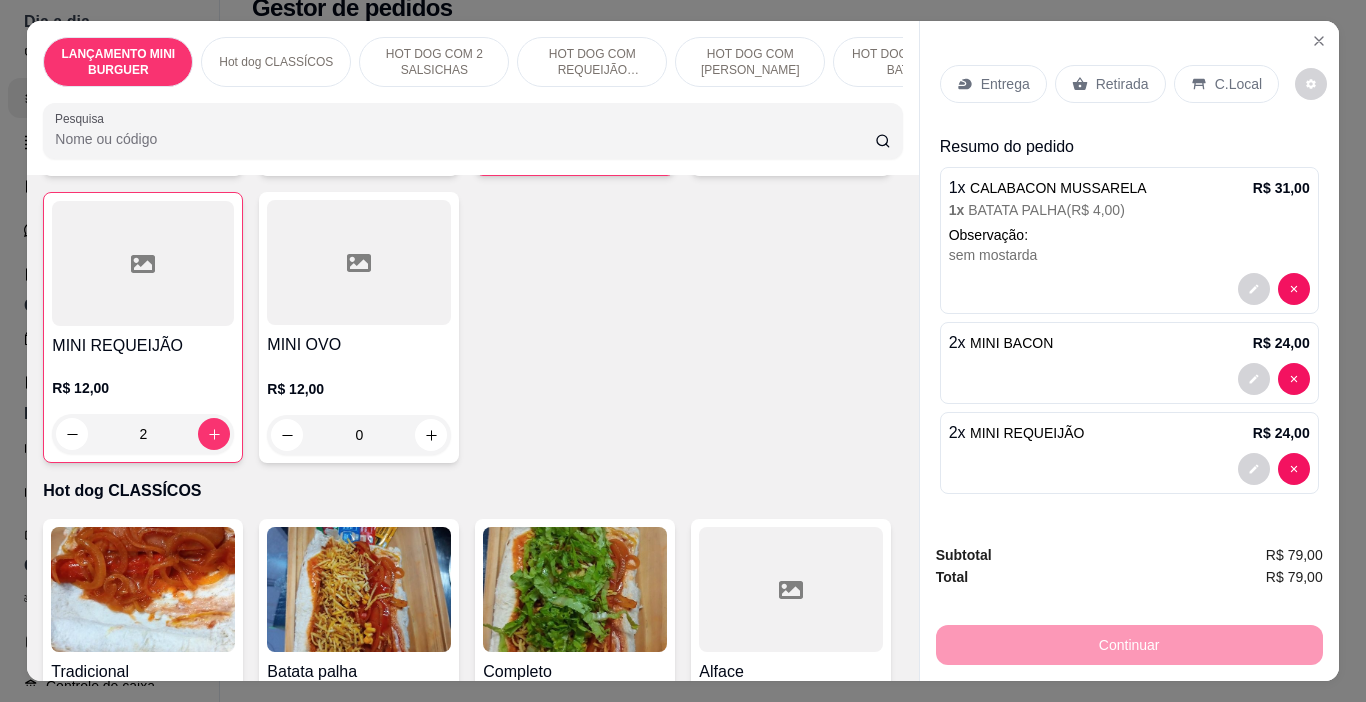 drag, startPoint x: 156, startPoint y: 141, endPoint x: 153, endPoint y: 127, distance: 14.3178215 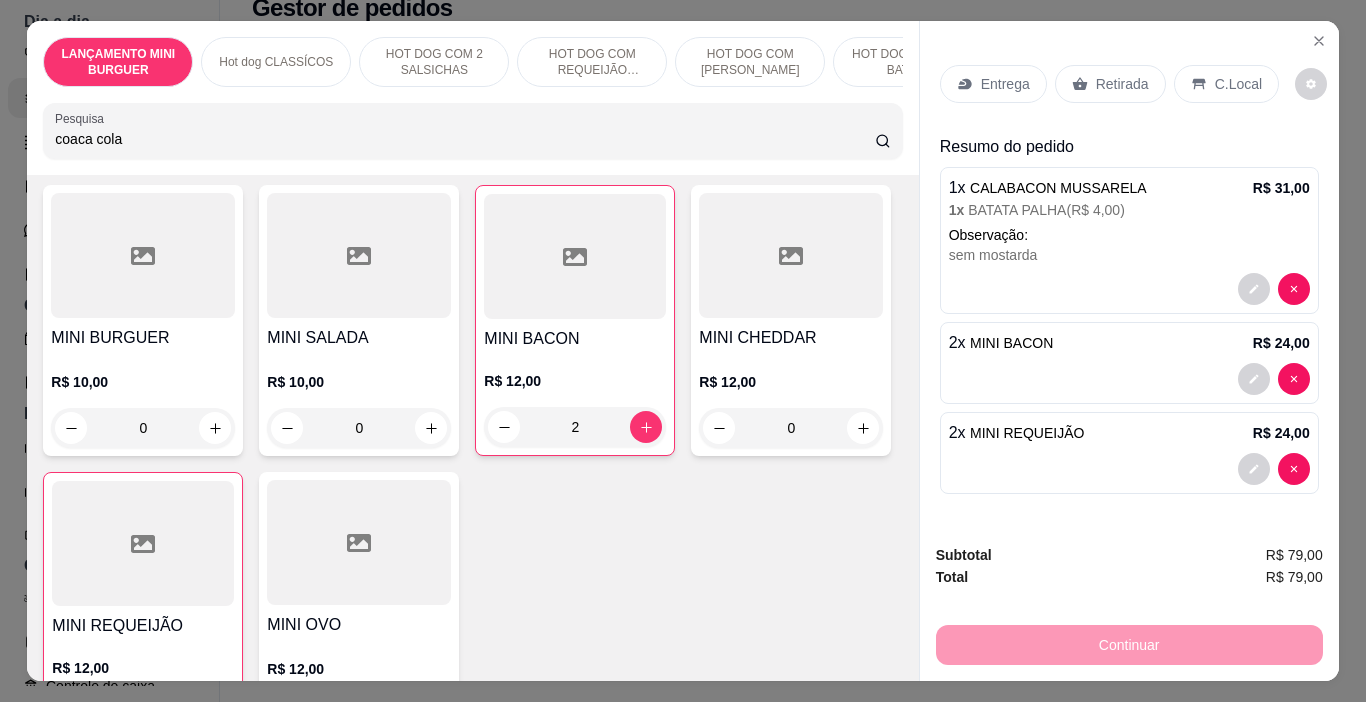 scroll, scrollTop: 0, scrollLeft: 0, axis: both 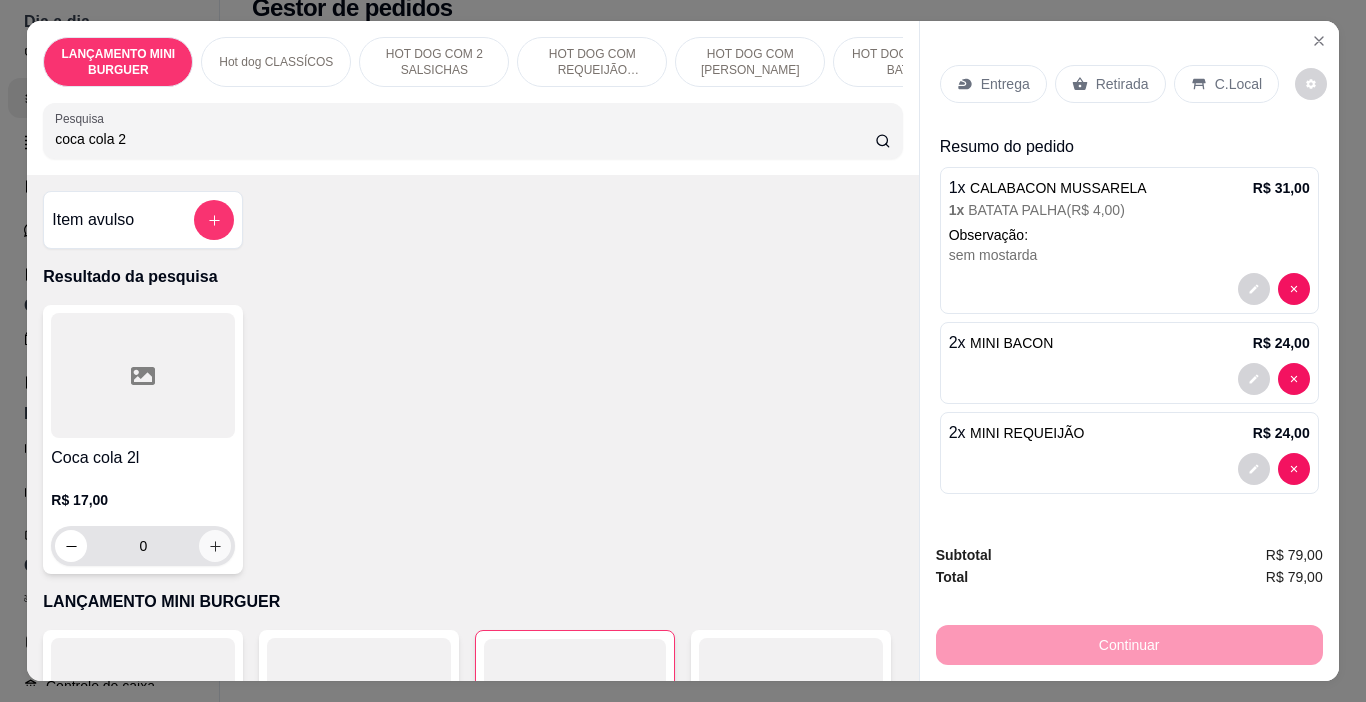 type on "coca cola 2" 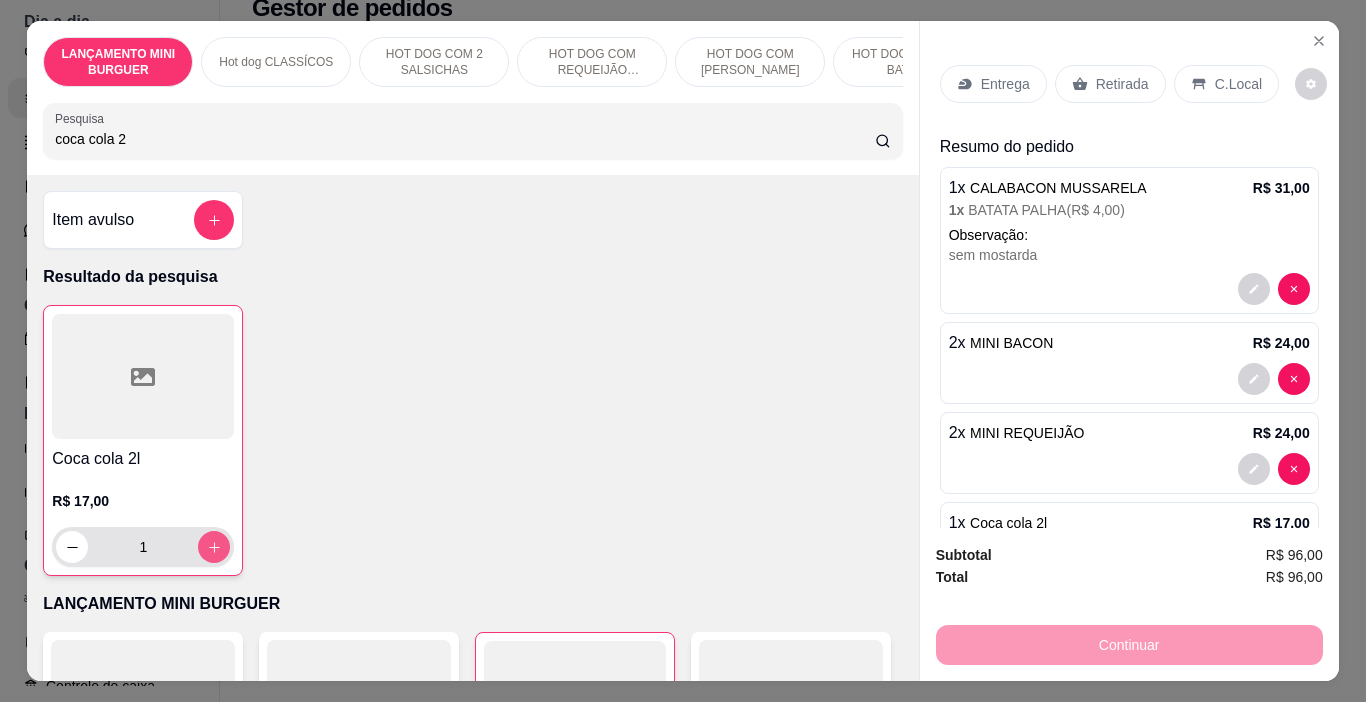 type 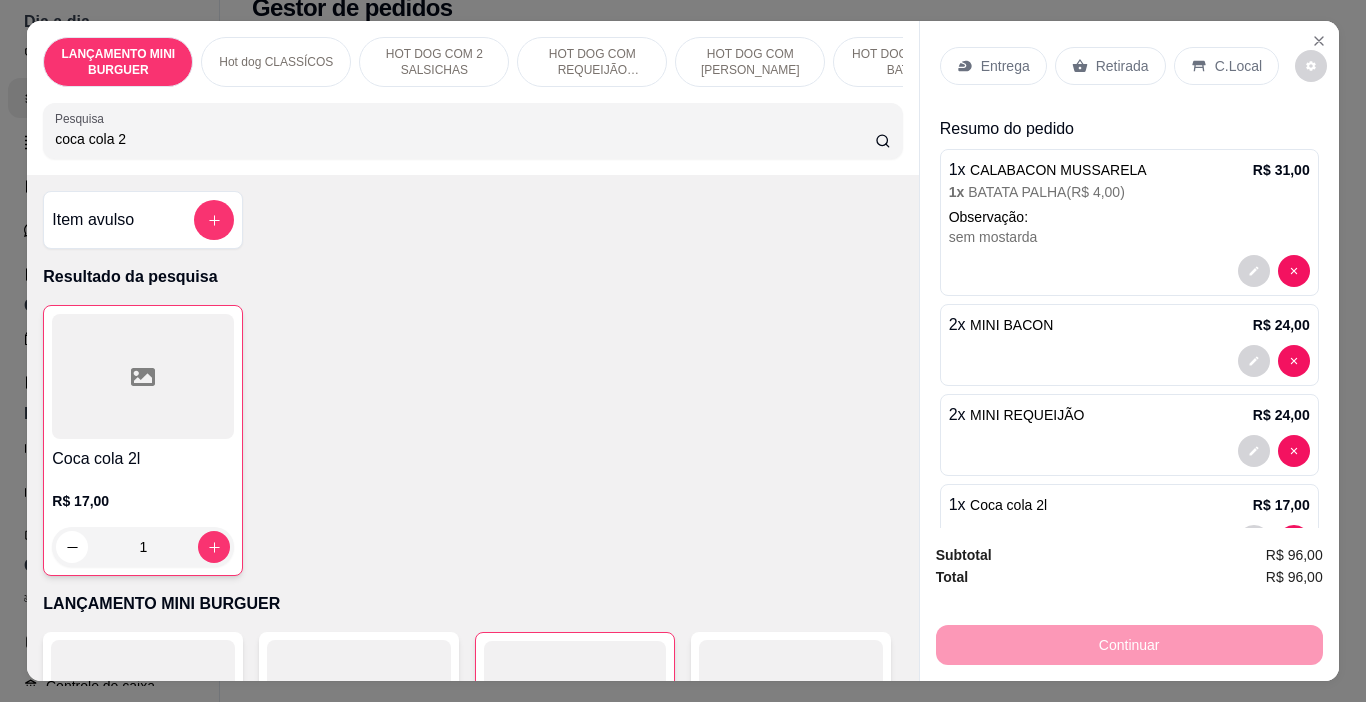 scroll, scrollTop: 0, scrollLeft: 0, axis: both 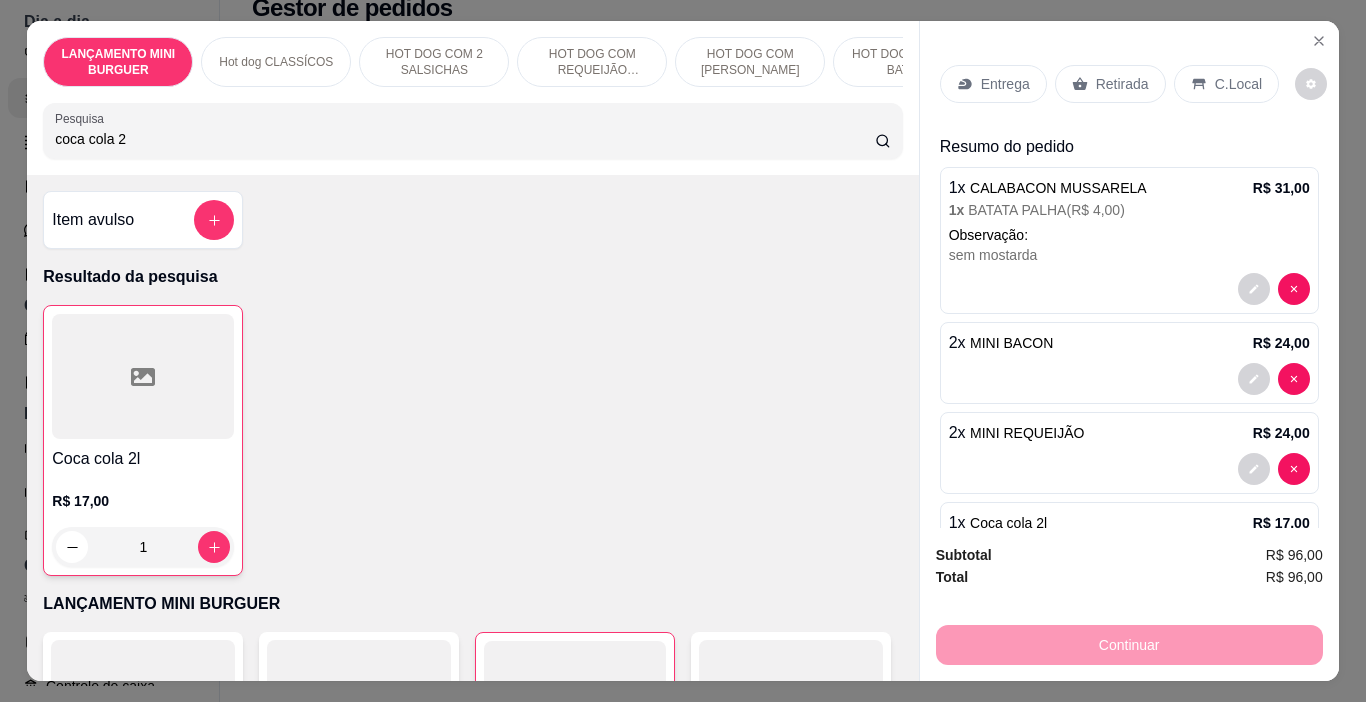 click on "C.Local" at bounding box center (1238, 84) 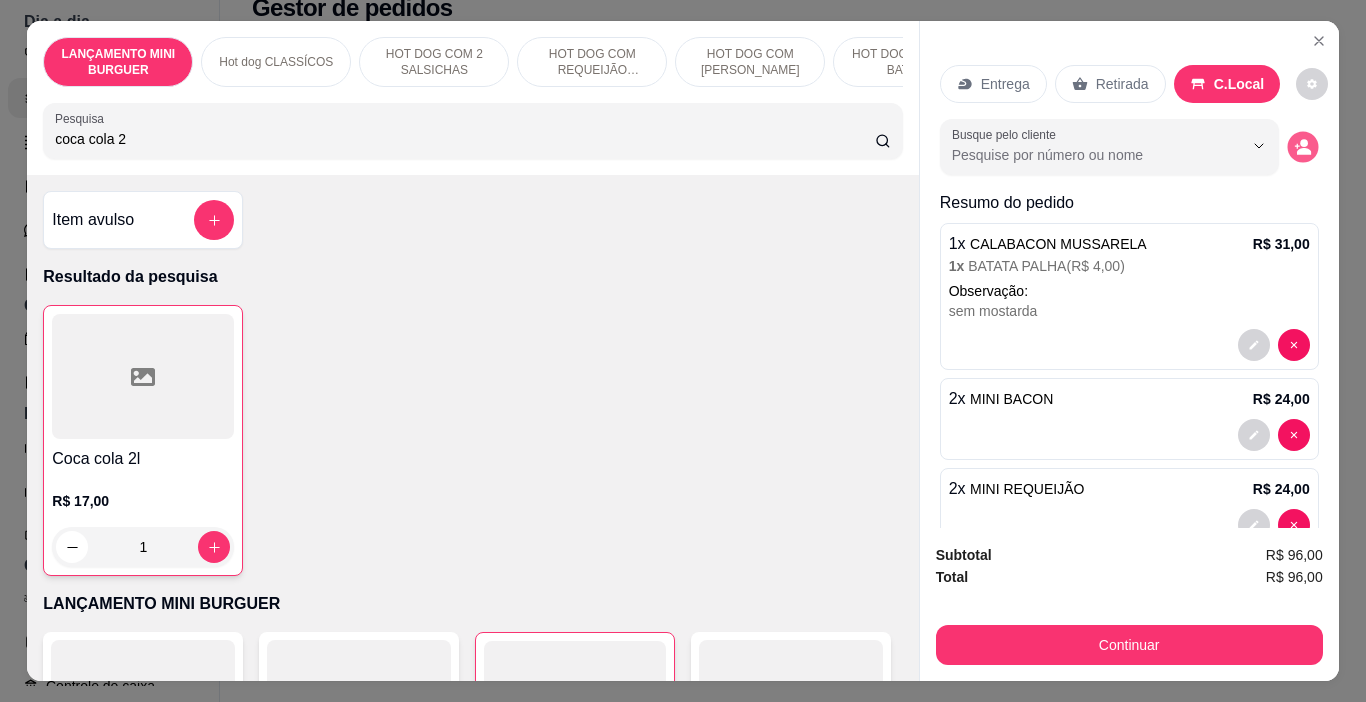 click 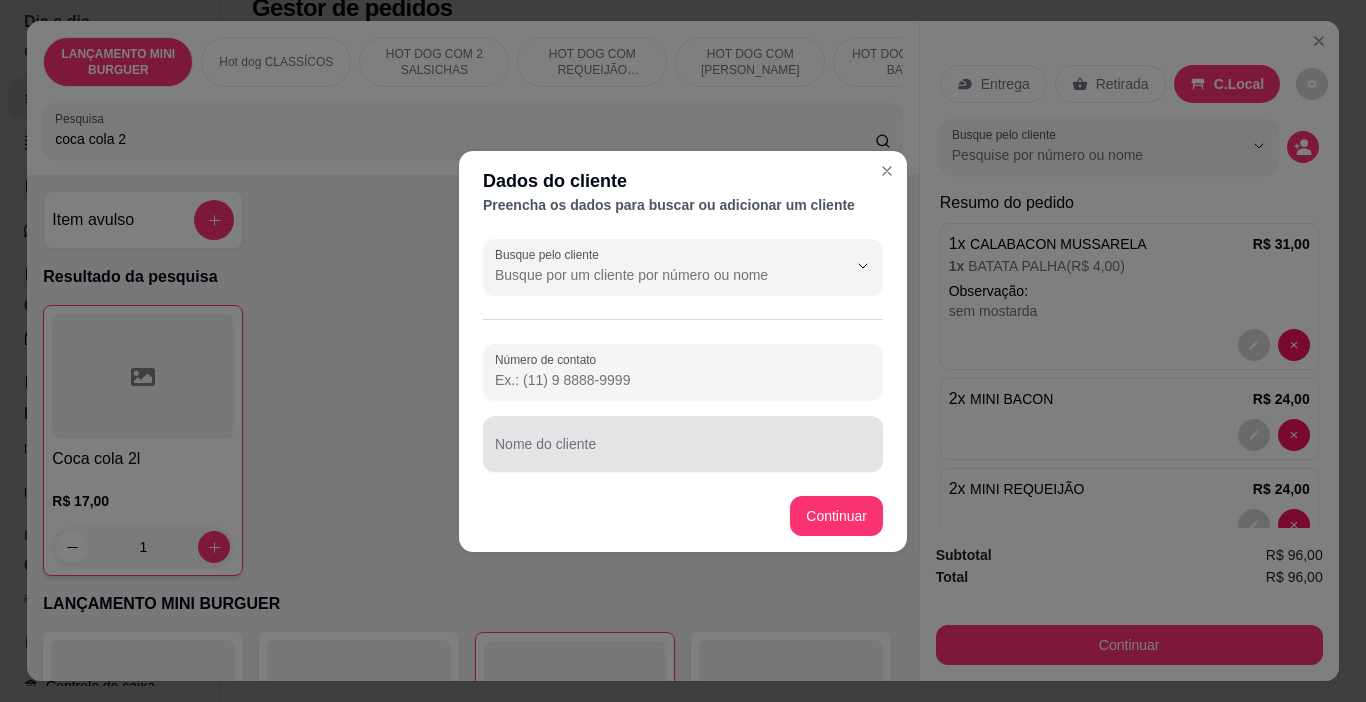 click on "Nome do cliente" at bounding box center [683, 452] 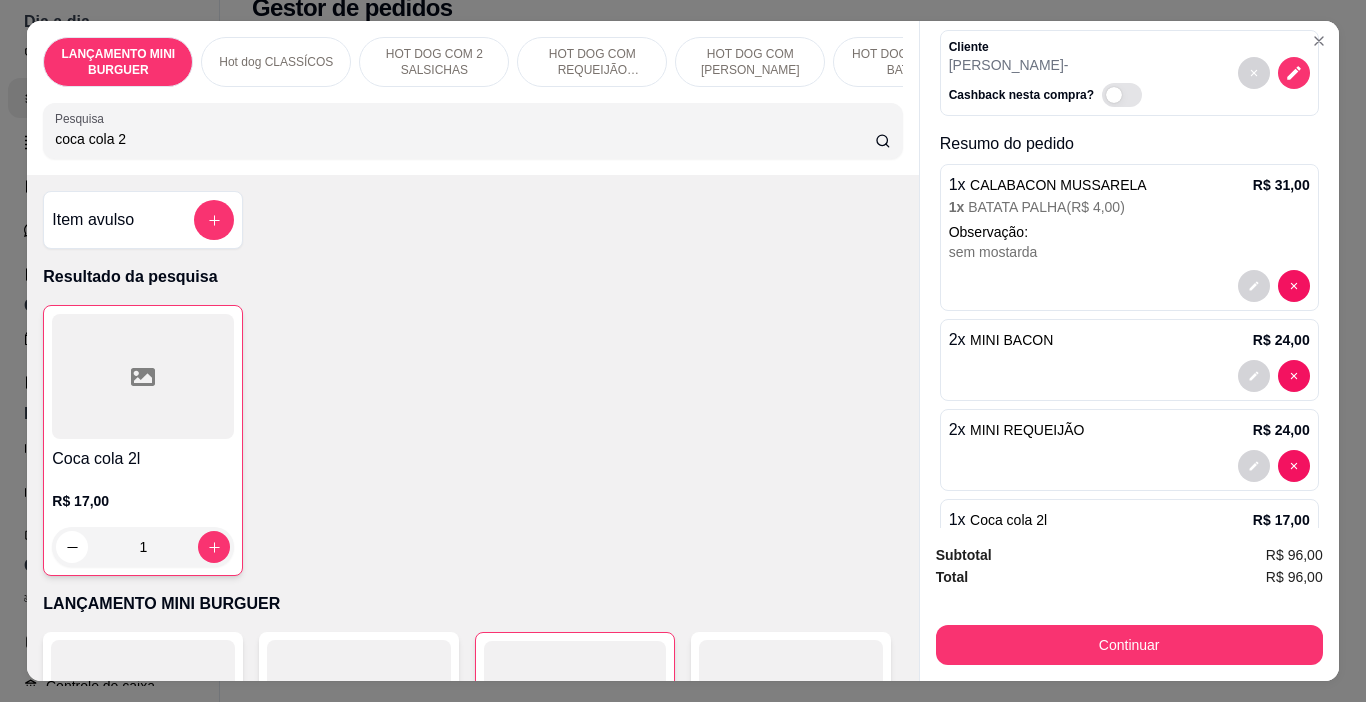 scroll, scrollTop: 170, scrollLeft: 0, axis: vertical 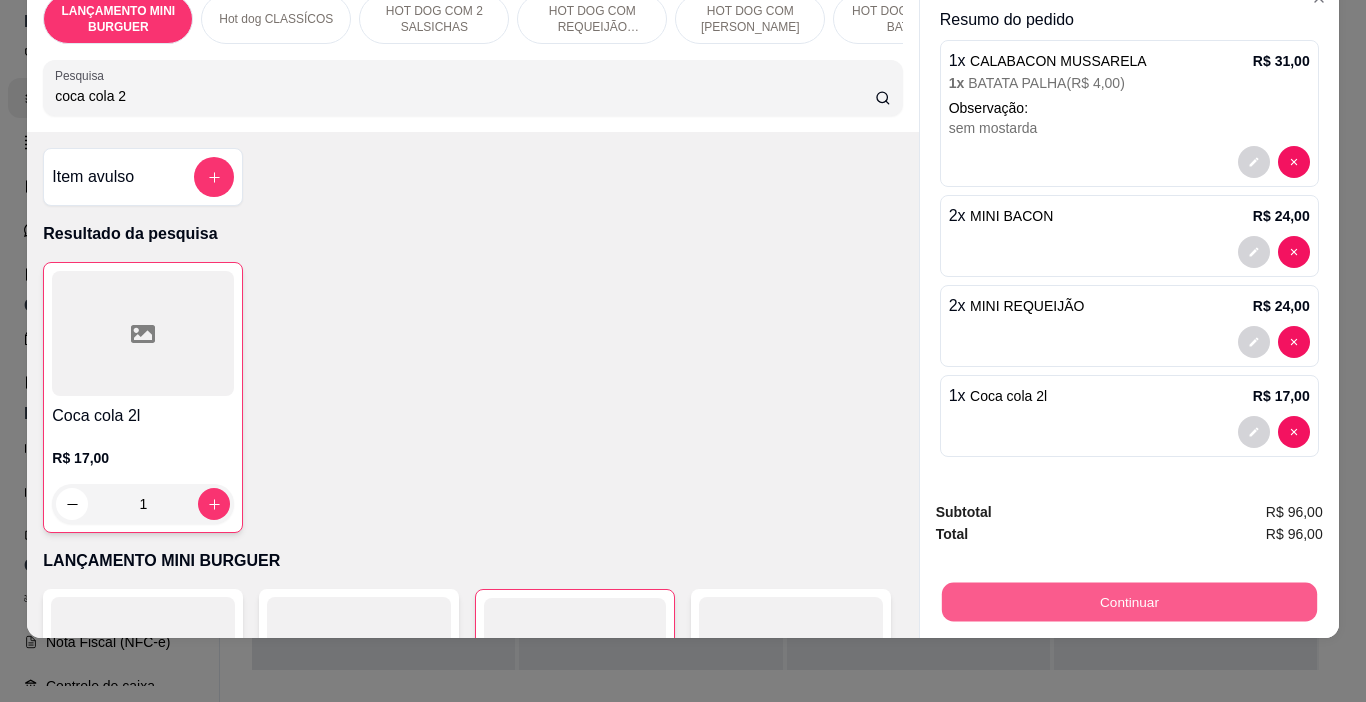 click on "Continuar" at bounding box center [1128, 602] 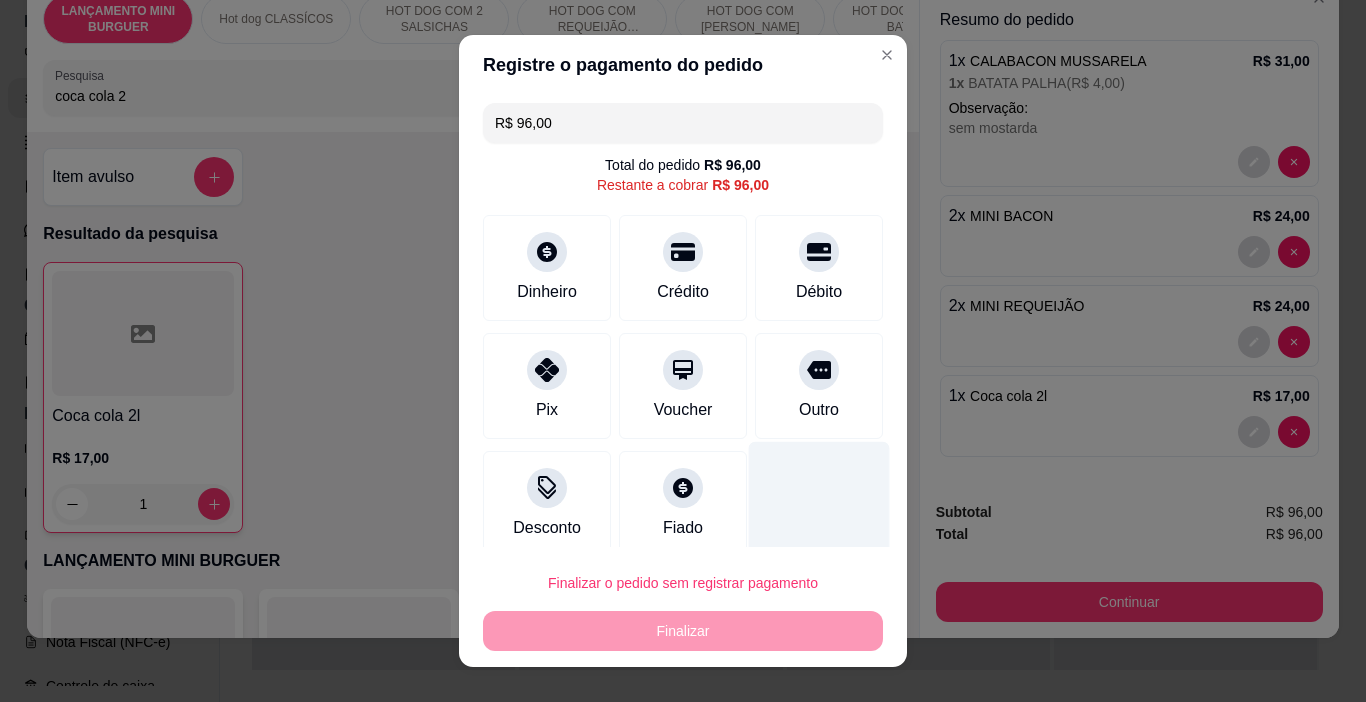 drag, startPoint x: 790, startPoint y: 397, endPoint x: 759, endPoint y: 452, distance: 63.134777 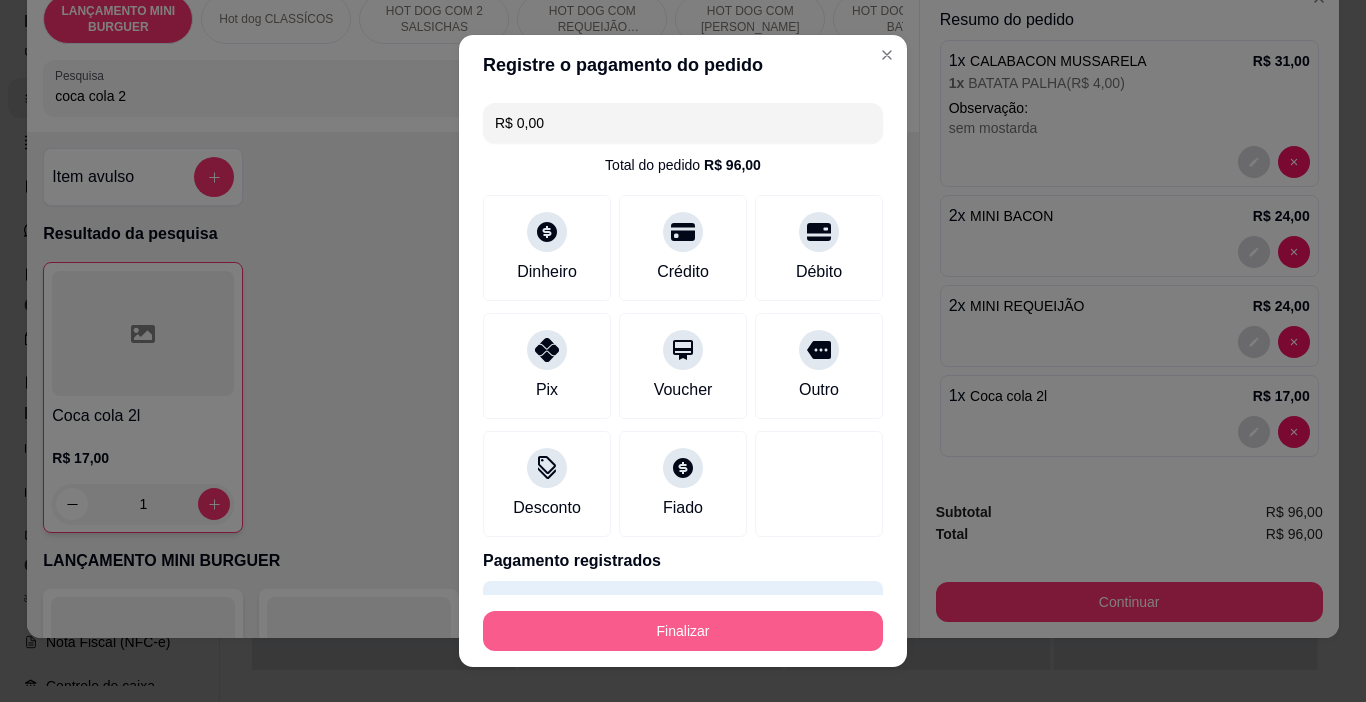 click on "Finalizar" at bounding box center [683, 631] 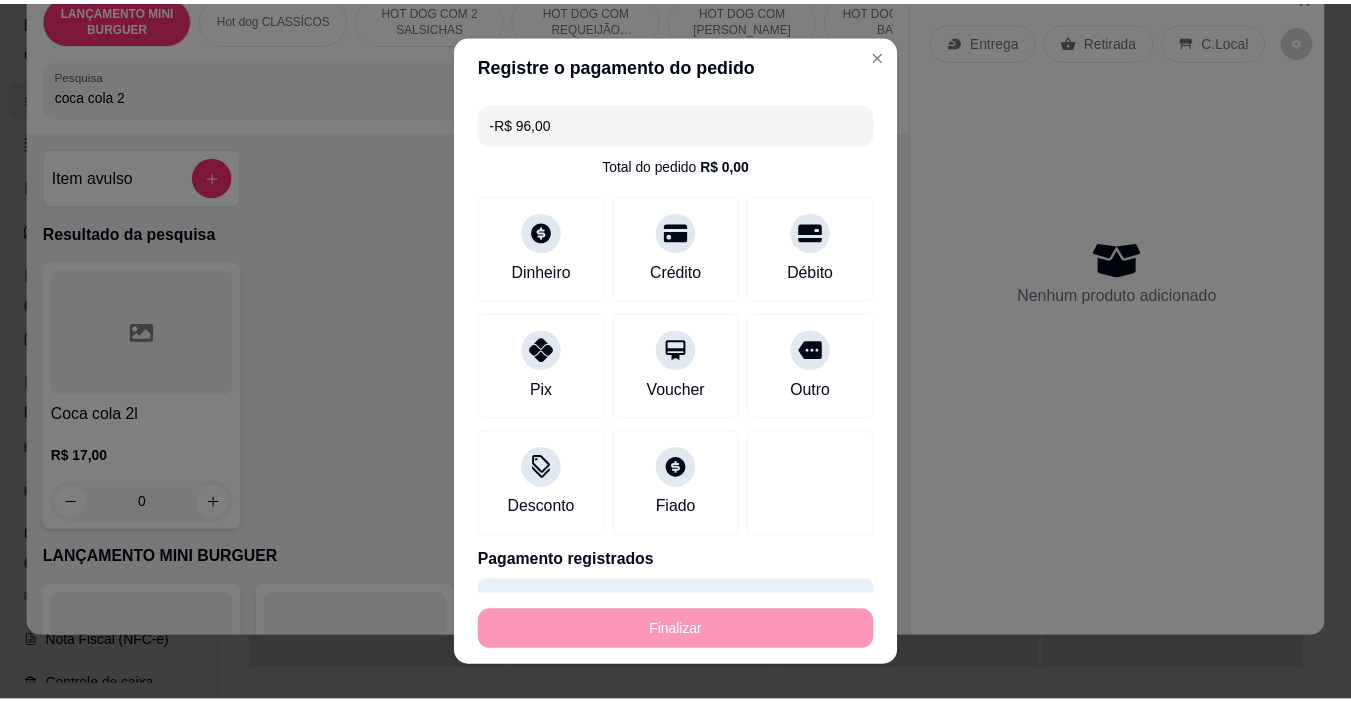 scroll, scrollTop: 0, scrollLeft: 0, axis: both 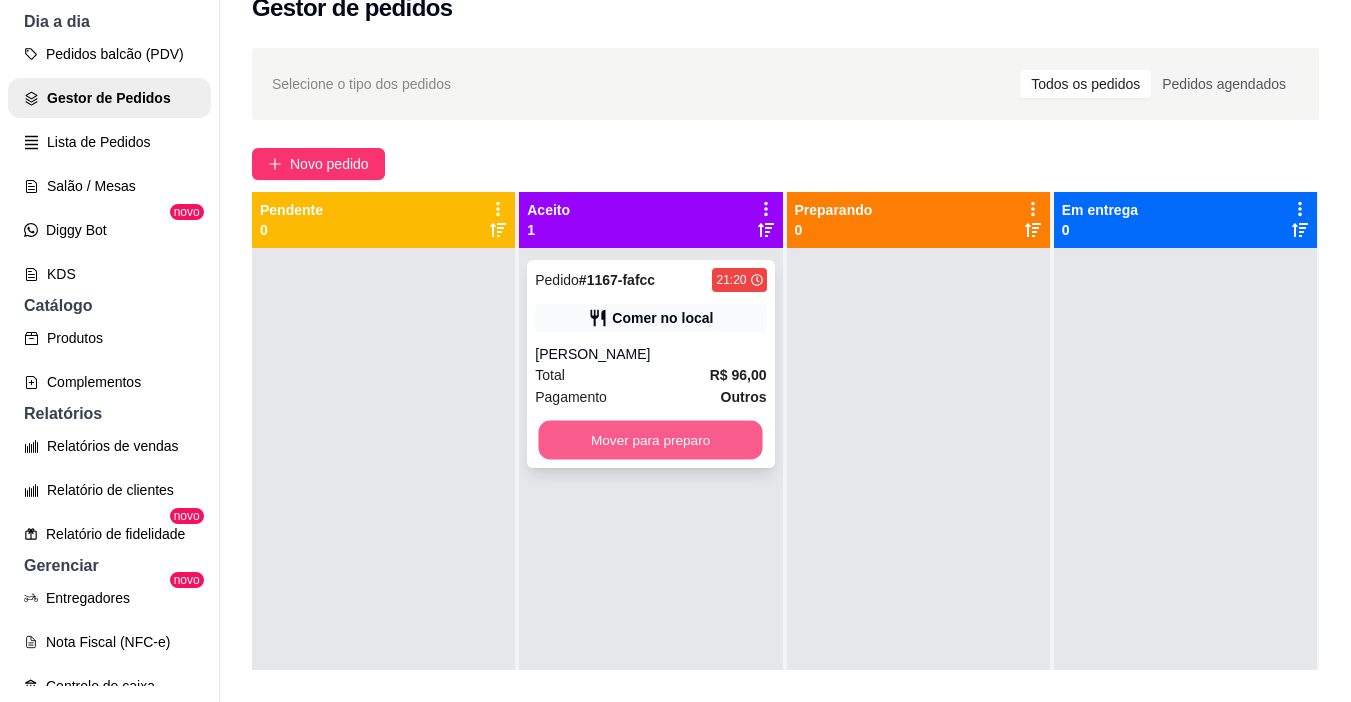 click on "Mover para preparo" at bounding box center [651, 440] 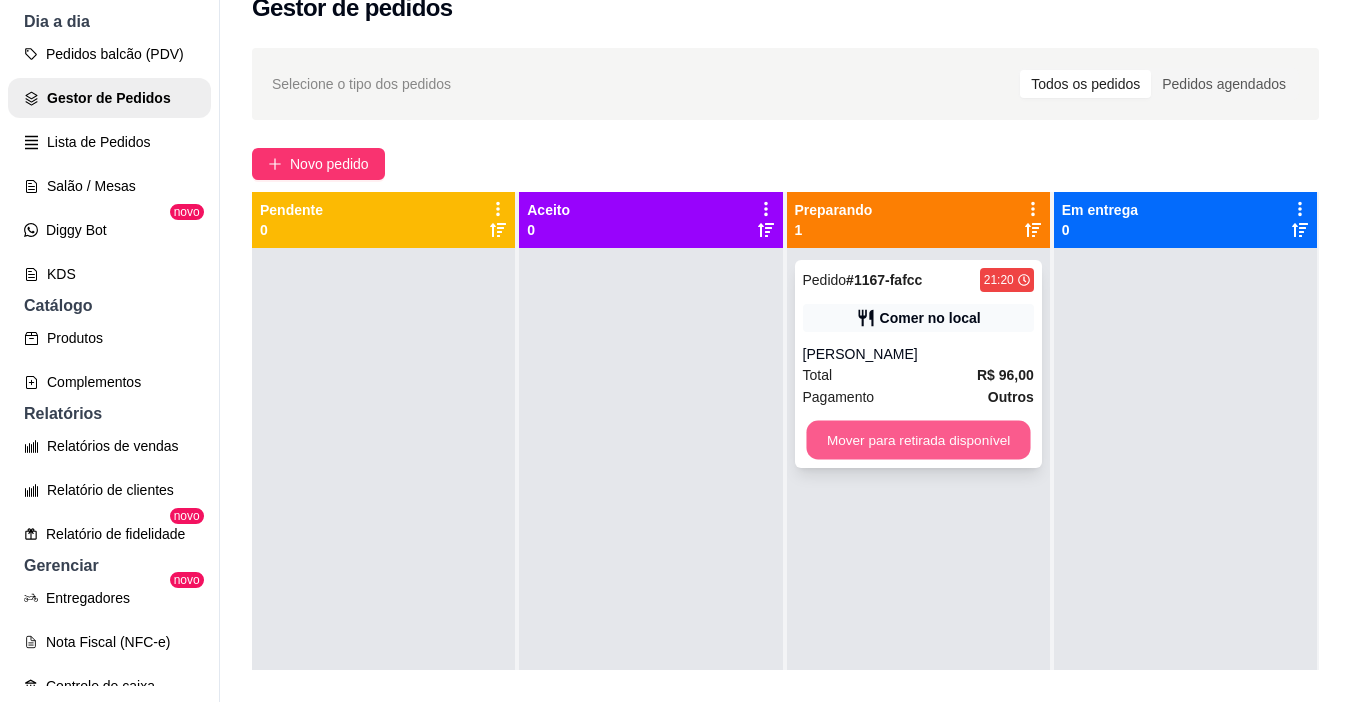 click on "Mover para retirada disponível" at bounding box center (918, 440) 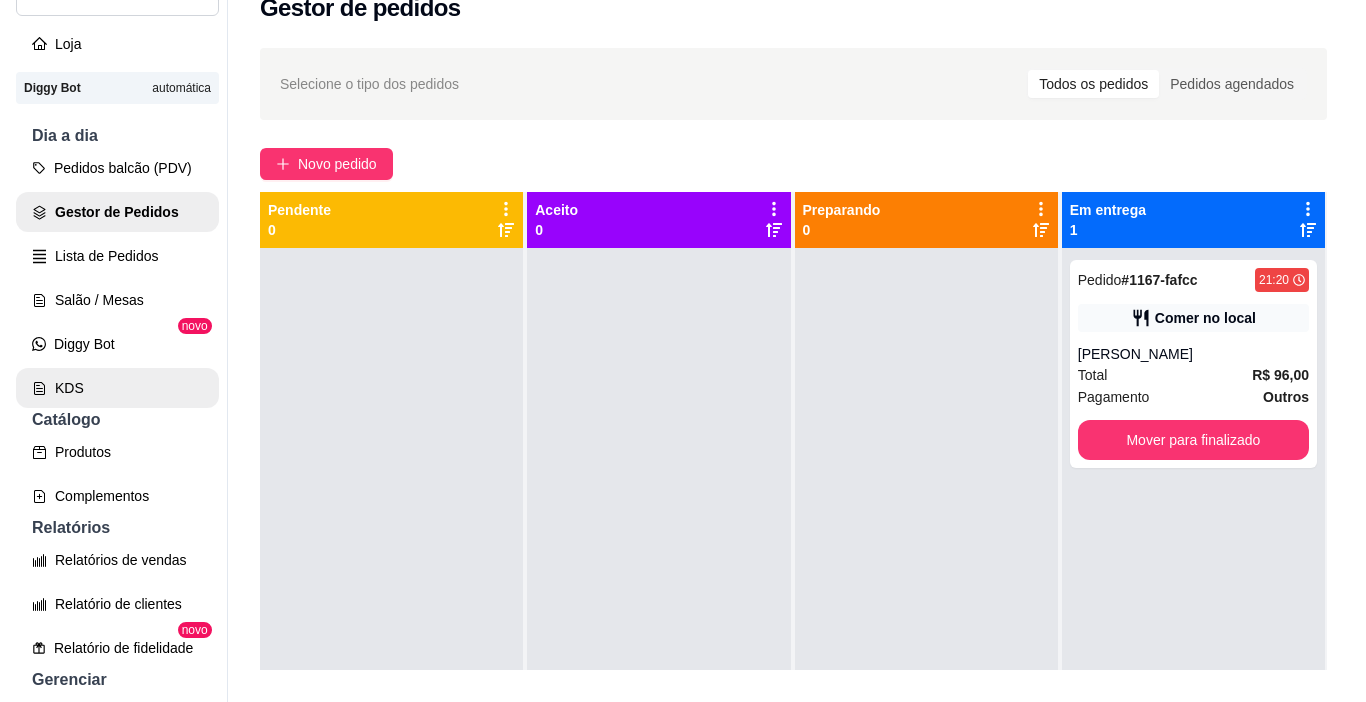 scroll, scrollTop: 0, scrollLeft: 0, axis: both 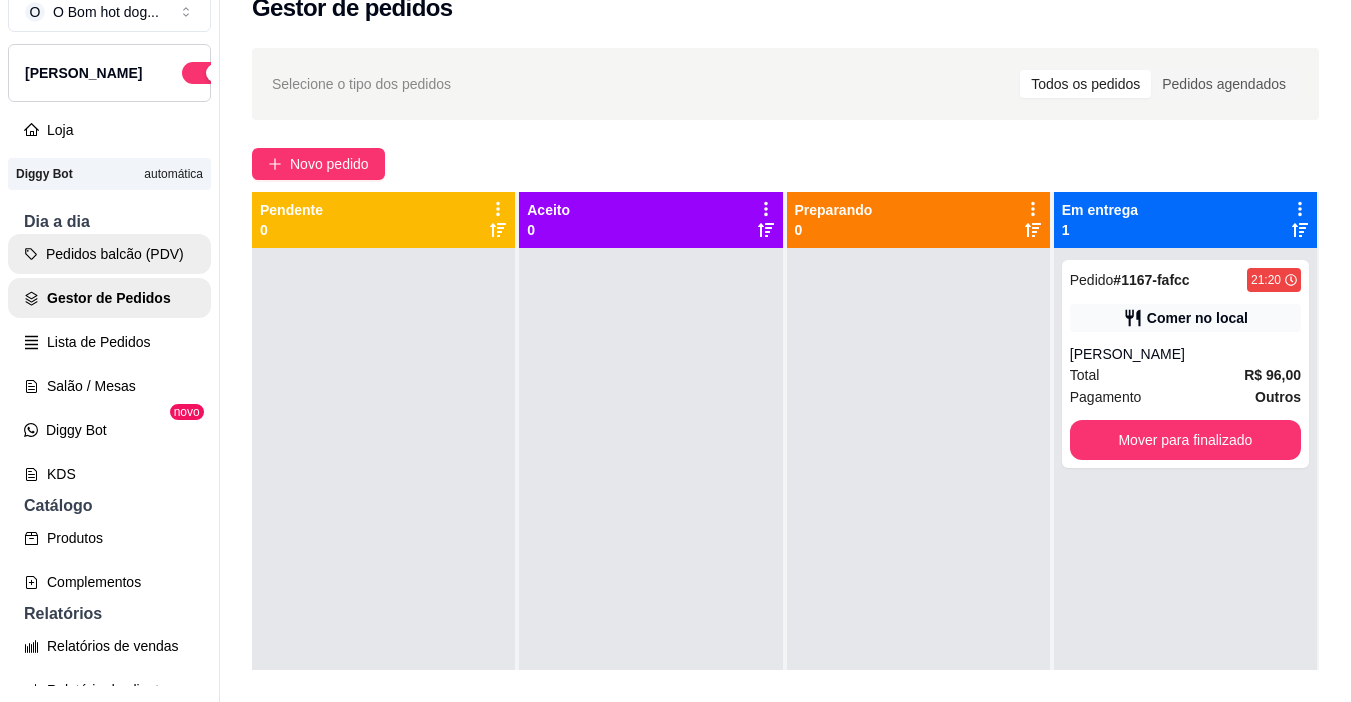click on "Pedidos balcão (PDV)" at bounding box center (109, 254) 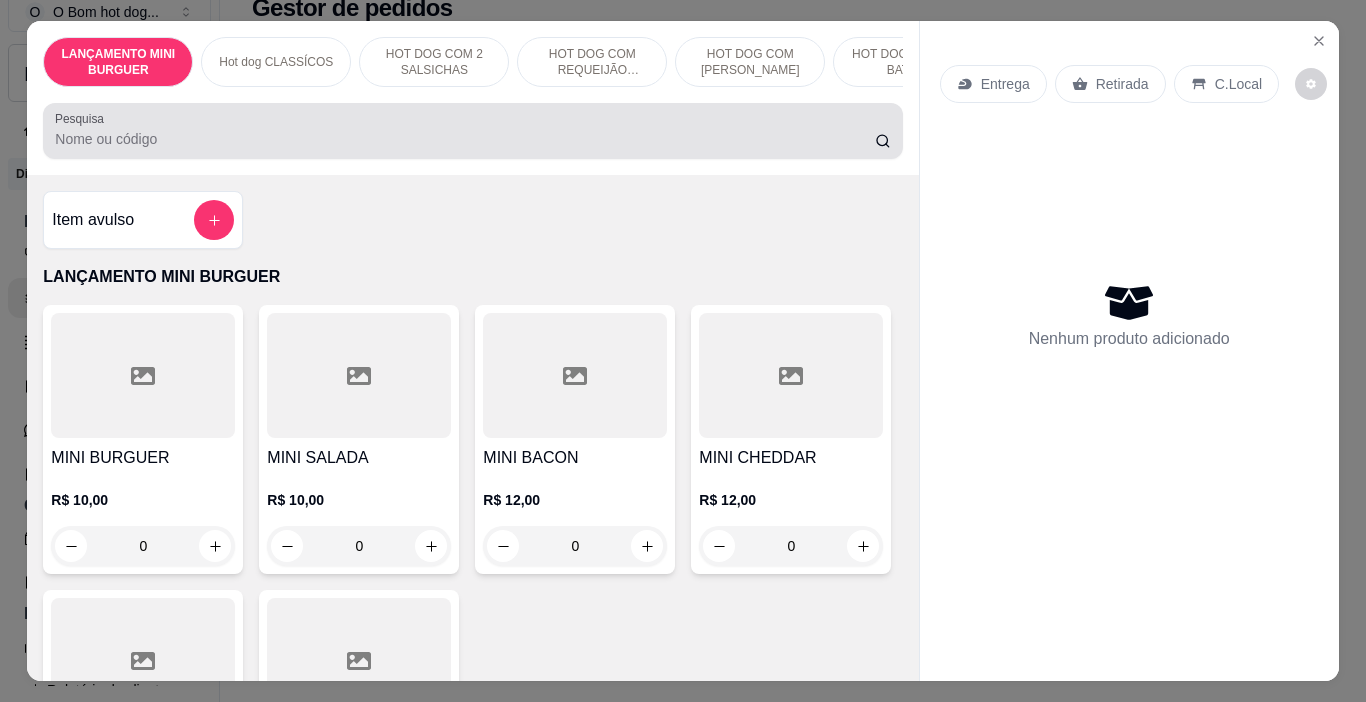 click on "Pesquisa" at bounding box center (465, 139) 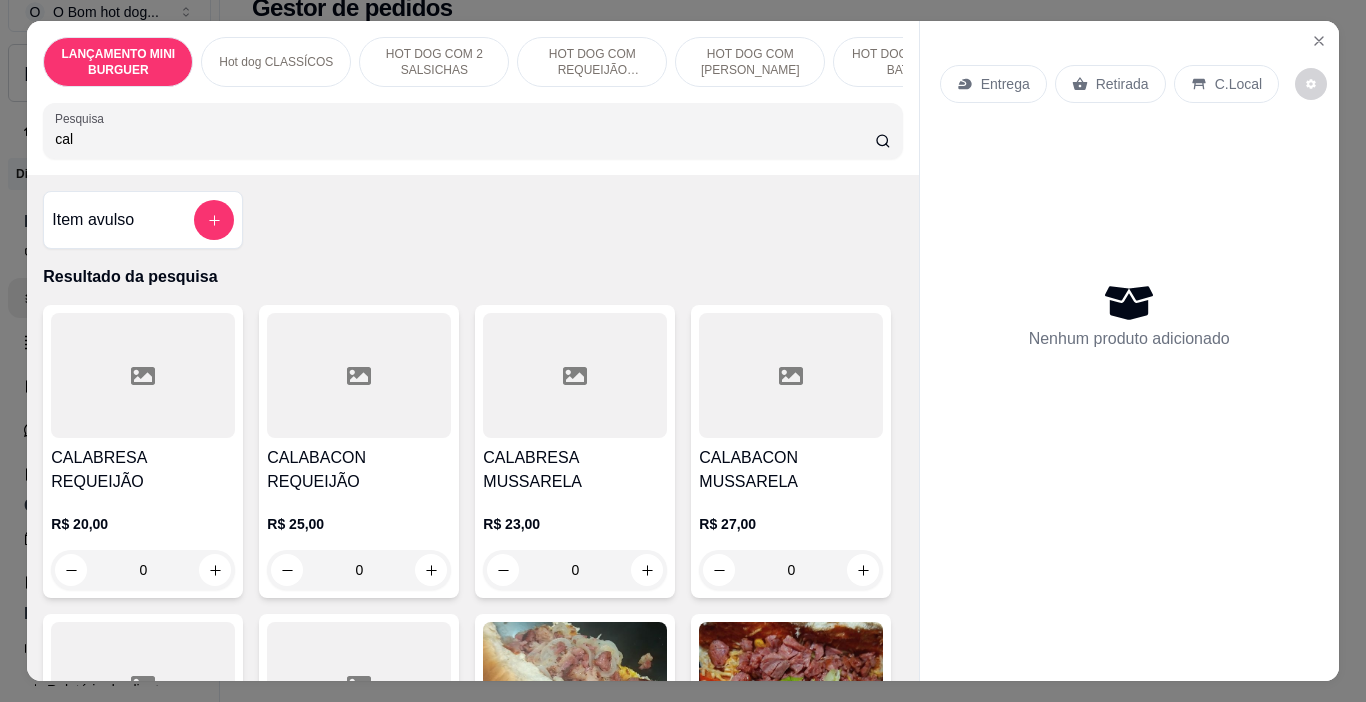 click at bounding box center [575, 375] 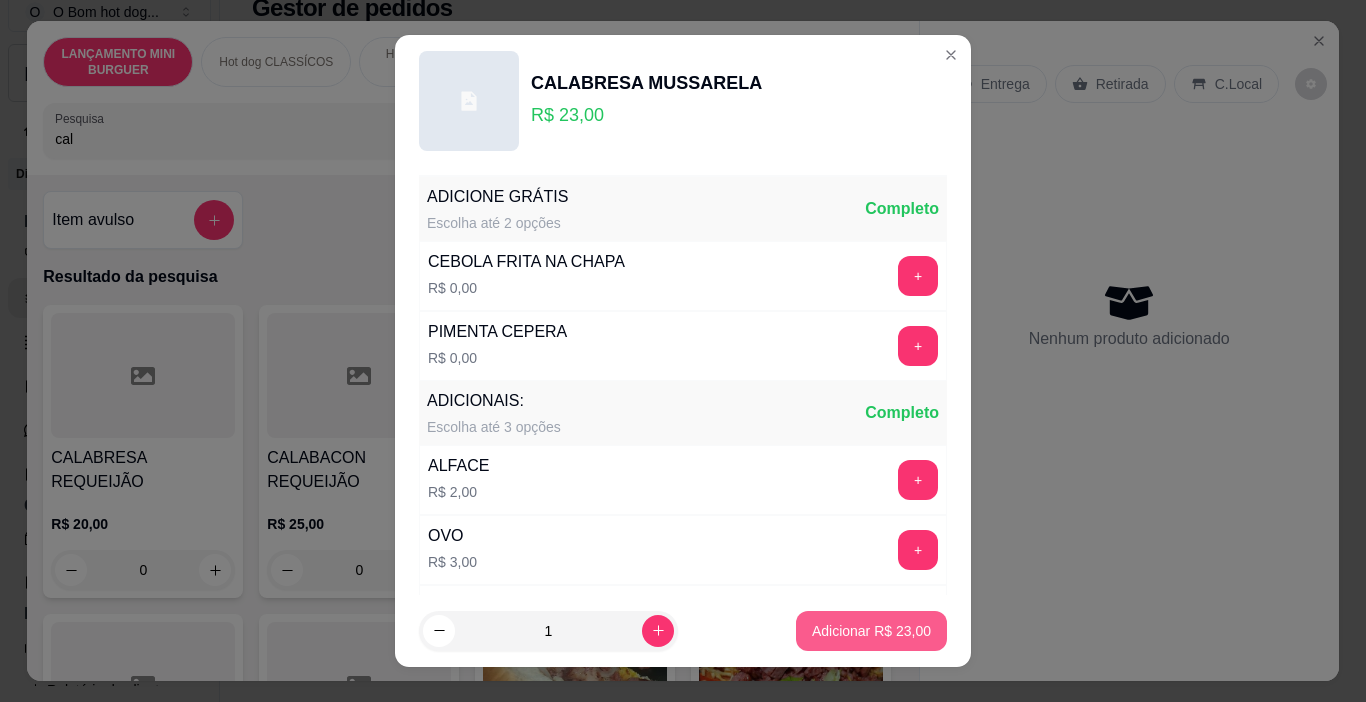 click on "Adicionar   R$ 23,00" at bounding box center (871, 631) 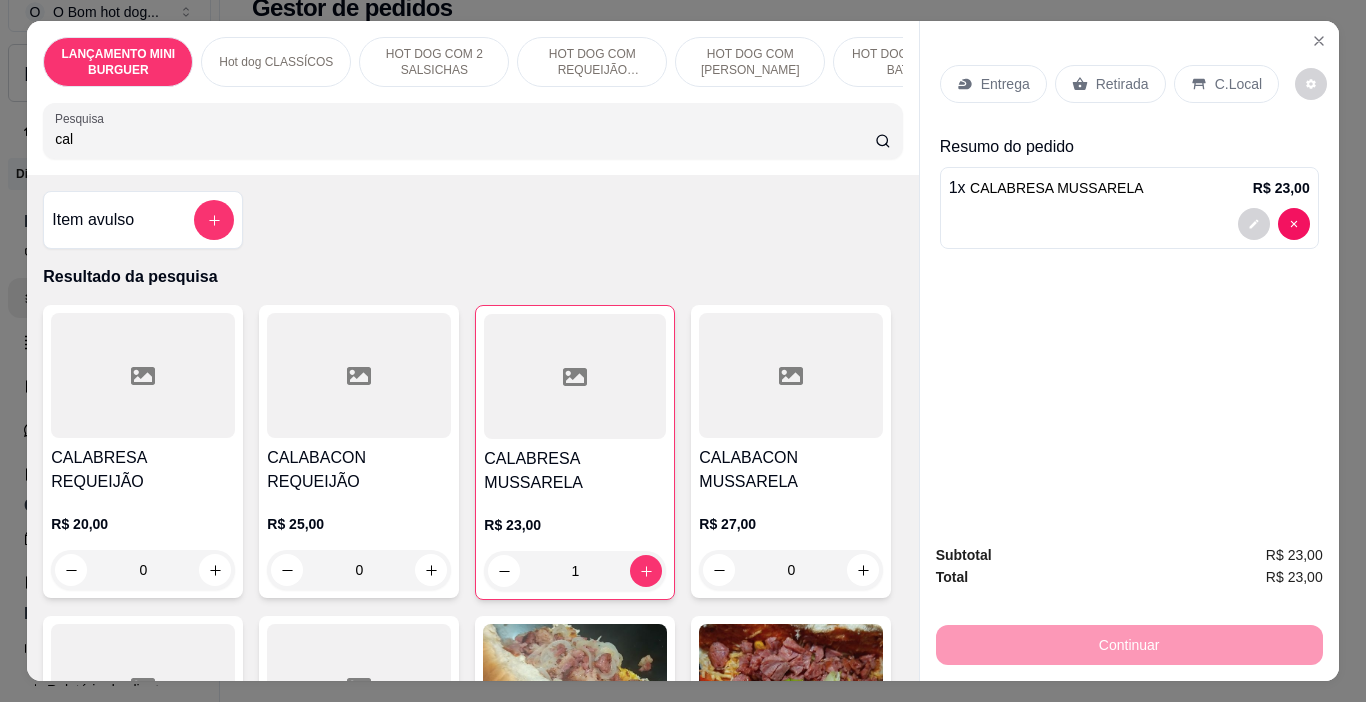 drag, startPoint x: 1081, startPoint y: 75, endPoint x: 1091, endPoint y: 99, distance: 26 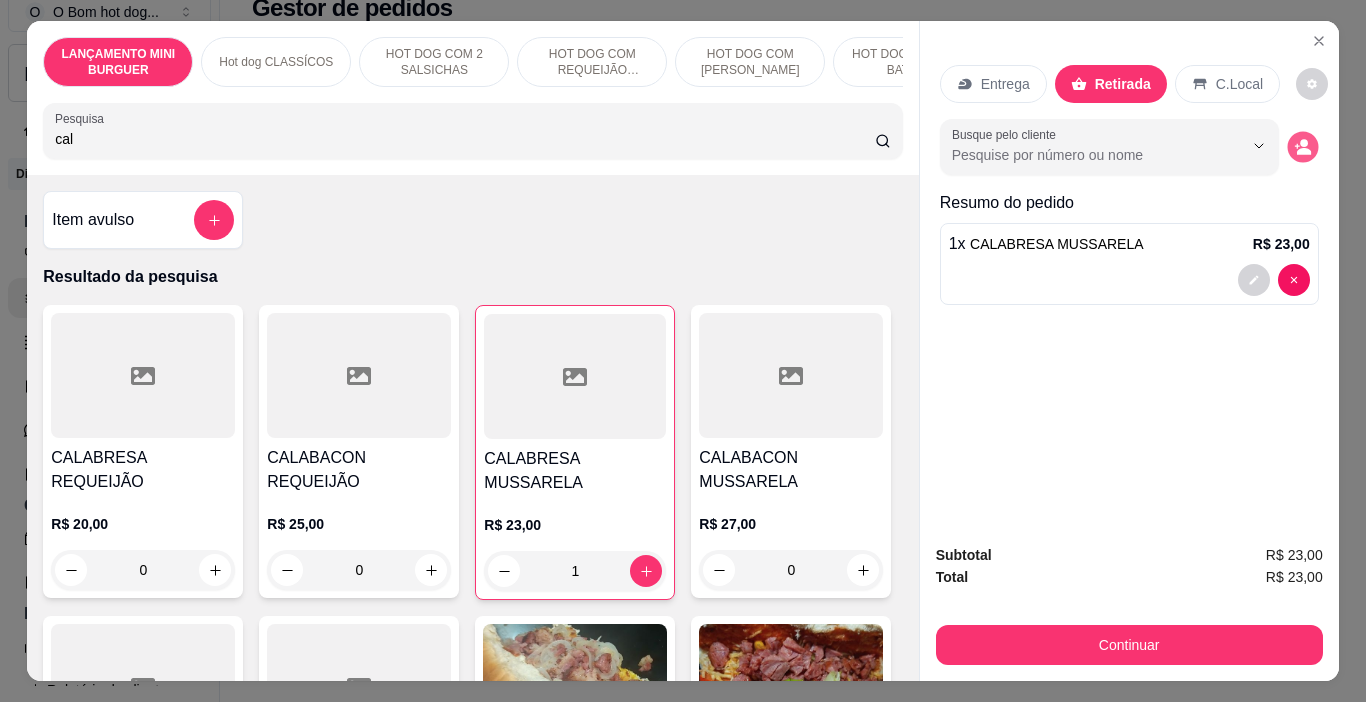 click 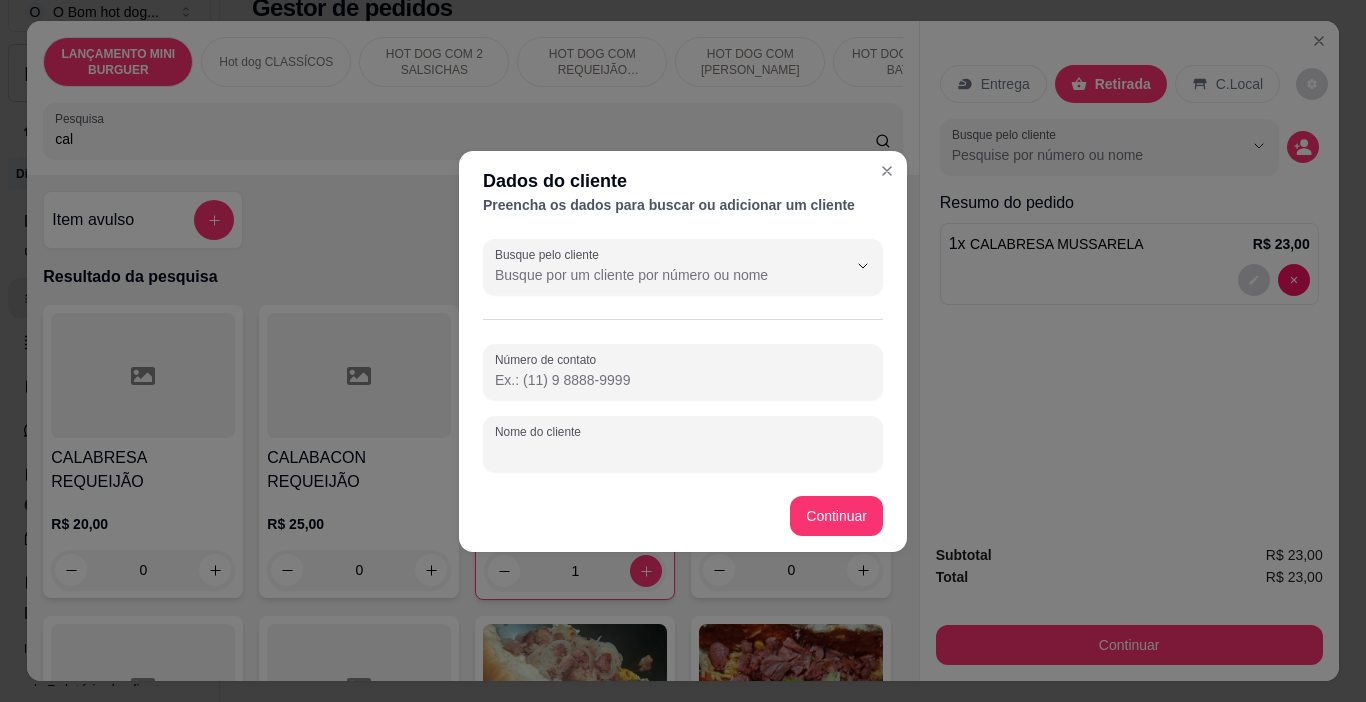 drag, startPoint x: 549, startPoint y: 453, endPoint x: 551, endPoint y: 440, distance: 13.152946 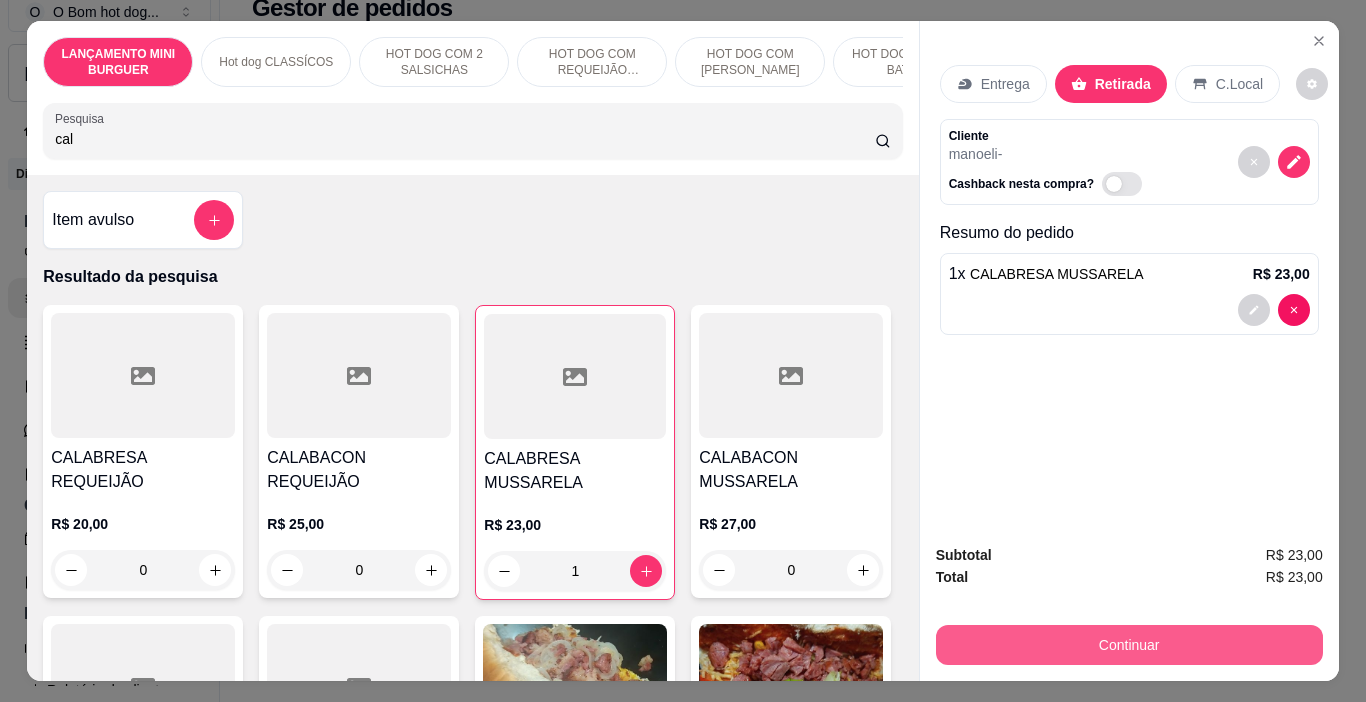 click on "Continuar" at bounding box center (1129, 645) 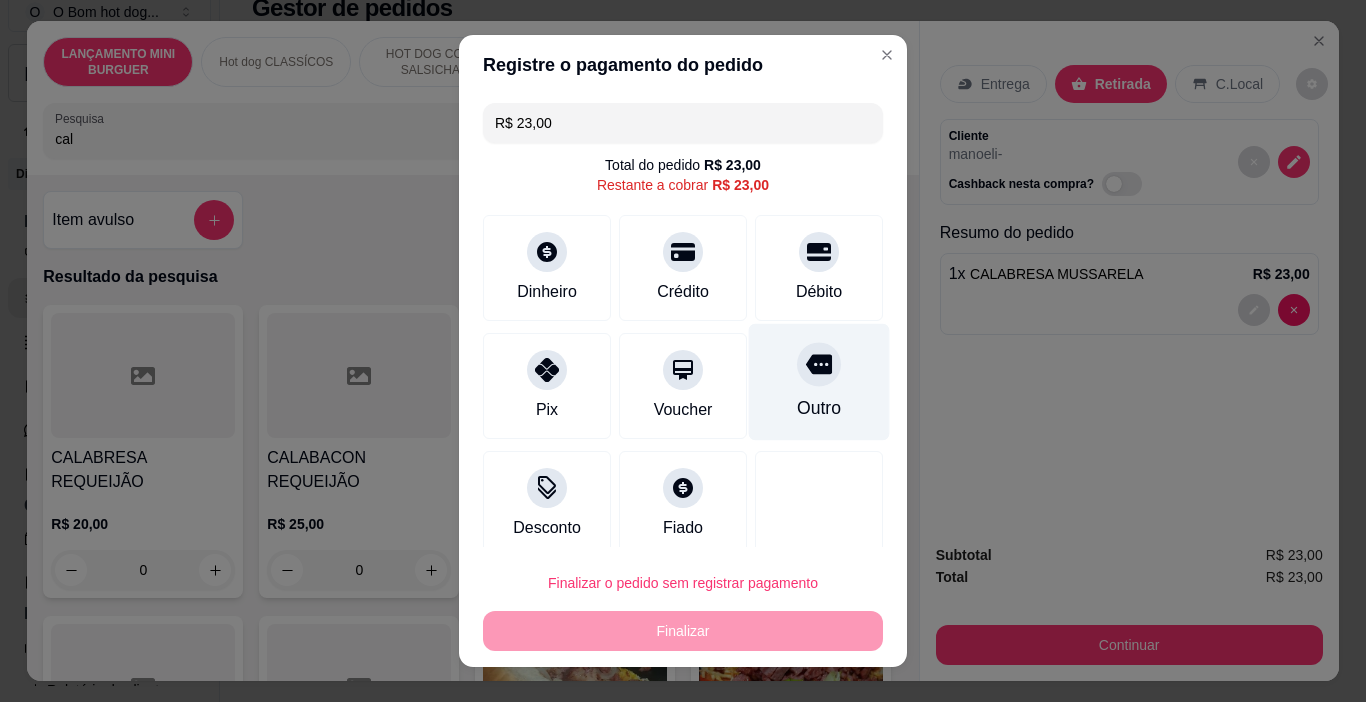 click on "Outro" at bounding box center (819, 408) 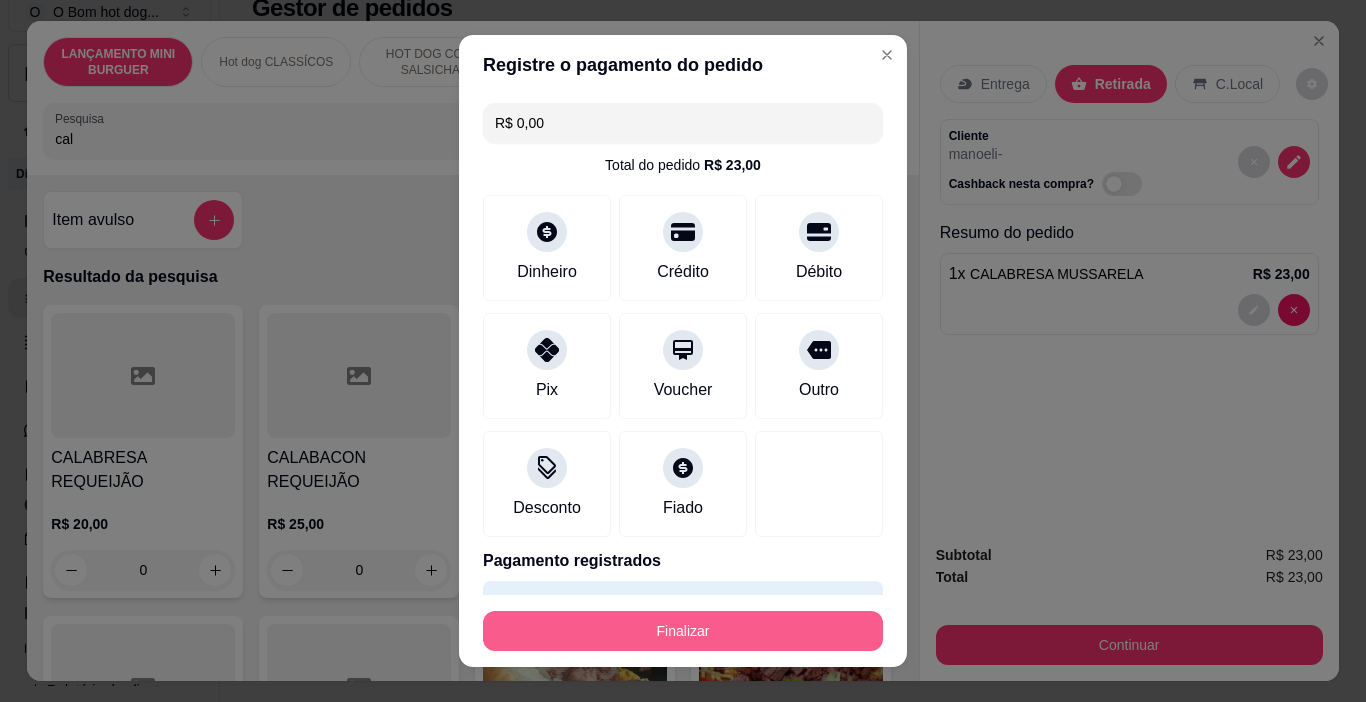 click on "Finalizar" at bounding box center [683, 631] 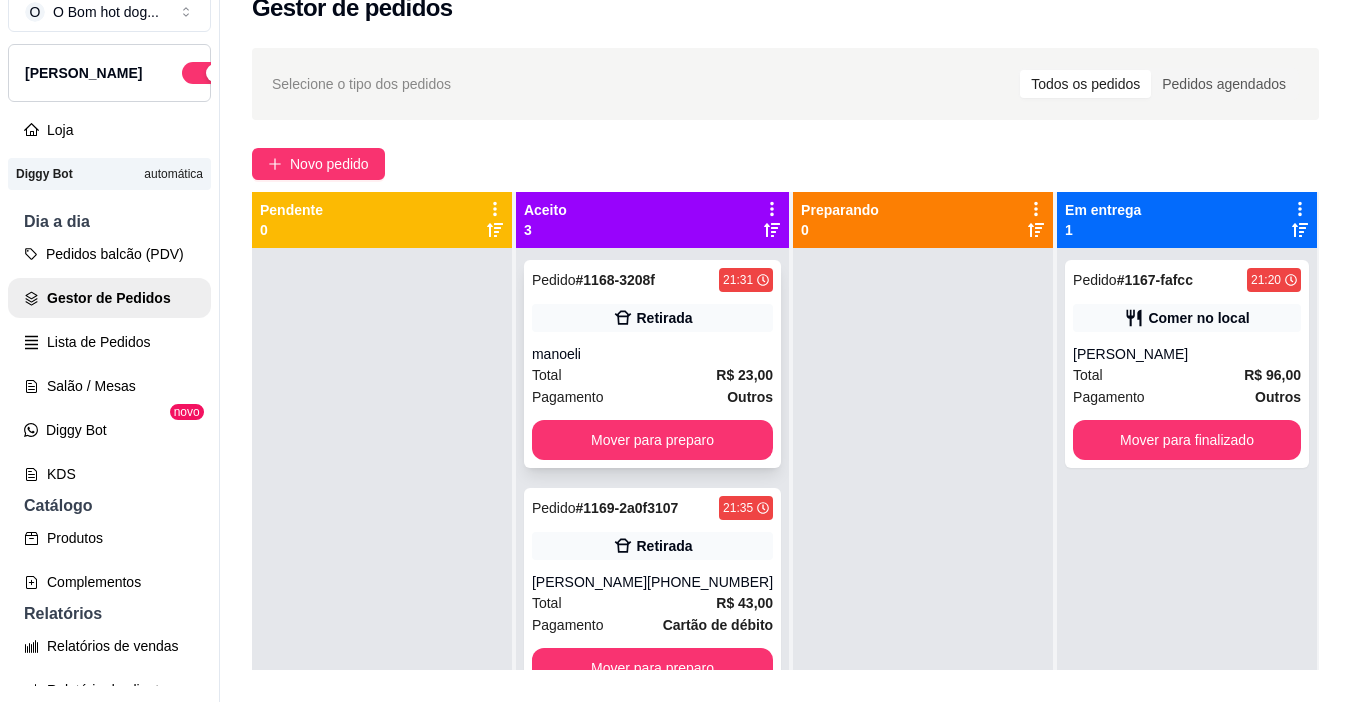 click on "Total R$ 23,00" at bounding box center [652, 375] 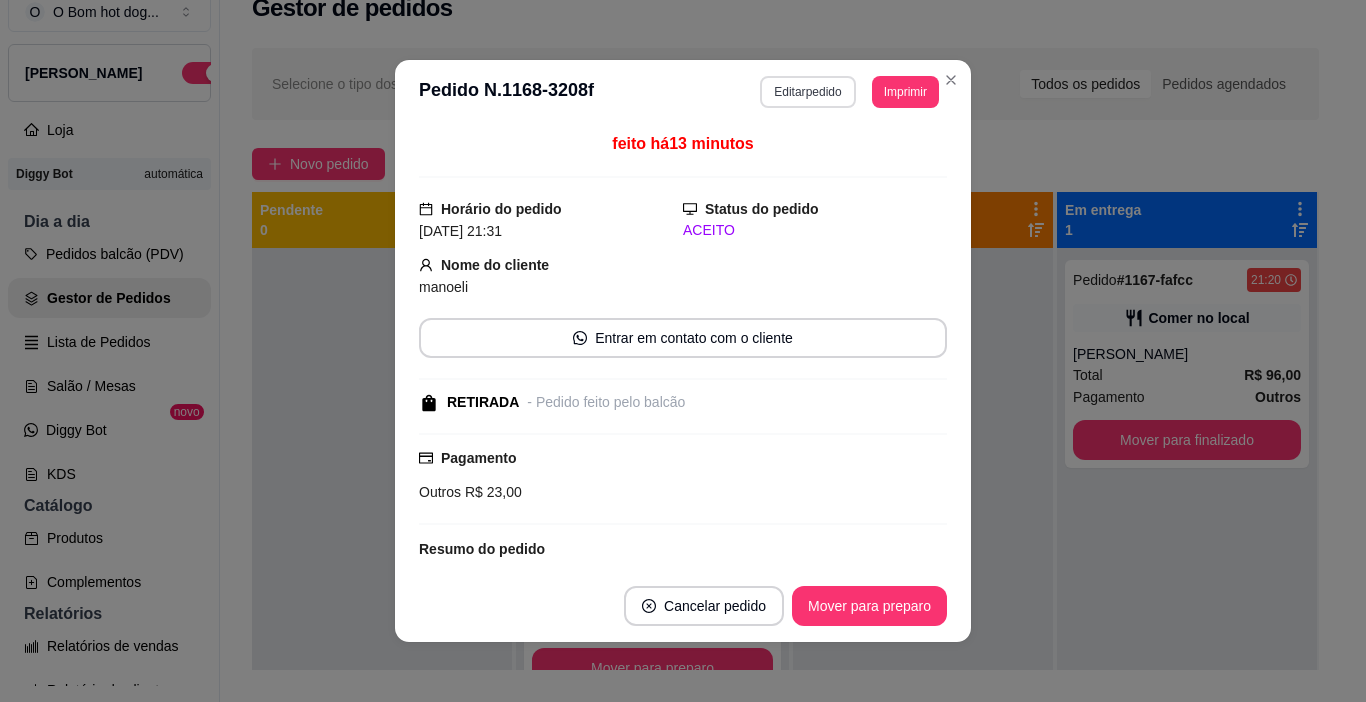 click on "Editar  pedido" at bounding box center (807, 92) 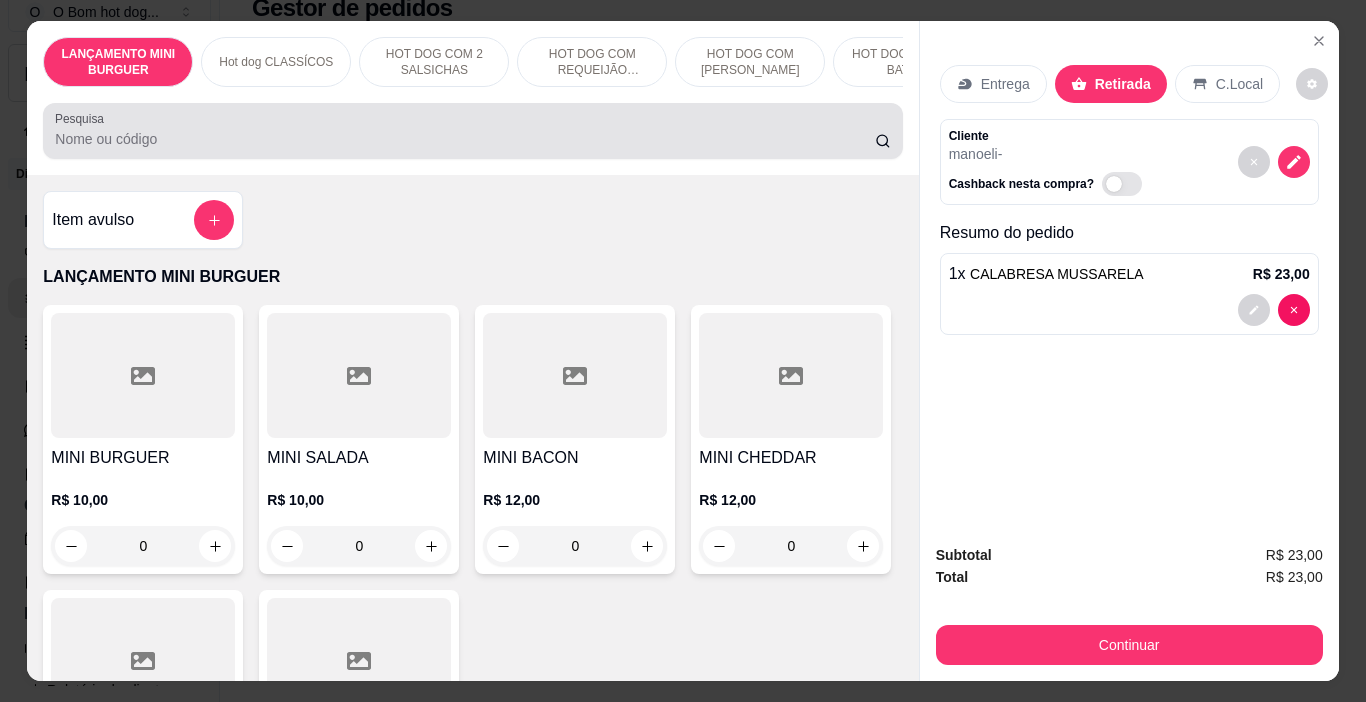 click at bounding box center (472, 131) 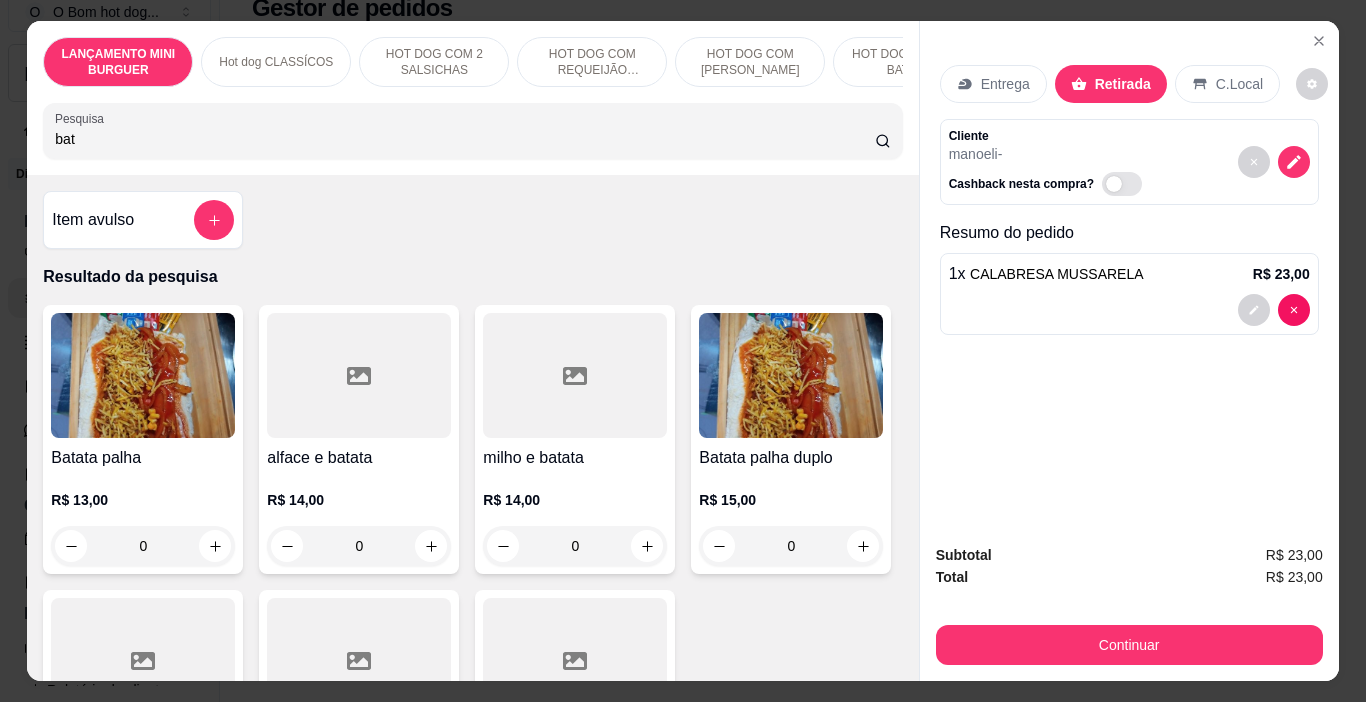 click at bounding box center (143, 375) 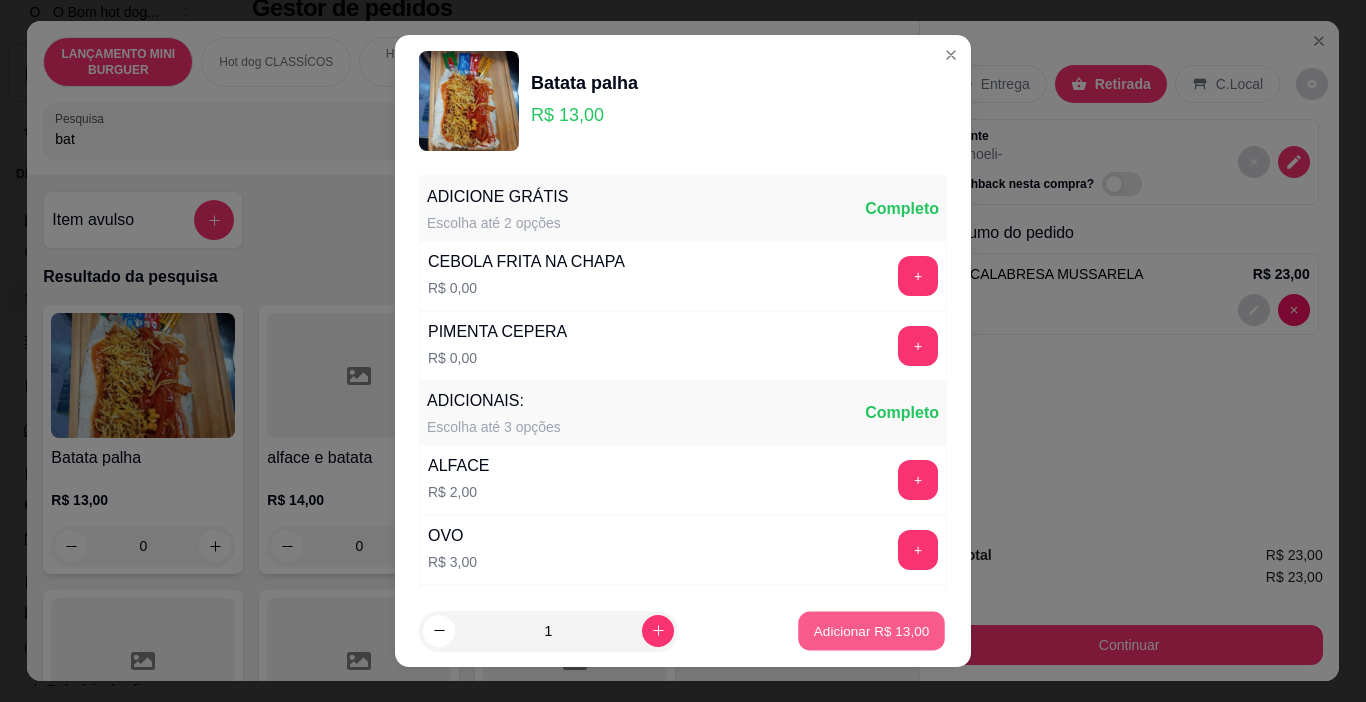 click on "Adicionar   R$ 13,00" at bounding box center (872, 630) 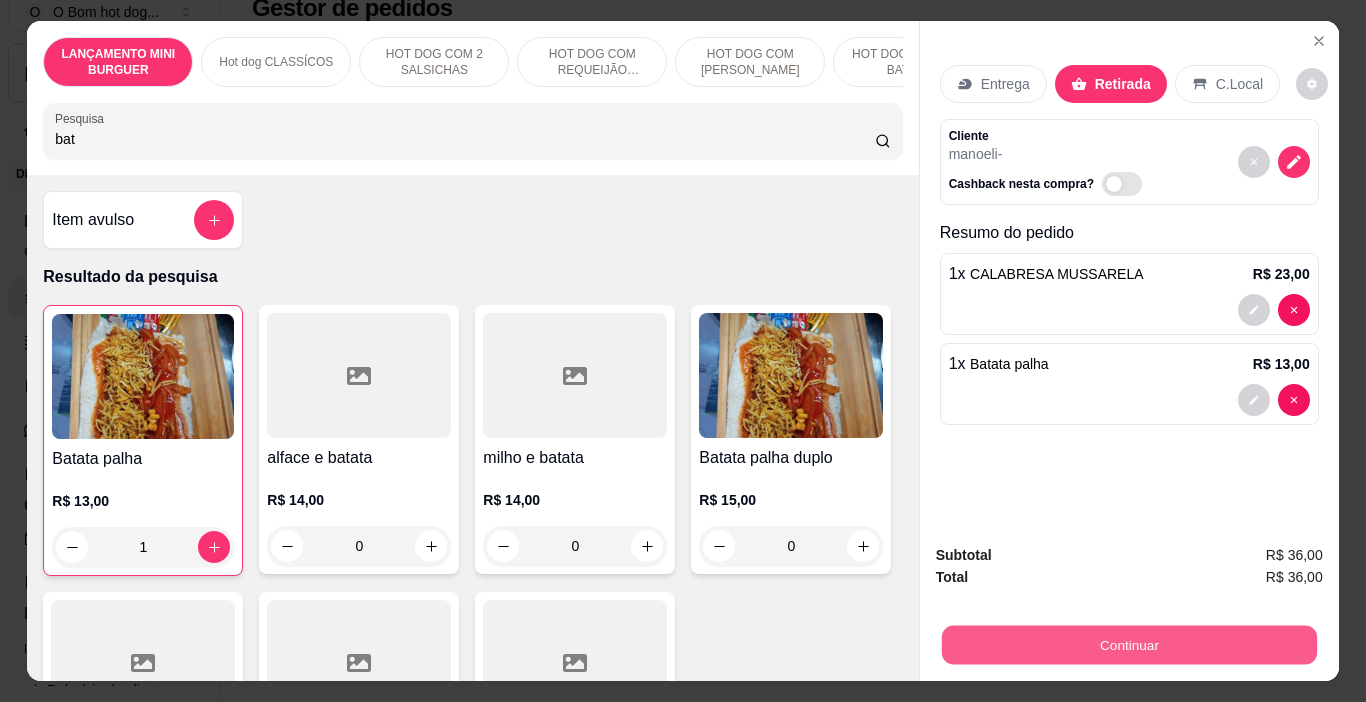 click on "Continuar" at bounding box center (1128, 645) 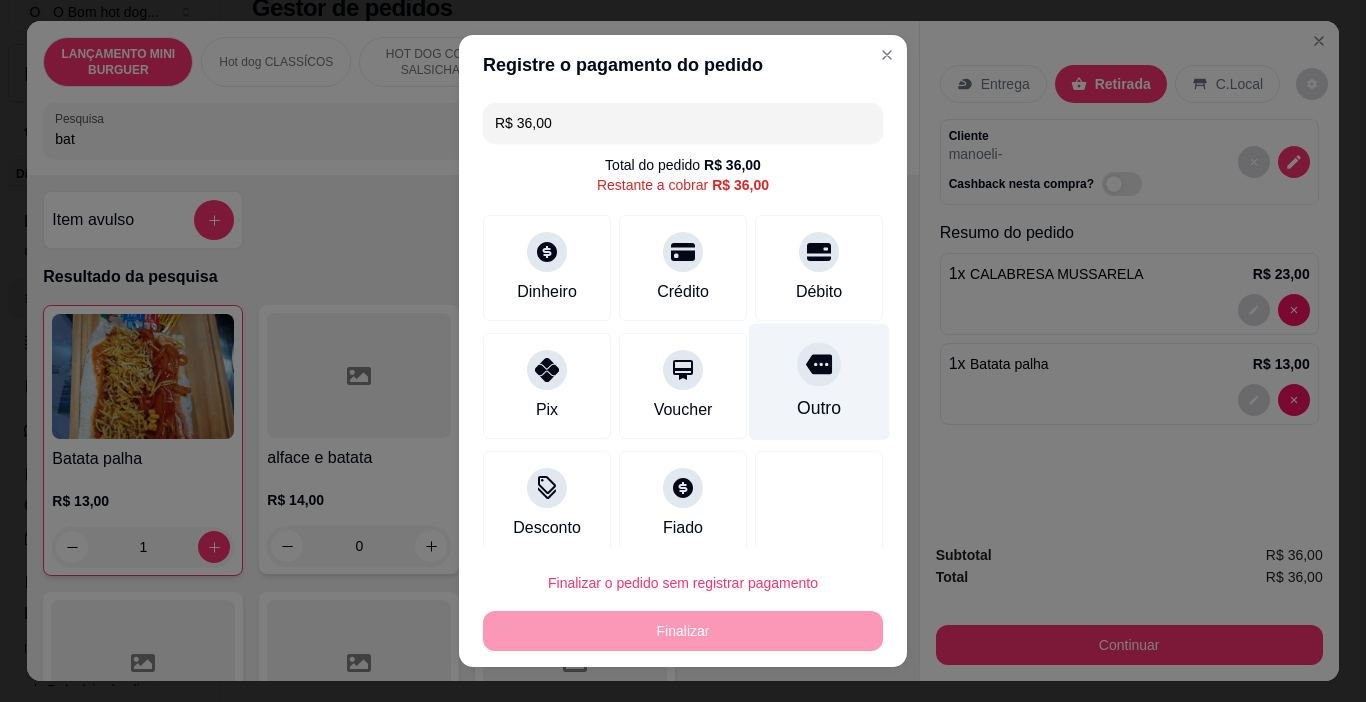 click on "Outro" at bounding box center [819, 382] 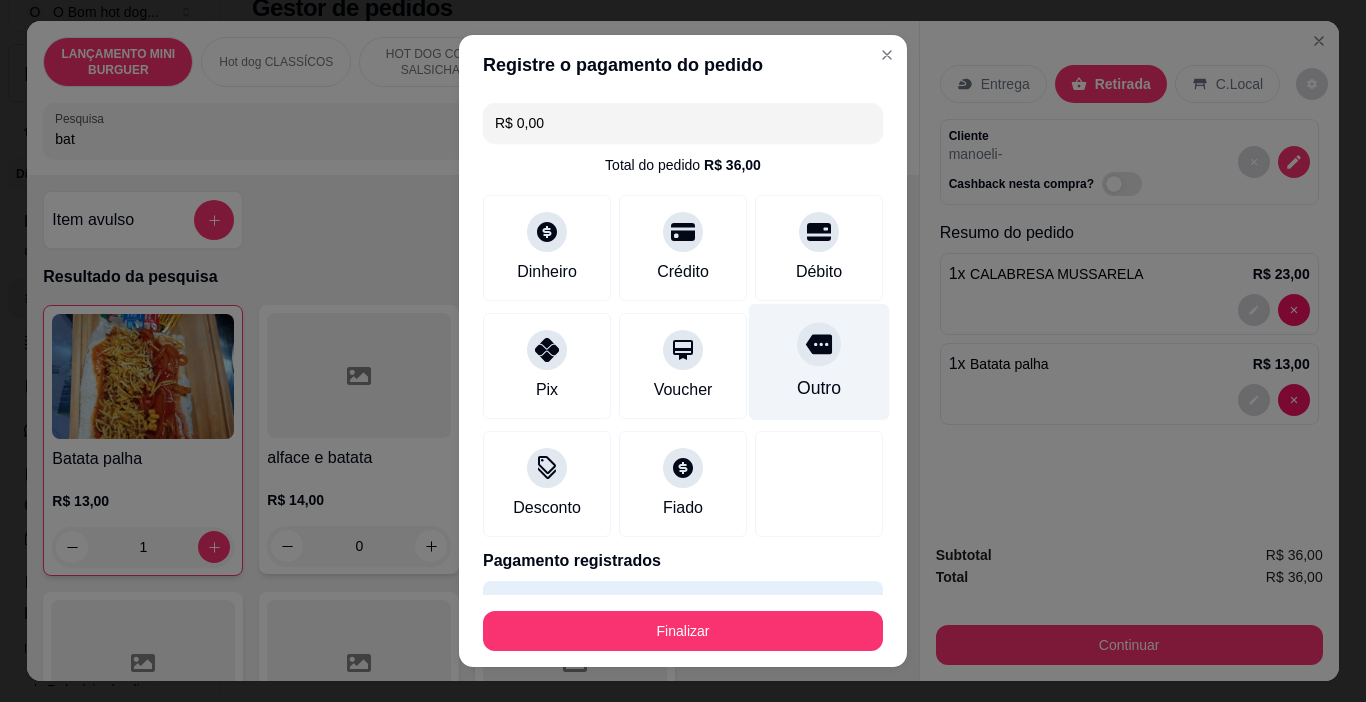 click on "Outro" at bounding box center [819, 362] 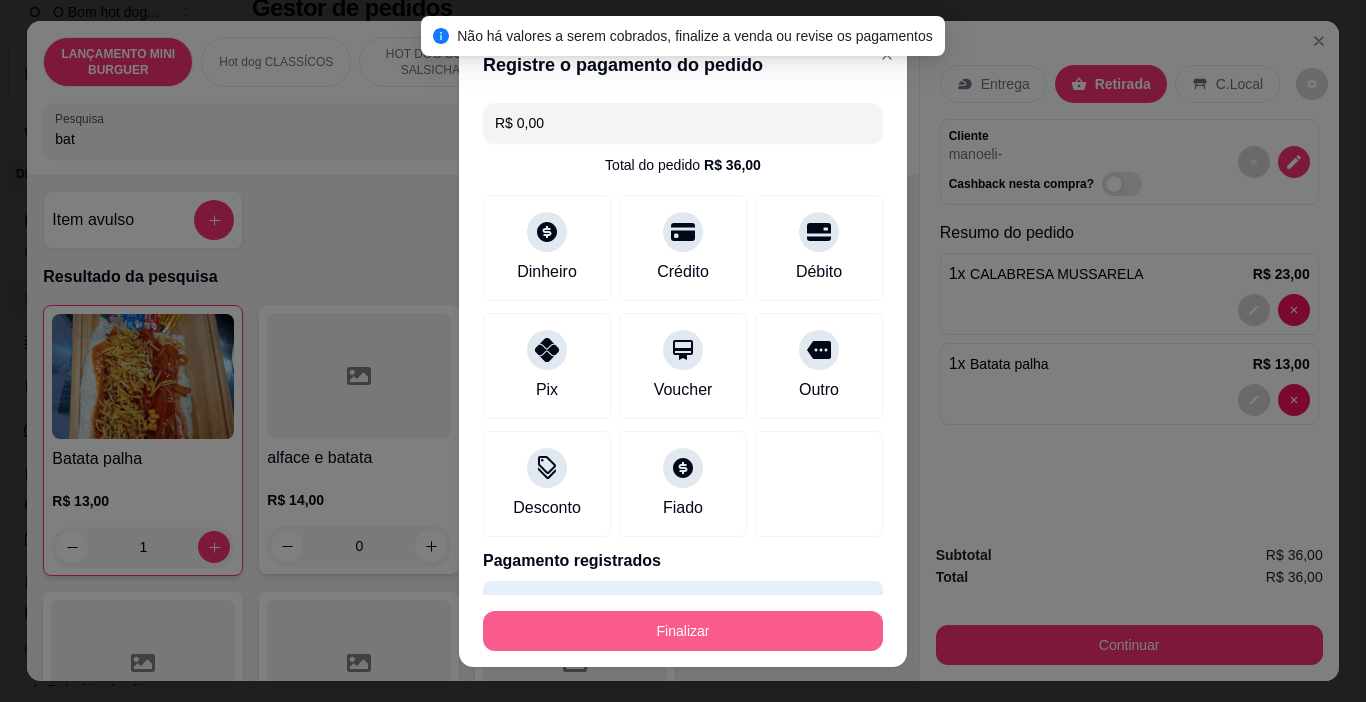 click on "Finalizar" at bounding box center [683, 631] 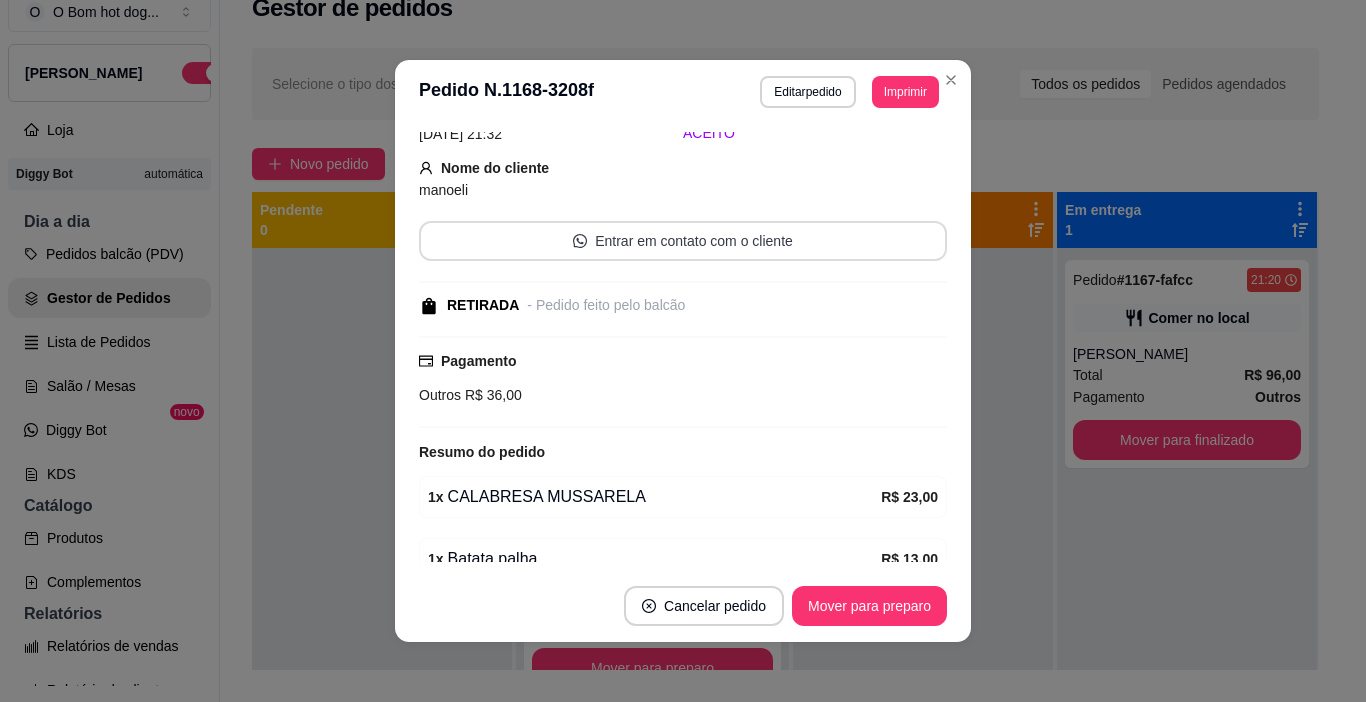 scroll, scrollTop: 237, scrollLeft: 0, axis: vertical 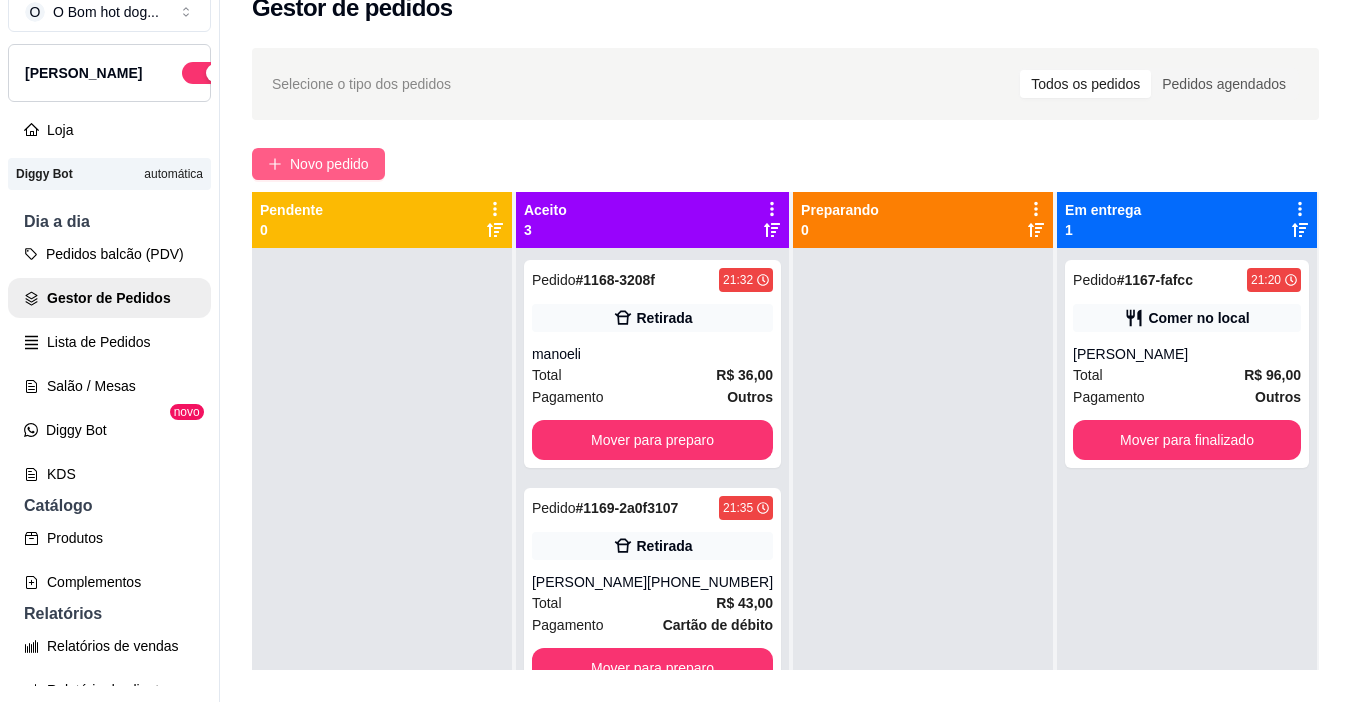 click on "Novo pedido" at bounding box center [329, 164] 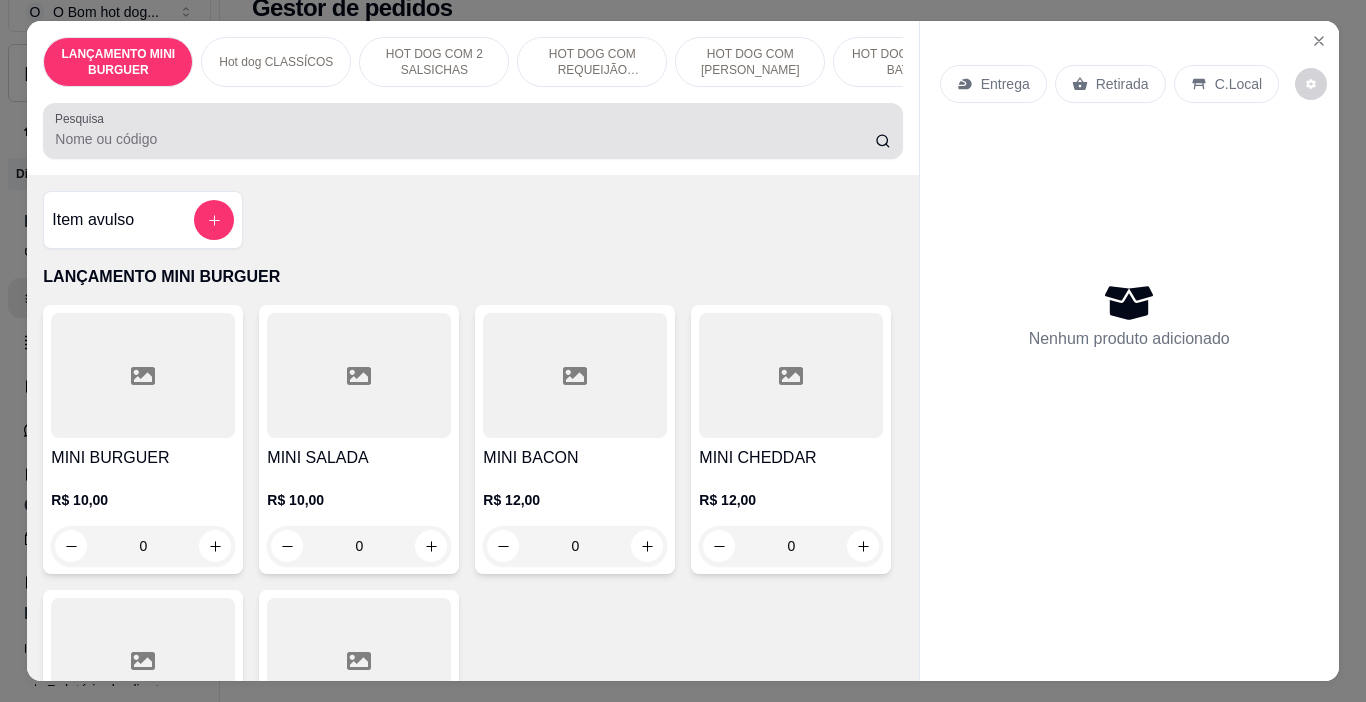 click on "Pesquisa" at bounding box center [465, 139] 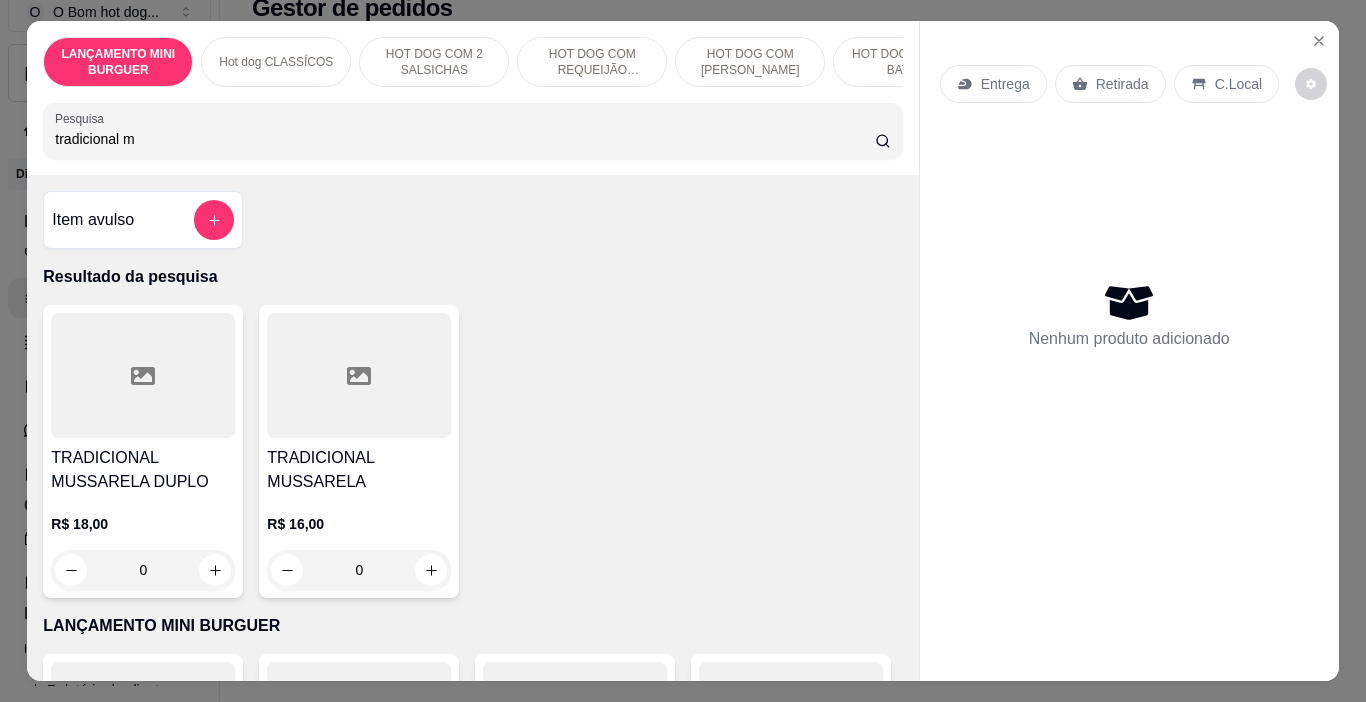 drag, startPoint x: 430, startPoint y: 571, endPoint x: 431, endPoint y: 585, distance: 14.035668 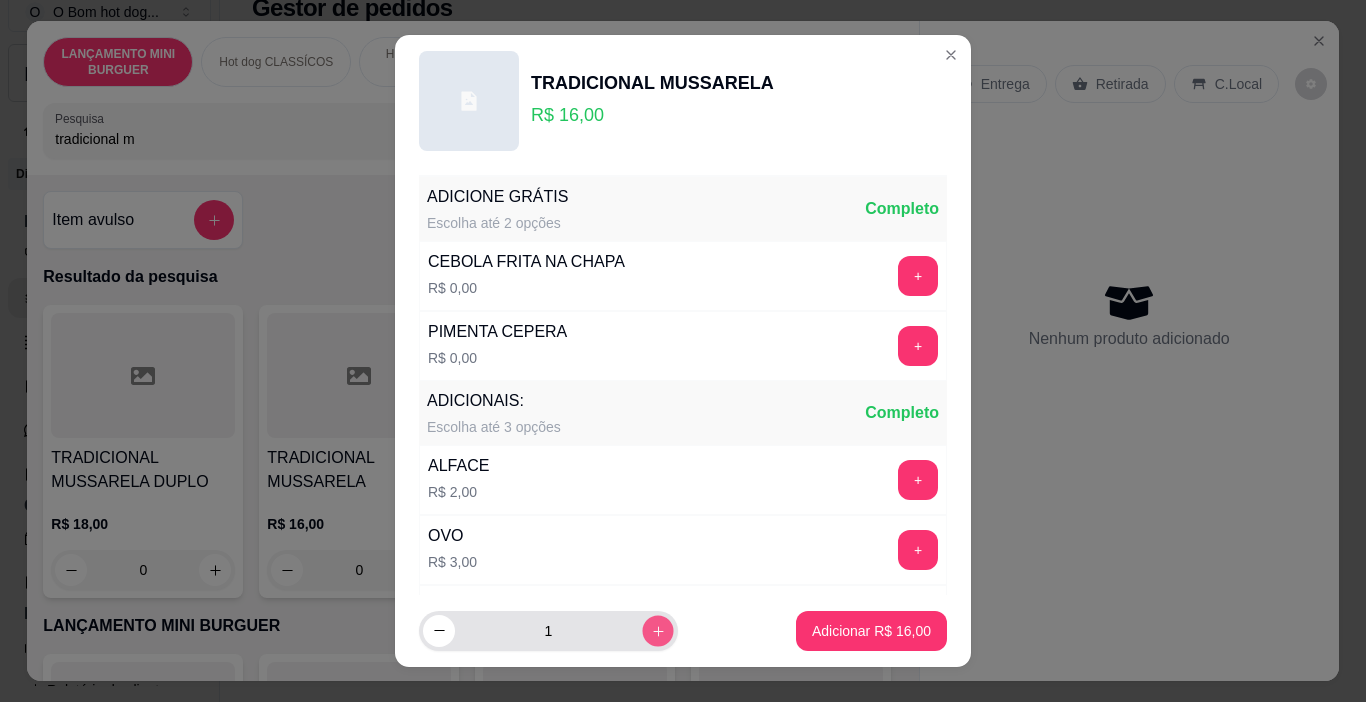click 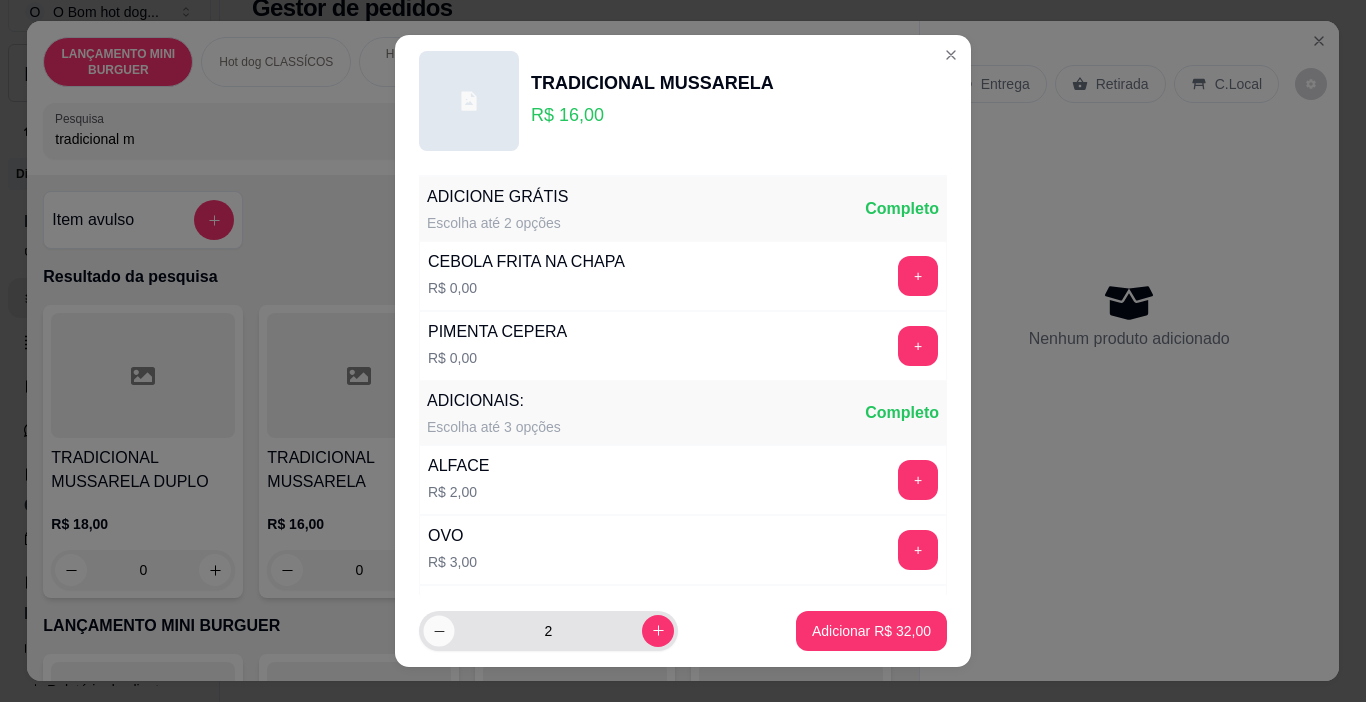 click at bounding box center [438, 630] 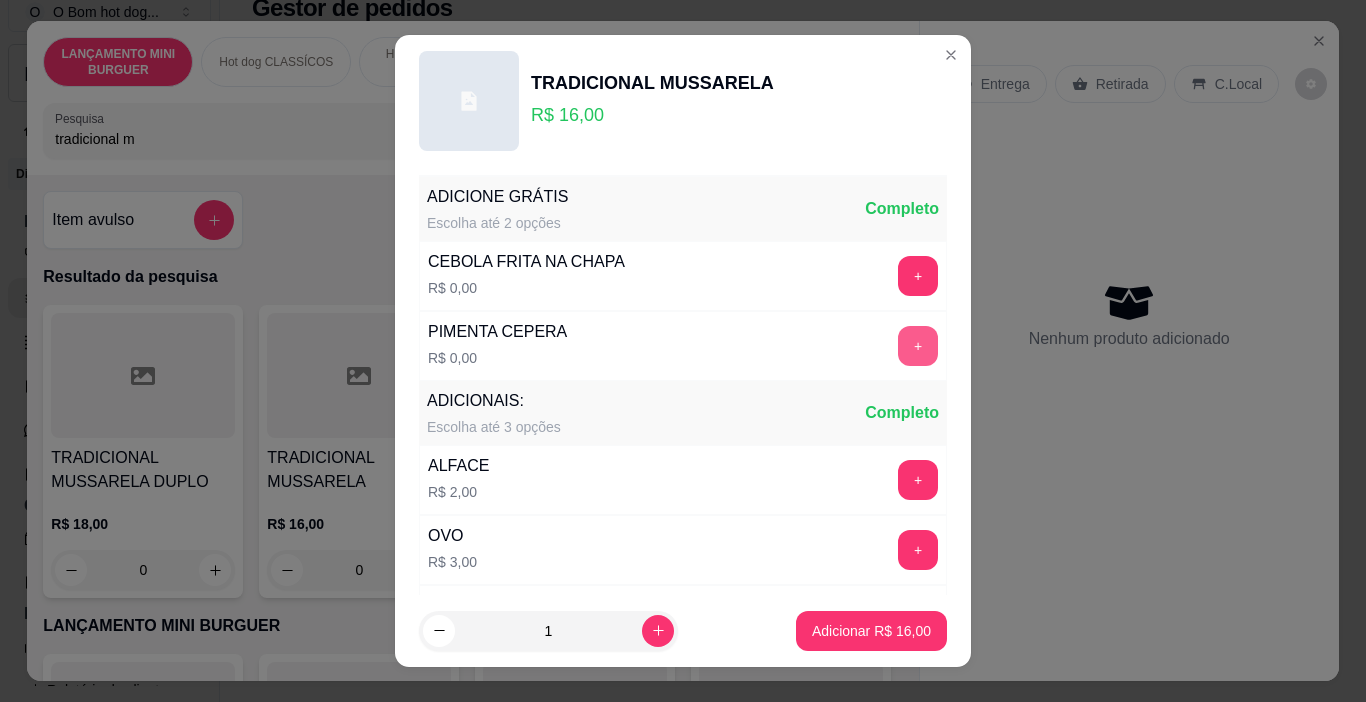 click on "ADICIONE GRÁTIS Escolha até 2 opções Completo CEBOLA FRITA NA CHAPA  R$ 0,00 + PIMENTA CEPERA  R$ 0,00 +" at bounding box center (683, 279) 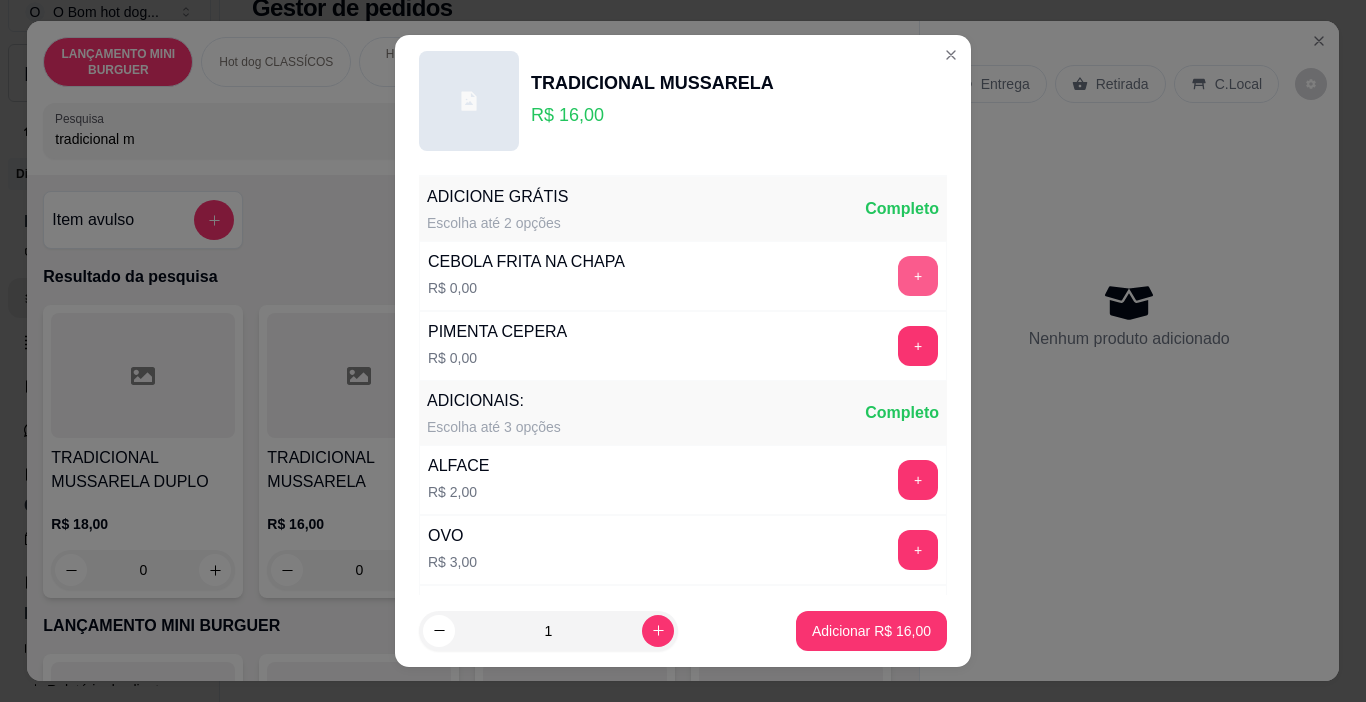 click on "+" at bounding box center (918, 276) 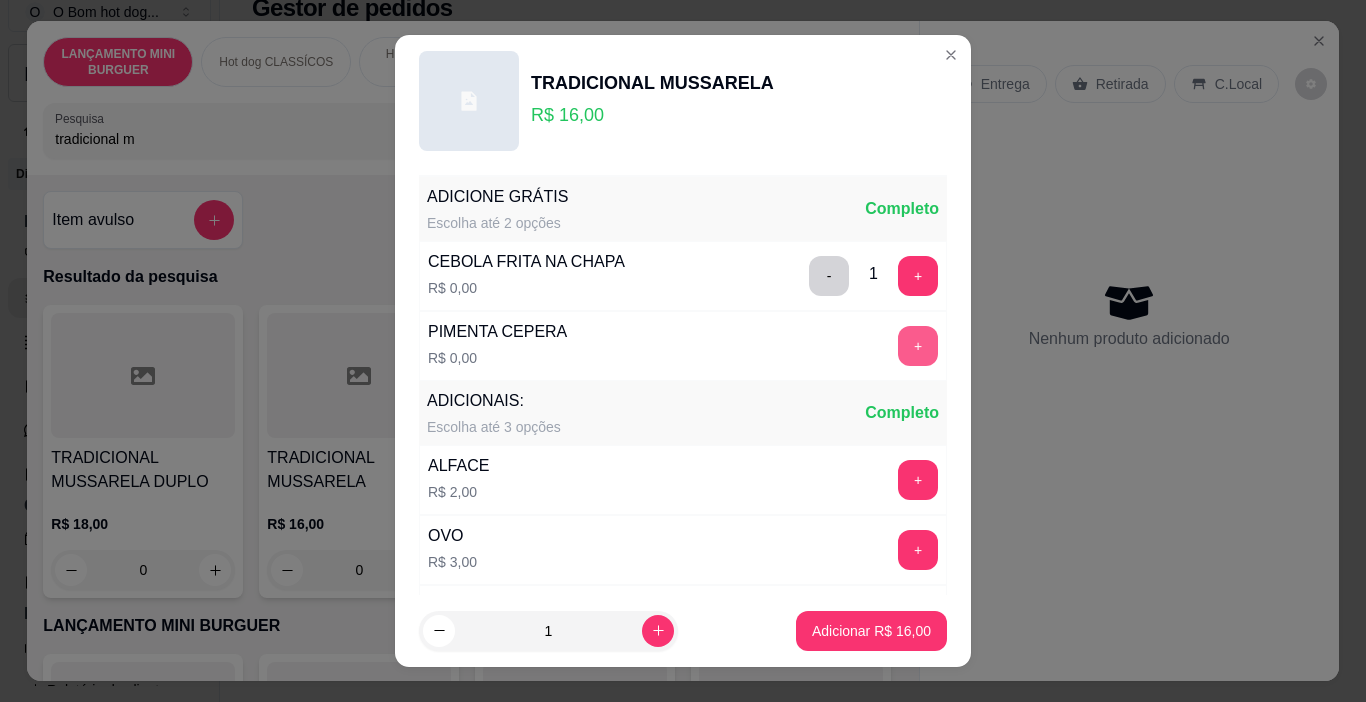 click on "+" at bounding box center [918, 346] 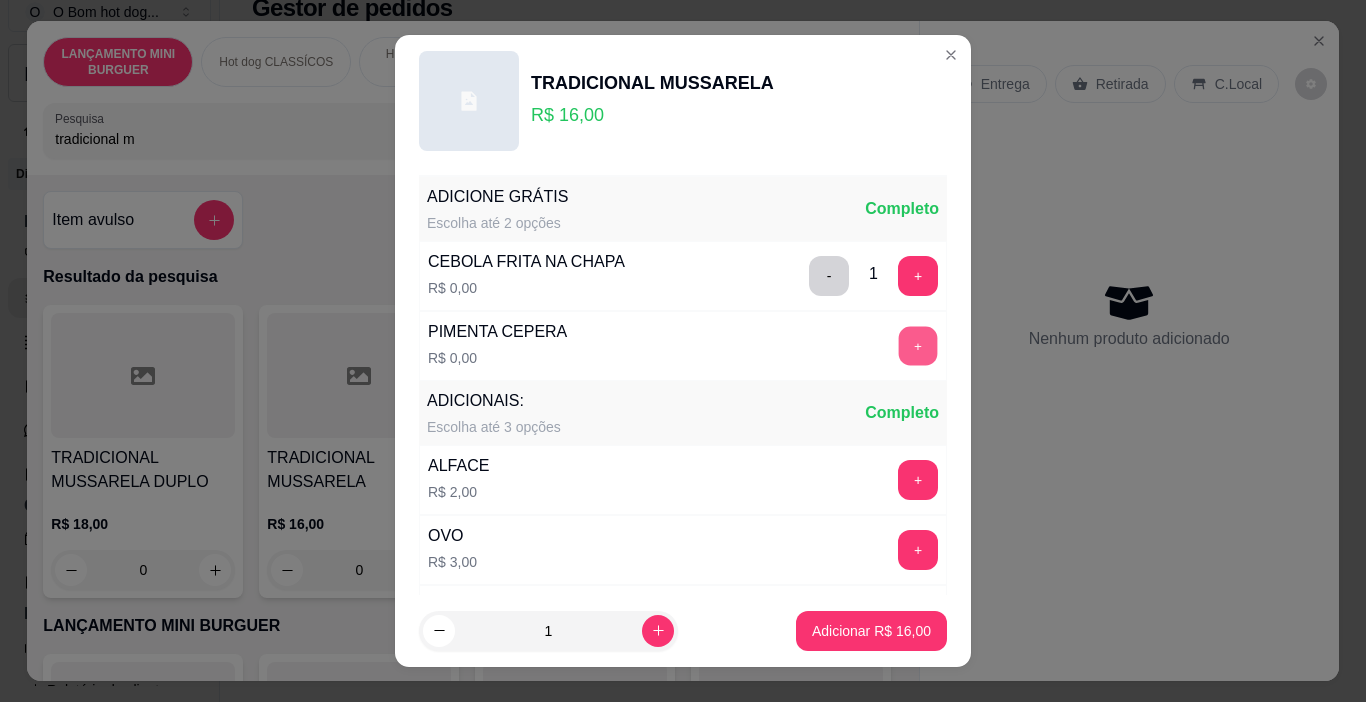 click on "+" at bounding box center (918, 346) 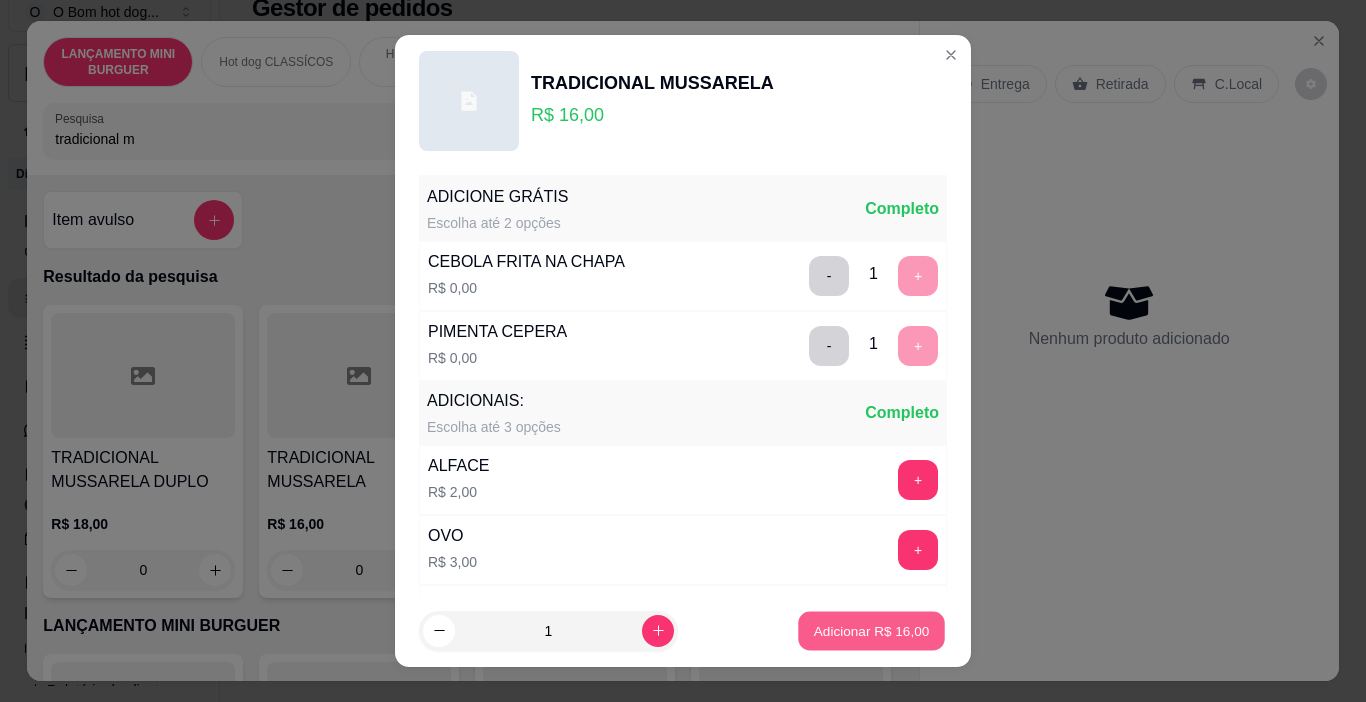 click on "Adicionar   R$ 16,00" at bounding box center [871, 631] 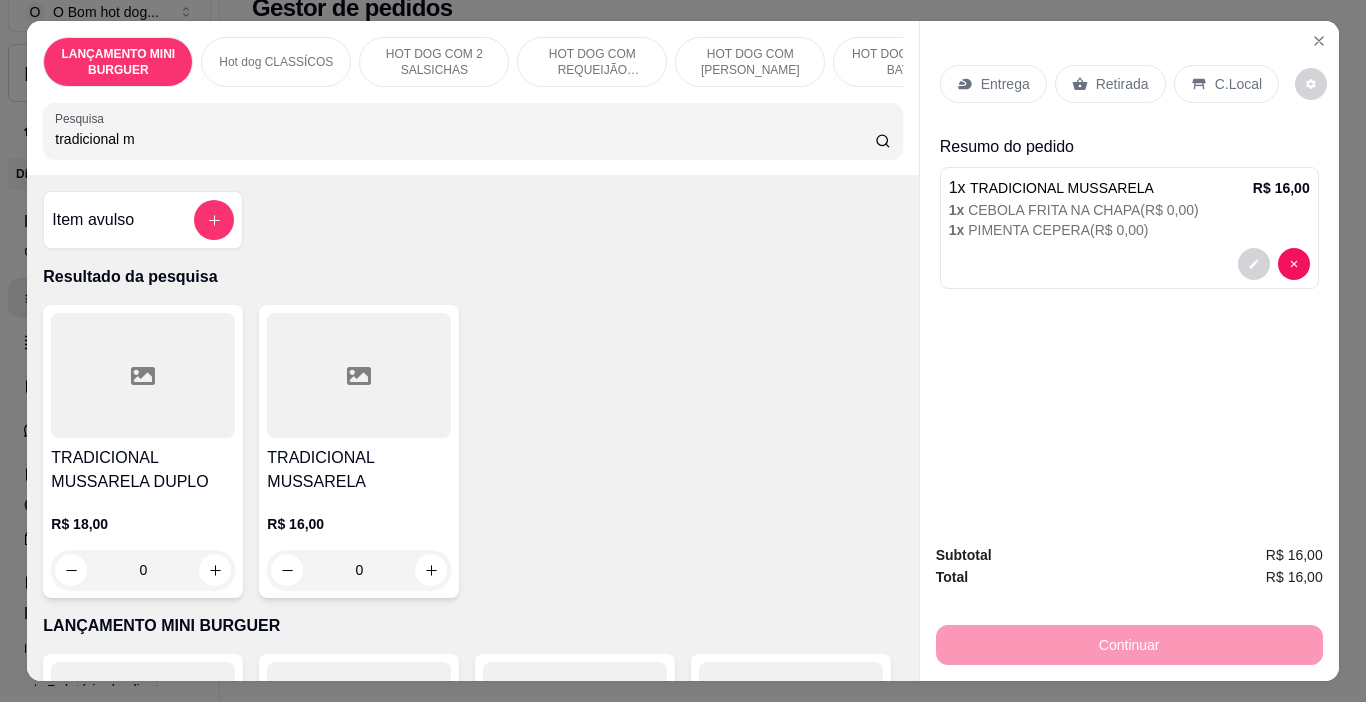 click on "0" at bounding box center [359, 570] 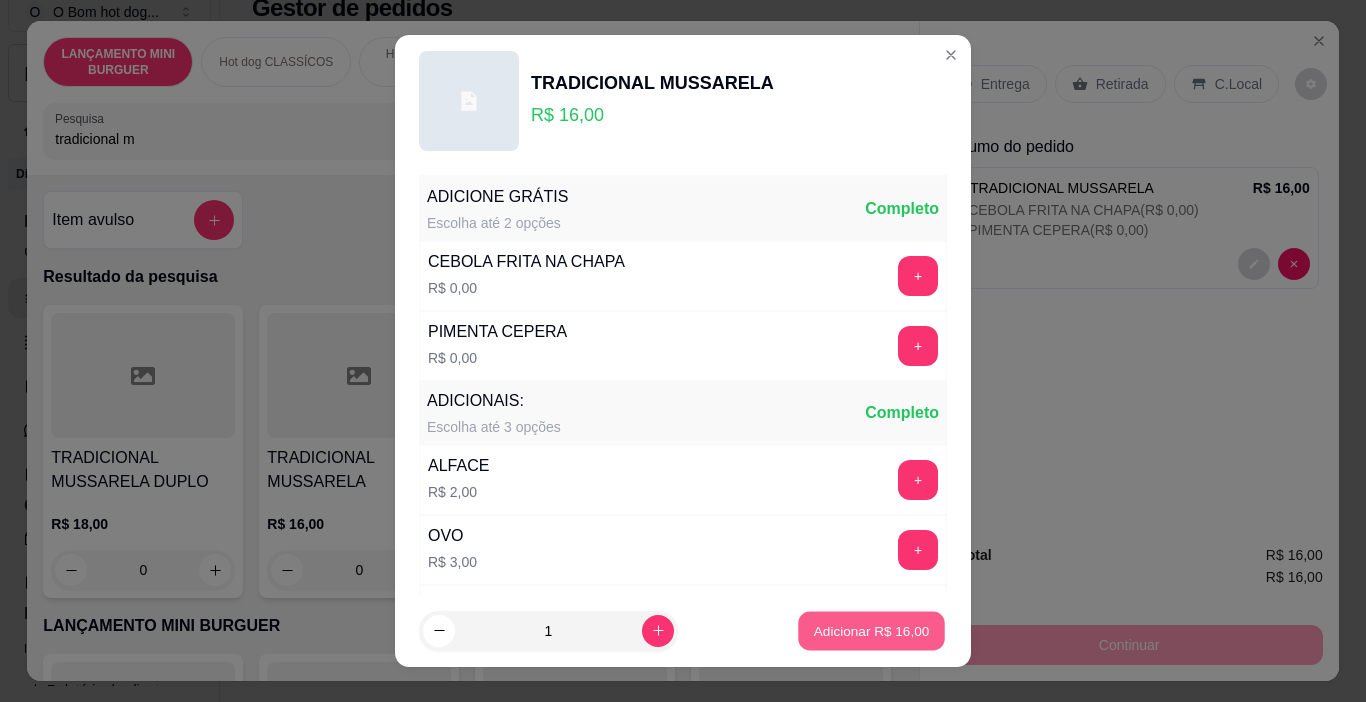click on "Adicionar   R$ 16,00" at bounding box center [872, 630] 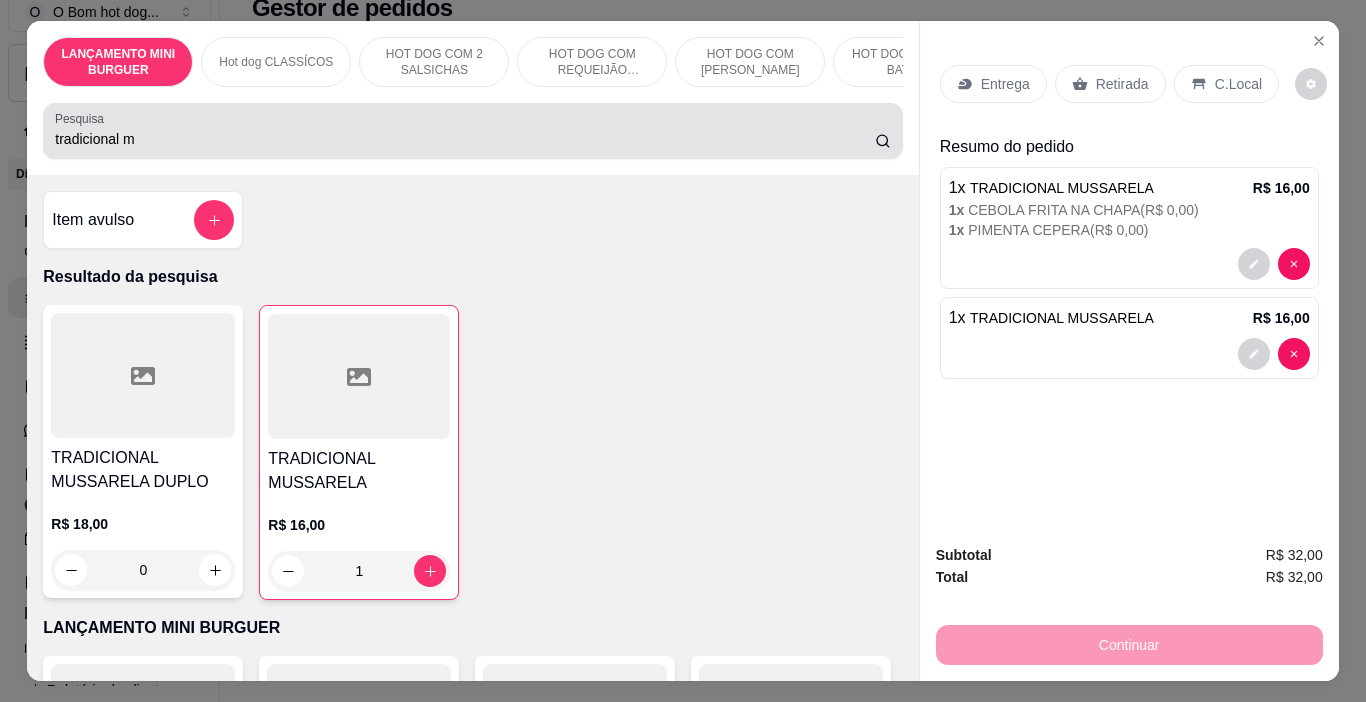 click on "tradicional m" at bounding box center (465, 139) 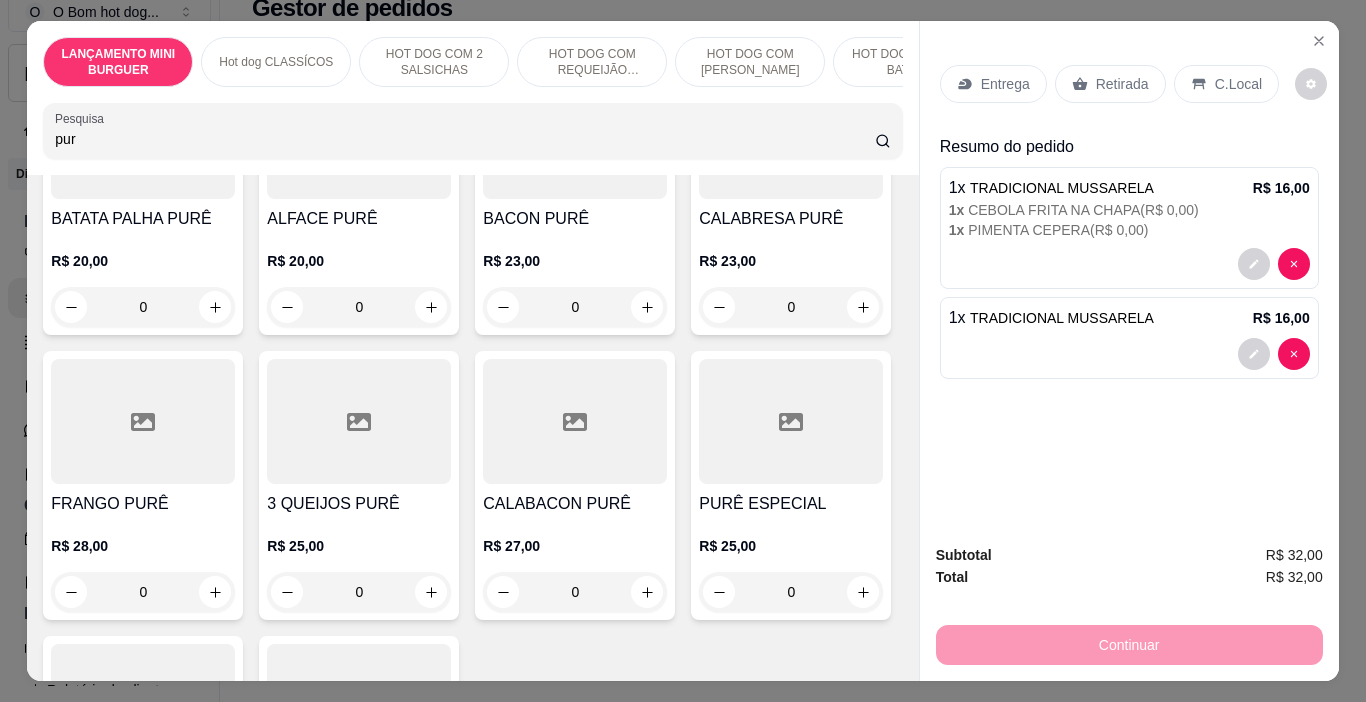 scroll, scrollTop: 600, scrollLeft: 0, axis: vertical 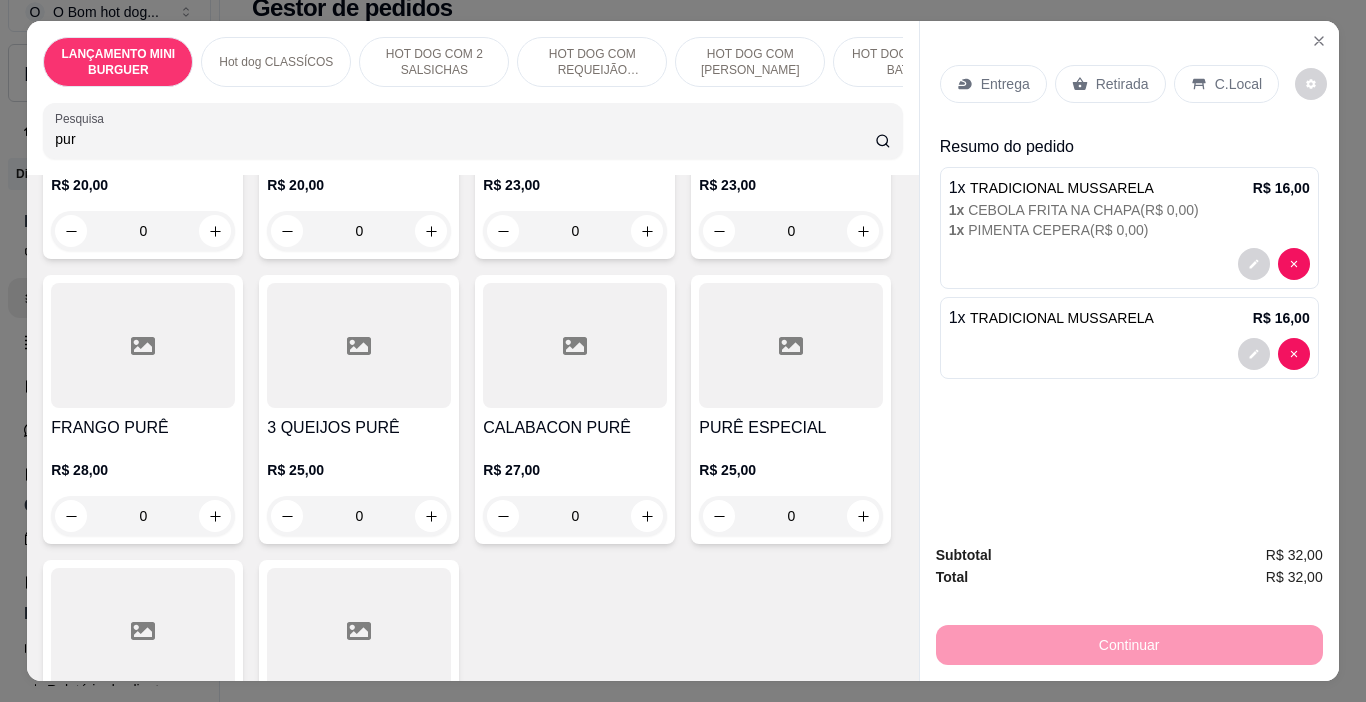 click on "0" at bounding box center (575, 231) 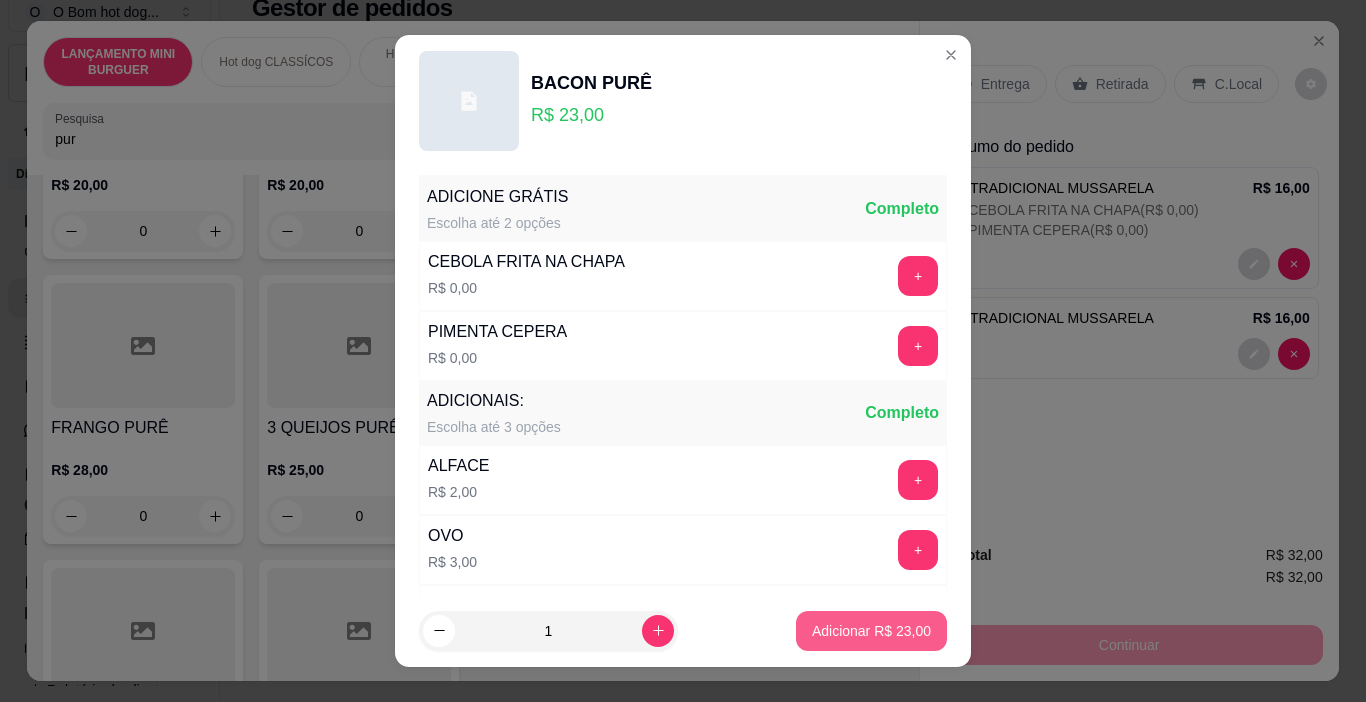 click on "Adicionar   R$ 23,00" at bounding box center (871, 631) 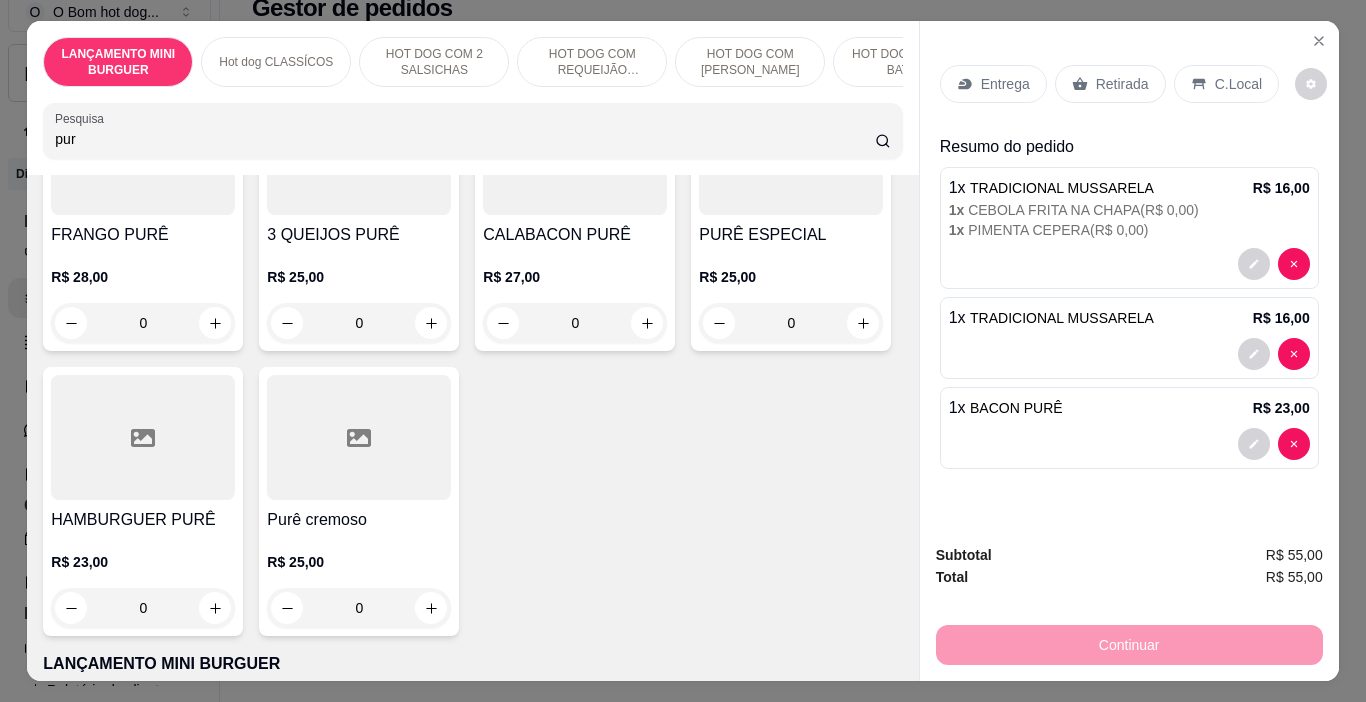 scroll, scrollTop: 800, scrollLeft: 0, axis: vertical 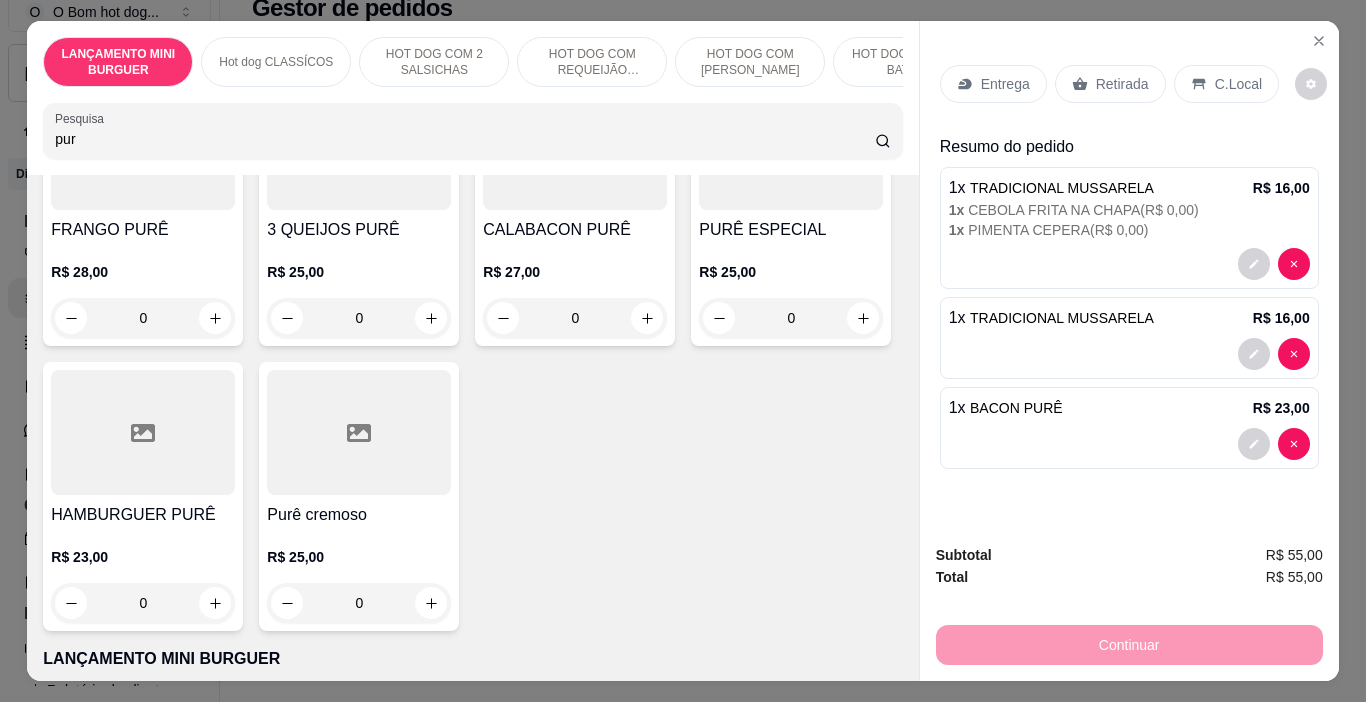click on "0" at bounding box center [575, 318] 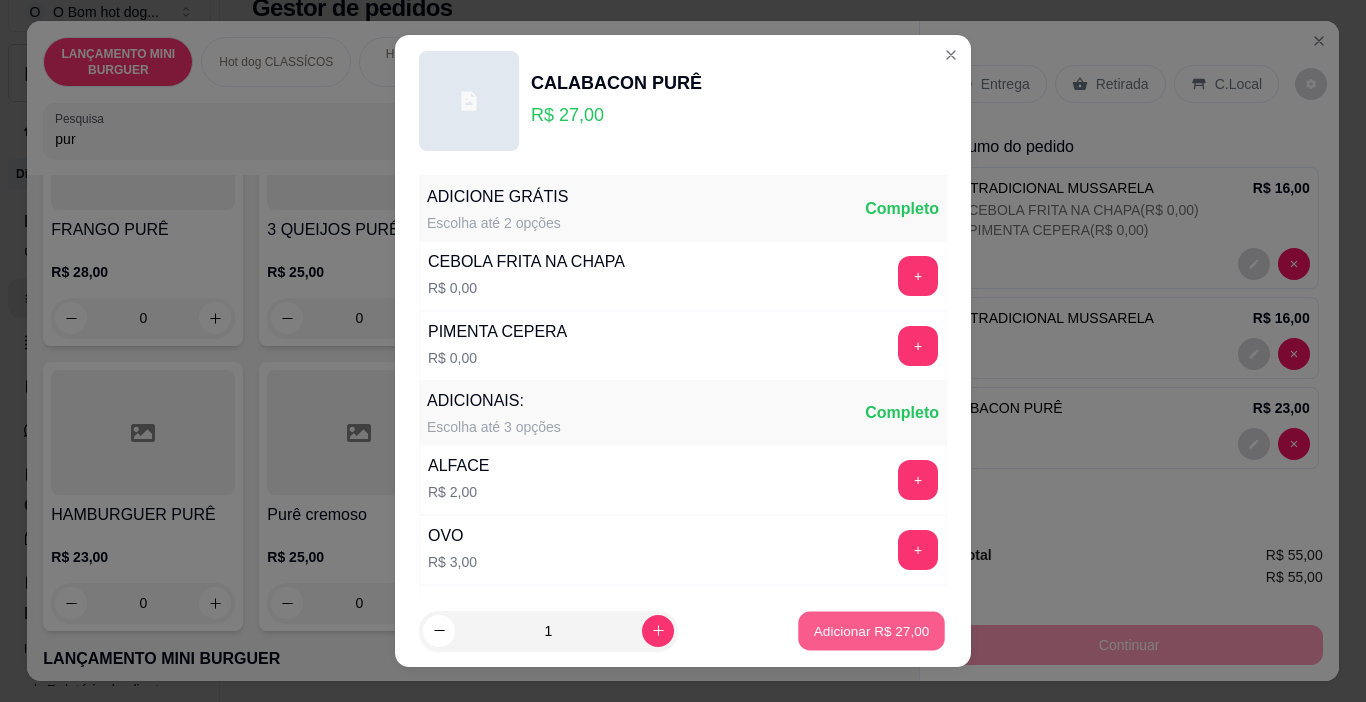 click on "Adicionar   R$ 27,00" at bounding box center (872, 630) 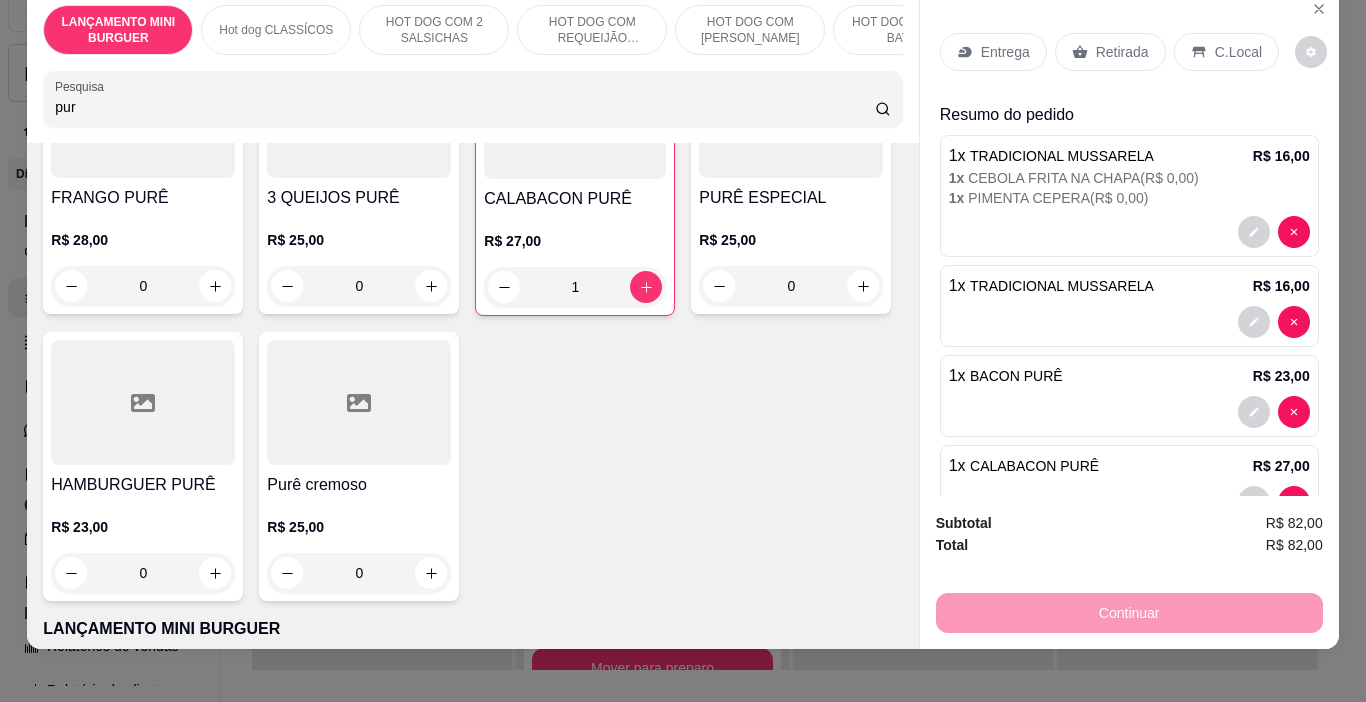scroll, scrollTop: 50, scrollLeft: 0, axis: vertical 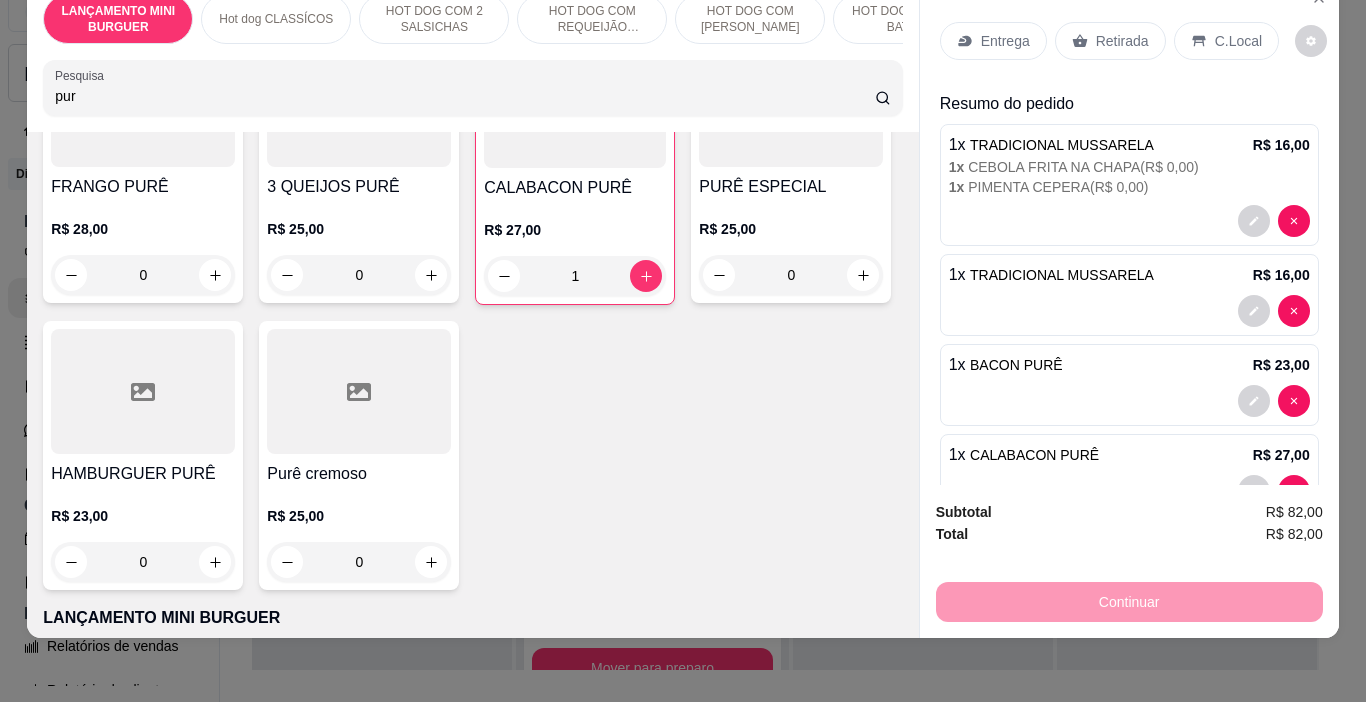 click on "Retirada" at bounding box center (1122, 41) 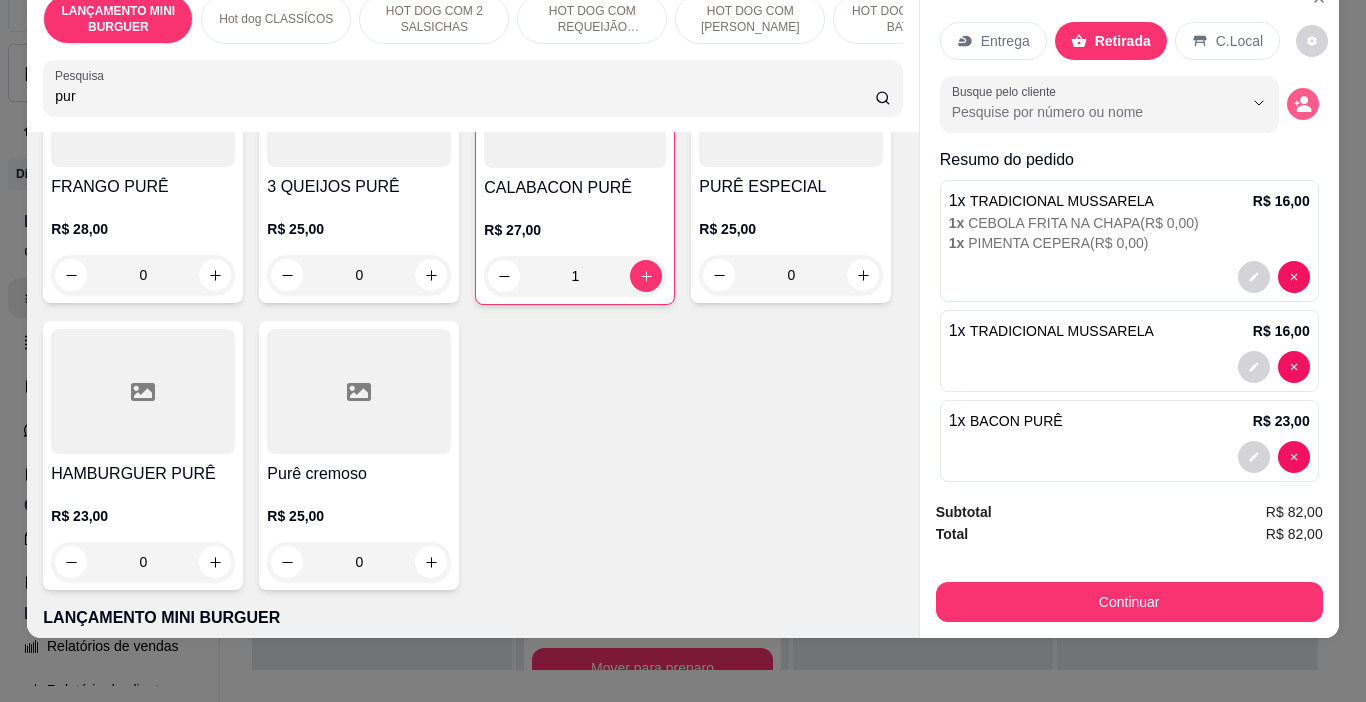 click on "Busque pelo cliente" at bounding box center [1129, 104] 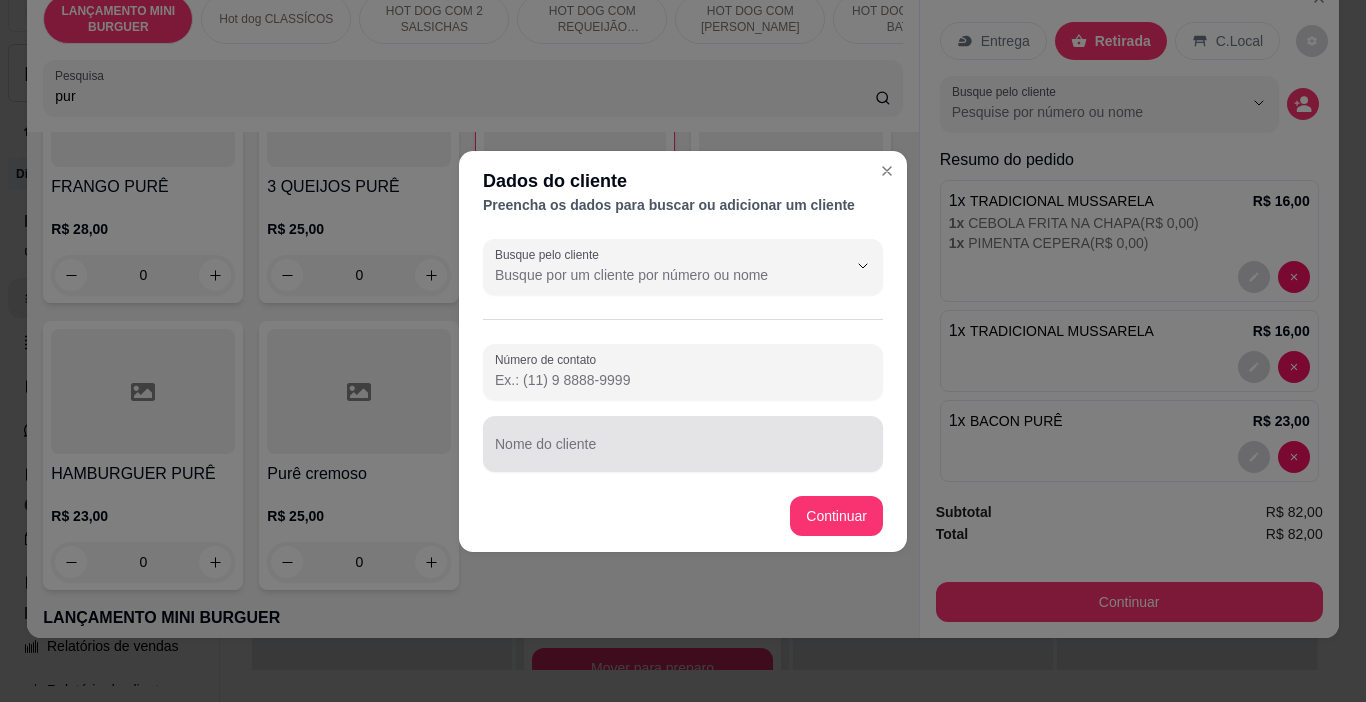 click on "Nome do cliente" at bounding box center [683, 452] 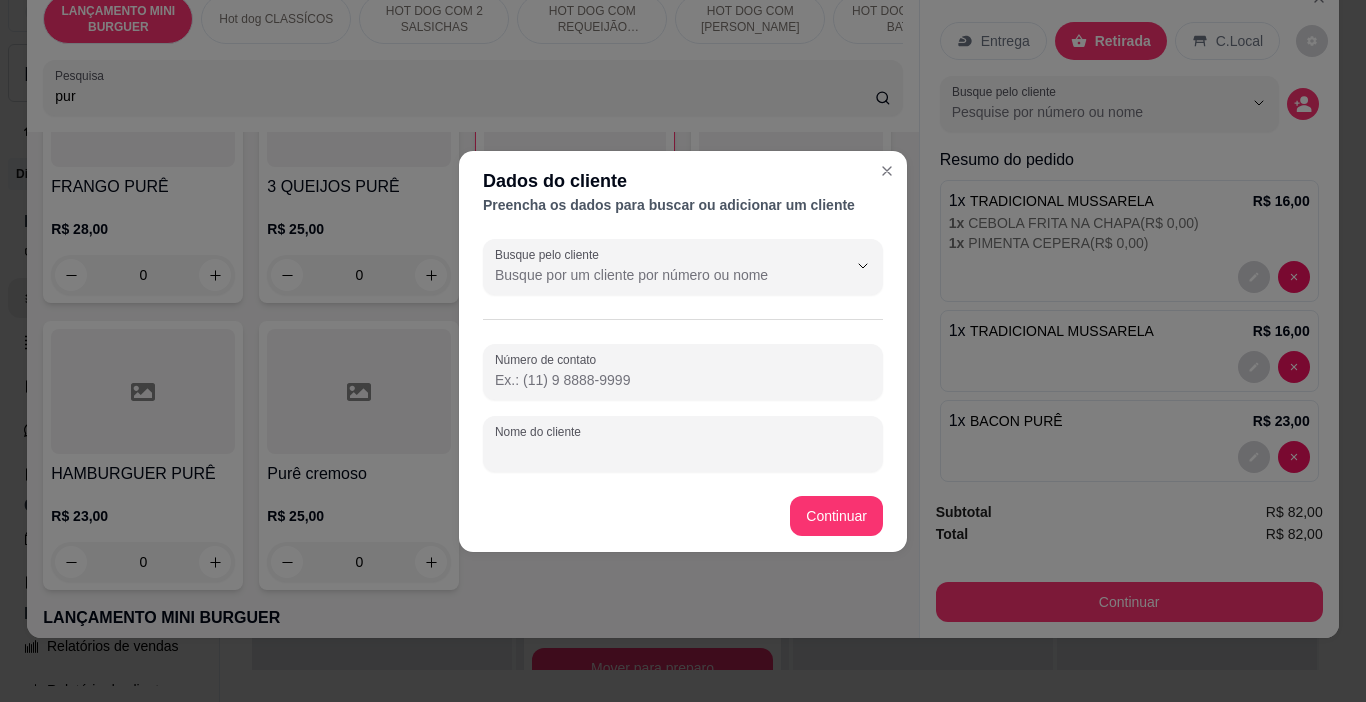 click on "Nome do cliente" at bounding box center [683, 452] 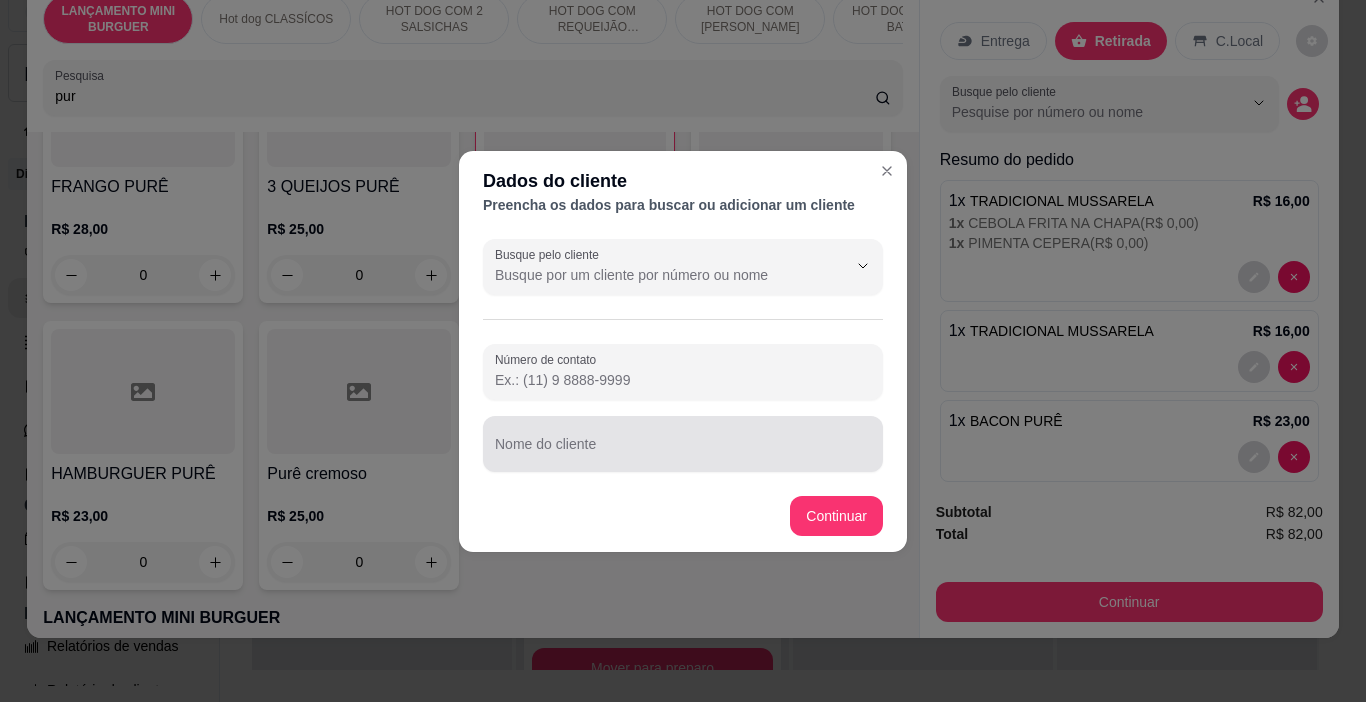 drag, startPoint x: 834, startPoint y: 431, endPoint x: 781, endPoint y: 452, distance: 57.00877 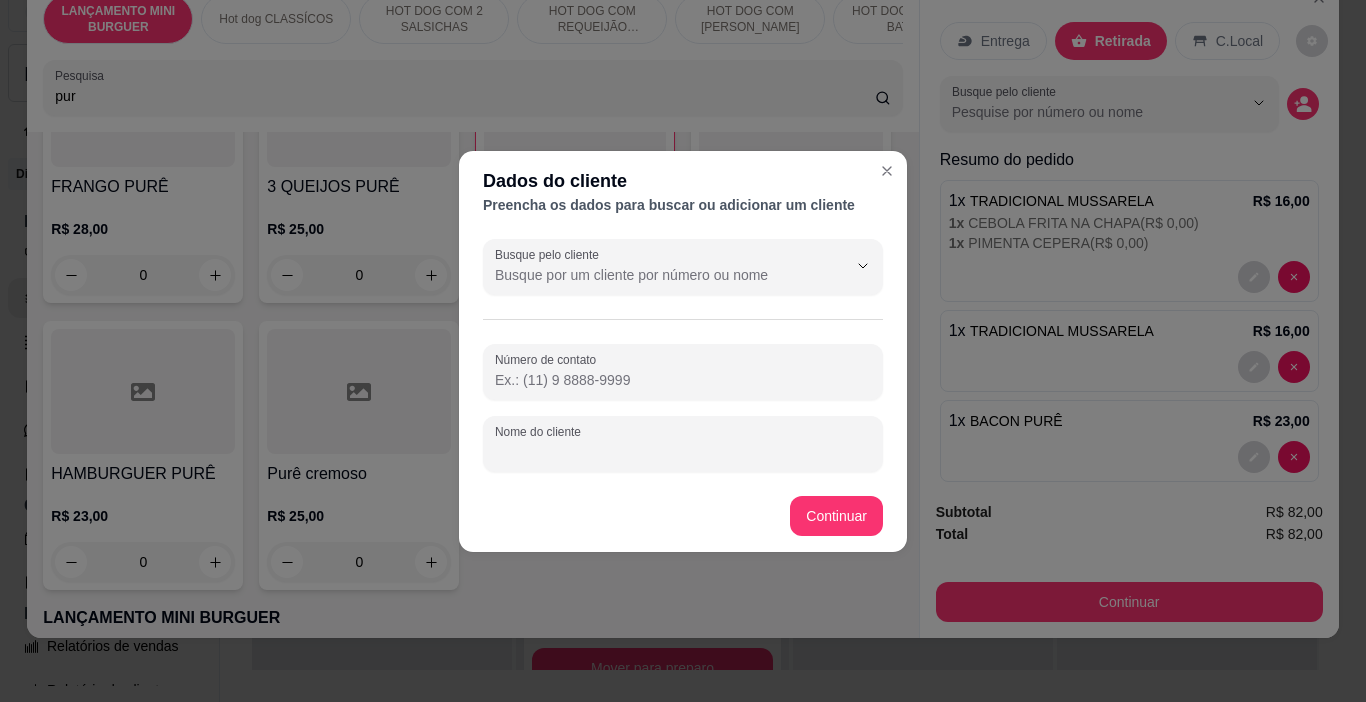 drag, startPoint x: 563, startPoint y: 460, endPoint x: 589, endPoint y: 441, distance: 32.202484 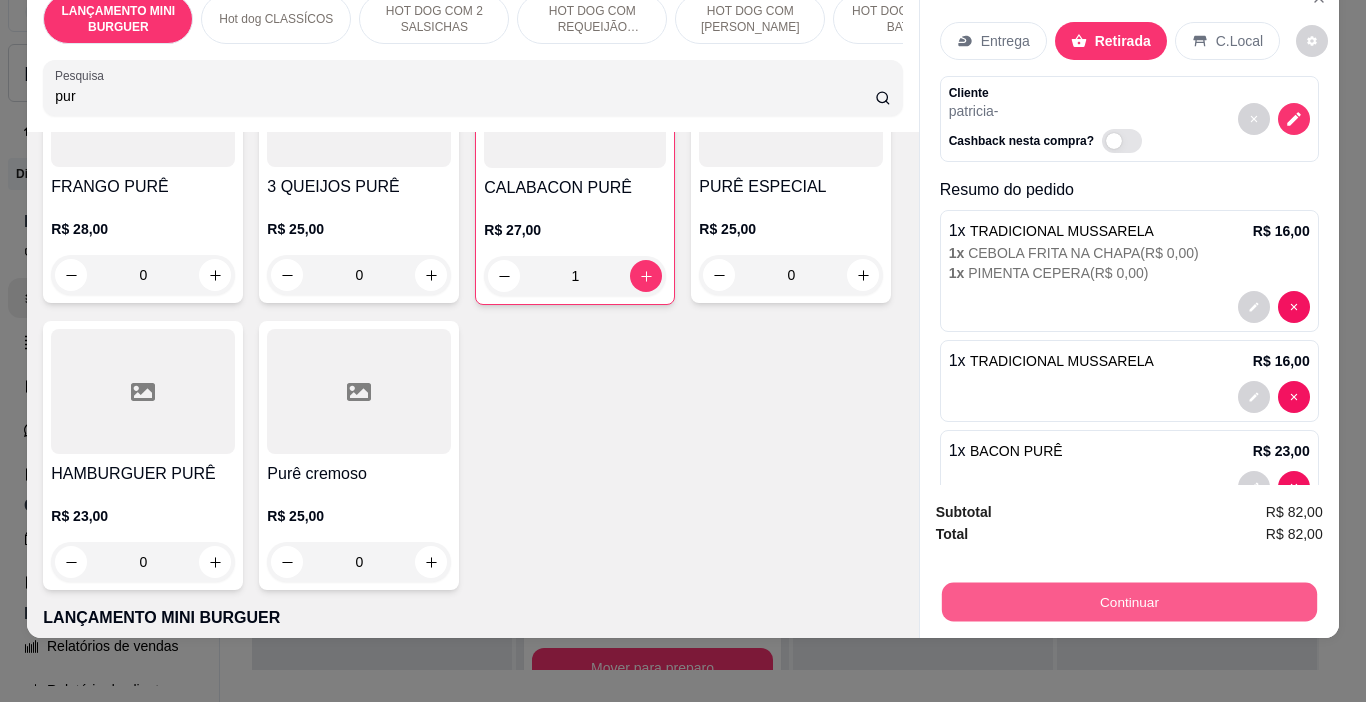 click on "Continuar" at bounding box center (1128, 602) 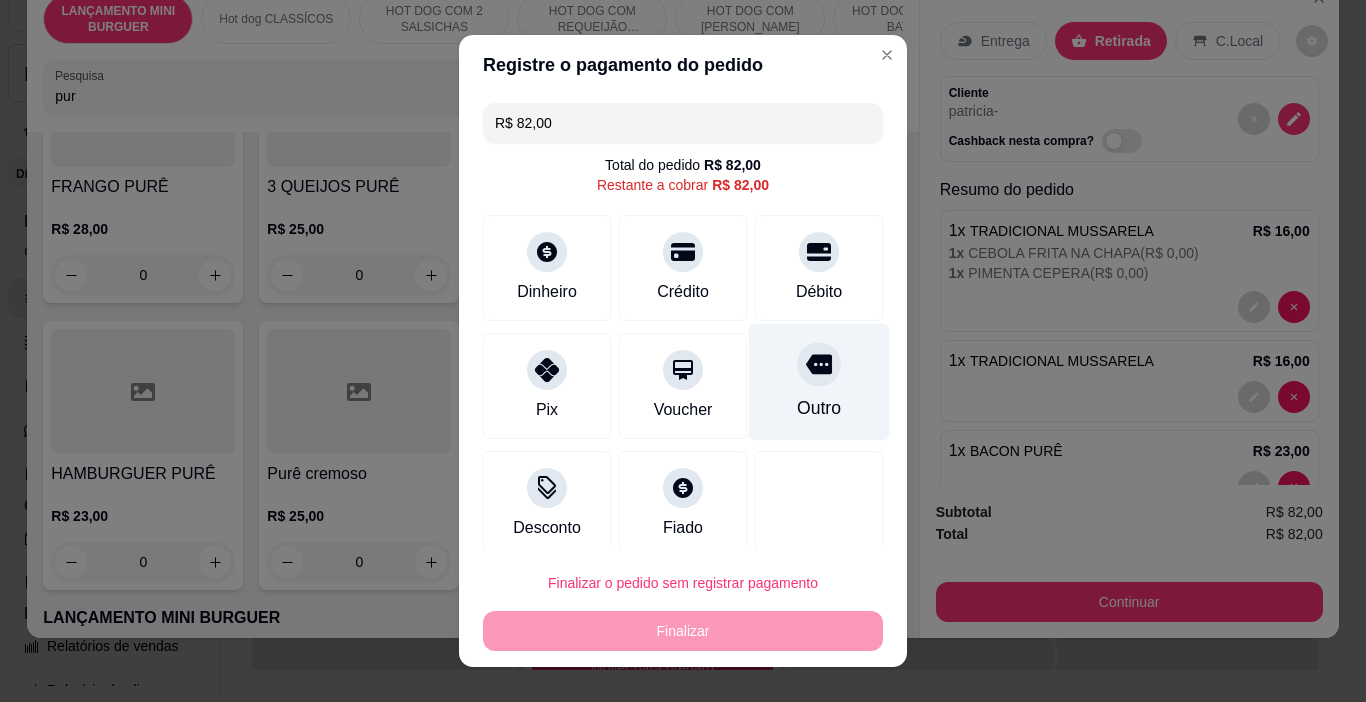 click on "Outro" at bounding box center [819, 382] 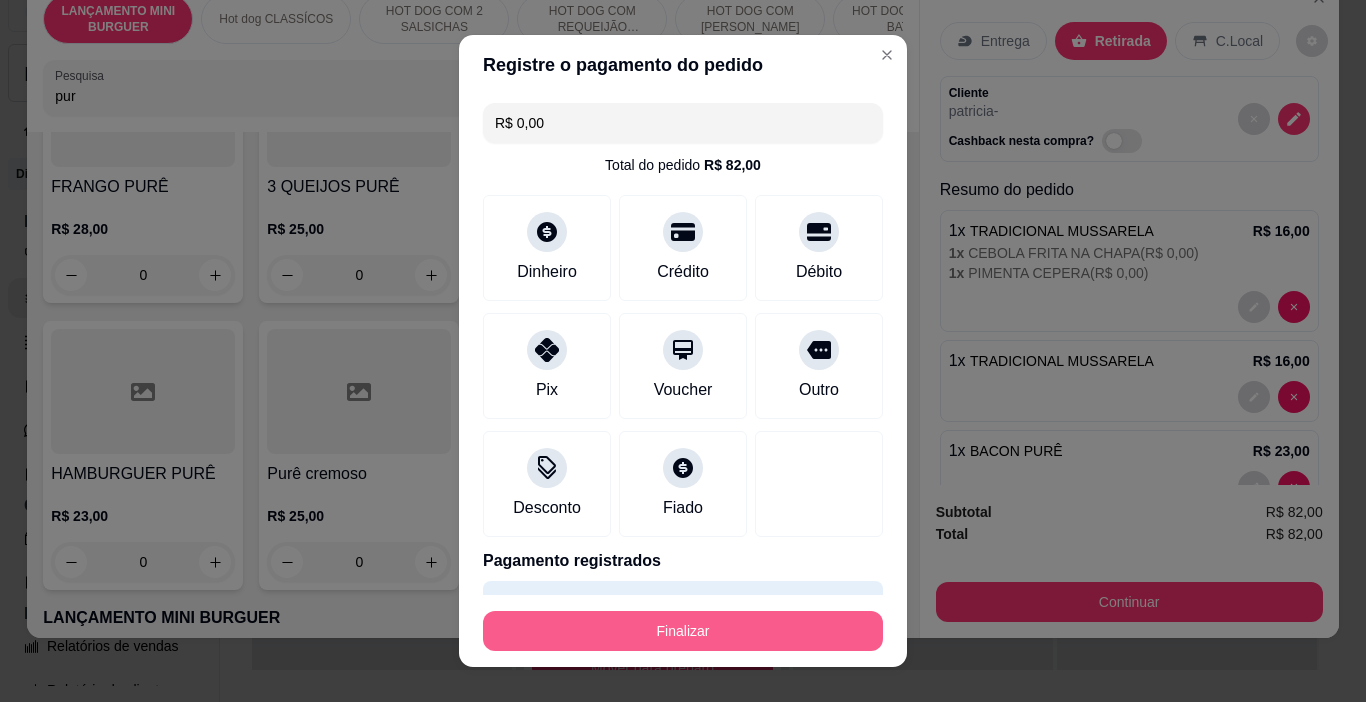 click on "Finalizar" at bounding box center [683, 631] 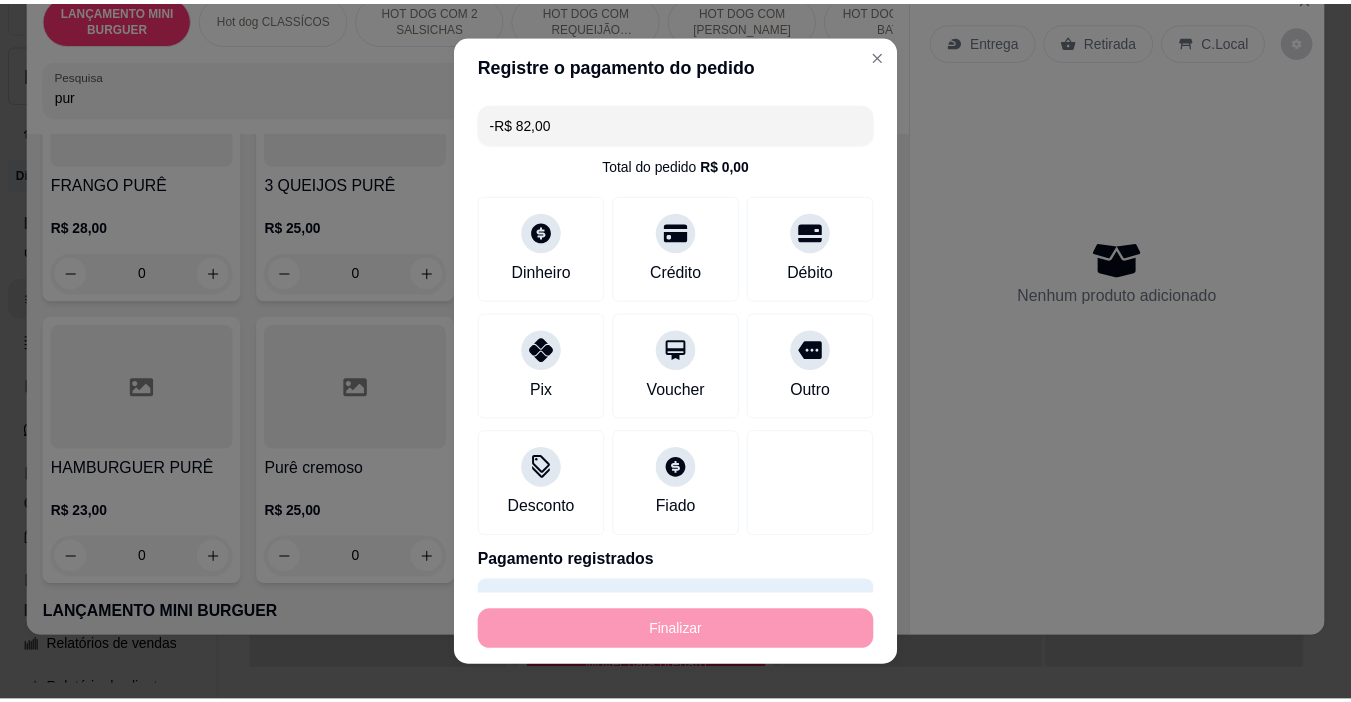 scroll, scrollTop: 799, scrollLeft: 0, axis: vertical 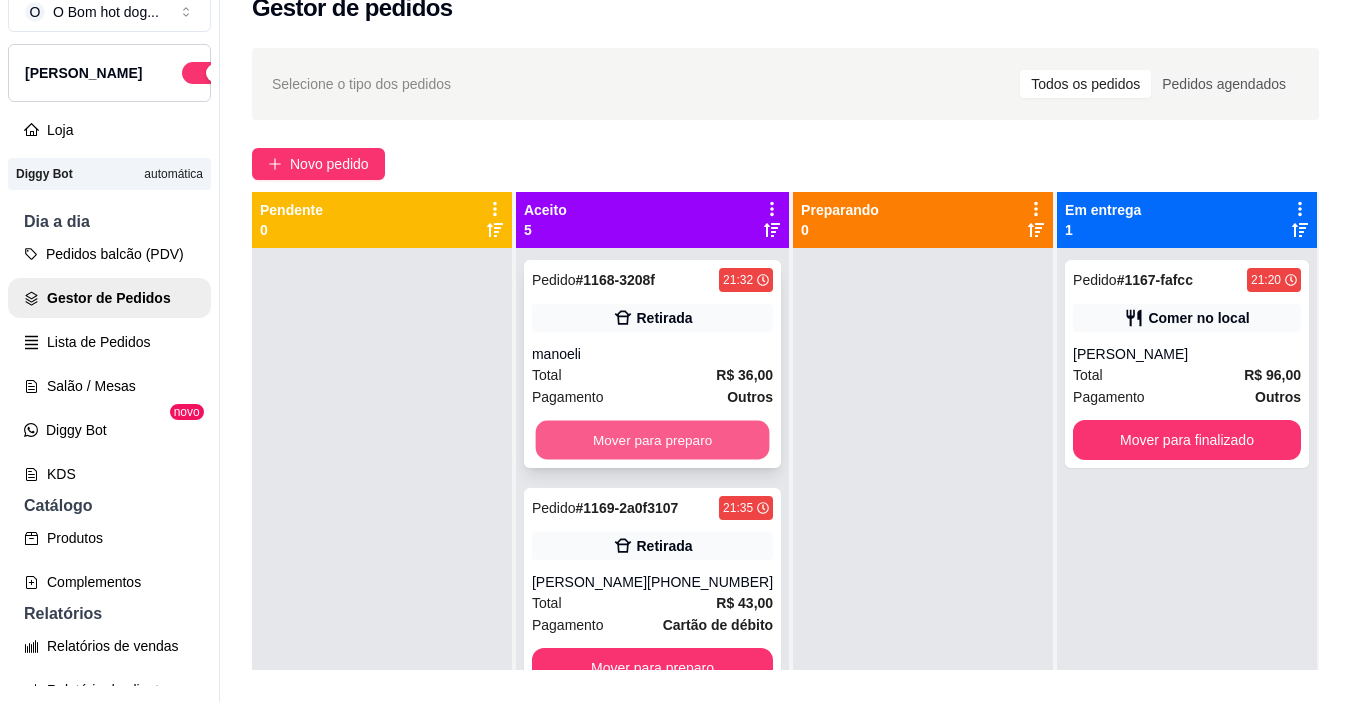 click on "Mover para preparo" at bounding box center (653, 440) 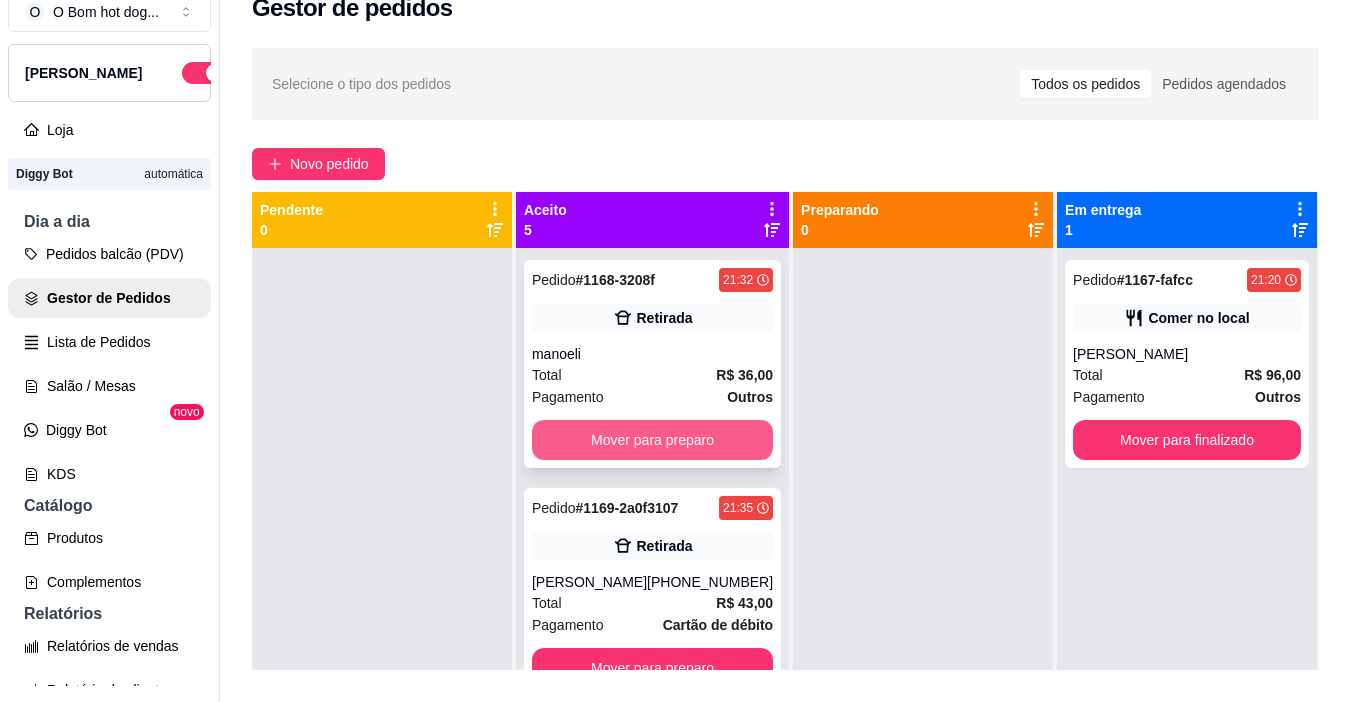 click on "Mover para preparo" at bounding box center [652, 440] 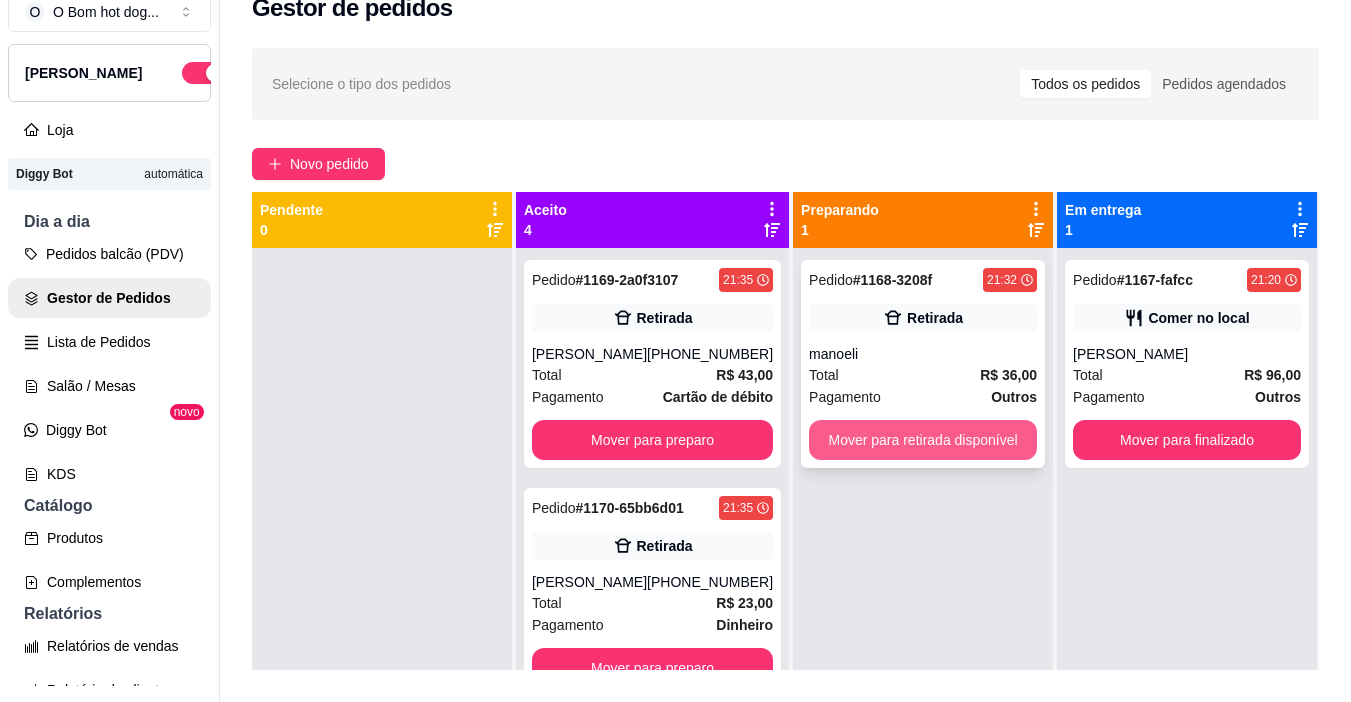 click on "Pagamento Outros" at bounding box center [923, 397] 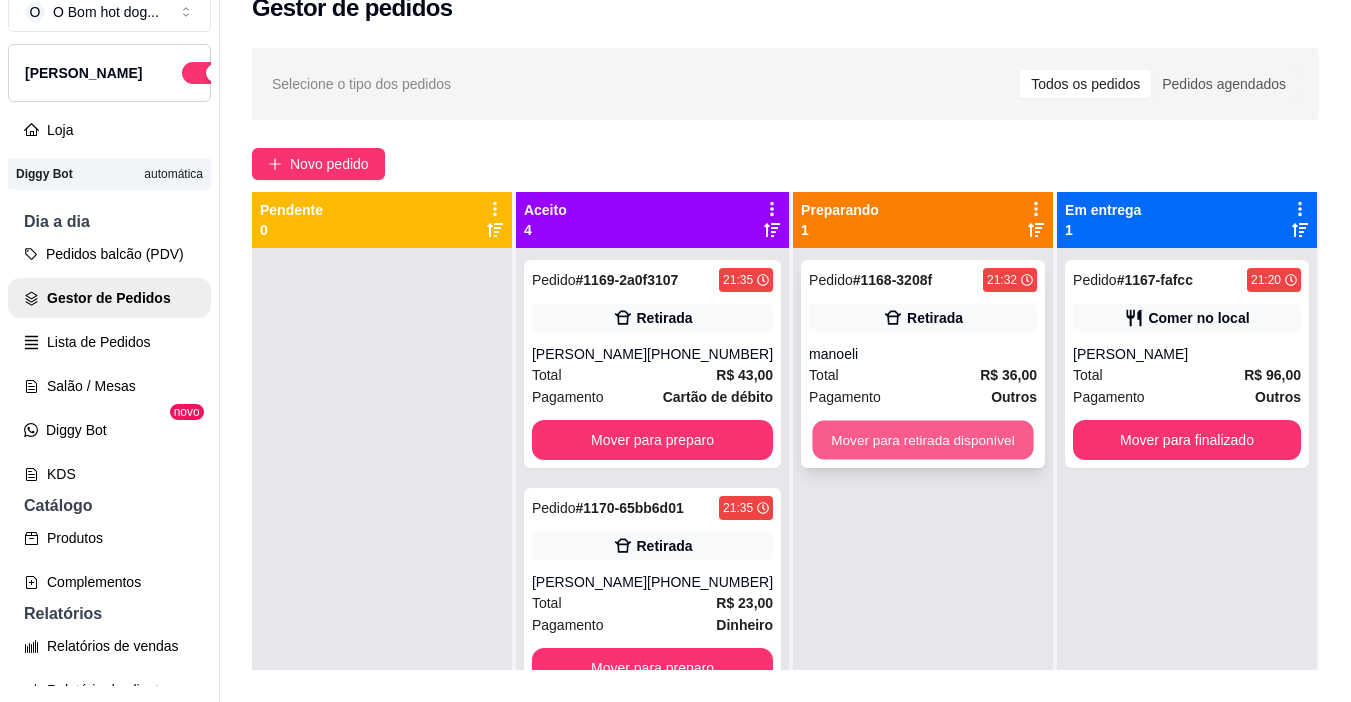 click on "Mover para retirada disponível" at bounding box center (923, 440) 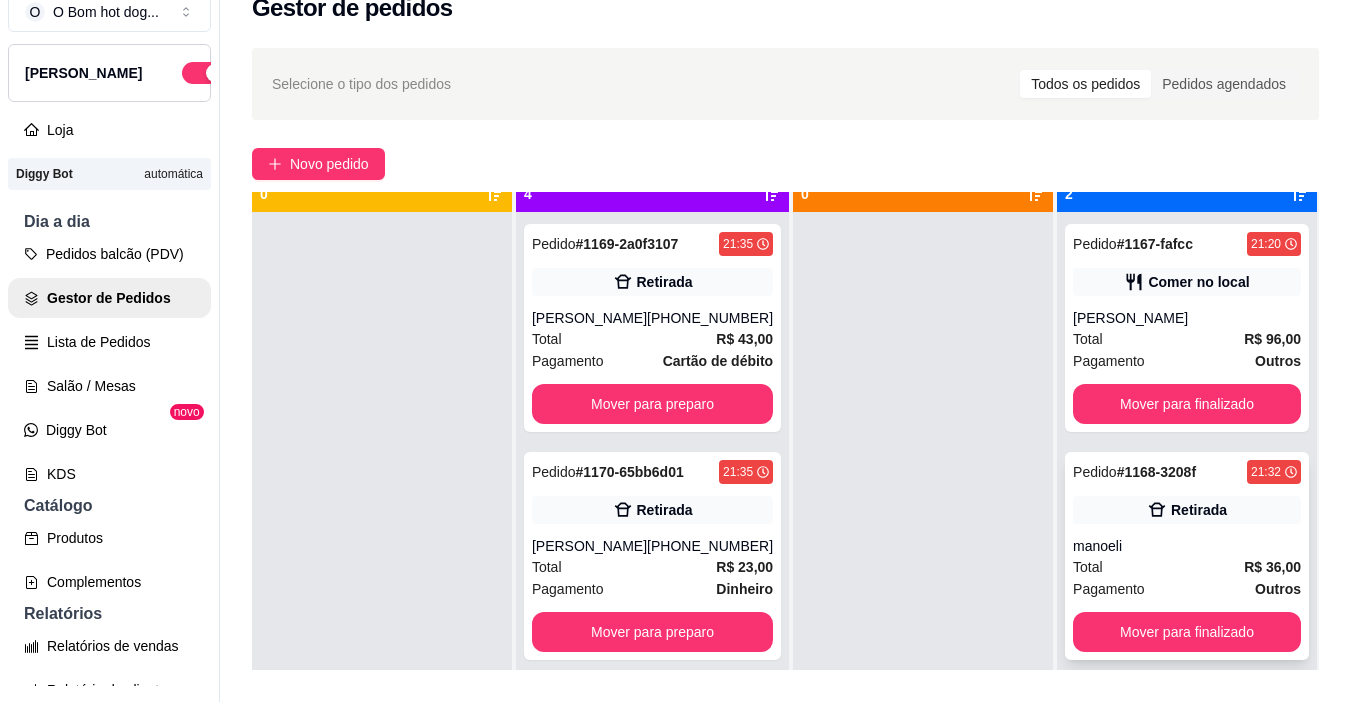 scroll, scrollTop: 56, scrollLeft: 0, axis: vertical 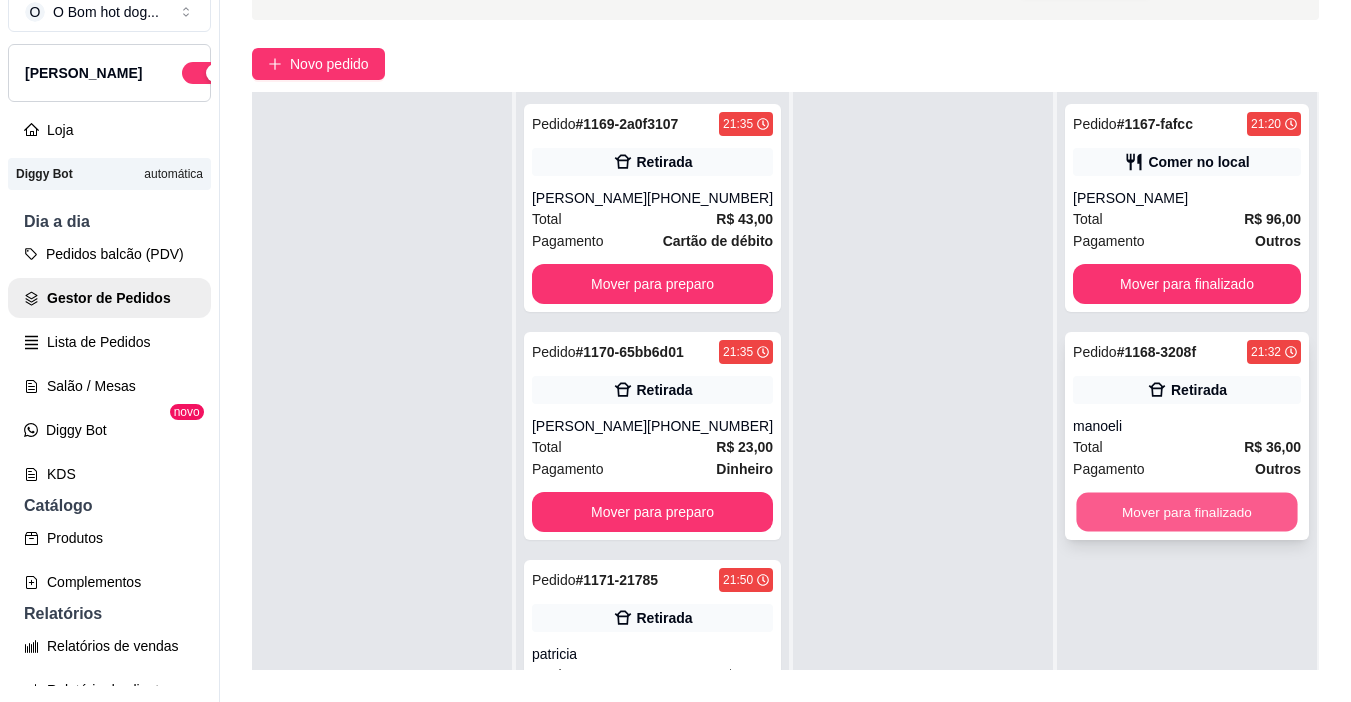 click on "Mover para finalizado" at bounding box center (1186, 512) 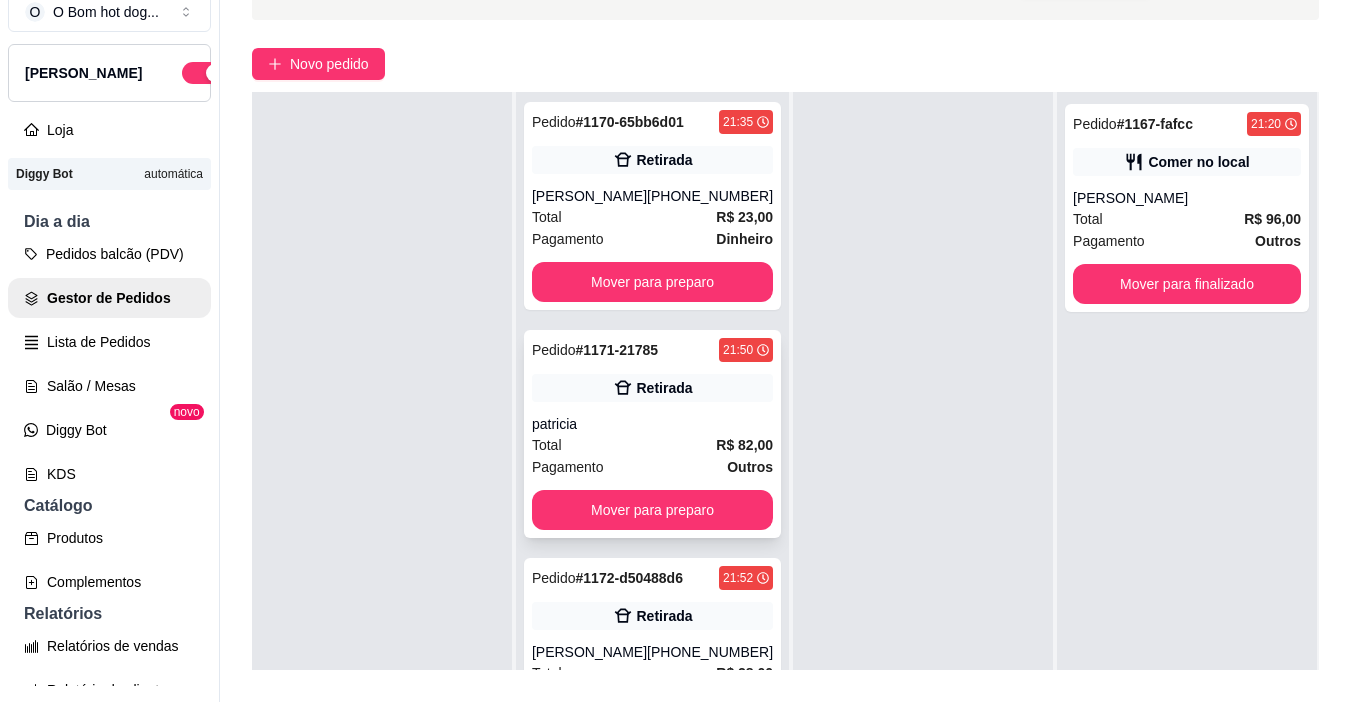 scroll, scrollTop: 250, scrollLeft: 0, axis: vertical 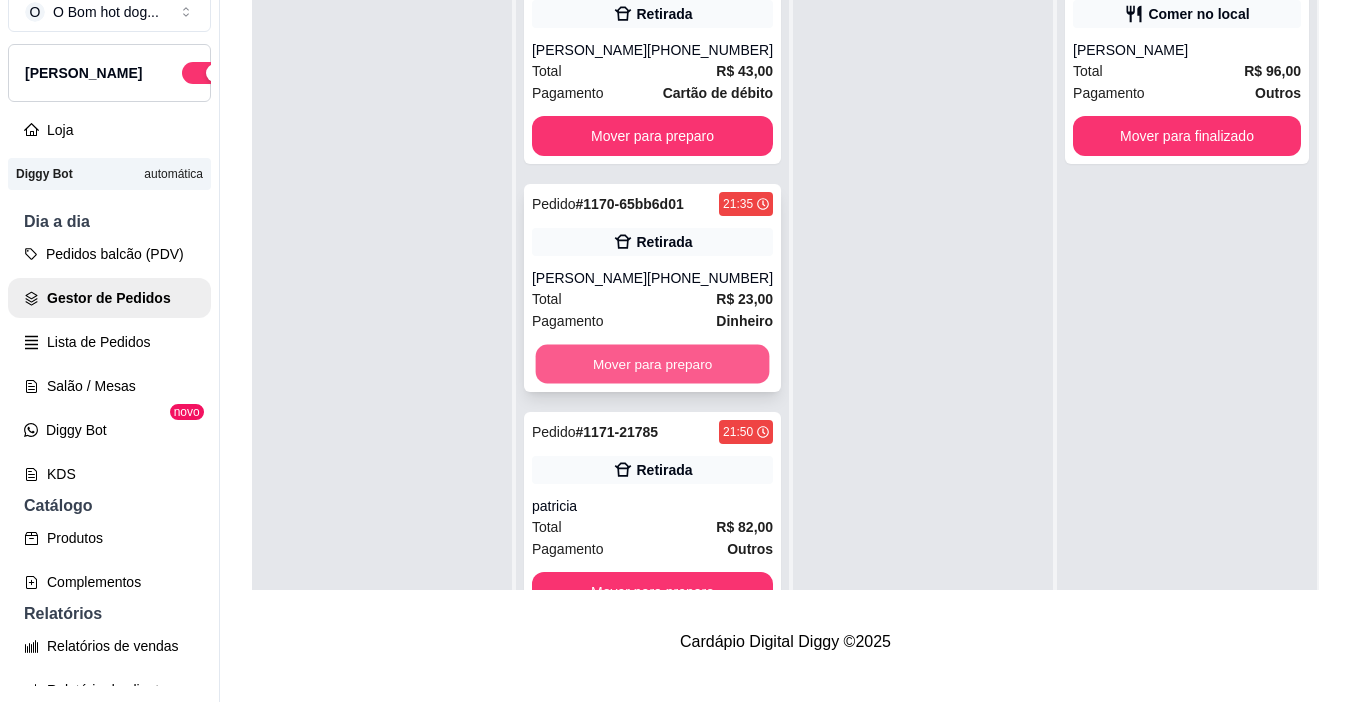 click on "Pedido  # 1170-65bb6d01 21:35 Retirada [PERSON_NAME] fantini  [PHONE_NUMBER] Total R$ 23,00 Pagamento Dinheiro Mover para preparo" at bounding box center (652, 288) 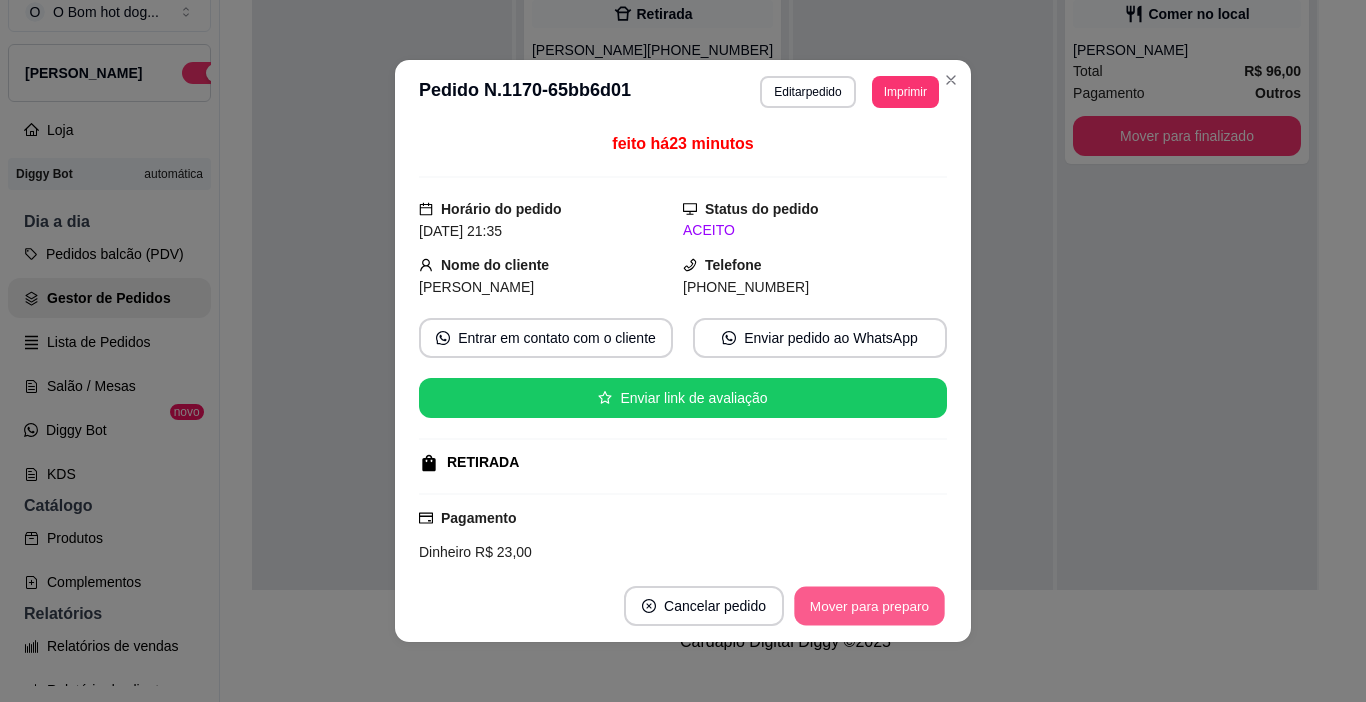 click on "Mover para preparo" at bounding box center [869, 606] 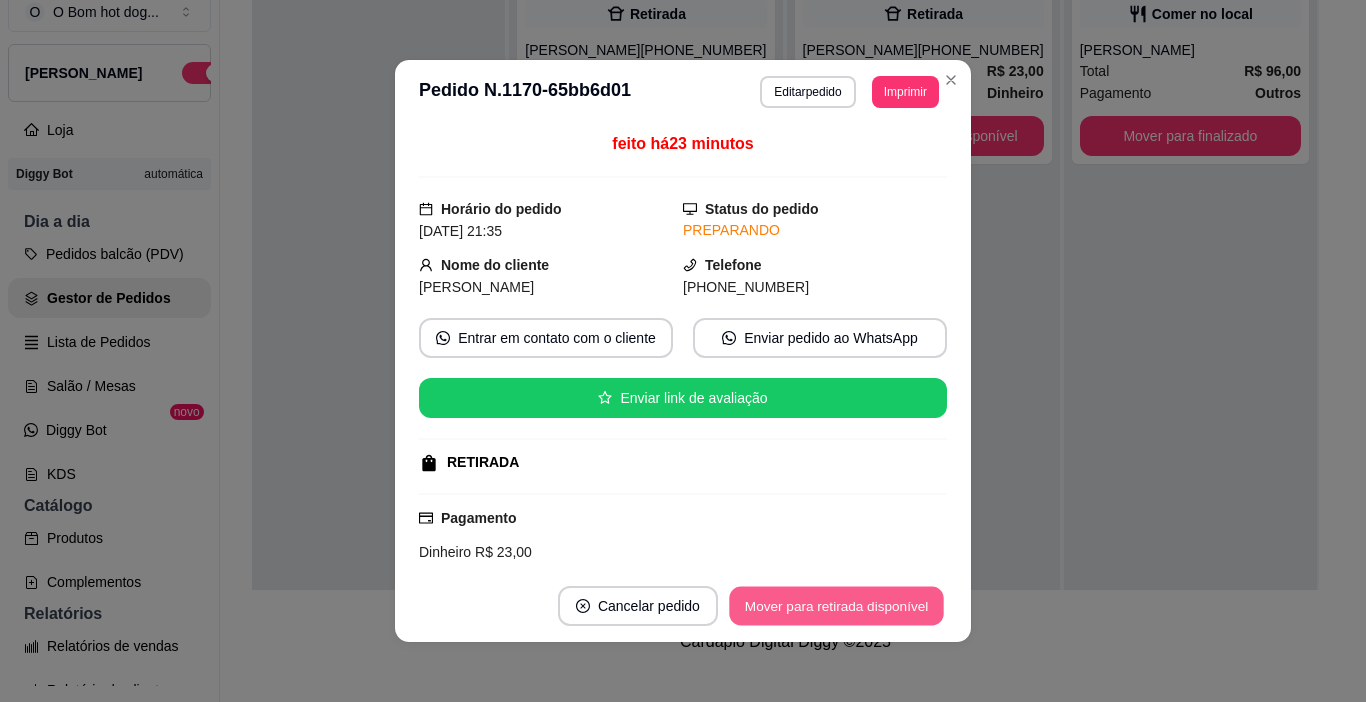 click on "Mover para retirada disponível" at bounding box center [836, 606] 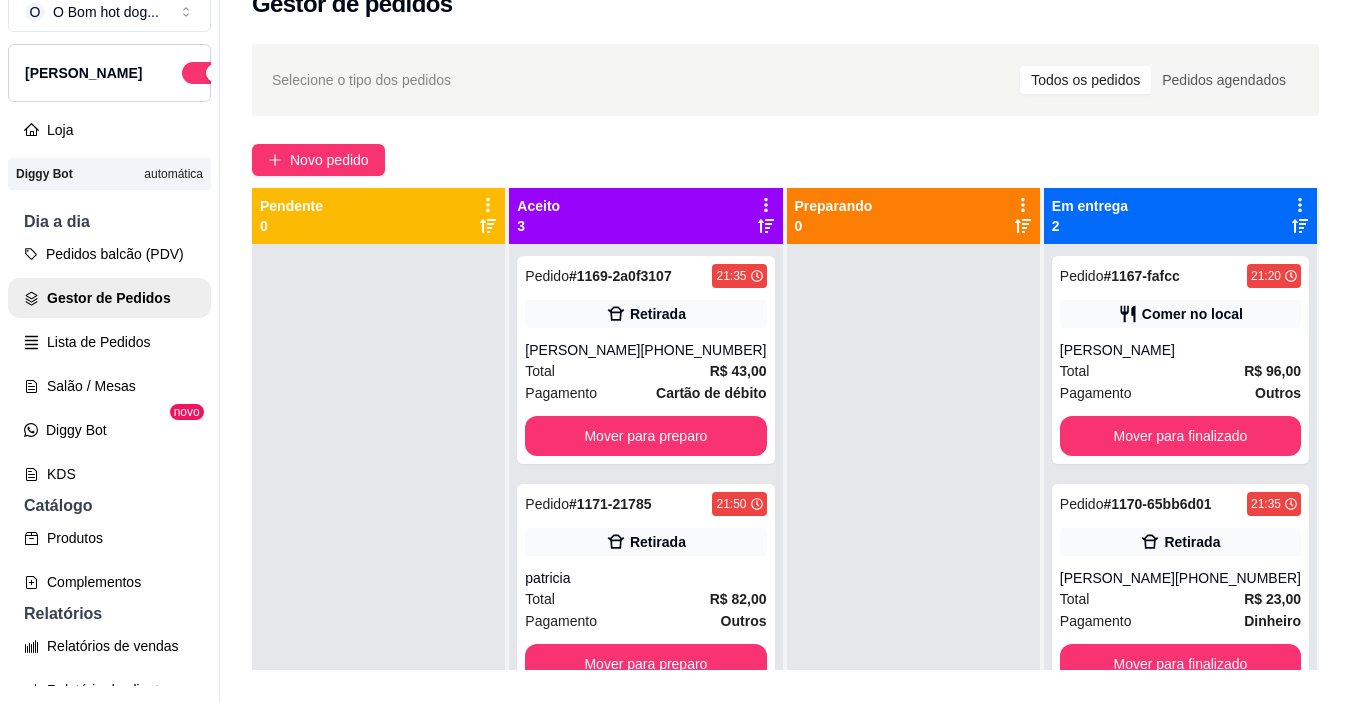 scroll, scrollTop: 0, scrollLeft: 0, axis: both 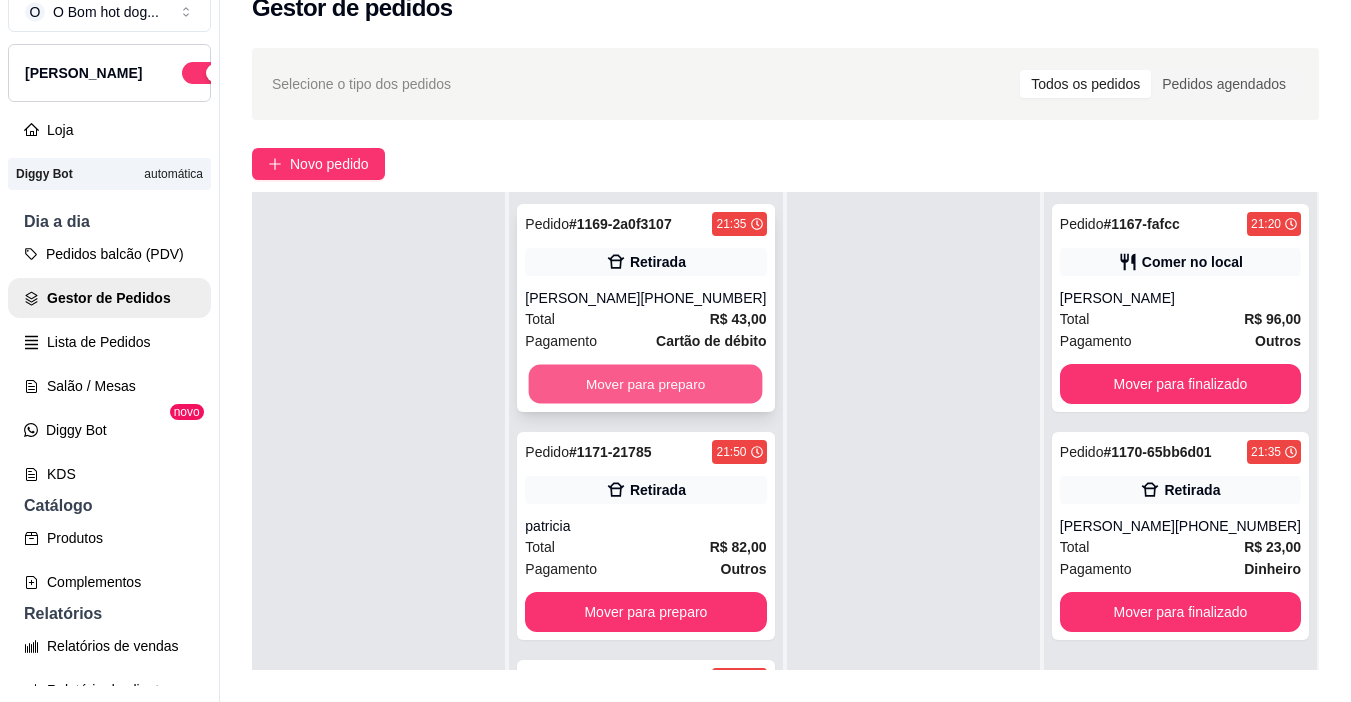 click on "Mover para preparo" at bounding box center (646, 384) 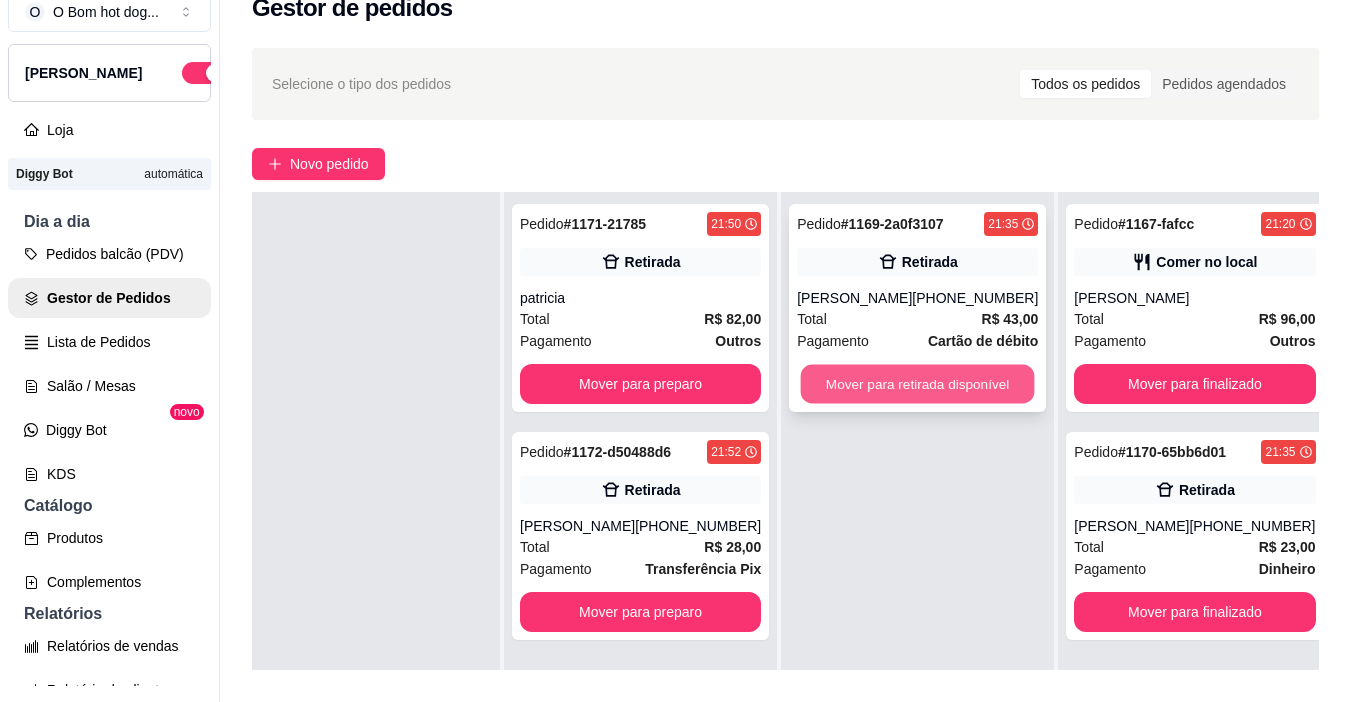 click on "Mover para retirada disponível" at bounding box center [918, 384] 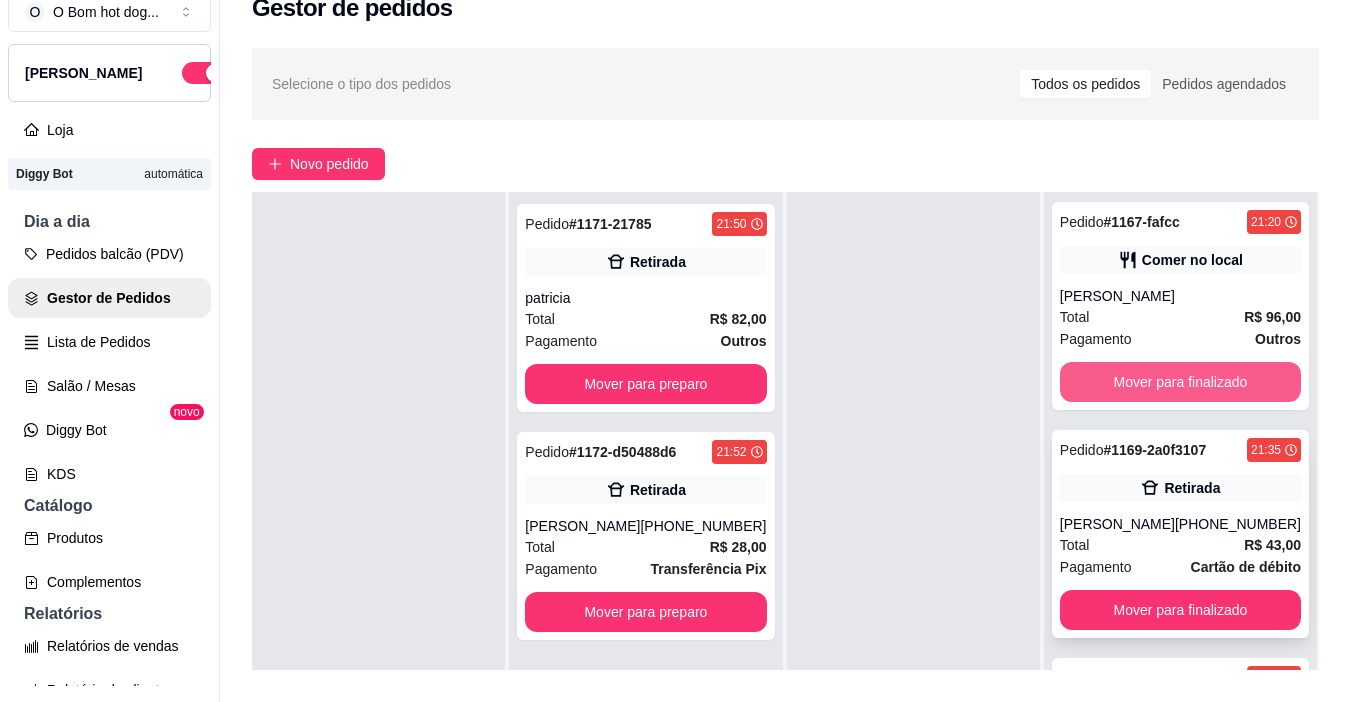 scroll, scrollTop: 22, scrollLeft: 0, axis: vertical 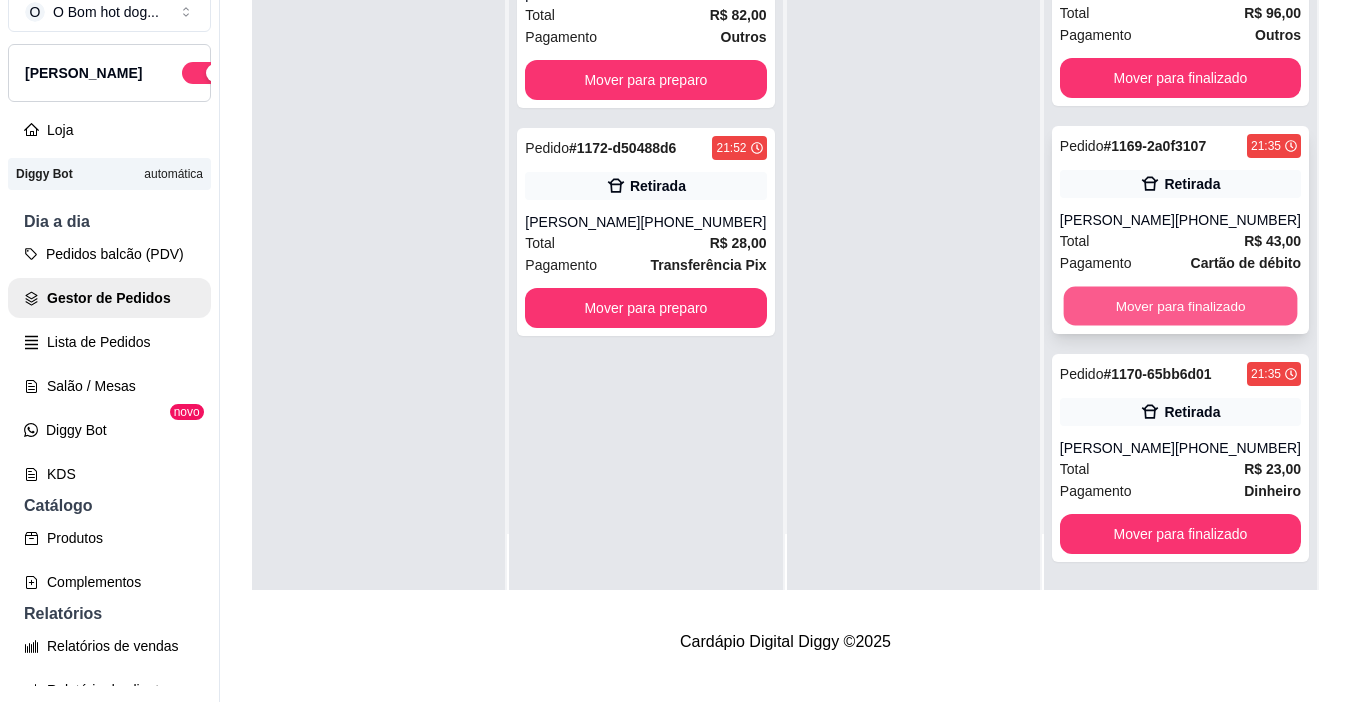 click on "Mover para finalizado" at bounding box center (1180, 306) 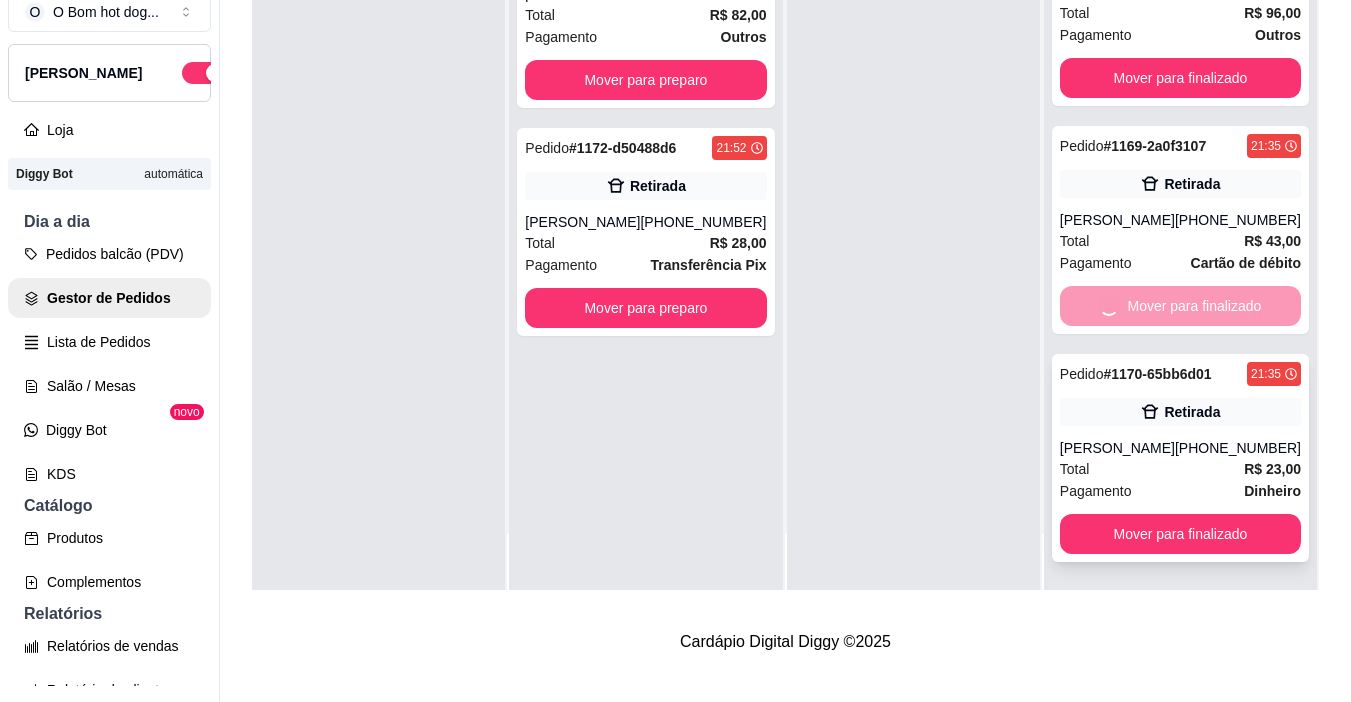 scroll, scrollTop: 0, scrollLeft: 0, axis: both 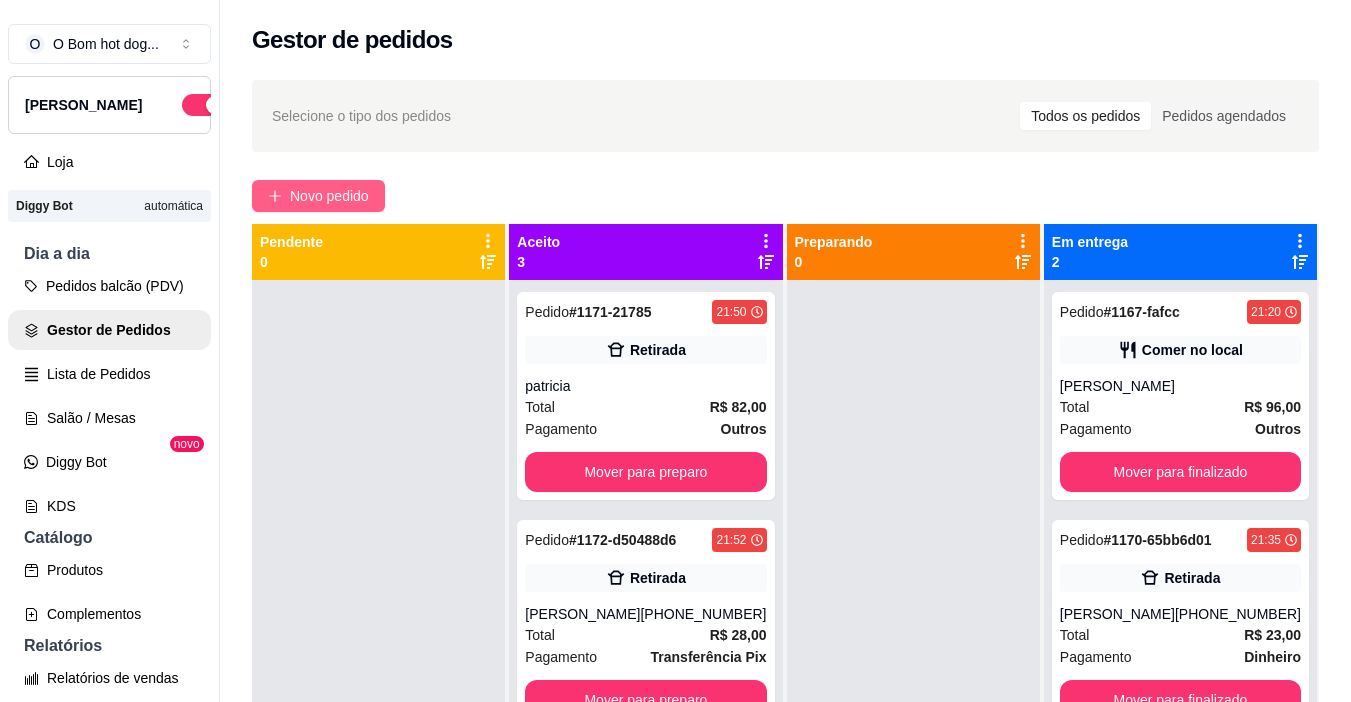 click on "Novo pedido" at bounding box center [329, 196] 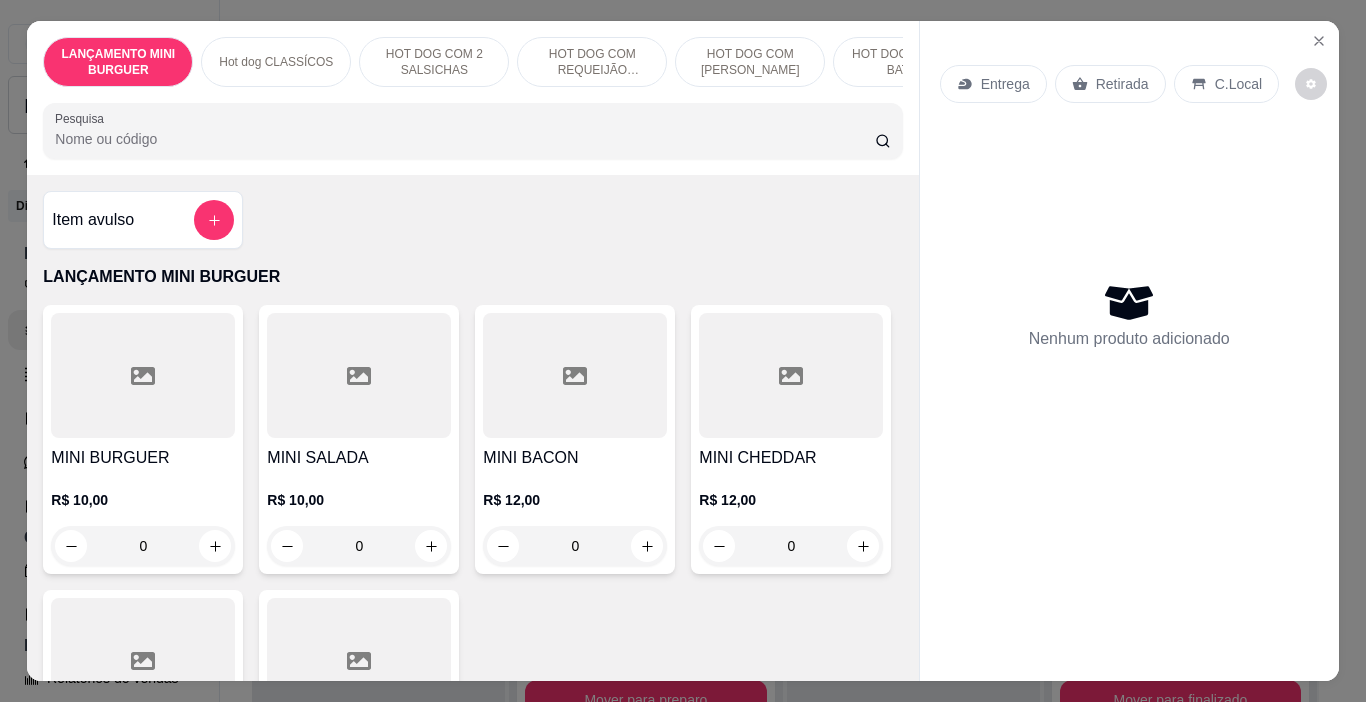 click on "Retirada" at bounding box center (1122, 84) 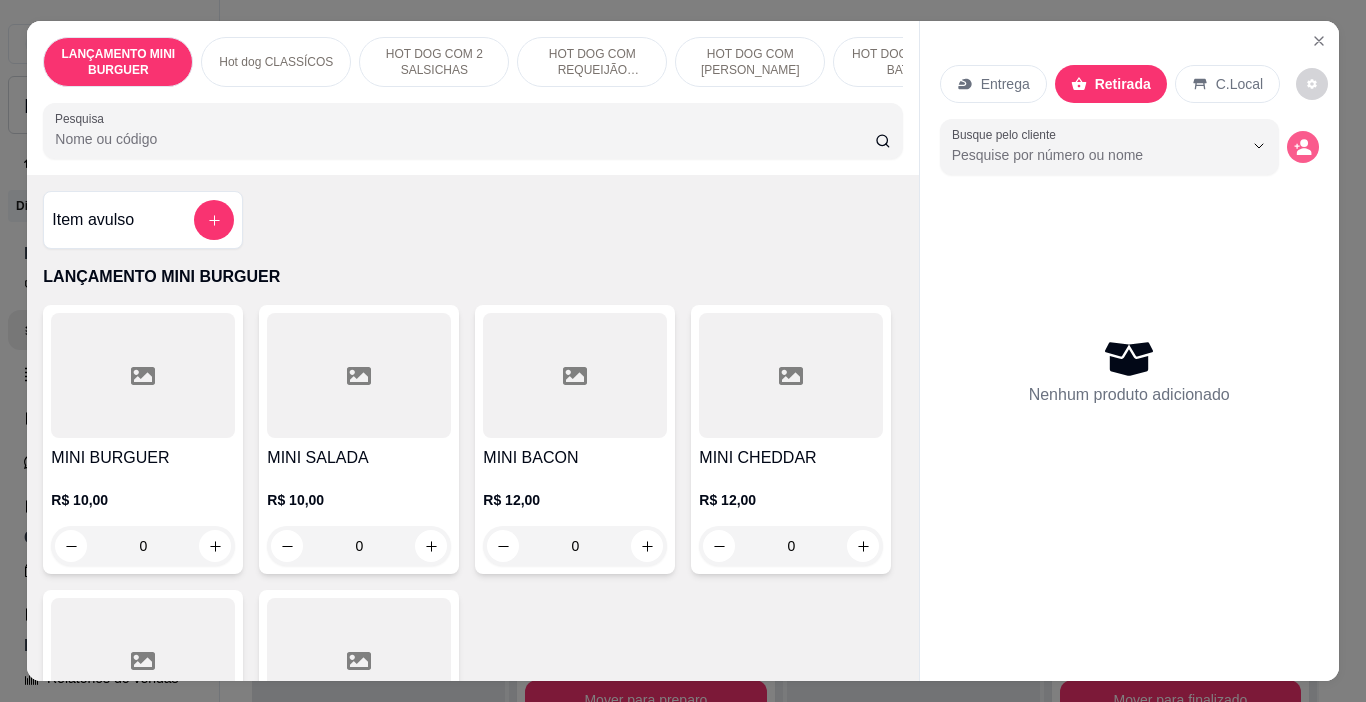 click 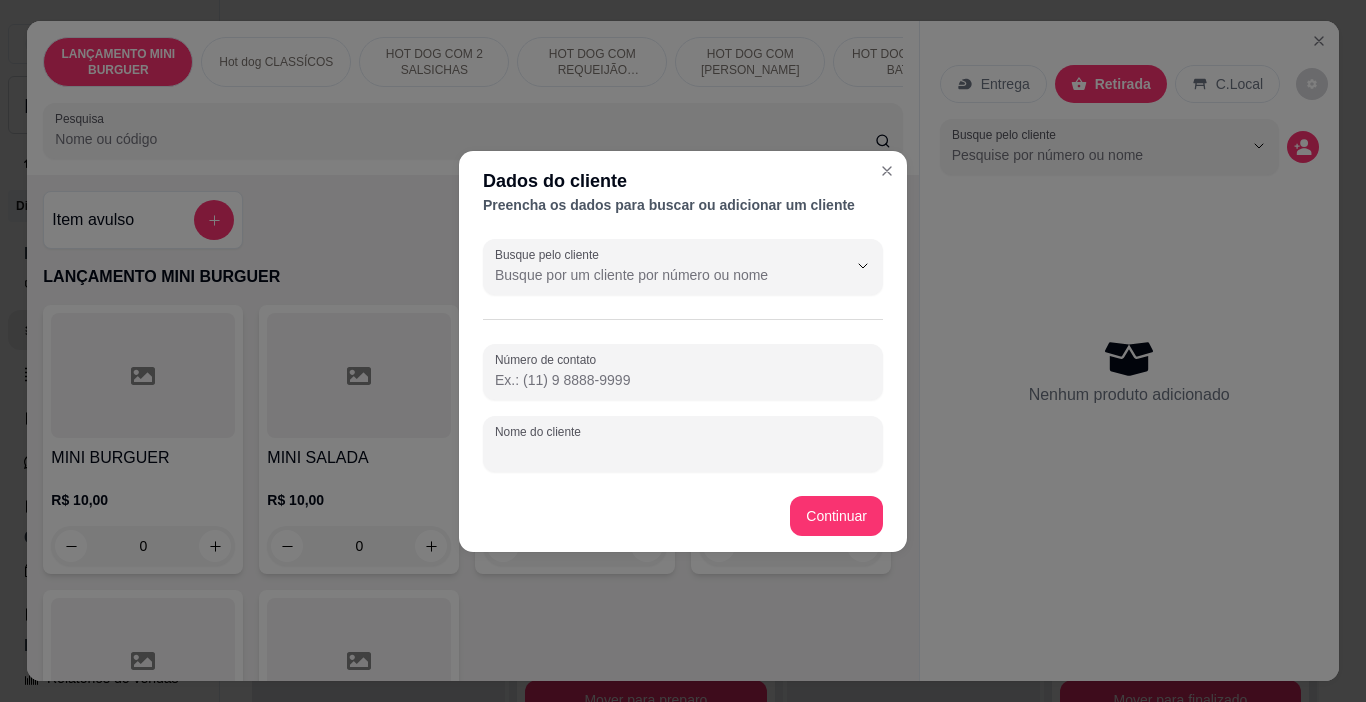 click on "Nome do cliente" at bounding box center (683, 452) 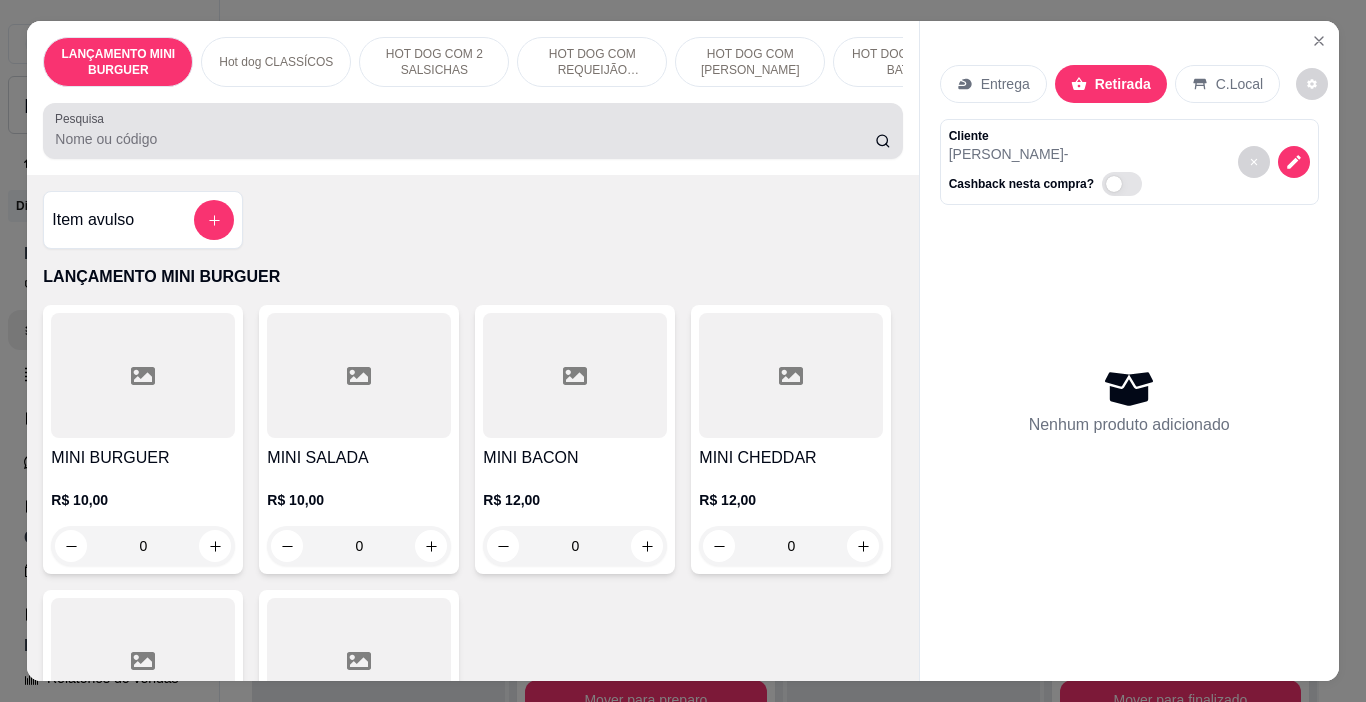 click on "Pesquisa" at bounding box center (465, 139) 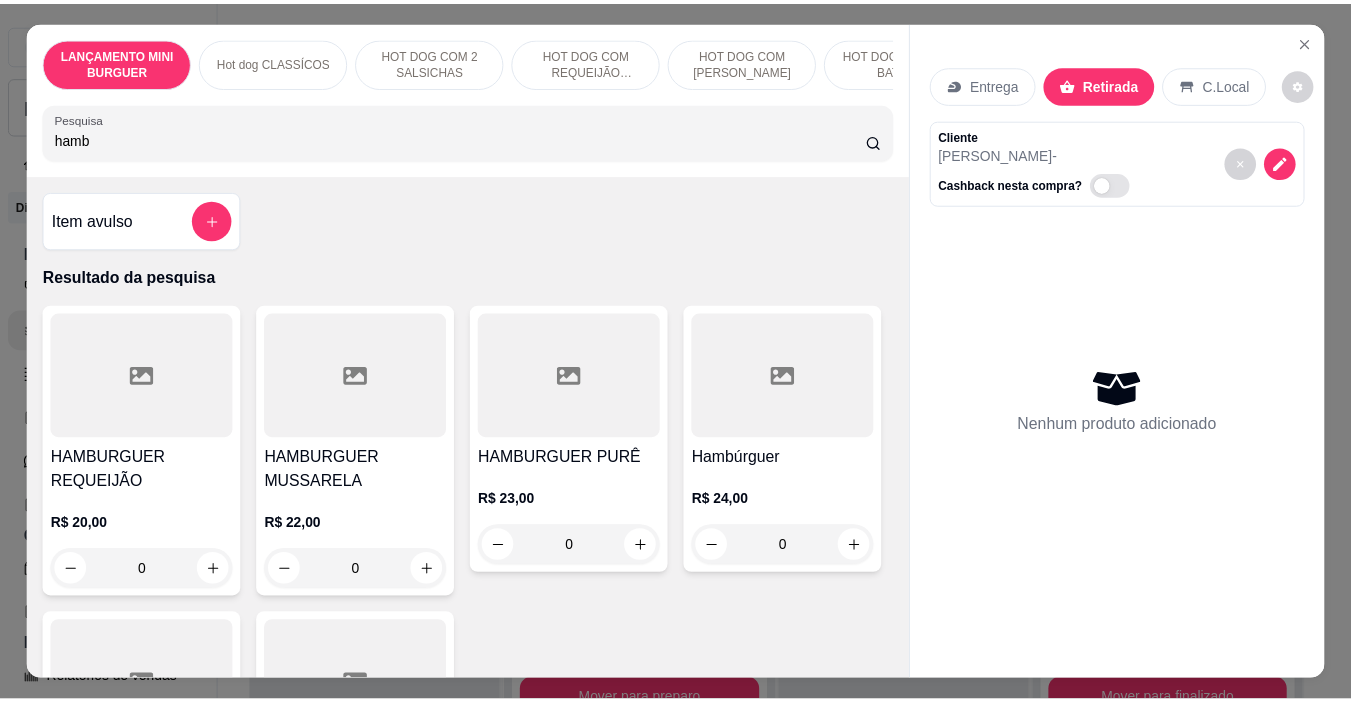 scroll, scrollTop: 300, scrollLeft: 0, axis: vertical 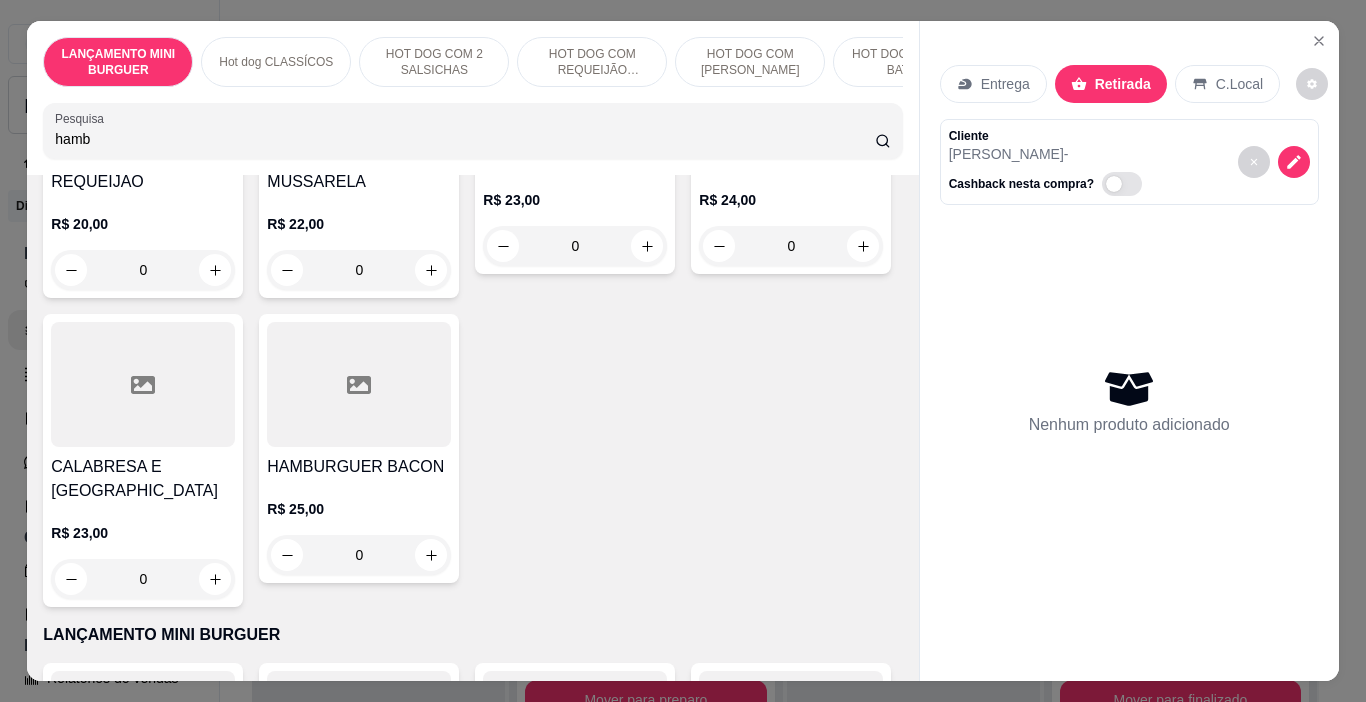 click at bounding box center [791, 75] 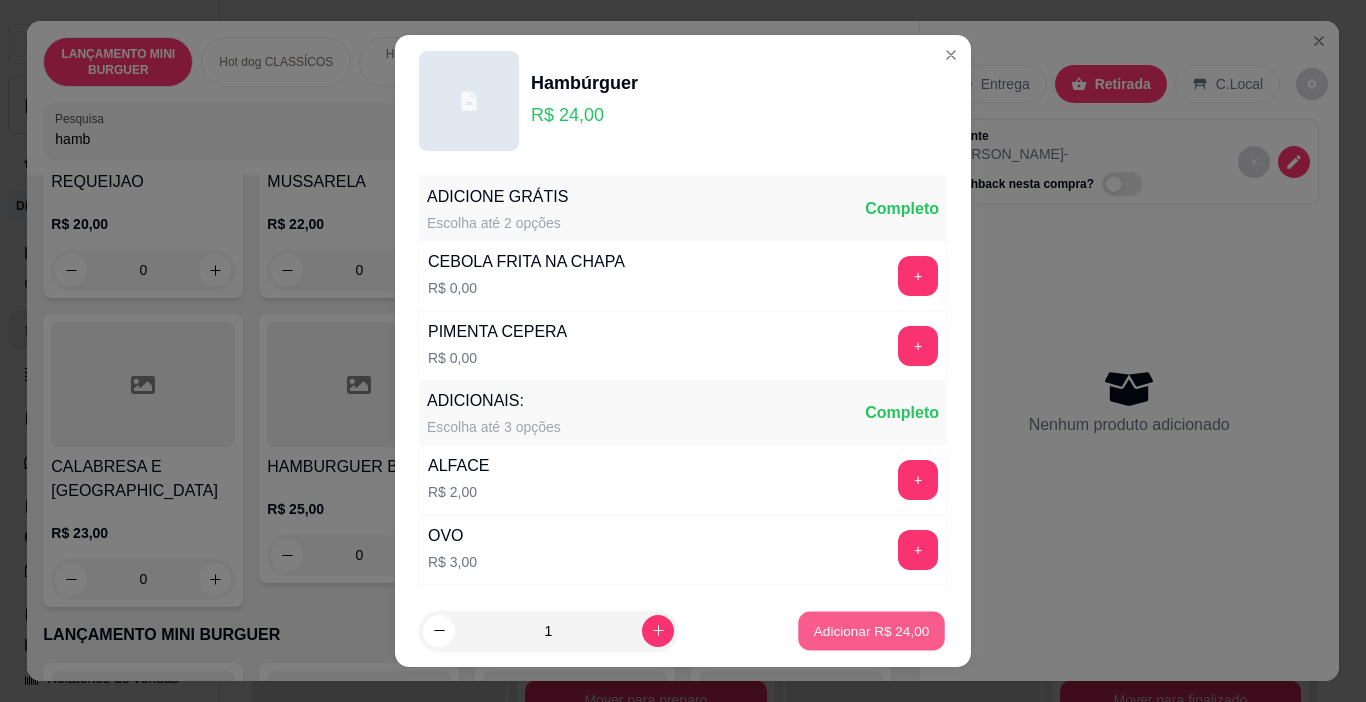 click on "Adicionar   R$ 24,00" at bounding box center [872, 630] 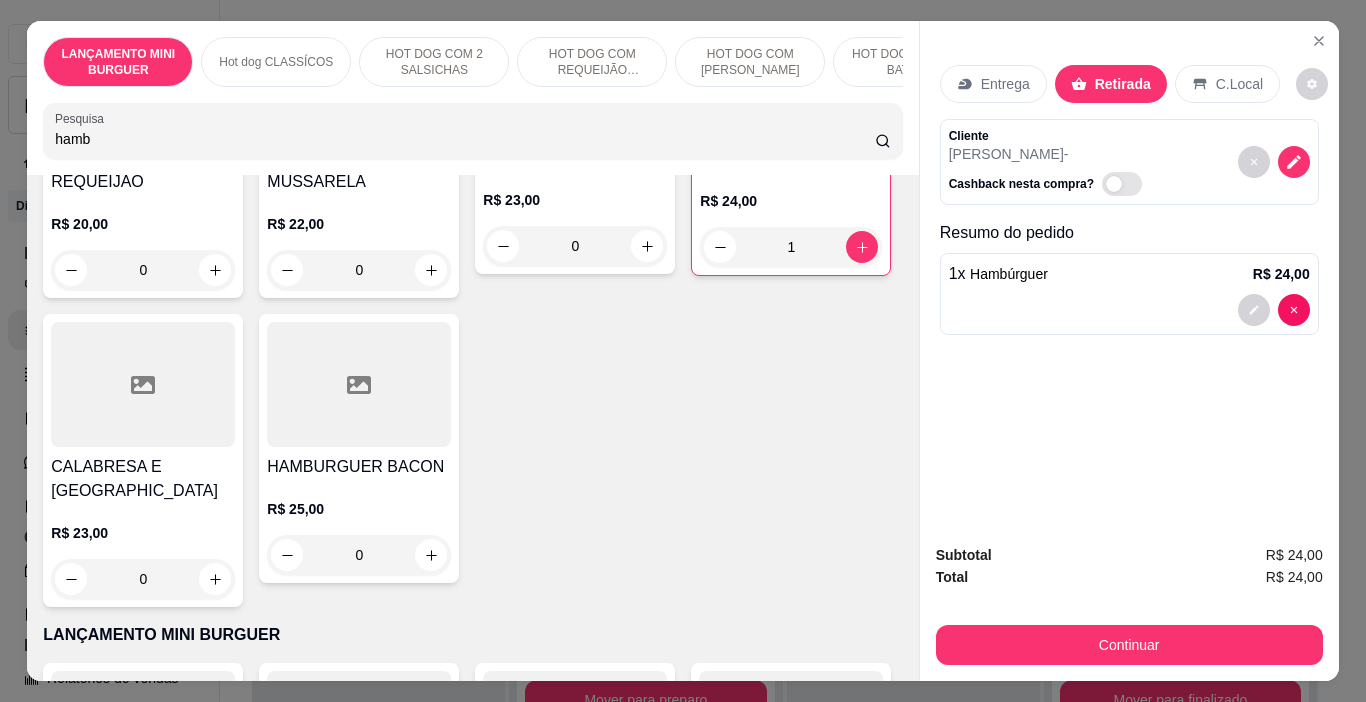 click on "Hambúrguer" at bounding box center [791, 159] 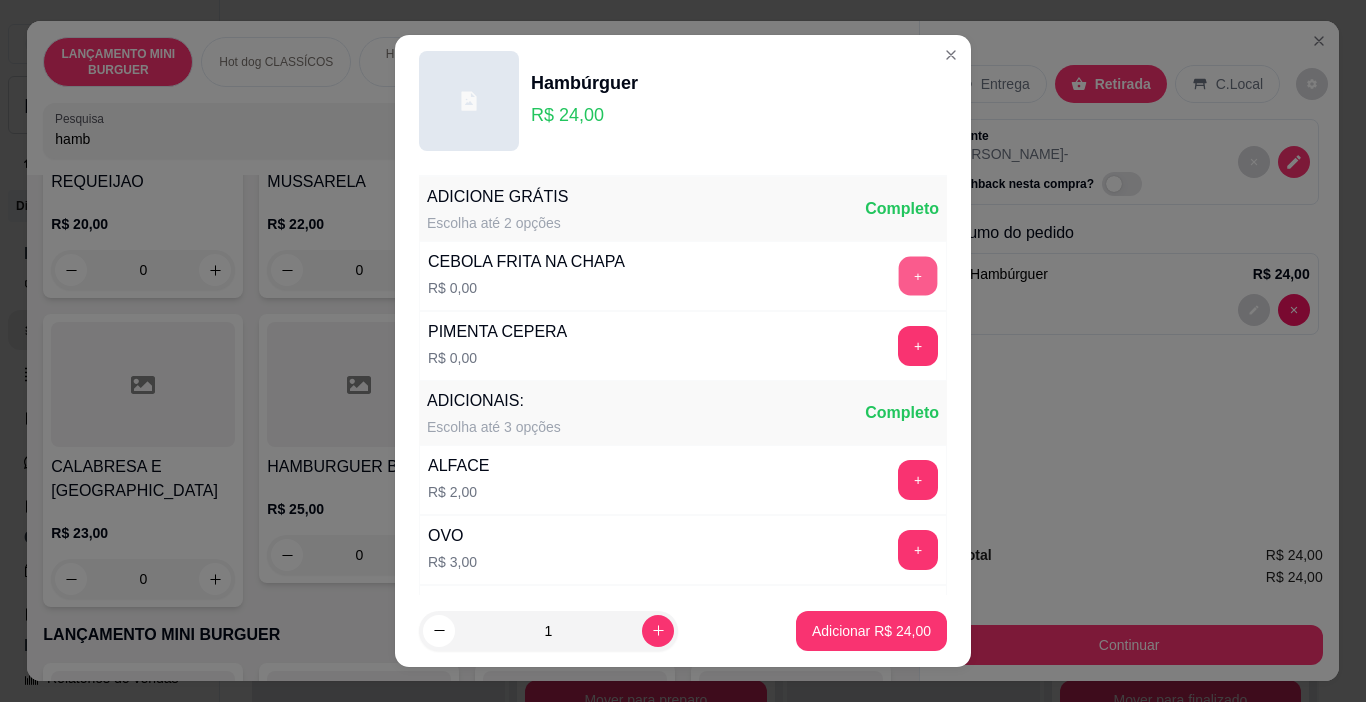click on "+" at bounding box center [918, 276] 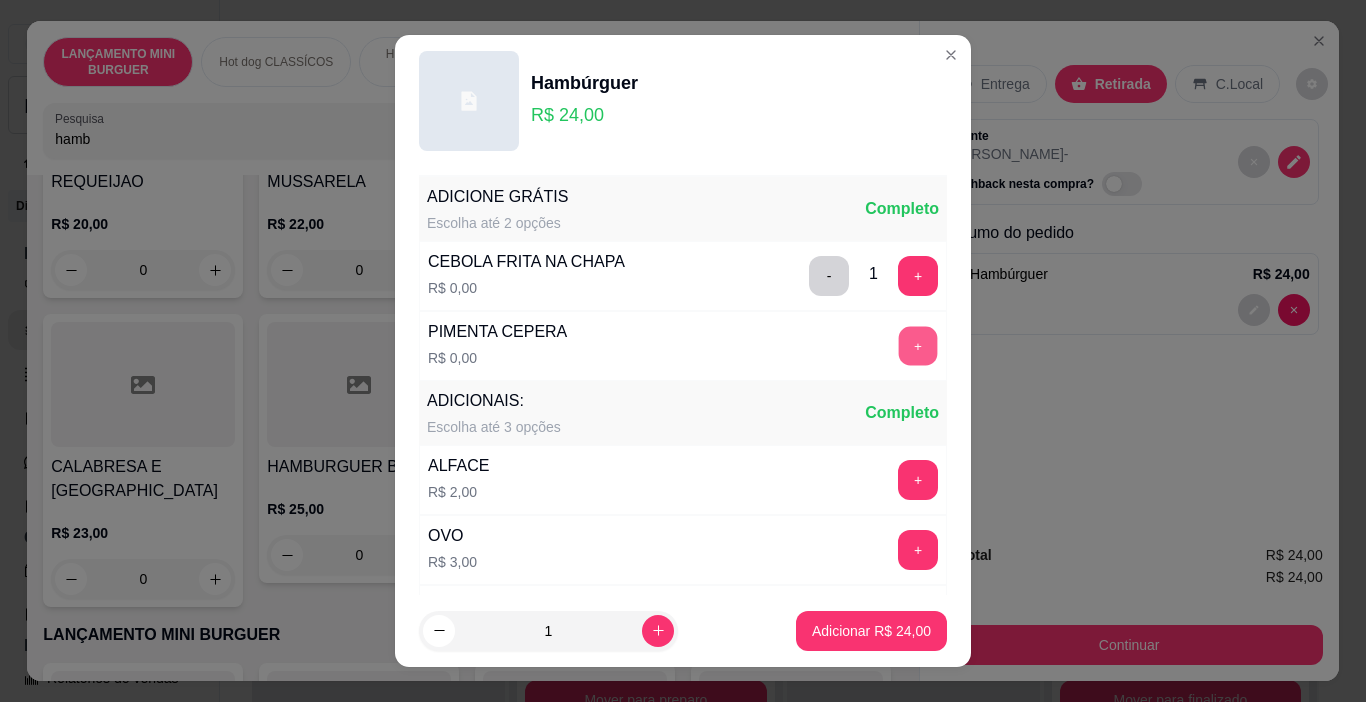 click on "+" at bounding box center (918, 346) 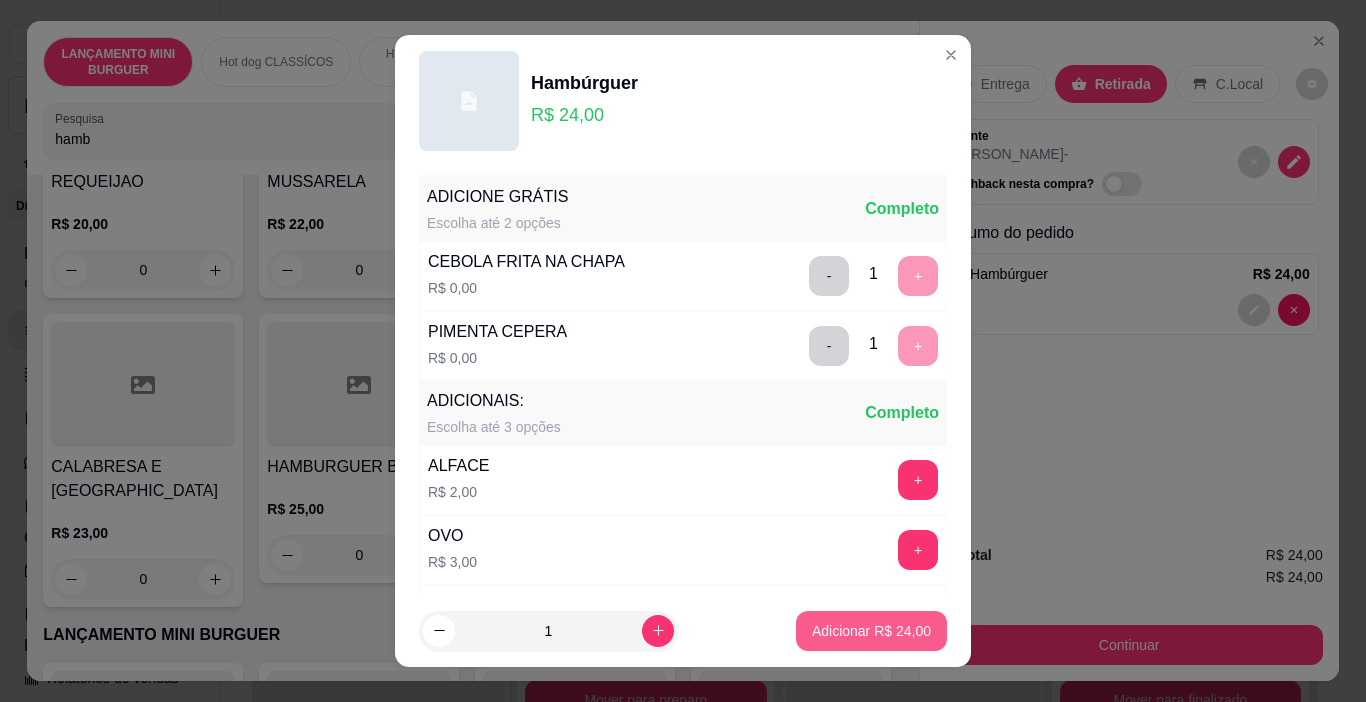 click on "Adicionar   R$ 24,00" at bounding box center [871, 631] 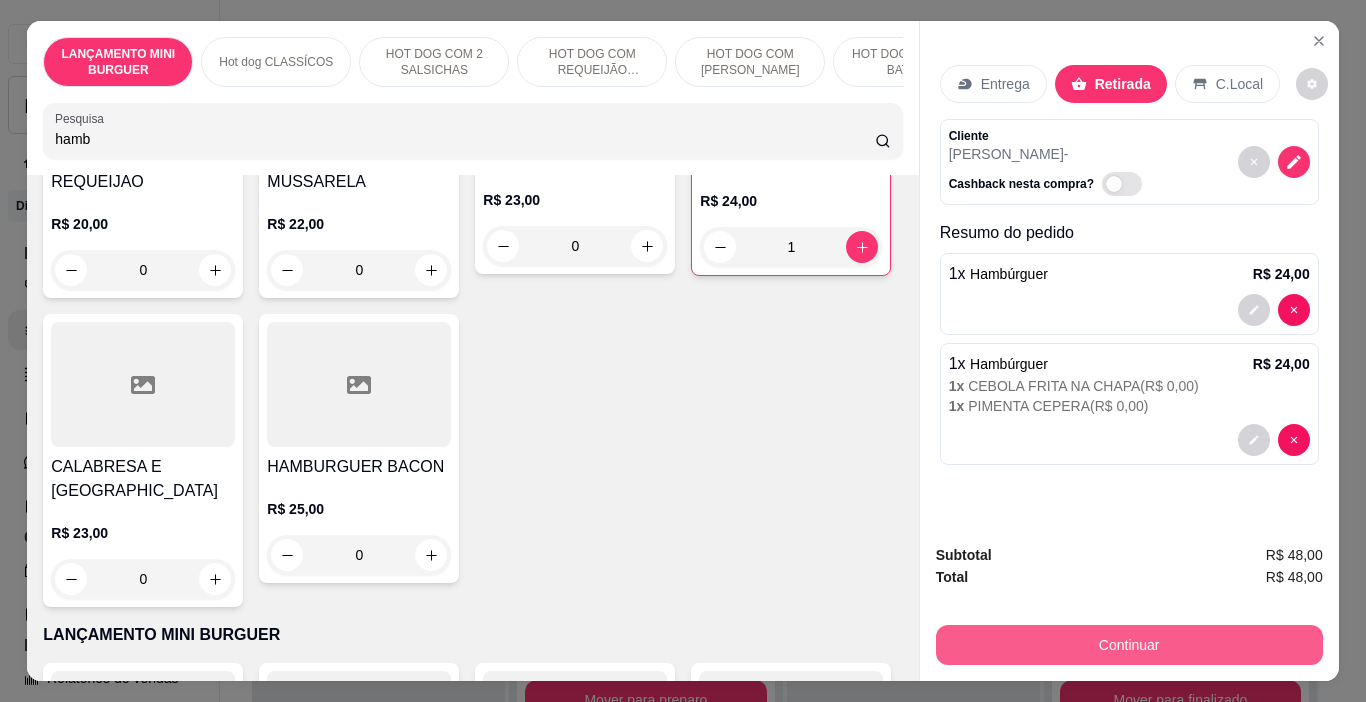 click on "Continuar" at bounding box center [1129, 645] 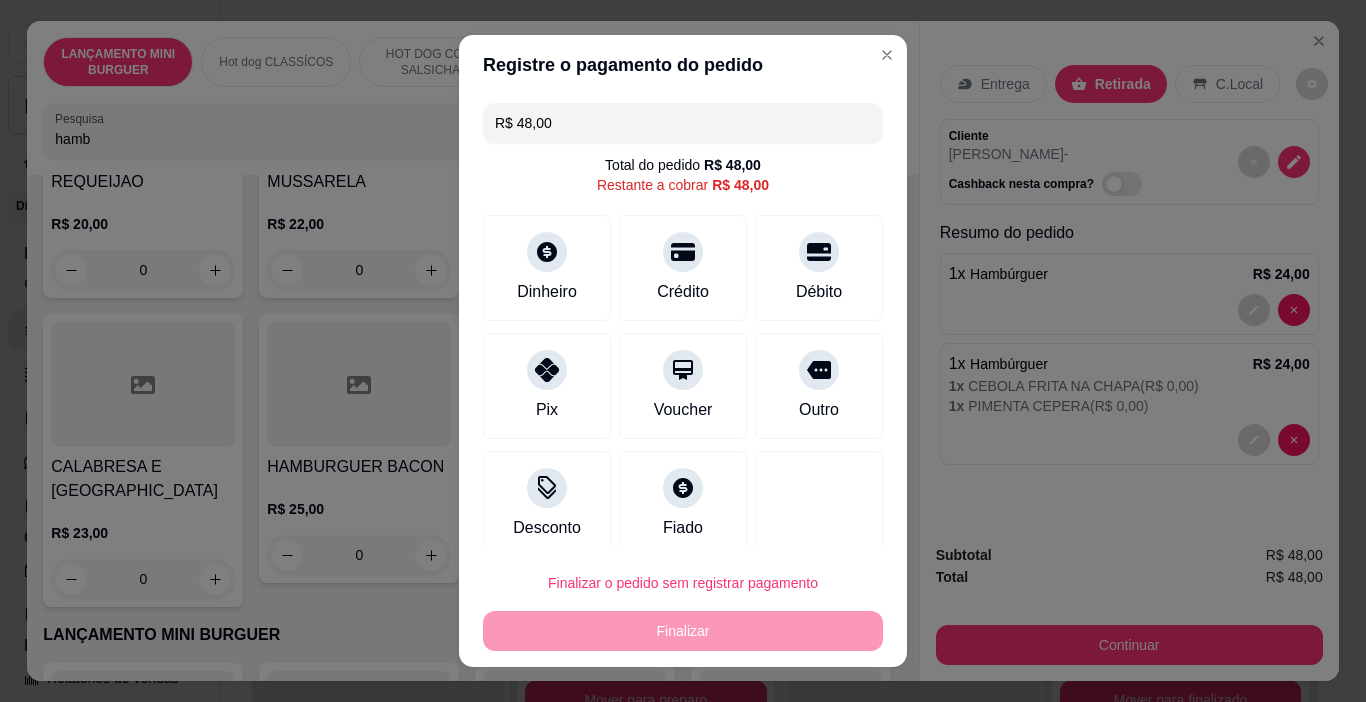drag, startPoint x: 778, startPoint y: 400, endPoint x: 916, endPoint y: 72, distance: 355.8483 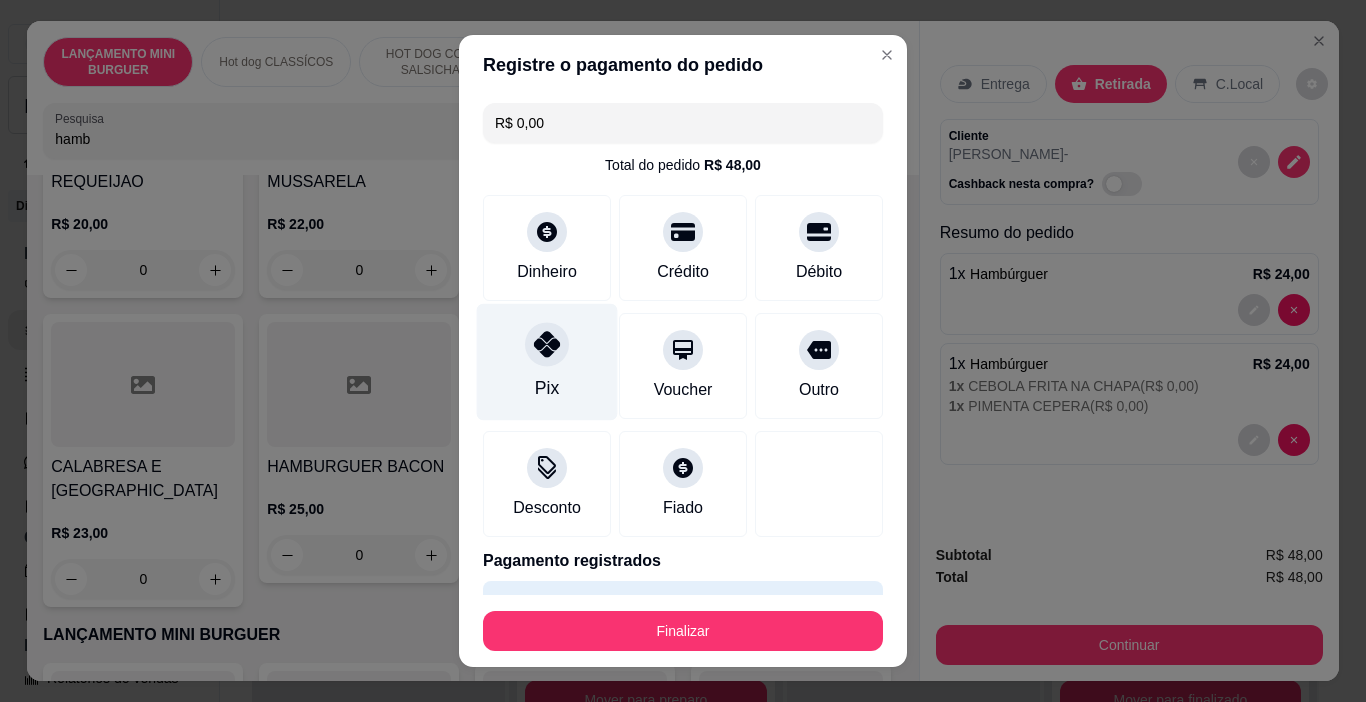 click on "Pix" at bounding box center [547, 388] 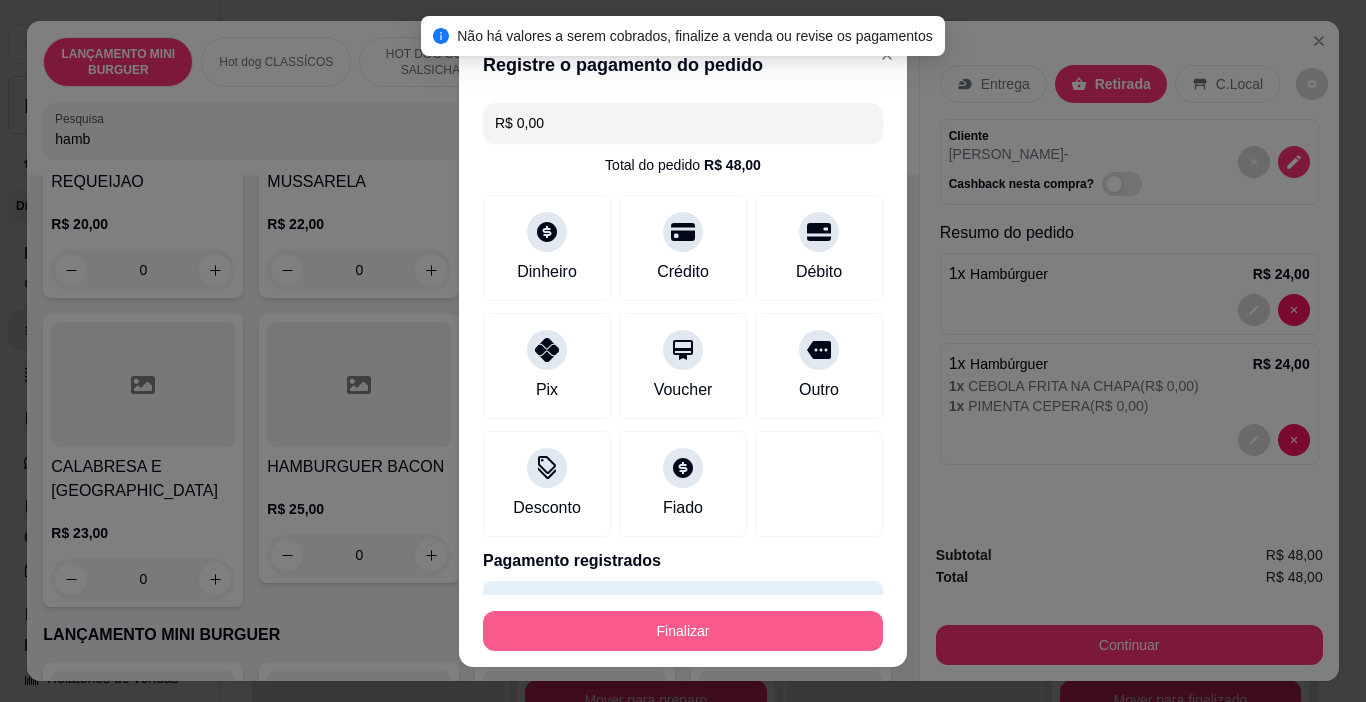 click on "Finalizar" at bounding box center [683, 631] 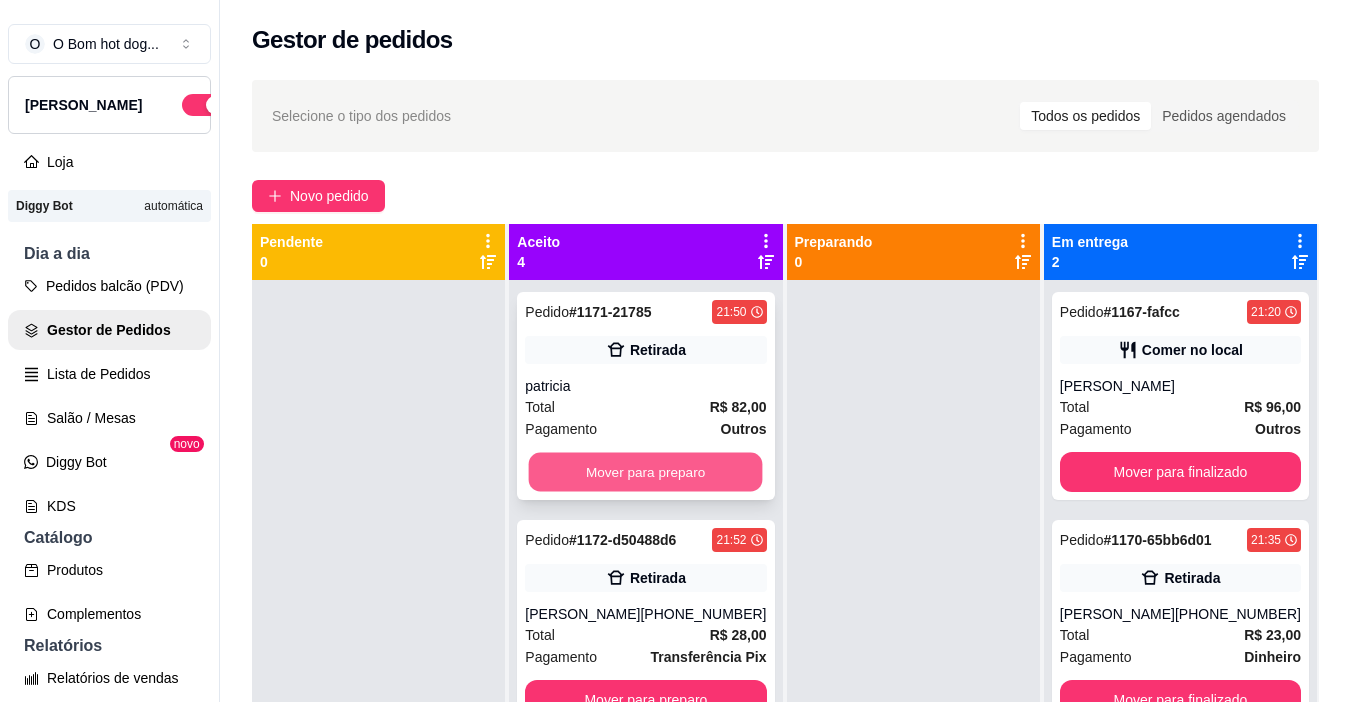 click on "Mover para preparo" at bounding box center [646, 472] 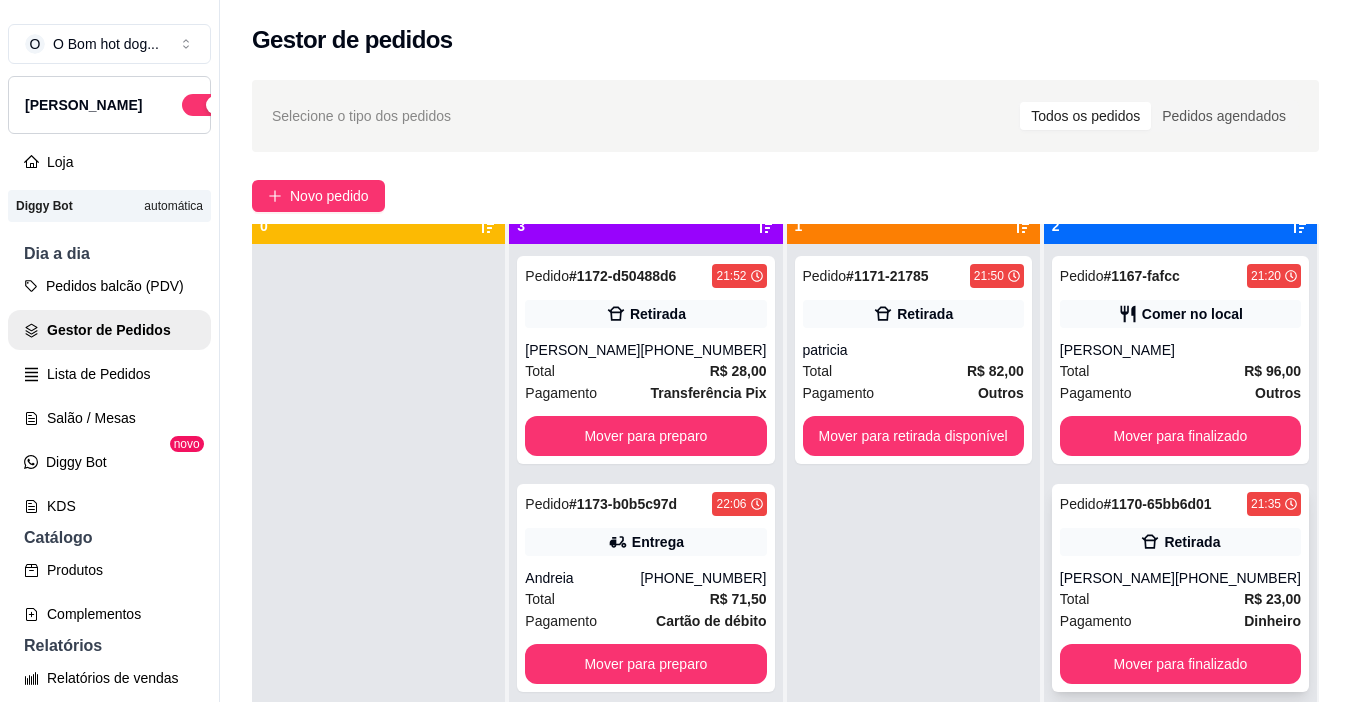 scroll, scrollTop: 56, scrollLeft: 0, axis: vertical 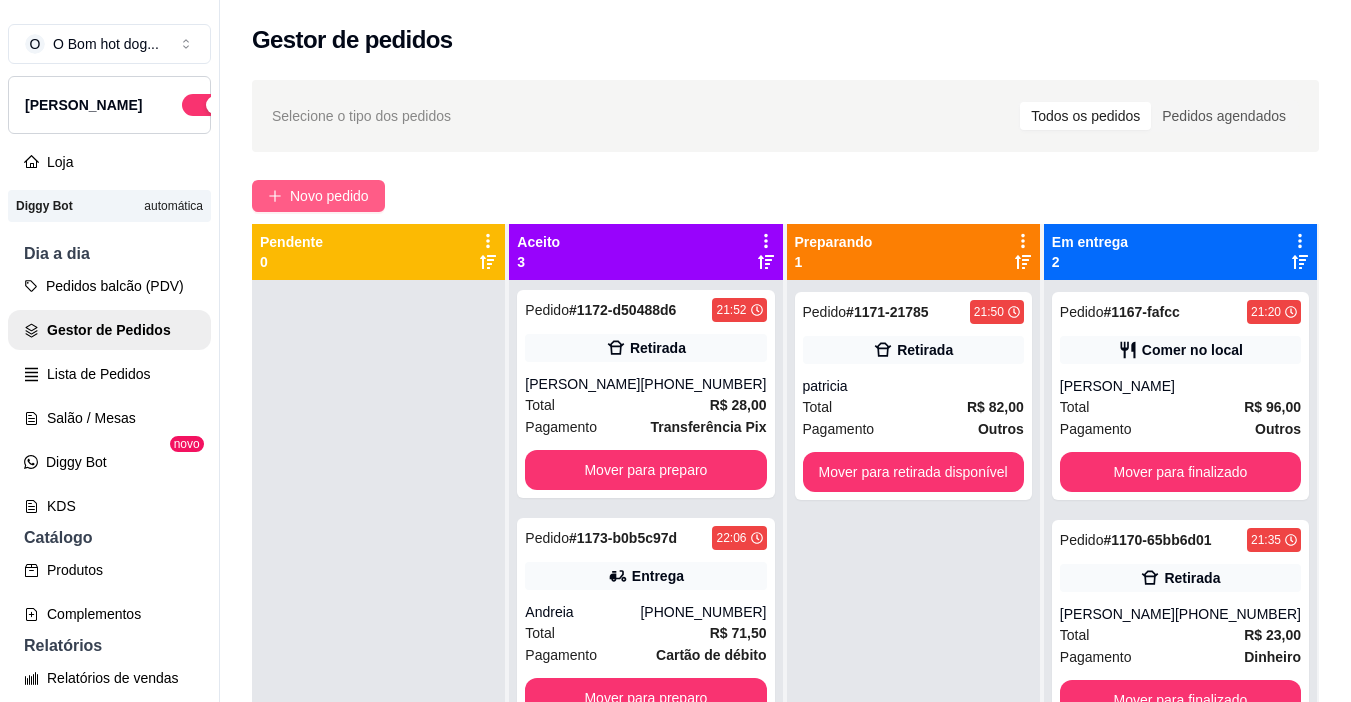 click on "Novo pedido" at bounding box center (329, 196) 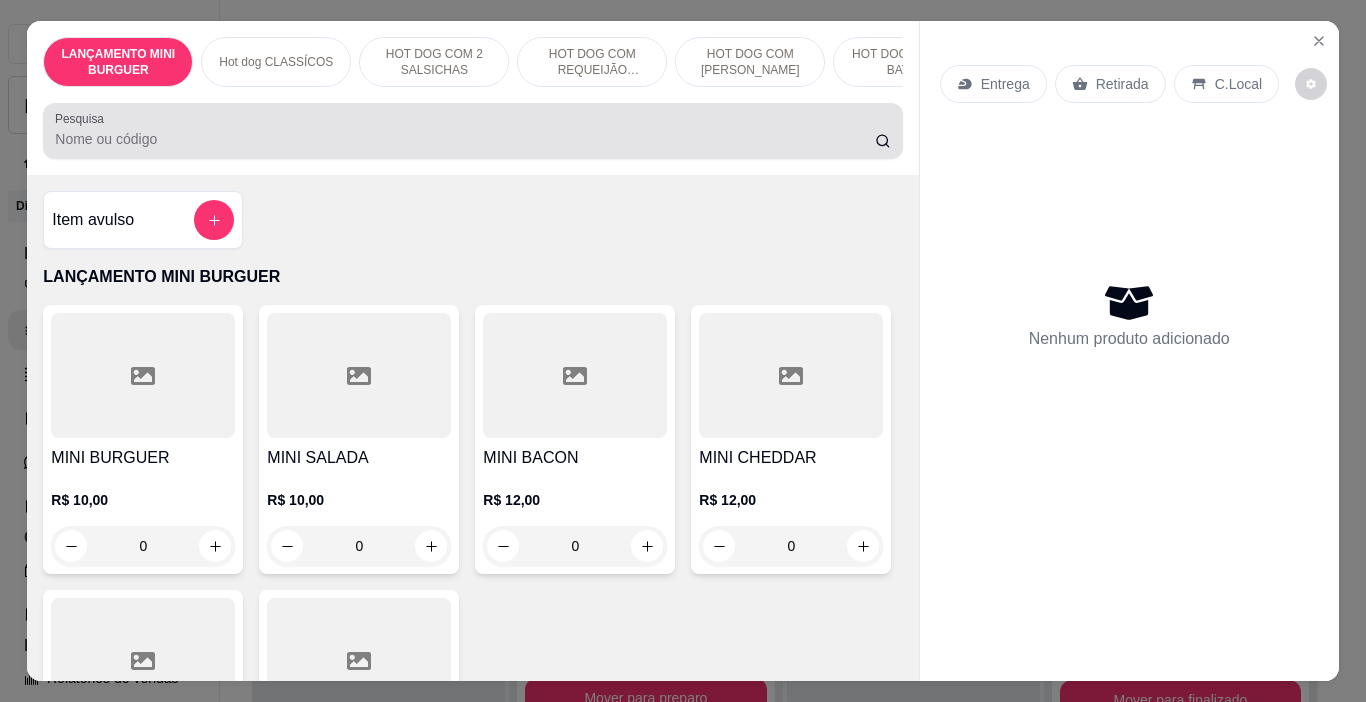 click on "Pesquisa" at bounding box center (465, 139) 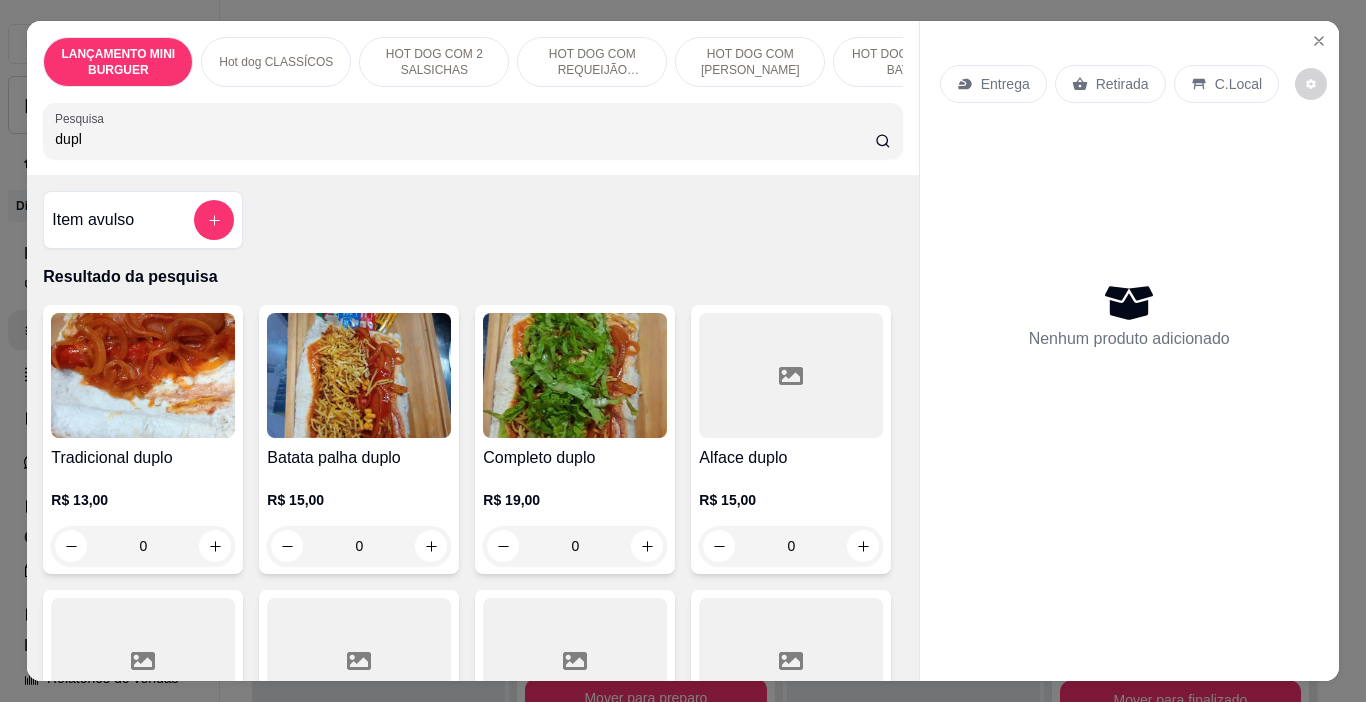 click at bounding box center [143, 375] 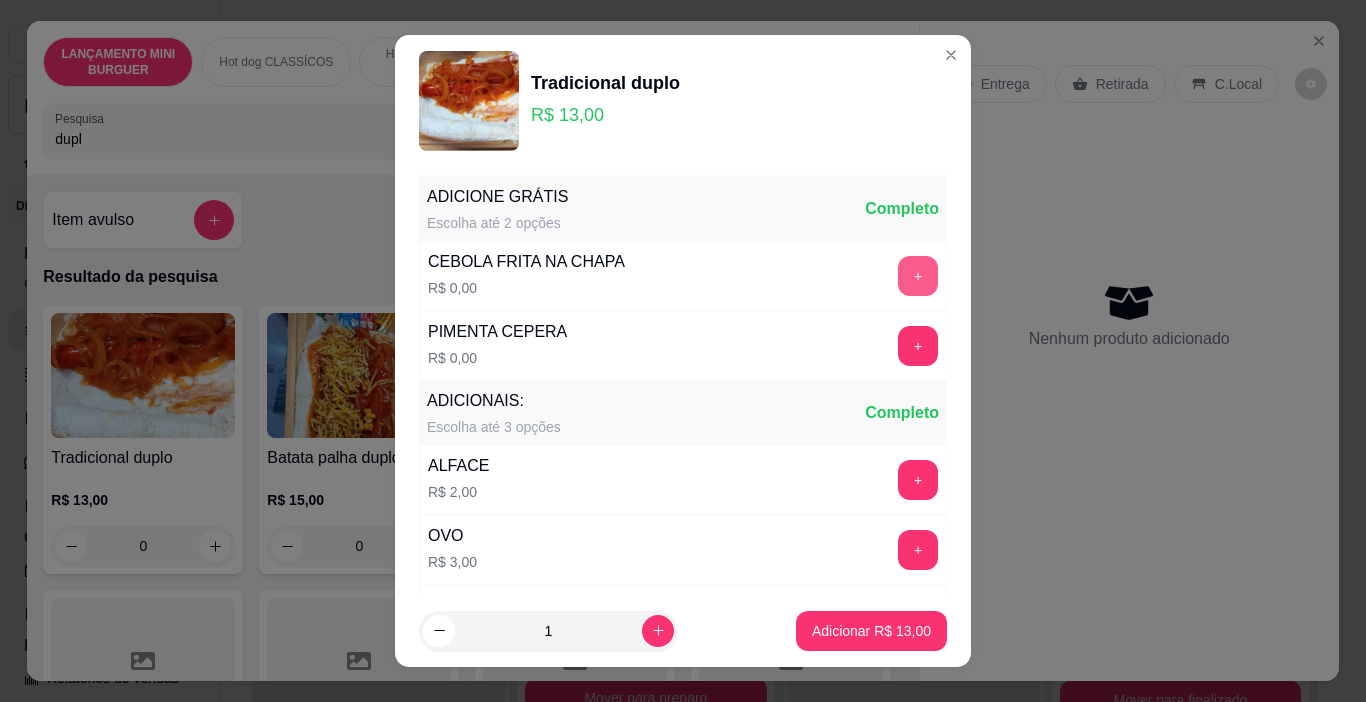 click on "+" at bounding box center [918, 276] 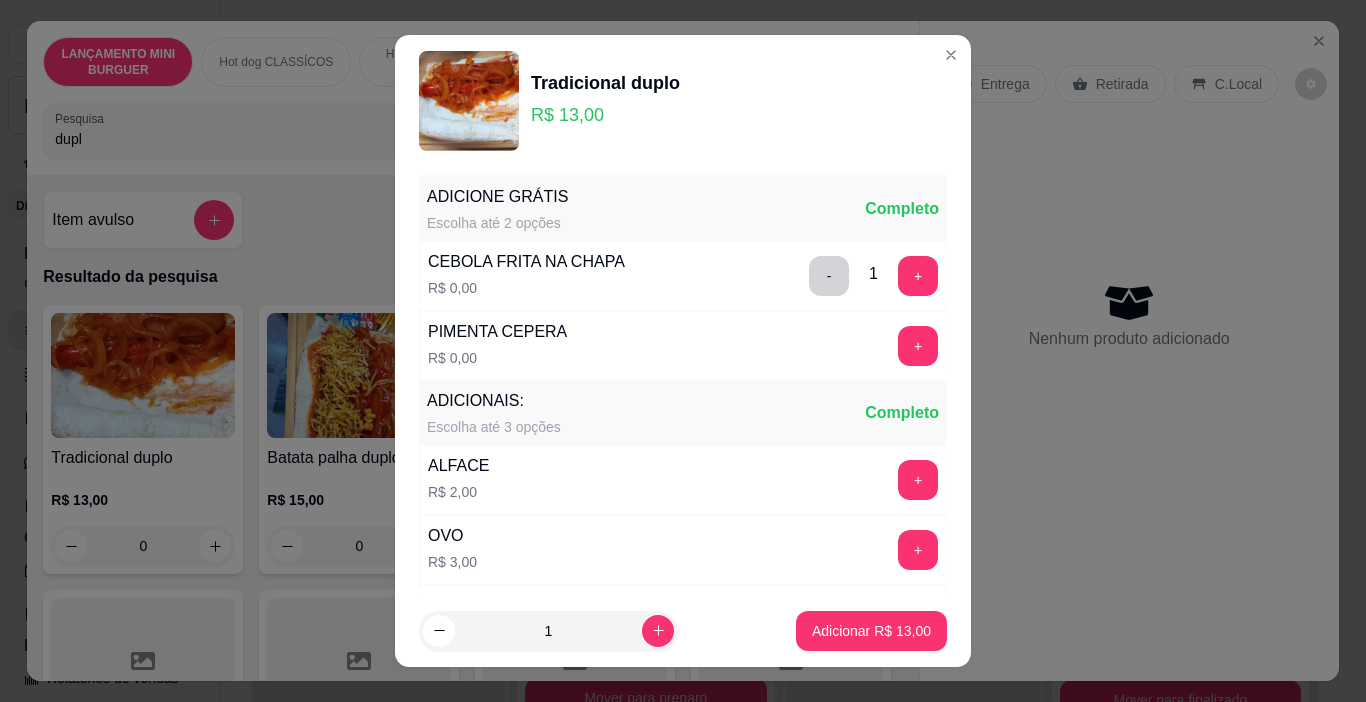click on "1 Adicionar   R$ 13,00" at bounding box center [683, 631] 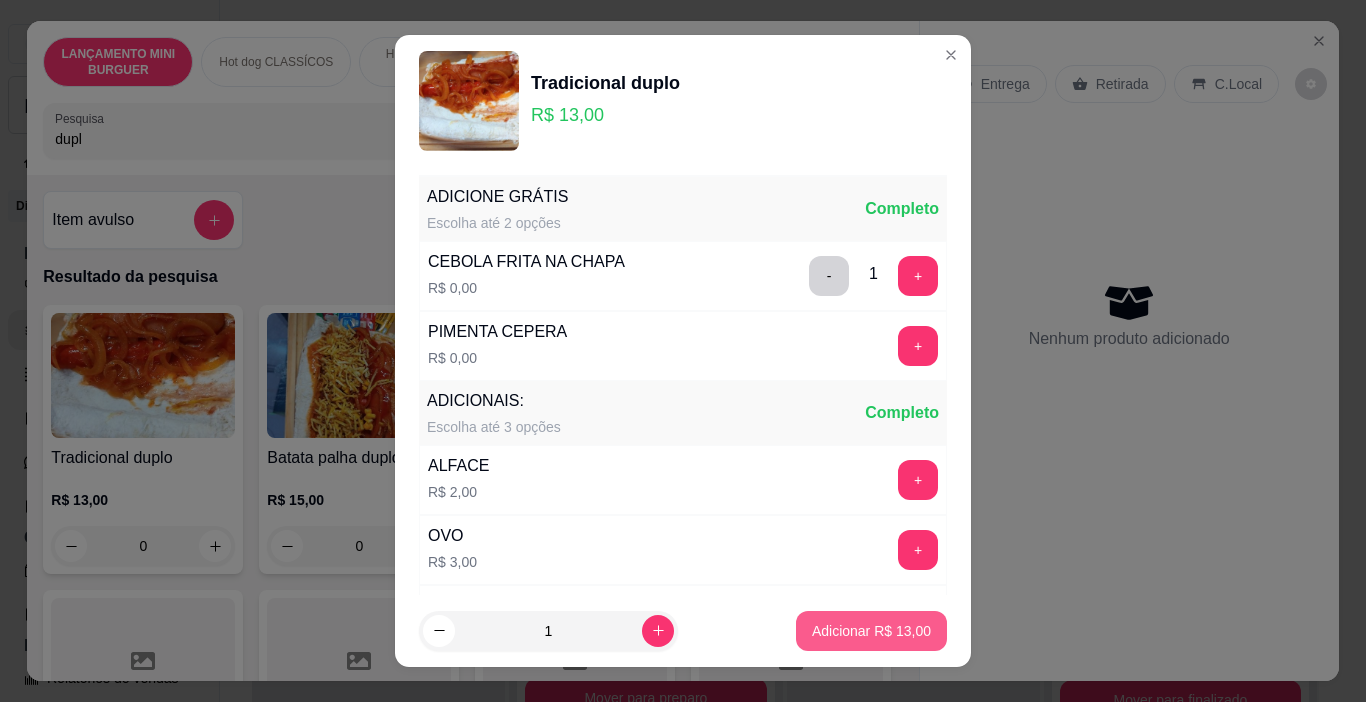 click on "Adicionar   R$ 13,00" at bounding box center (871, 631) 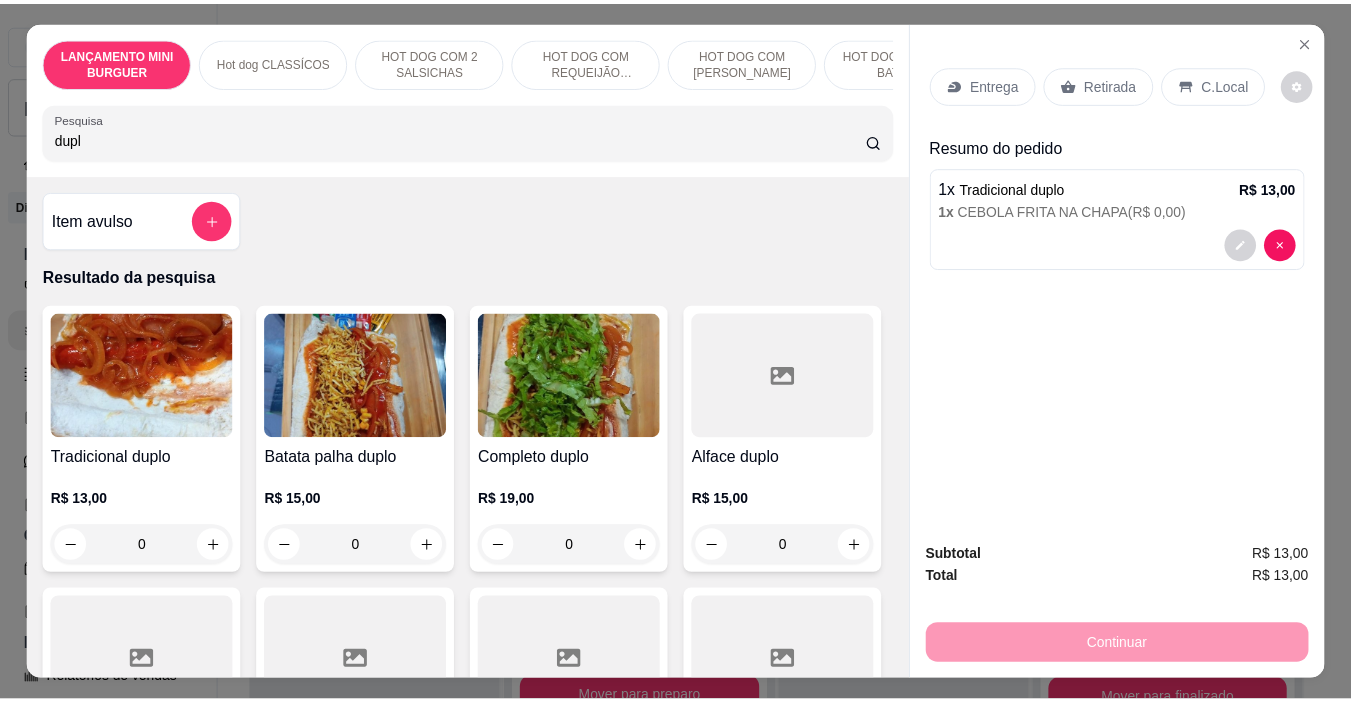 scroll, scrollTop: 300, scrollLeft: 0, axis: vertical 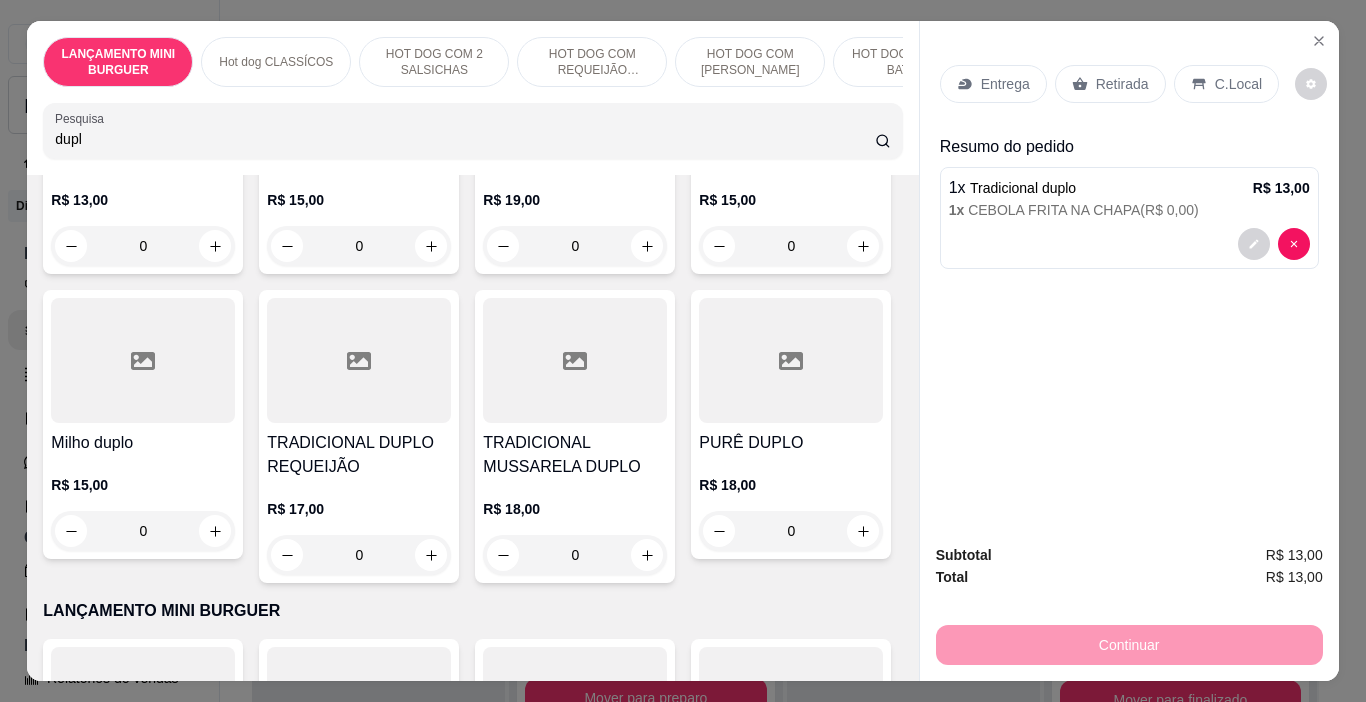 click at bounding box center [359, 360] 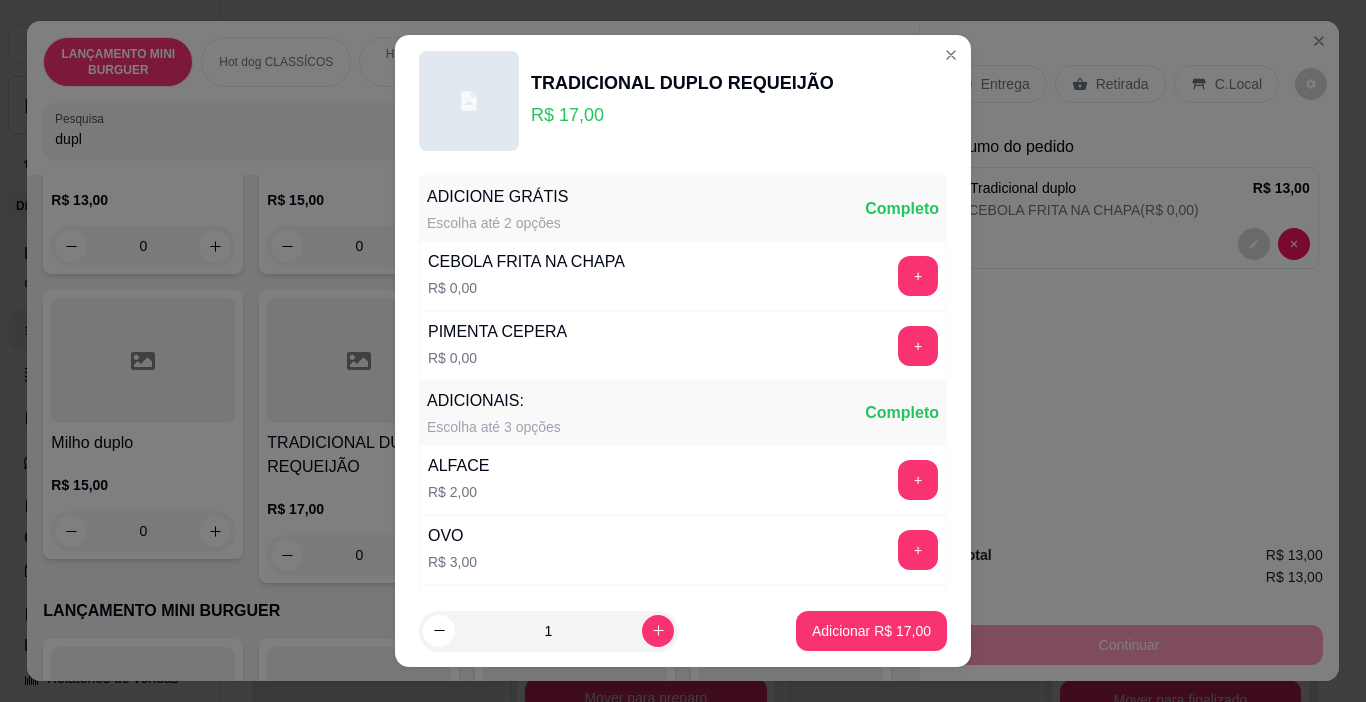 click on "+" at bounding box center (918, 276) 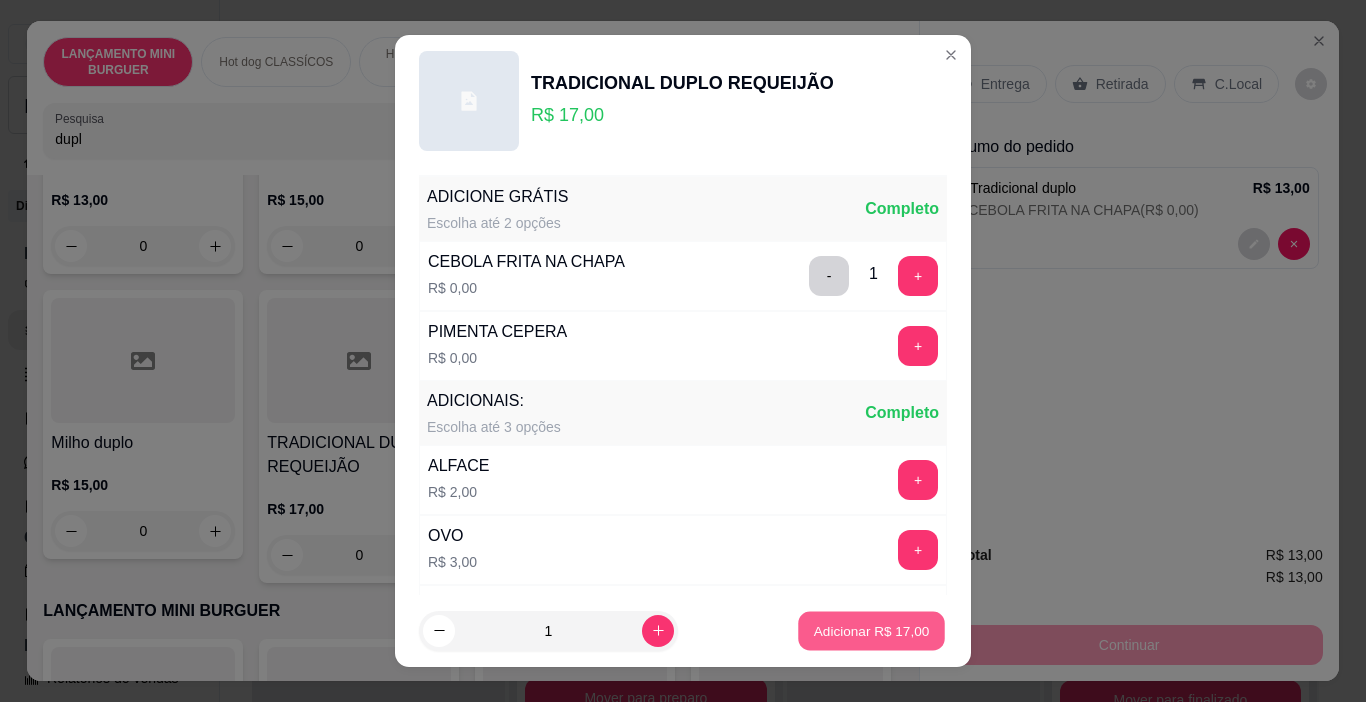 click on "Adicionar   R$ 17,00" at bounding box center (872, 630) 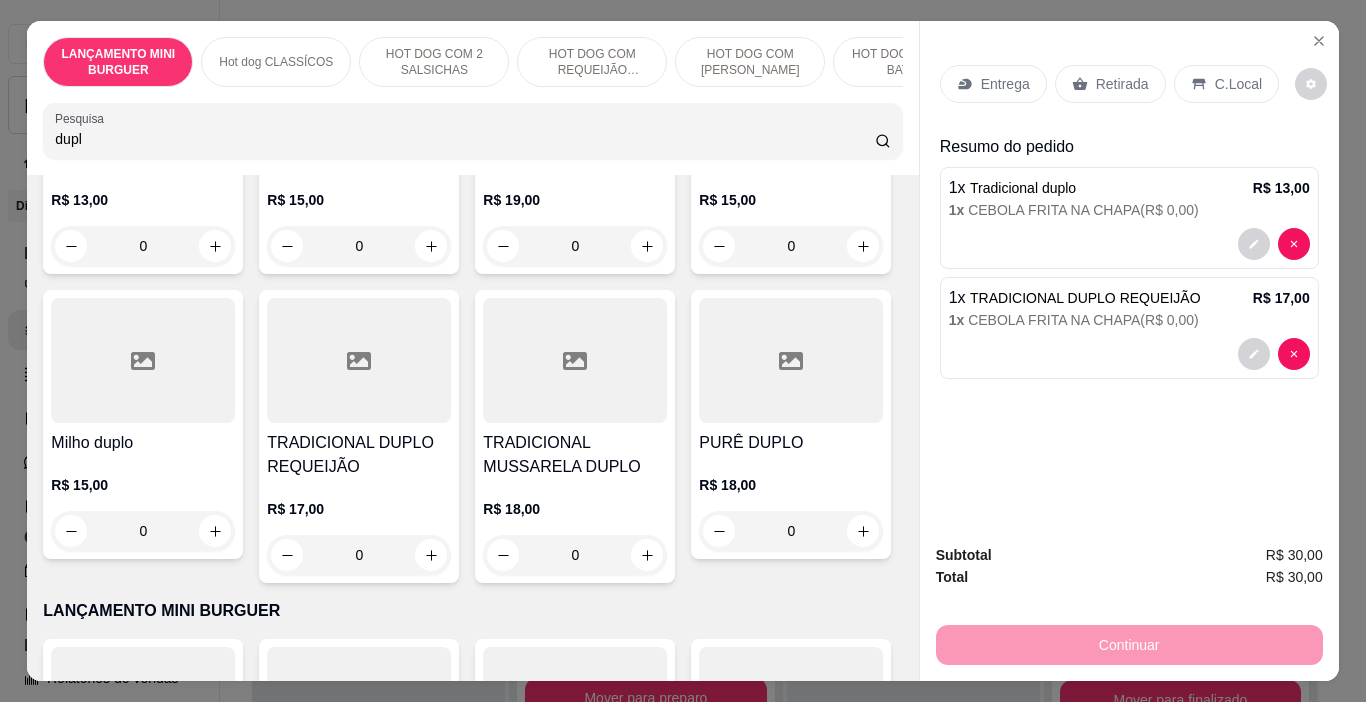 click on "Retirada" at bounding box center [1110, 84] 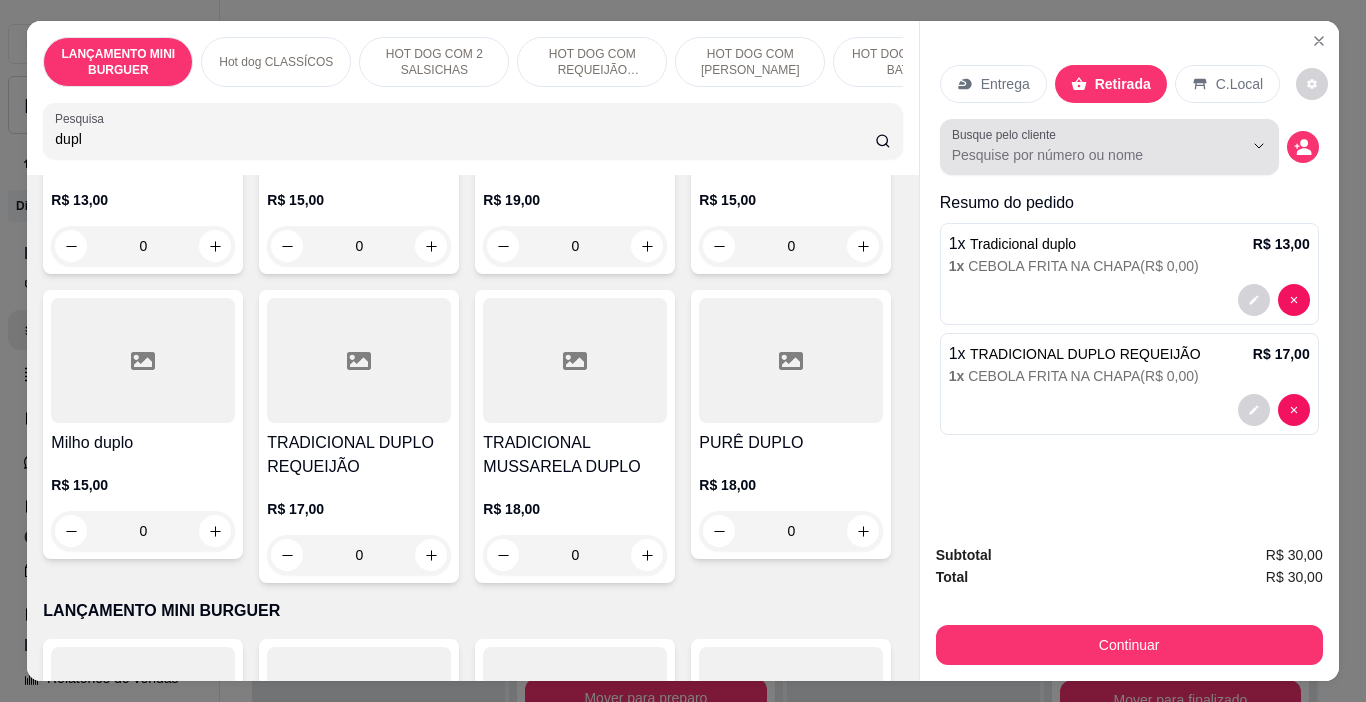 click on "Busque pelo cliente" at bounding box center [1007, 134] 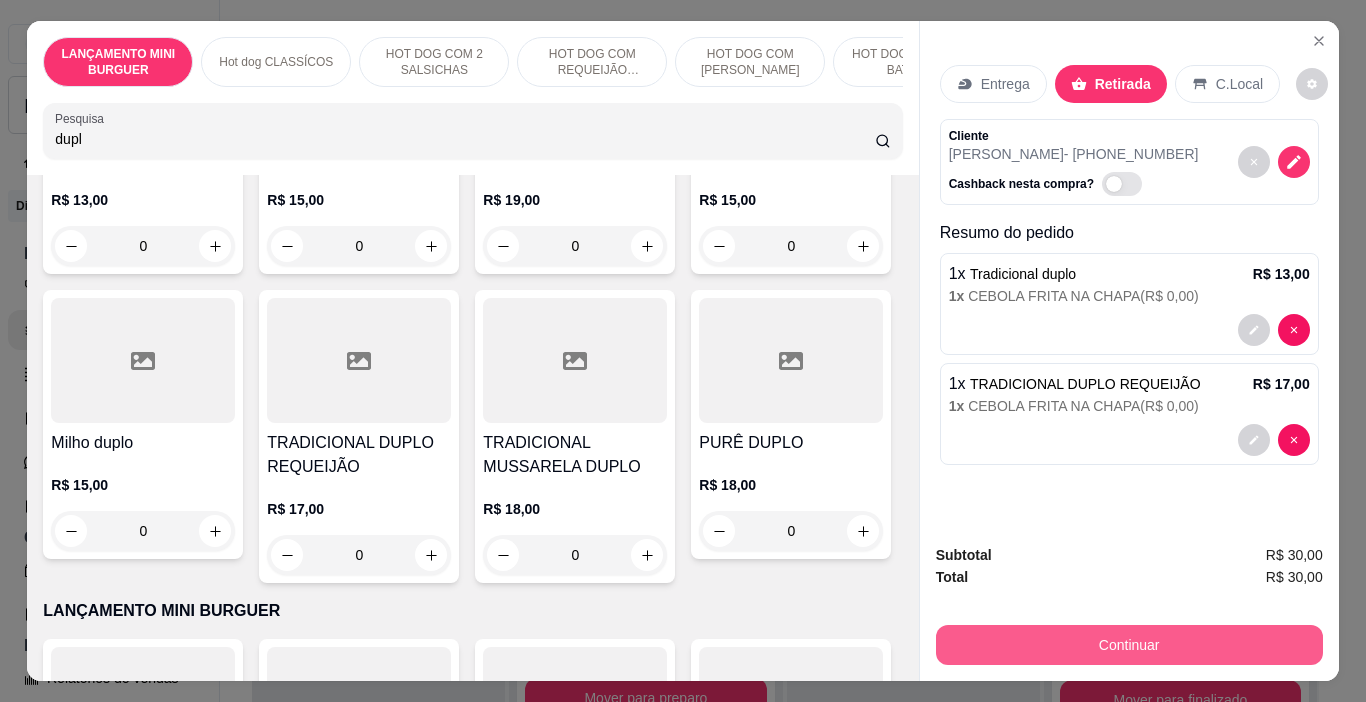 click on "Continuar" at bounding box center [1129, 645] 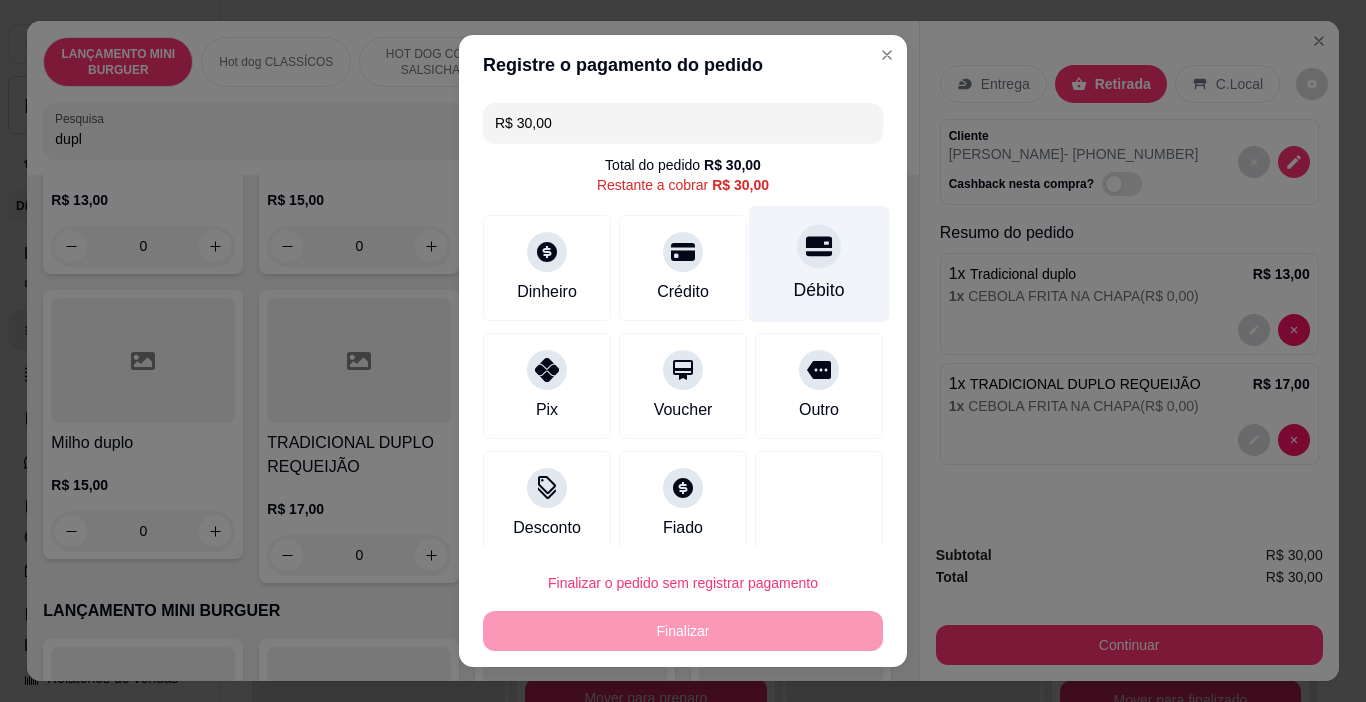 click on "Débito" at bounding box center [819, 264] 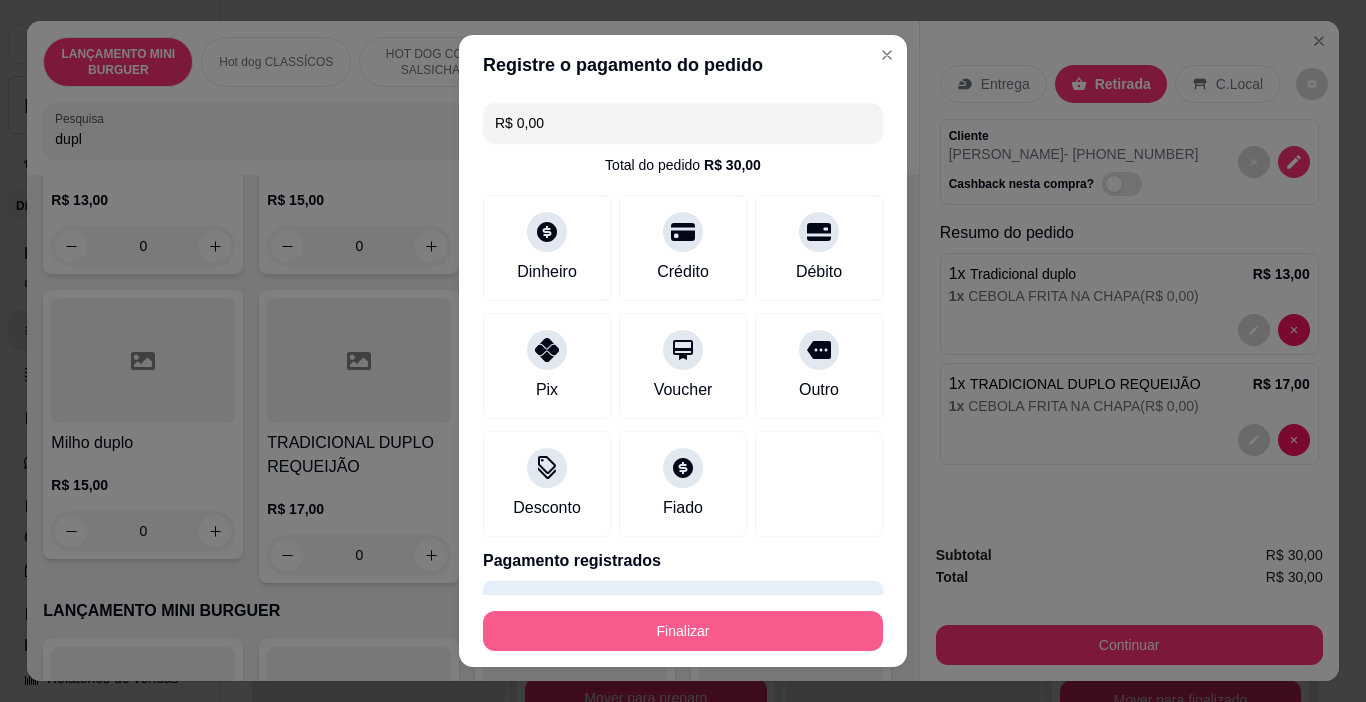 click on "Finalizar" at bounding box center (683, 631) 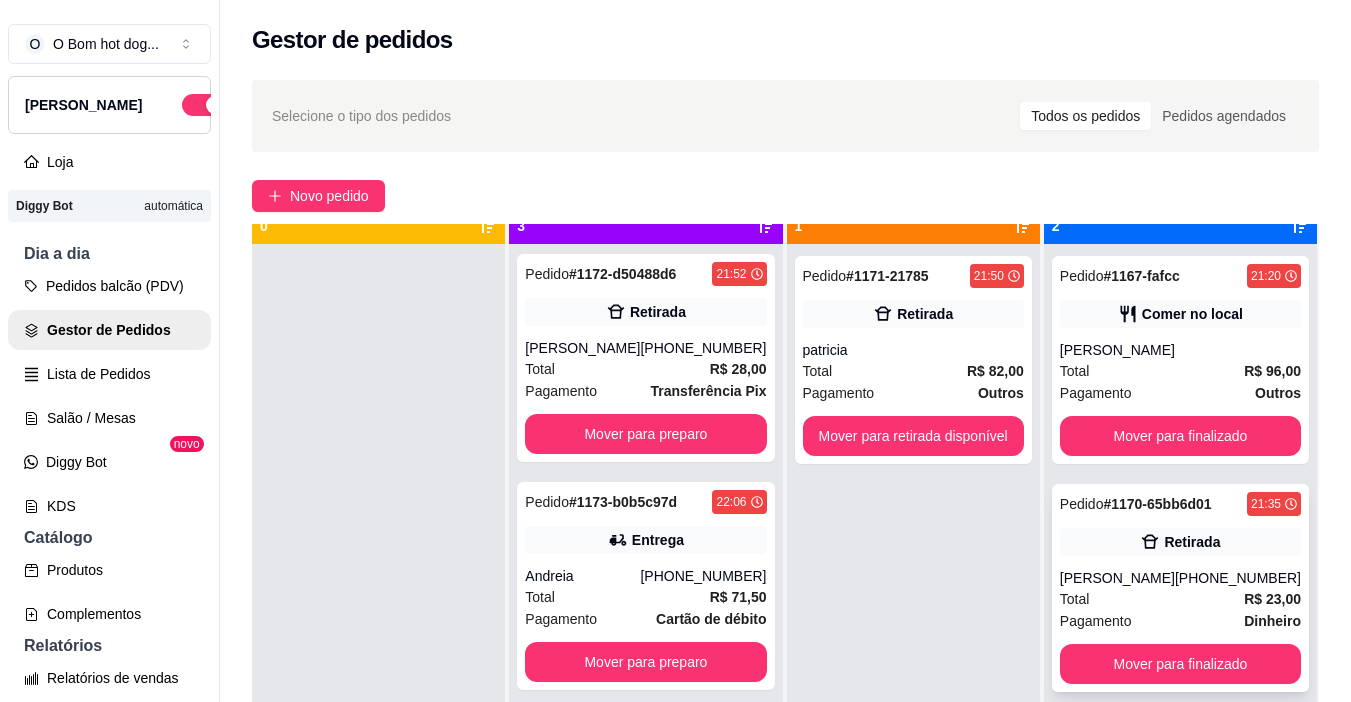 scroll, scrollTop: 56, scrollLeft: 0, axis: vertical 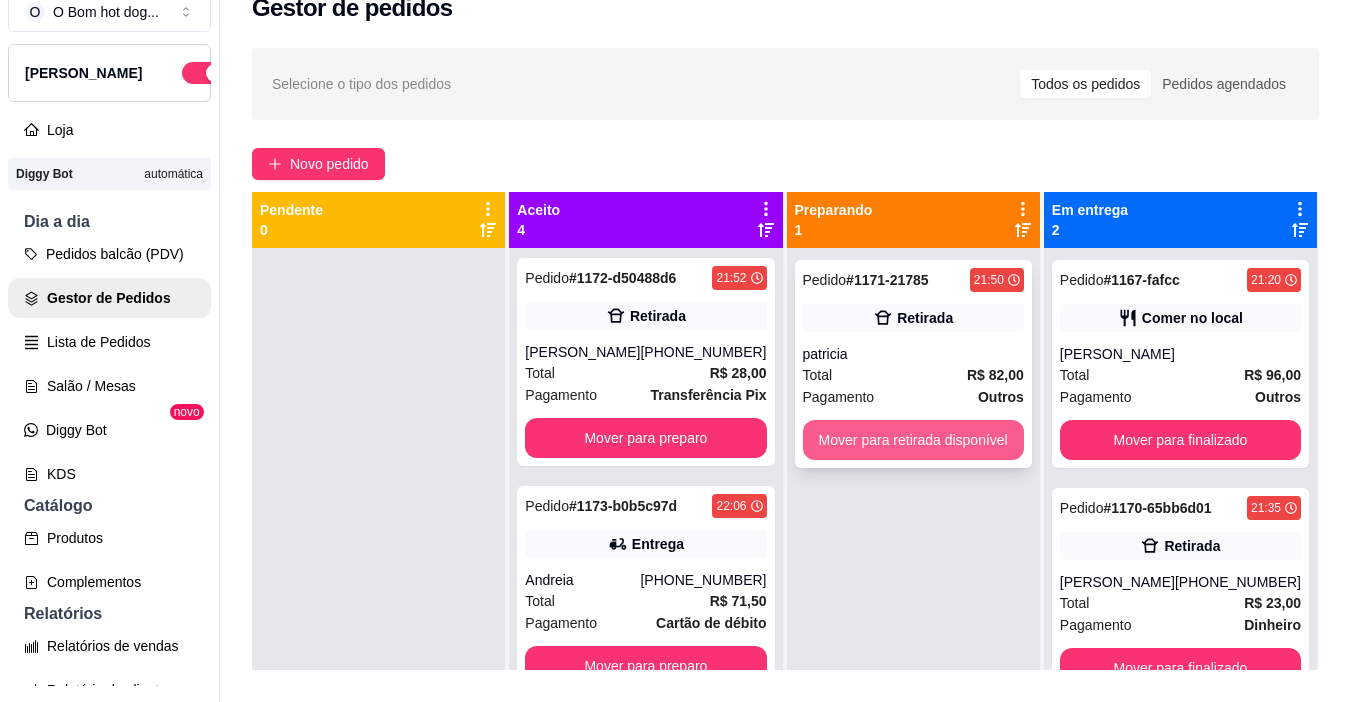 click on "Mover para retirada disponível" at bounding box center [913, 440] 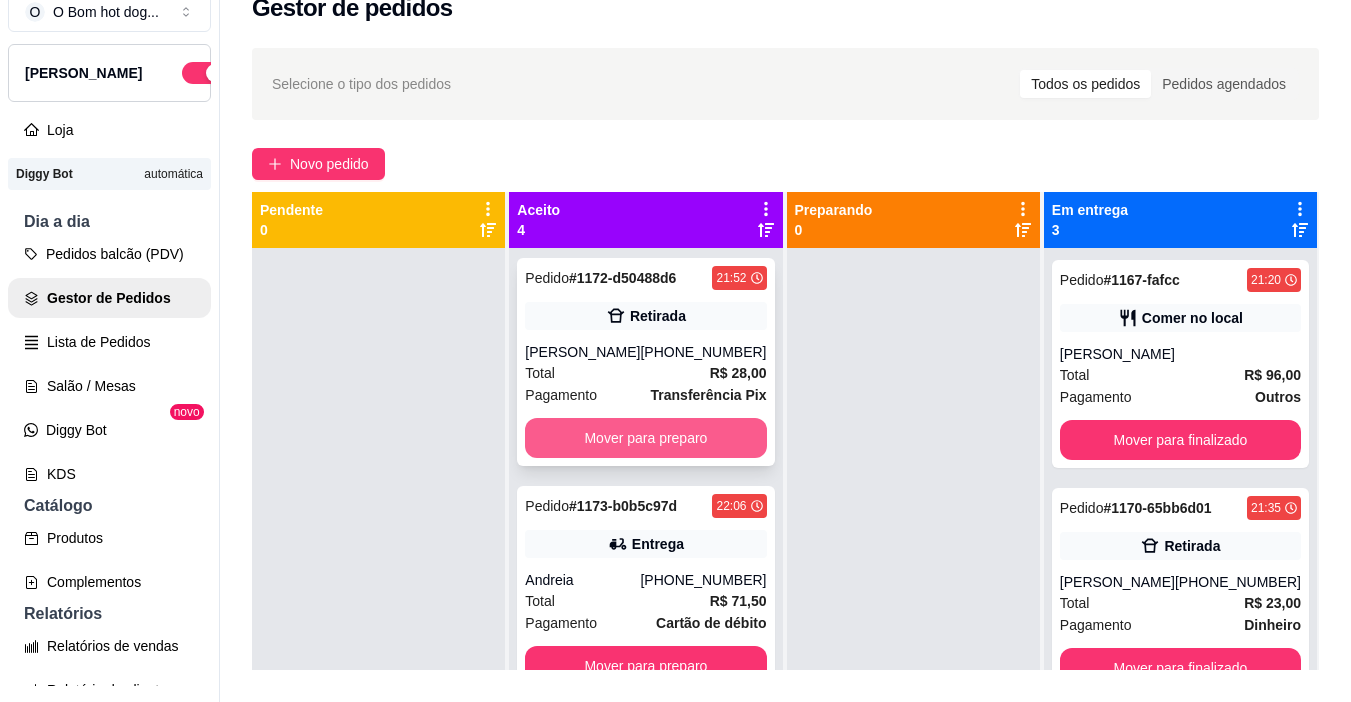 click on "Mover para preparo" at bounding box center [645, 438] 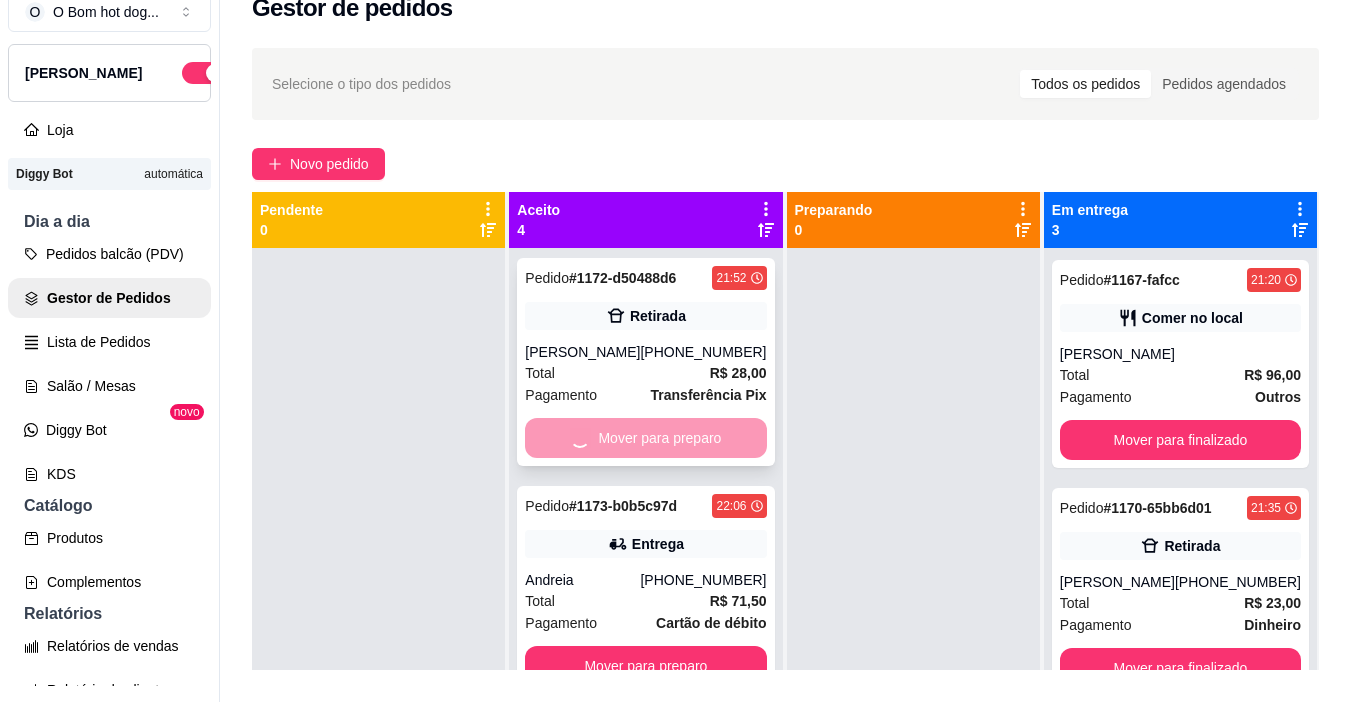 scroll, scrollTop: 0, scrollLeft: 0, axis: both 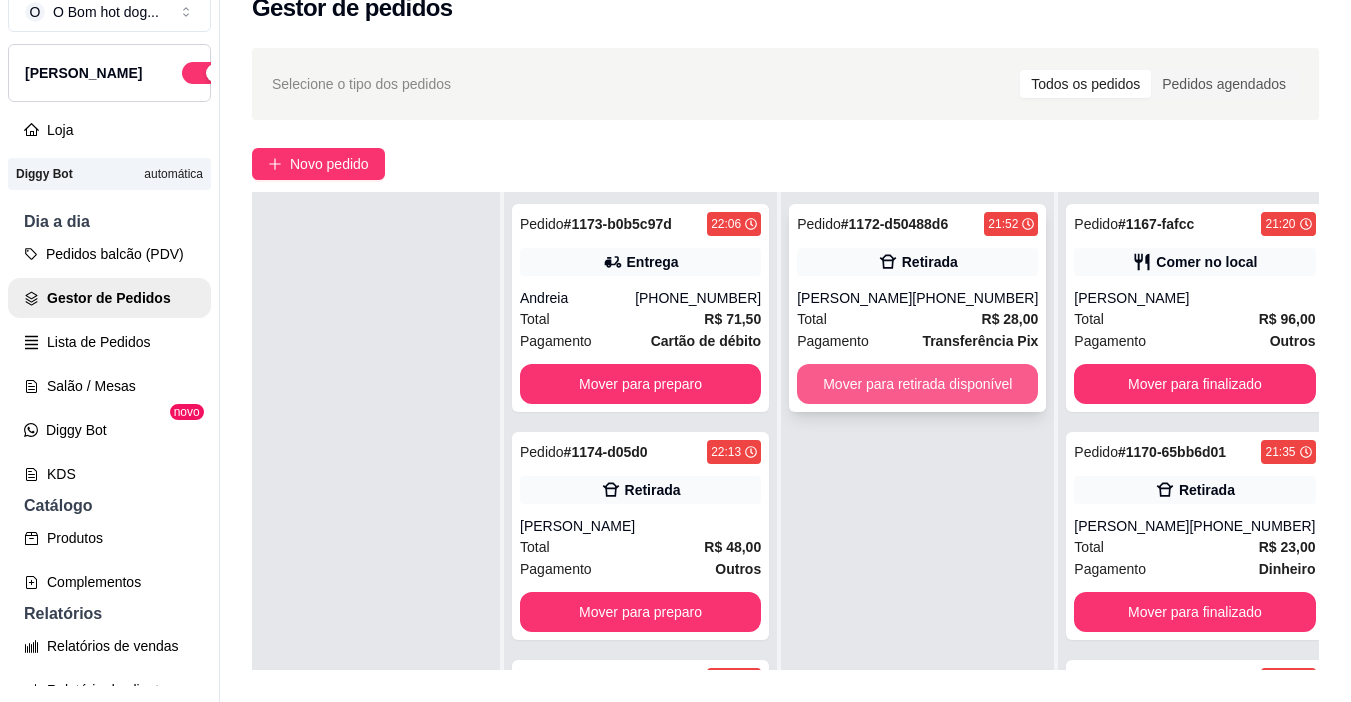 click on "Mover para retirada disponível" at bounding box center [917, 384] 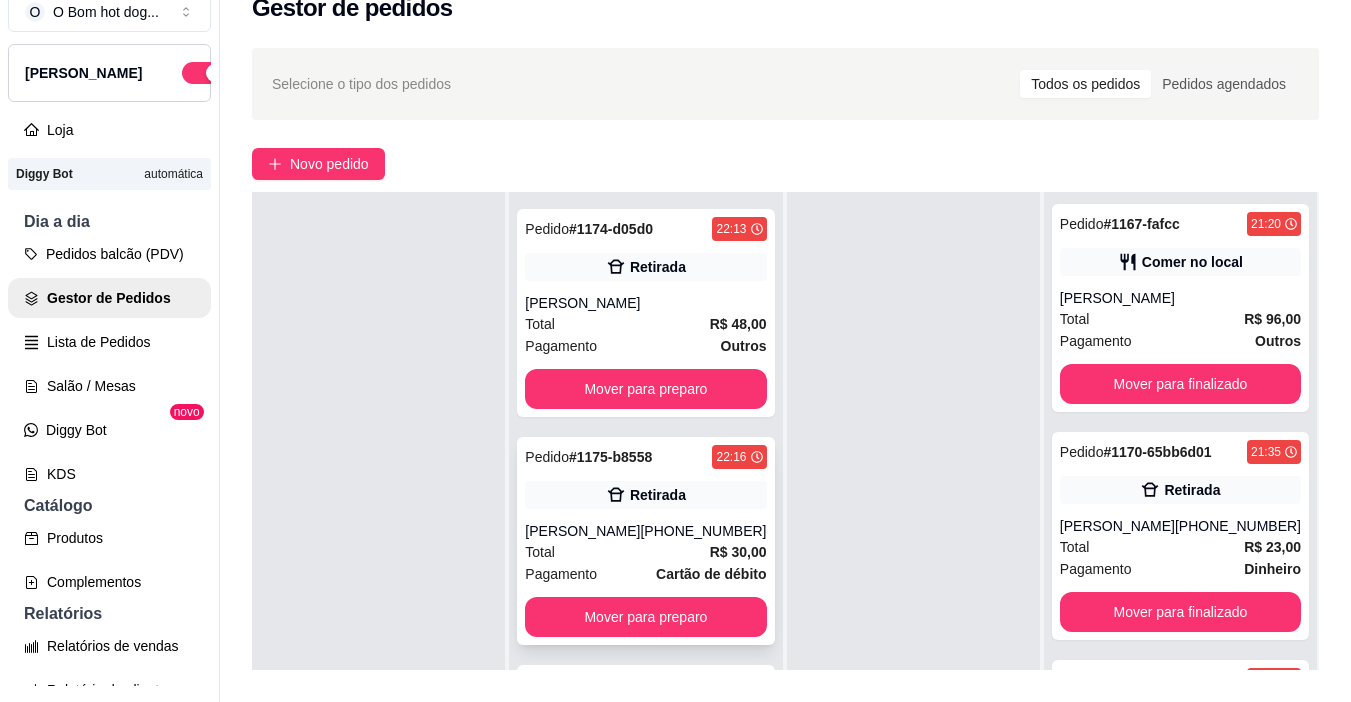 scroll, scrollTop: 230, scrollLeft: 0, axis: vertical 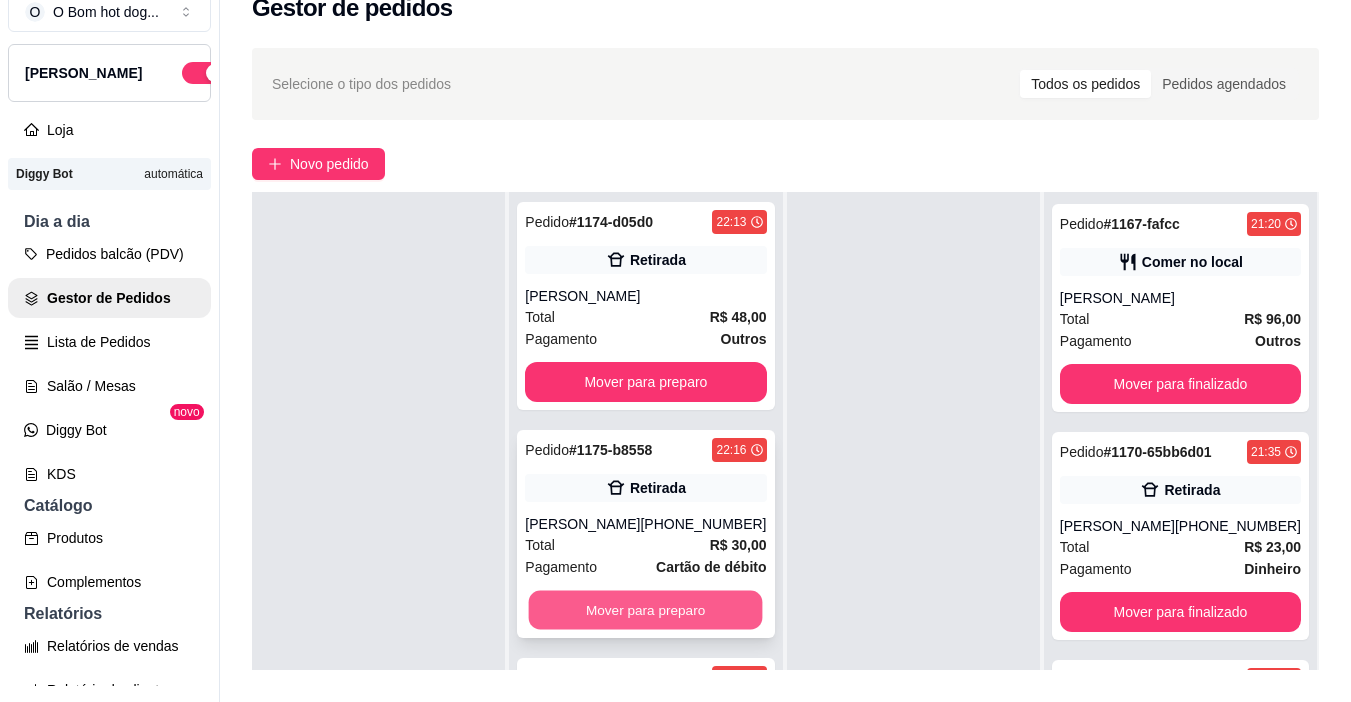 click on "Mover para preparo" at bounding box center [646, 610] 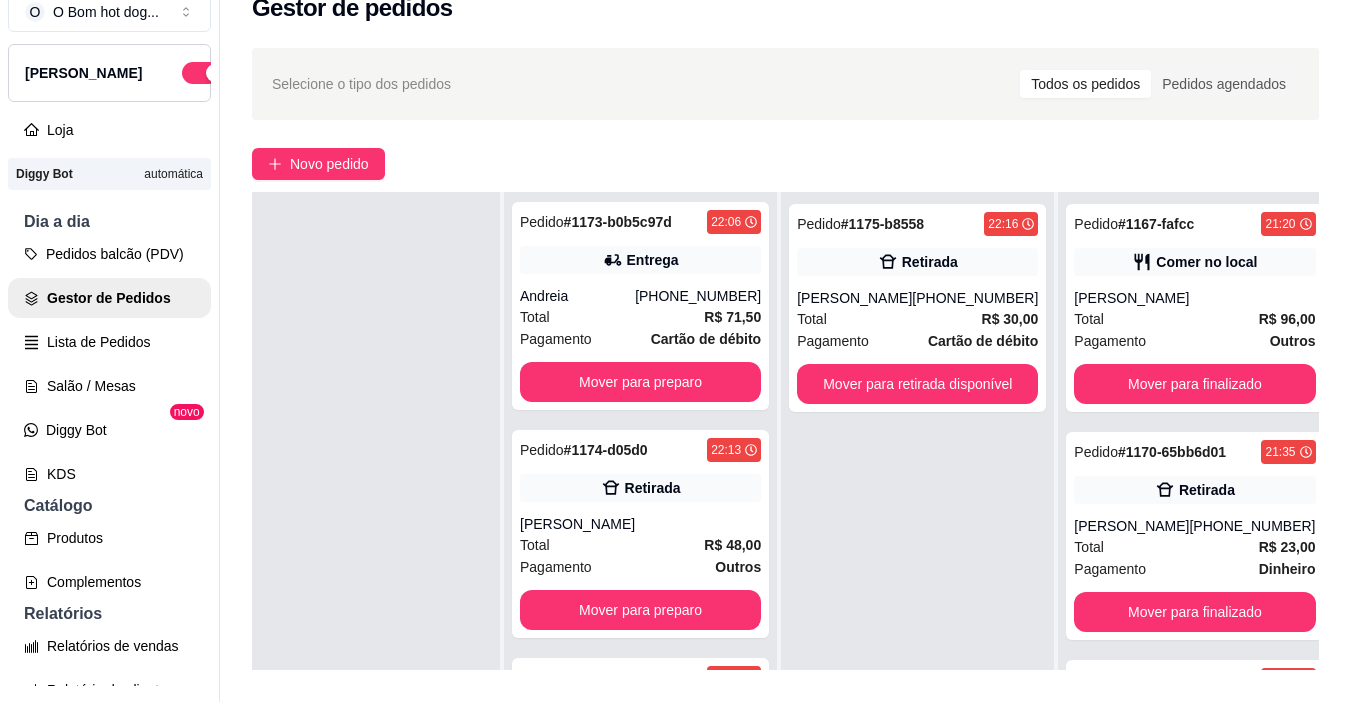 scroll, scrollTop: 2, scrollLeft: 0, axis: vertical 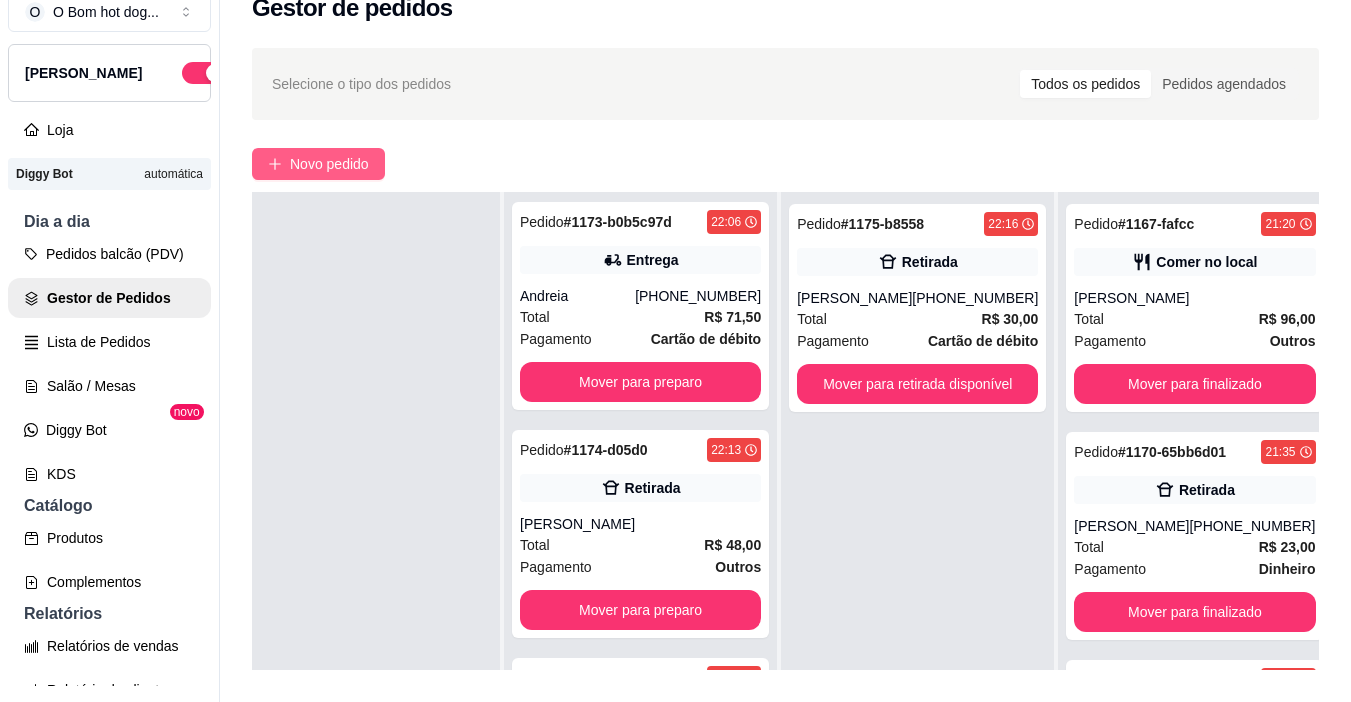 click on "Novo pedido" at bounding box center (329, 164) 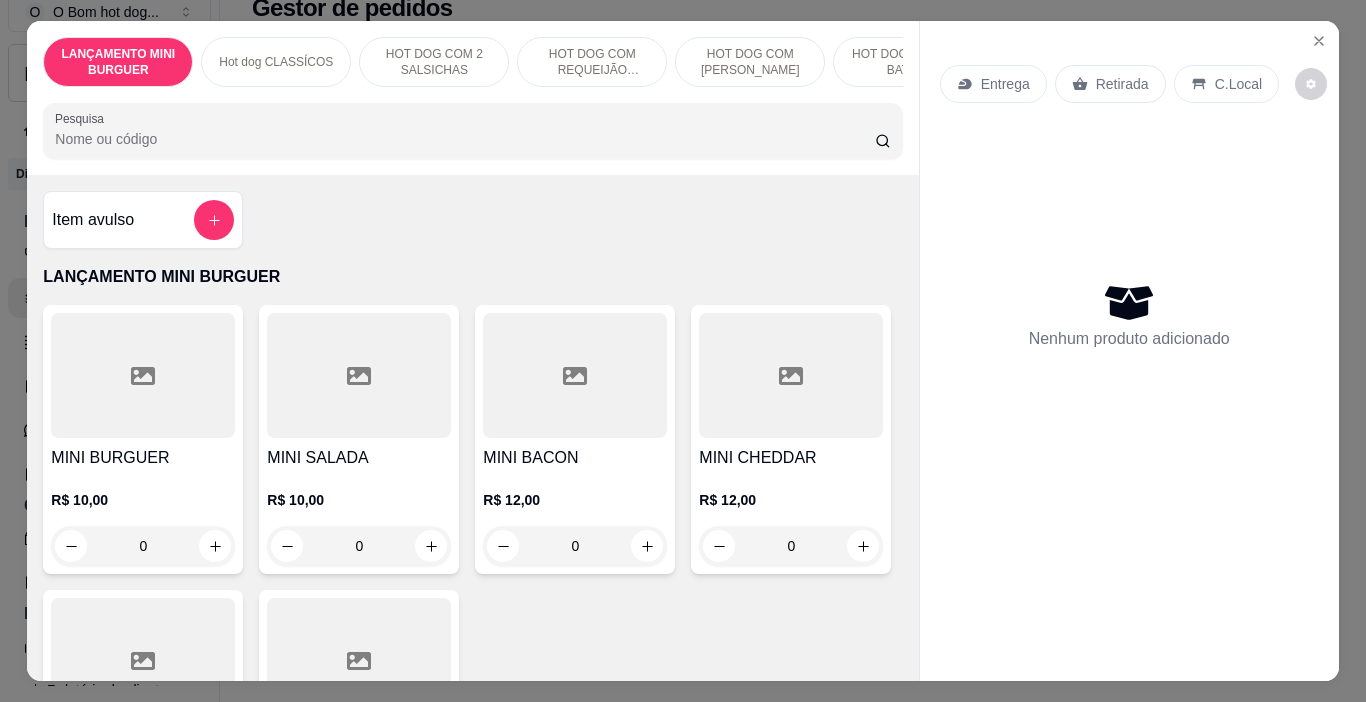 click at bounding box center [359, 375] 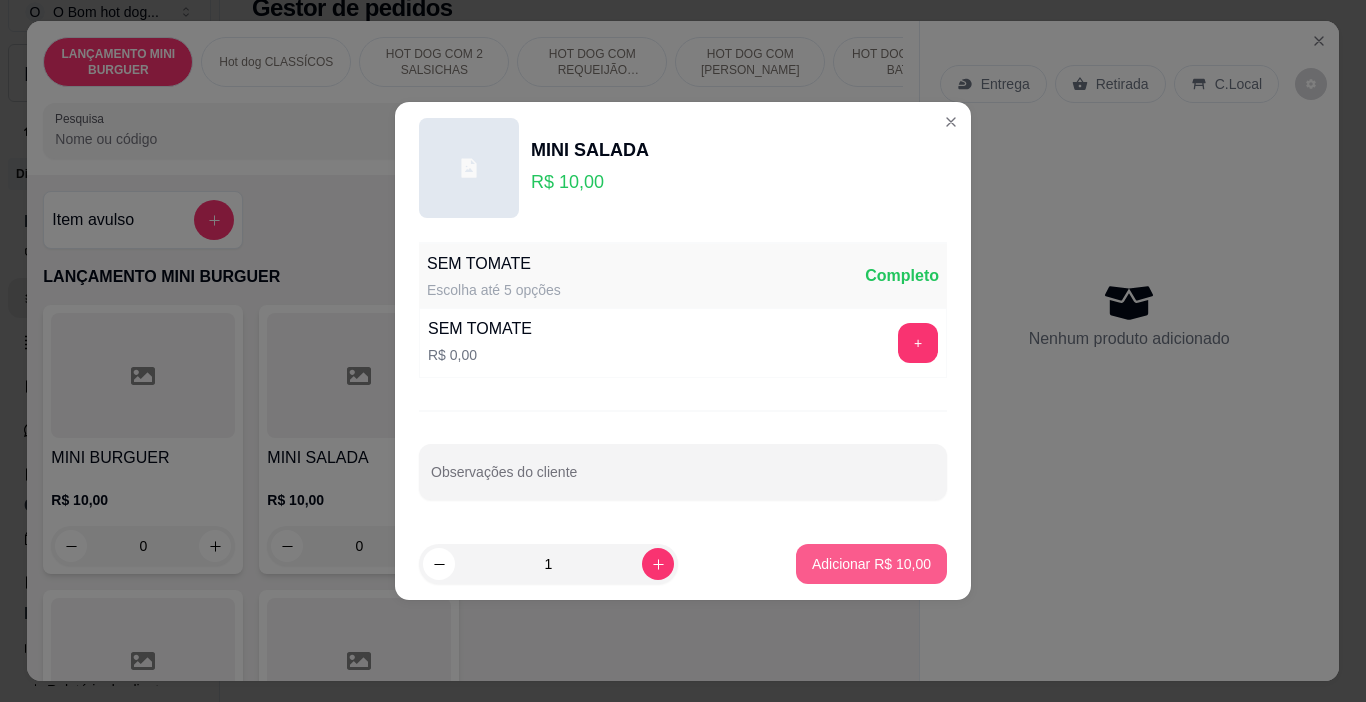 click on "Adicionar   R$ 10,00" at bounding box center (871, 564) 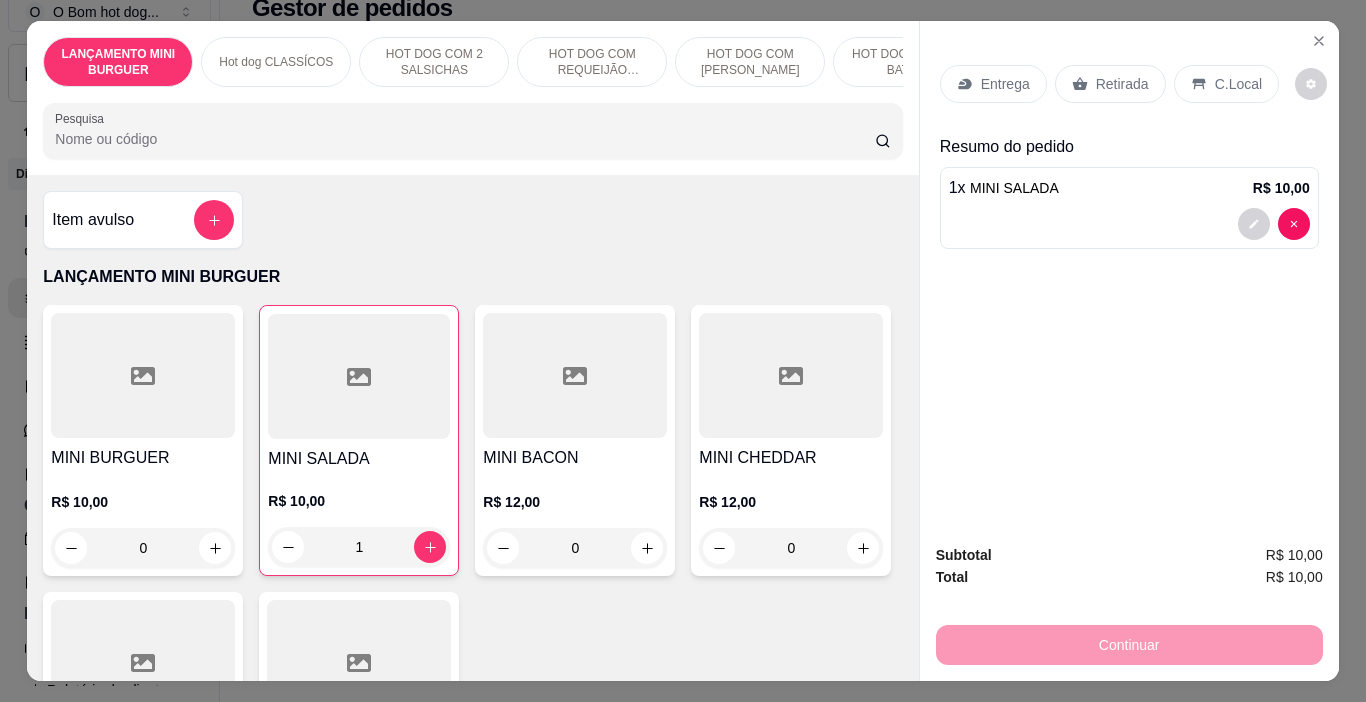 click at bounding box center [575, 375] 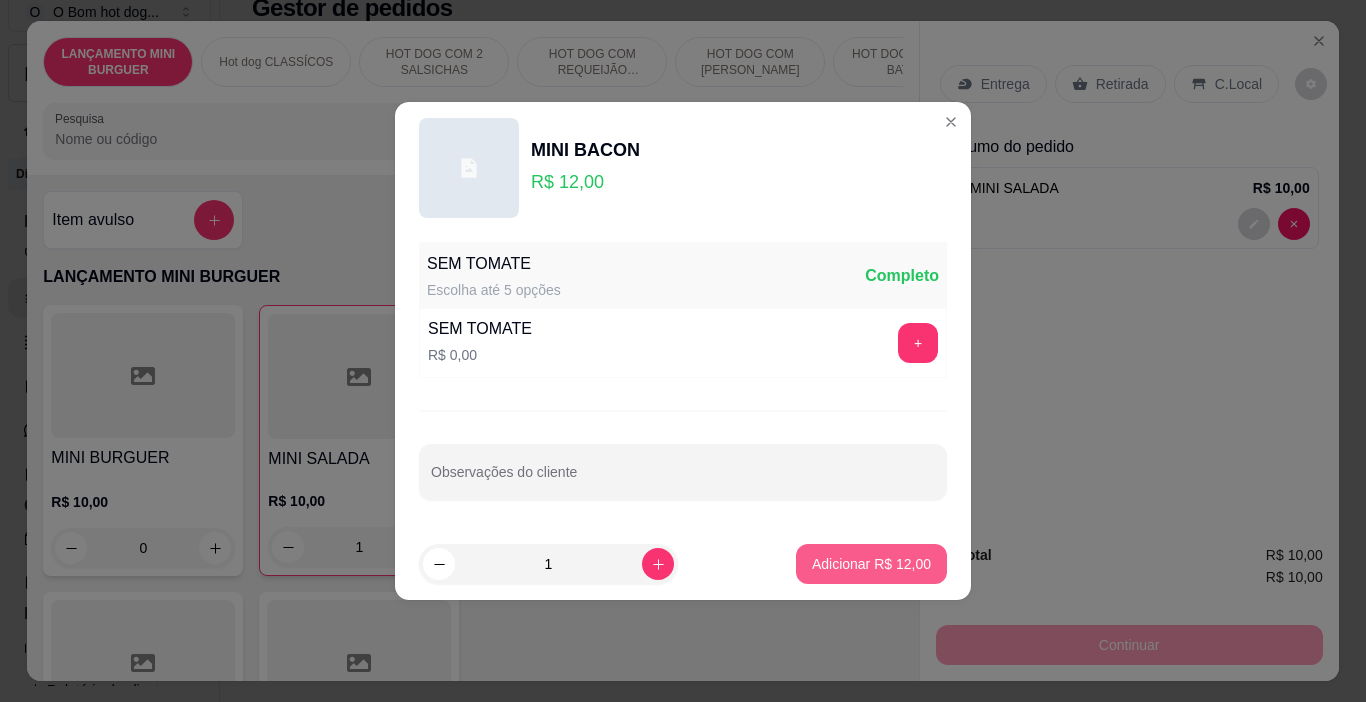 click on "Adicionar   R$ 12,00" at bounding box center [871, 564] 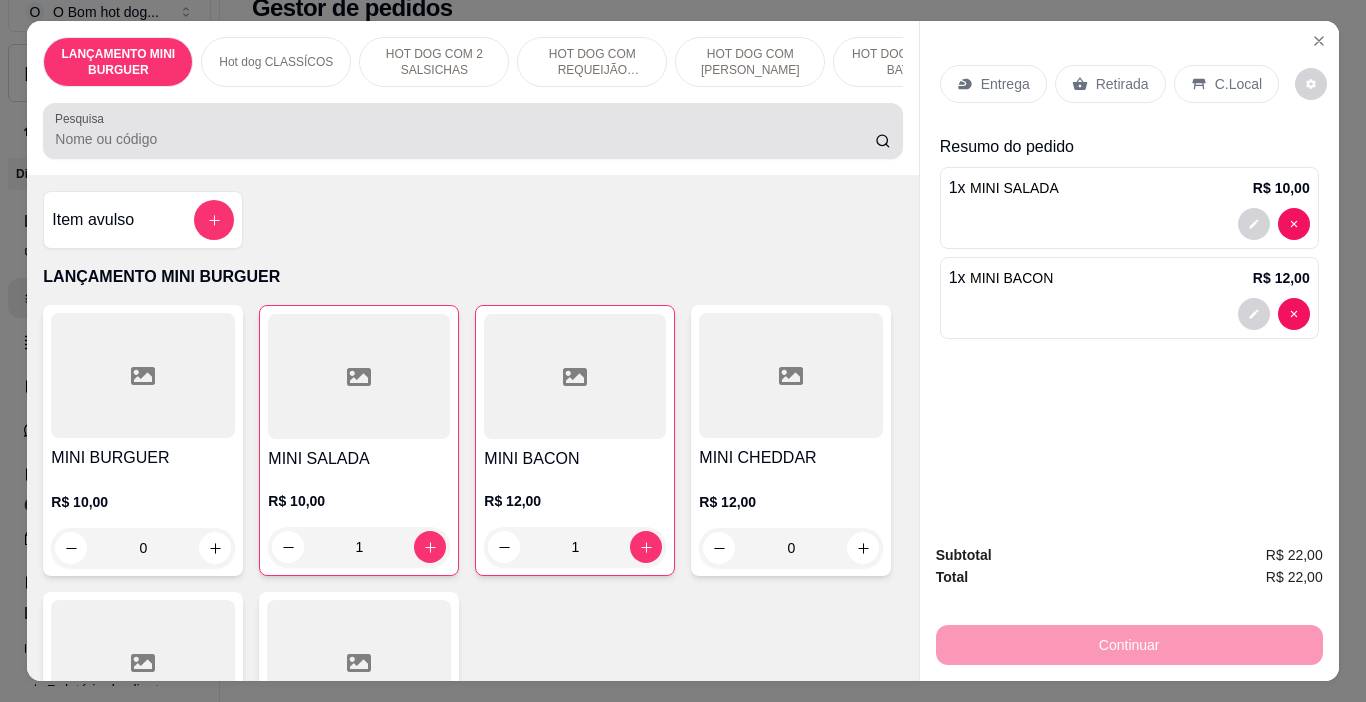 click on "Pesquisa" at bounding box center [465, 139] 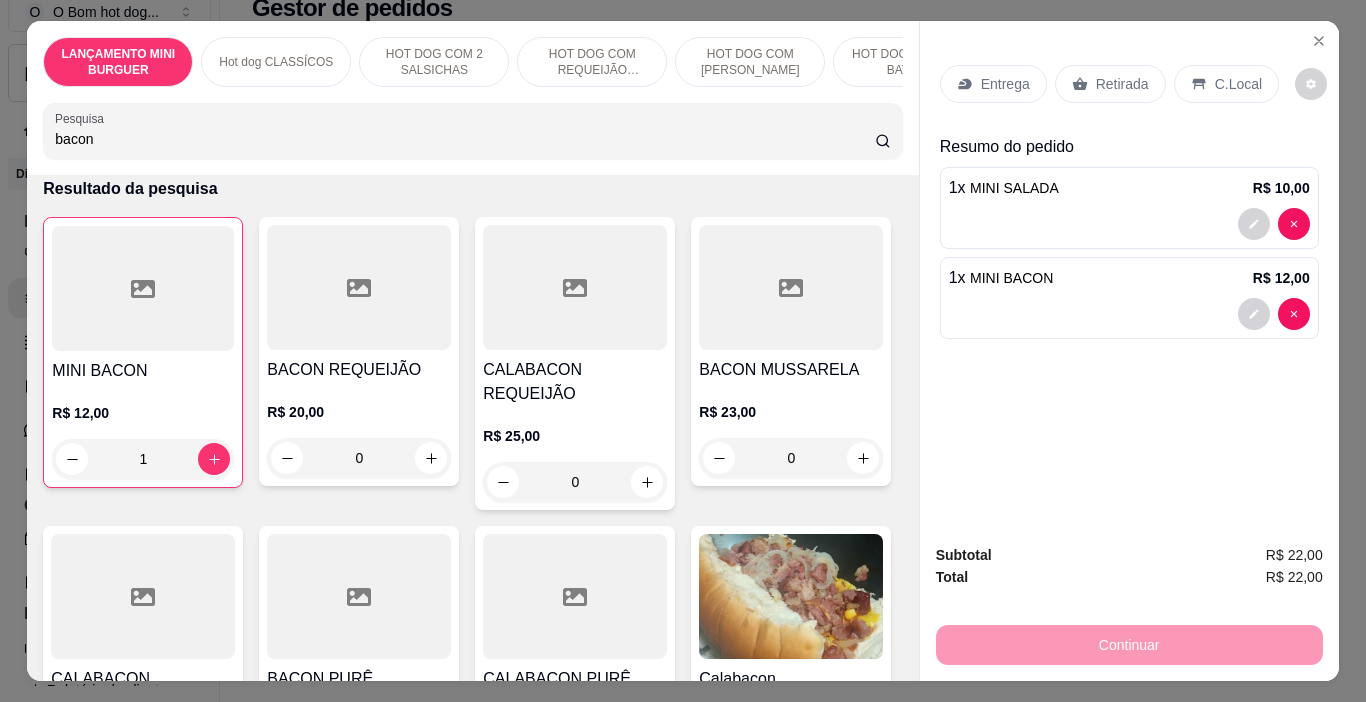 scroll, scrollTop: 300, scrollLeft: 0, axis: vertical 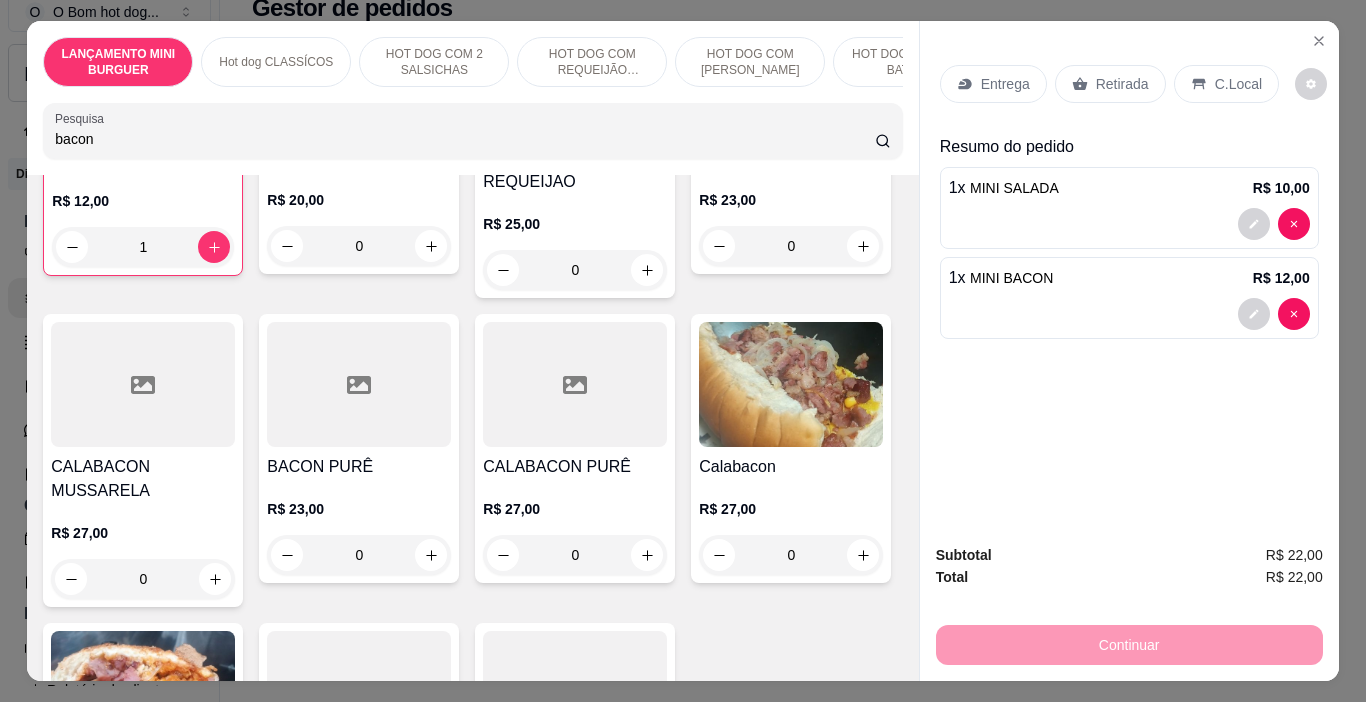 click on "BACON MUSSARELA" at bounding box center [791, 158] 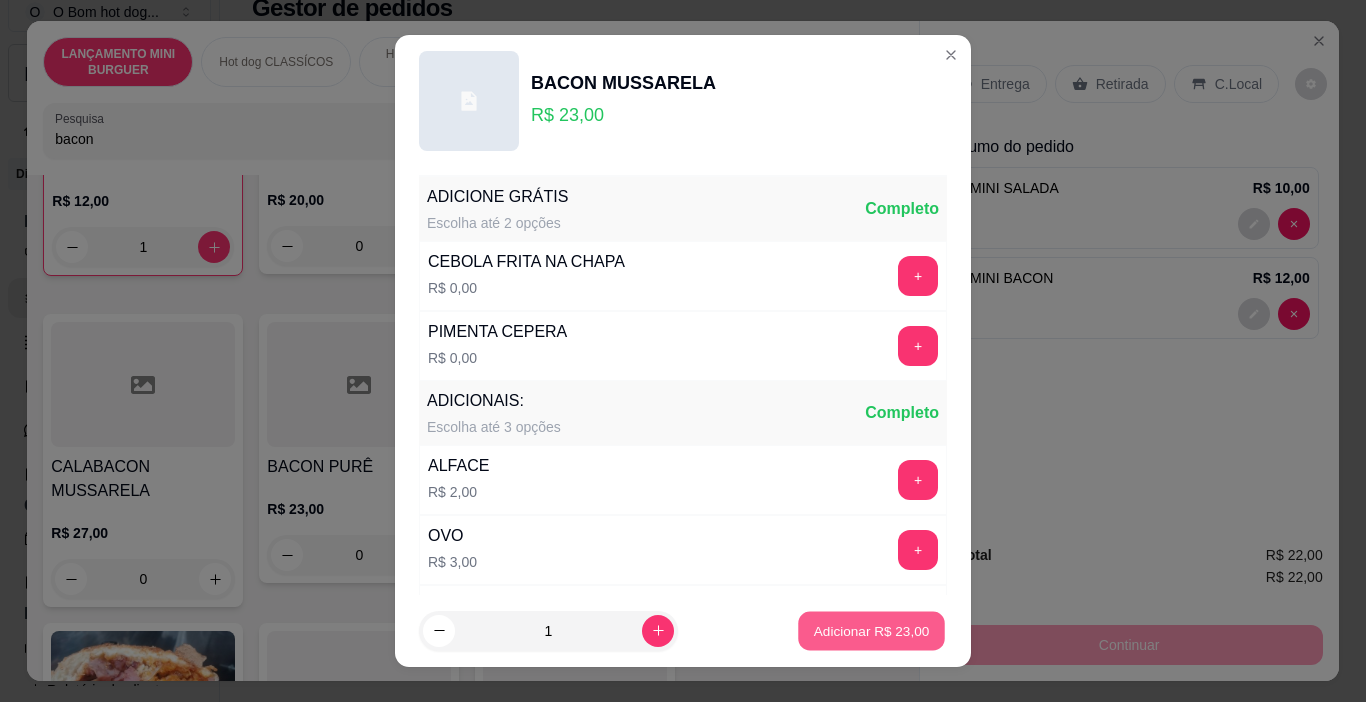 click on "Adicionar   R$ 23,00" at bounding box center [872, 630] 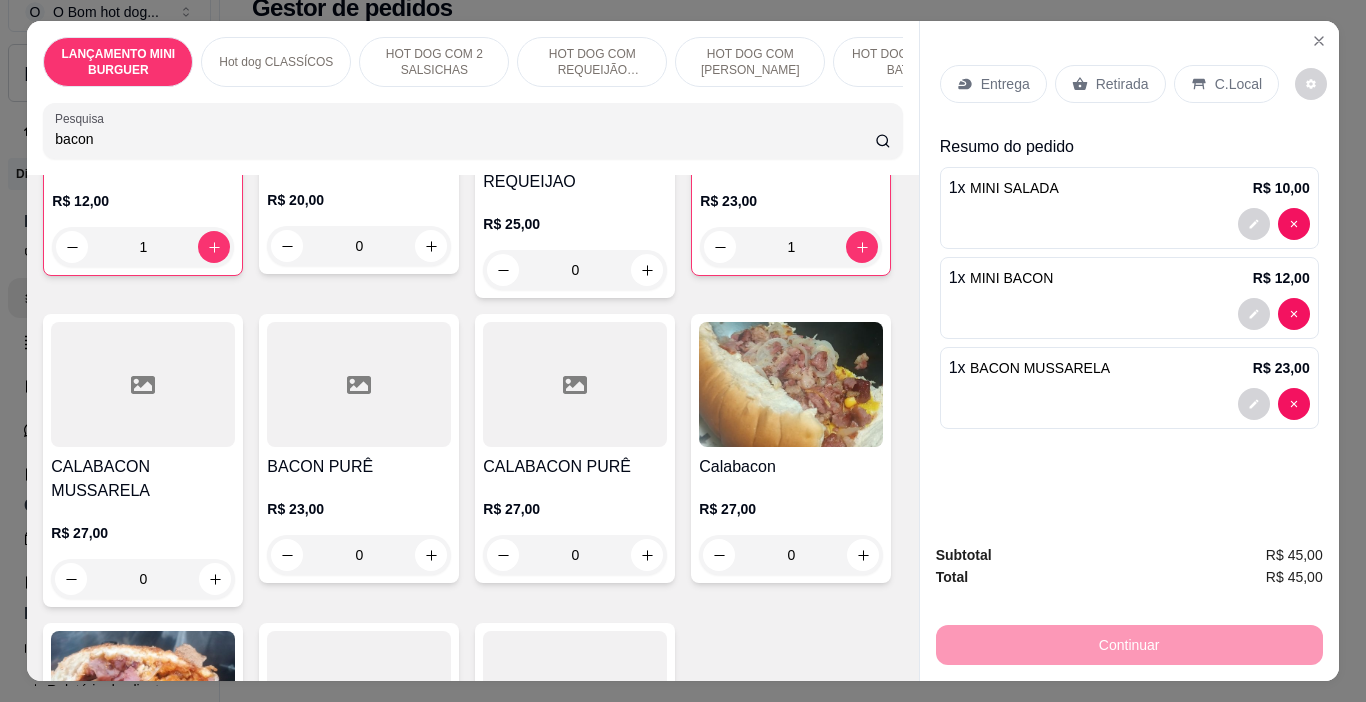 drag, startPoint x: 1103, startPoint y: 79, endPoint x: 1100, endPoint y: 94, distance: 15.297058 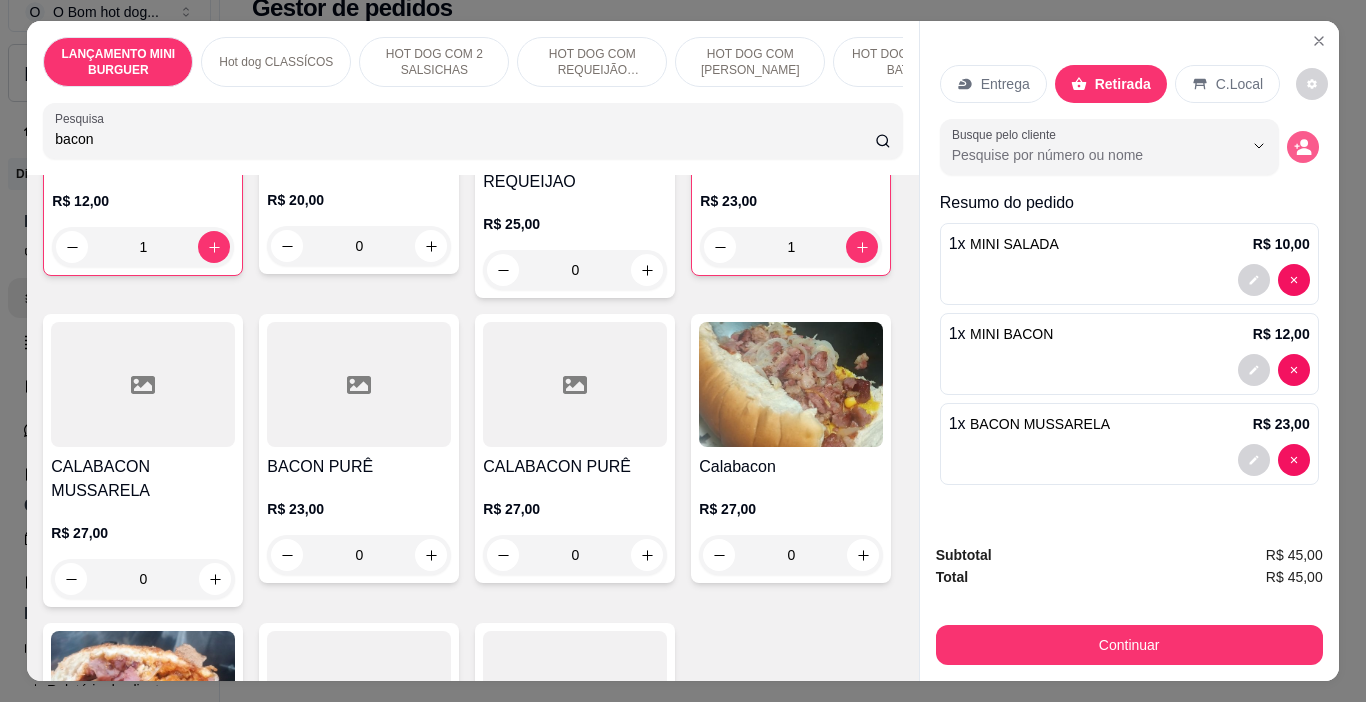 click 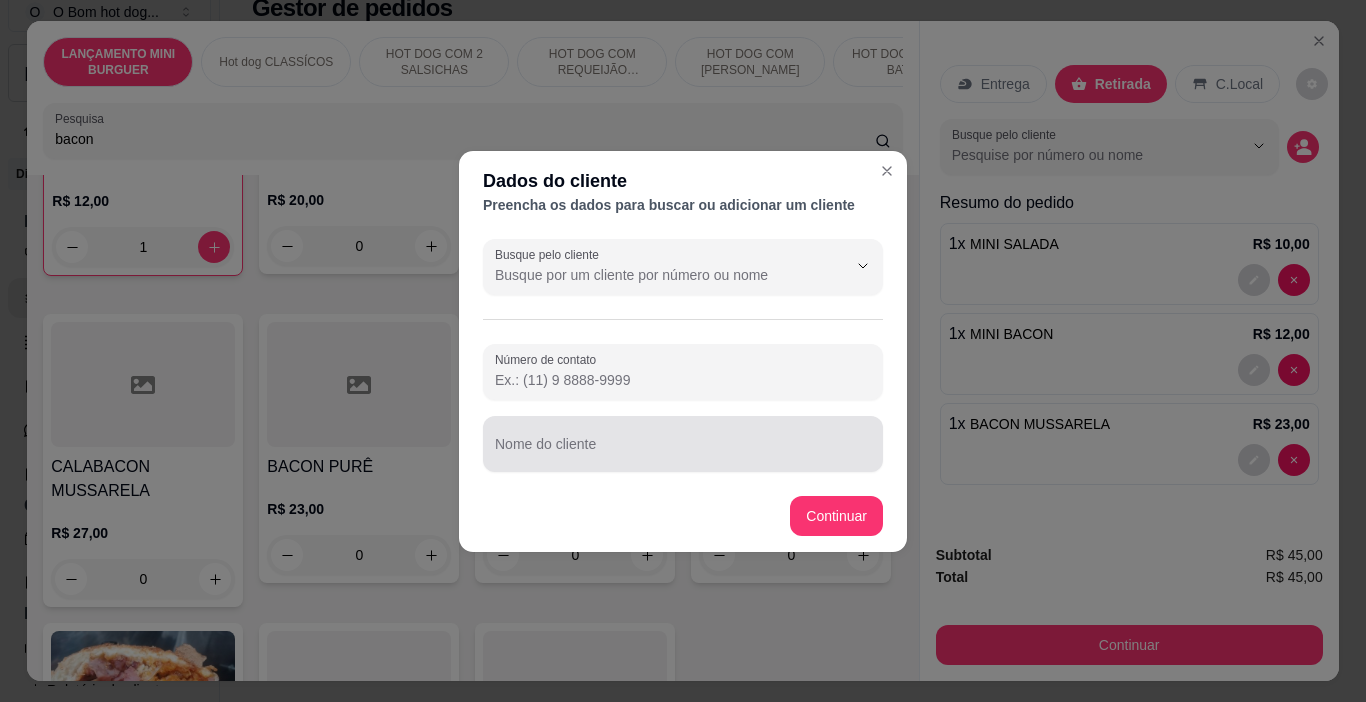 click on "Nome do cliente" at bounding box center [683, 452] 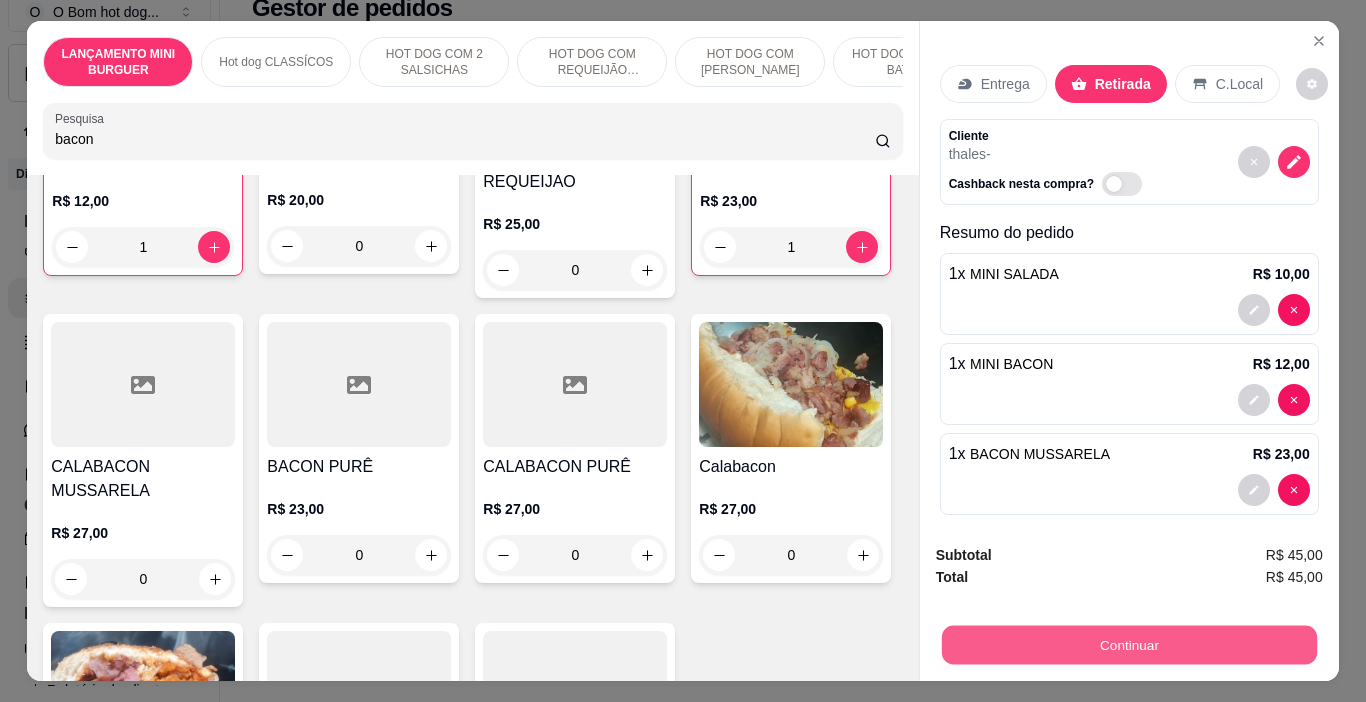 click on "Continuar" at bounding box center (1128, 645) 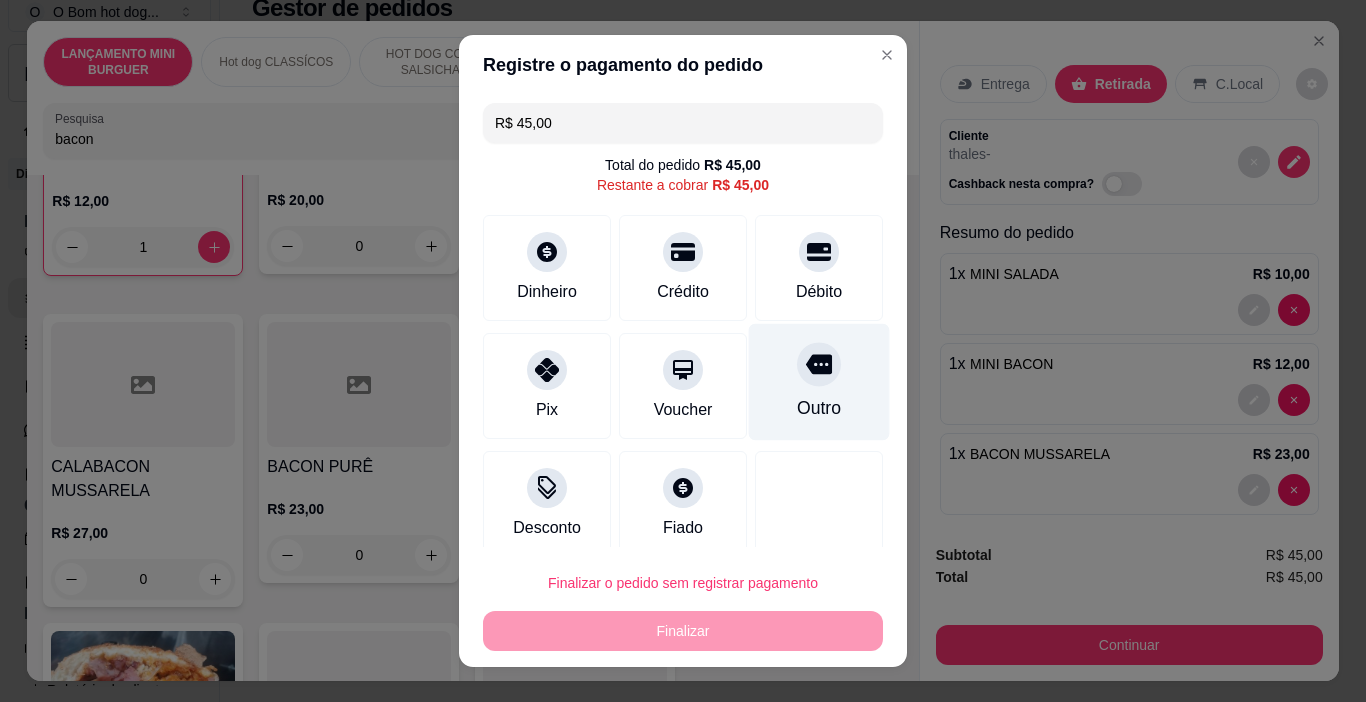 click at bounding box center [819, 365] 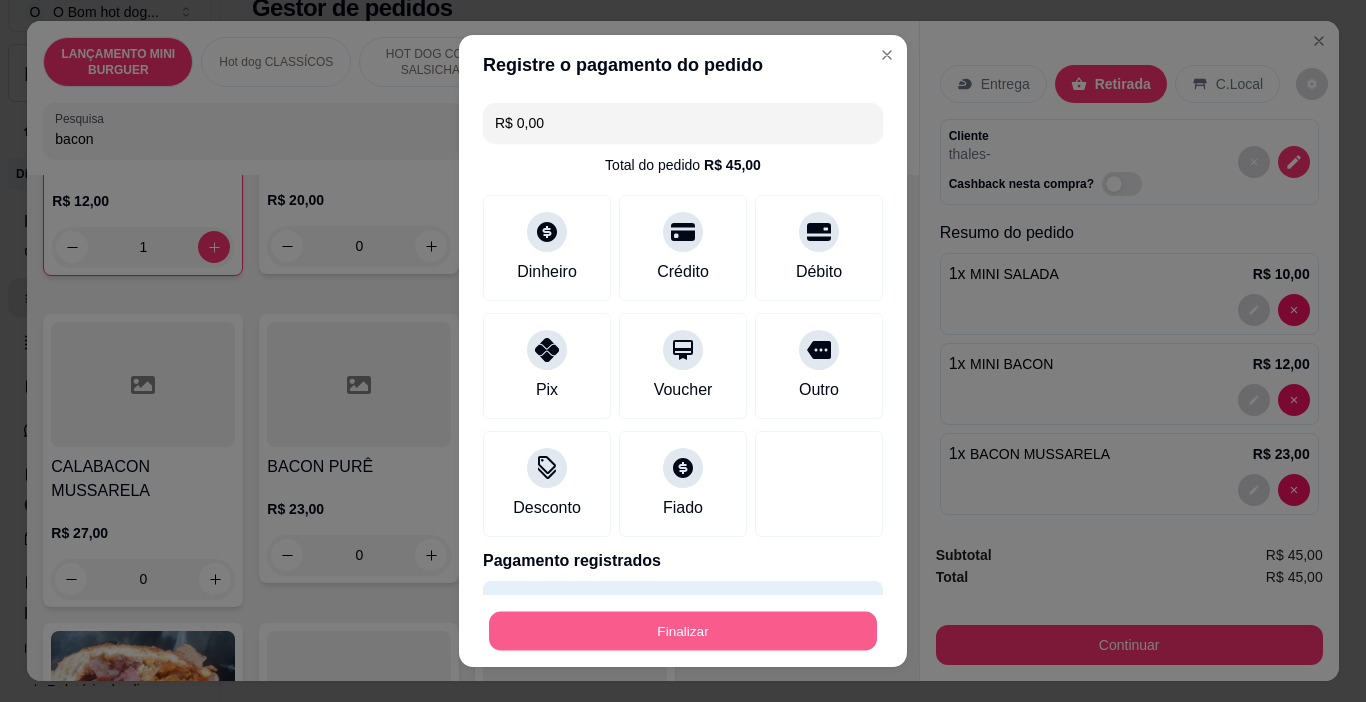 click on "Finalizar" at bounding box center [683, 631] 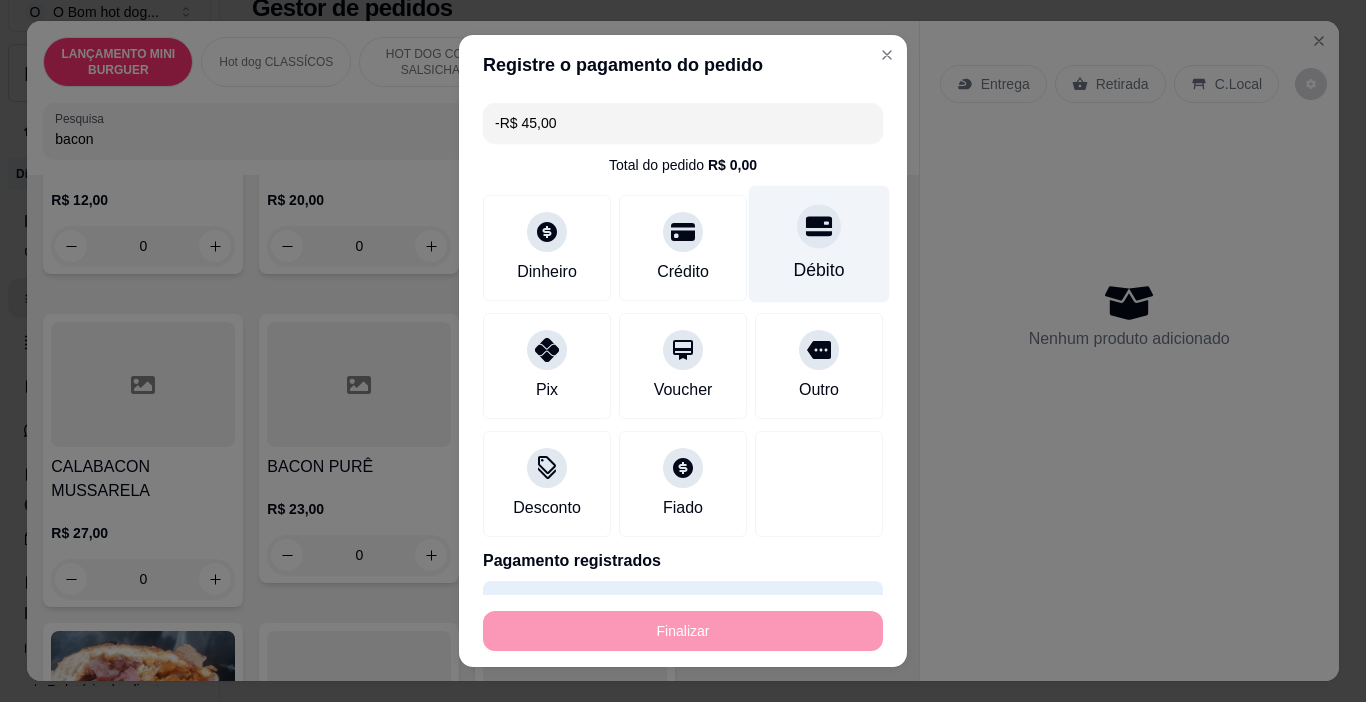 scroll, scrollTop: 2, scrollLeft: 0, axis: vertical 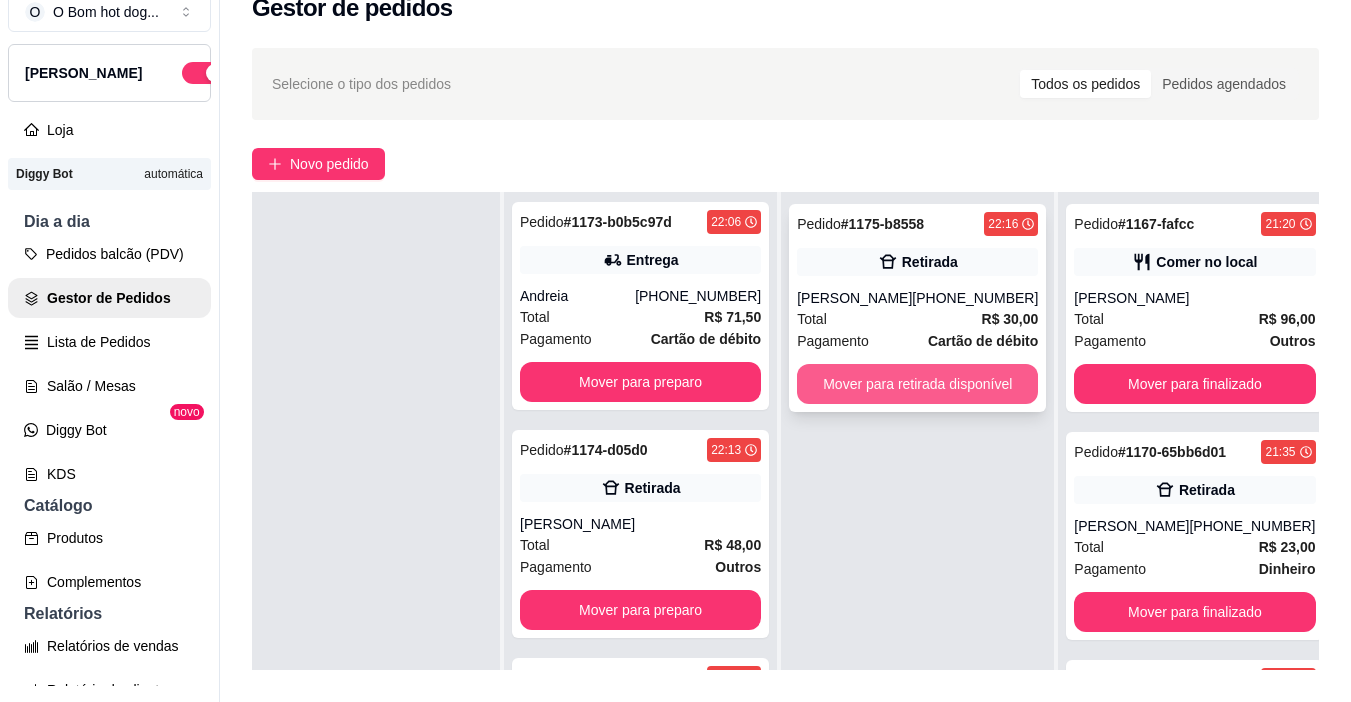 click on "Mover para retirada disponível" at bounding box center [917, 384] 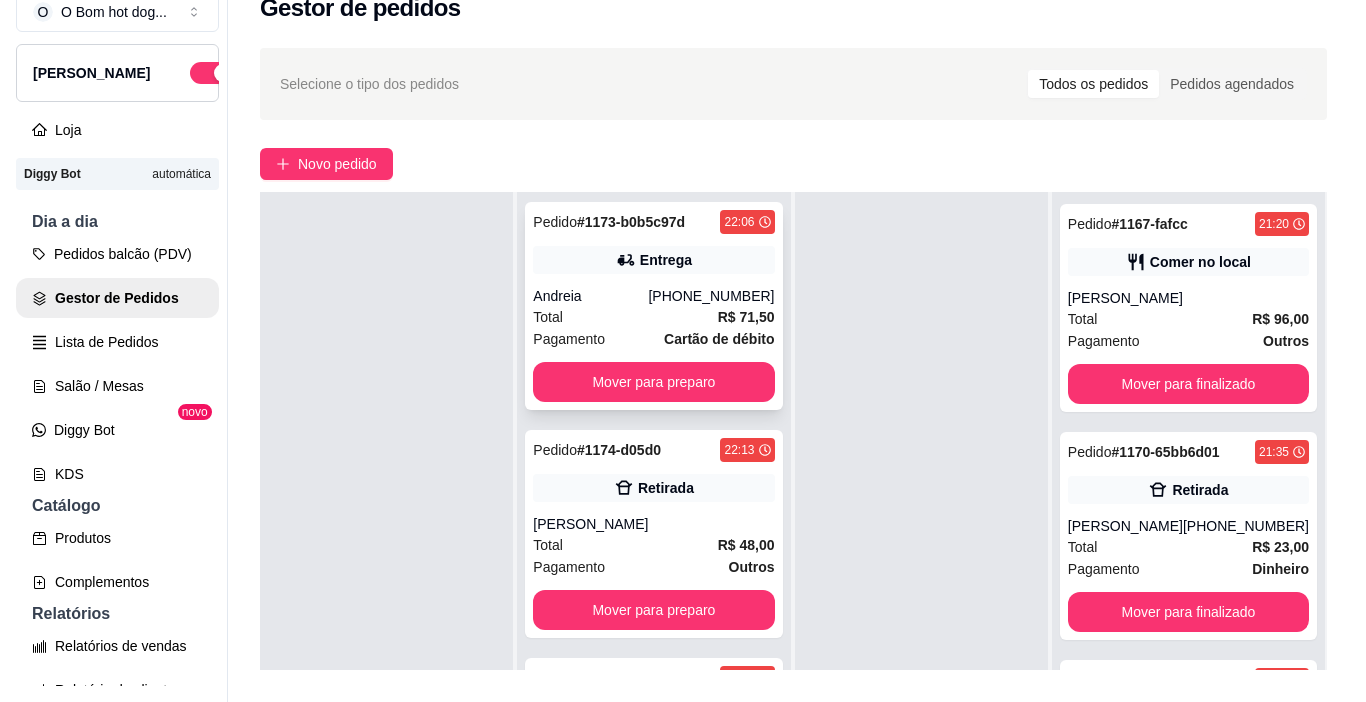 scroll, scrollTop: 230, scrollLeft: 0, axis: vertical 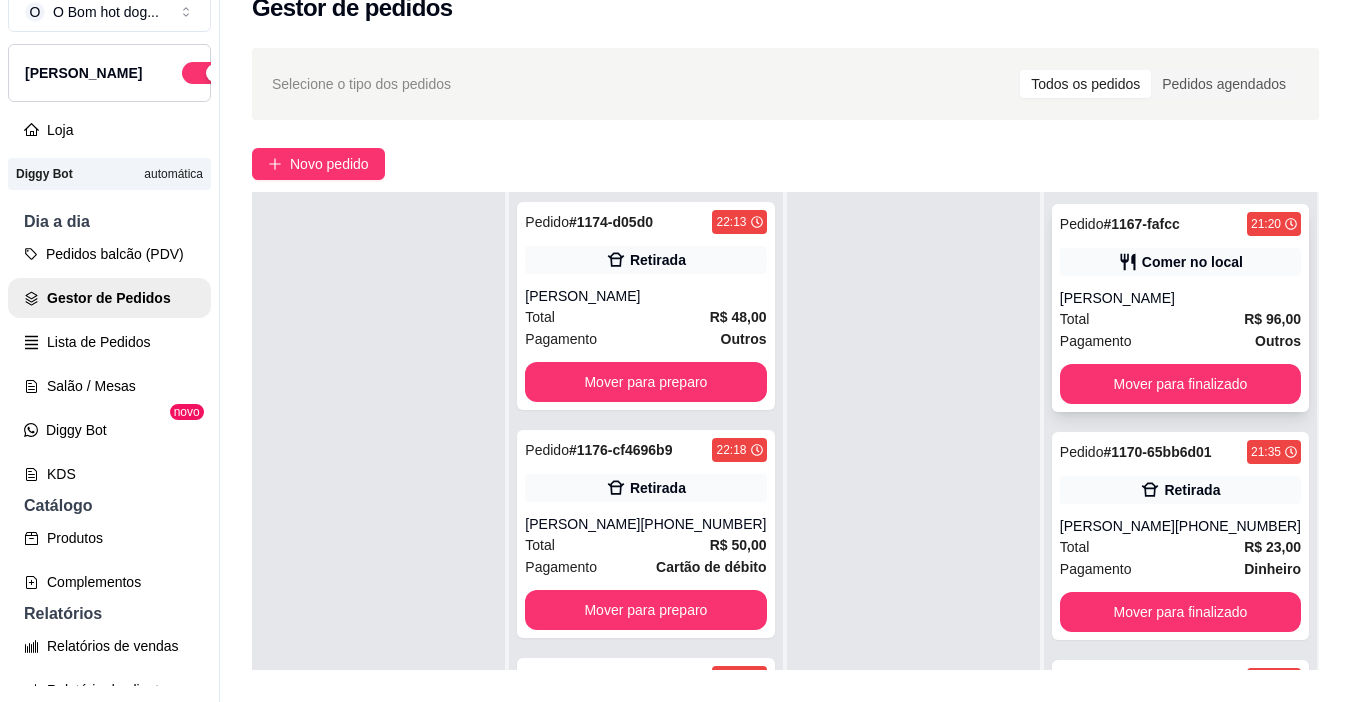 click on "[PERSON_NAME]" at bounding box center [1180, 298] 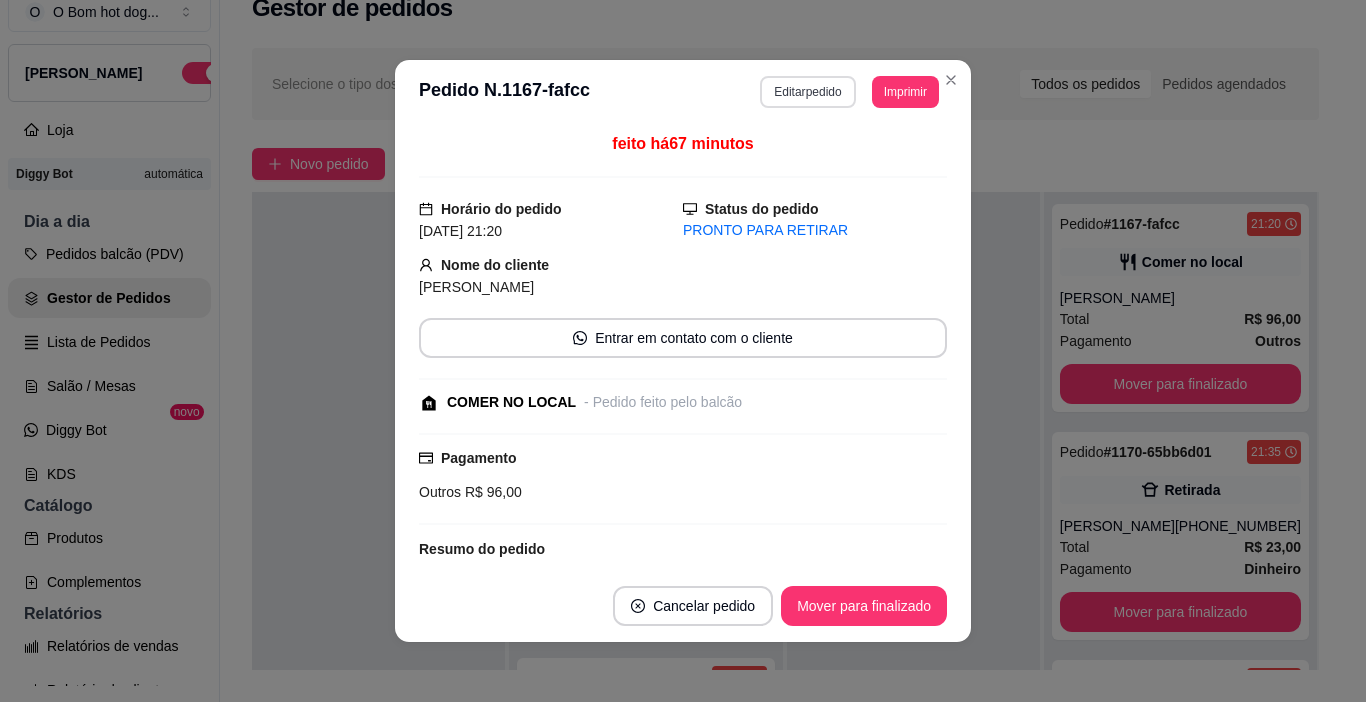 click on "Editar  pedido" at bounding box center (807, 92) 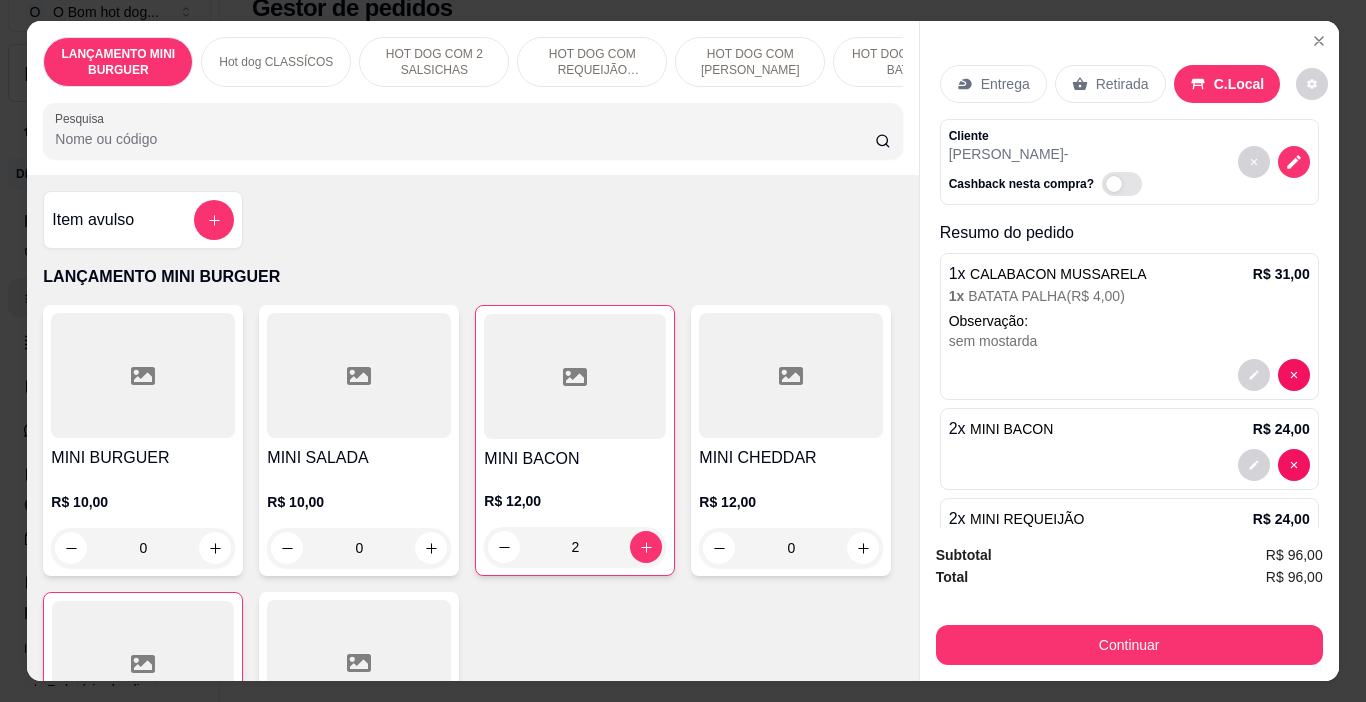 click on "Pesquisa" at bounding box center (465, 139) 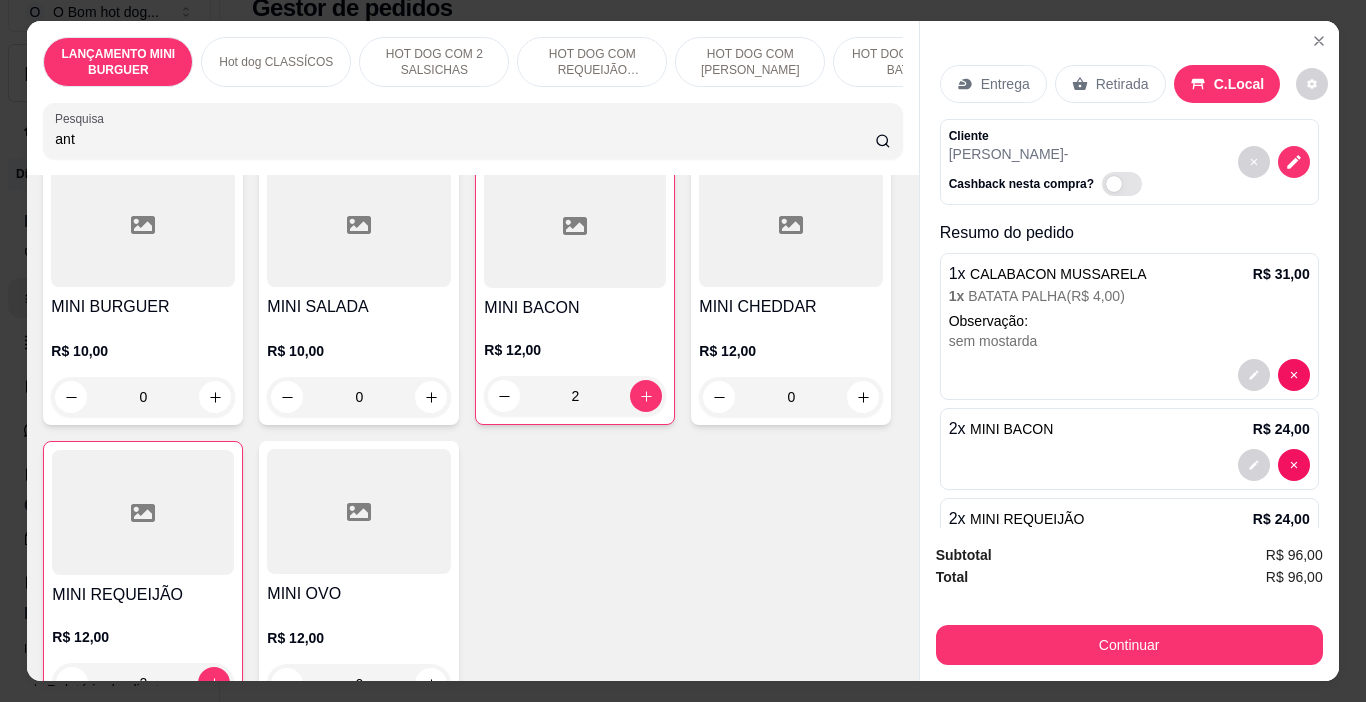 scroll, scrollTop: 0, scrollLeft: 0, axis: both 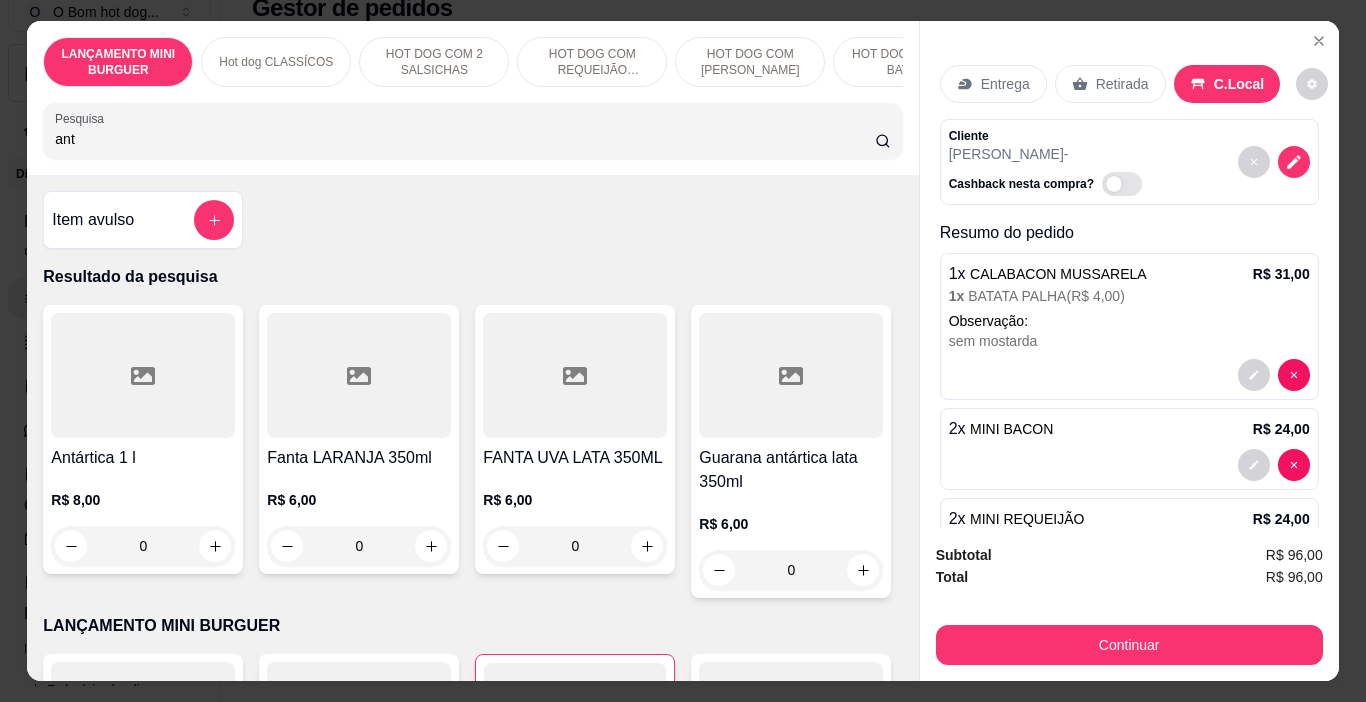 click at bounding box center [143, 375] 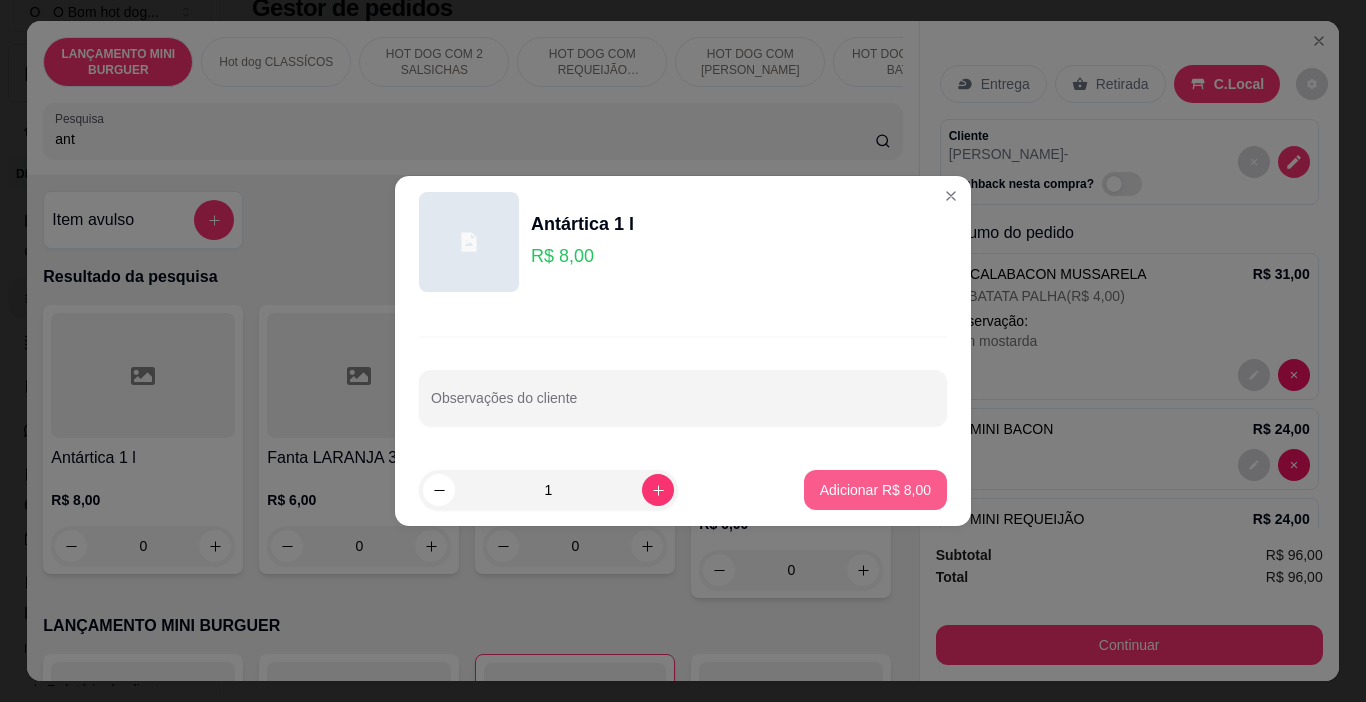click on "Adicionar   R$ 8,00" at bounding box center [875, 490] 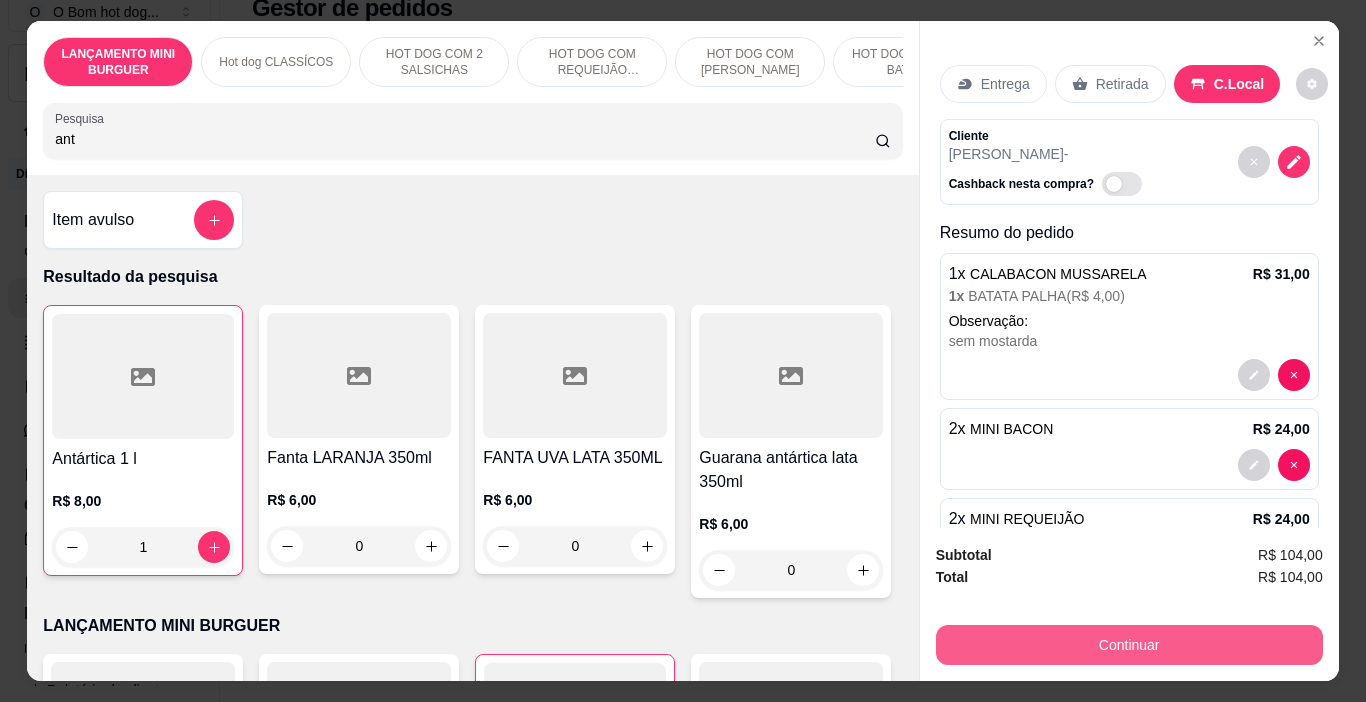 click on "Continuar" at bounding box center [1129, 645] 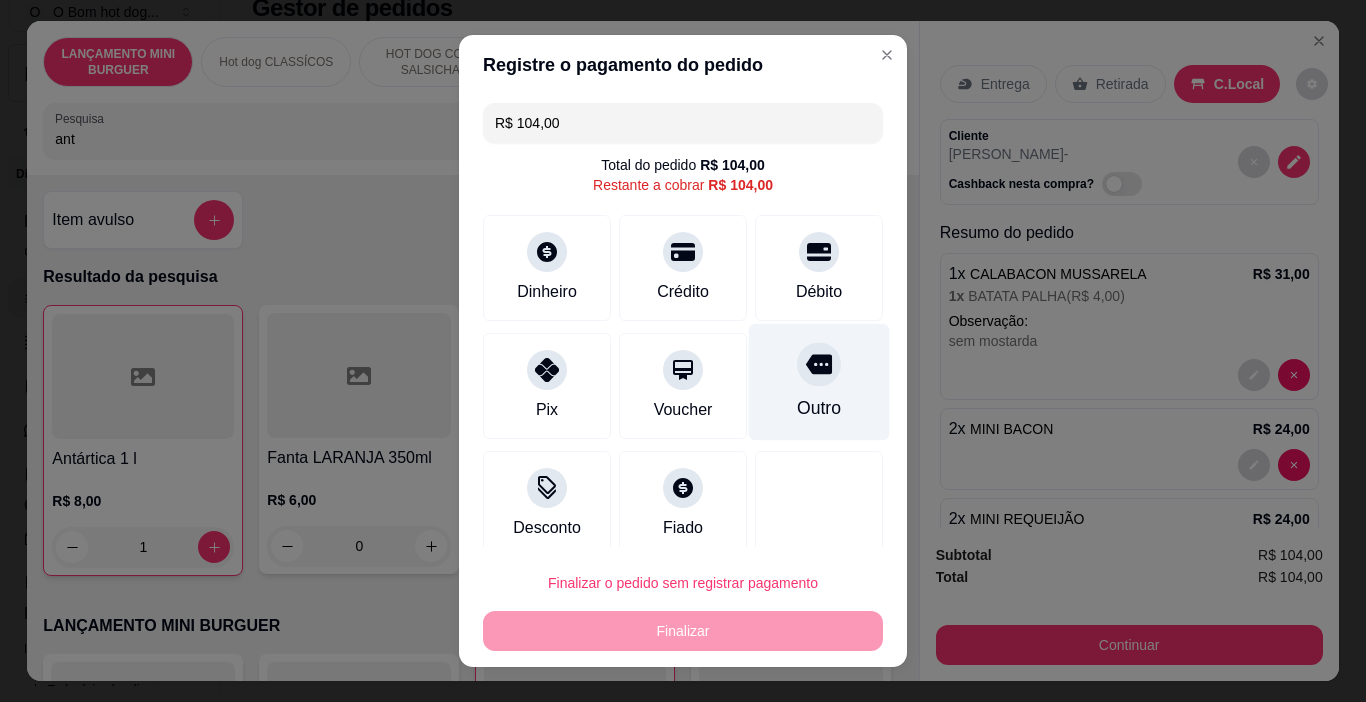 click on "Outro" at bounding box center [819, 408] 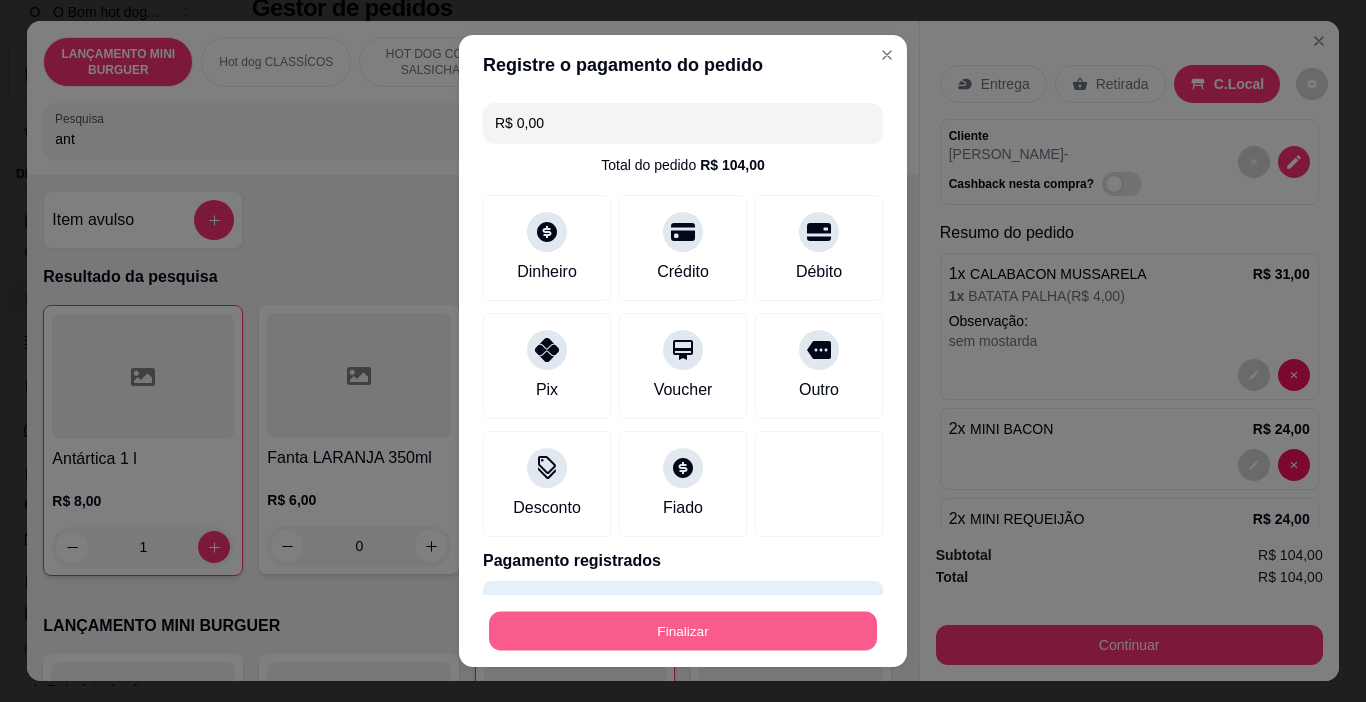 click on "Finalizar" at bounding box center [683, 631] 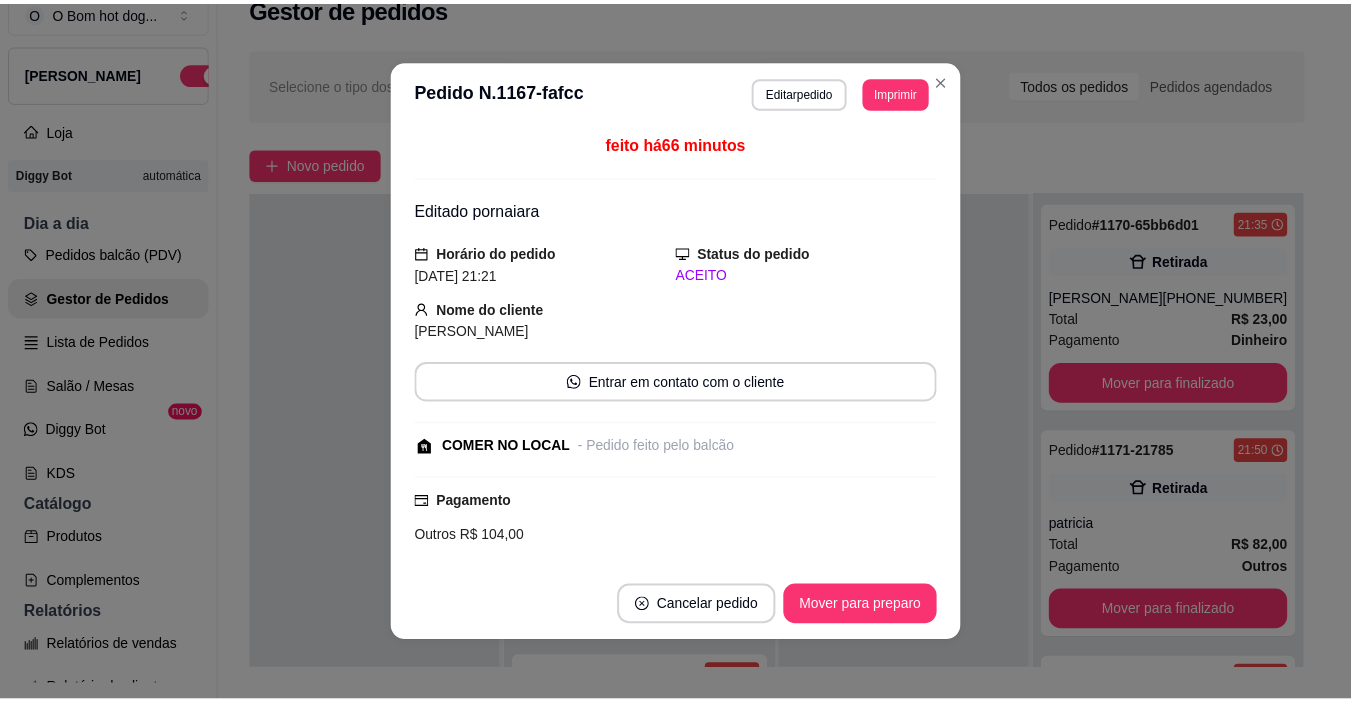 scroll, scrollTop: 458, scrollLeft: 0, axis: vertical 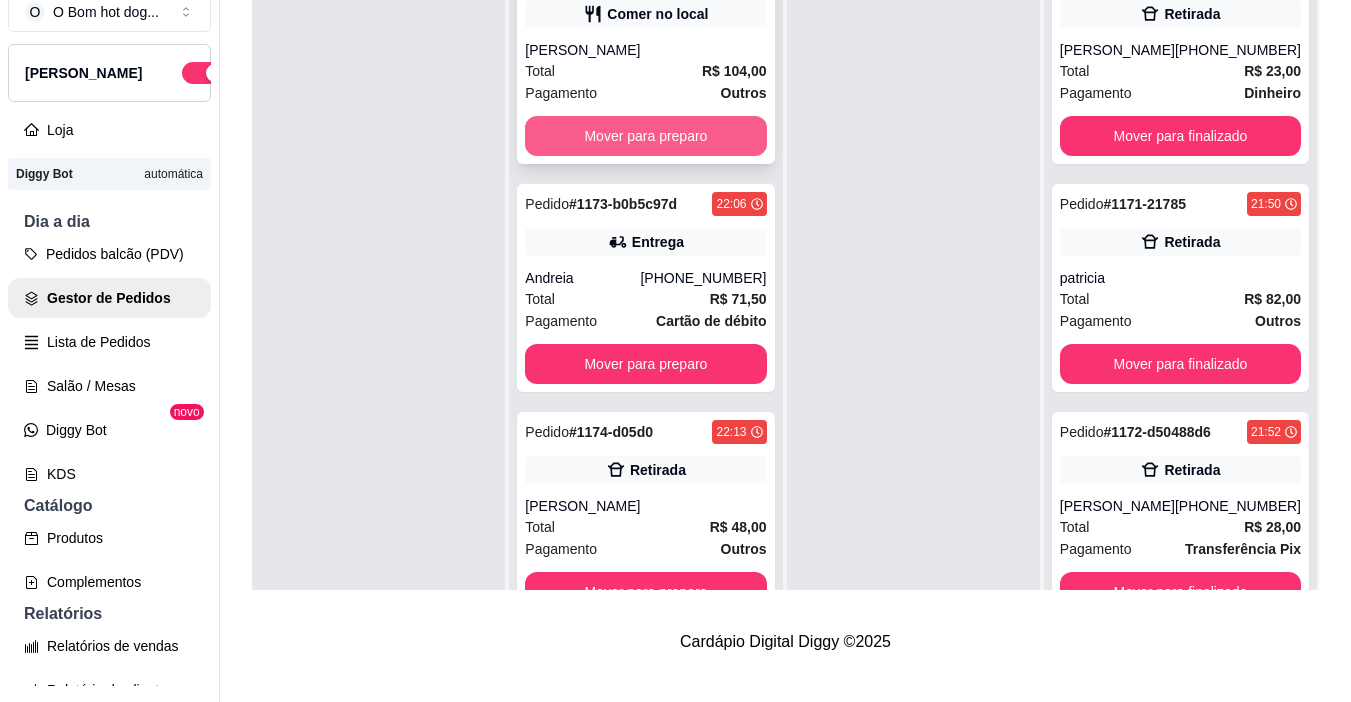 click on "Mover para preparo" at bounding box center (645, 136) 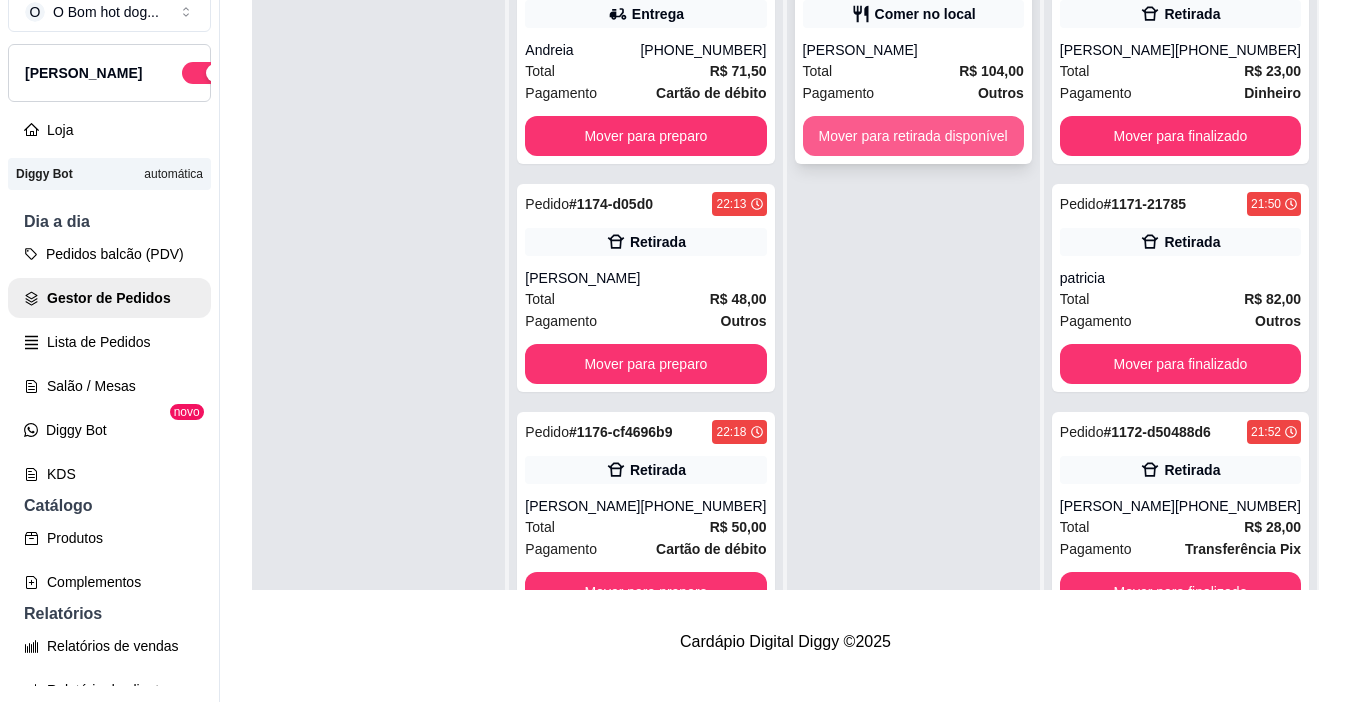 click on "Mover para retirada disponível" at bounding box center (913, 136) 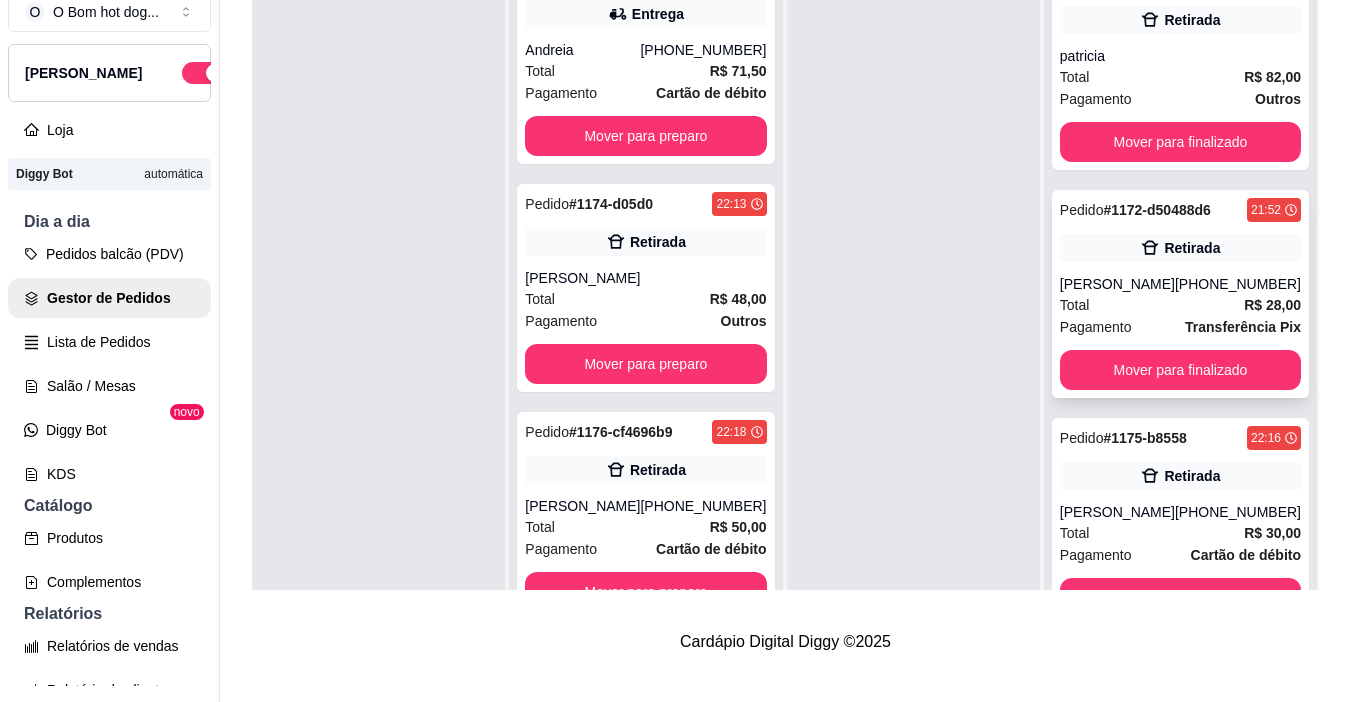 scroll, scrollTop: 478, scrollLeft: 0, axis: vertical 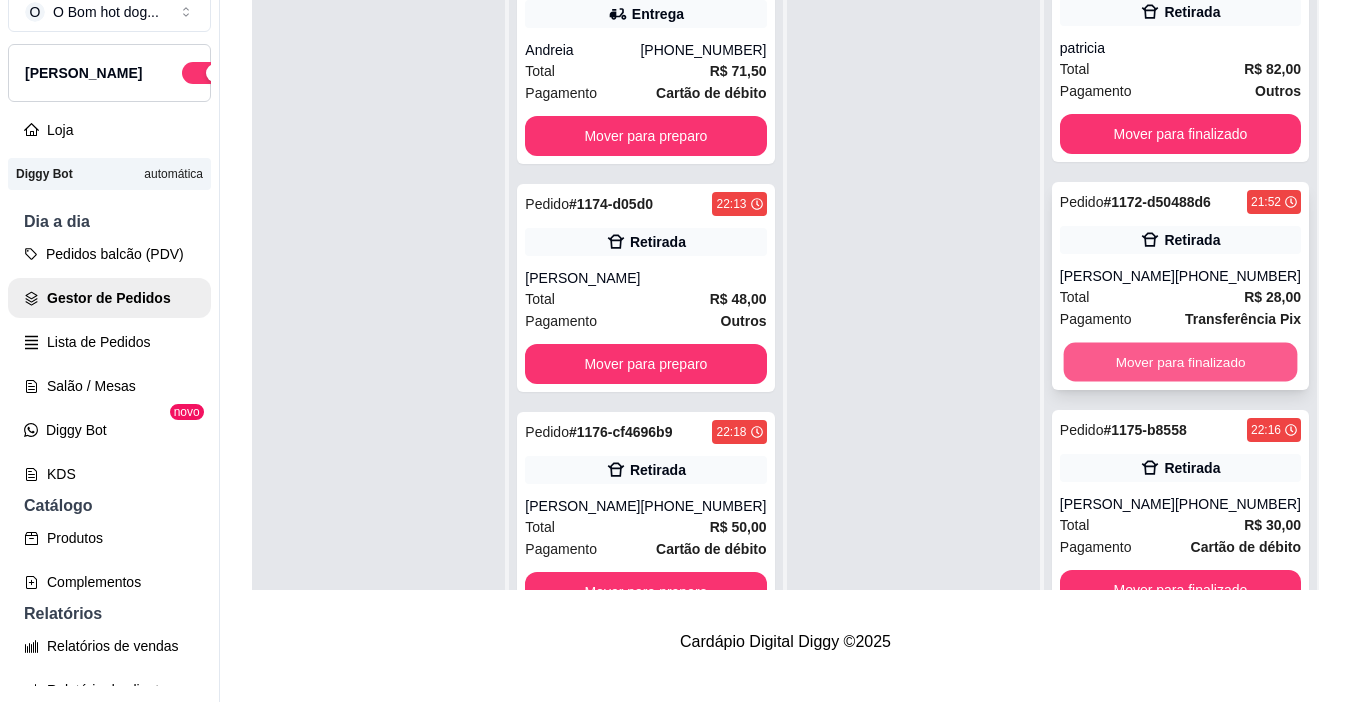 click on "Mover para finalizado" at bounding box center [1180, 362] 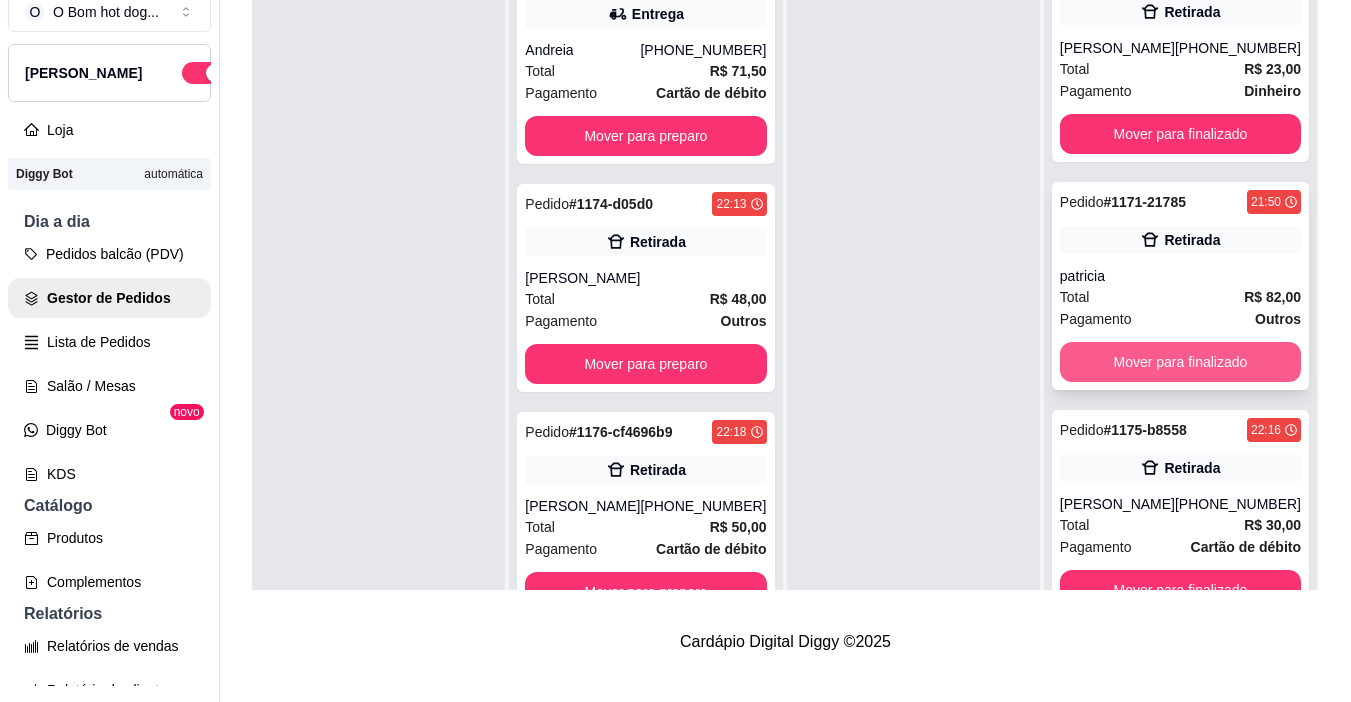 scroll, scrollTop: 250, scrollLeft: 0, axis: vertical 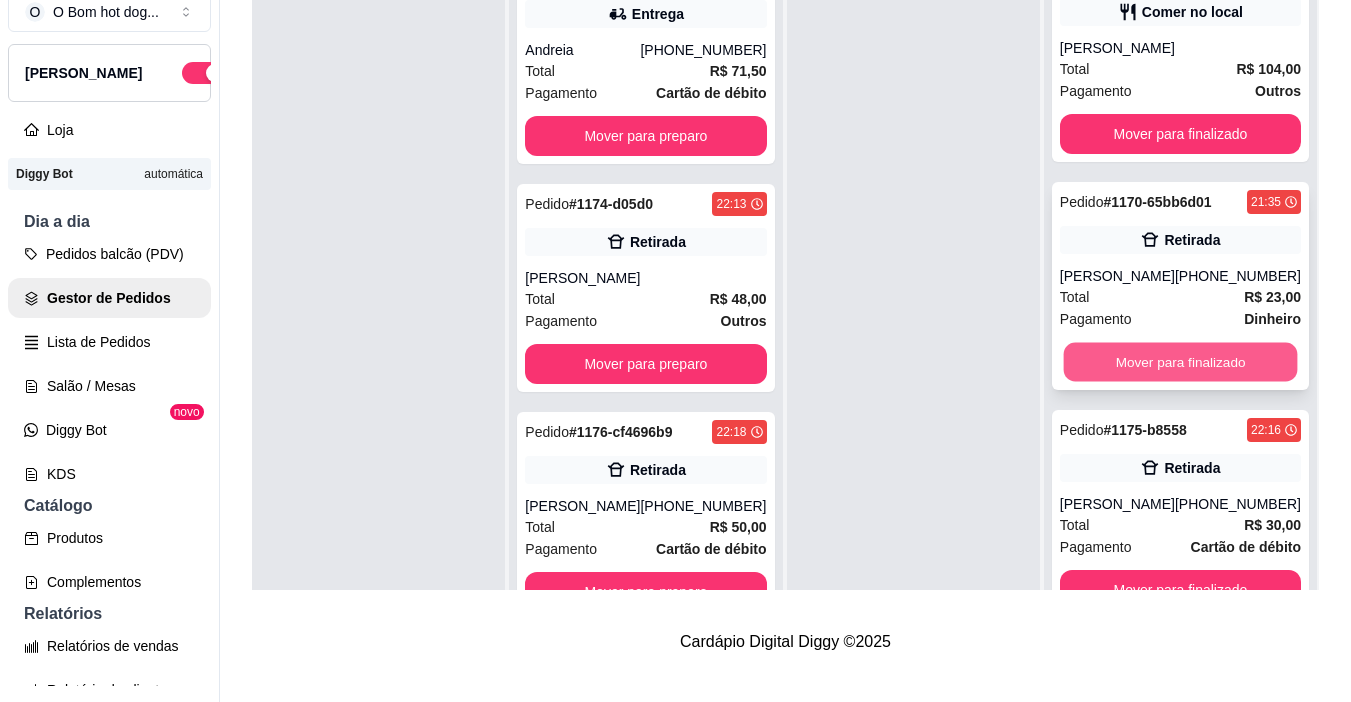 click on "Mover para finalizado" at bounding box center (1180, 362) 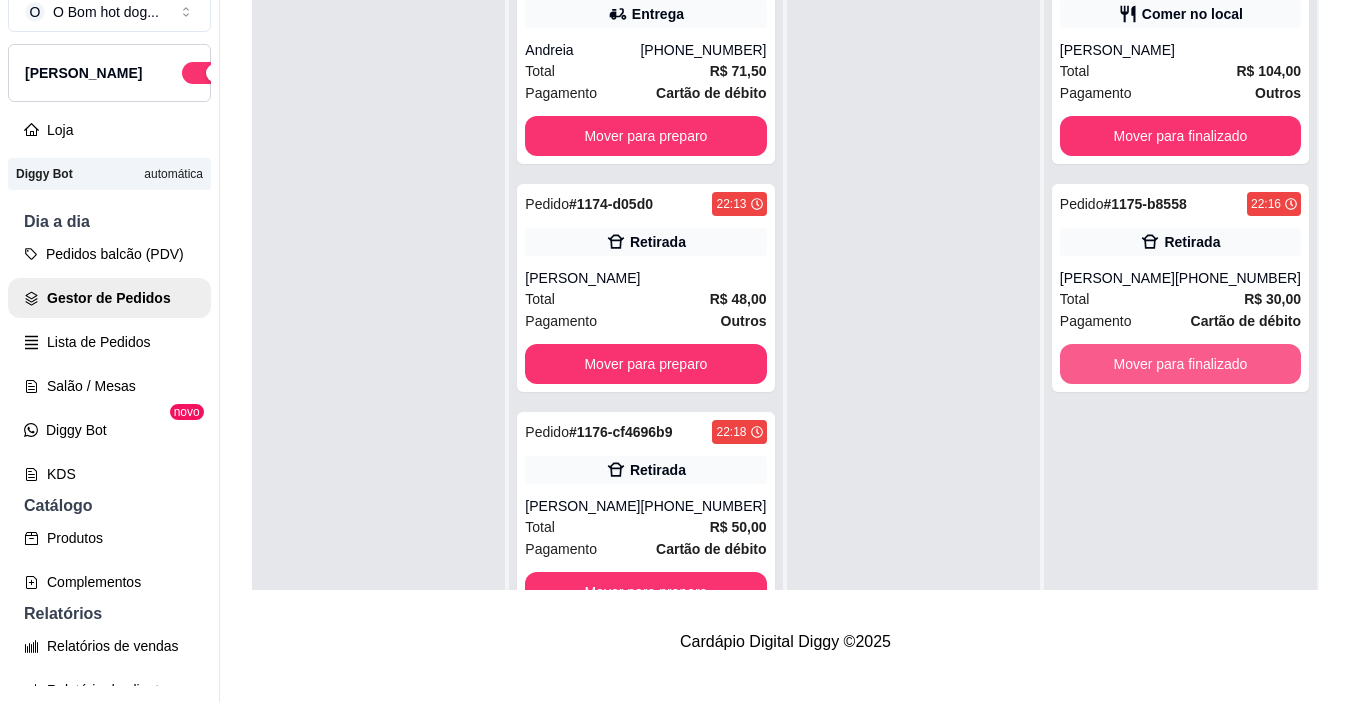 scroll, scrollTop: 0, scrollLeft: 0, axis: both 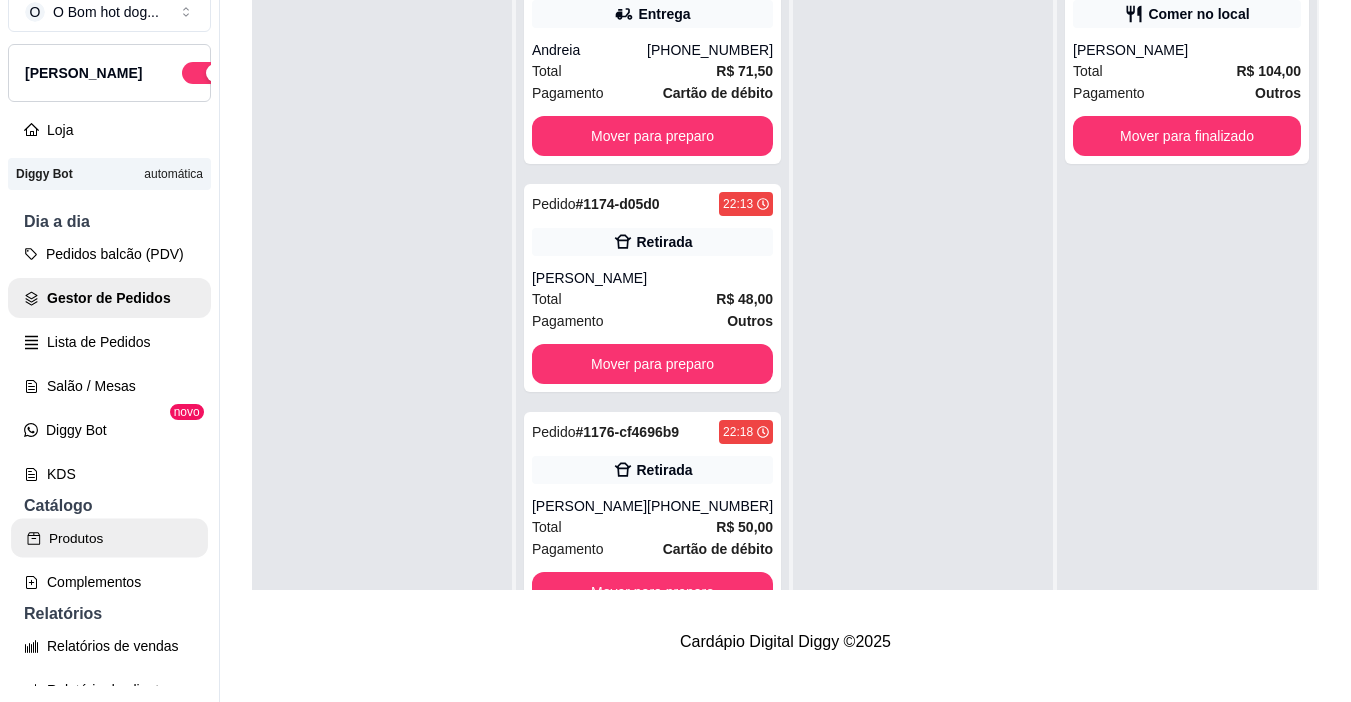 click on "Produtos" at bounding box center [109, 538] 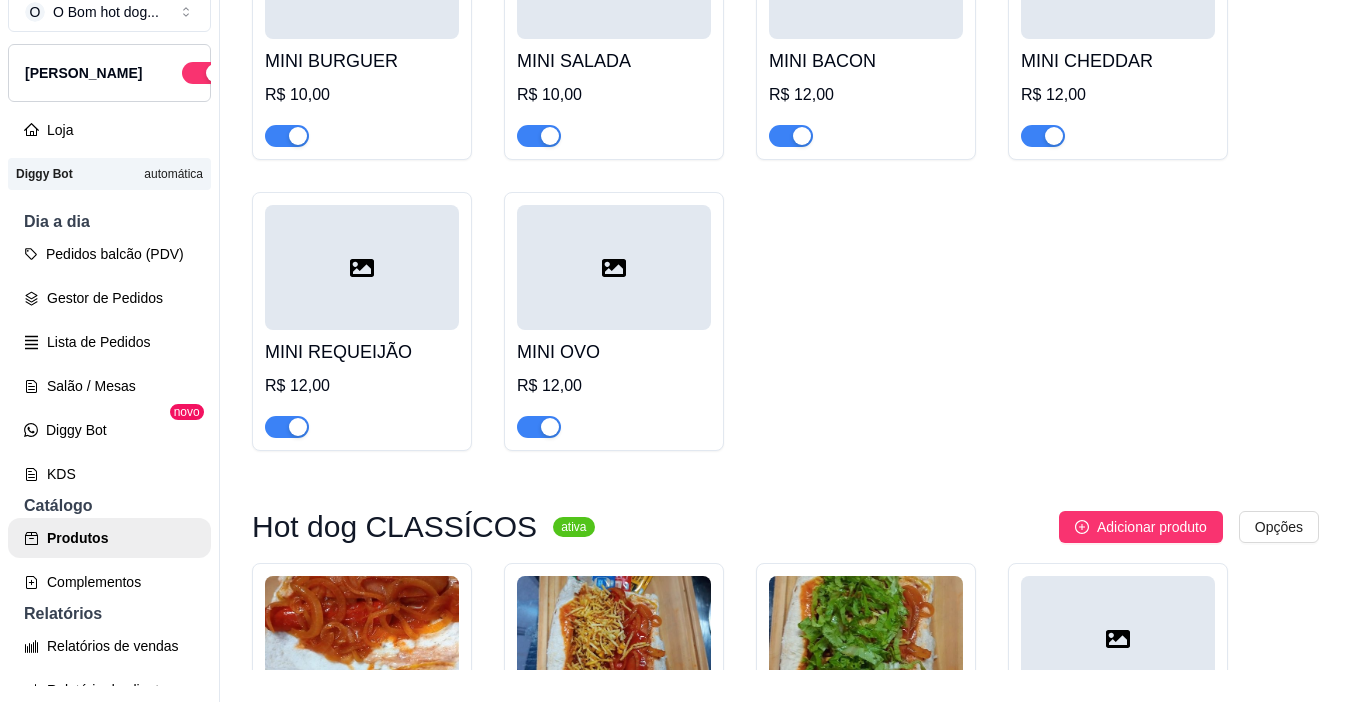 scroll, scrollTop: 0, scrollLeft: 0, axis: both 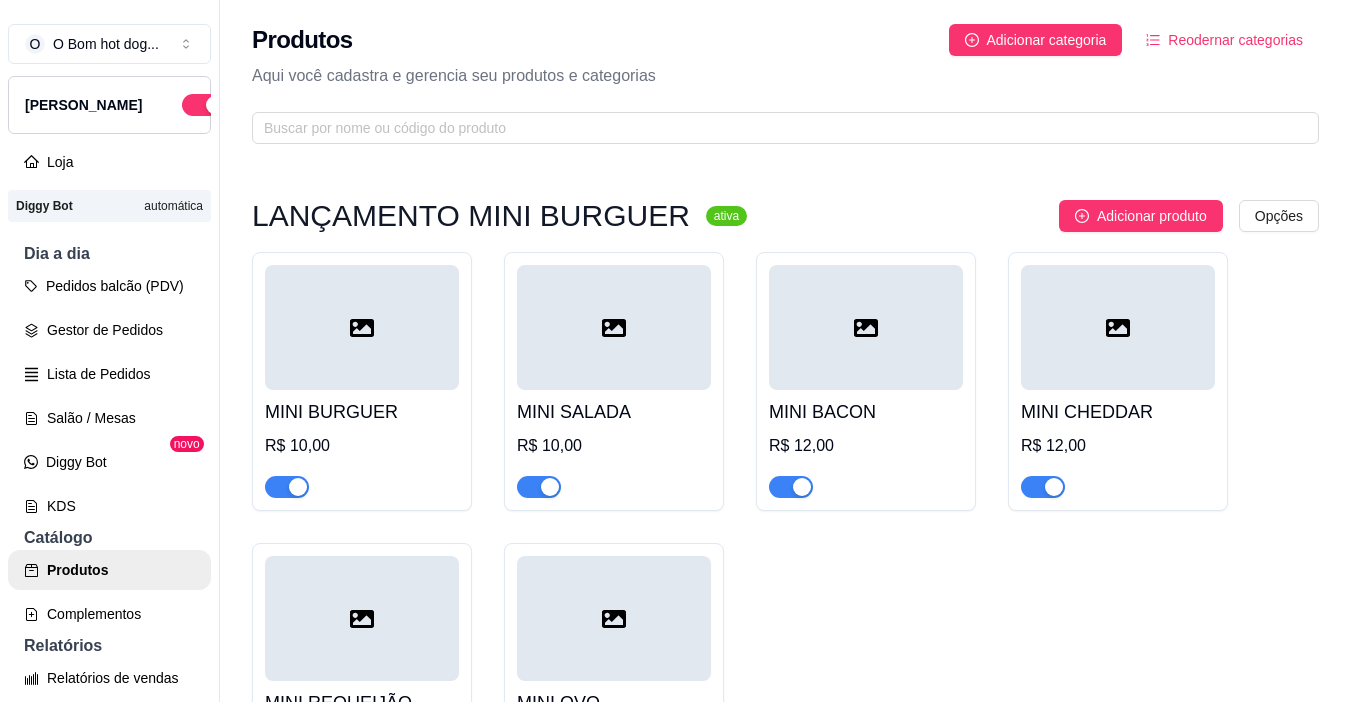 click on "O O Bom hot dog ... Loja Aberta Loja Diggy Bot automática   Dia a dia Pedidos balcão (PDV) Gestor de Pedidos Lista de Pedidos Salão / Mesas Diggy Bot novo KDS Catálogo Produtos Complementos Relatórios Relatórios de vendas Relatório de clientes Relatório de fidelidade novo Gerenciar Entregadores novo Nota Fiscal (NFC-e) Controle de caixa Controle de fiado Cupons Clientes Estoque Configurações Diggy Planos Precisa de ajuda? Sair Produtos Adicionar categoria Reodernar categorias Aqui você cadastra e gerencia seu produtos e categorias LANÇAMENTO MINI BURGUER  ativa Adicionar produto Opções MINI BURGUER    R$ 10,00 MINI SALADA    R$ 10,00 MINI BACON   R$ 12,00 MINI CHEDDAR    R$ 12,00 MINI REQUEIJÃO    R$ 12,00 MINI OVO   R$ 12,00 Hot dog CLASSÍCOS ativa Adicionar produto Opções Tradicional    R$ 10,00 Batata palha    R$ 13,00 Completo    R$ 15,00 Alface   R$ 13,00 MILHO   R$ 13,00 alface e batata   R$ 14,00 milho e batata   R$ 14,00 alface e milho   R$ 14,00 ativa Adicionar produto" at bounding box center (675, 351) 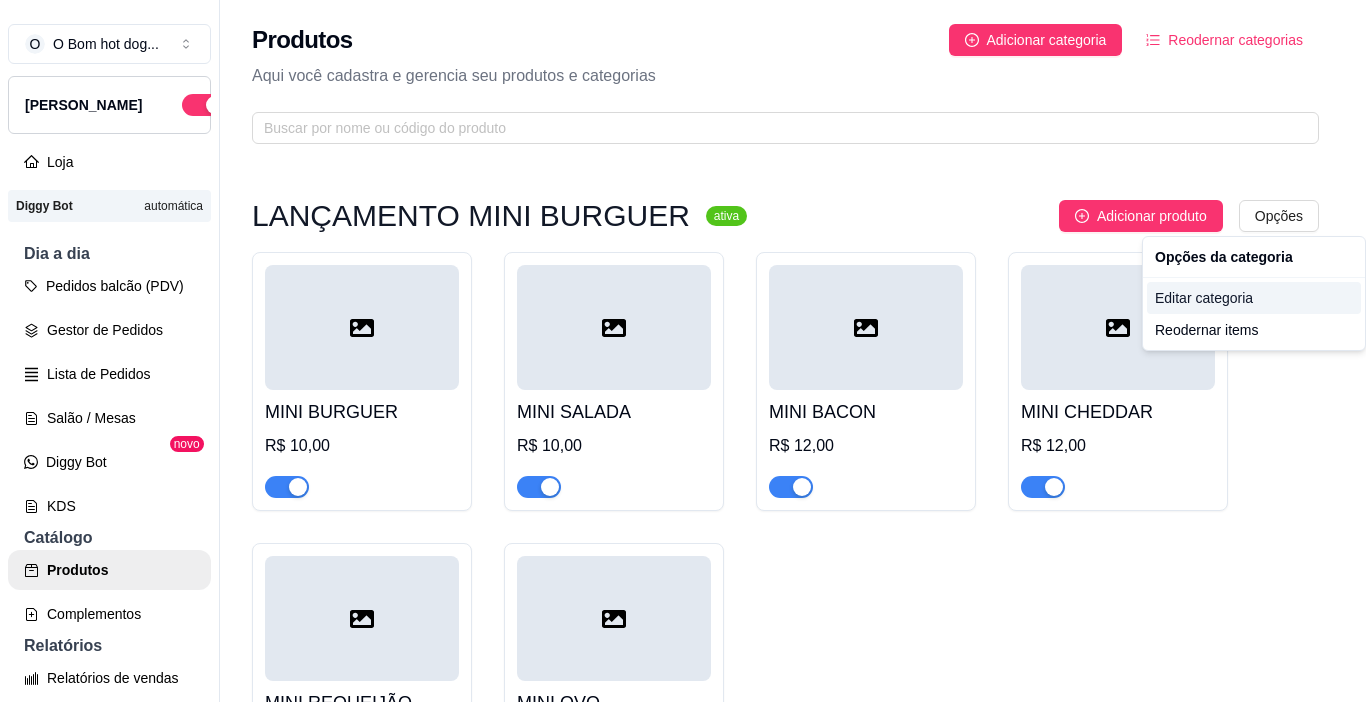 click on "Editar categoria" at bounding box center [1254, 298] 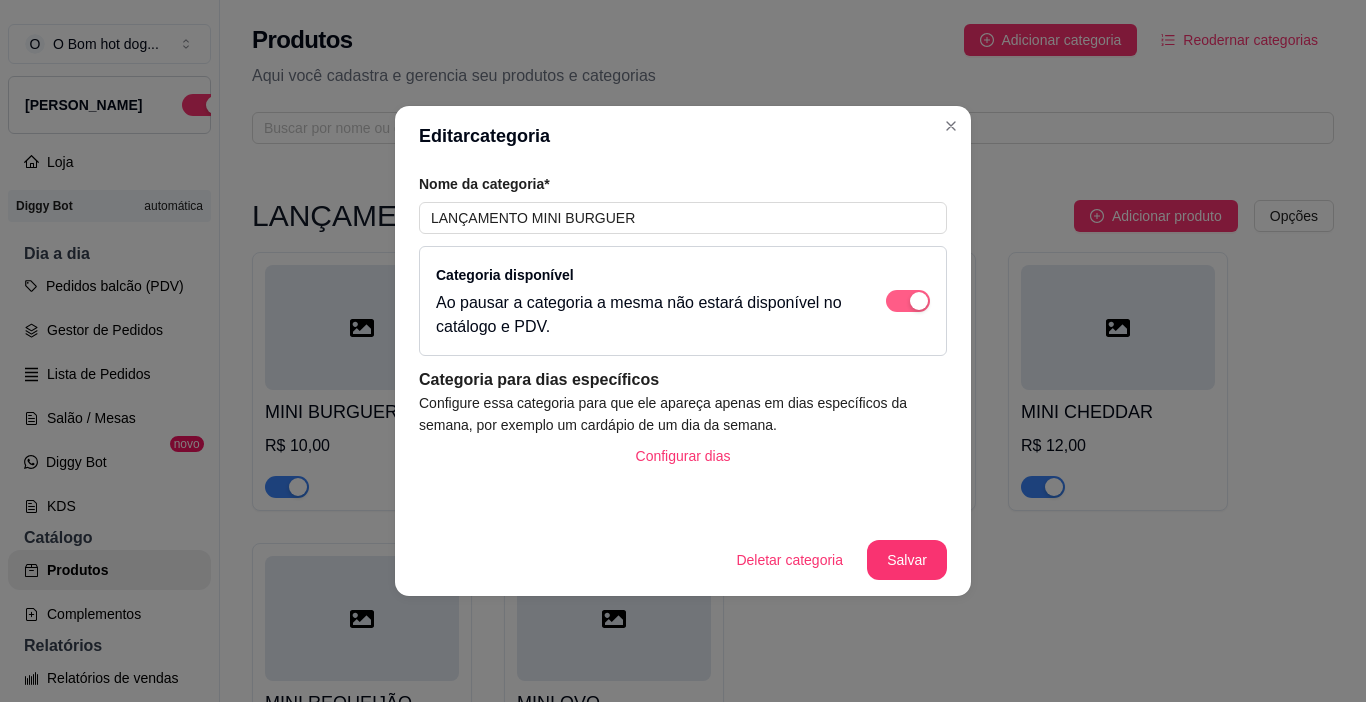 click at bounding box center (919, 301) 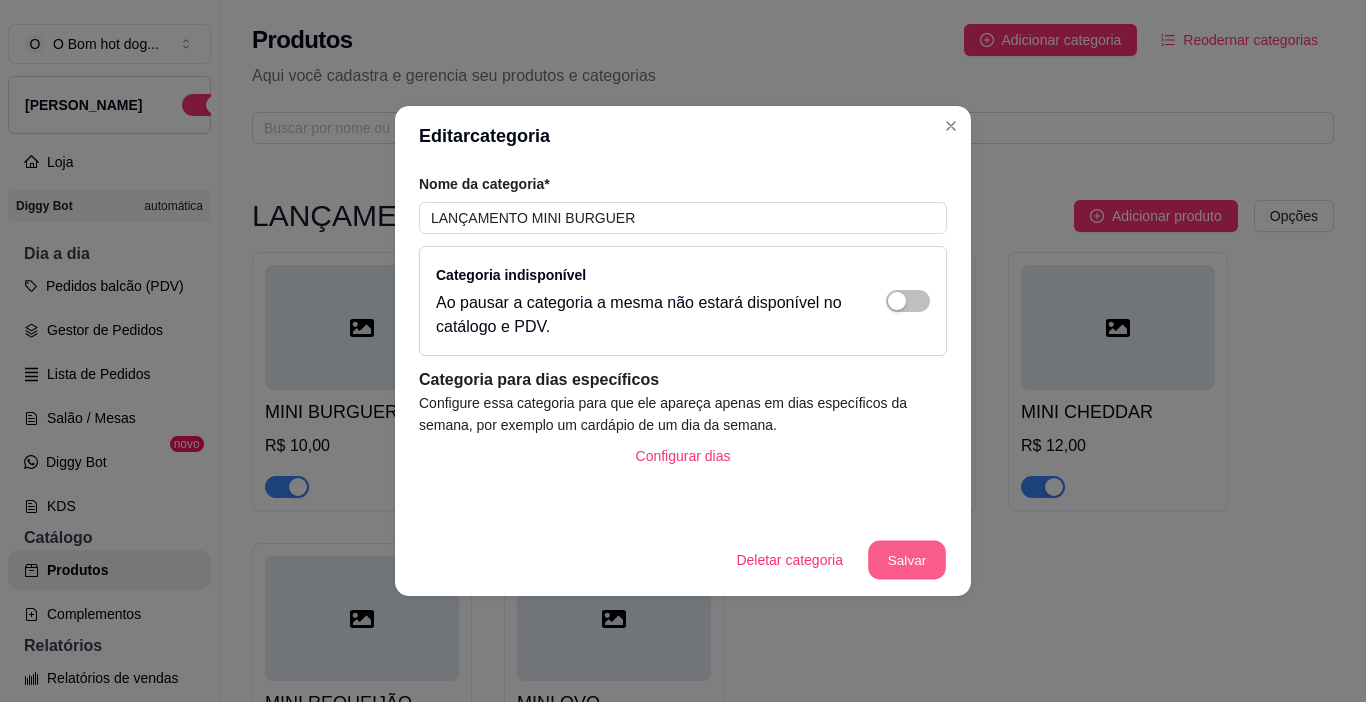 click on "Salvar" at bounding box center (907, 560) 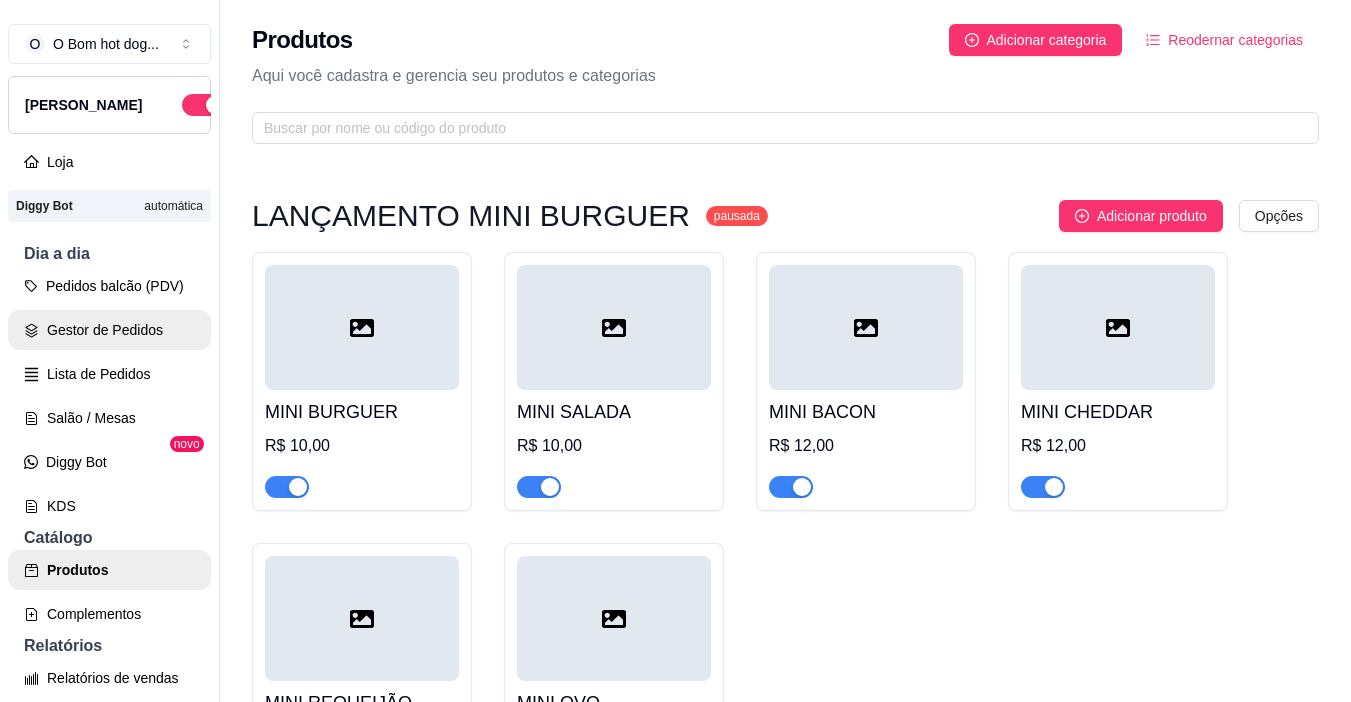 click on "Gestor de Pedidos" at bounding box center (109, 330) 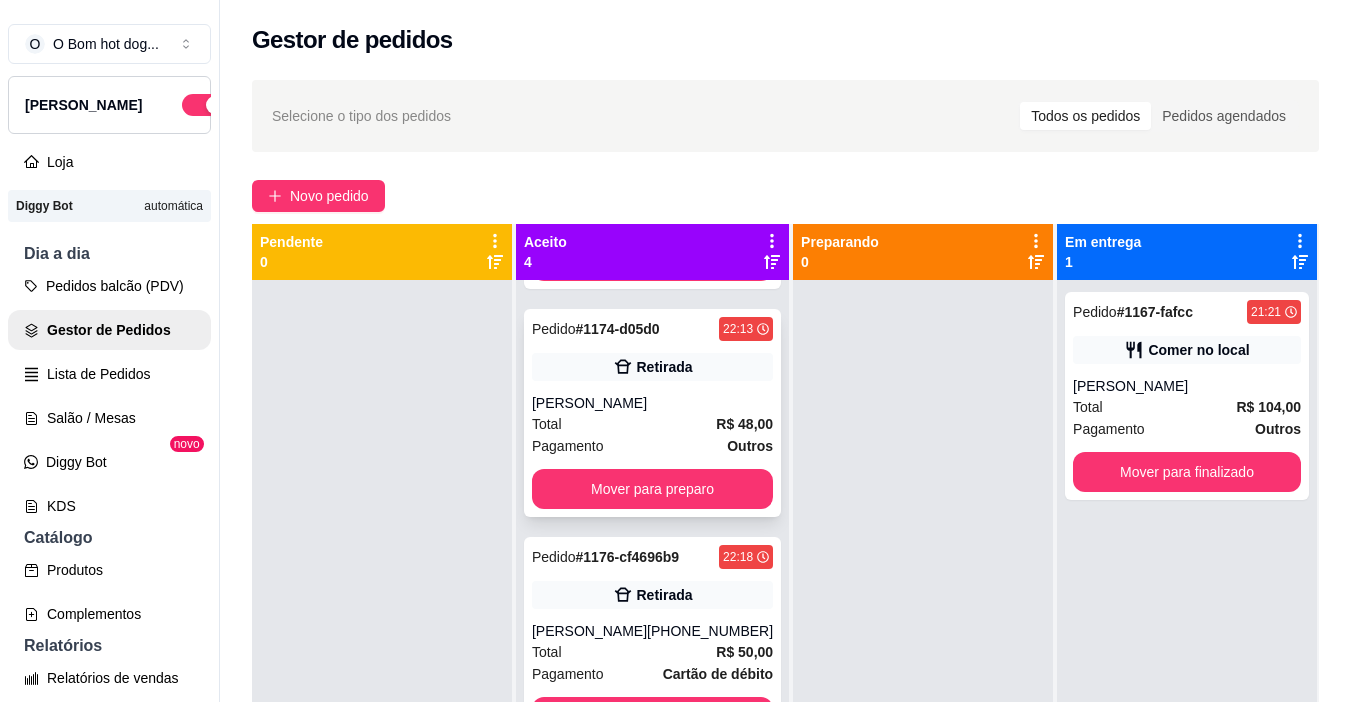 scroll, scrollTop: 230, scrollLeft: 0, axis: vertical 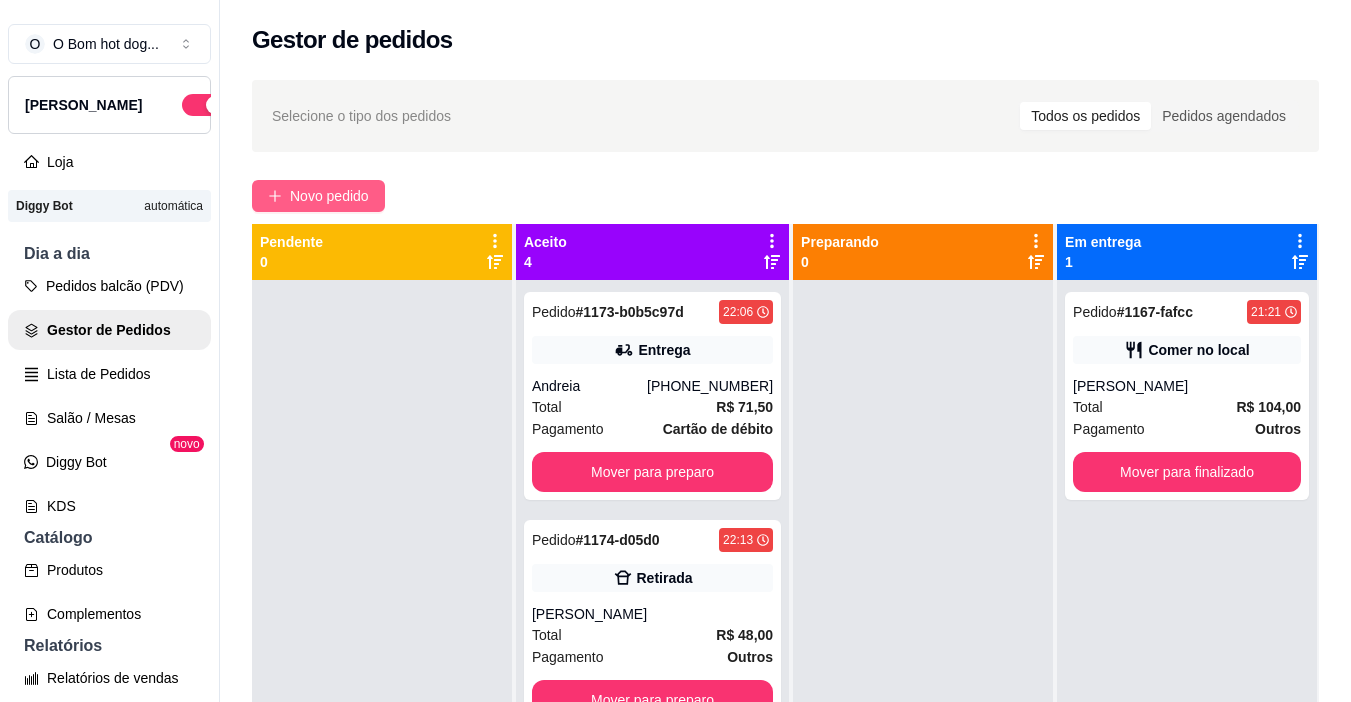 click on "Novo pedido" at bounding box center (329, 196) 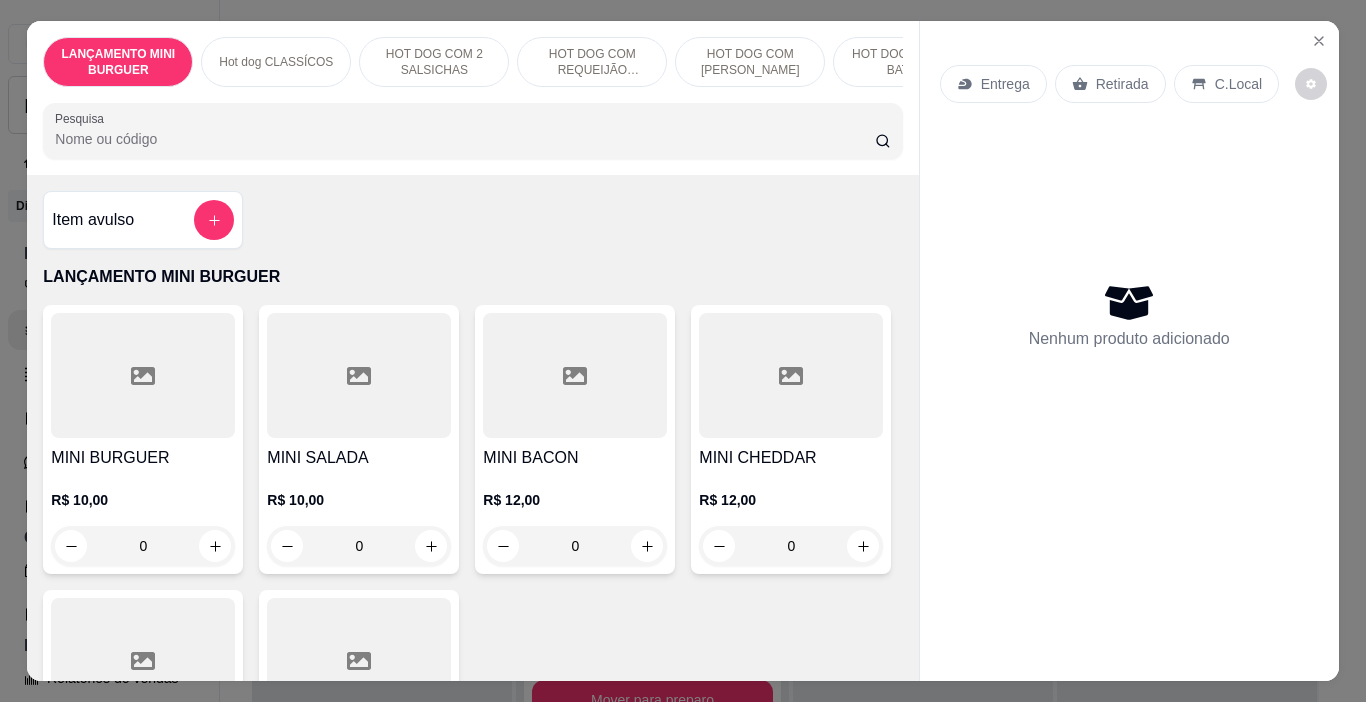 click on "Pesquisa" at bounding box center (465, 139) 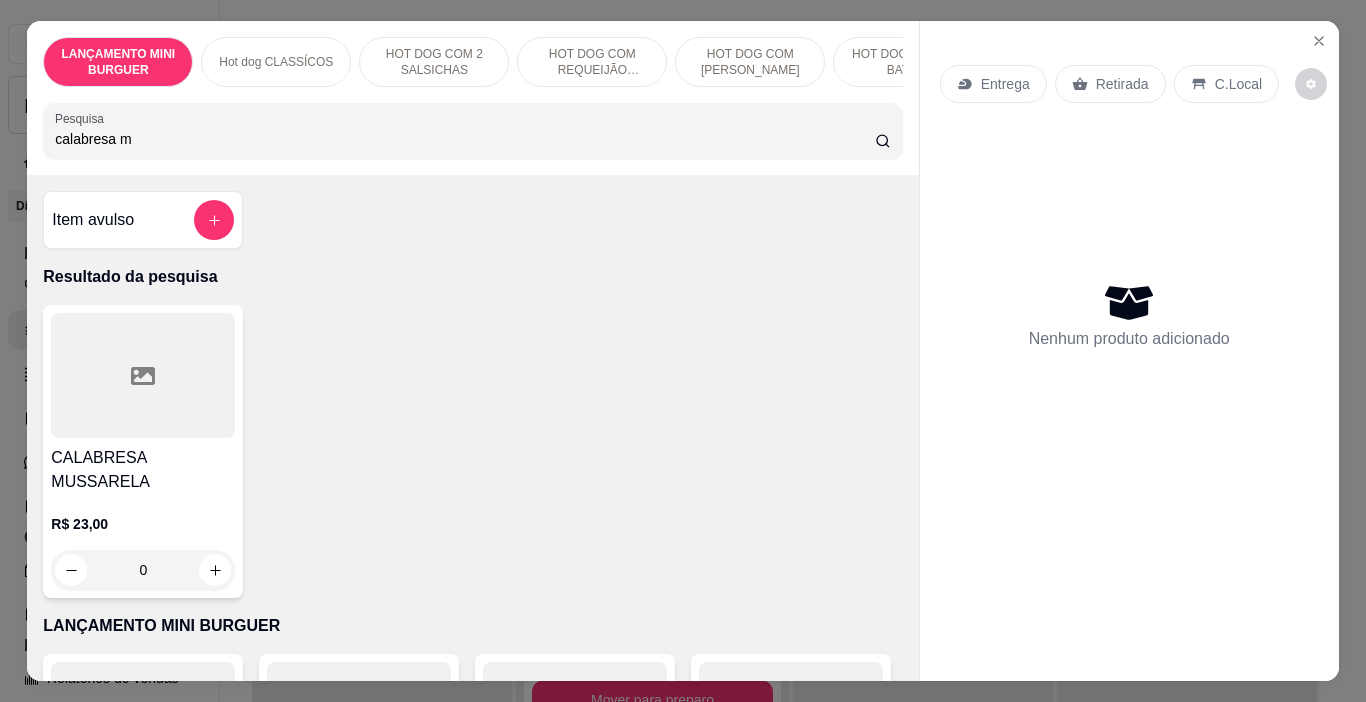 click on "0" at bounding box center [143, 570] 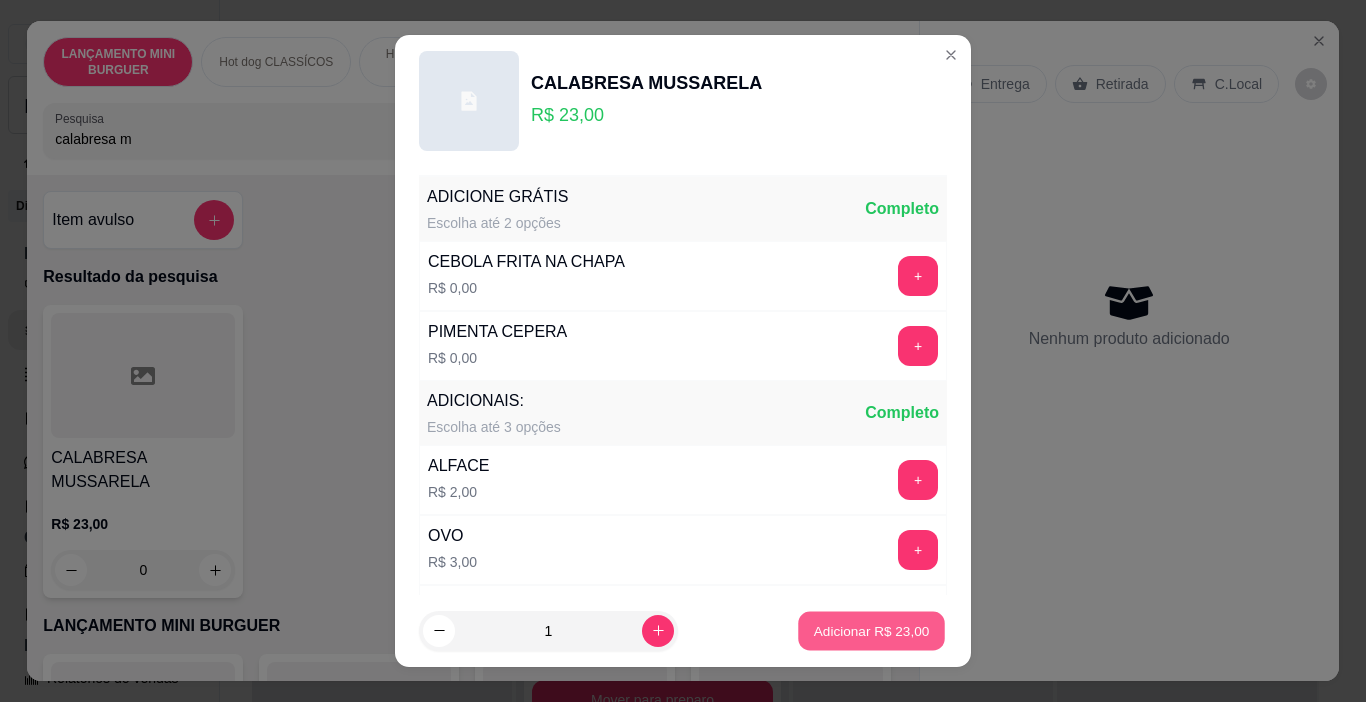 click on "Adicionar   R$ 23,00" at bounding box center [871, 631] 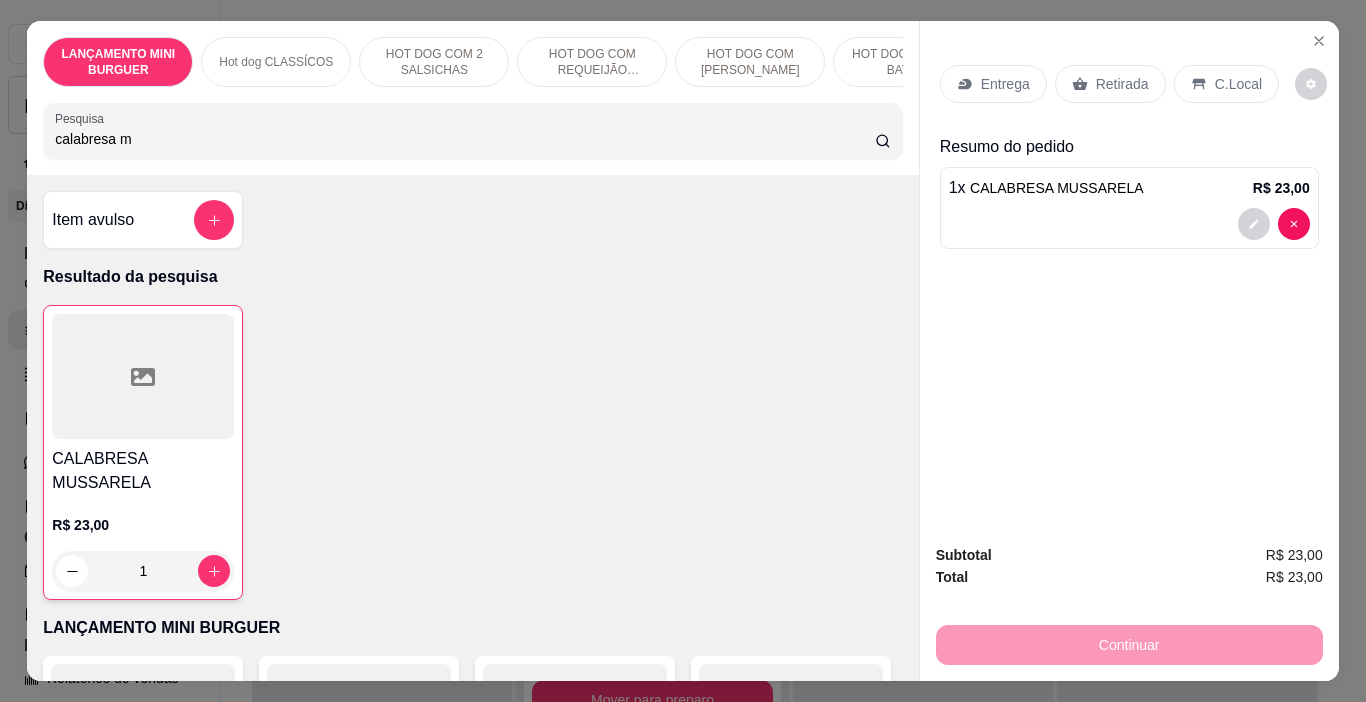 click on "Retirada" at bounding box center [1110, 84] 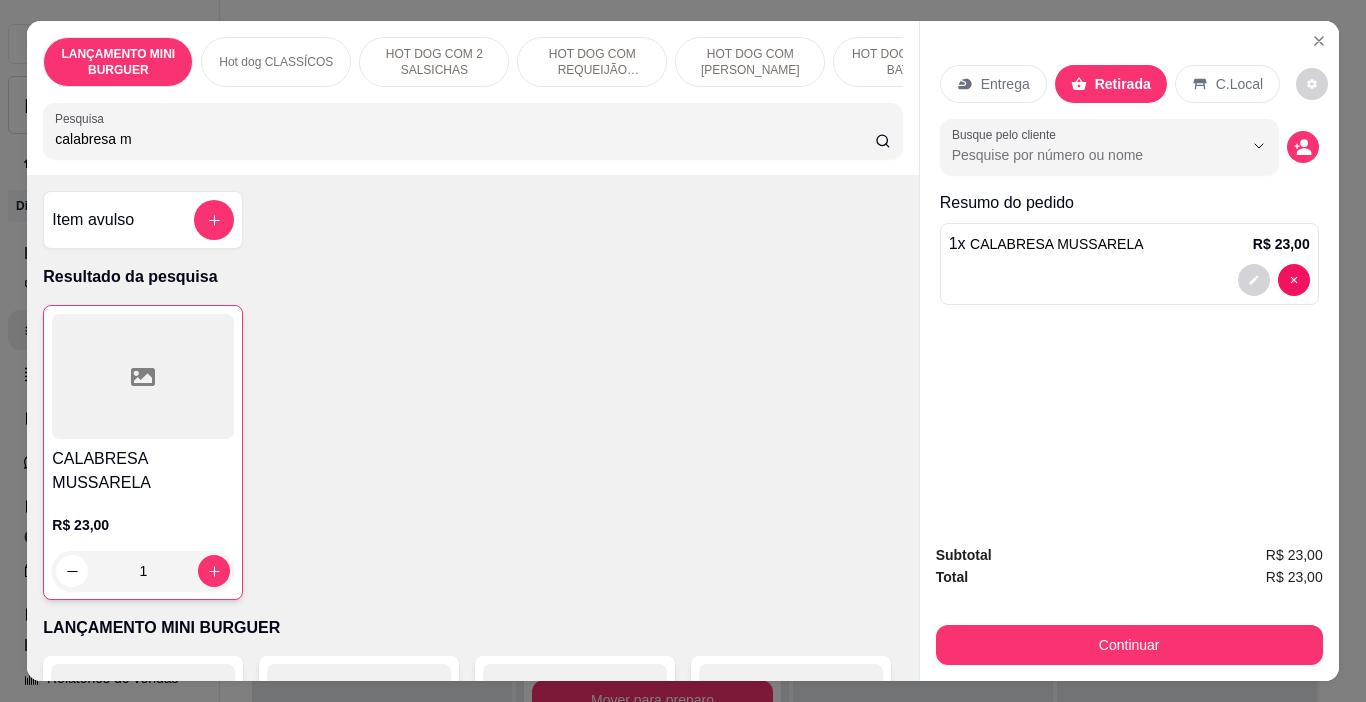 drag, startPoint x: 1299, startPoint y: 121, endPoint x: 1312, endPoint y: 175, distance: 55.542778 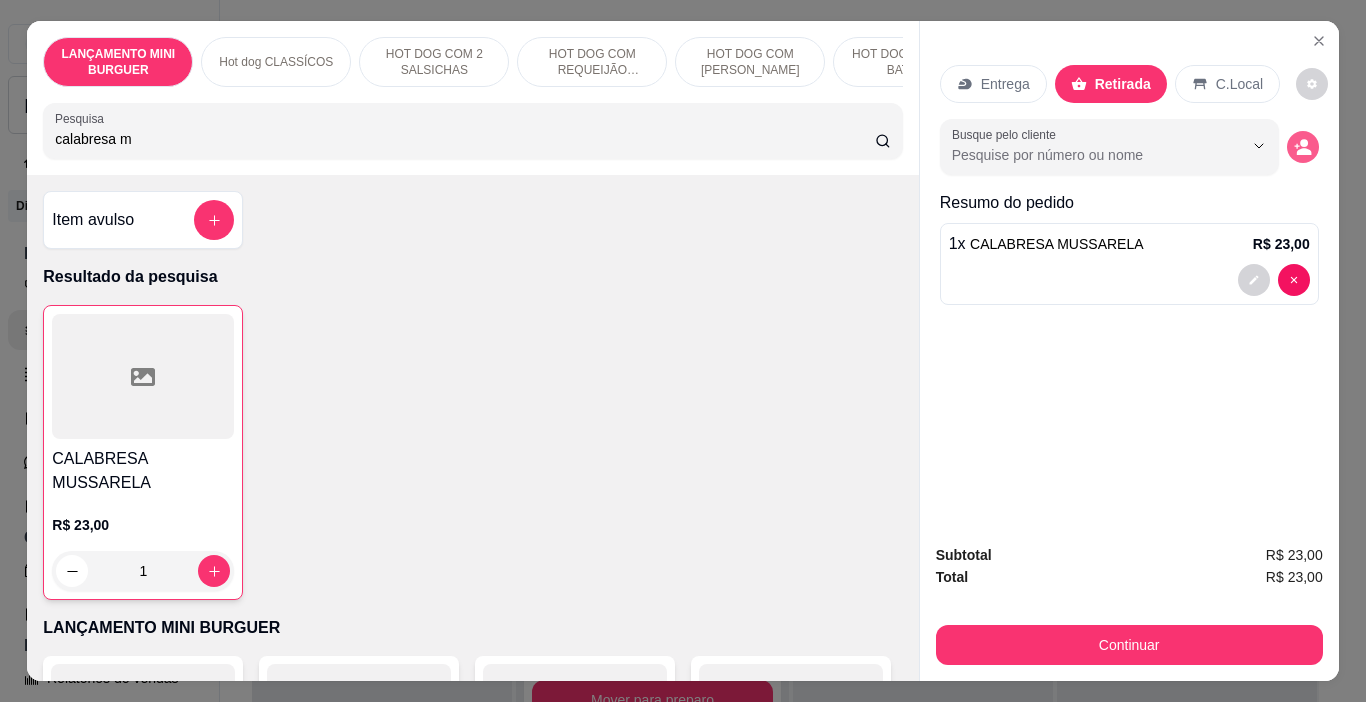 click 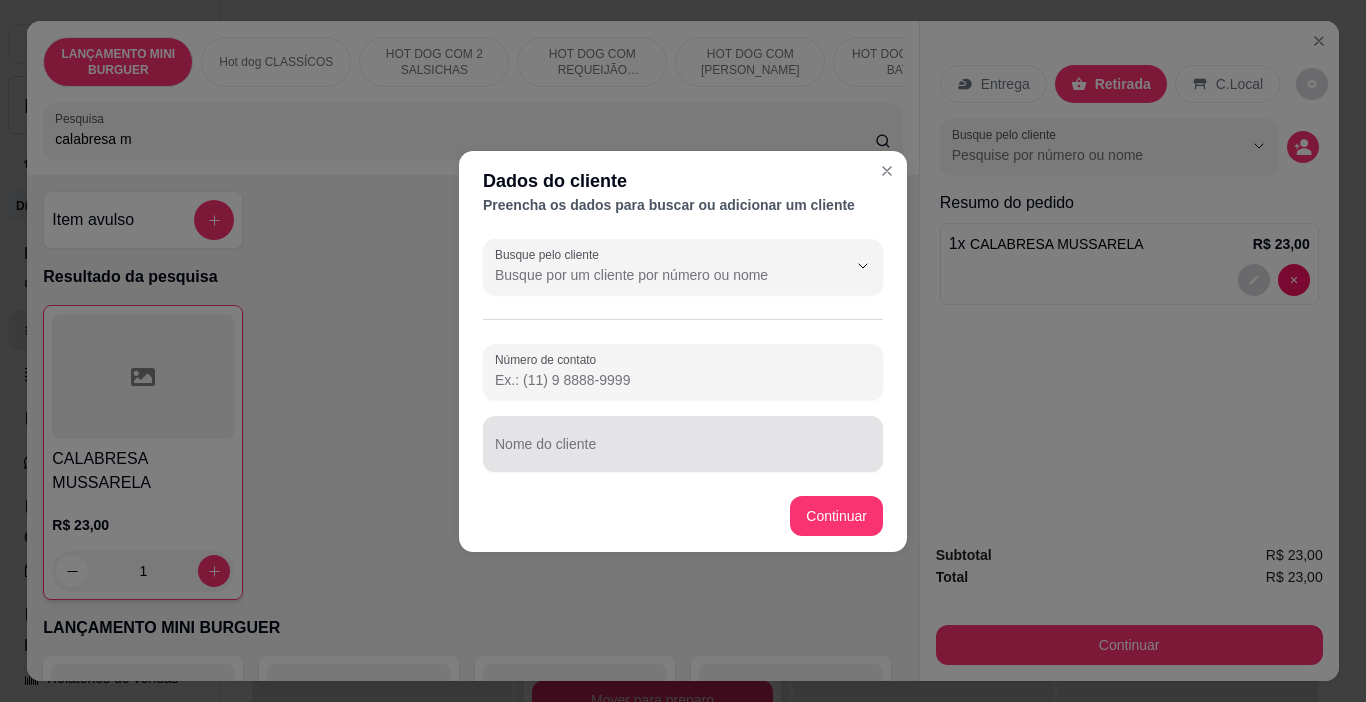 drag, startPoint x: 547, startPoint y: 439, endPoint x: 556, endPoint y: 451, distance: 15 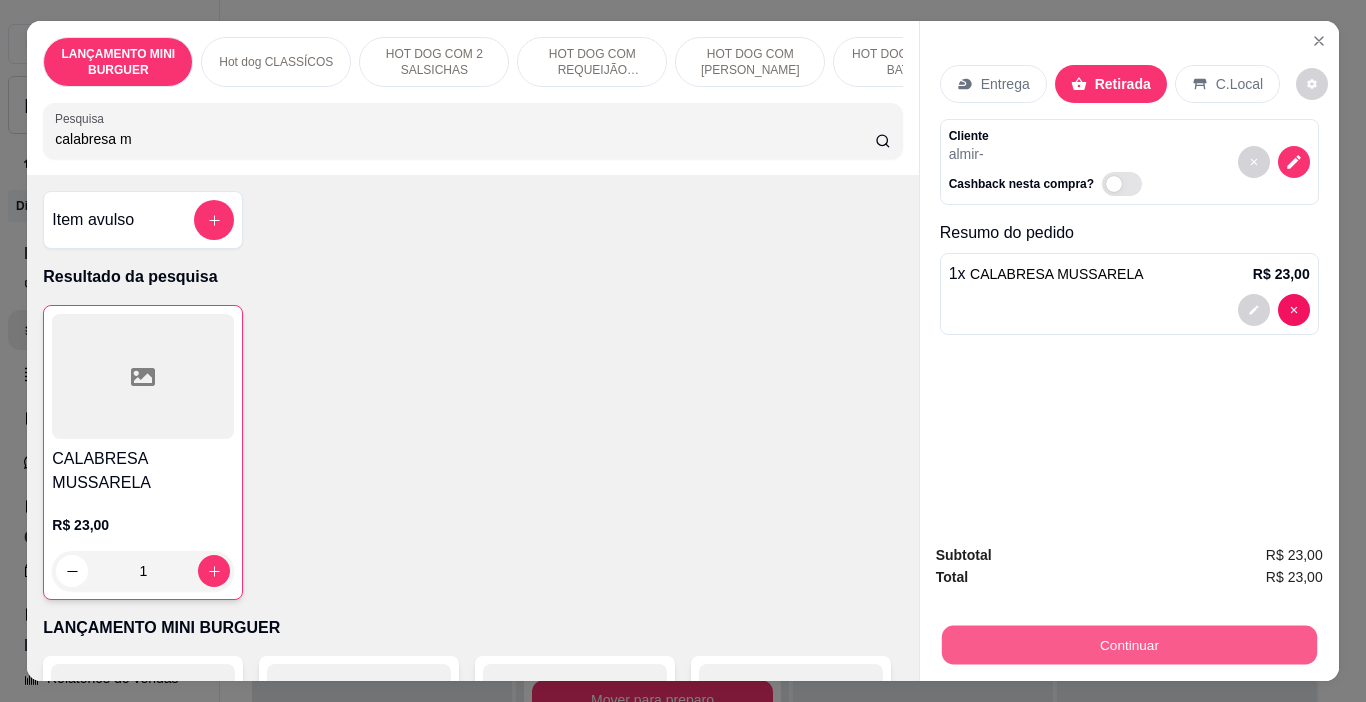 click on "Continuar" at bounding box center (1128, 645) 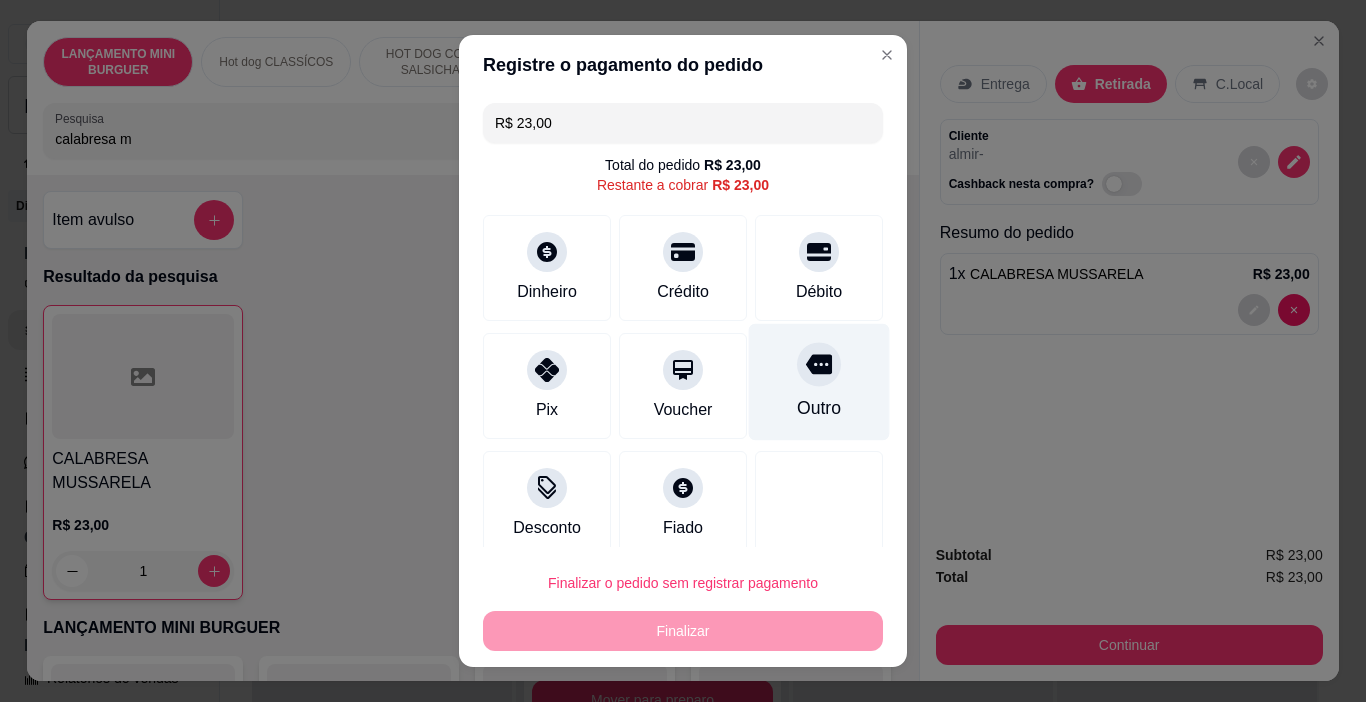drag, startPoint x: 785, startPoint y: 382, endPoint x: 777, endPoint y: 424, distance: 42.755116 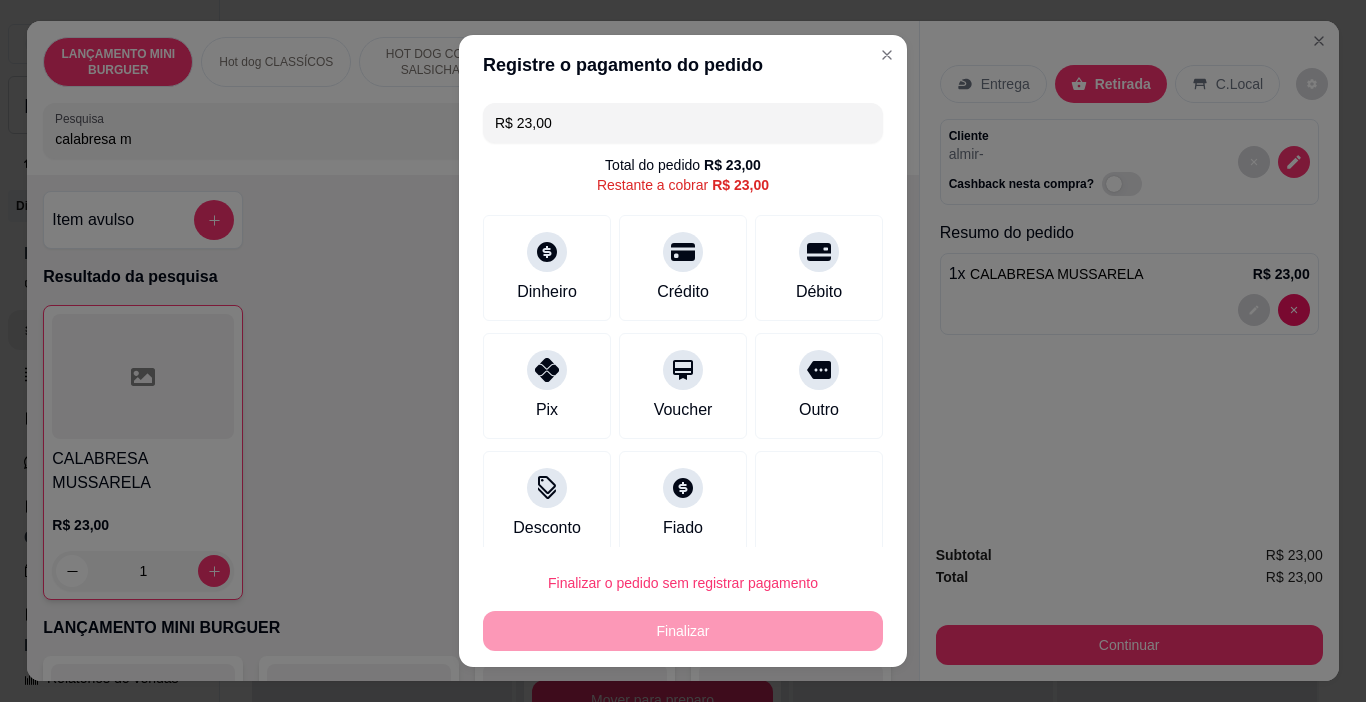 click at bounding box center [819, 370] 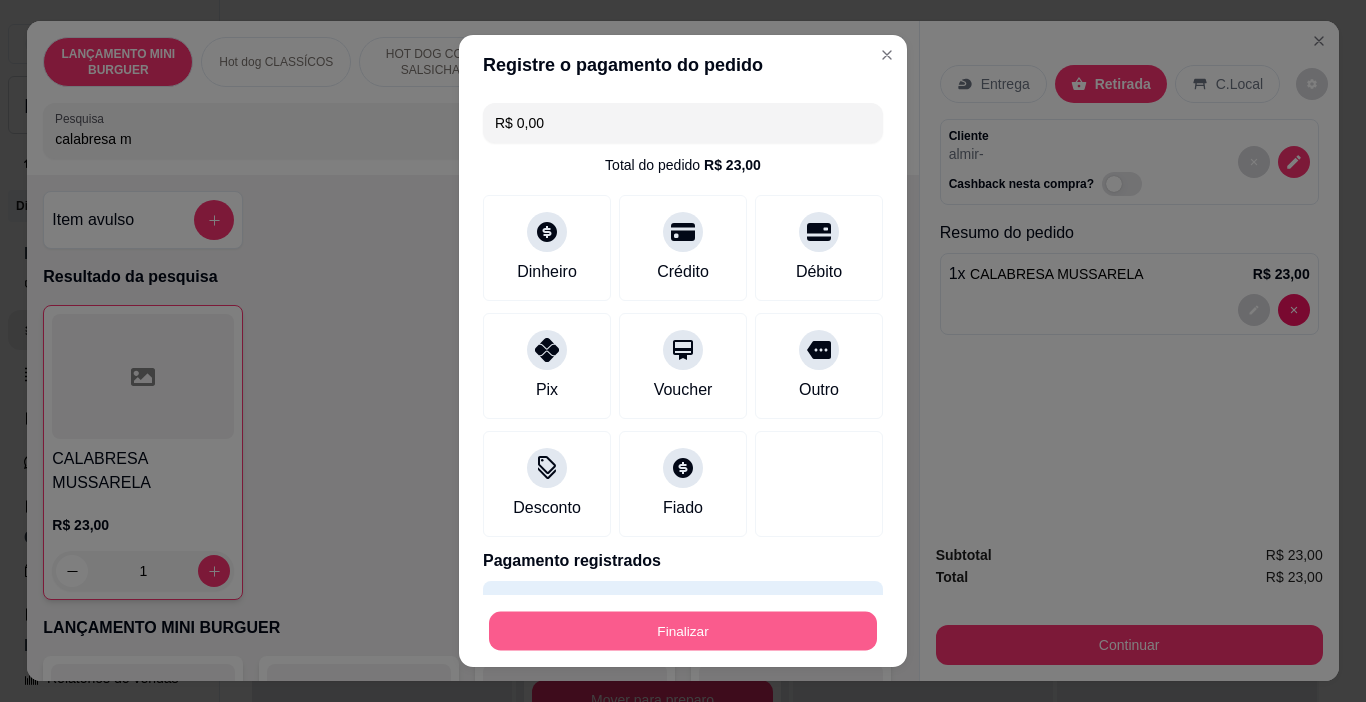 click on "Finalizar" at bounding box center (683, 631) 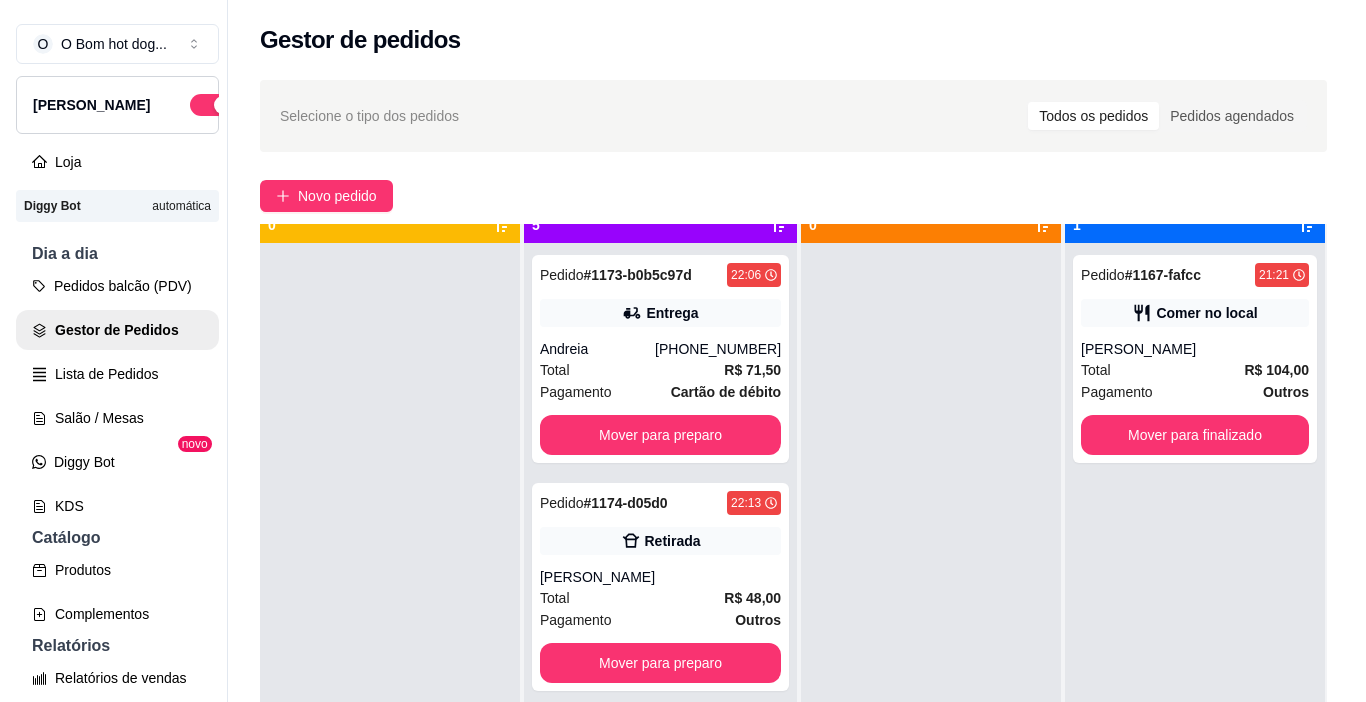 scroll, scrollTop: 56, scrollLeft: 0, axis: vertical 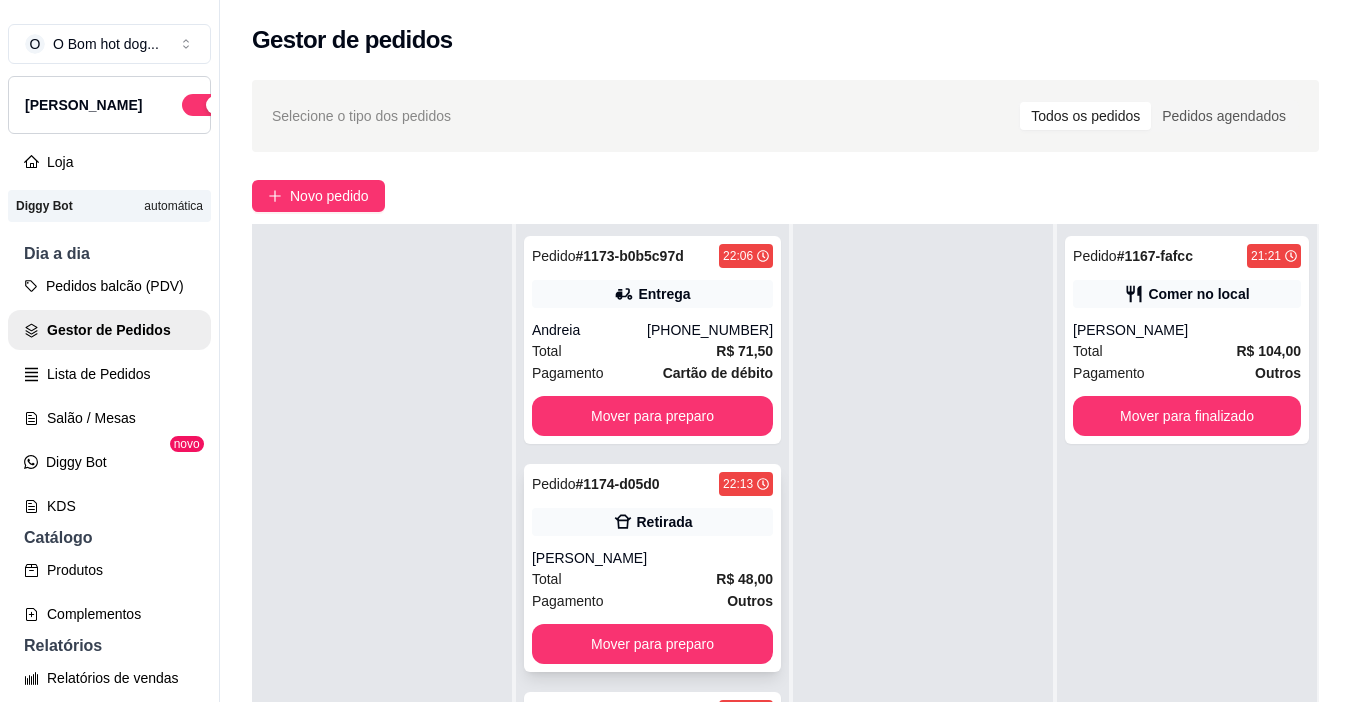 click on "[PERSON_NAME]" at bounding box center (652, 558) 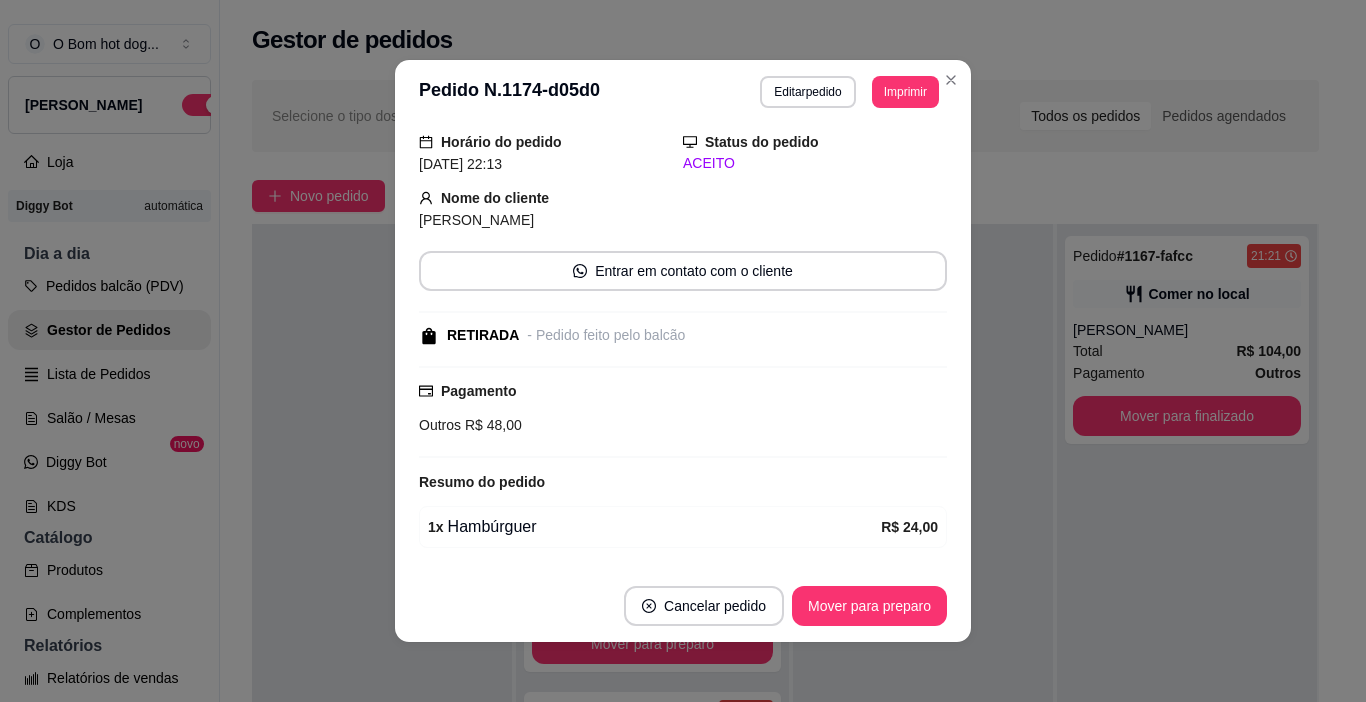 scroll, scrollTop: 245, scrollLeft: 0, axis: vertical 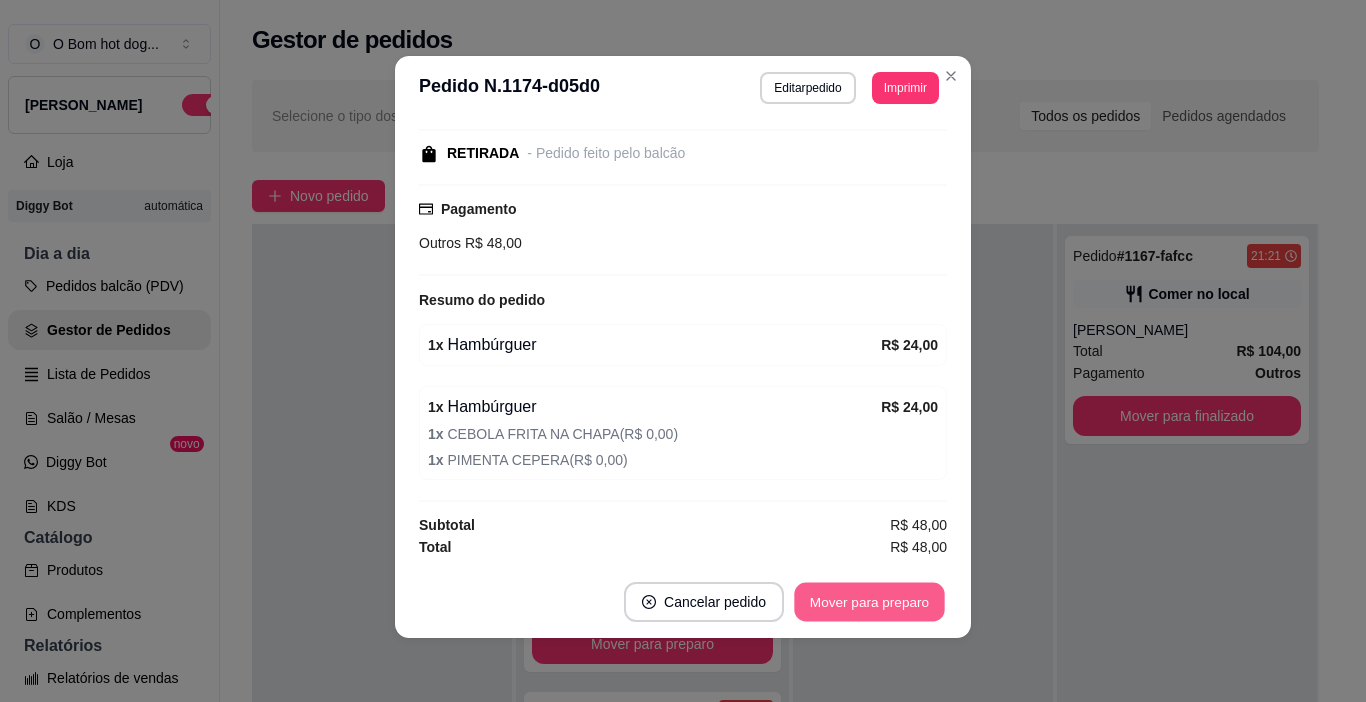 click on "Mover para preparo" at bounding box center [869, 602] 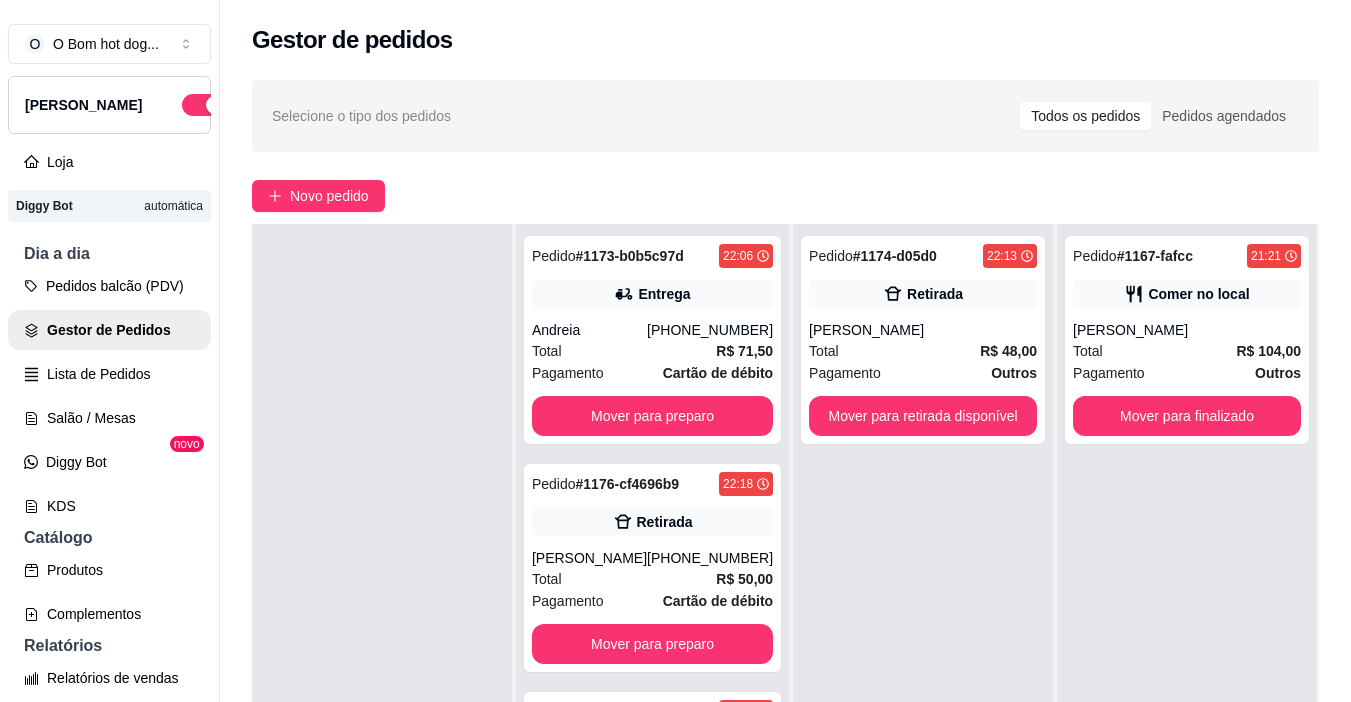 drag, startPoint x: 321, startPoint y: 437, endPoint x: 341, endPoint y: 434, distance: 20.22375 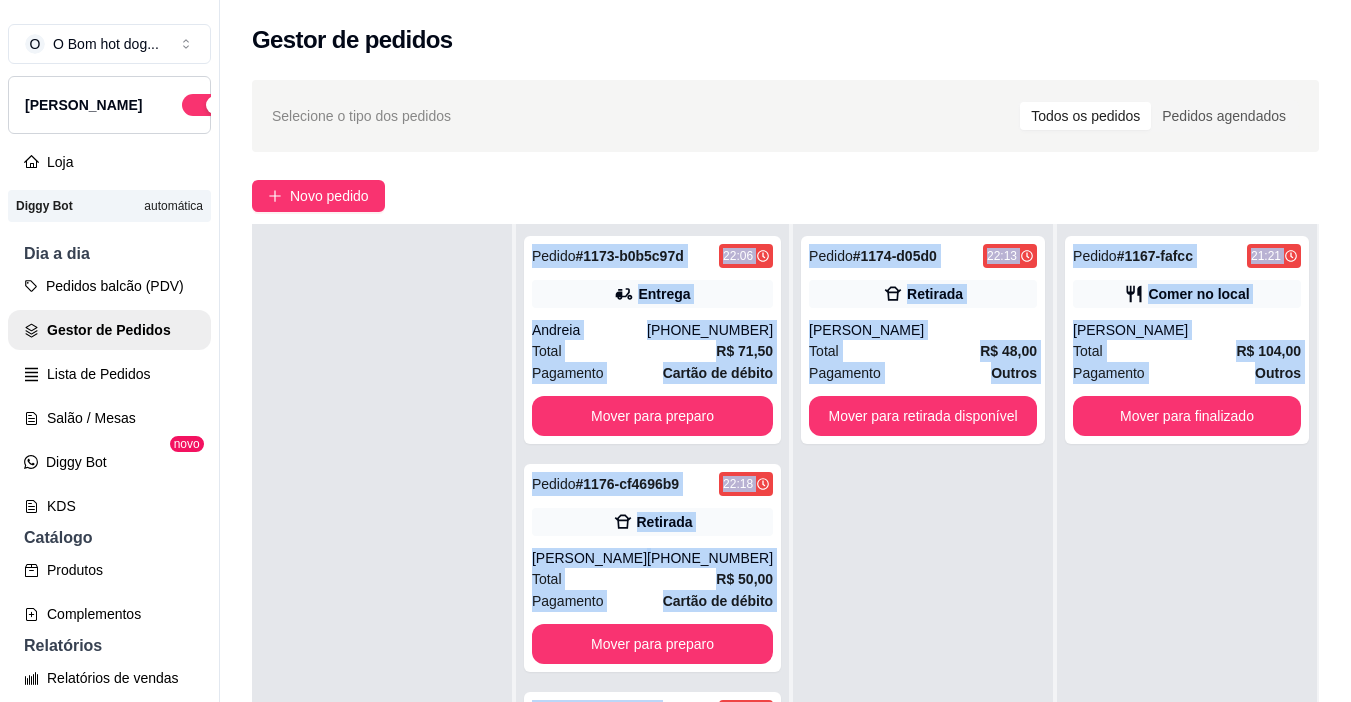 drag, startPoint x: 274, startPoint y: 239, endPoint x: 1213, endPoint y: 625, distance: 1015.2423 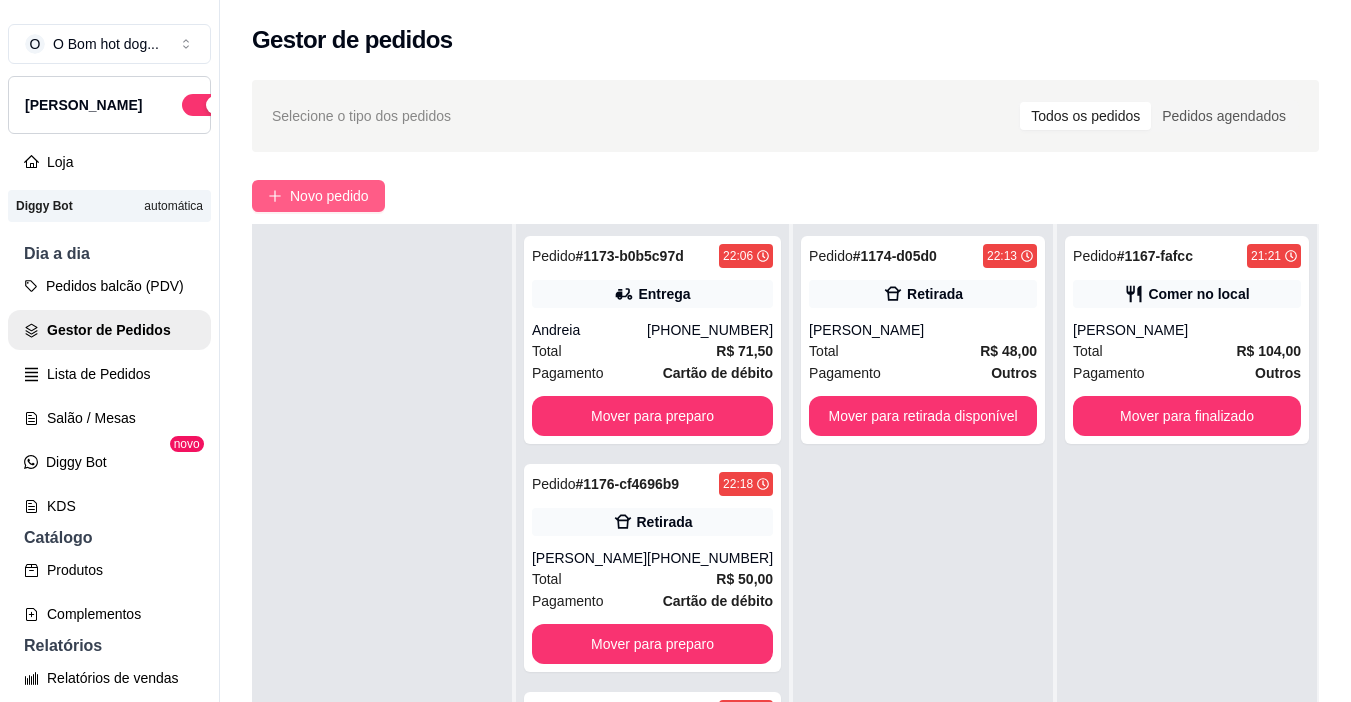 click on "Novo pedido" at bounding box center [318, 196] 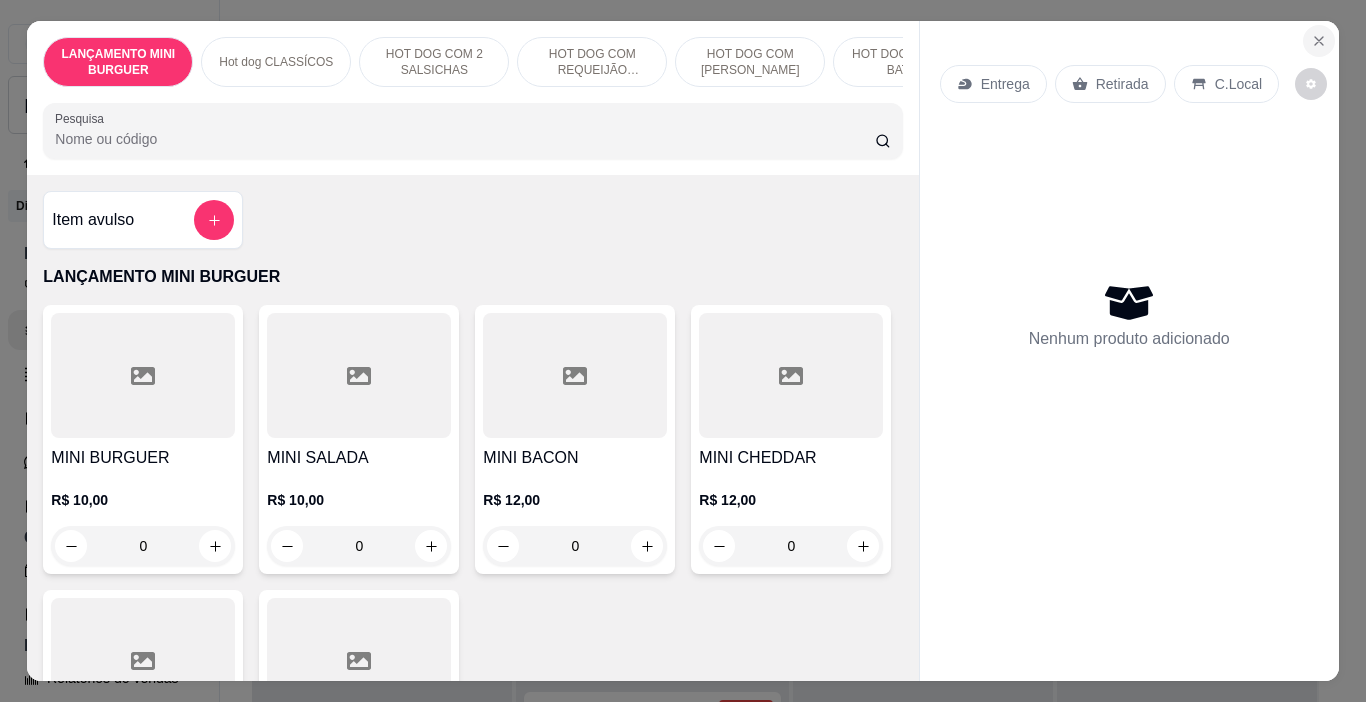 click at bounding box center (1319, 41) 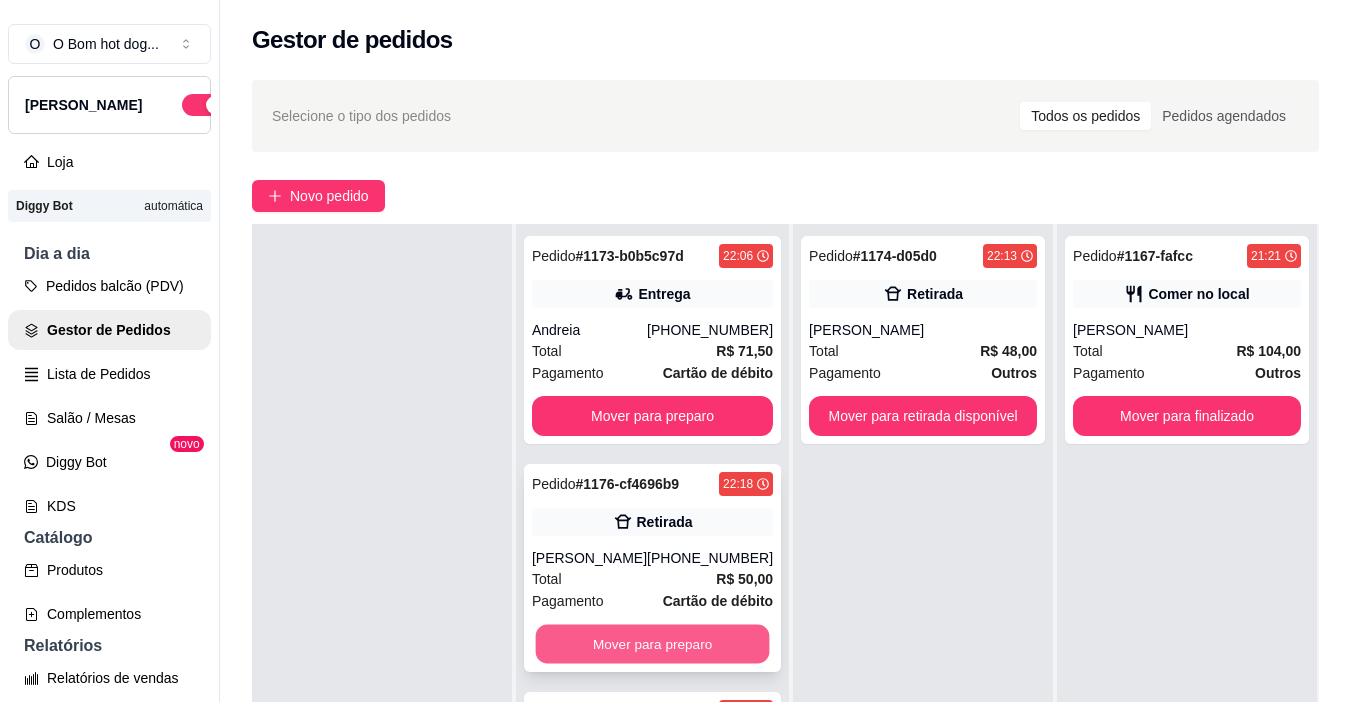 click on "Mover para preparo" at bounding box center [653, 644] 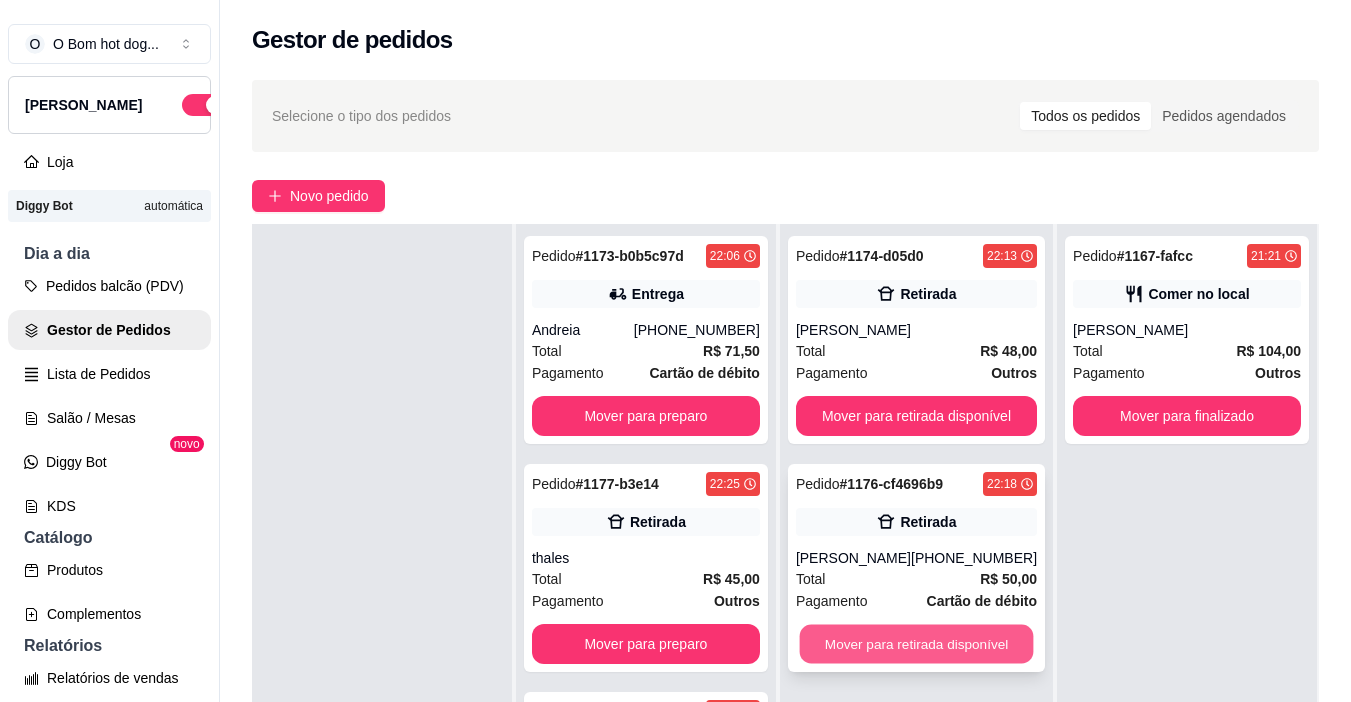 click on "Mover para retirada disponível" at bounding box center [916, 644] 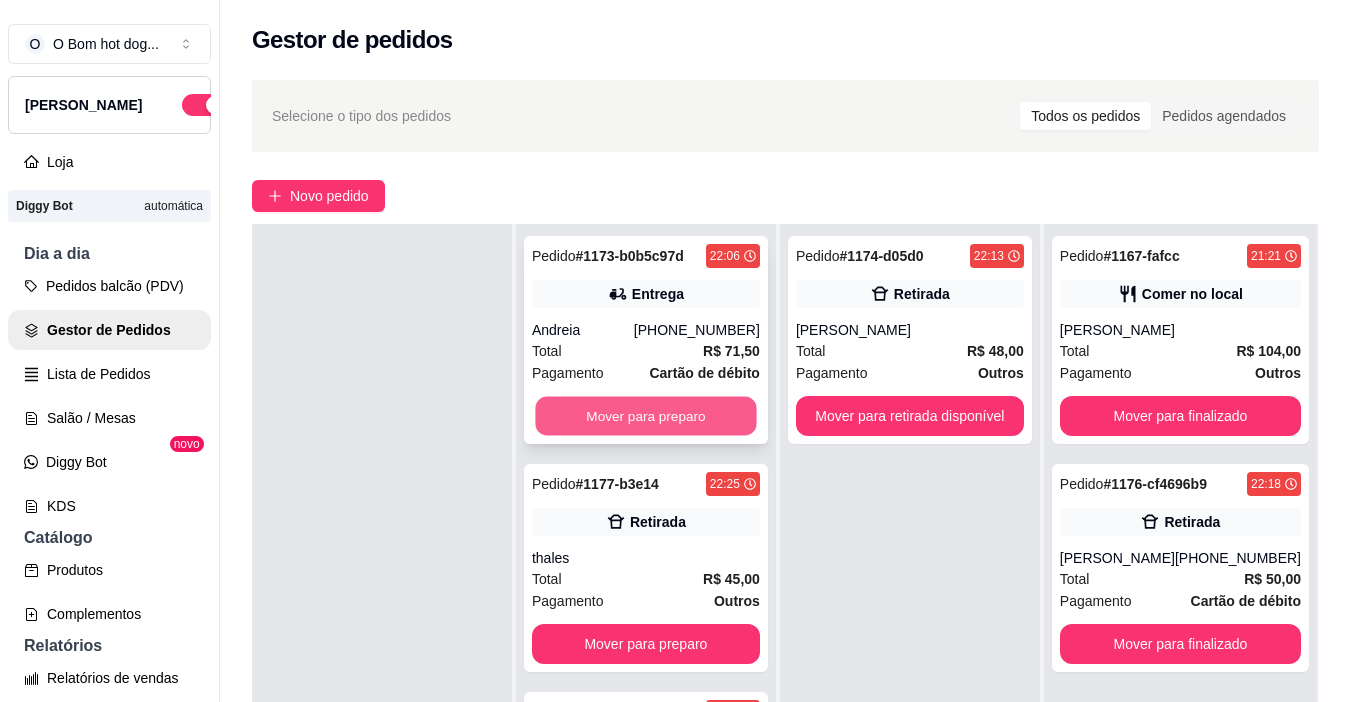 click on "Mover para preparo" at bounding box center (645, 416) 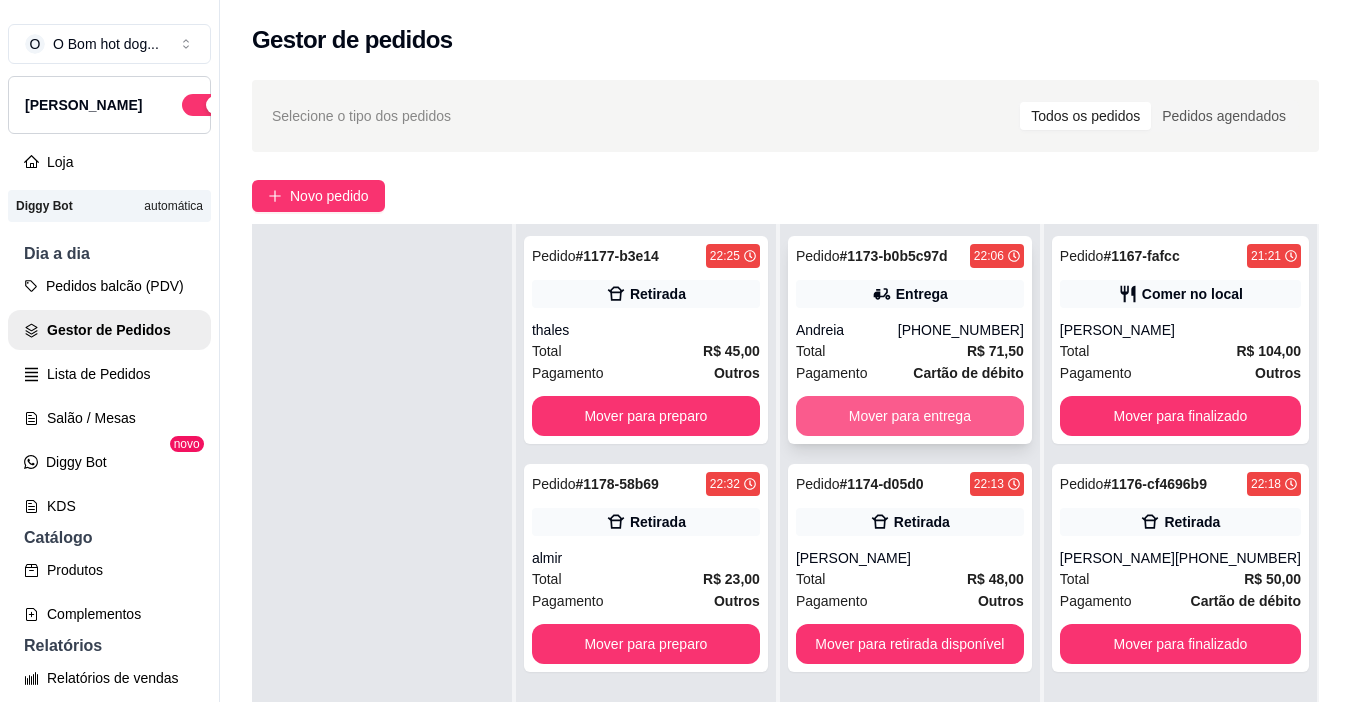 click on "Mover para entrega" at bounding box center (910, 416) 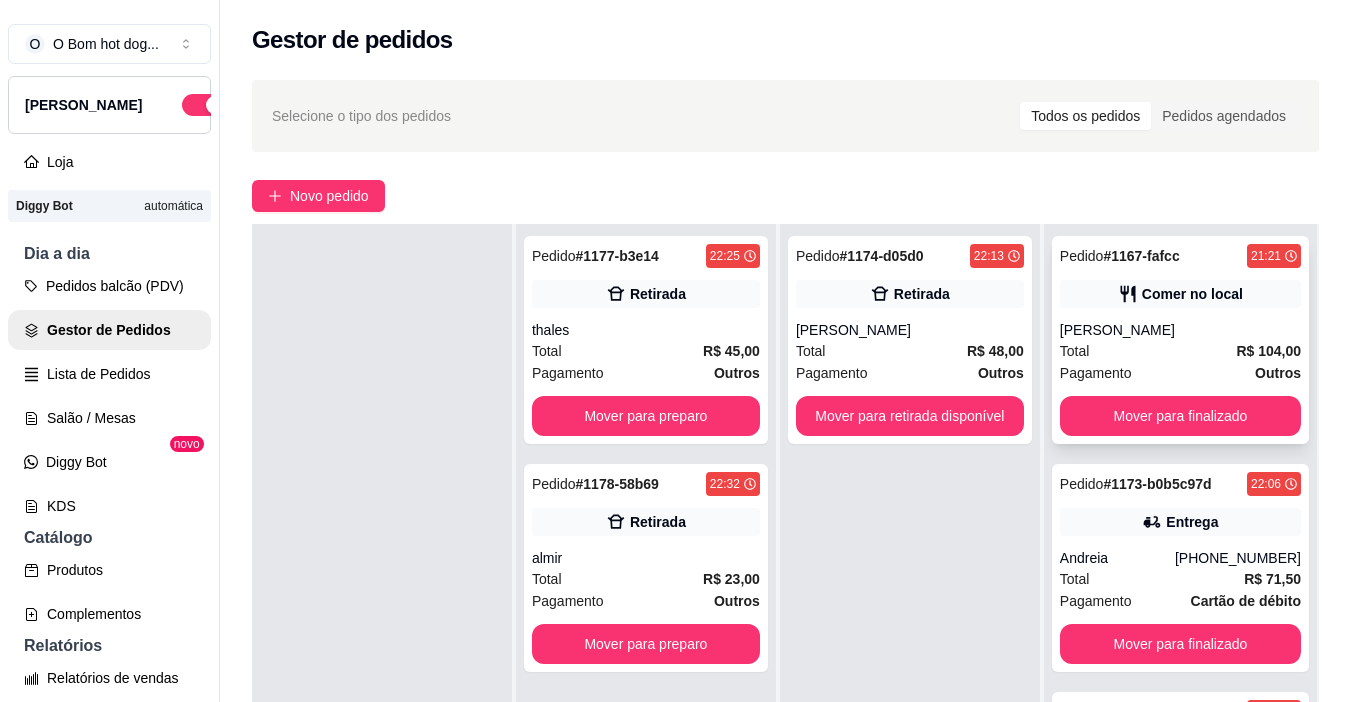drag, startPoint x: 1180, startPoint y: 353, endPoint x: 1183, endPoint y: 368, distance: 15.297058 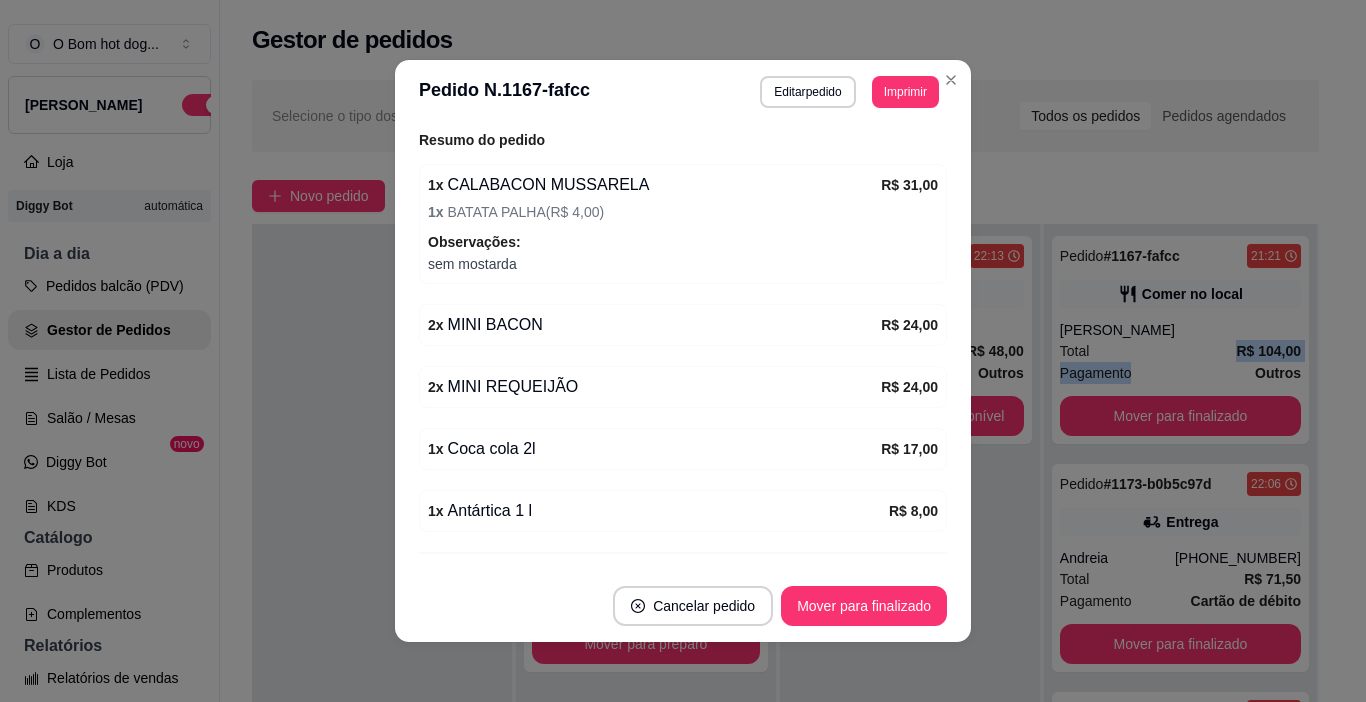 scroll, scrollTop: 501, scrollLeft: 0, axis: vertical 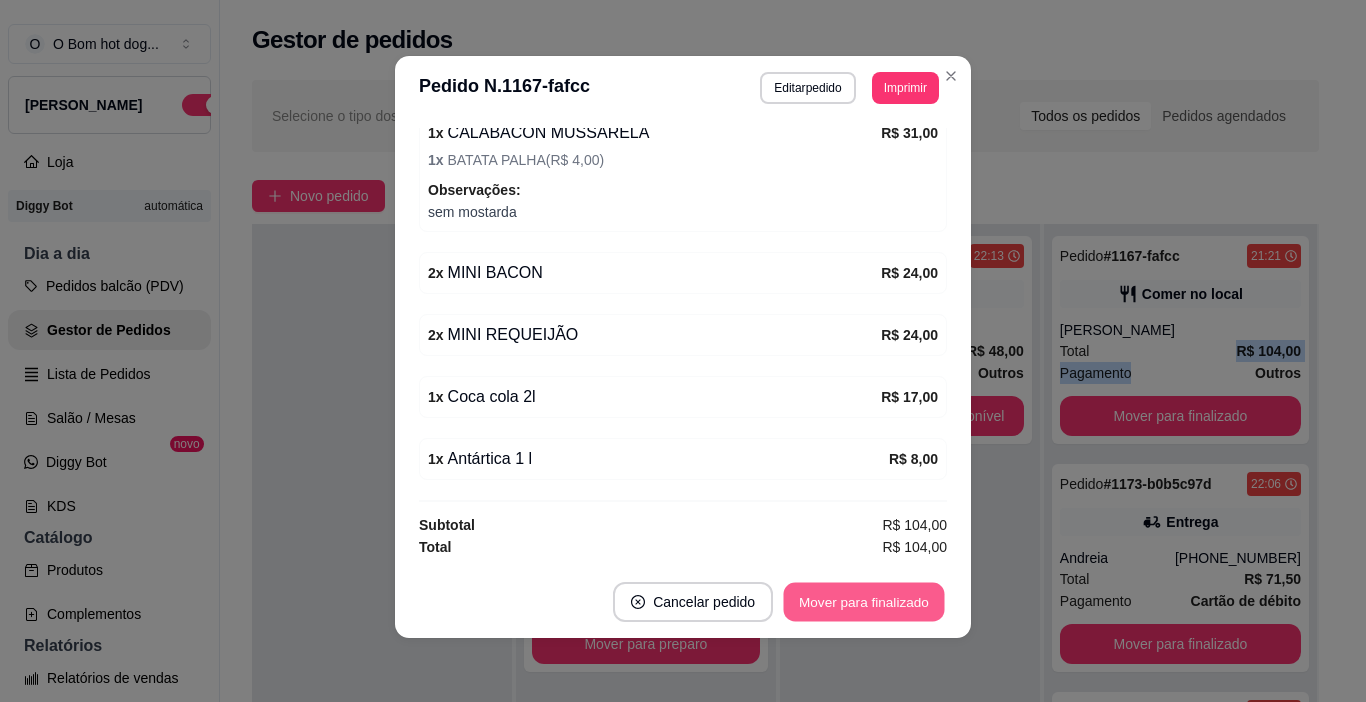 click on "Mover para finalizado" at bounding box center (864, 602) 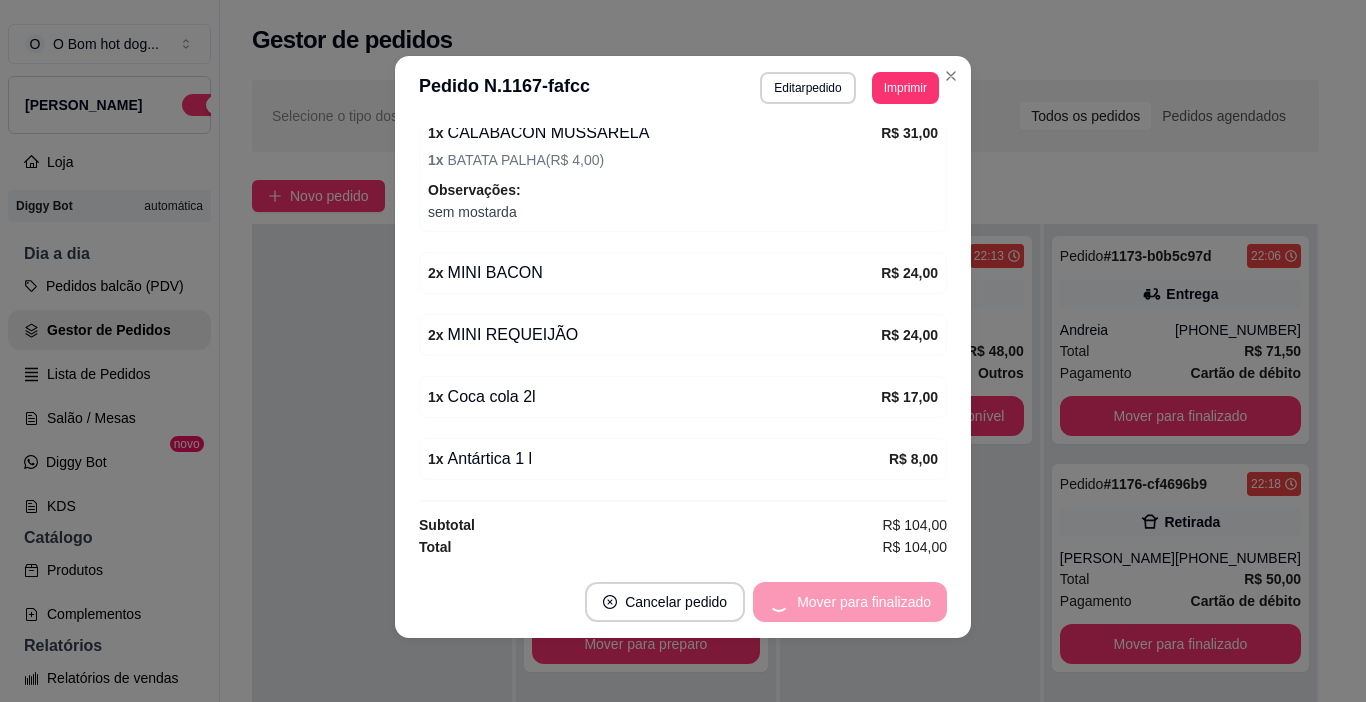 scroll, scrollTop: 395, scrollLeft: 0, axis: vertical 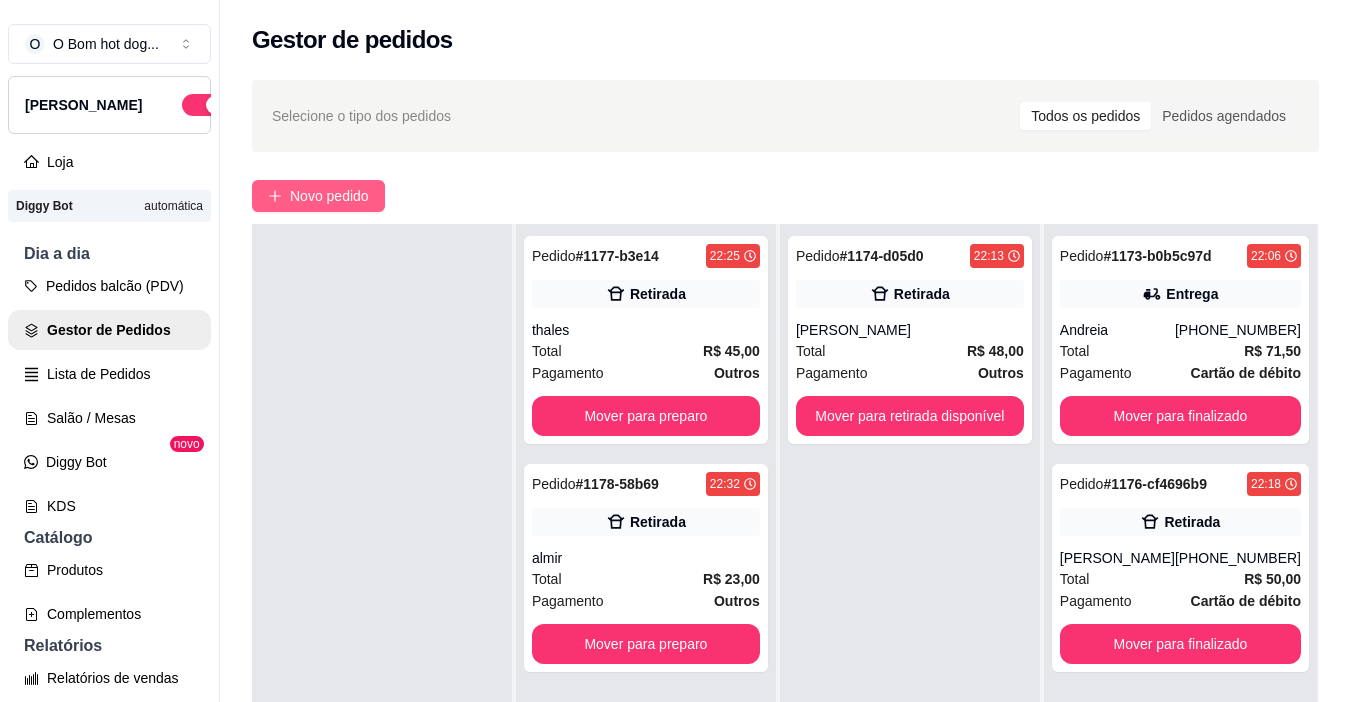 click on "Novo pedido" at bounding box center [329, 196] 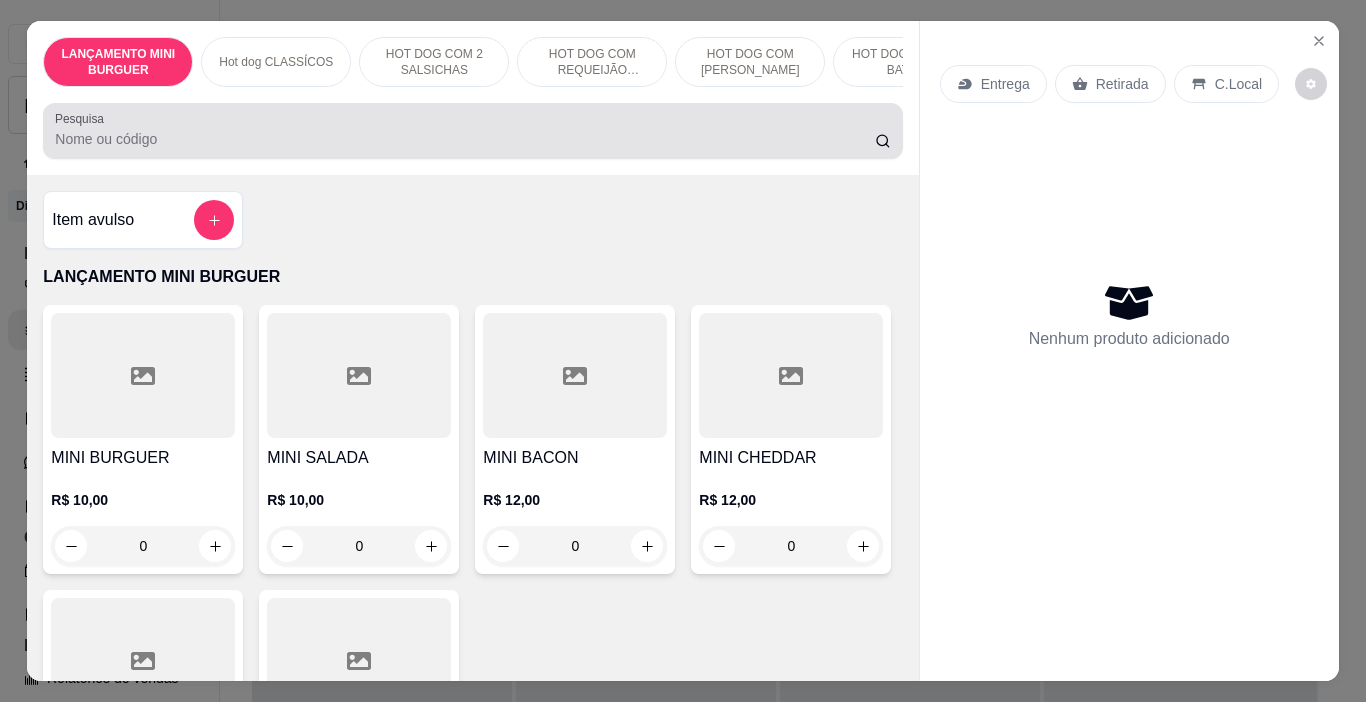 click at bounding box center [472, 131] 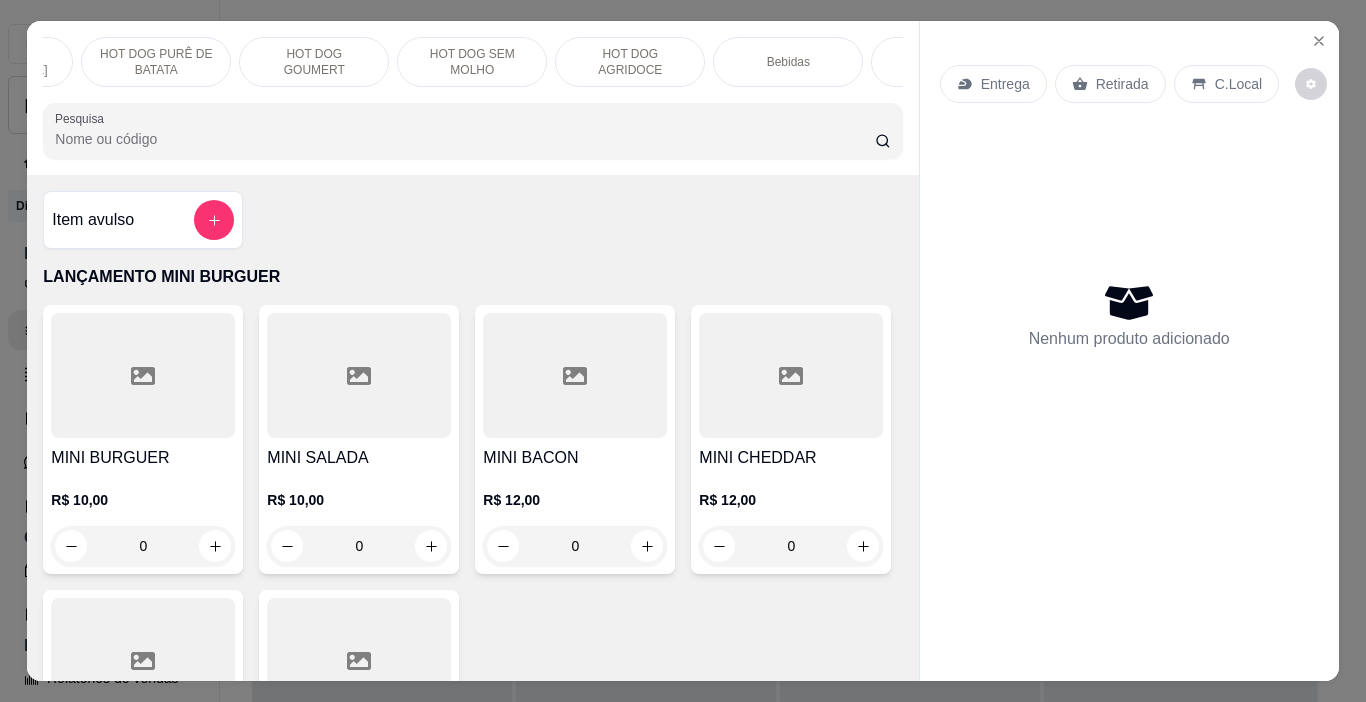 scroll, scrollTop: 0, scrollLeft: 871, axis: horizontal 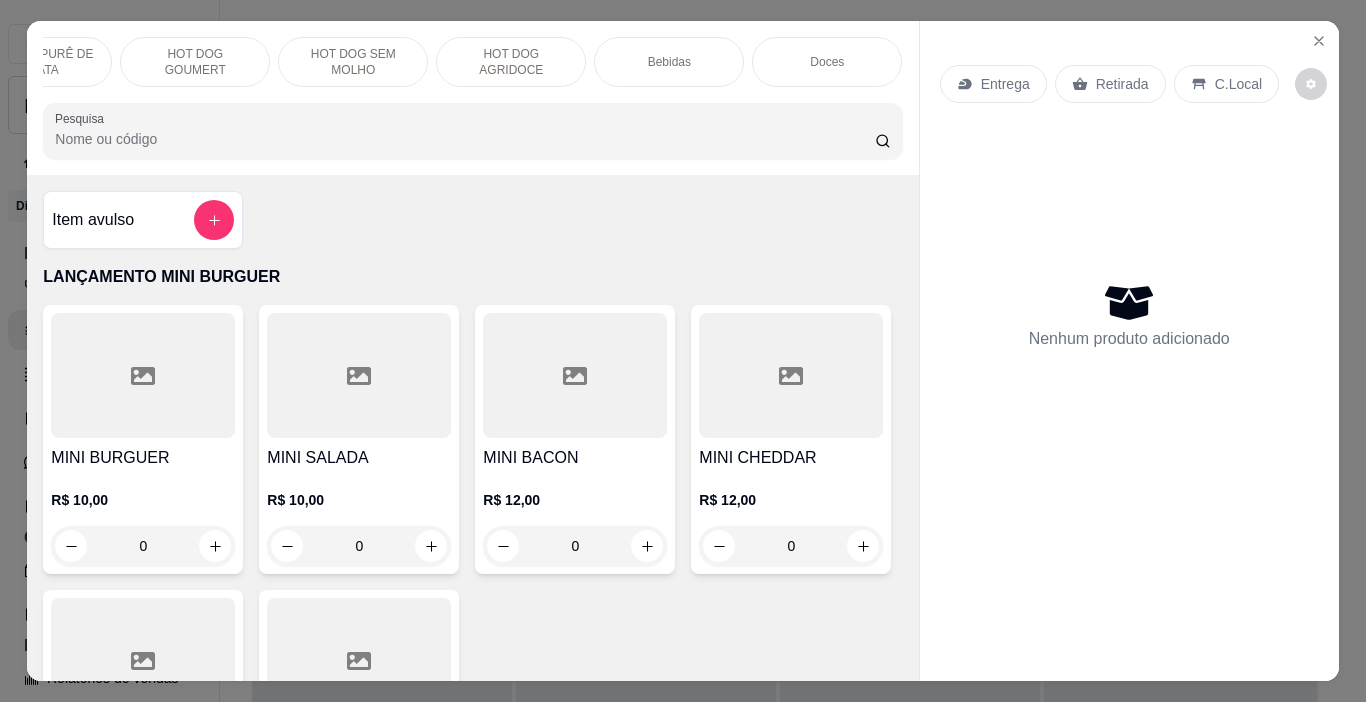 click on "Doces" at bounding box center [827, 62] 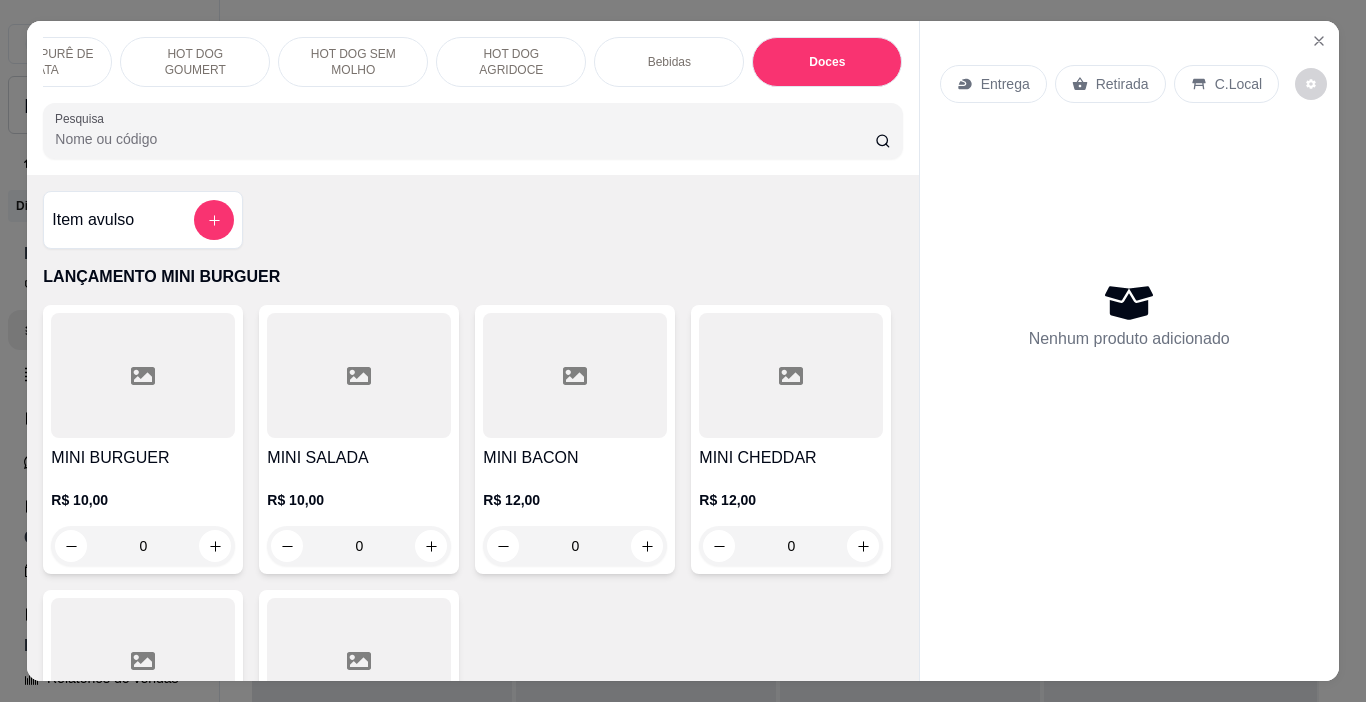 scroll, scrollTop: 11632, scrollLeft: 0, axis: vertical 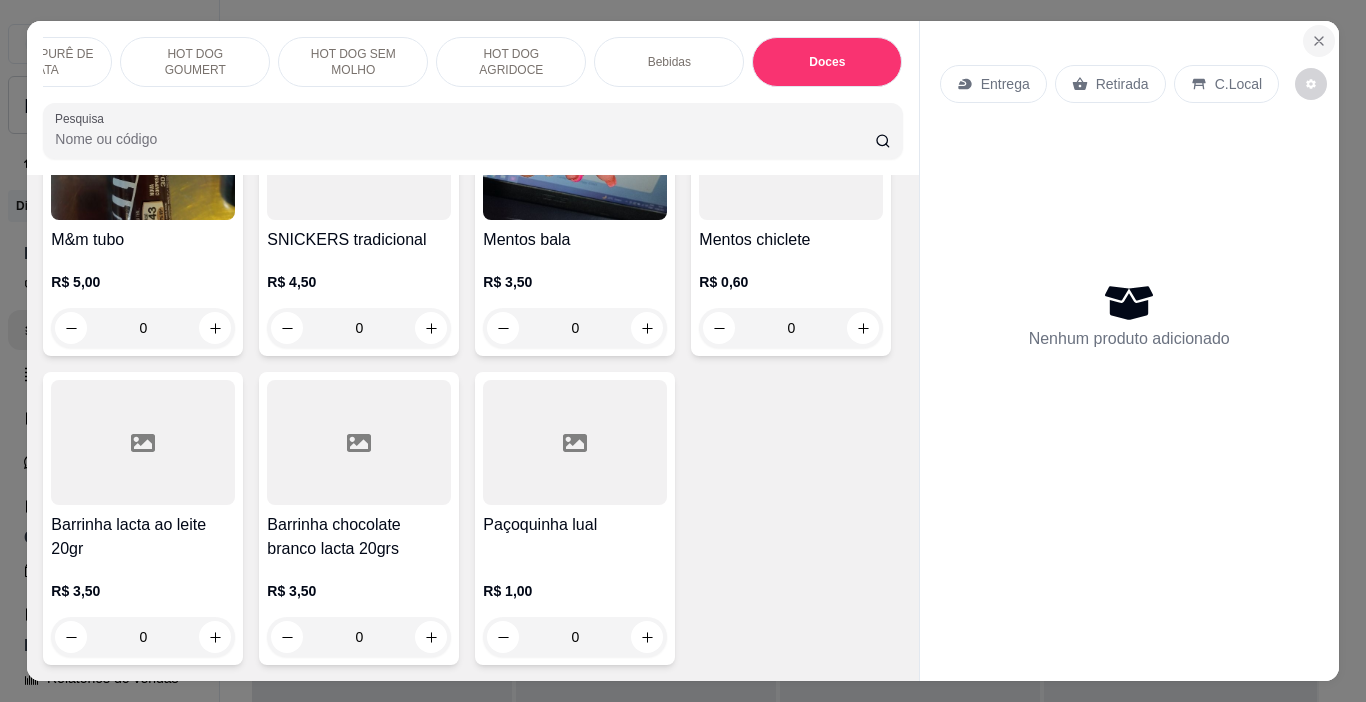 click 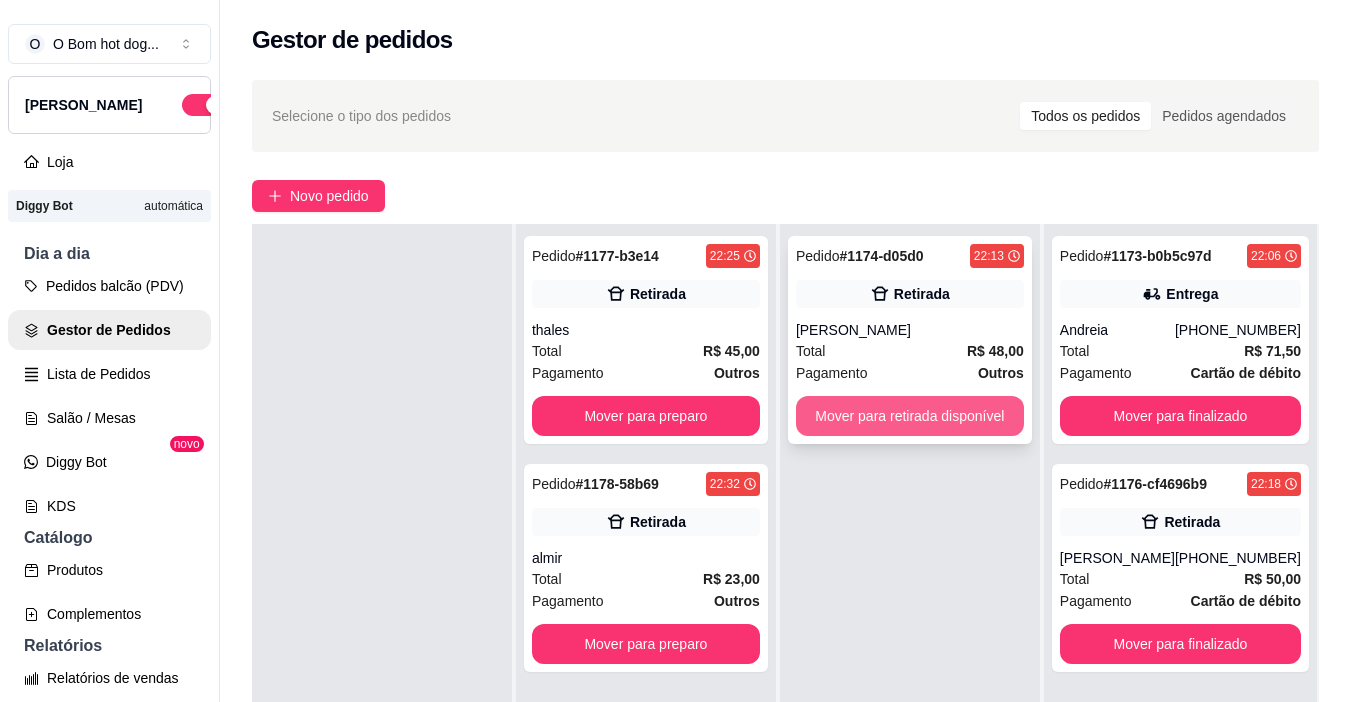 click on "Mover para retirada disponível" at bounding box center (910, 416) 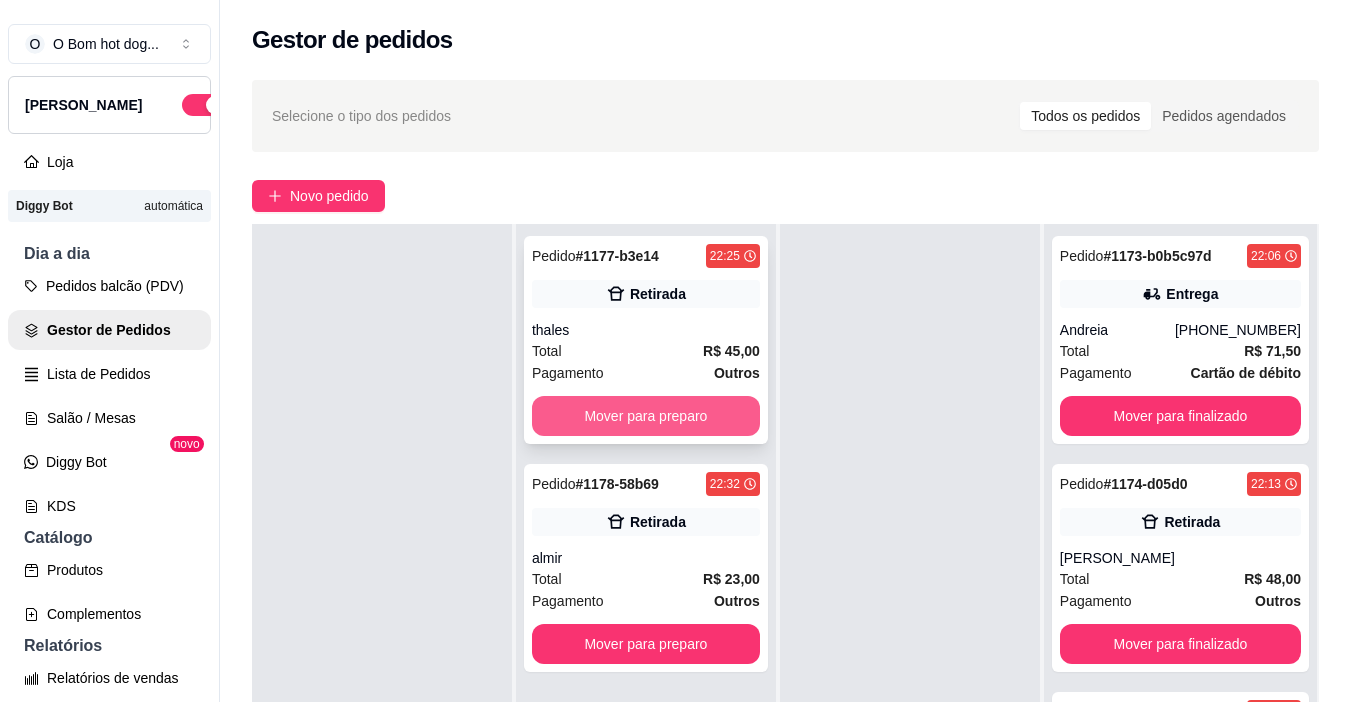 click on "Mover para preparo" at bounding box center [646, 416] 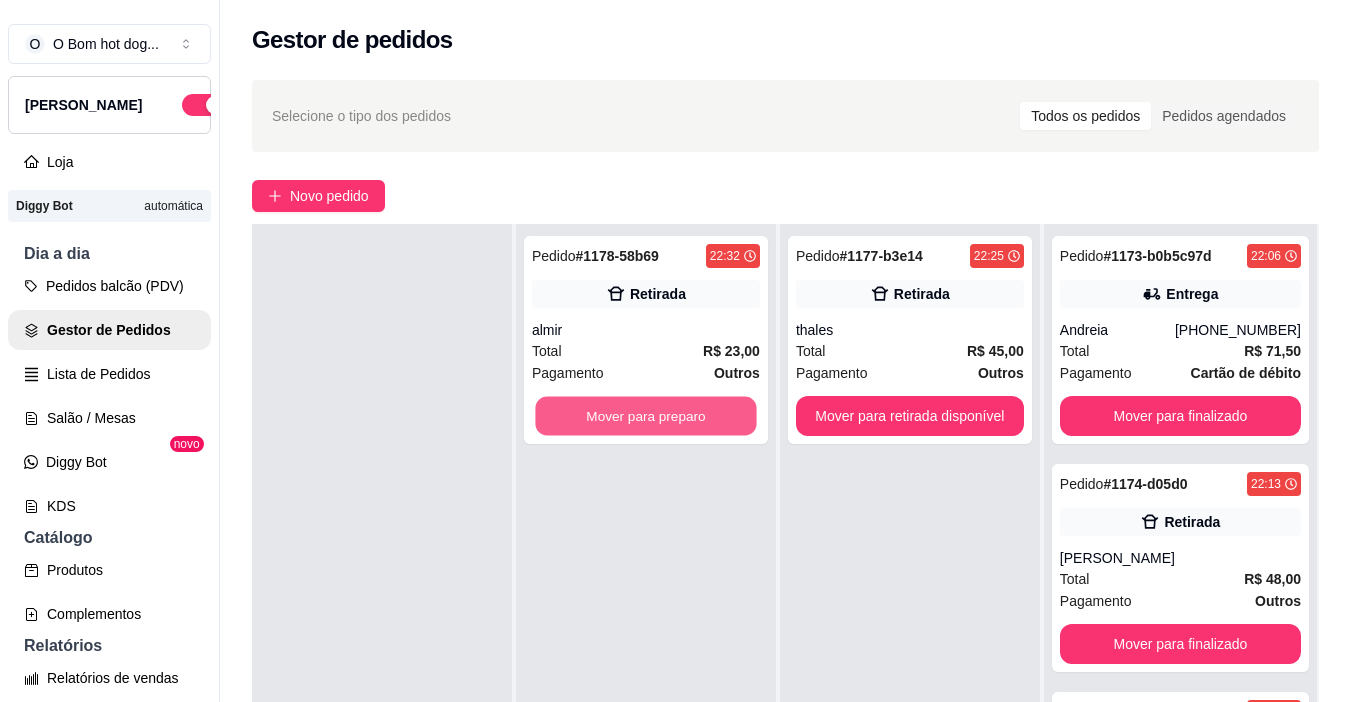 click on "Mover para preparo" at bounding box center [645, 416] 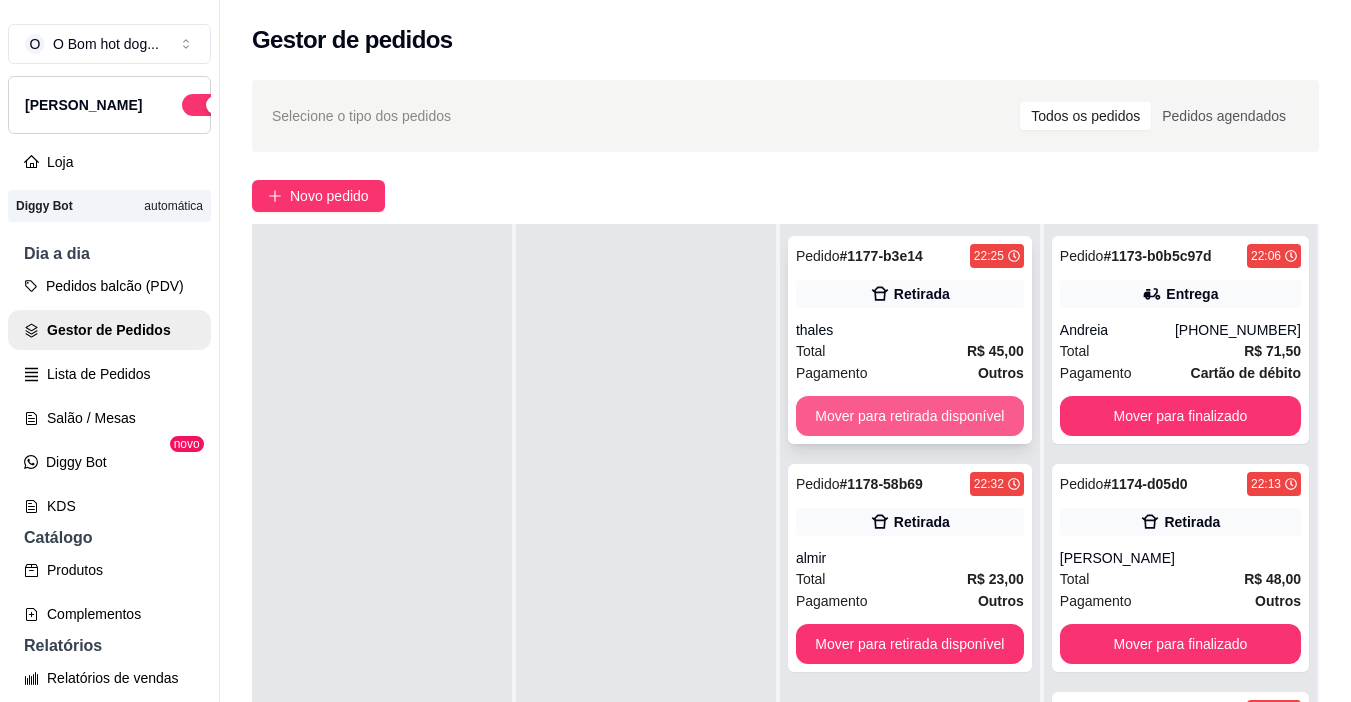 click on "Mover para retirada disponível" at bounding box center [910, 416] 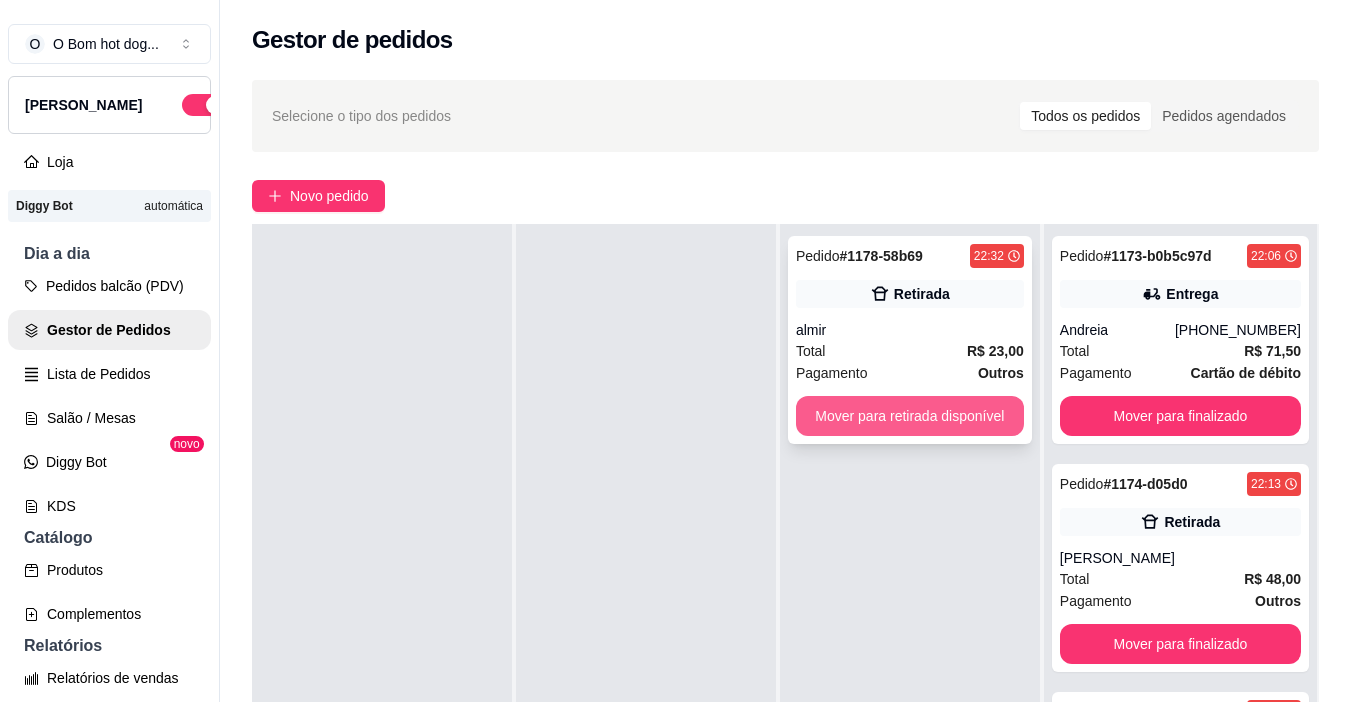 click on "Mover para retirada disponível" at bounding box center [910, 416] 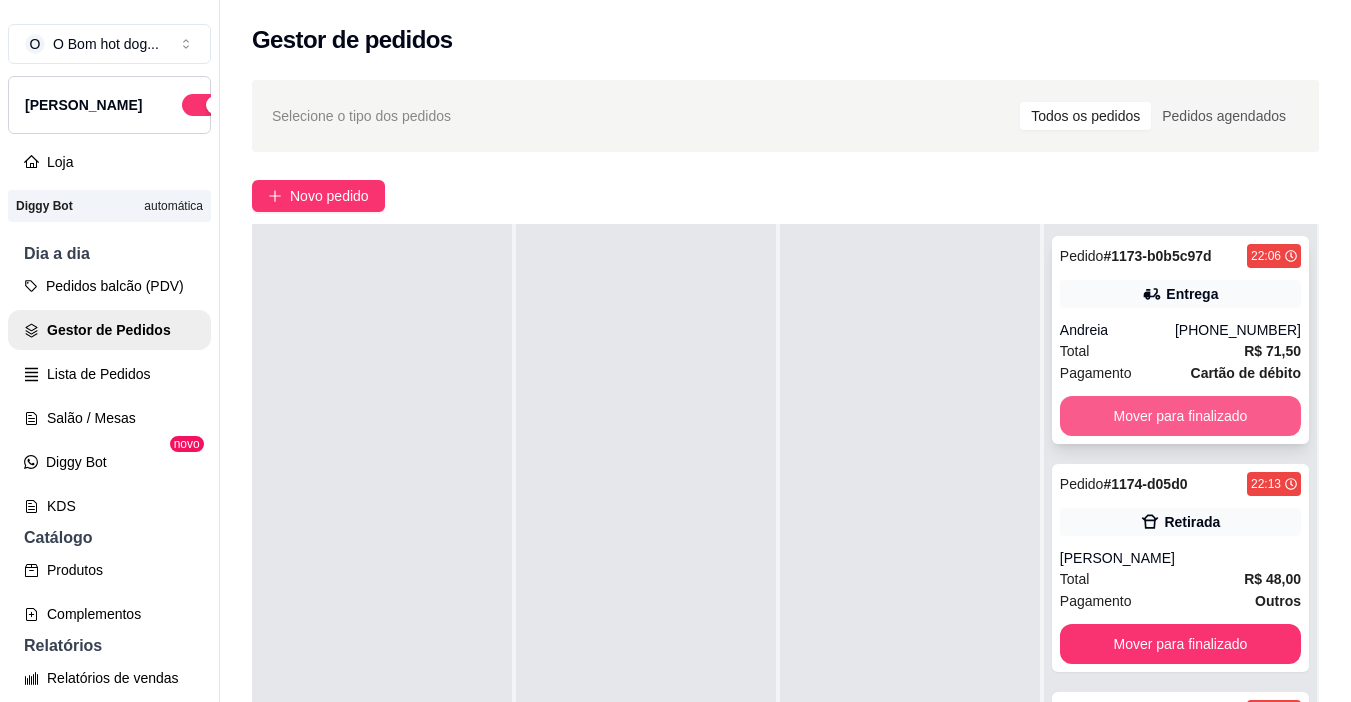 click on "Mover para finalizado" at bounding box center [1180, 416] 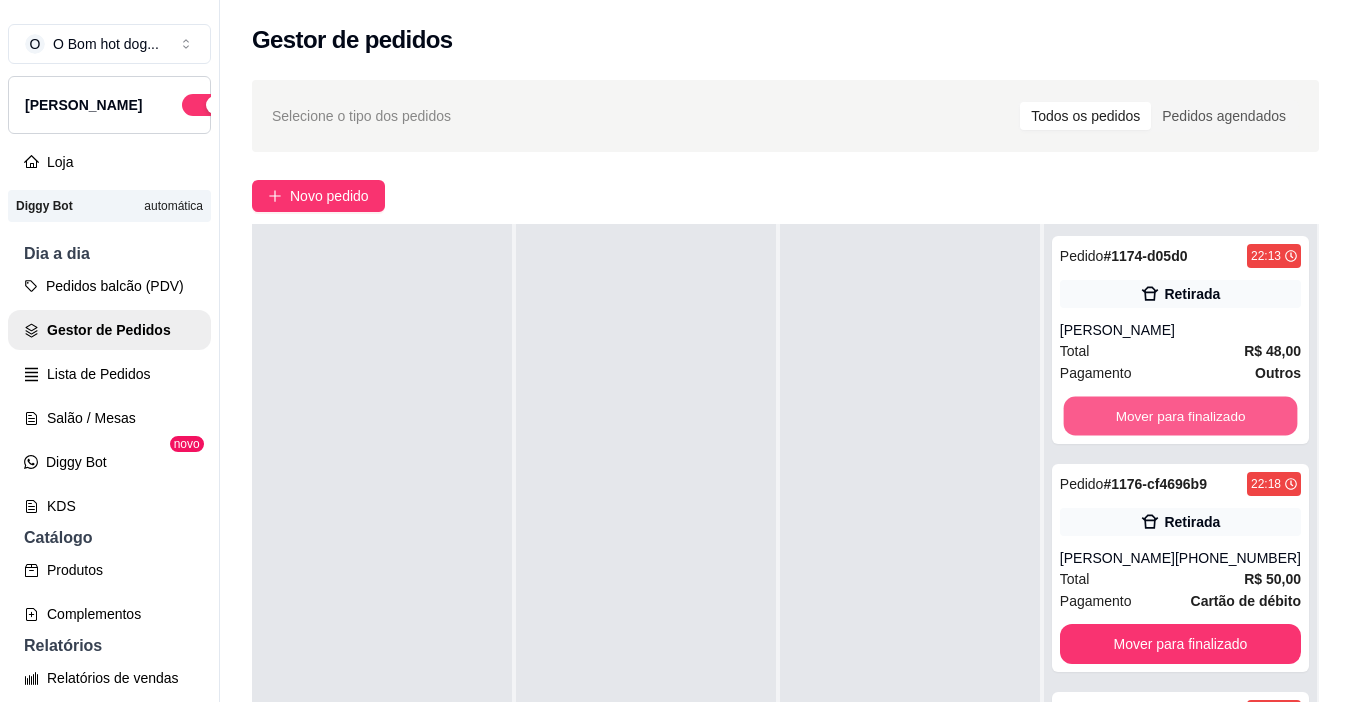 click on "Mover para finalizado" at bounding box center (1180, 416) 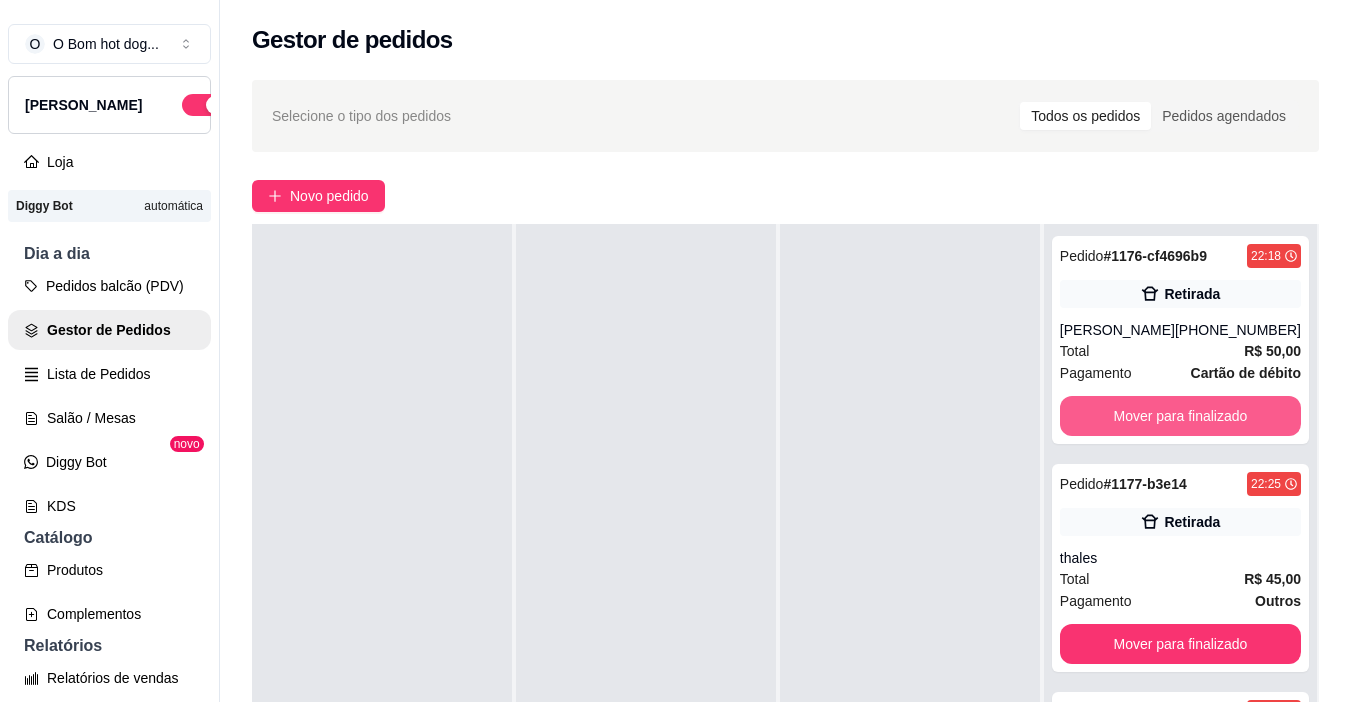 click on "Mover para finalizado" at bounding box center [1180, 416] 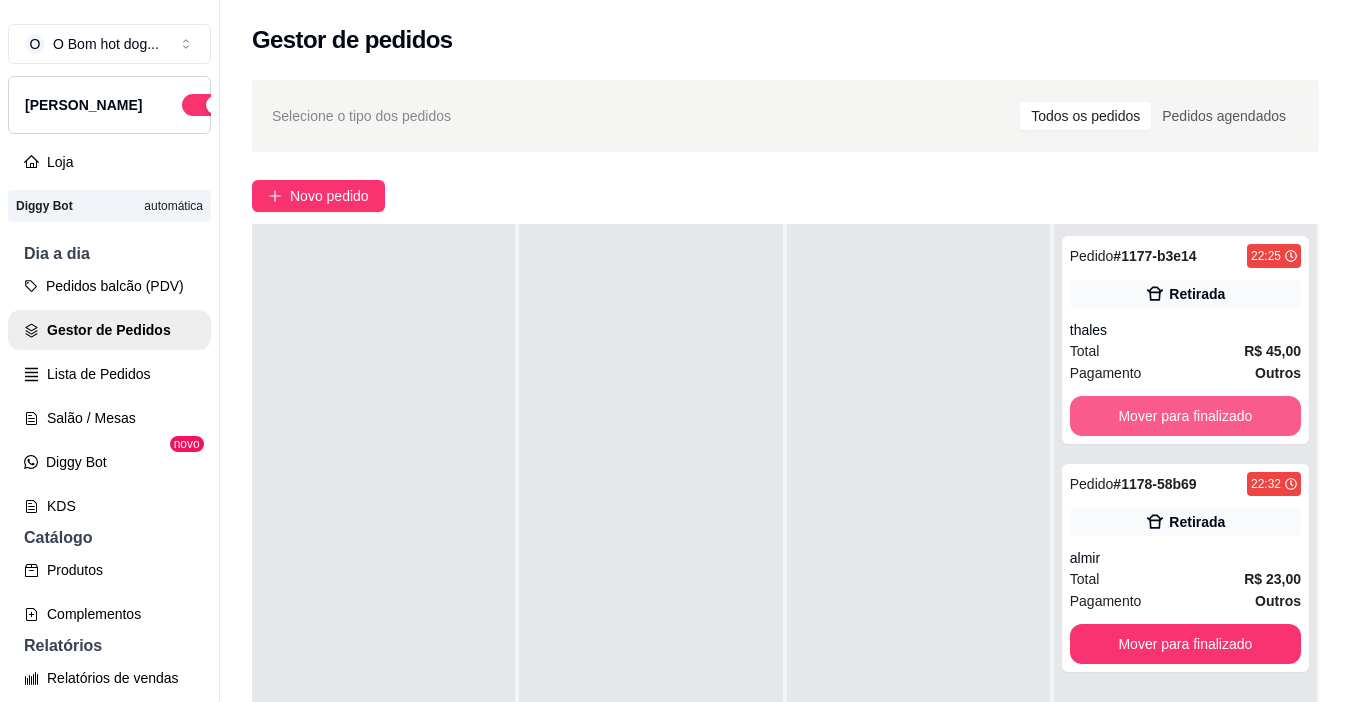 click on "Mover para finalizado" at bounding box center (1185, 416) 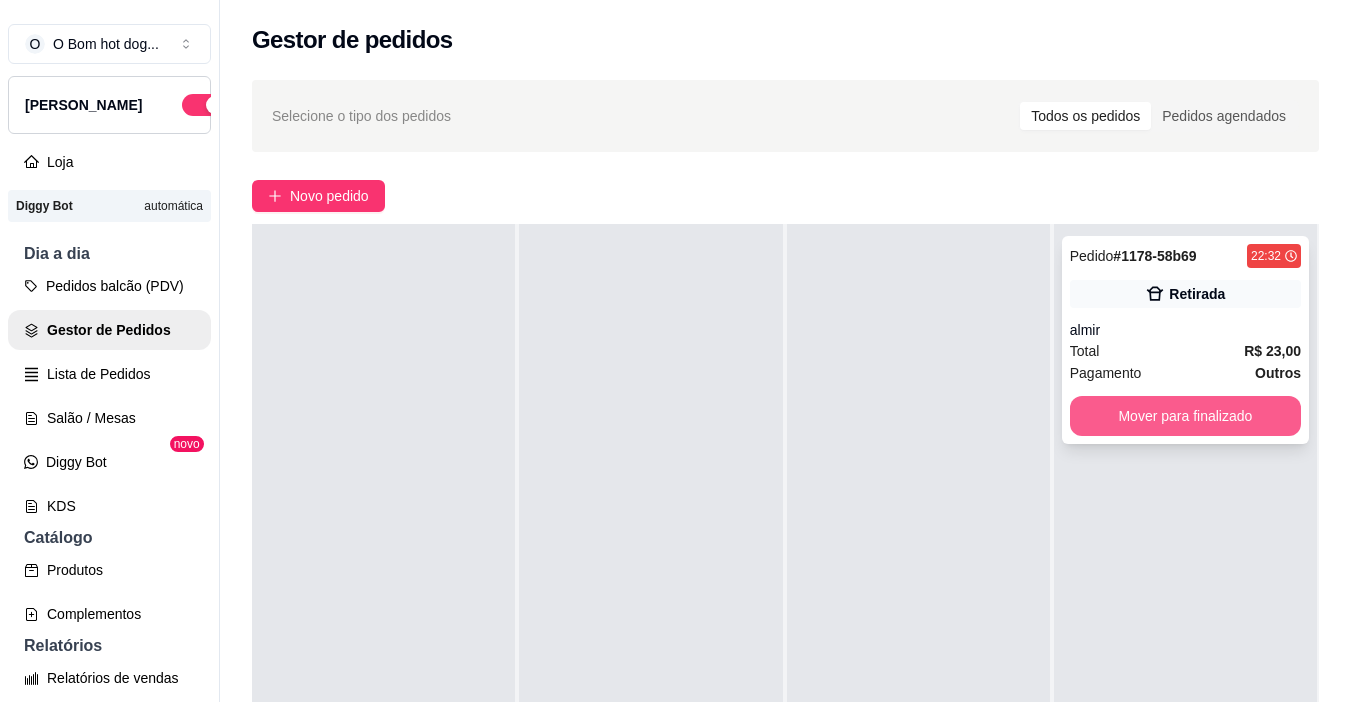 click on "Mover para finalizado" at bounding box center (1185, 416) 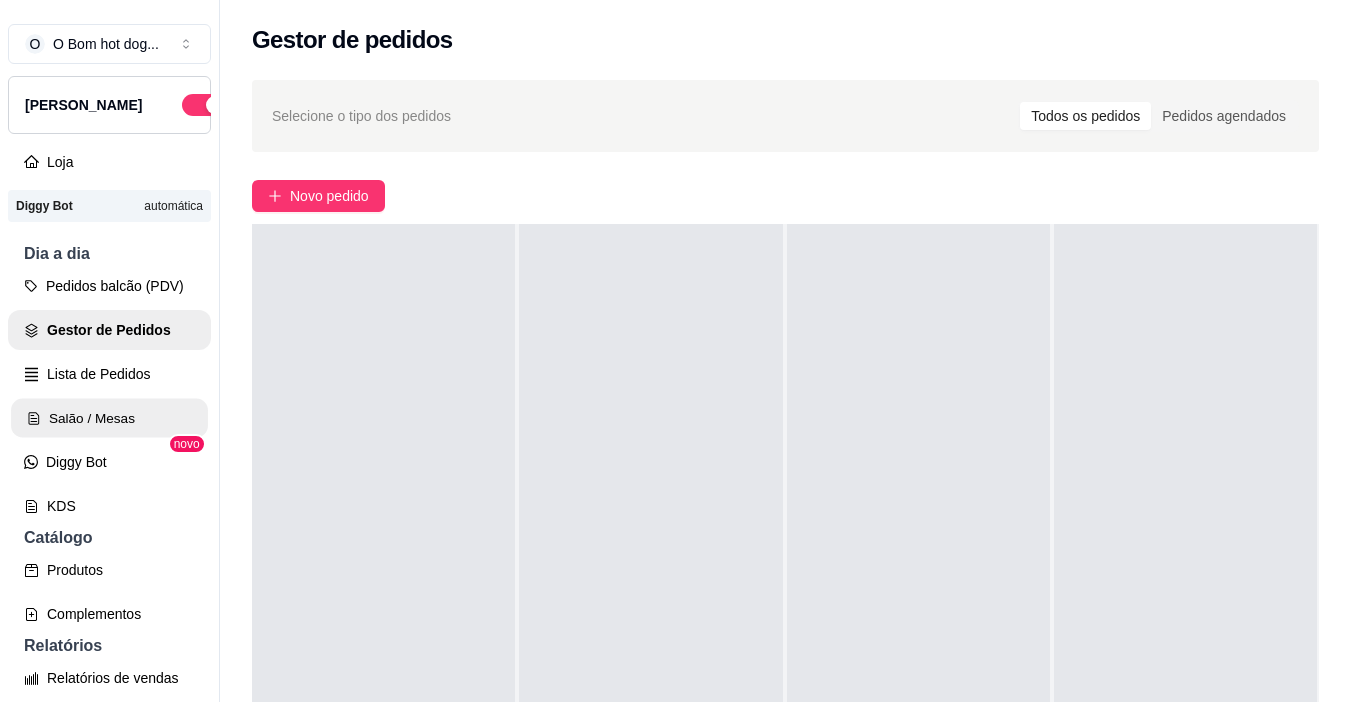 click on "Salão / Mesas" at bounding box center [109, 418] 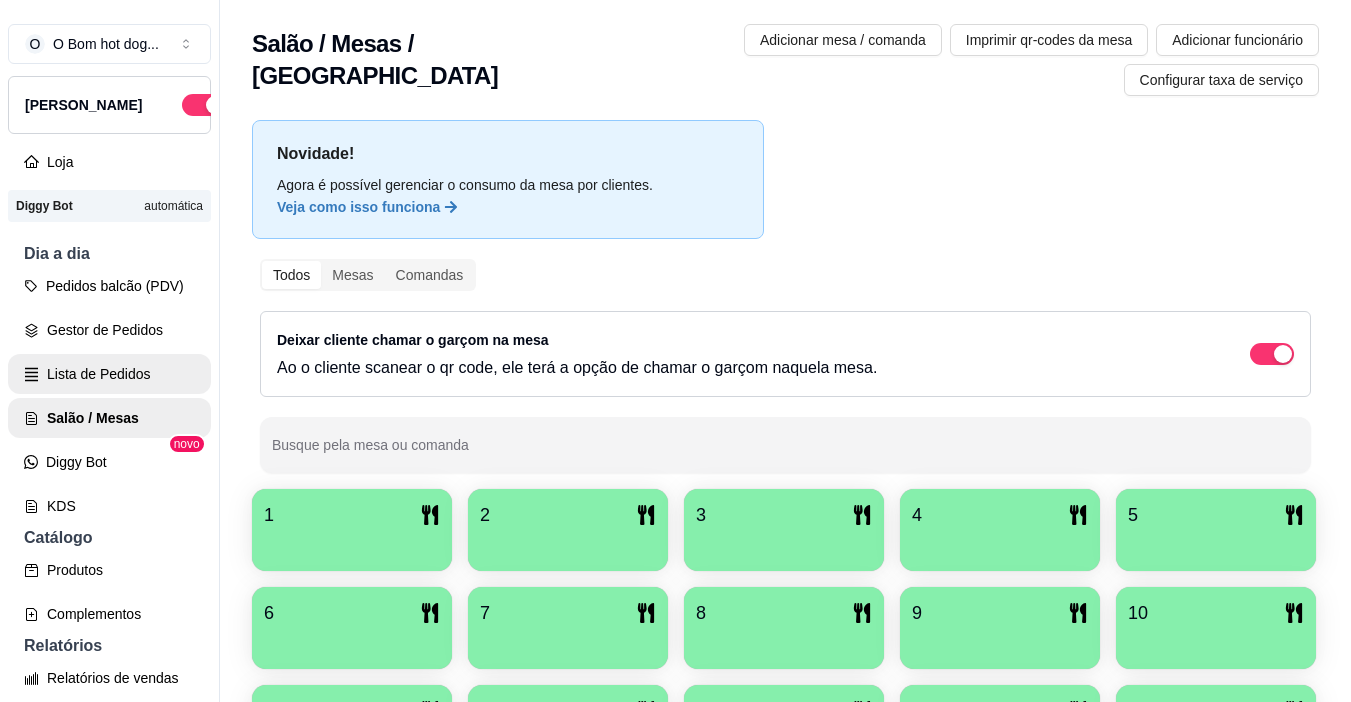 click on "Lista de Pedidos" at bounding box center (109, 374) 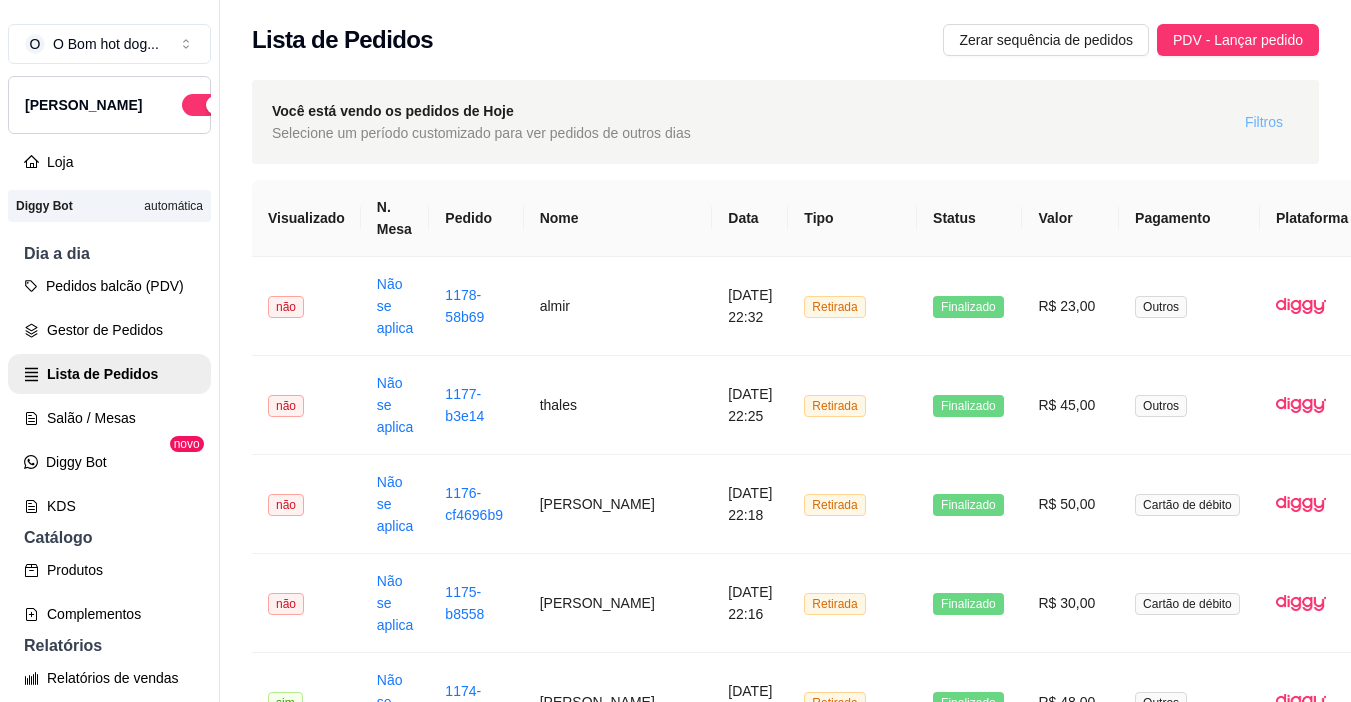 click on "Filtros" at bounding box center [1264, 122] 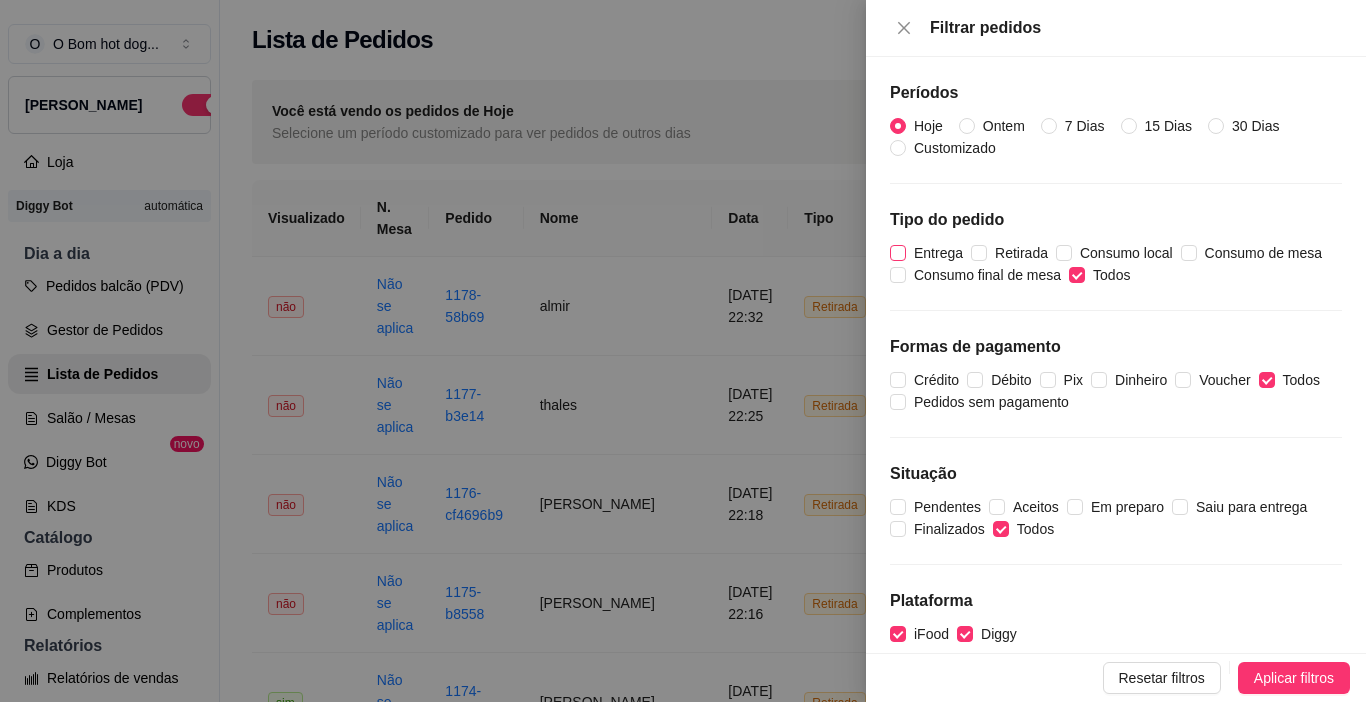 click on "Entrega" at bounding box center (938, 253) 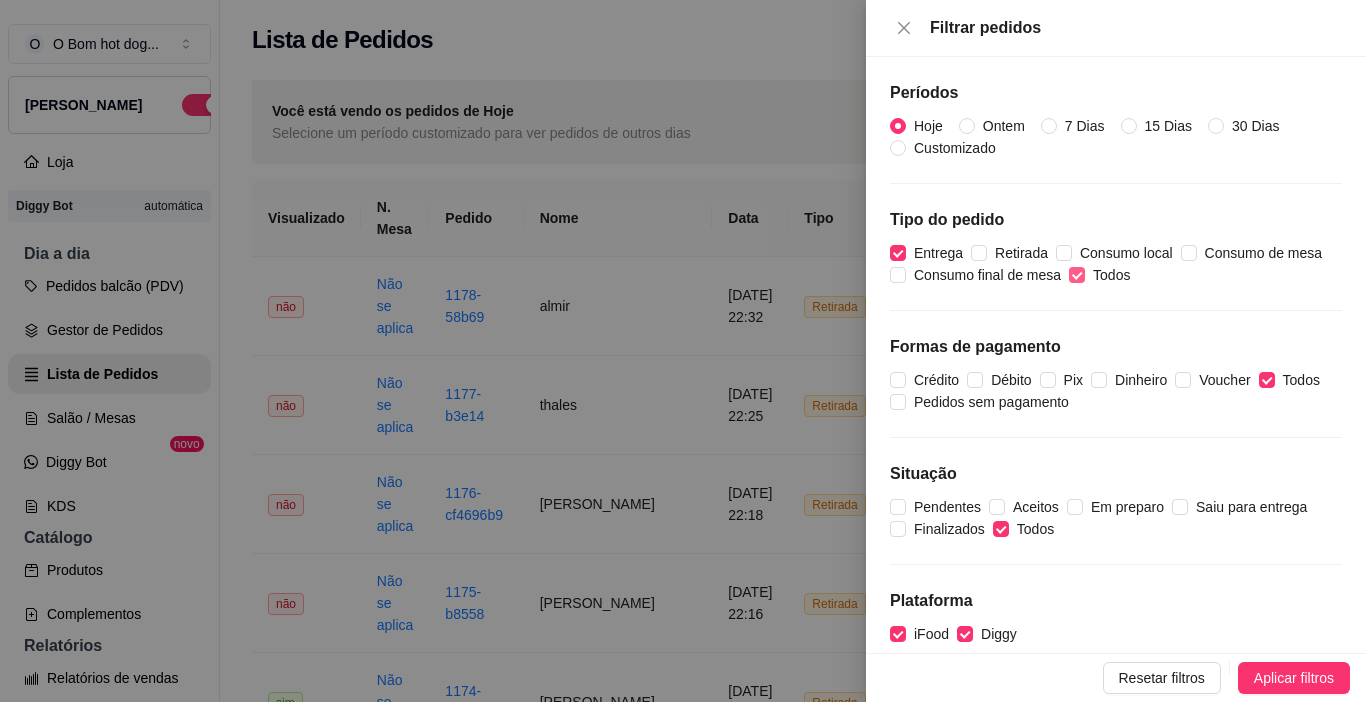 click on "Todos" at bounding box center (1077, 275) 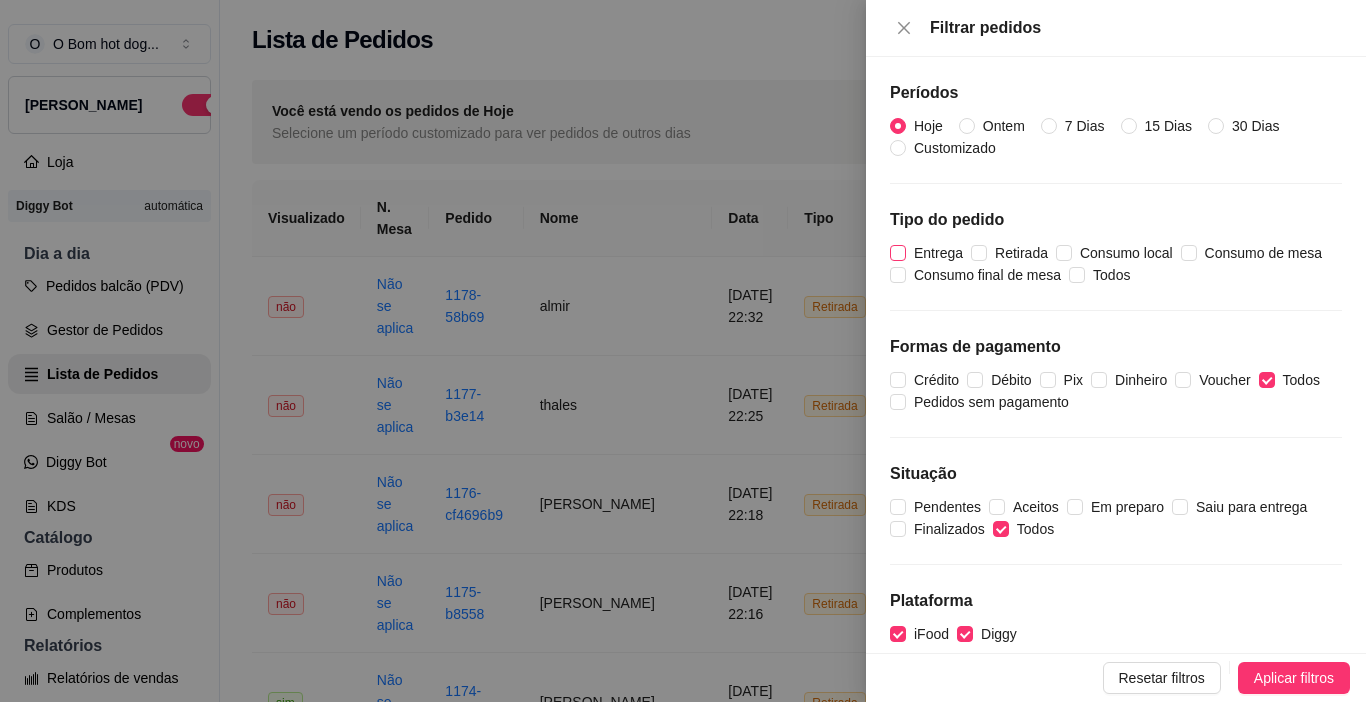 click on "Entrega" at bounding box center [938, 253] 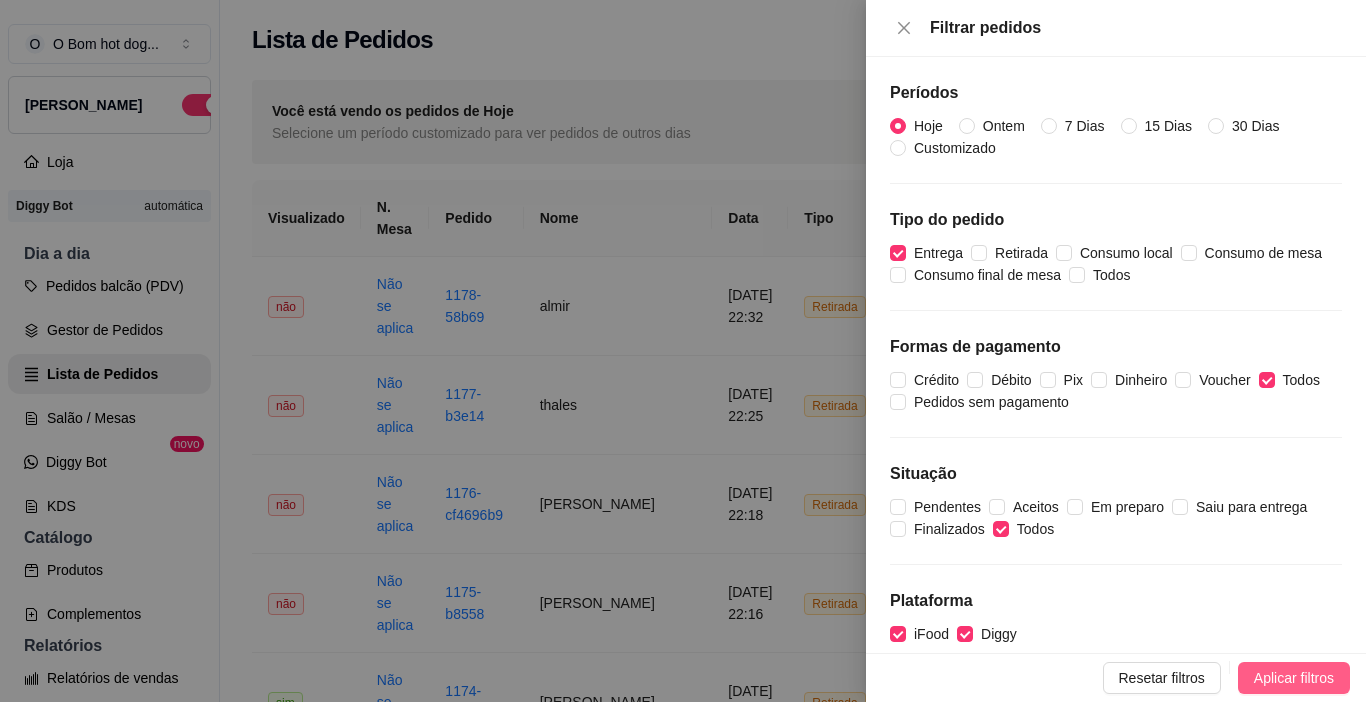 click on "Aplicar filtros" at bounding box center [1294, 678] 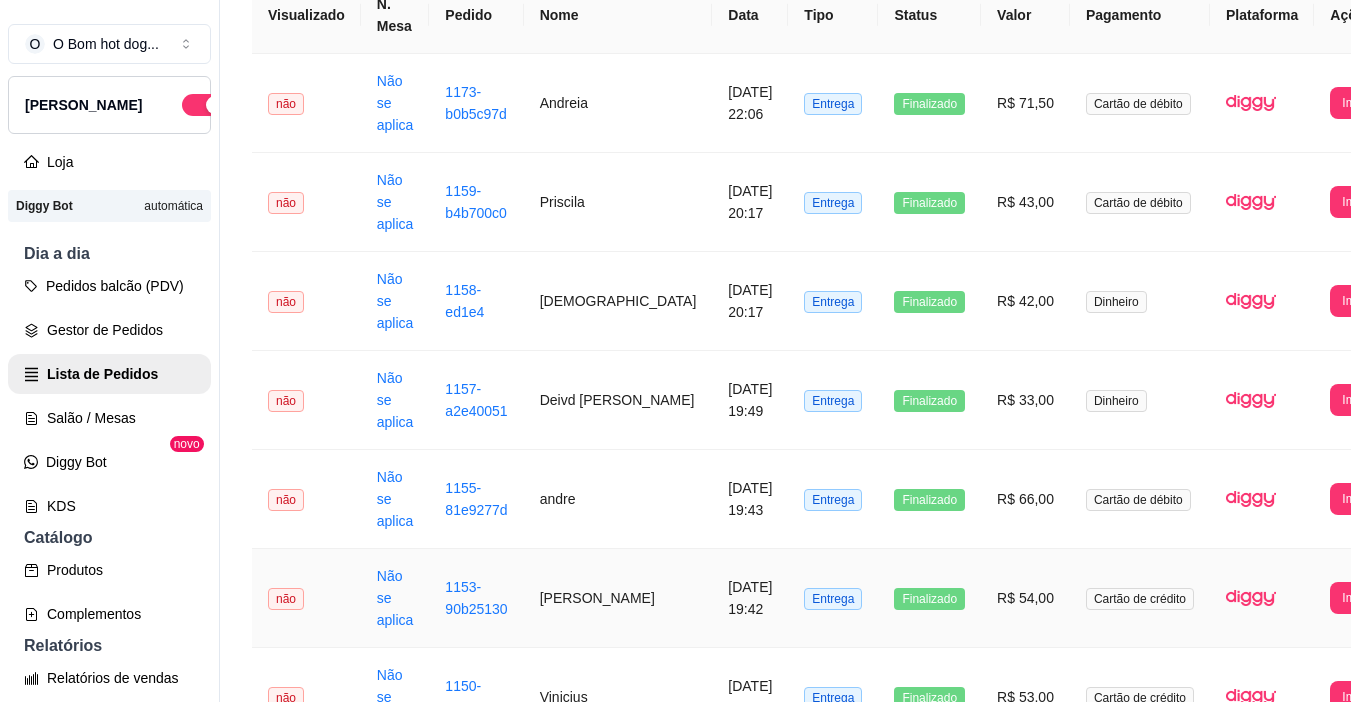 scroll, scrollTop: 0, scrollLeft: 0, axis: both 